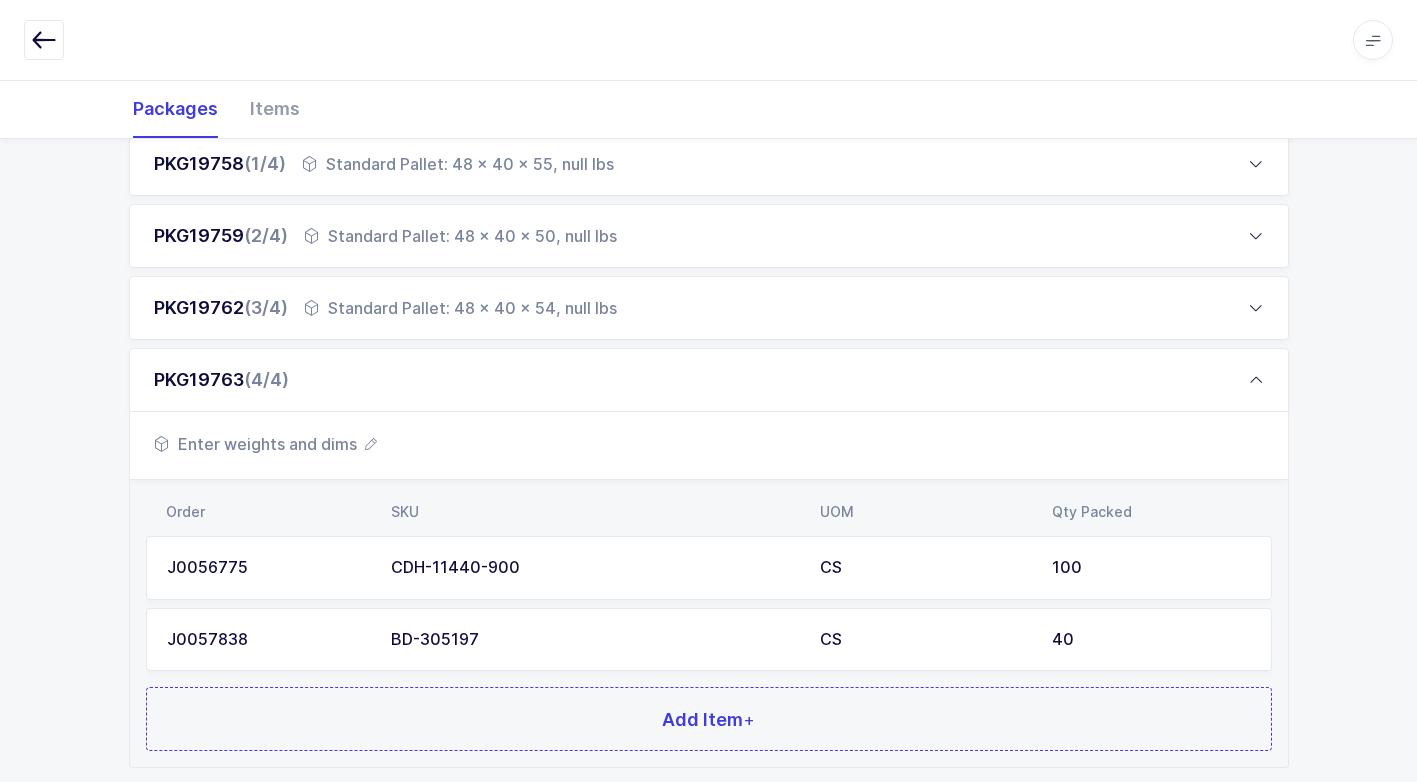 scroll, scrollTop: 440, scrollLeft: 0, axis: vertical 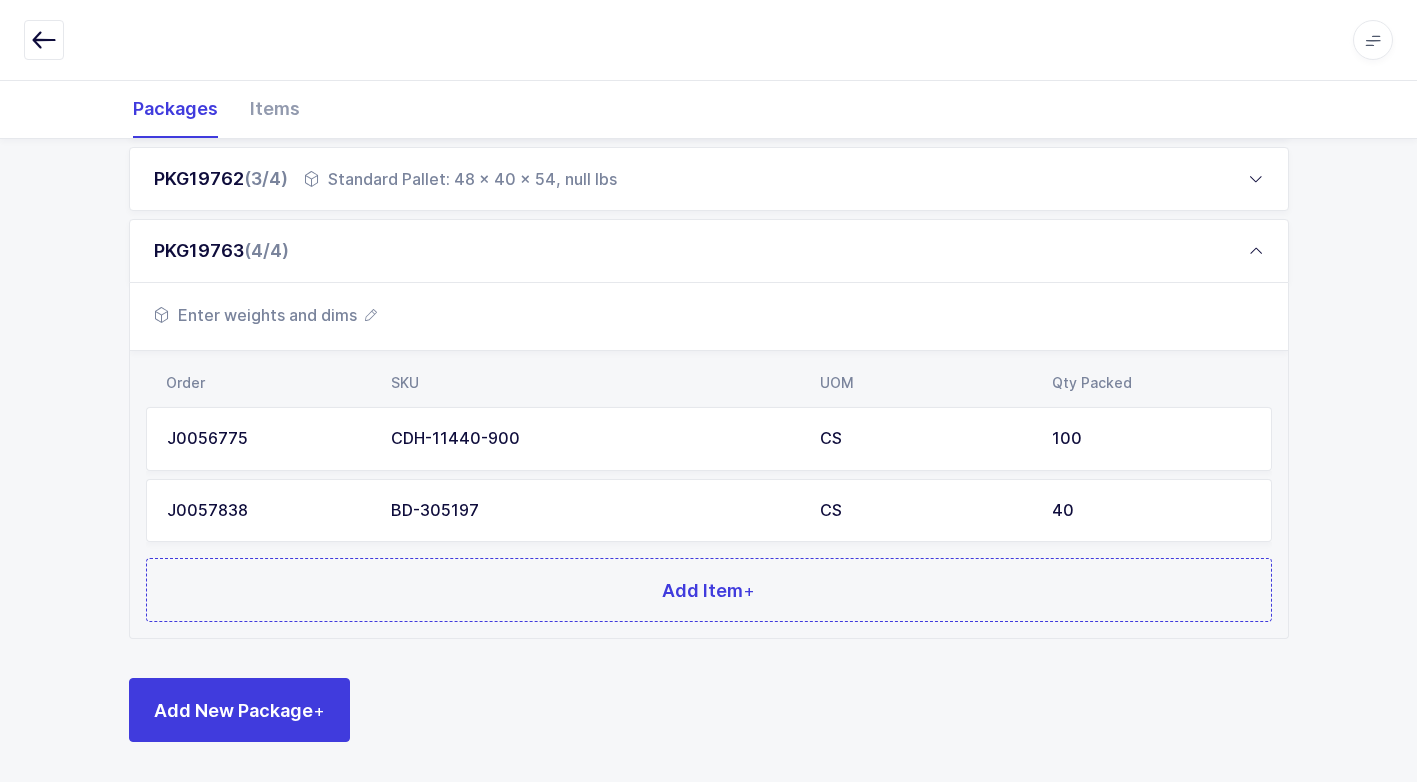 click on "Enter weights and dims" at bounding box center (265, 315) 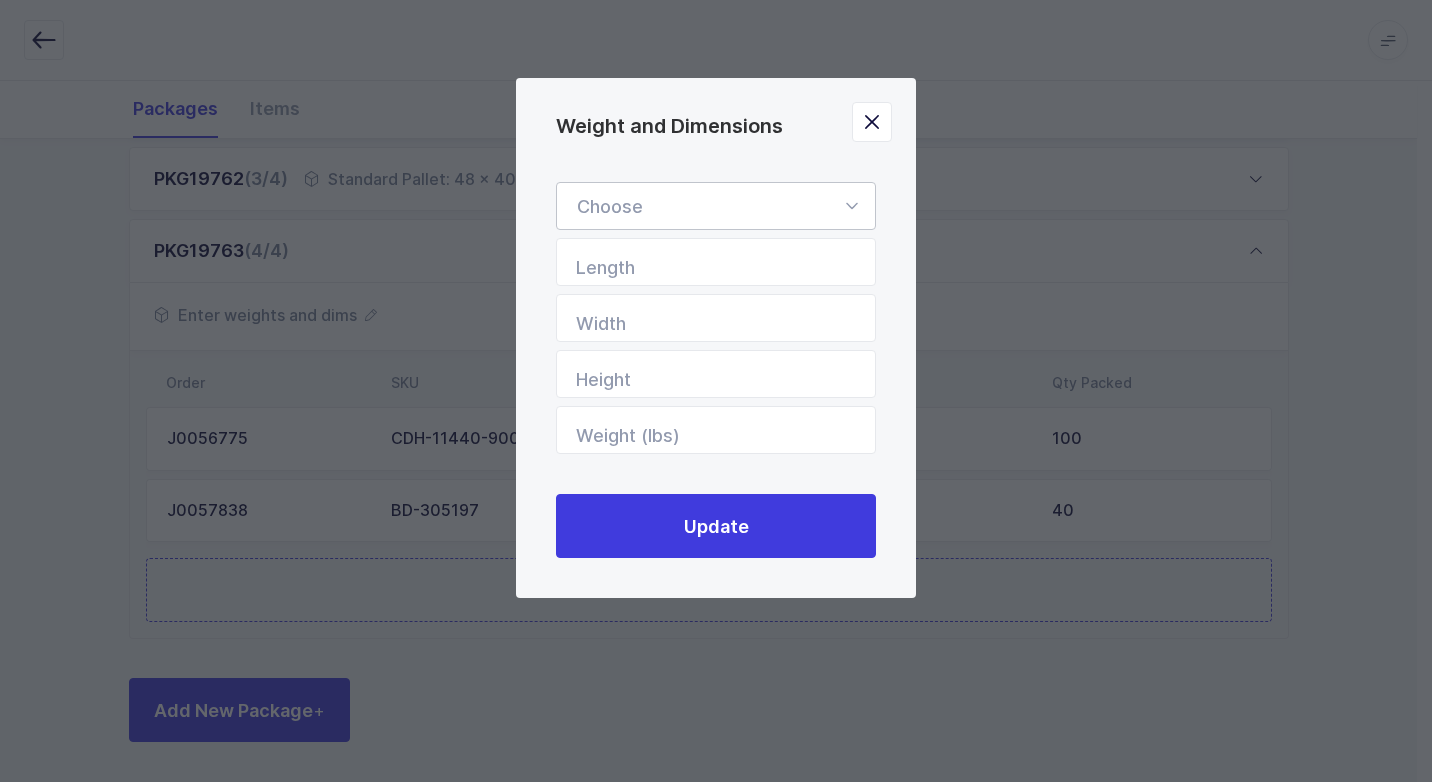 click at bounding box center [851, 206] 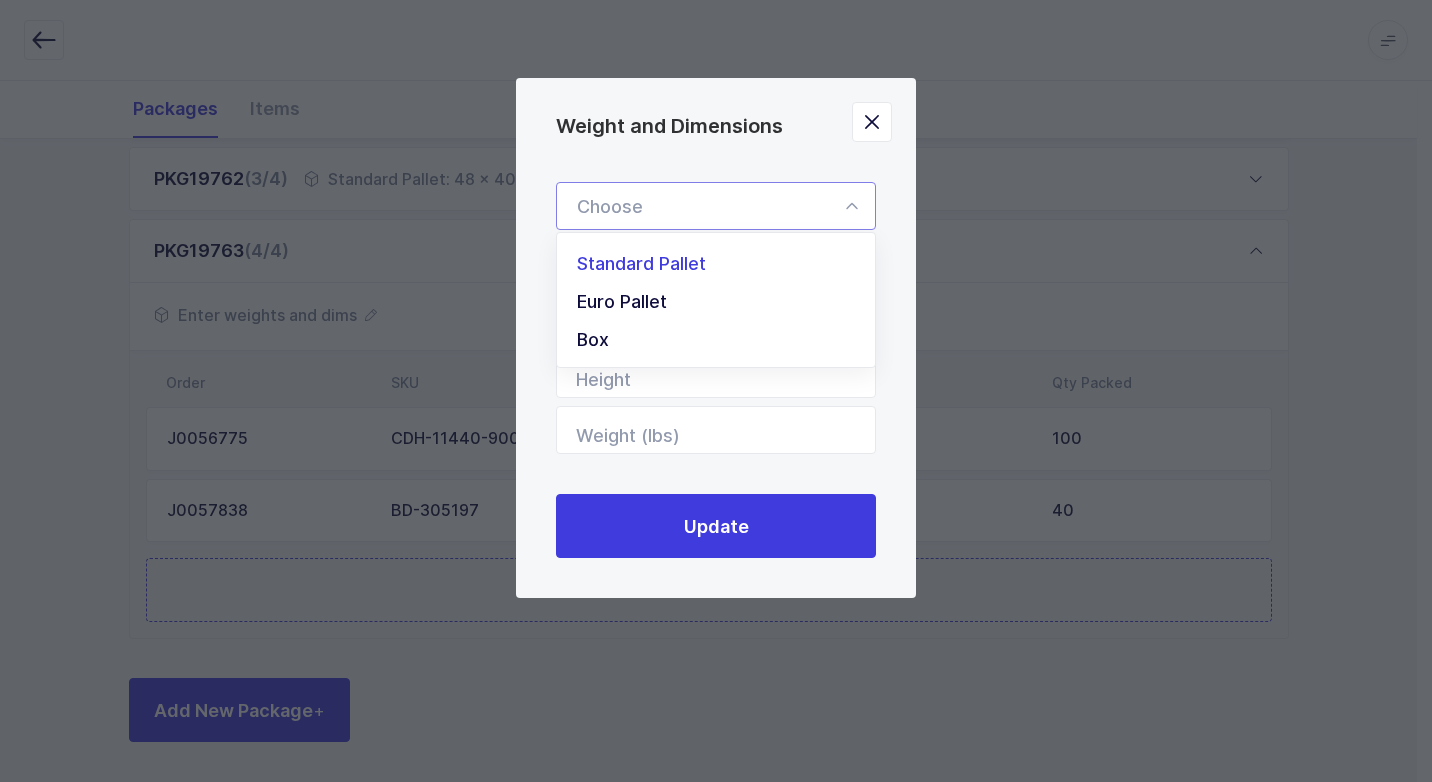 click on "Standard Pallet" at bounding box center [723, 264] 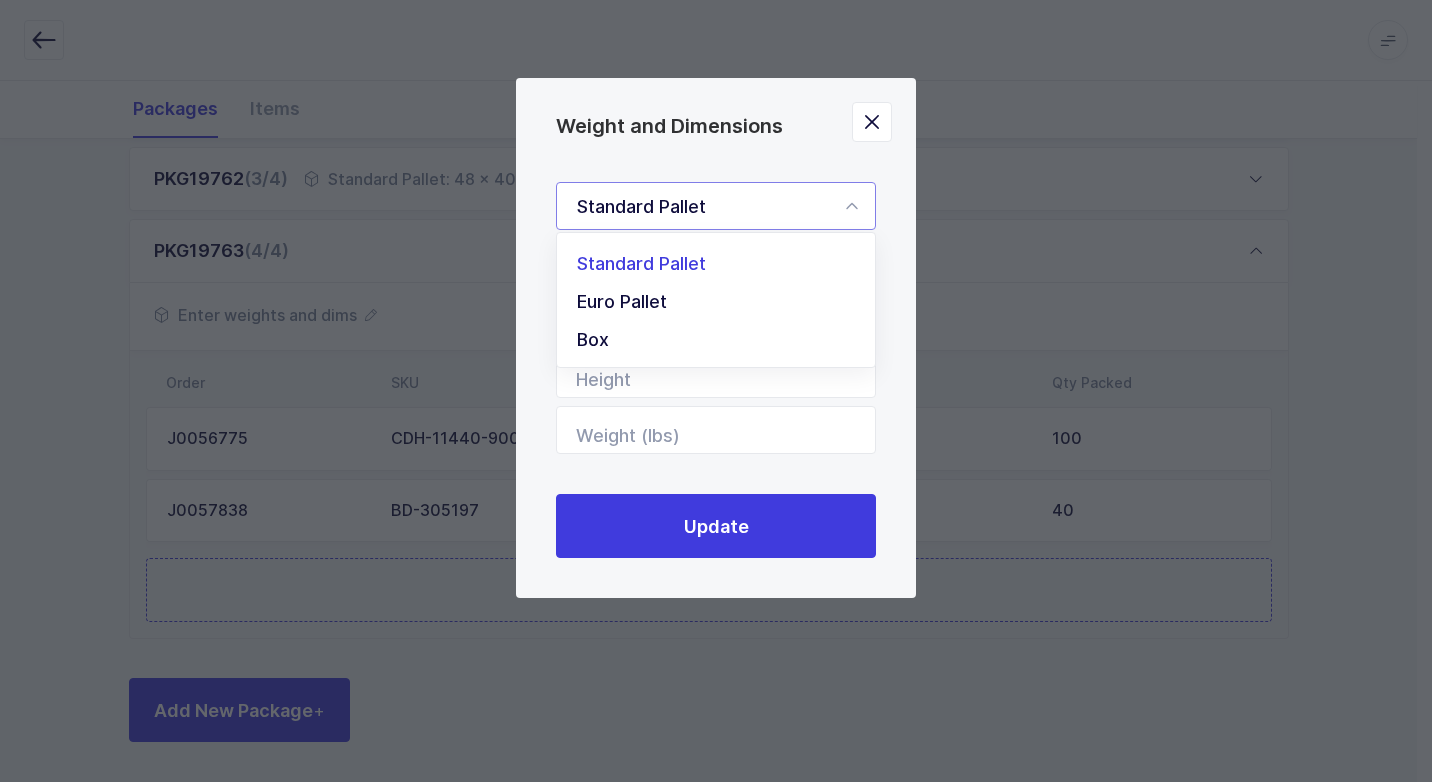 type on "48" 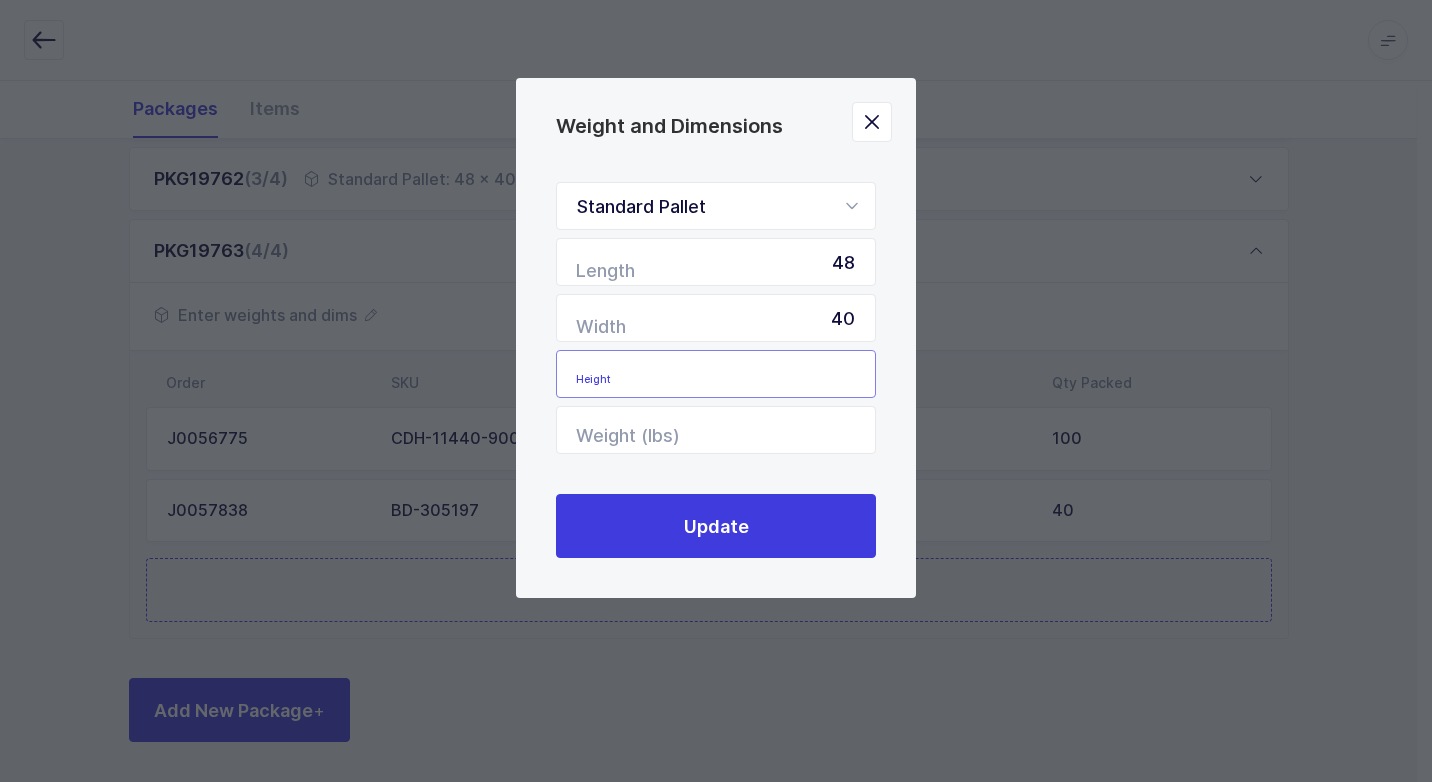 click at bounding box center [716, 374] 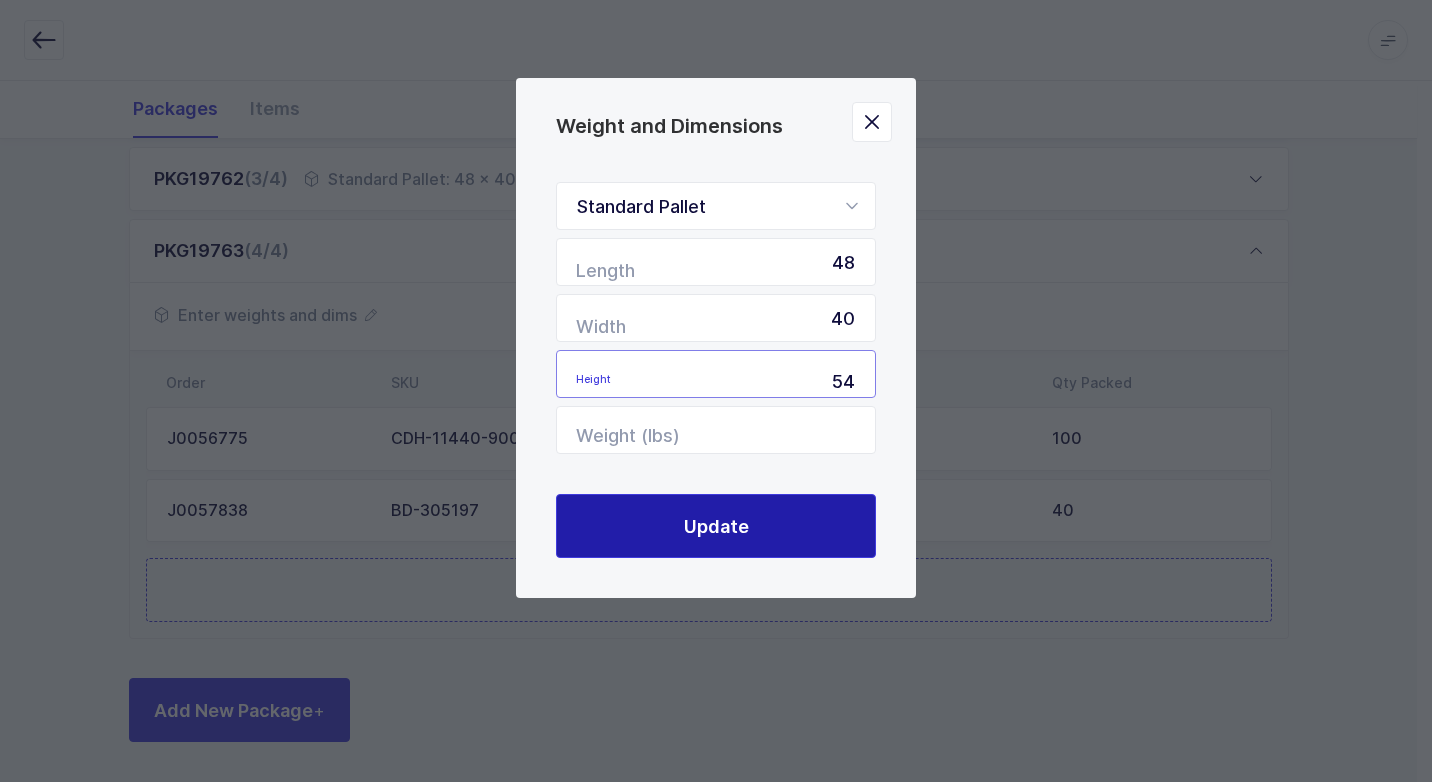 type on "54" 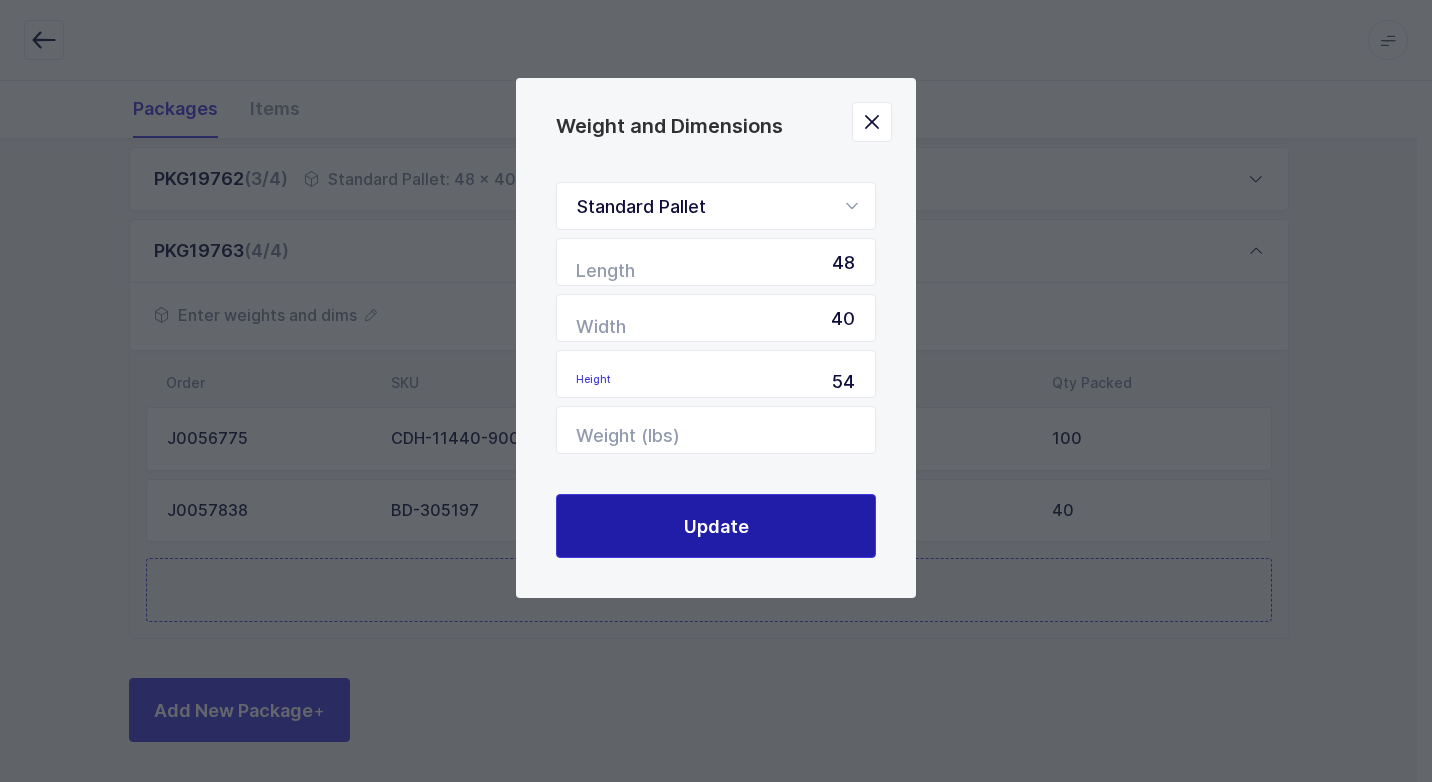 click on "Update" at bounding box center (716, 526) 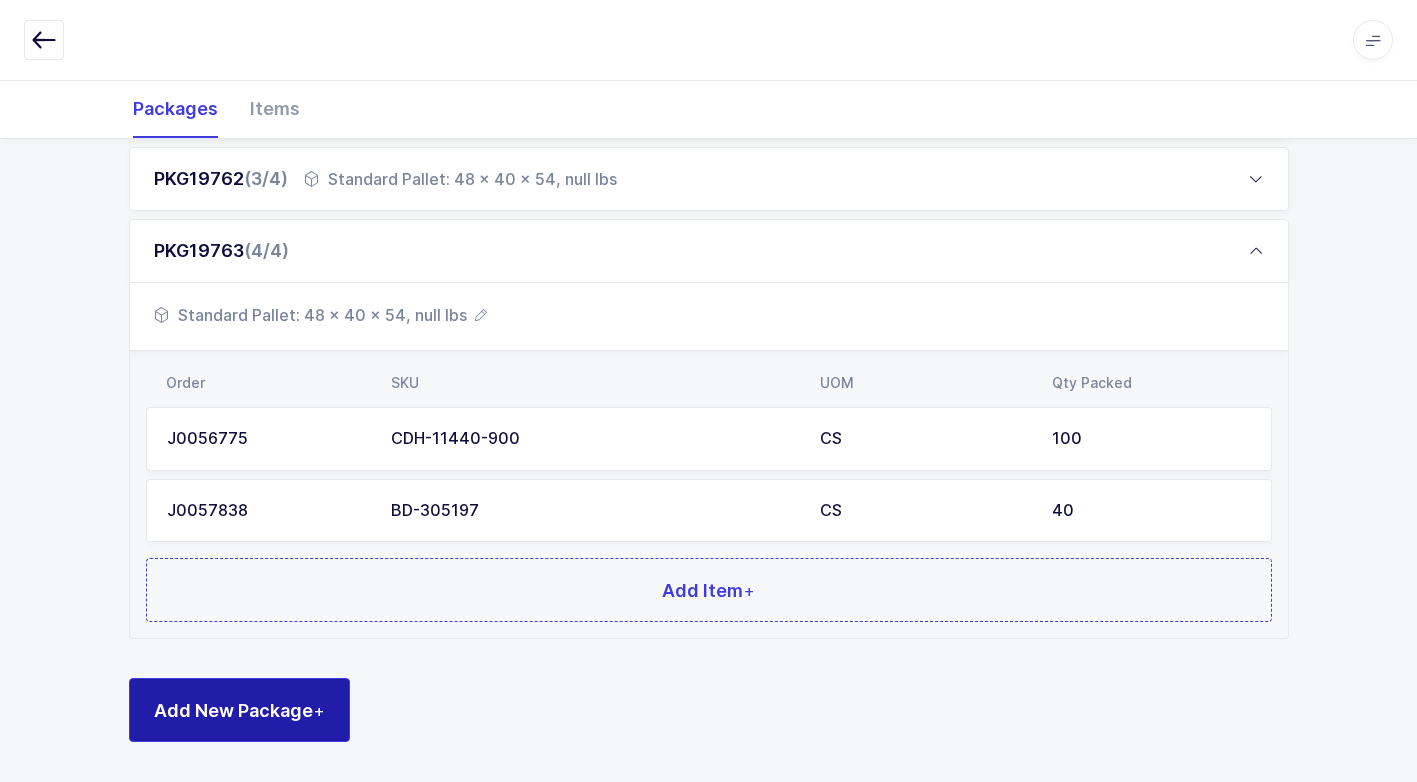 drag, startPoint x: 272, startPoint y: 711, endPoint x: 290, endPoint y: 712, distance: 18.027756 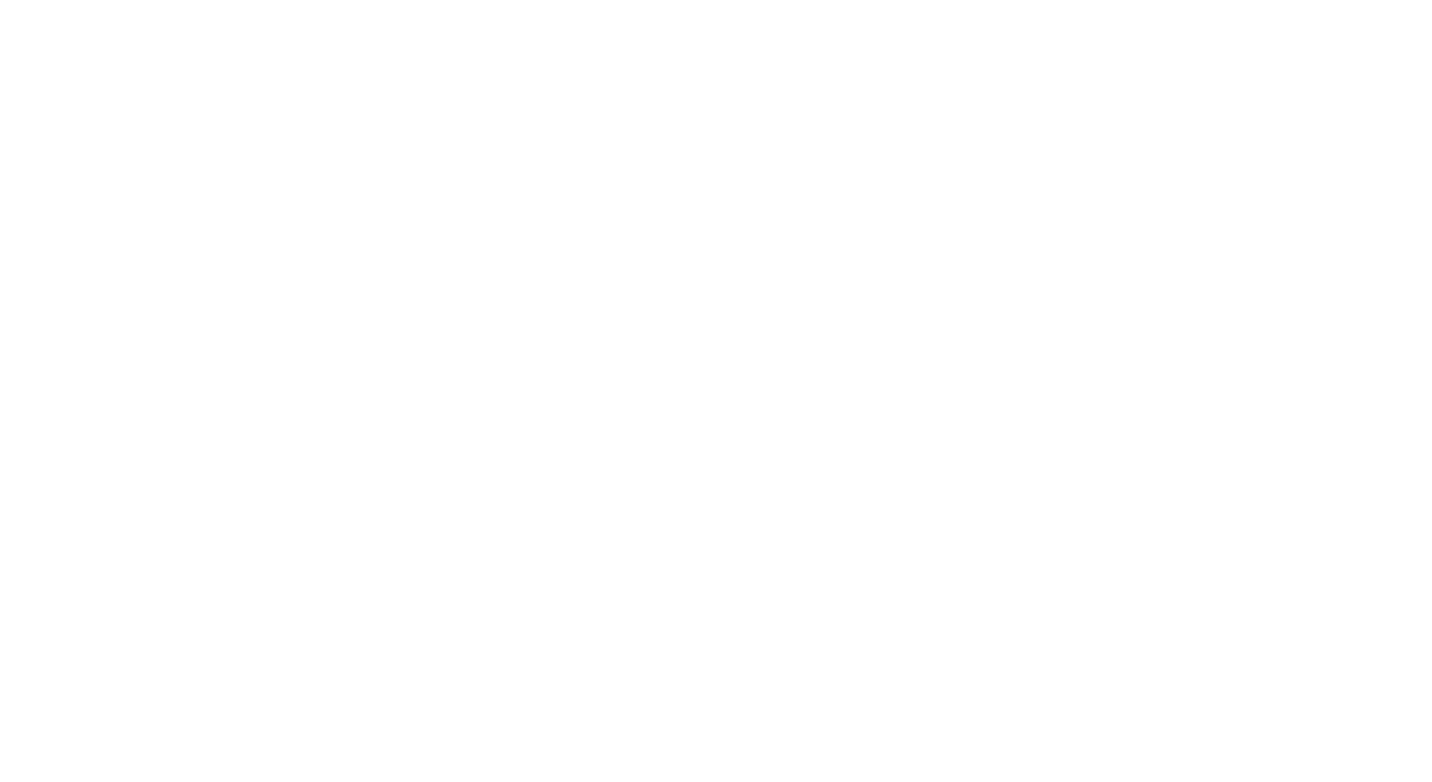 scroll, scrollTop: 0, scrollLeft: 0, axis: both 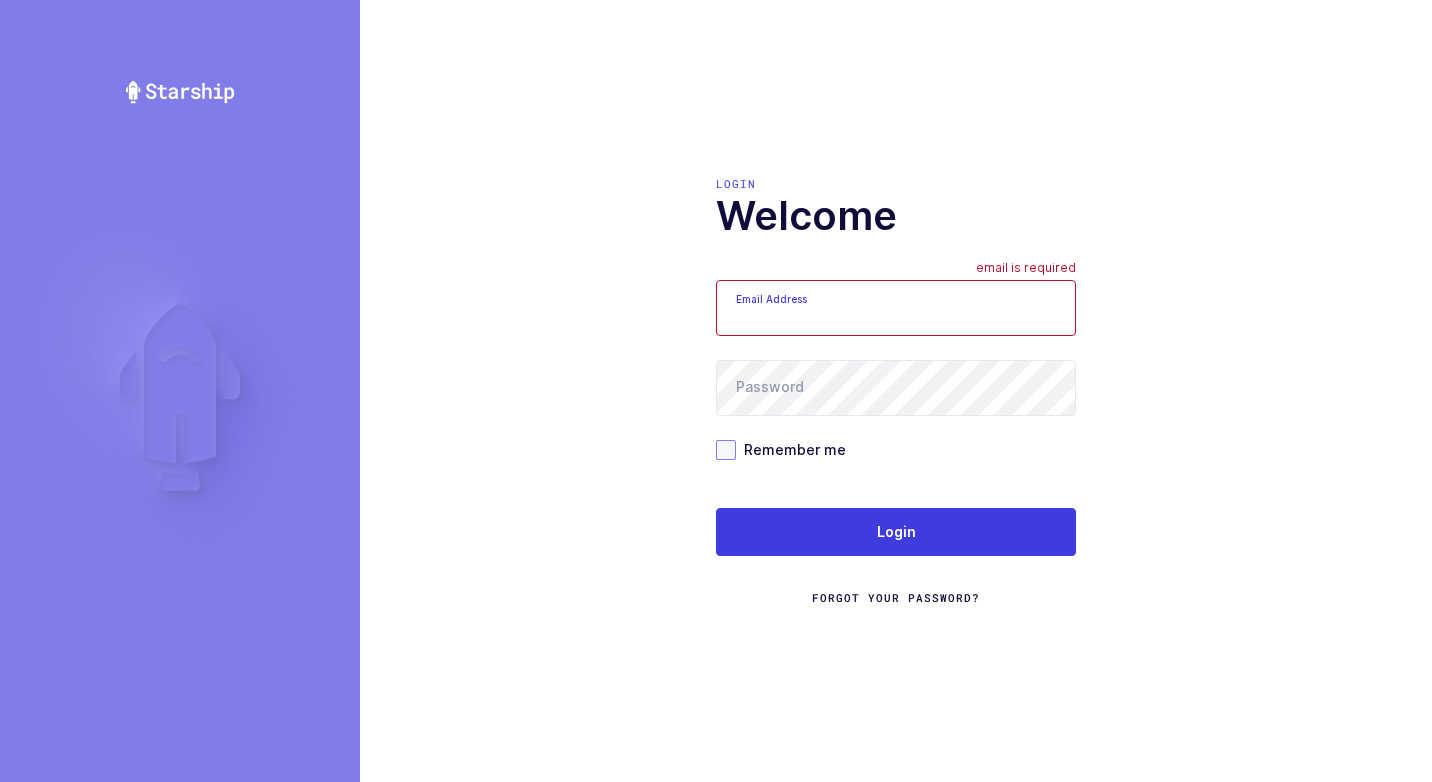 type on "[EMAIL_ADDRESS][DOMAIN_NAME]" 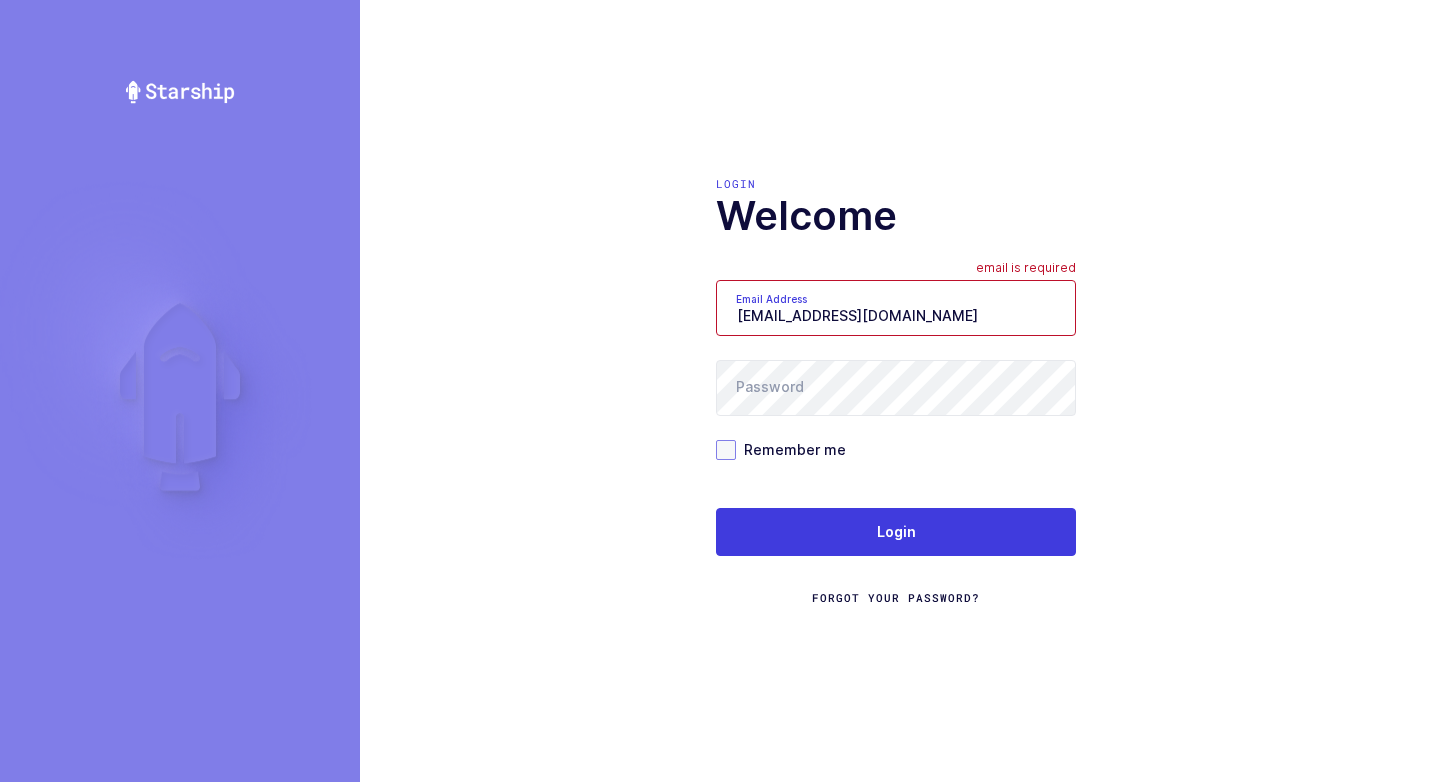 click at bounding box center [726, 450] 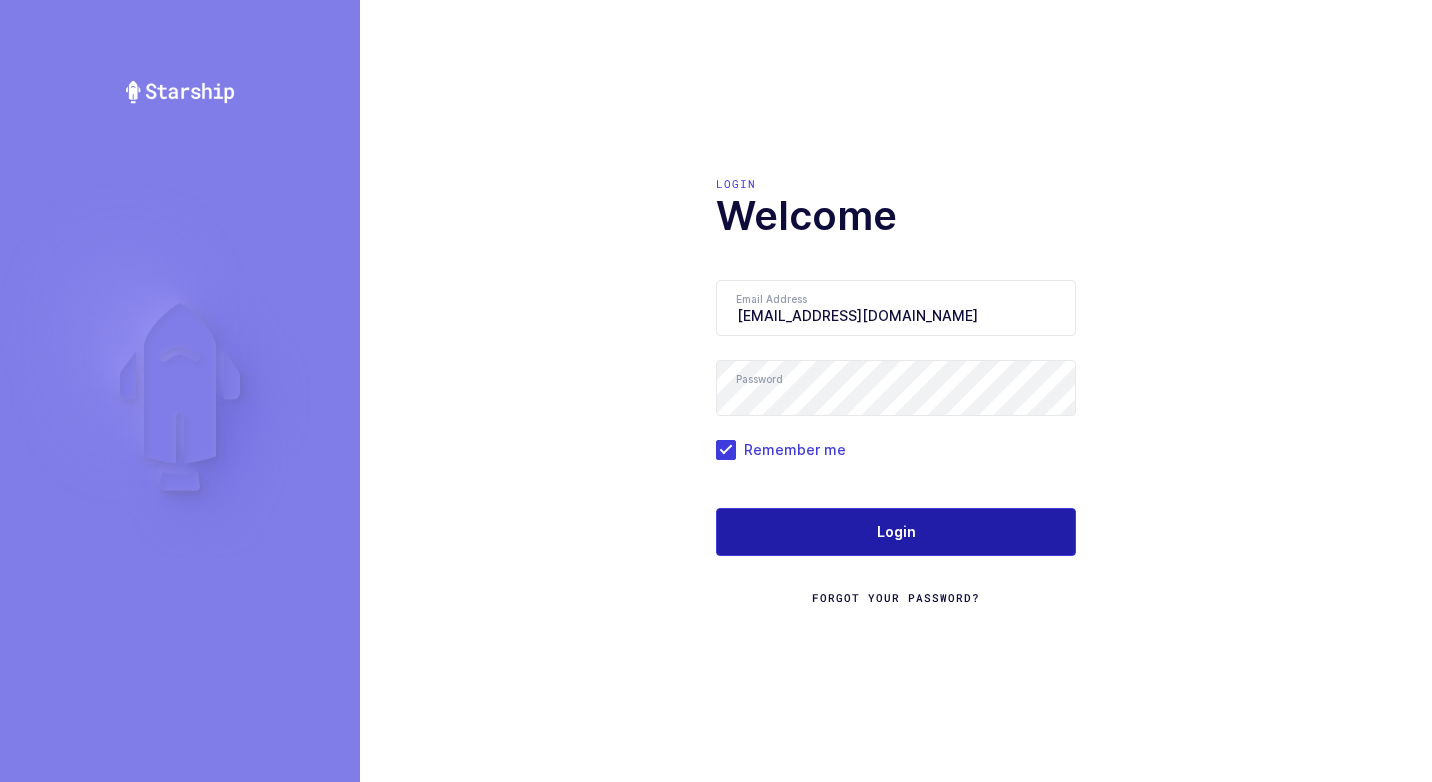 click on "Login" at bounding box center (896, 532) 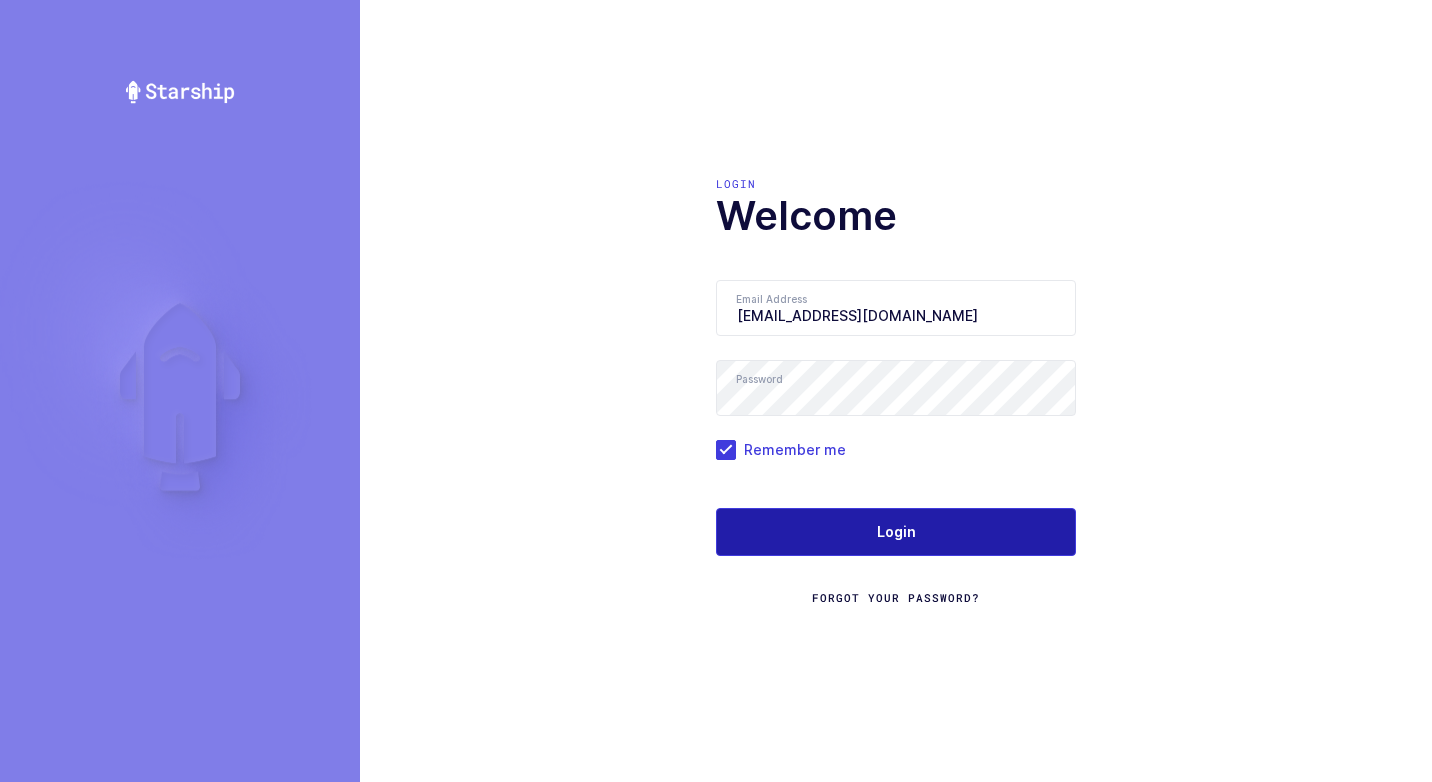 click on "Login" at bounding box center (896, 532) 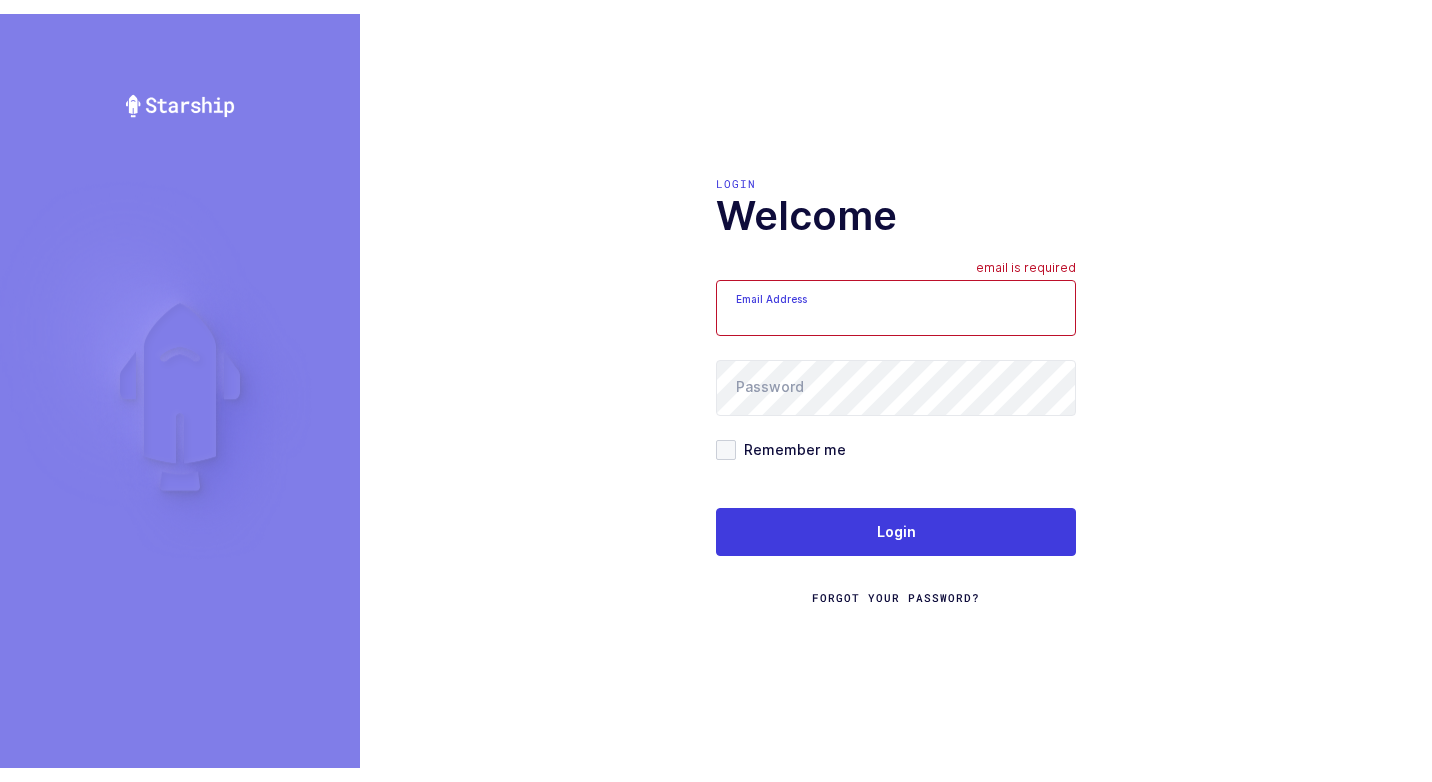 scroll, scrollTop: 0, scrollLeft: 0, axis: both 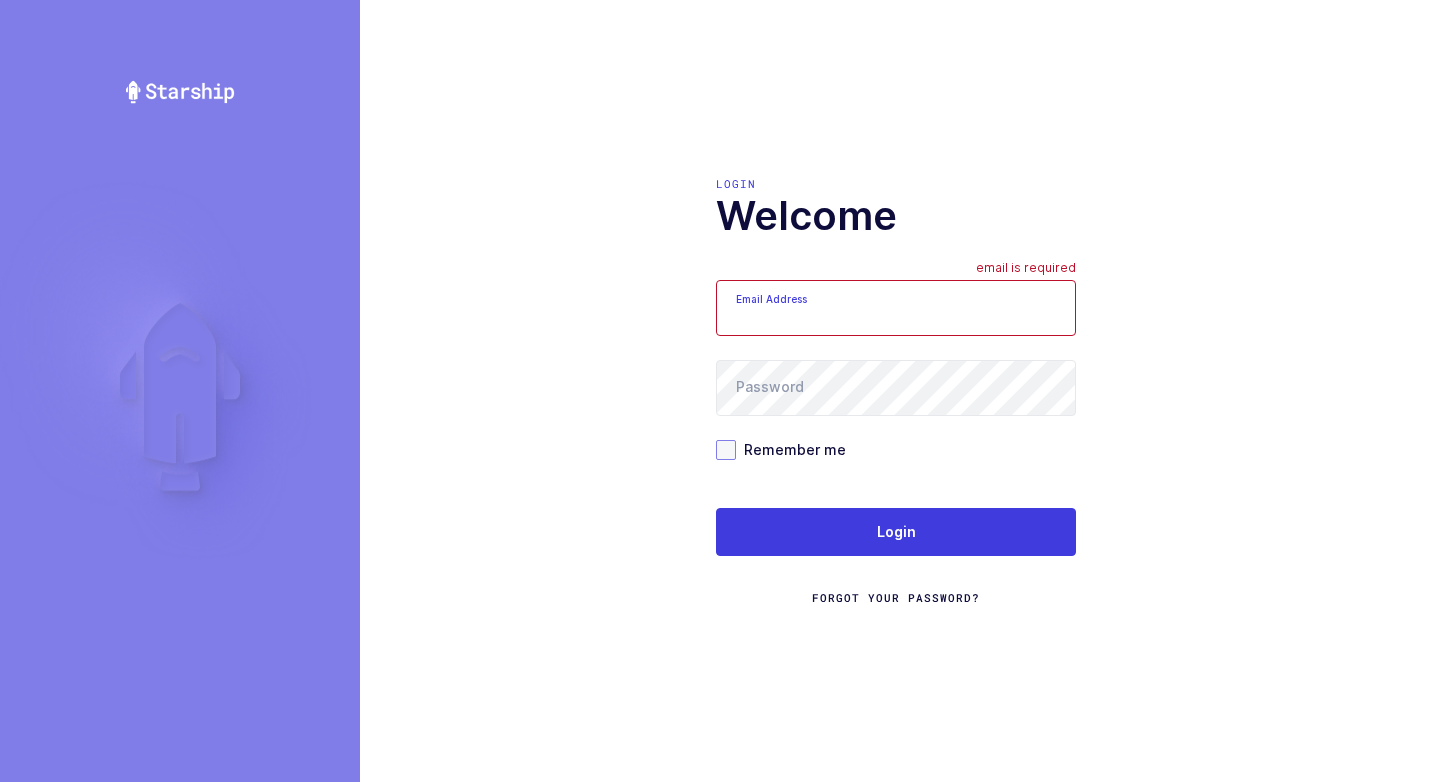 type on "walkerj@gmail.com" 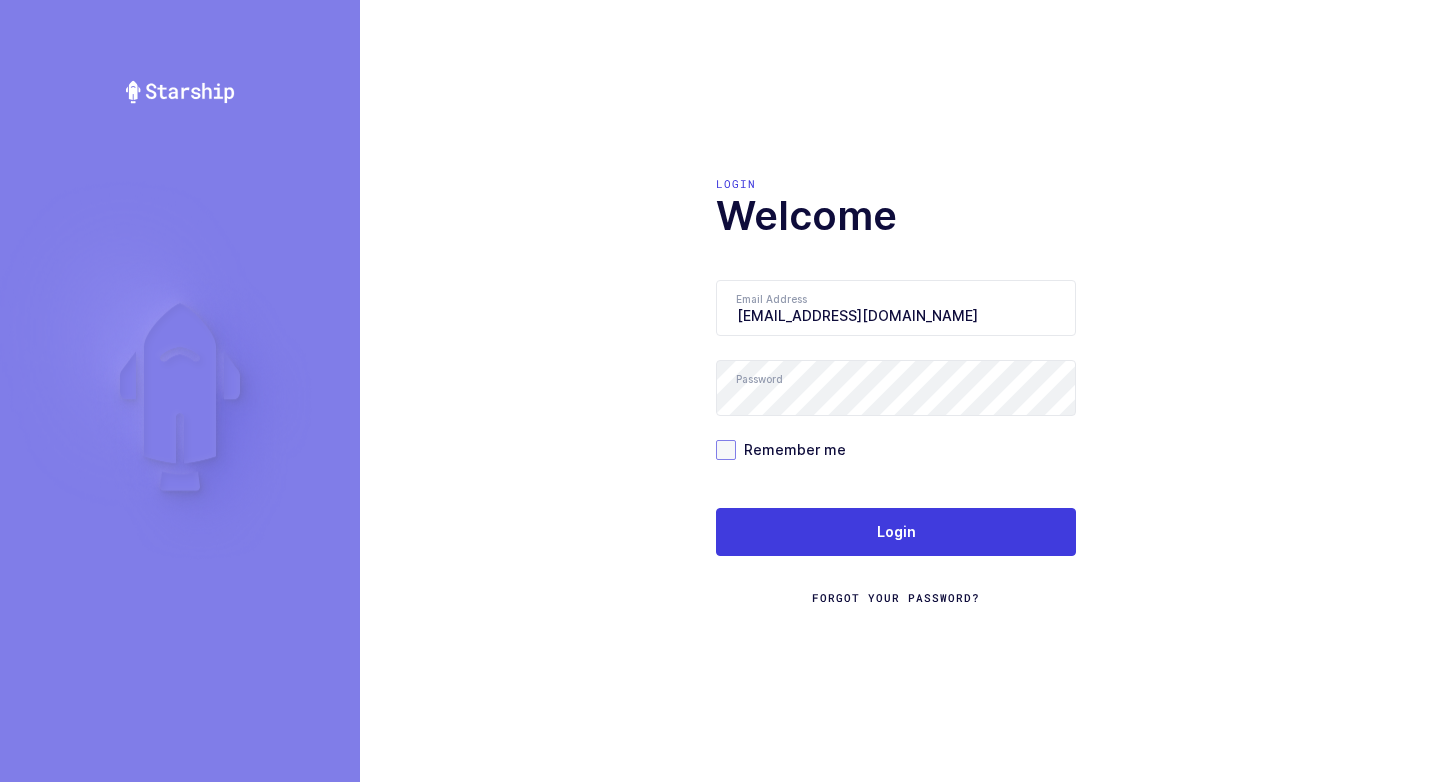 click at bounding box center [726, 450] 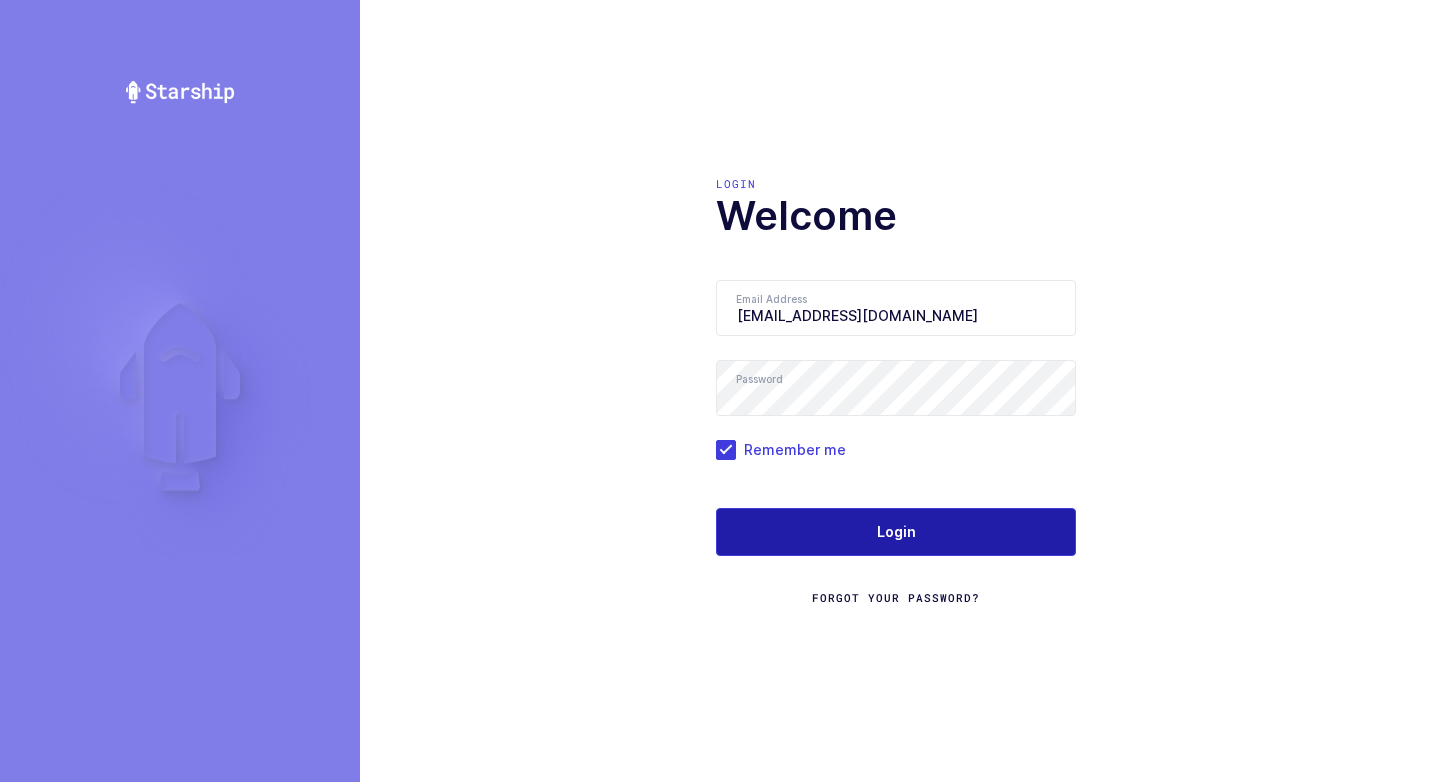 click on "Login" at bounding box center [896, 532] 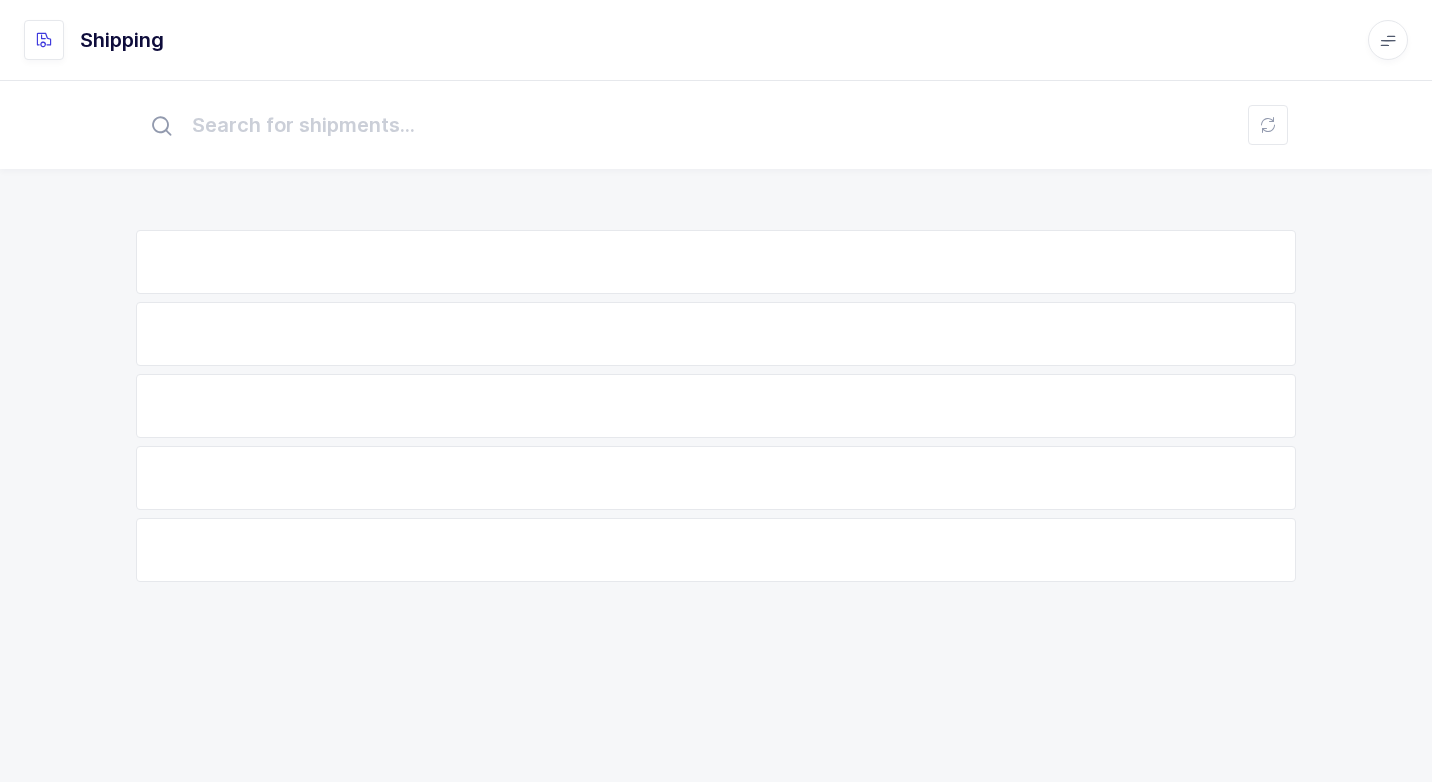 scroll, scrollTop: 0, scrollLeft: 0, axis: both 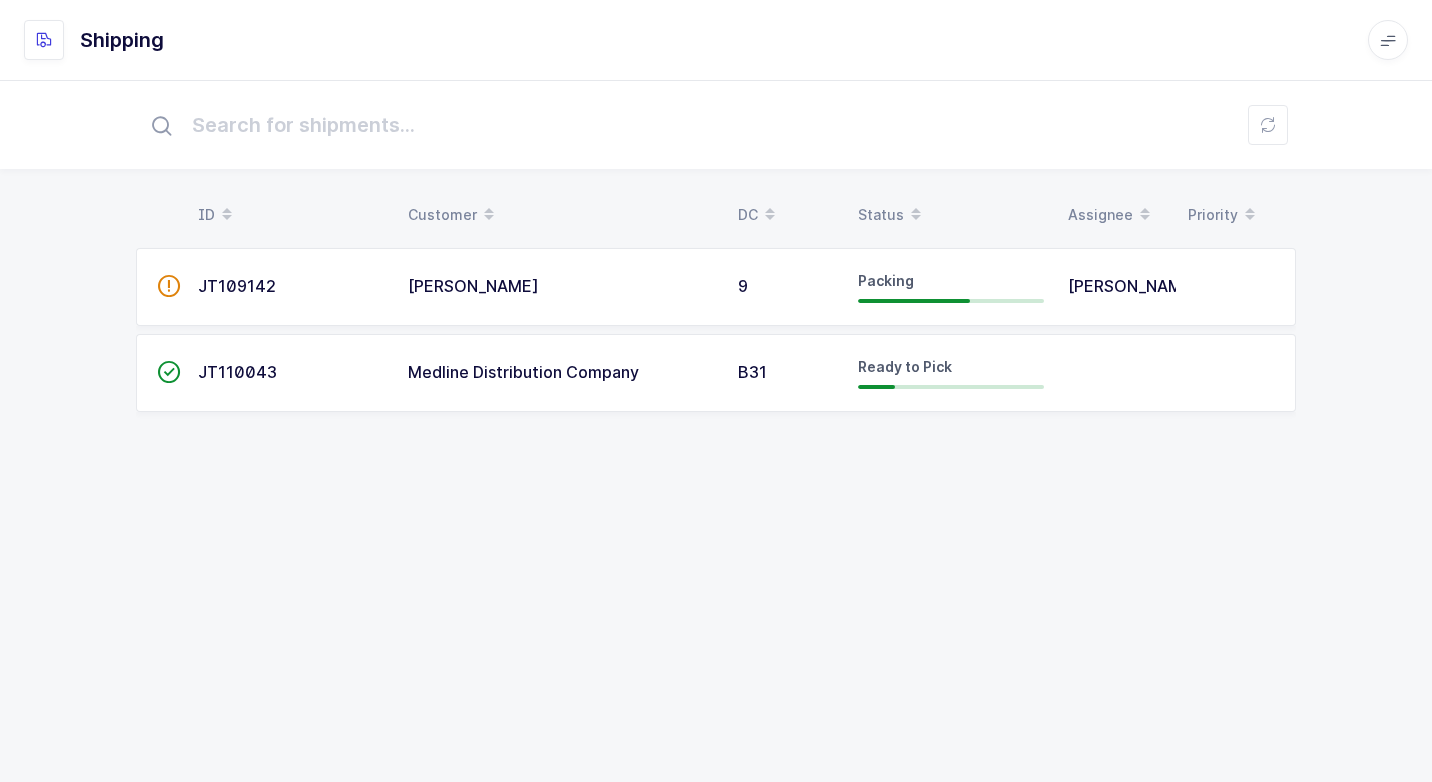 click on "[PERSON_NAME]" at bounding box center (561, 287) 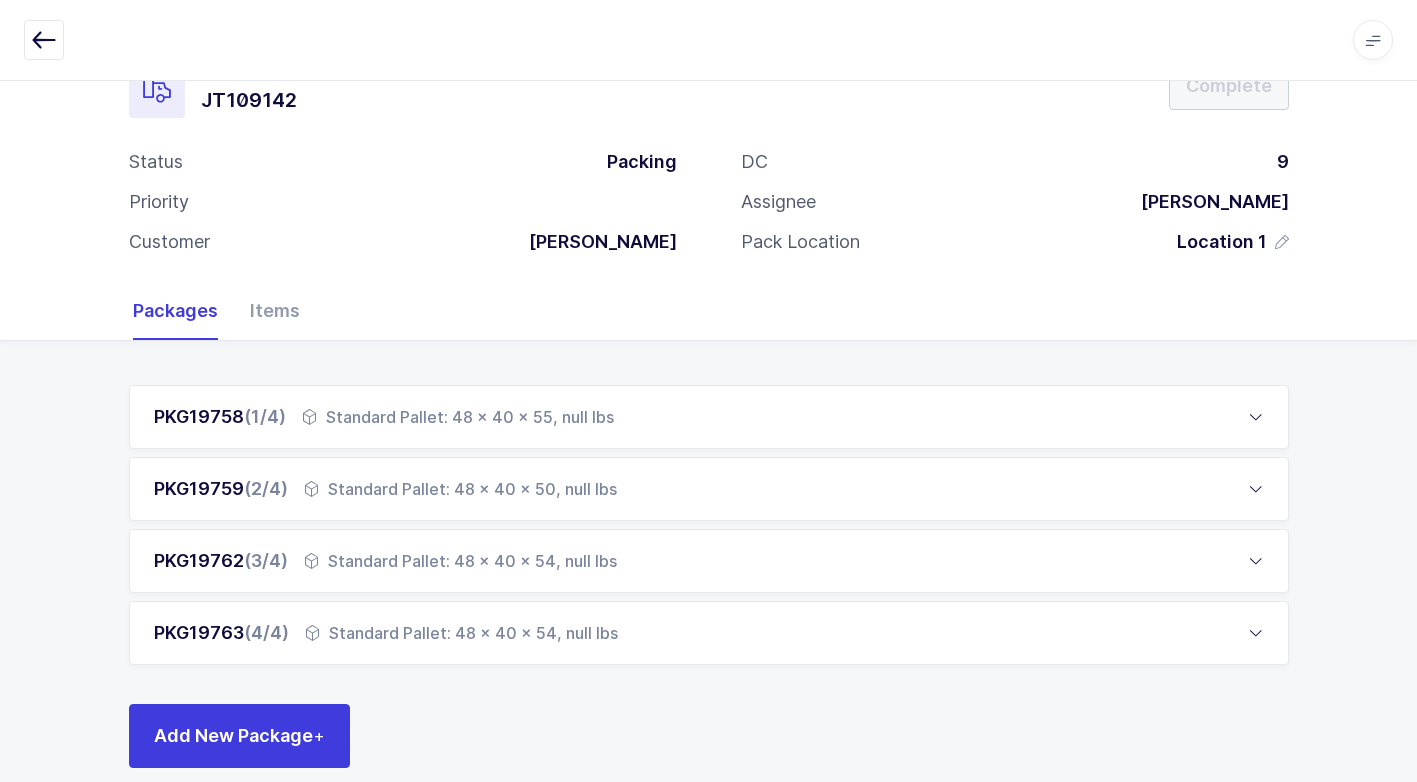 scroll, scrollTop: 84, scrollLeft: 0, axis: vertical 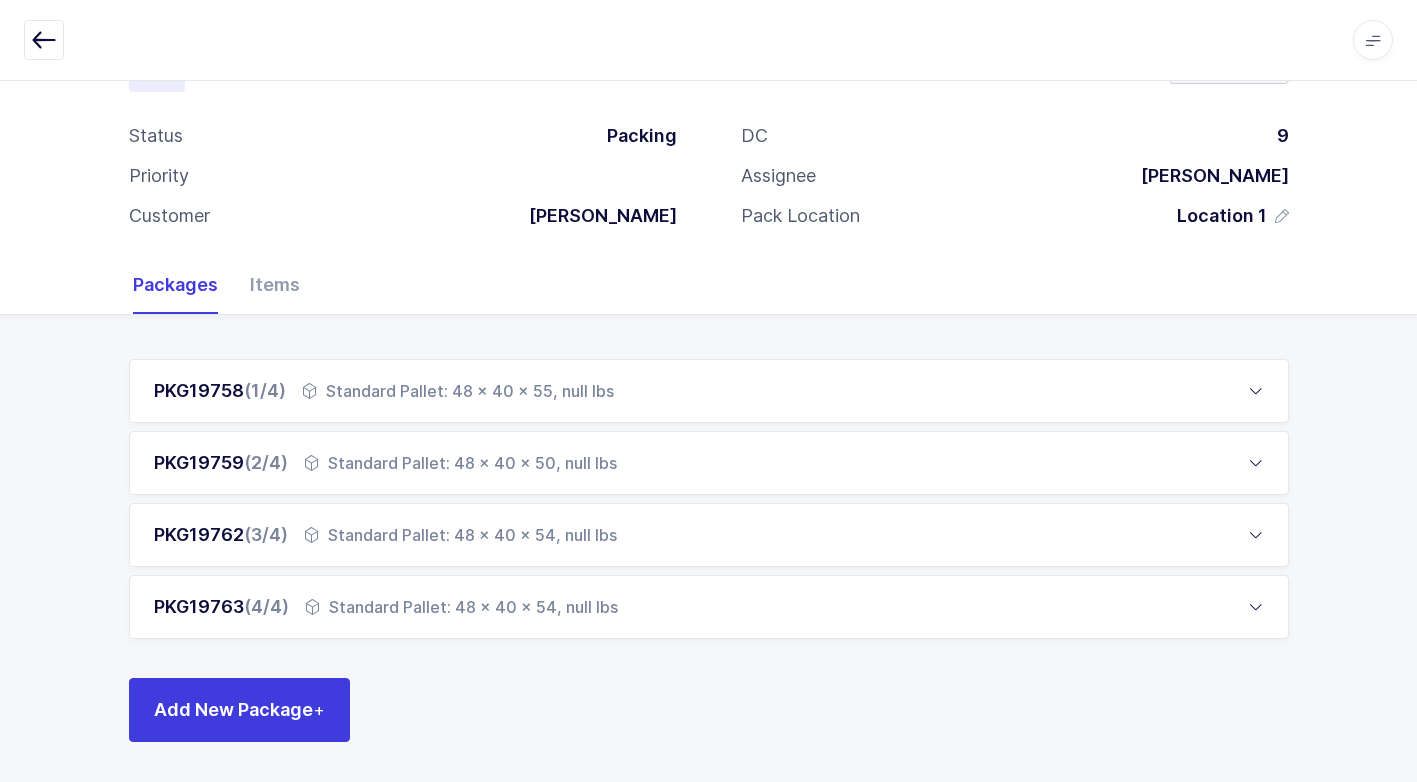 click on "Standard Pallet: 48 x 40 x 55, null lbs" at bounding box center (458, 391) 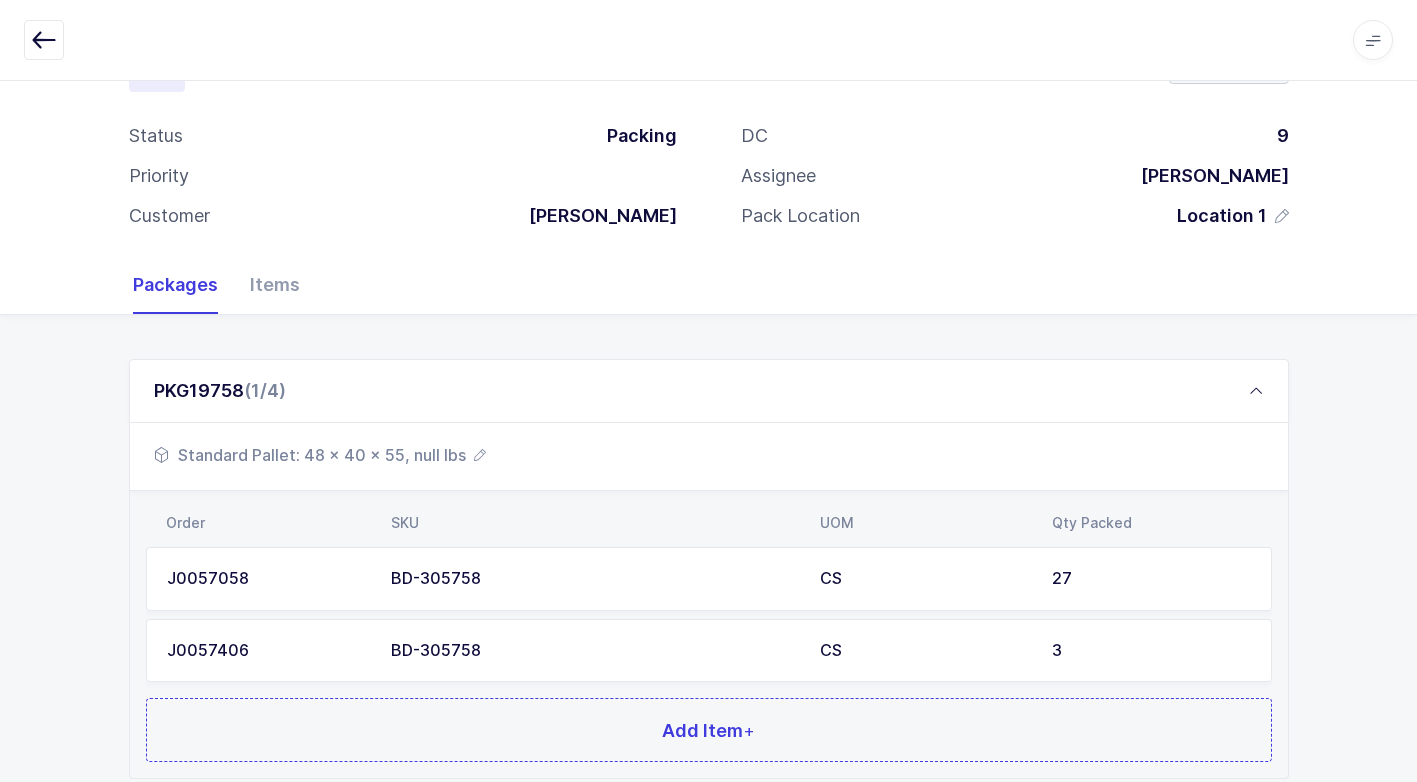 click on "Standard Pallet: 48 x 40 x 55, null lbs" at bounding box center [320, 455] 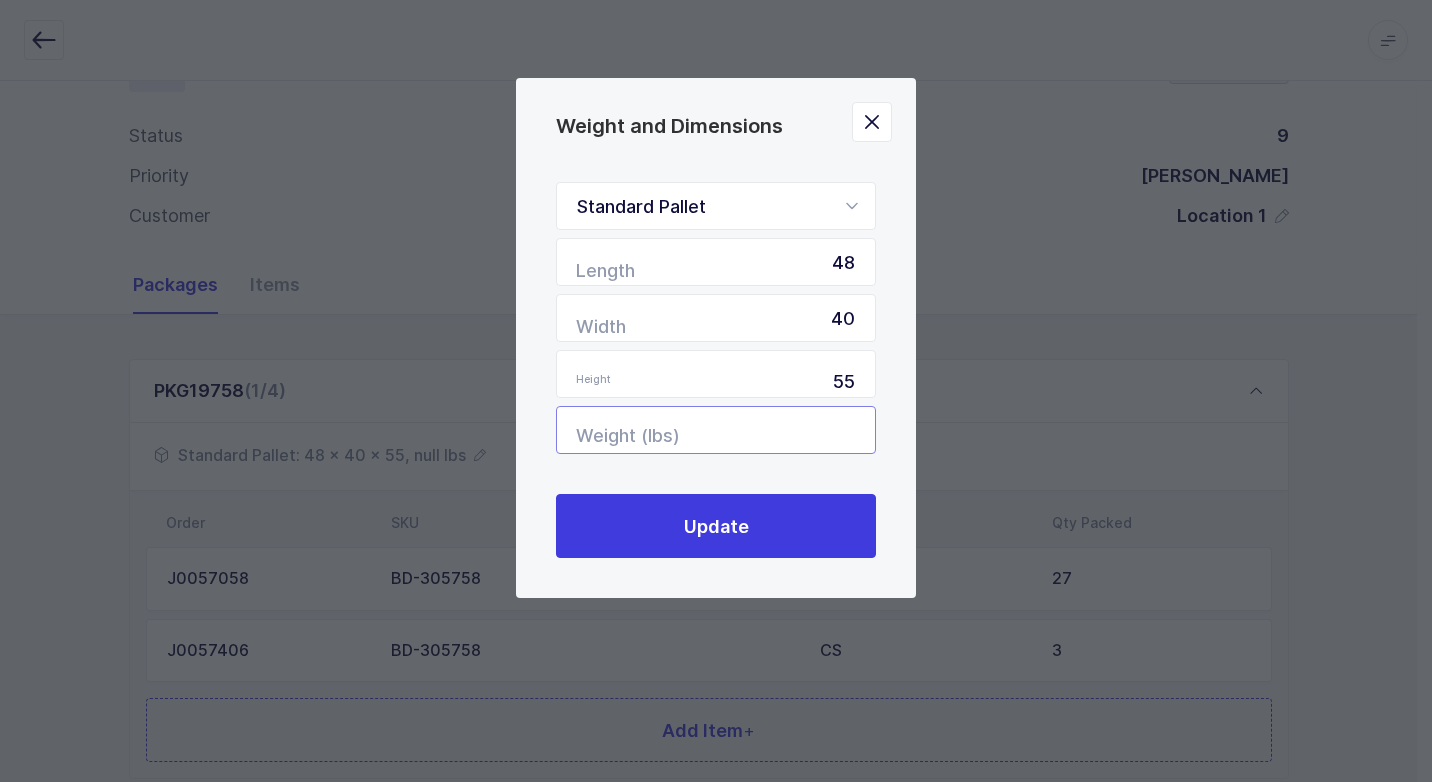 click at bounding box center [716, 430] 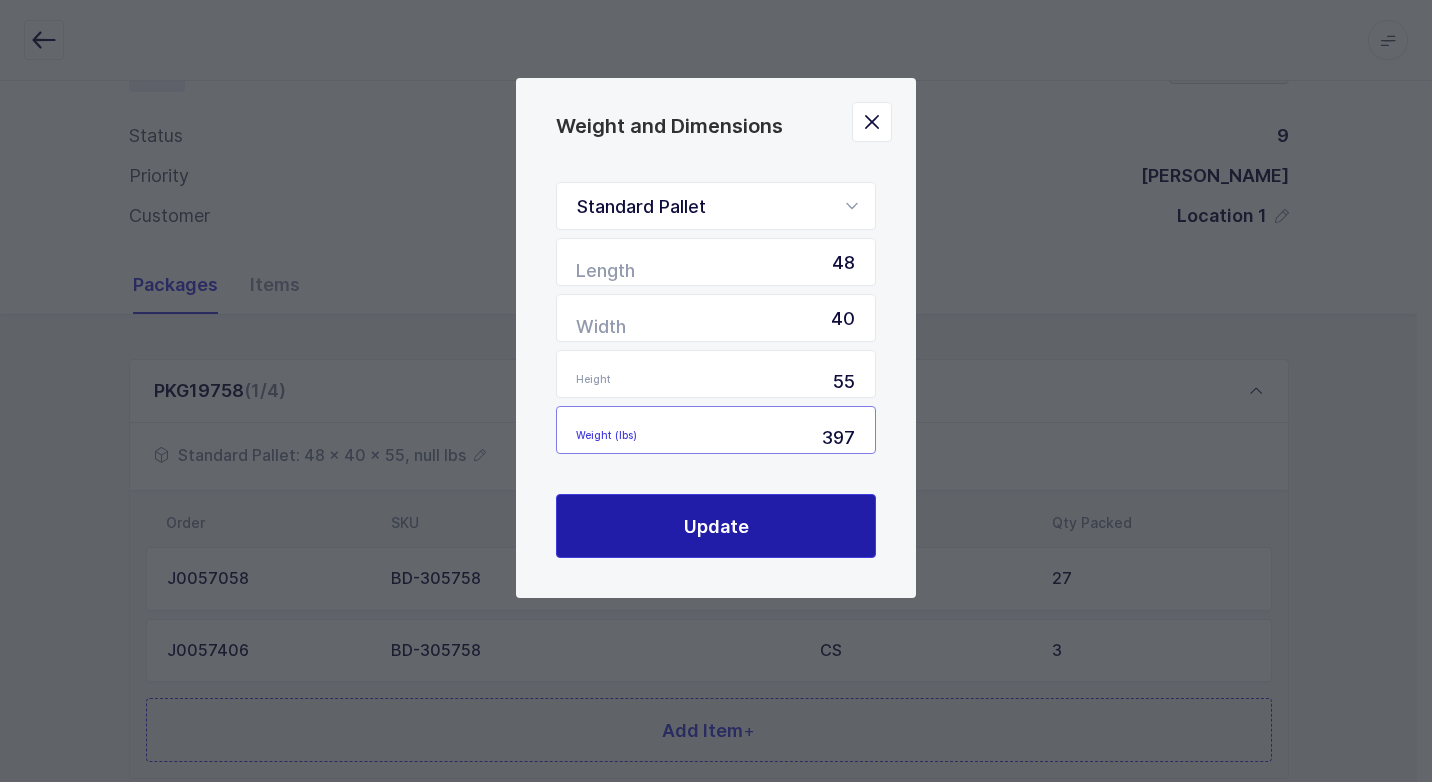 type on "397" 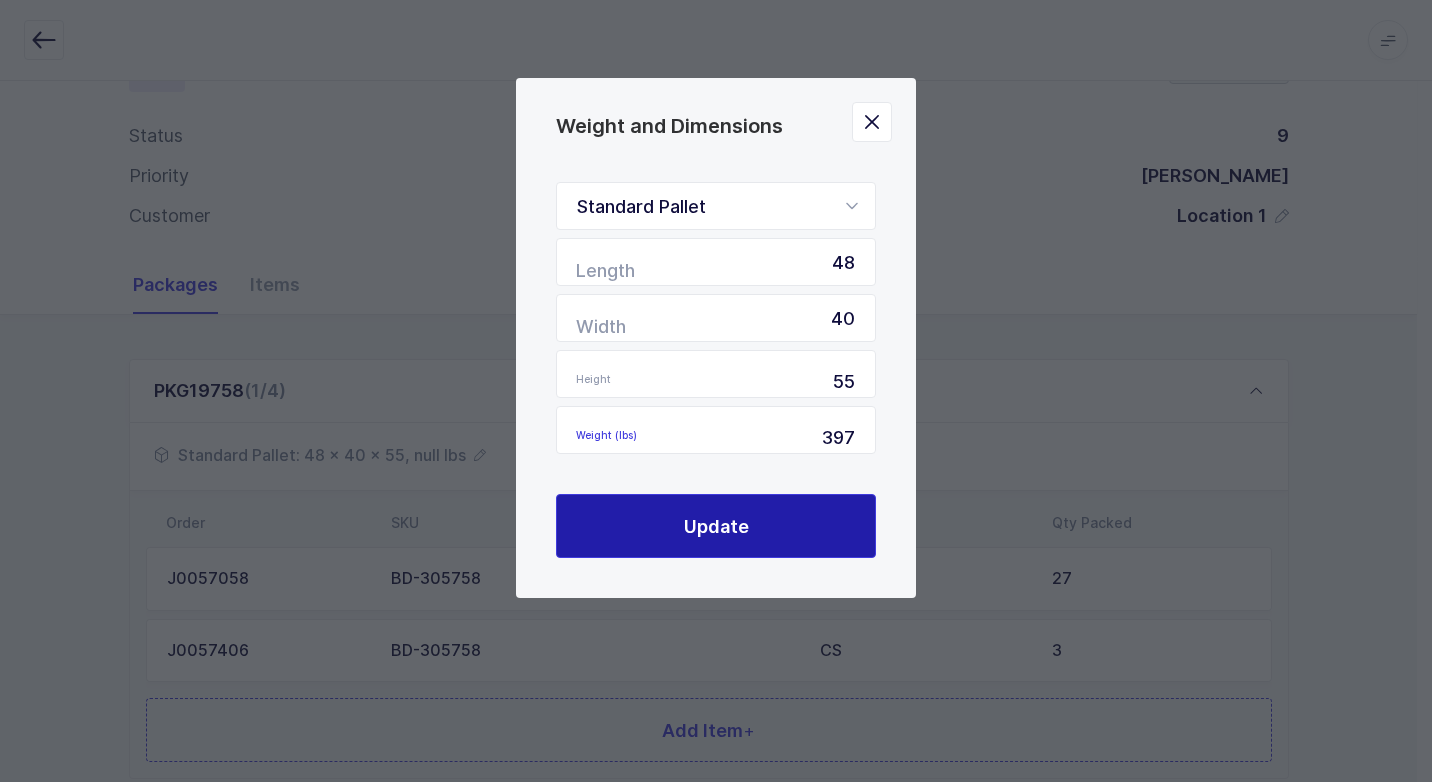 click on "Update" at bounding box center (716, 526) 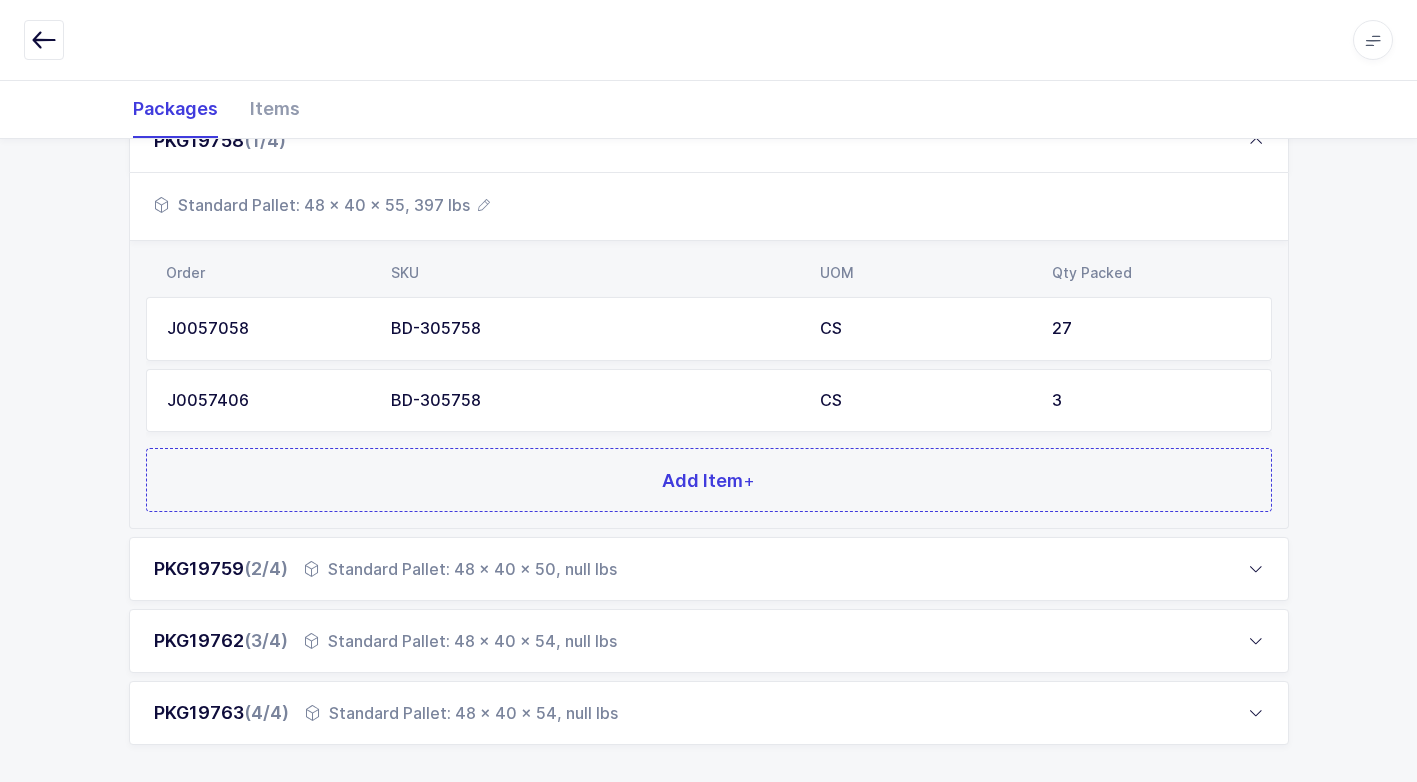 scroll, scrollTop: 384, scrollLeft: 0, axis: vertical 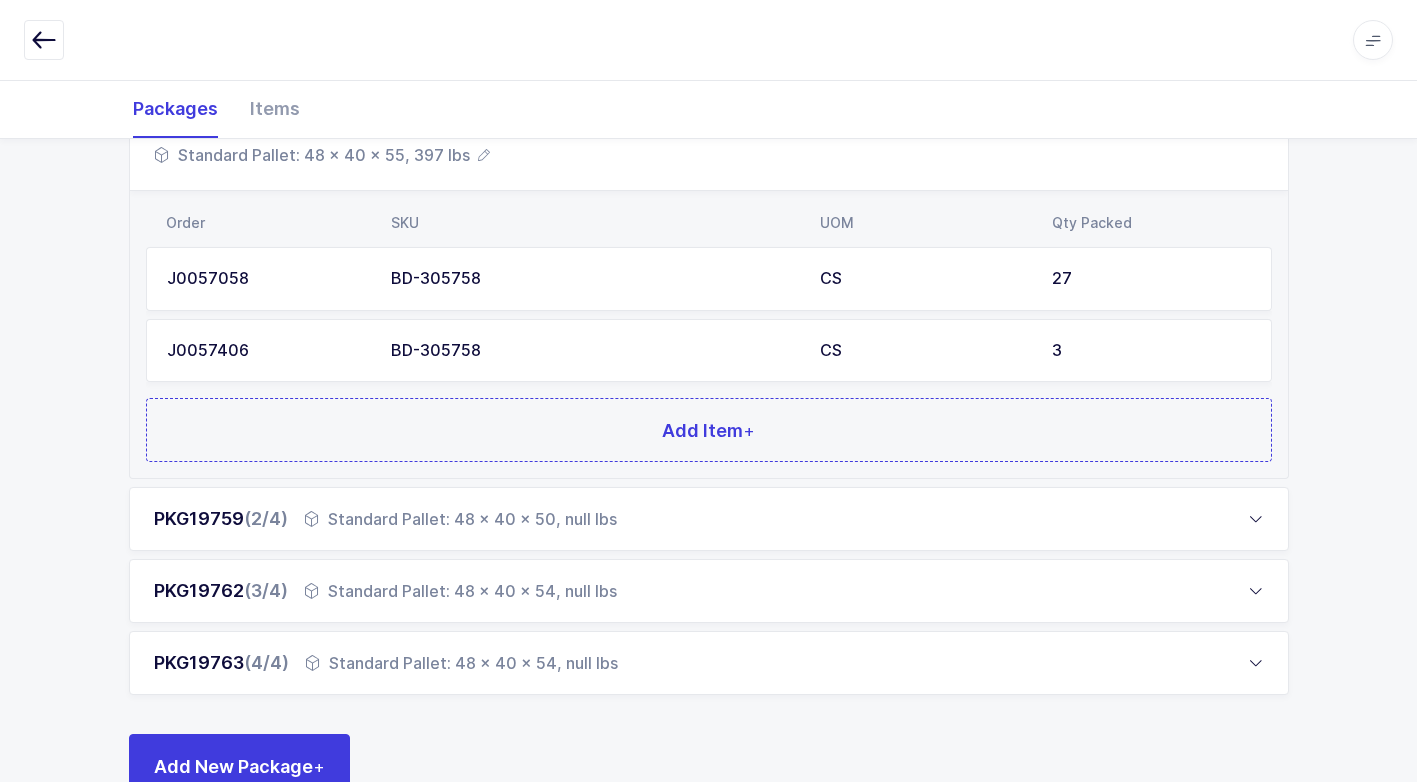 click on "Standard Pallet: 48 x 40 x 50, null lbs" at bounding box center (460, 519) 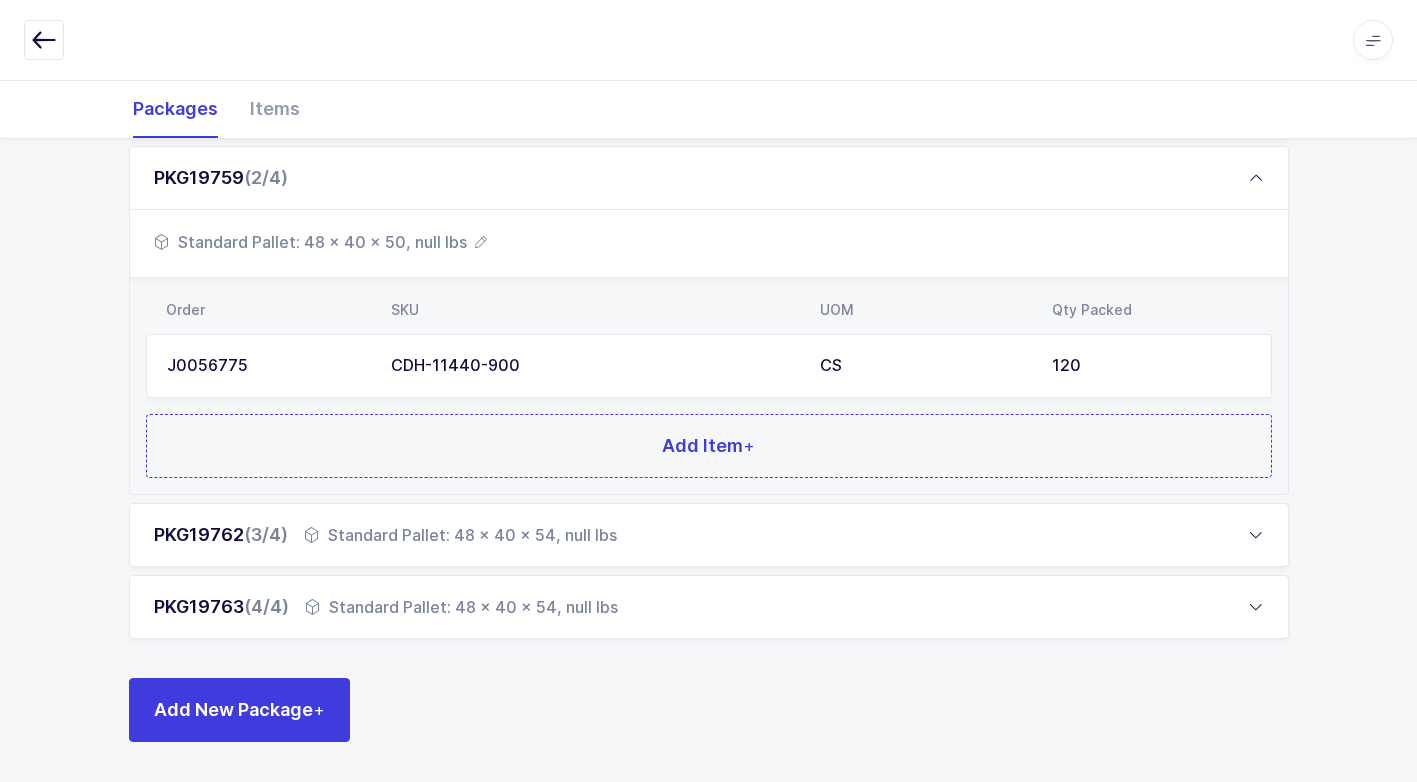 scroll, scrollTop: 369, scrollLeft: 0, axis: vertical 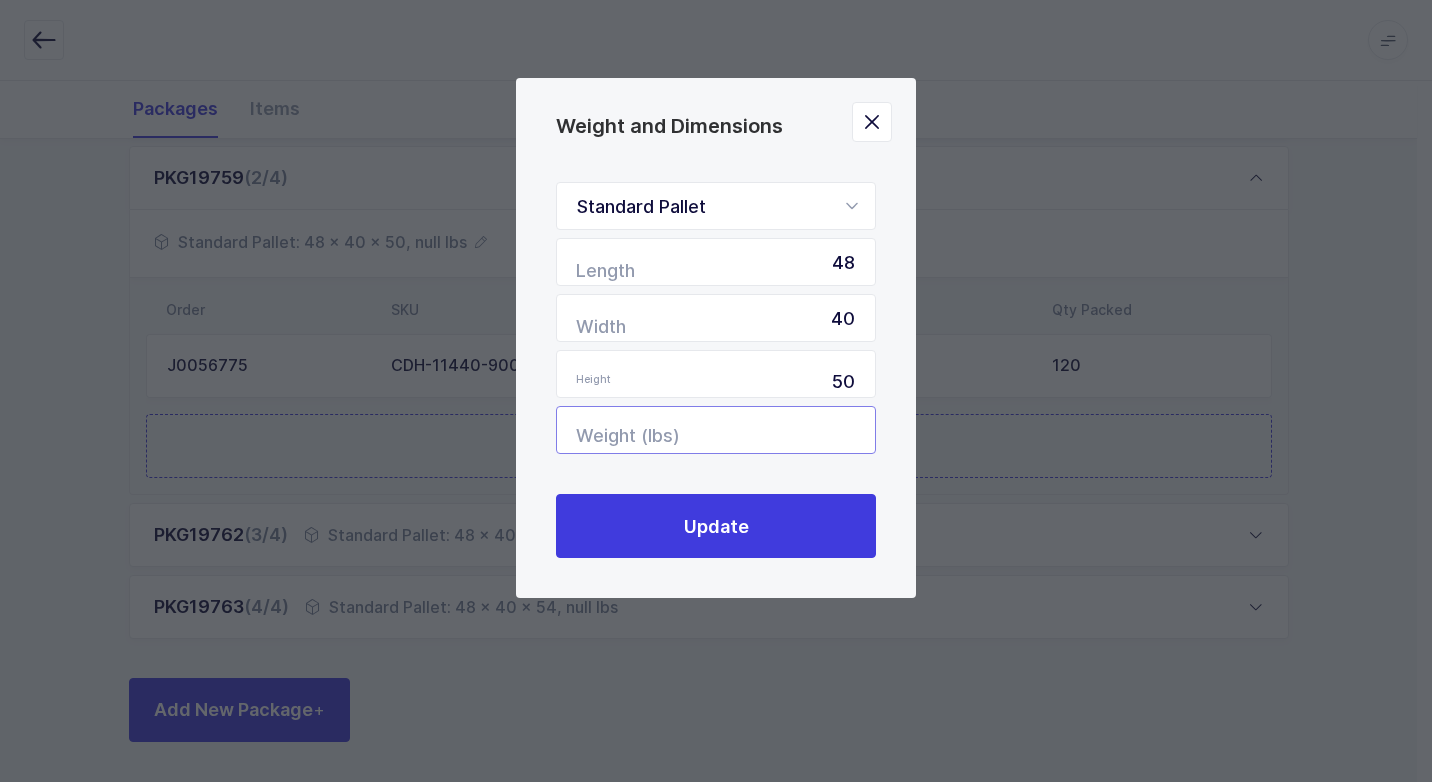 click at bounding box center [716, 430] 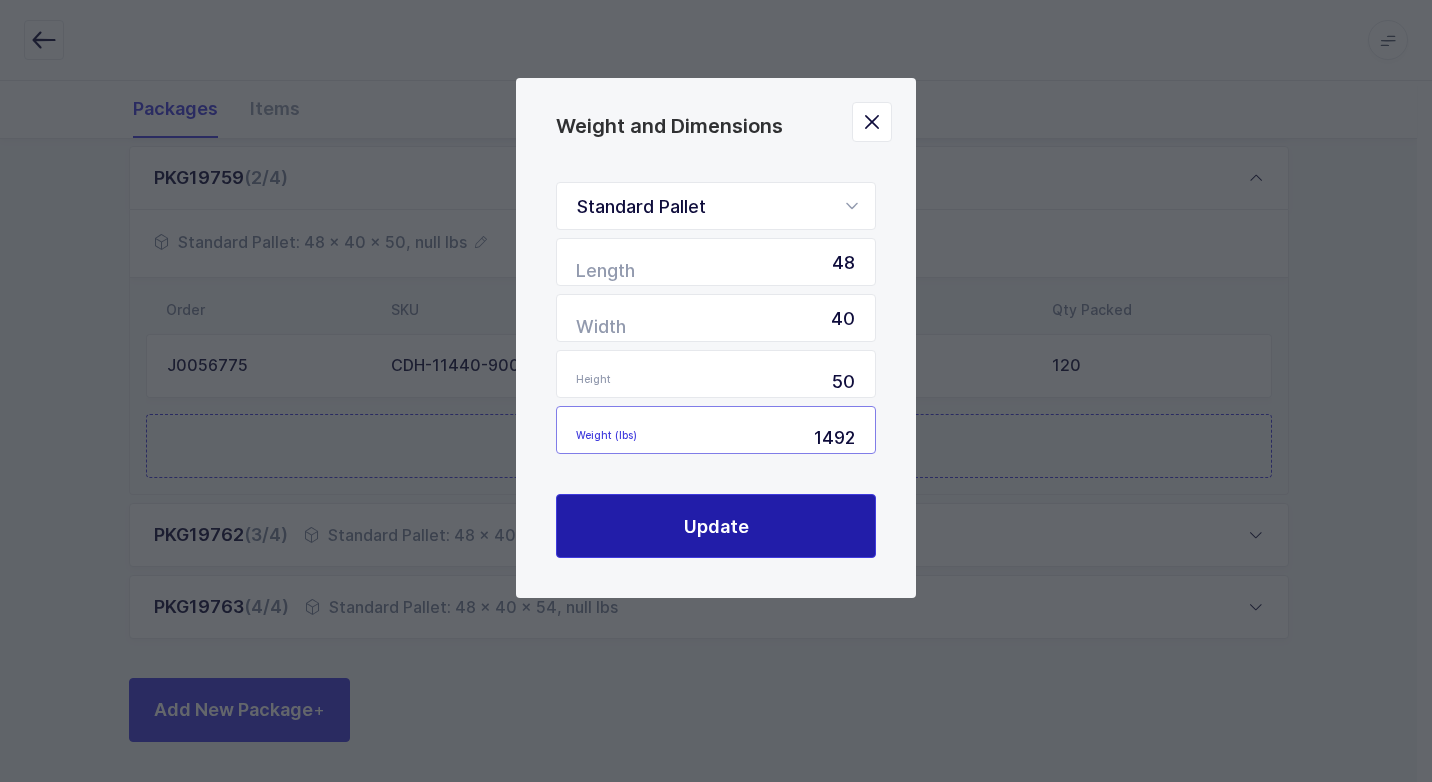 type on "1492" 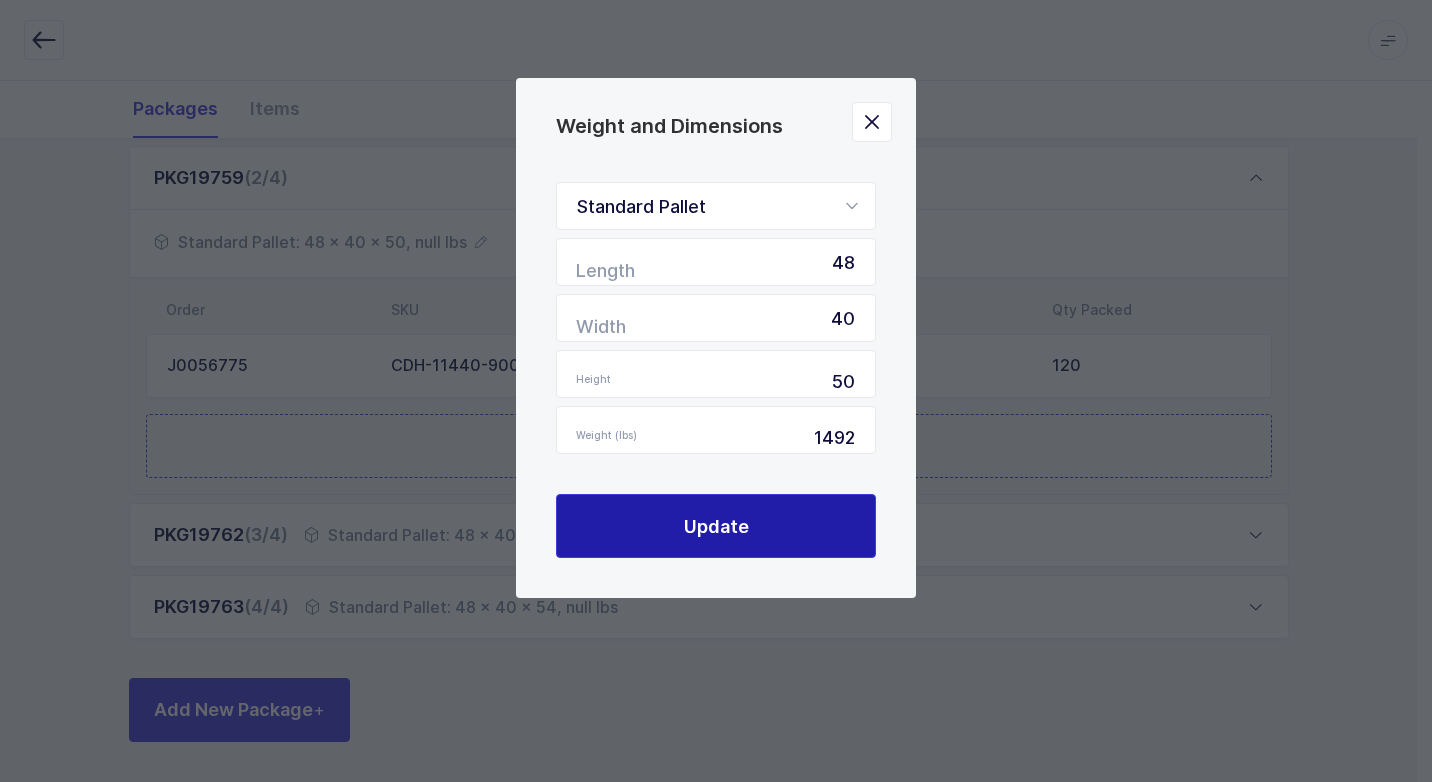 click on "Update" at bounding box center (716, 526) 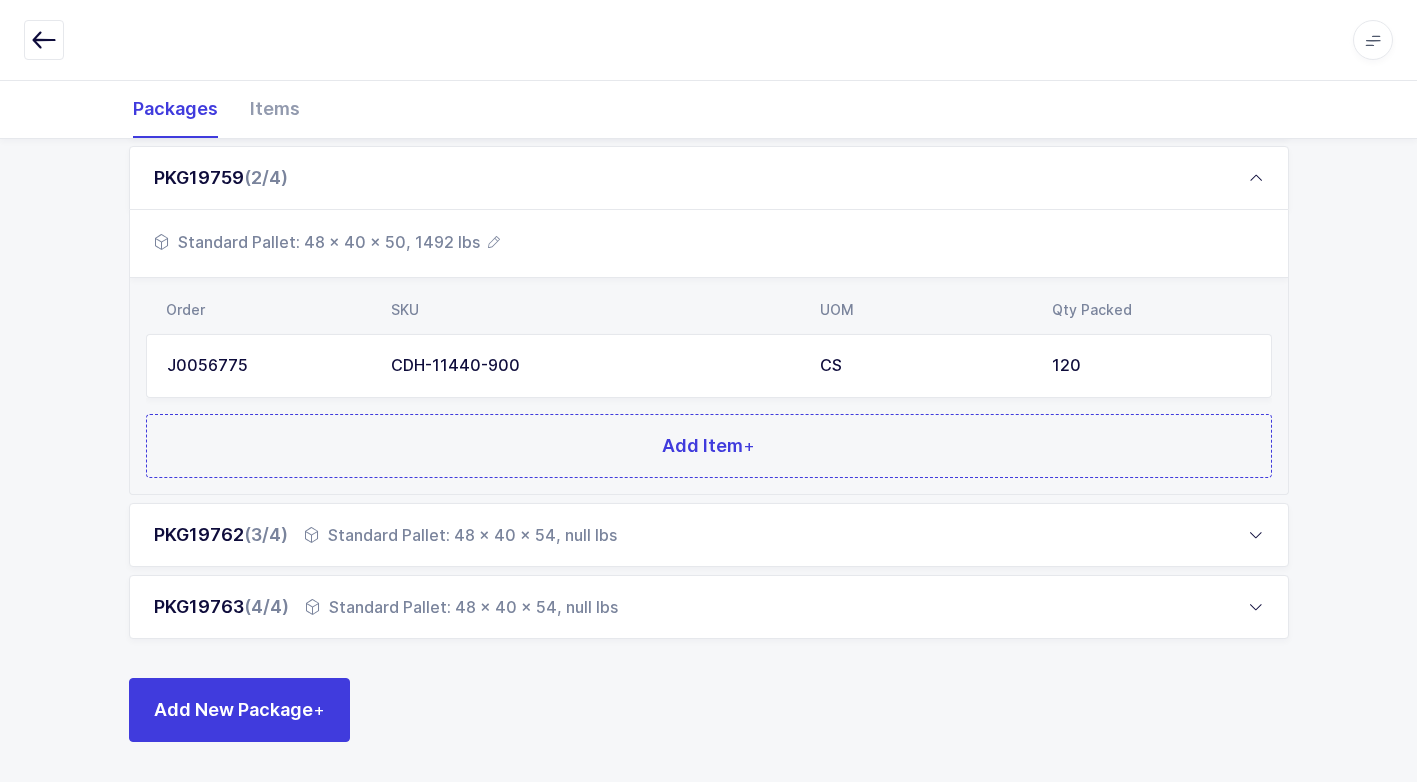 click on "Standard Pallet: 48 x 40 x 54, null lbs" at bounding box center [460, 535] 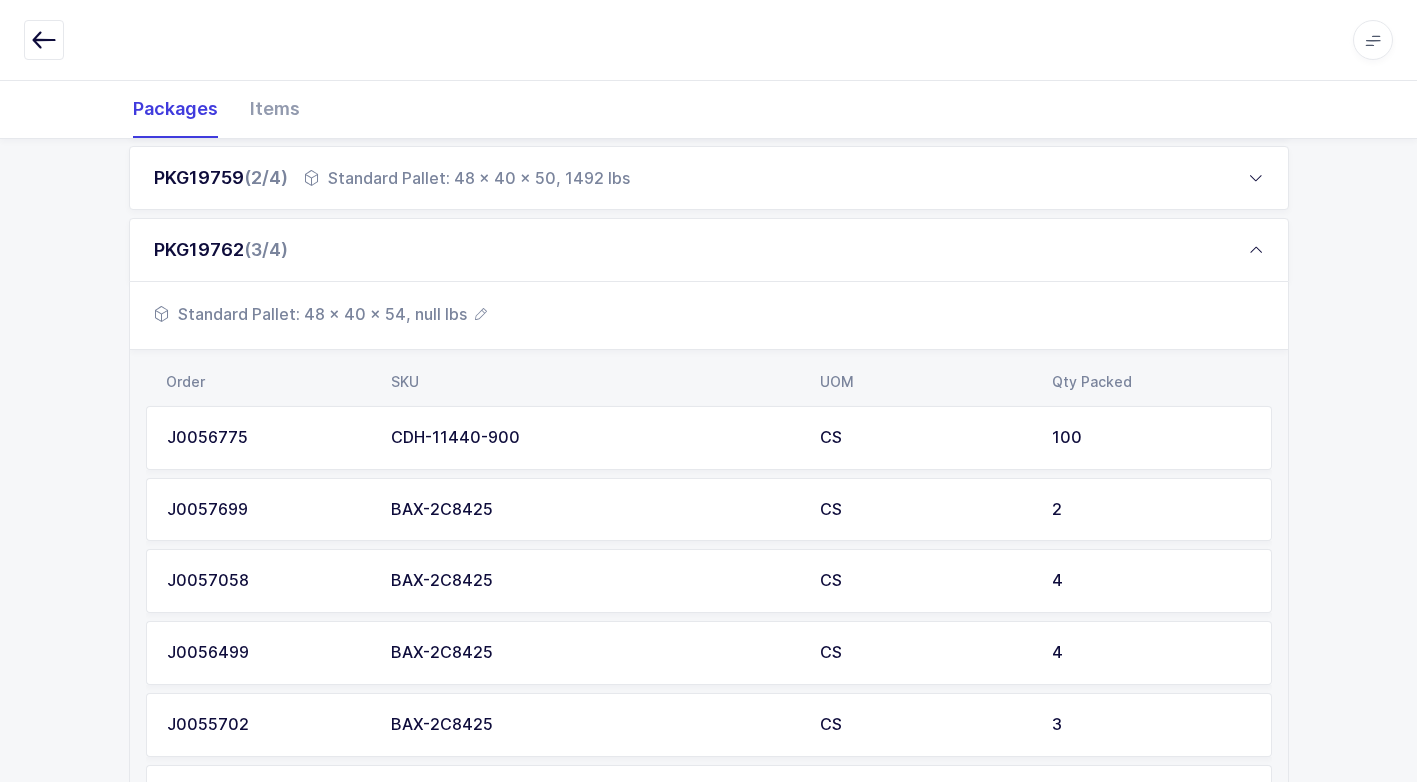 click on "Standard Pallet: 48 x 40 x 54, null lbs" at bounding box center (320, 314) 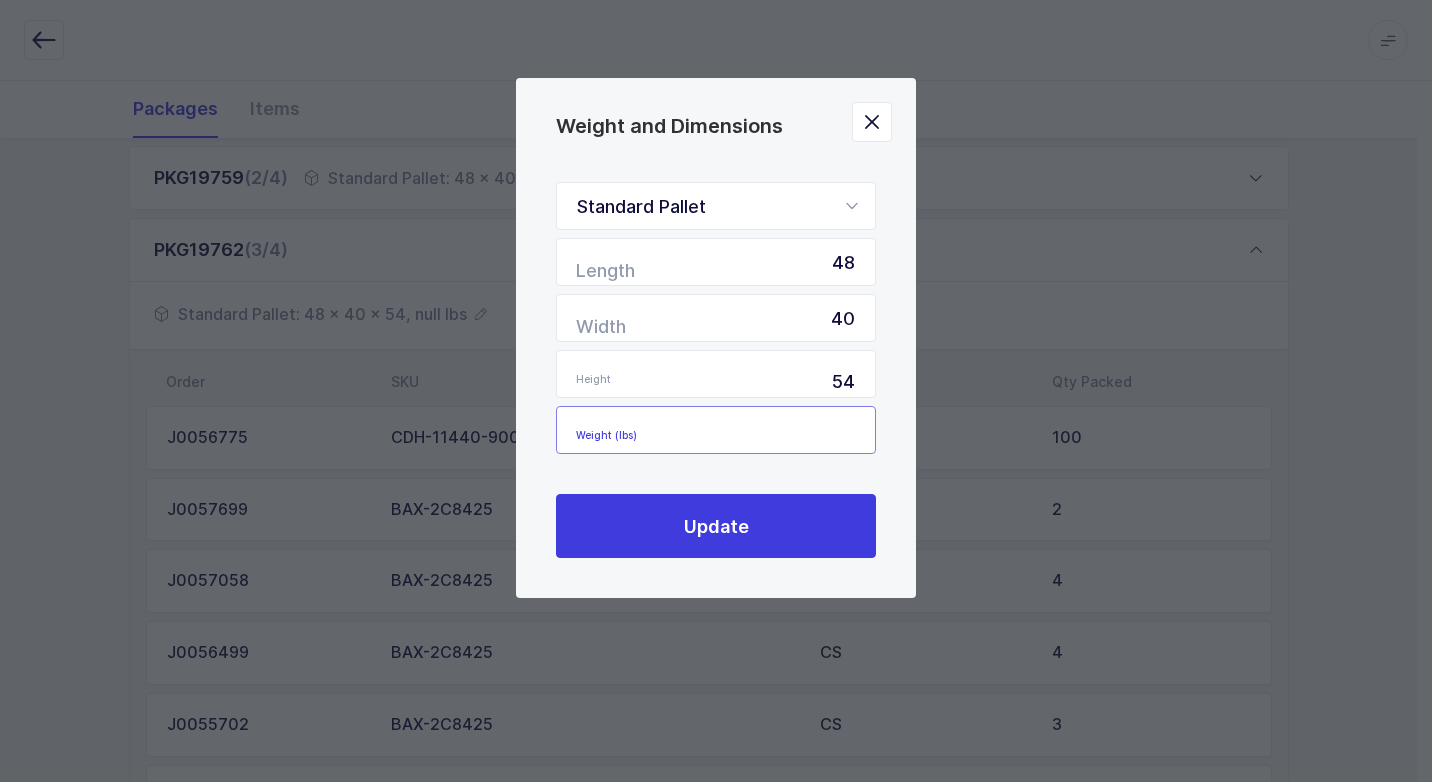click at bounding box center (716, 430) 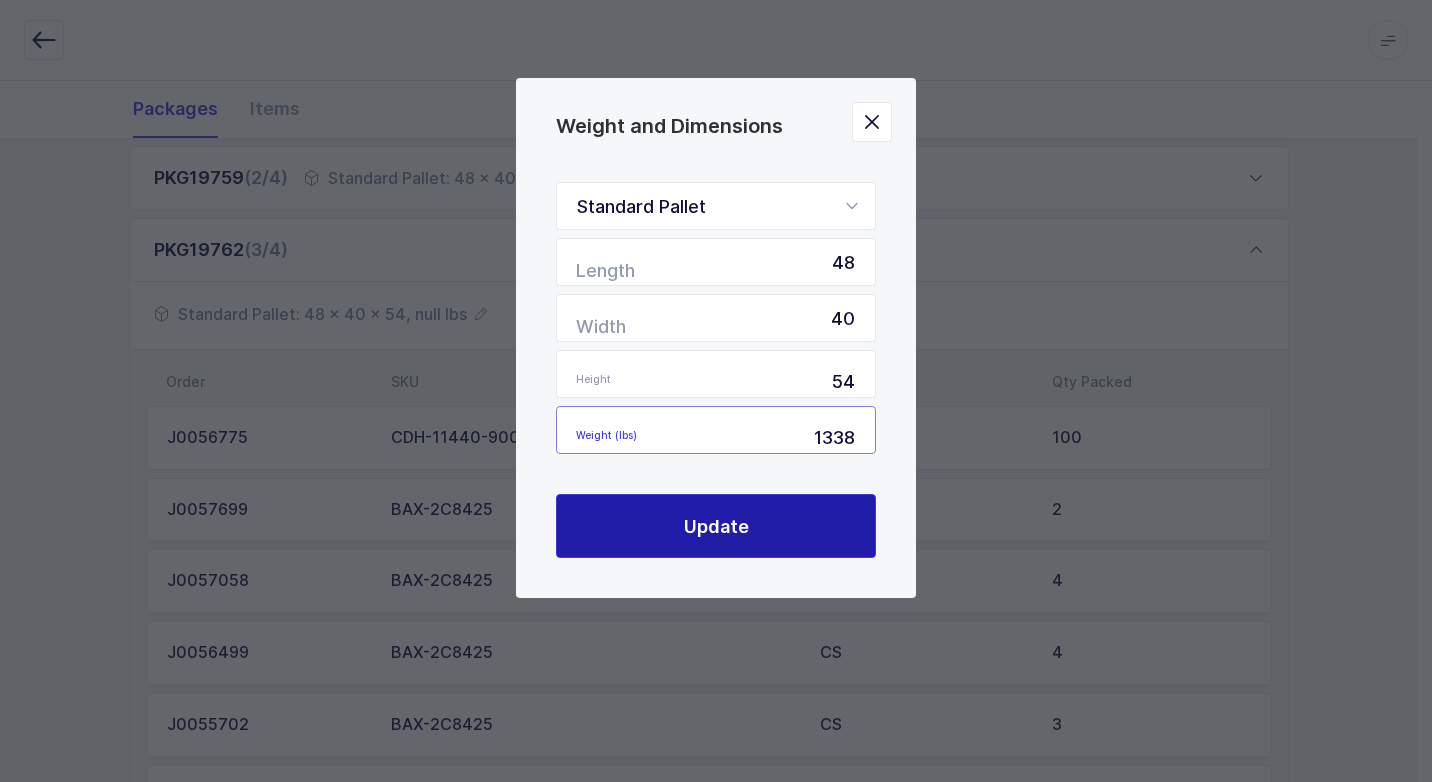 type on "1338" 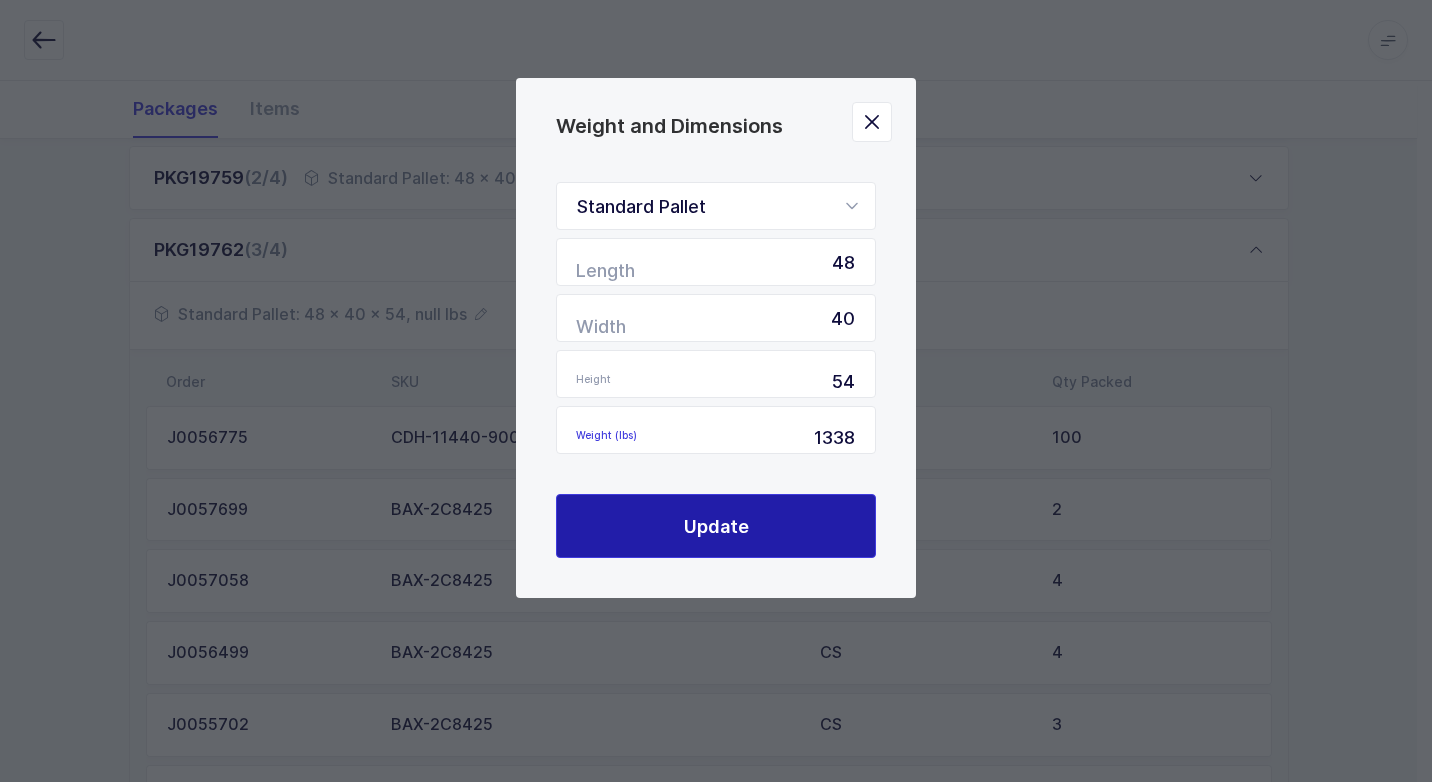 click on "Update" at bounding box center [716, 526] 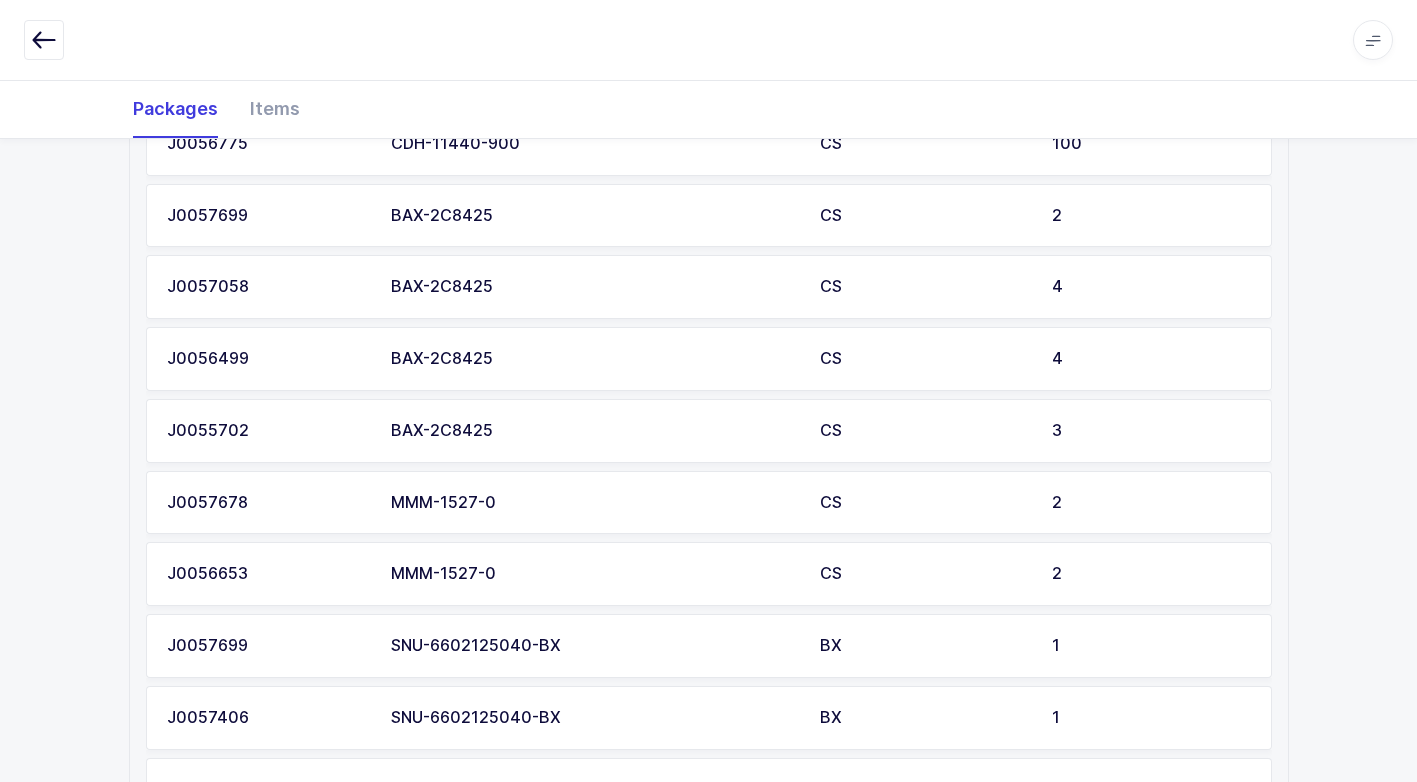 scroll, scrollTop: 1086, scrollLeft: 0, axis: vertical 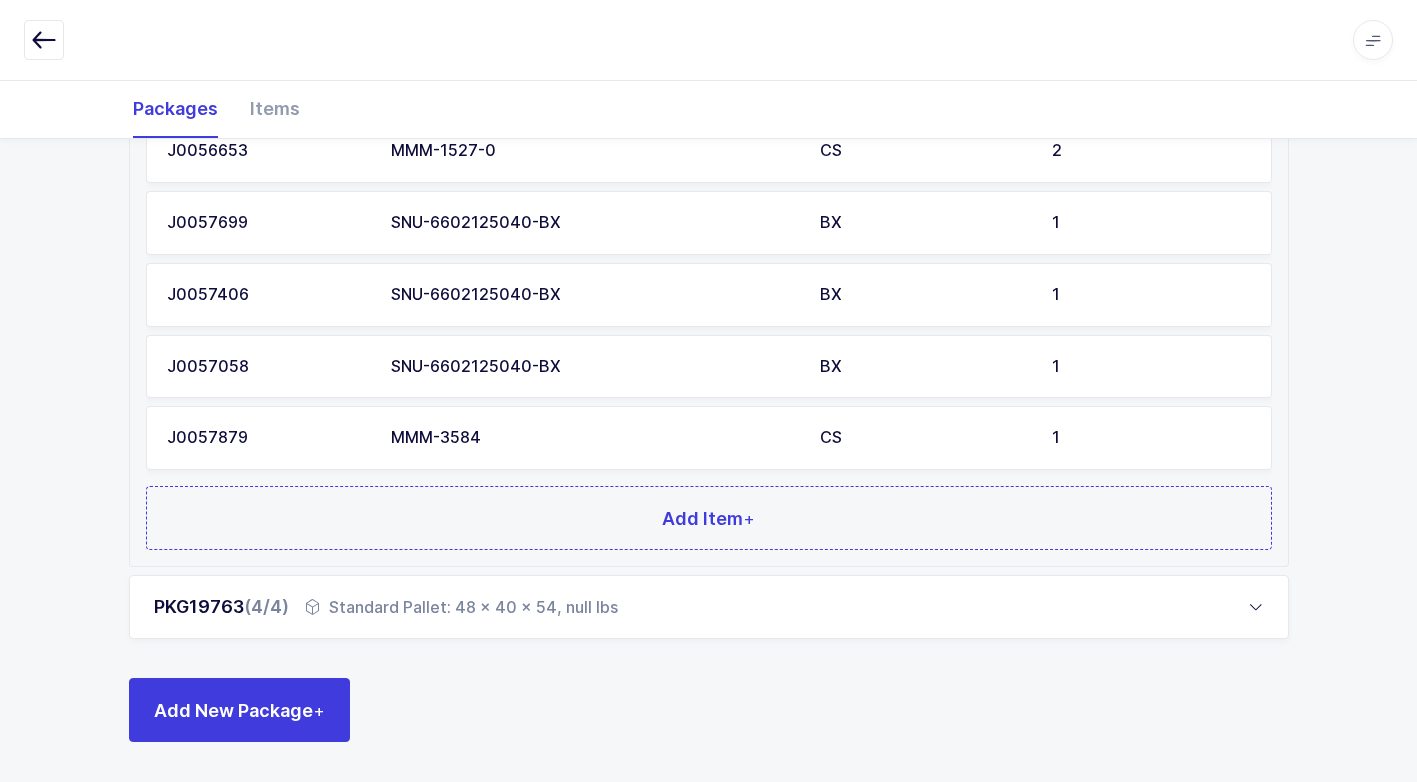 click on "Standard Pallet: 48 x 40 x 54, null lbs" at bounding box center (461, 607) 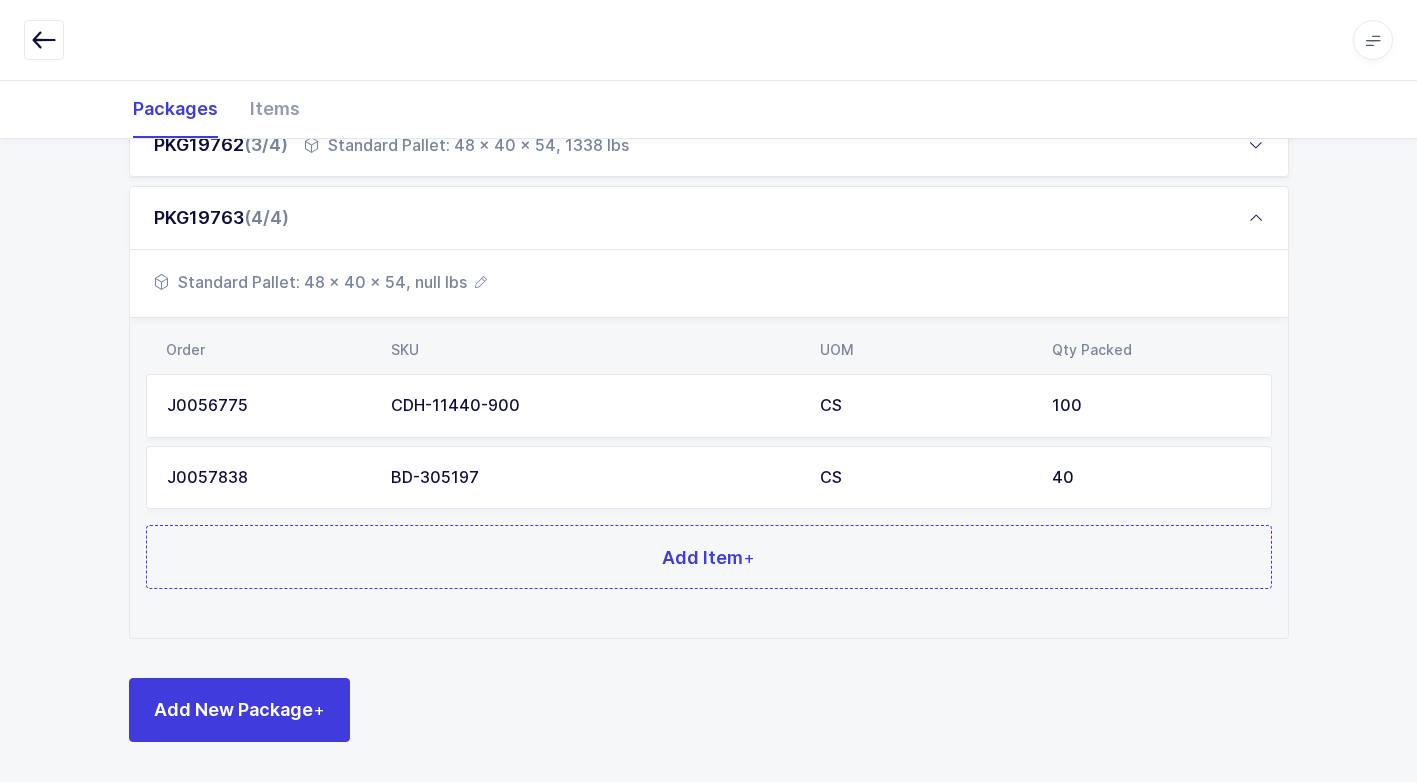 scroll, scrollTop: 440, scrollLeft: 0, axis: vertical 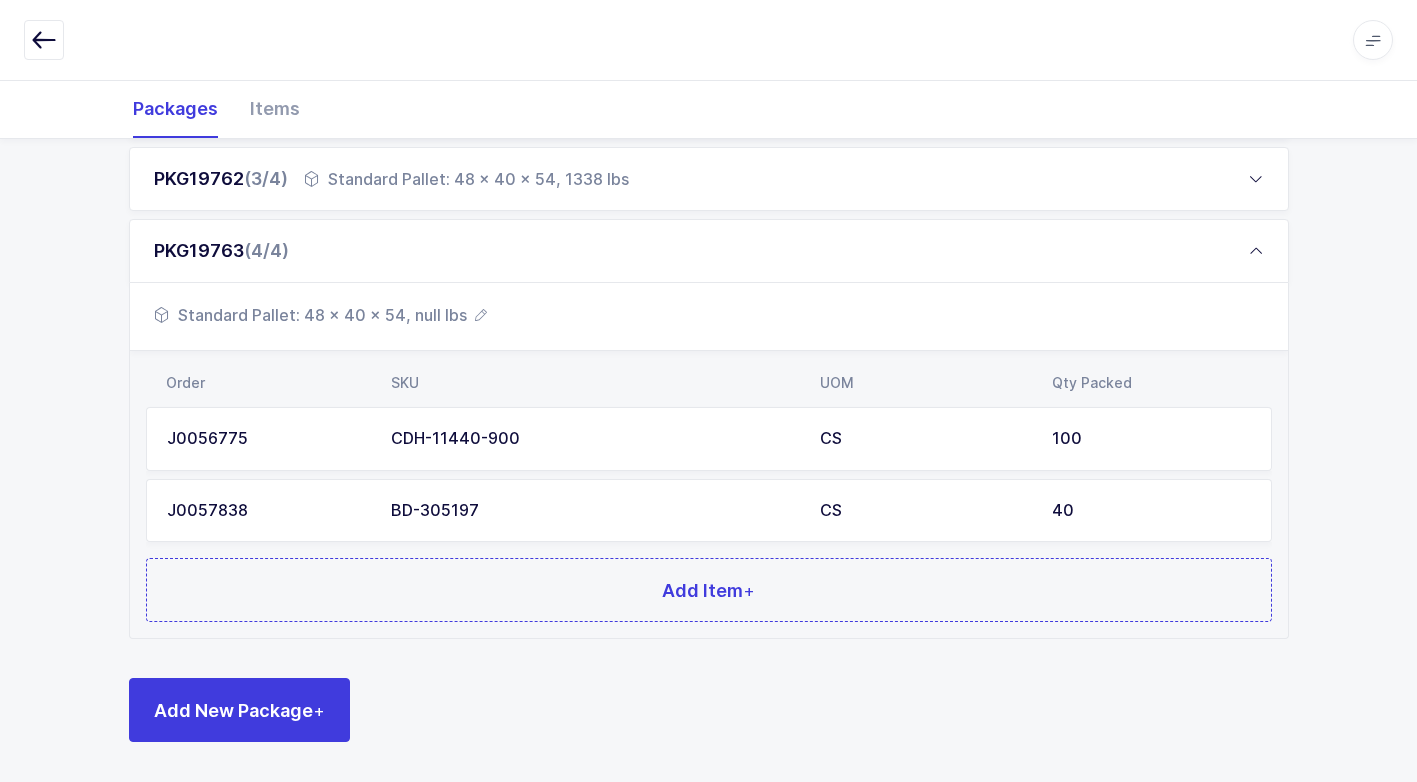 click on "Standard Pallet: 48 x 40 x 54, null lbs" at bounding box center (320, 315) 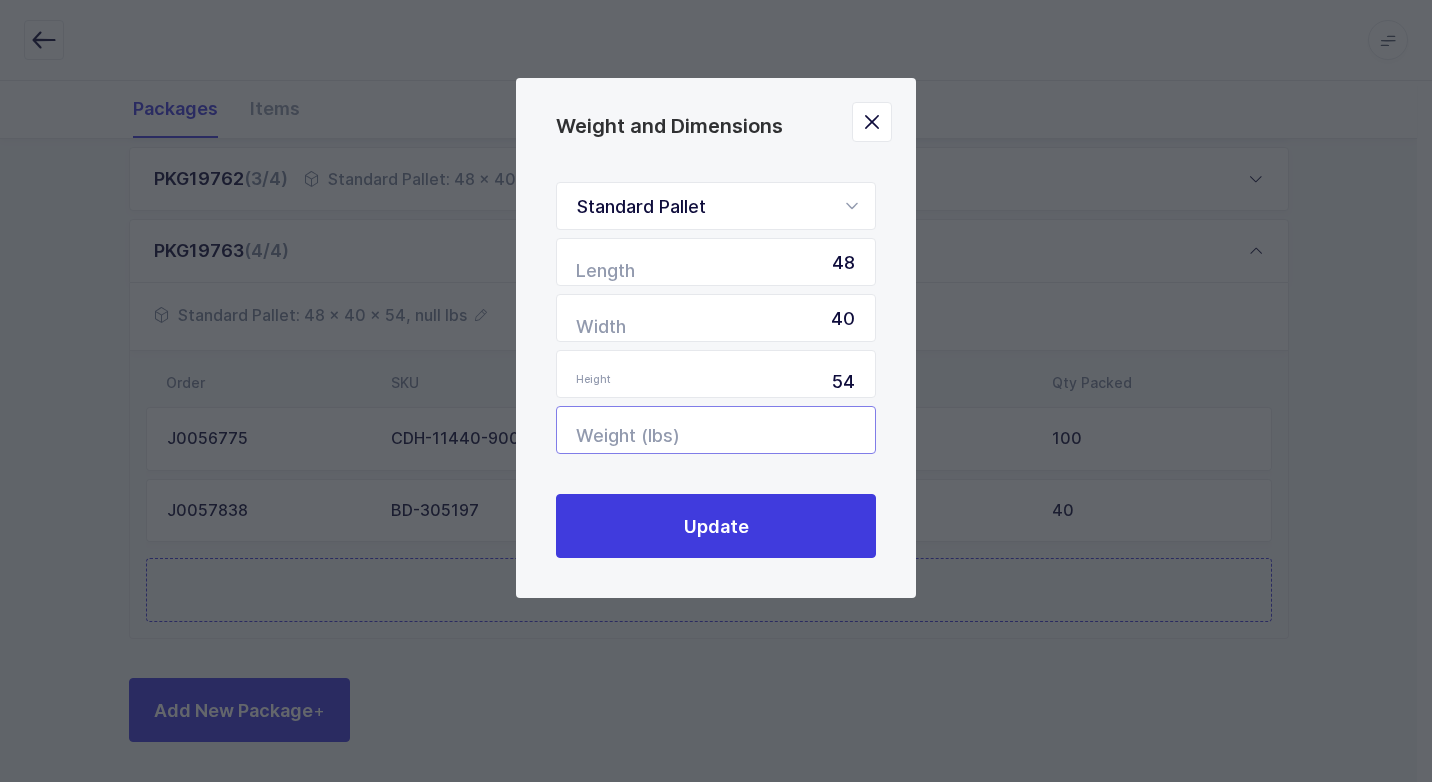 click at bounding box center (716, 430) 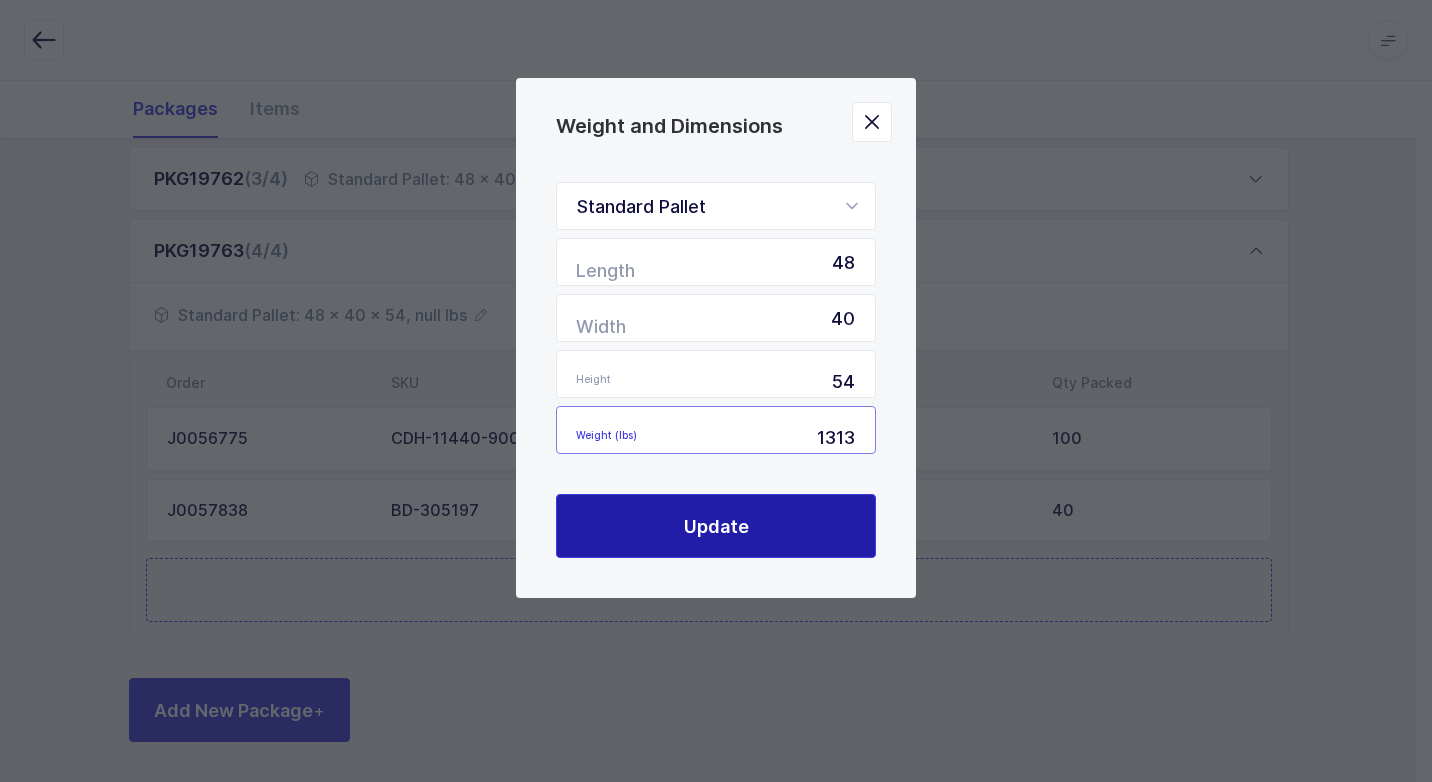 type on "1313" 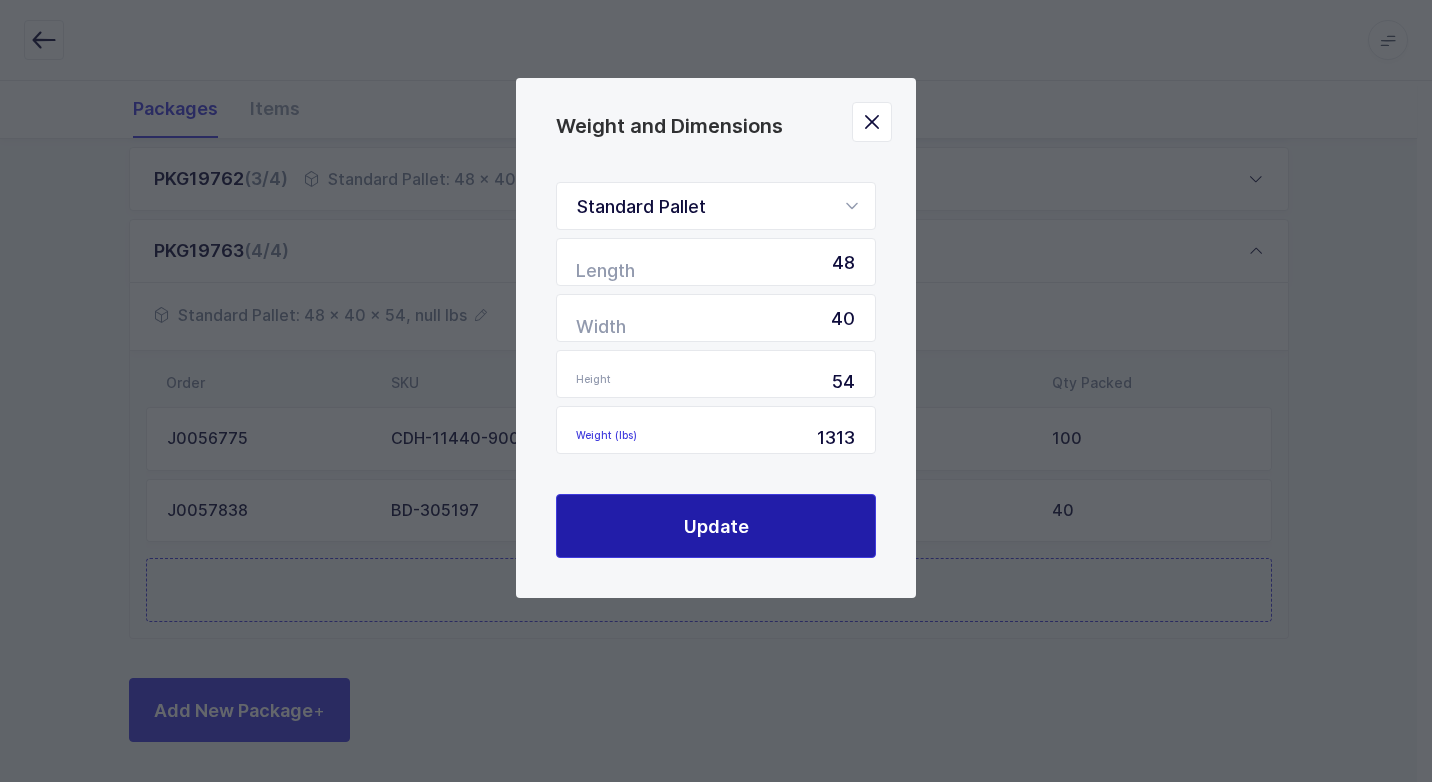 click on "Update" at bounding box center [716, 526] 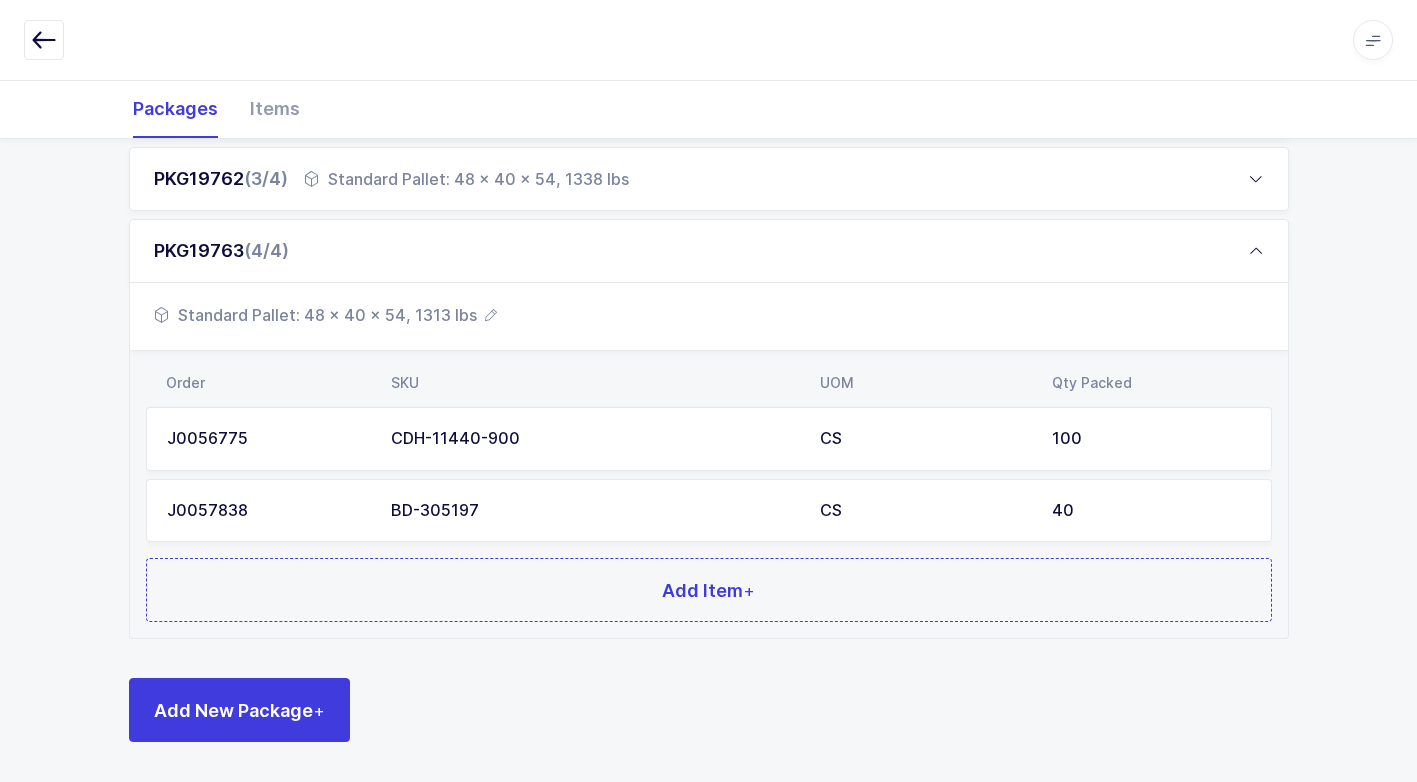 click on "Standard Pallet: 48 x 40 x 54, 1313 lbs" at bounding box center (325, 315) 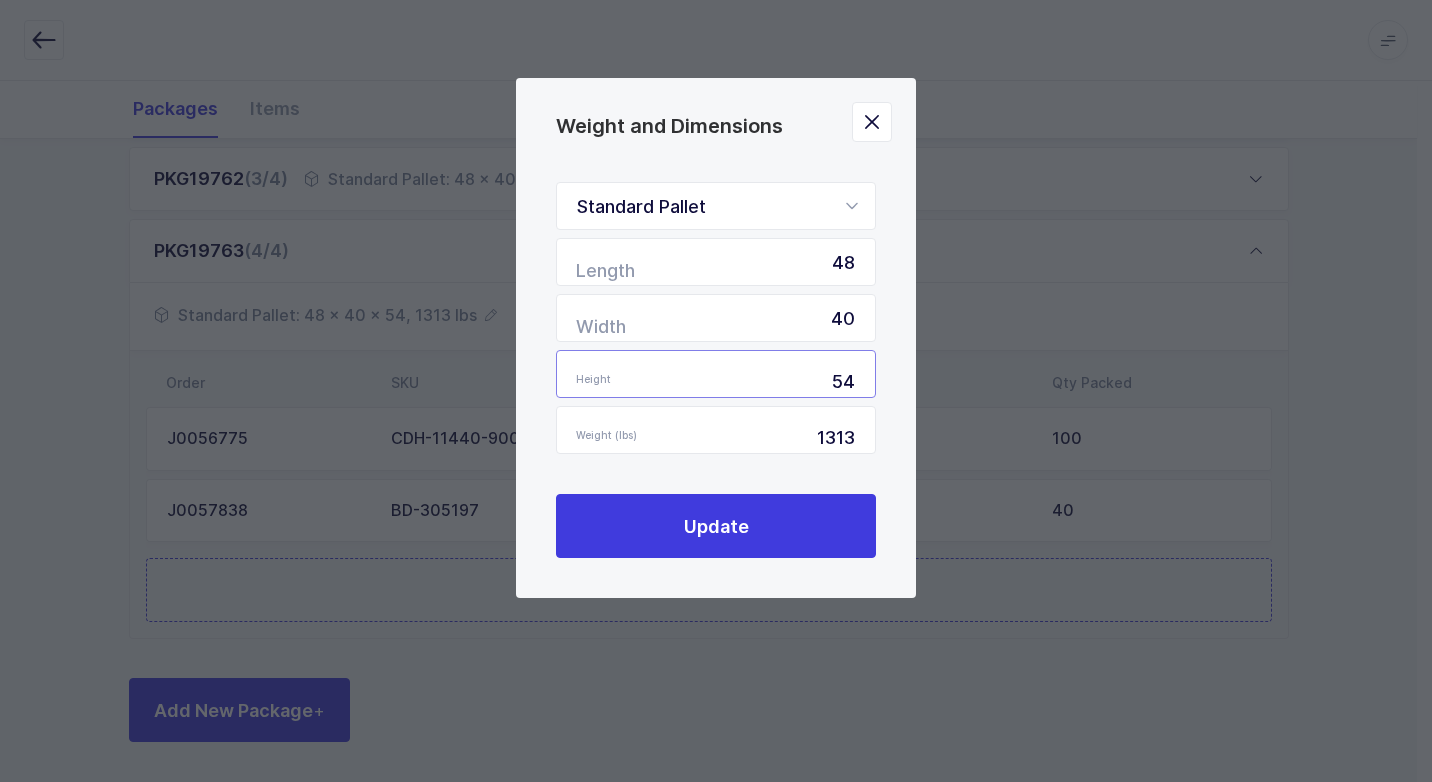 click on "54" at bounding box center [716, 374] 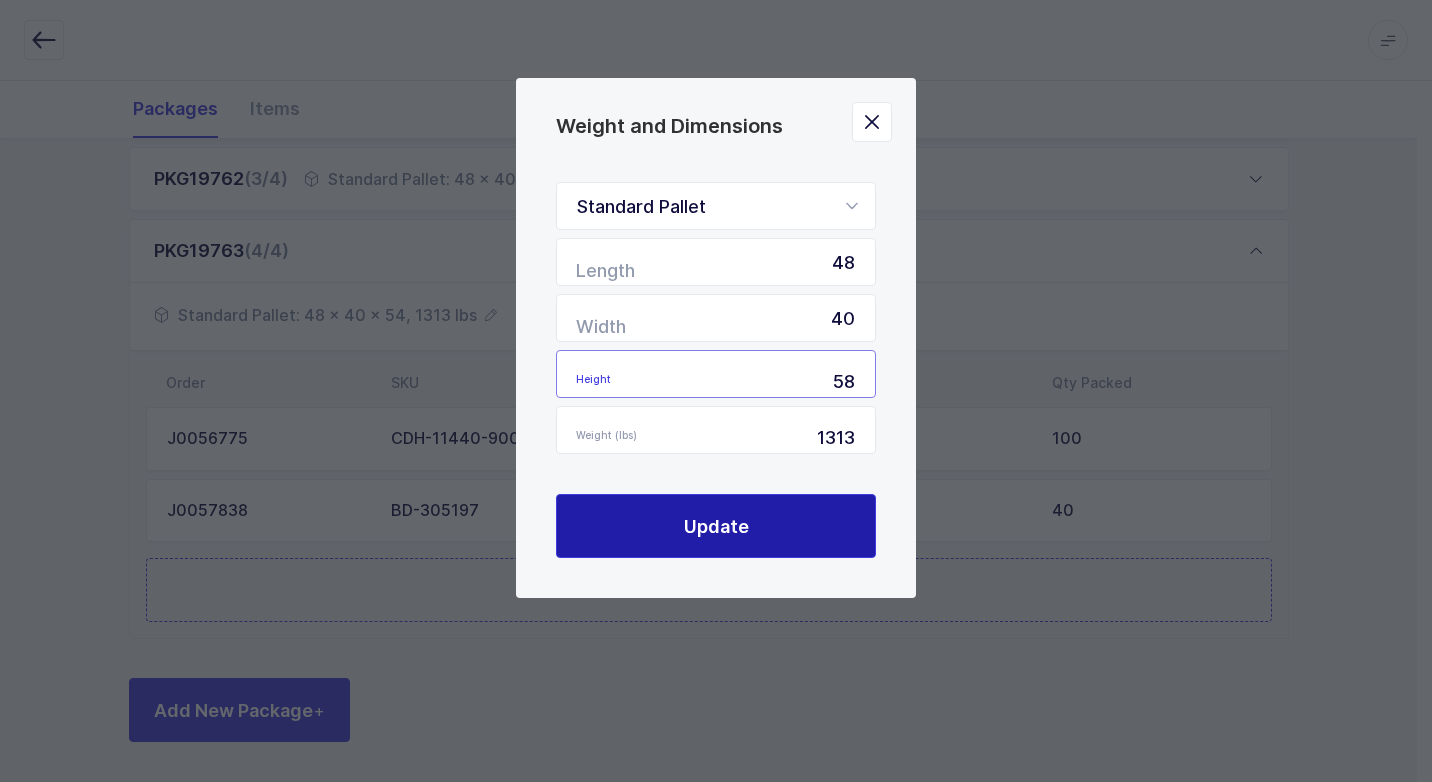 type on "58" 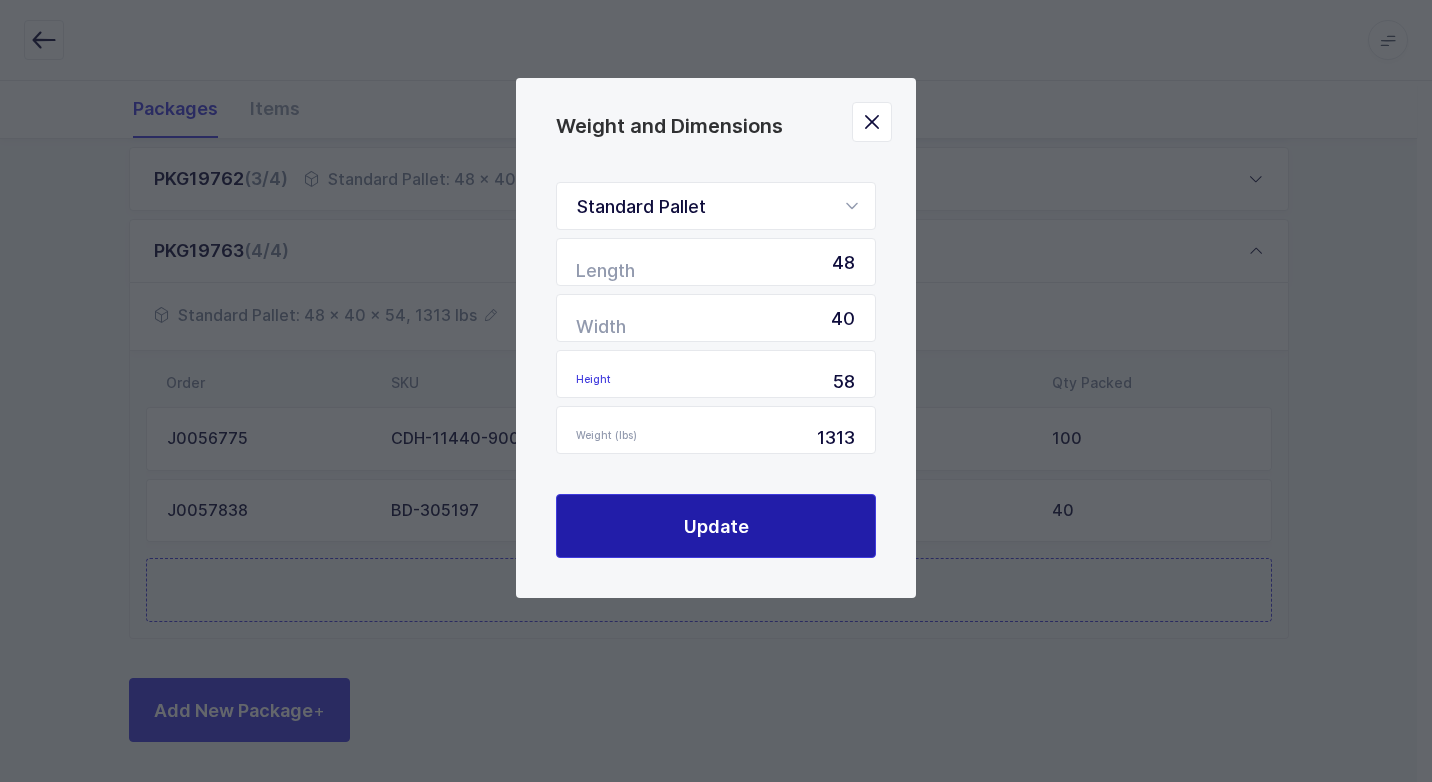 click on "Update" at bounding box center [716, 526] 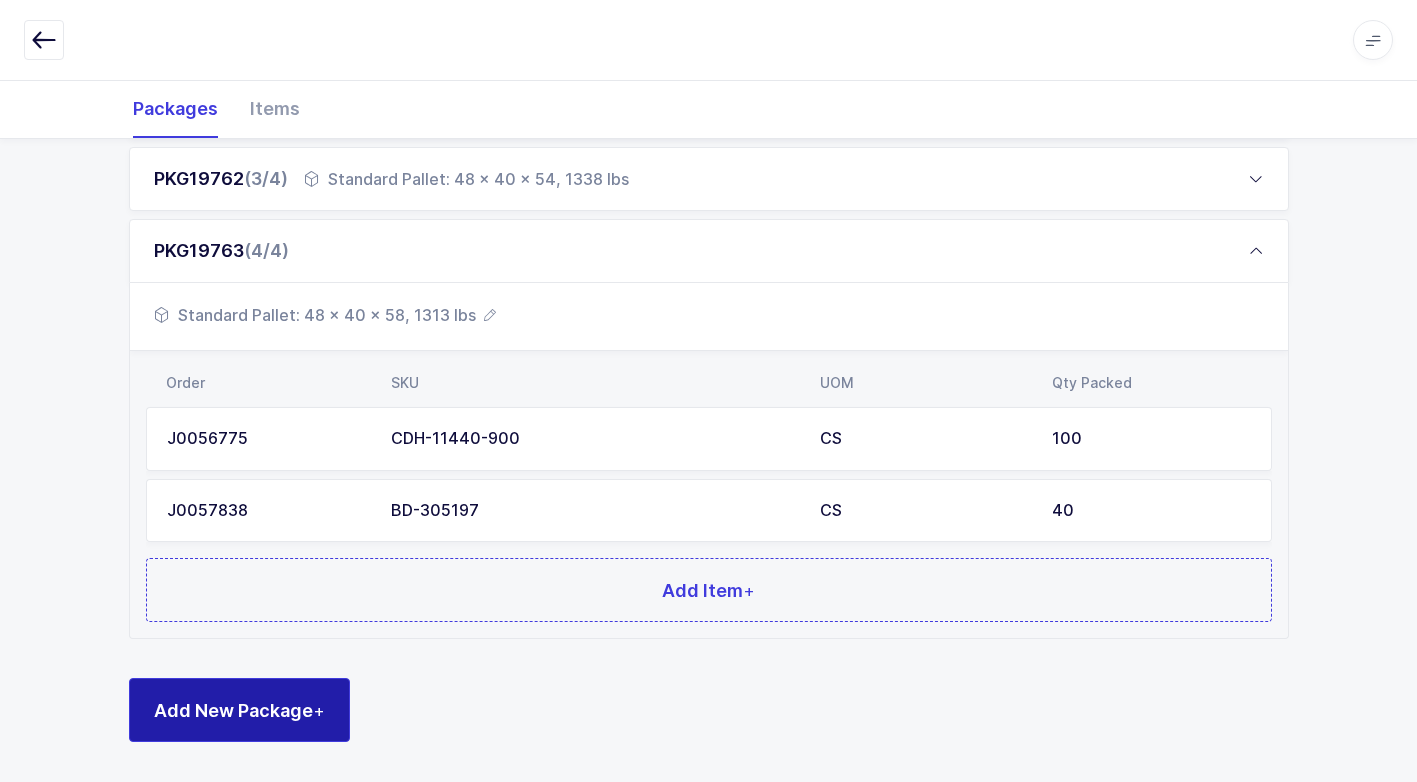 click on "Add New Package  +" at bounding box center [239, 710] 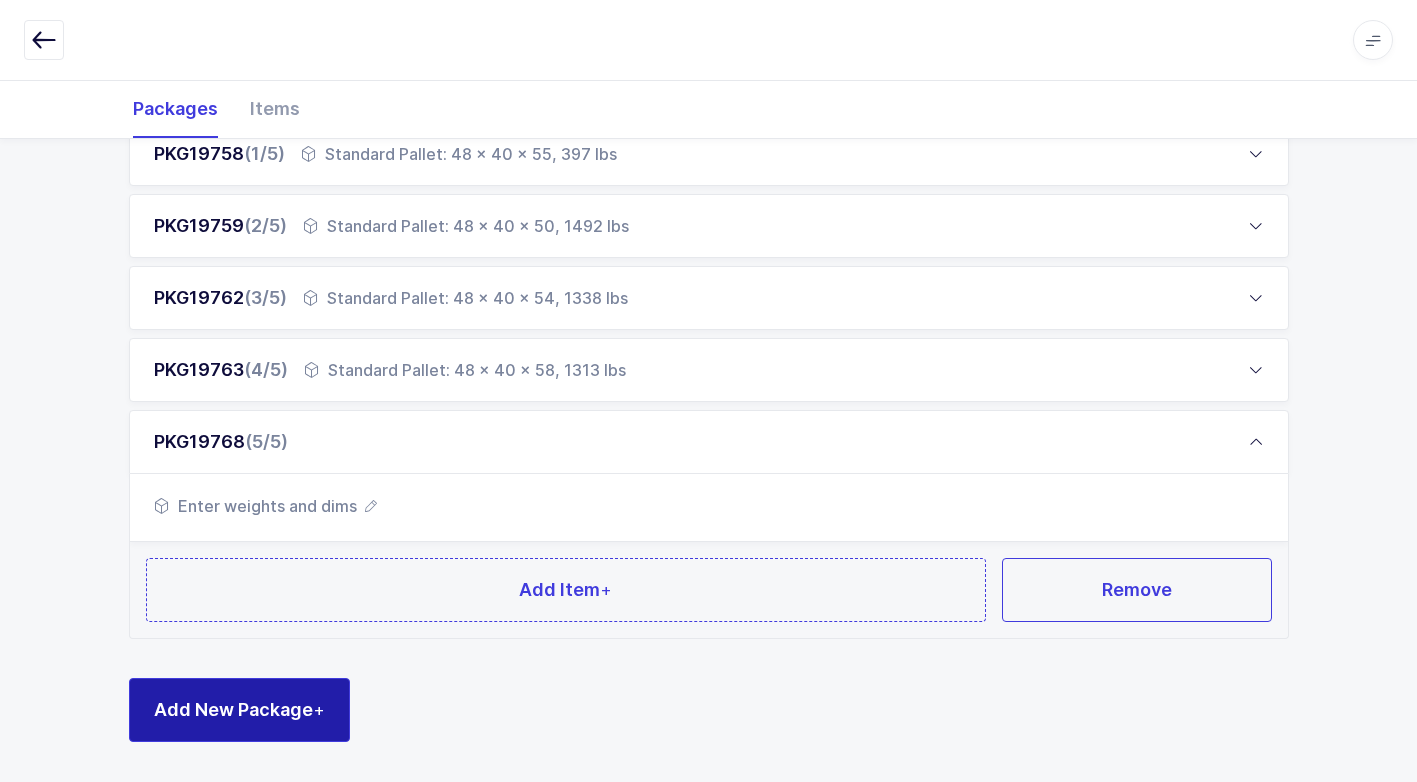 scroll, scrollTop: 321, scrollLeft: 0, axis: vertical 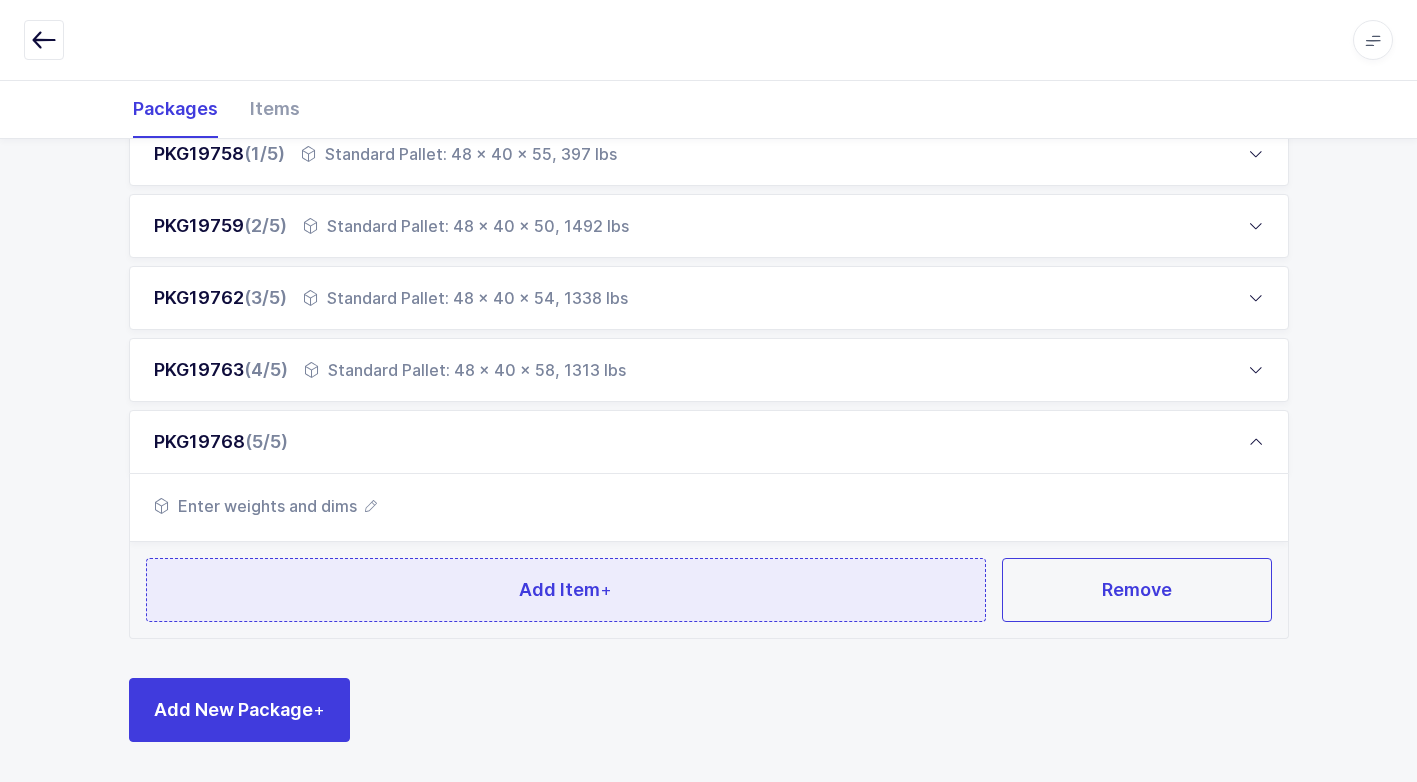 click on "Add Item  +" at bounding box center (566, 590) 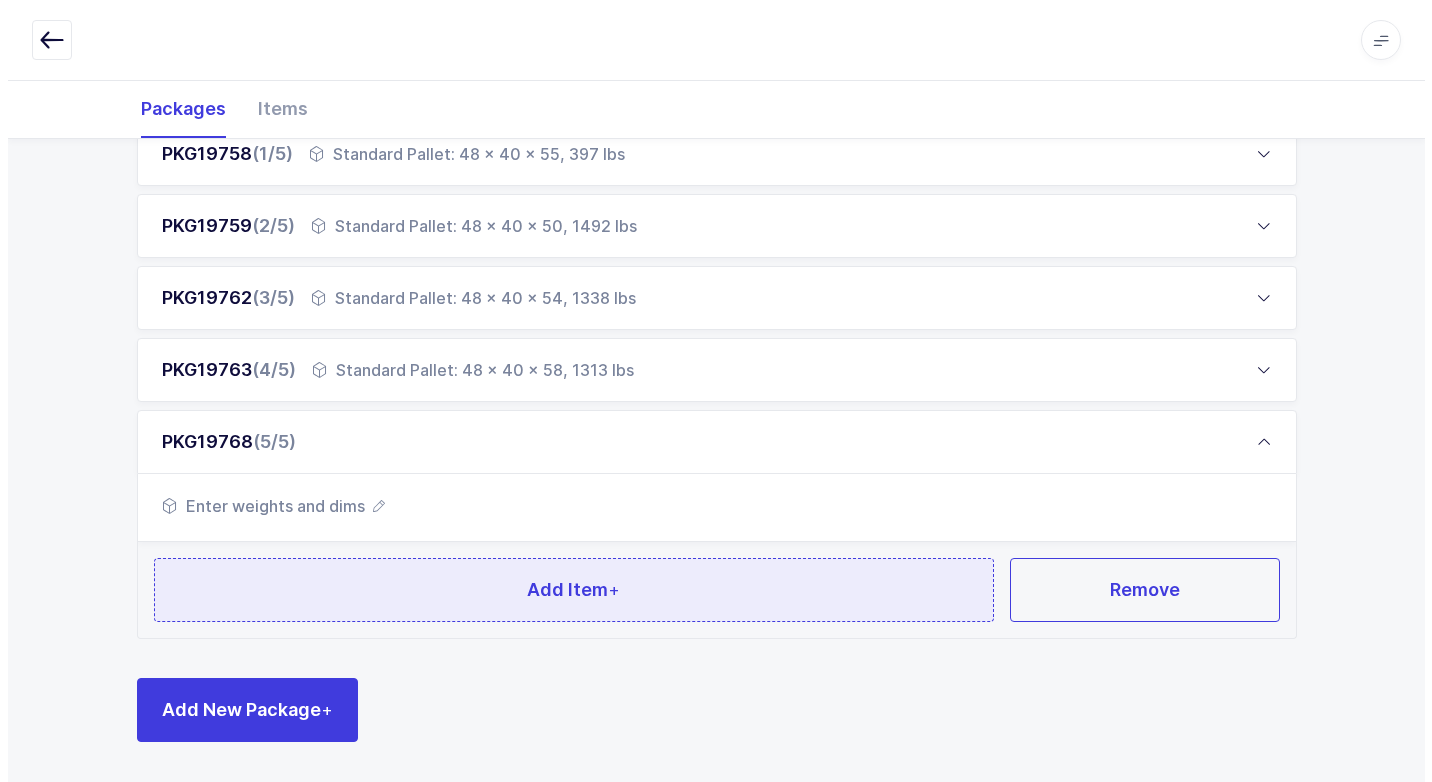 scroll, scrollTop: 0, scrollLeft: 0, axis: both 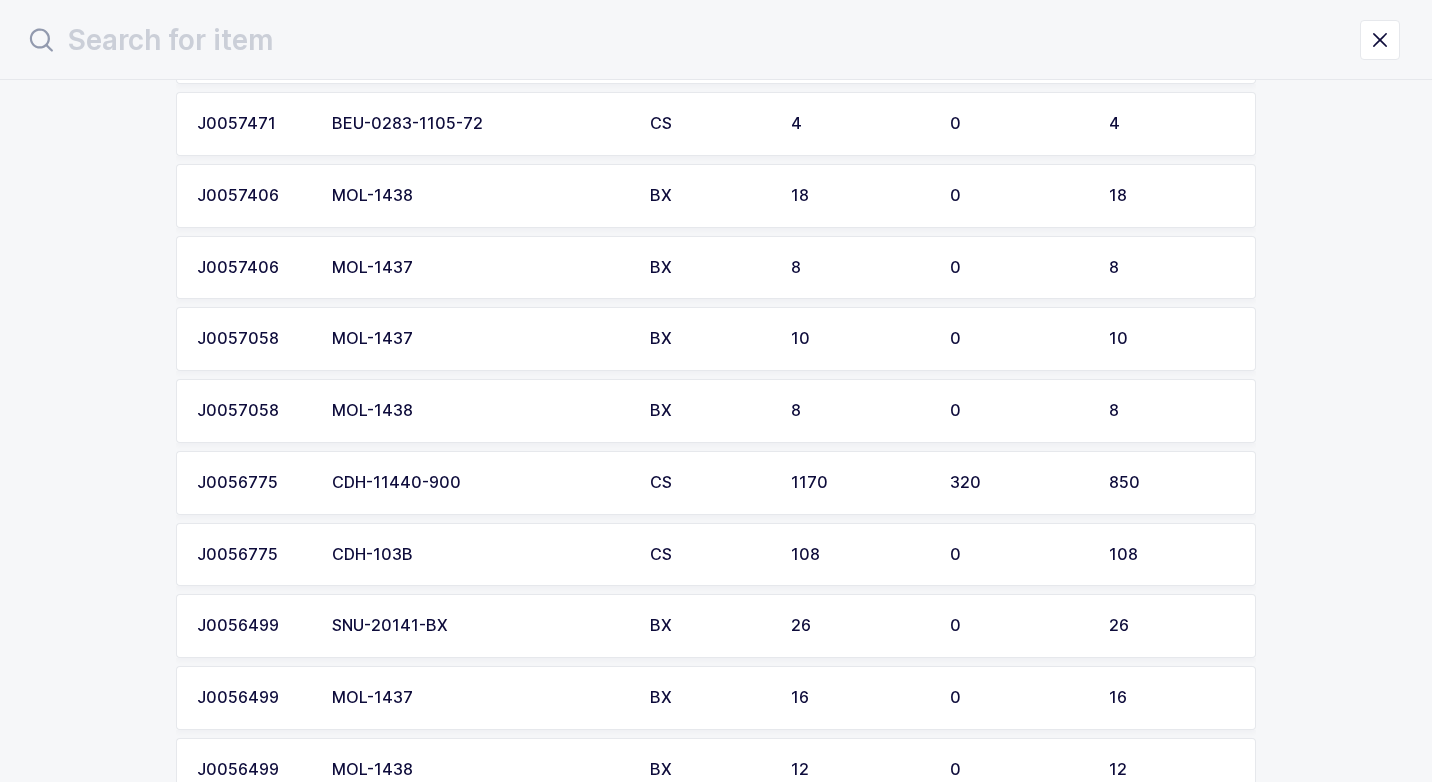 click on "CDH-11440-900" at bounding box center [479, 483] 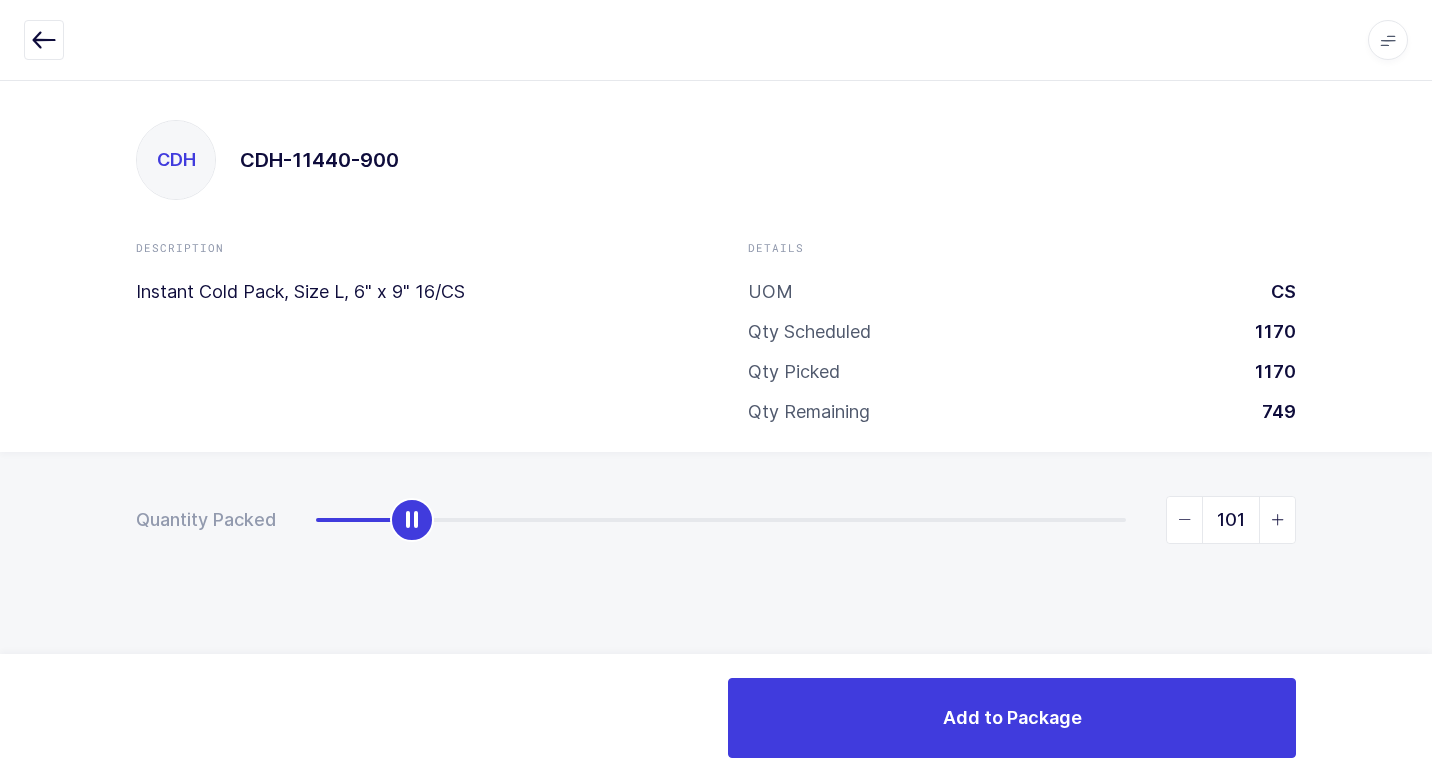 drag, startPoint x: 314, startPoint y: 530, endPoint x: 410, endPoint y: 530, distance: 96 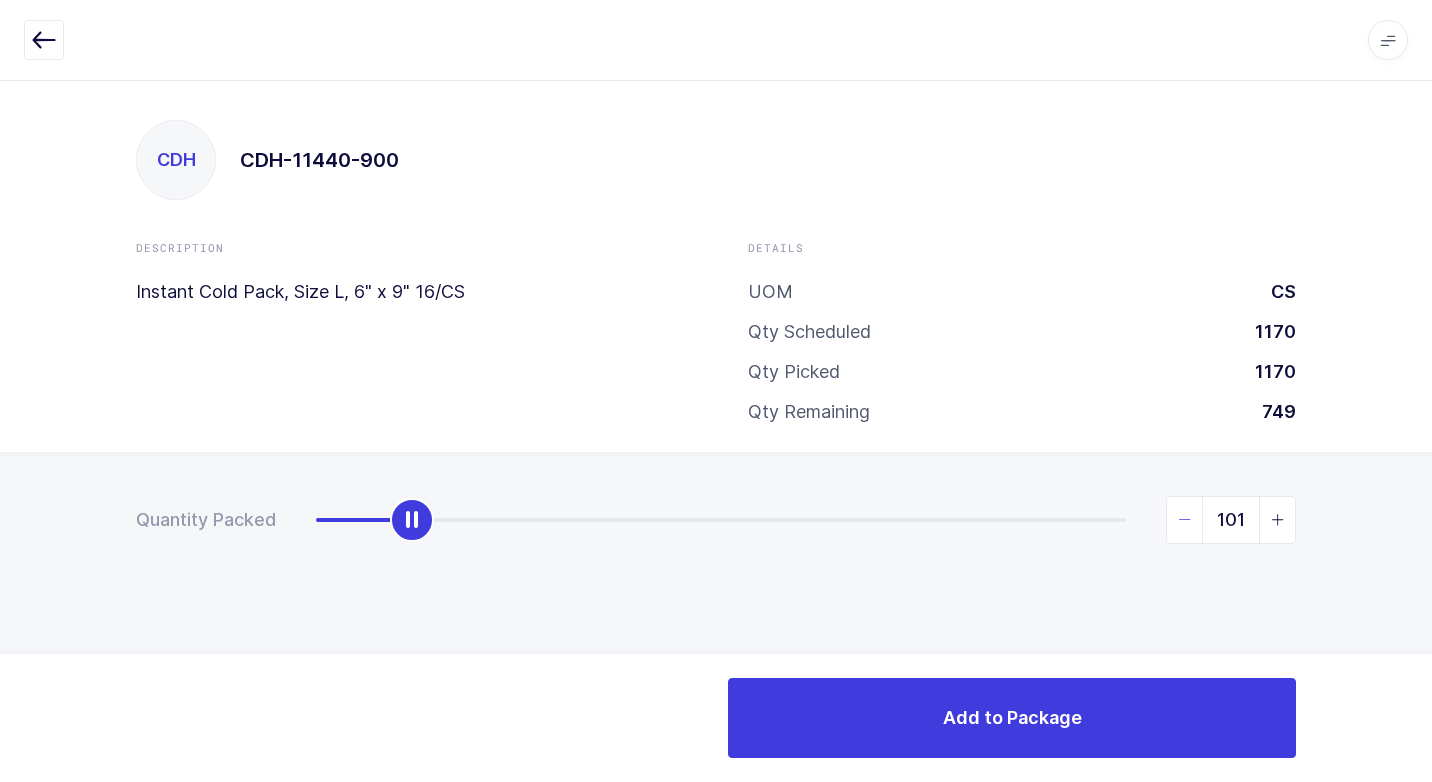 click at bounding box center (1185, 520) 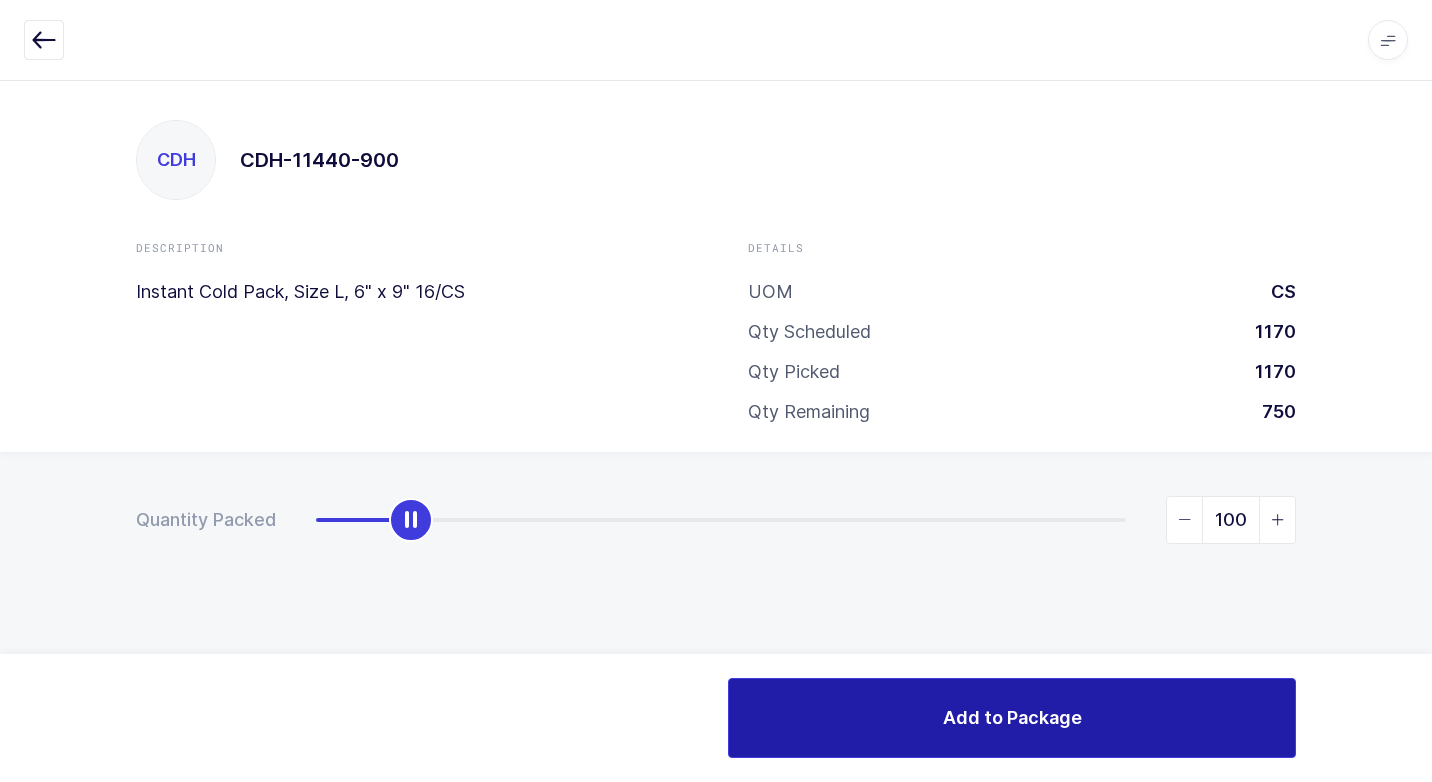 click on "Add to Package" at bounding box center (1012, 718) 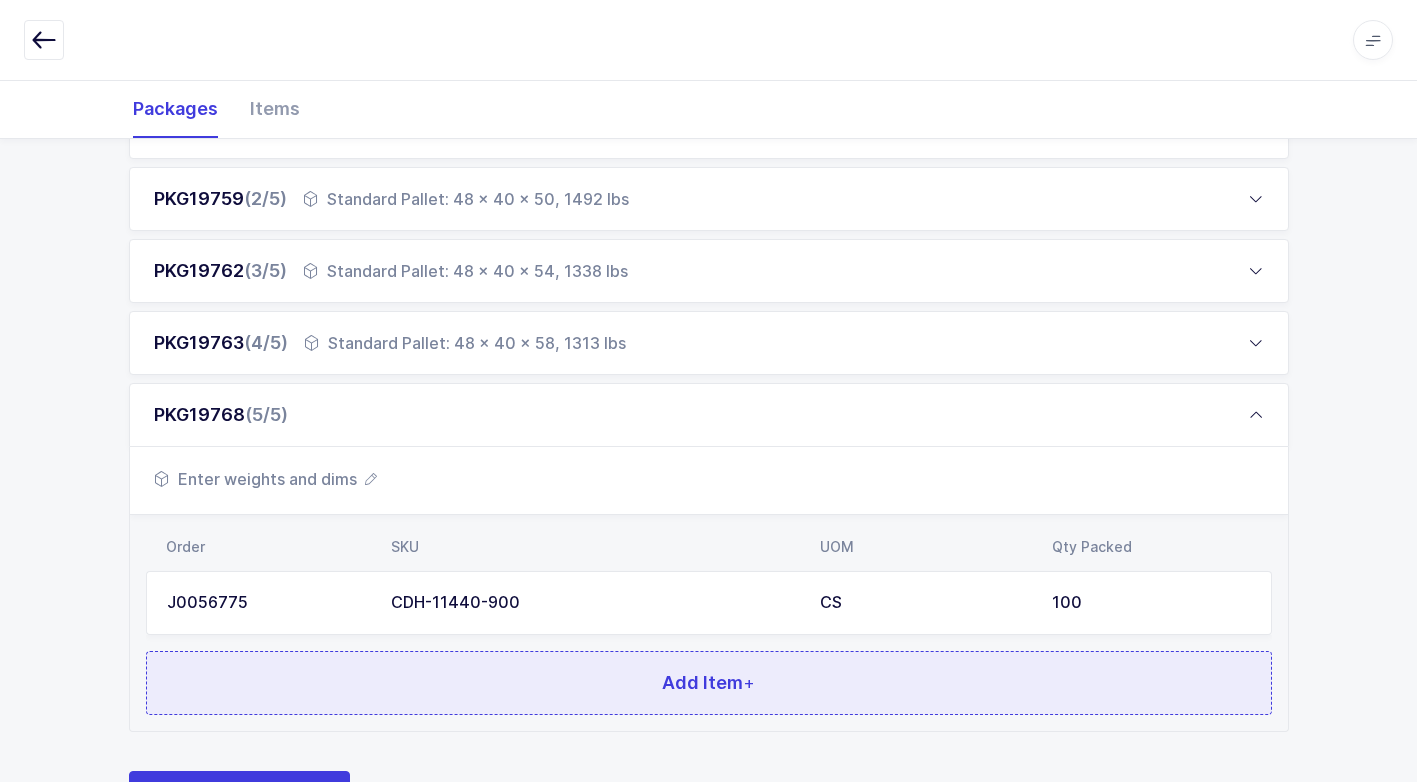 scroll, scrollTop: 441, scrollLeft: 0, axis: vertical 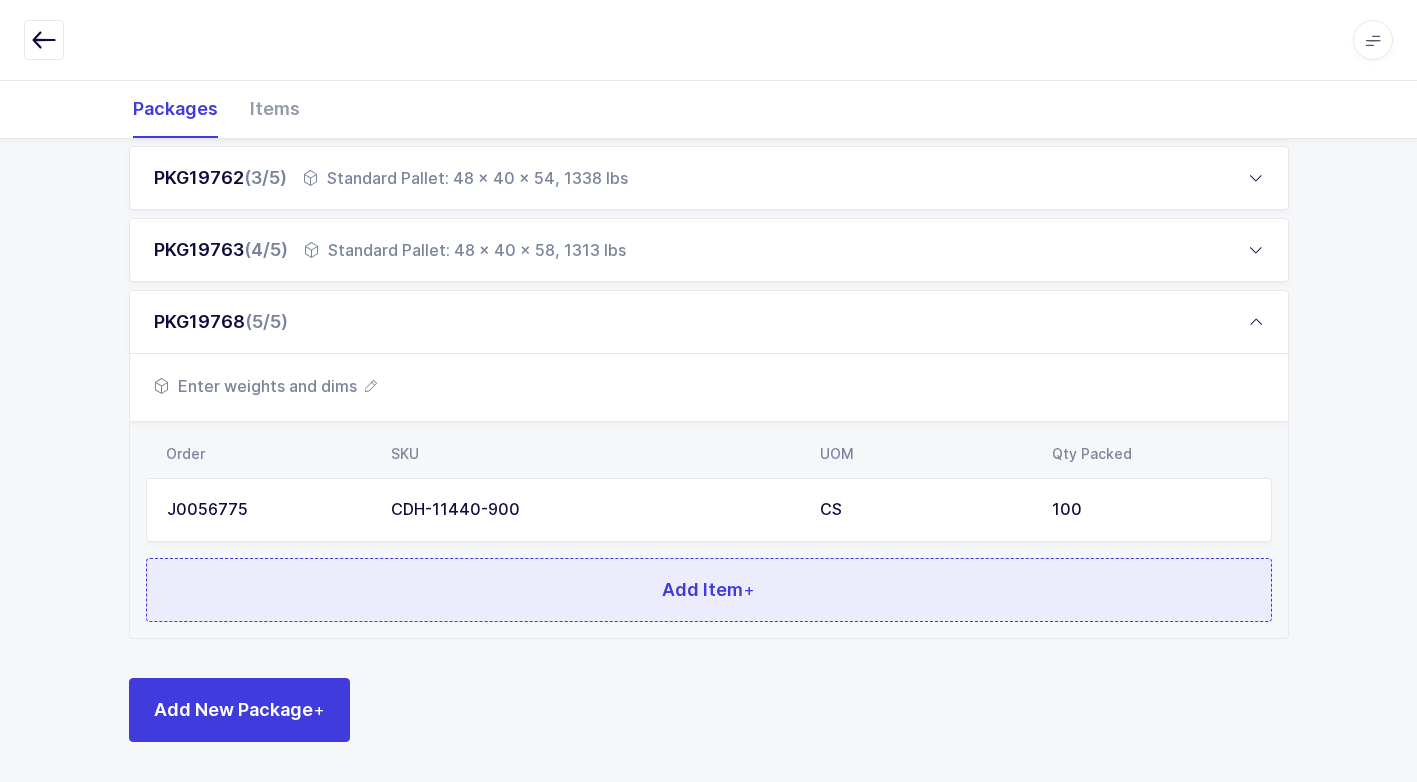 click on "Add Item  +" at bounding box center (709, 590) 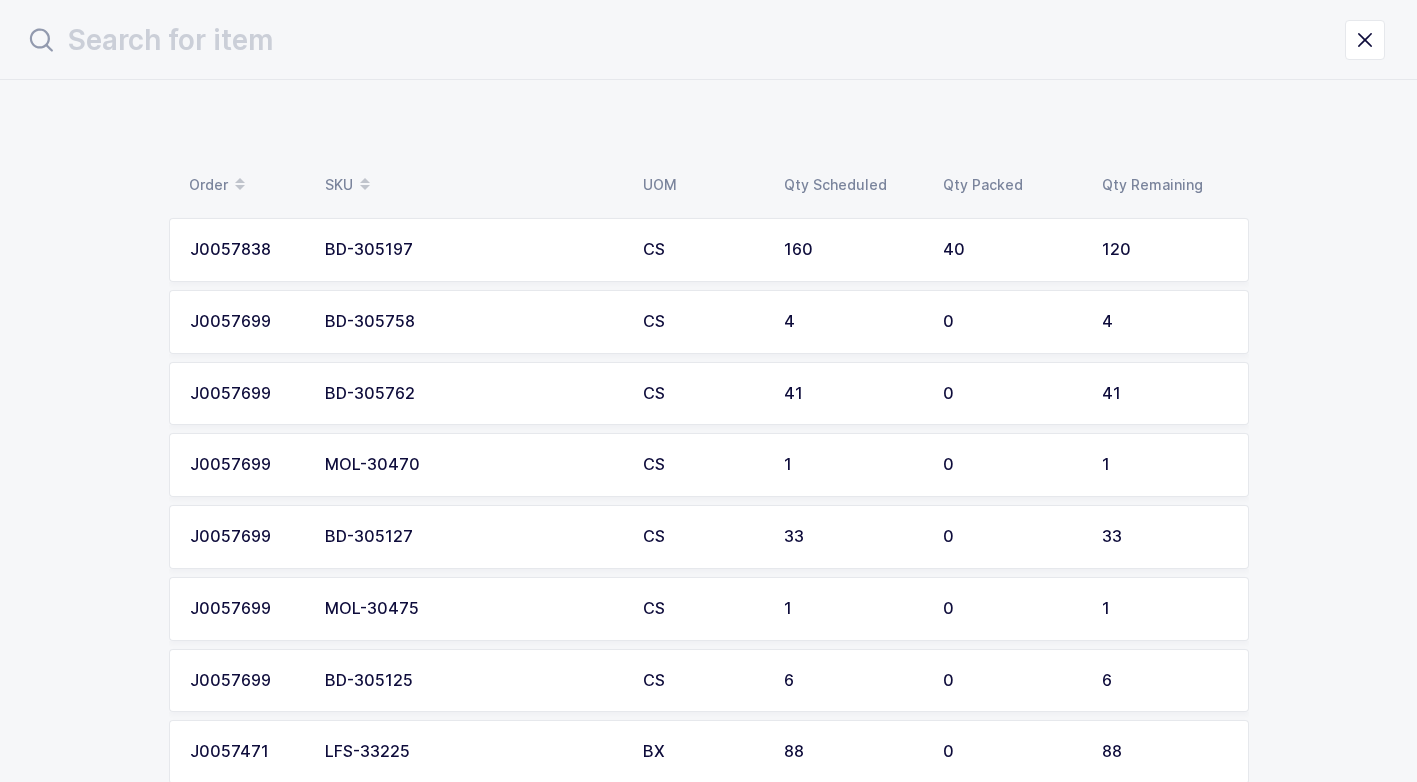 scroll, scrollTop: 0, scrollLeft: 0, axis: both 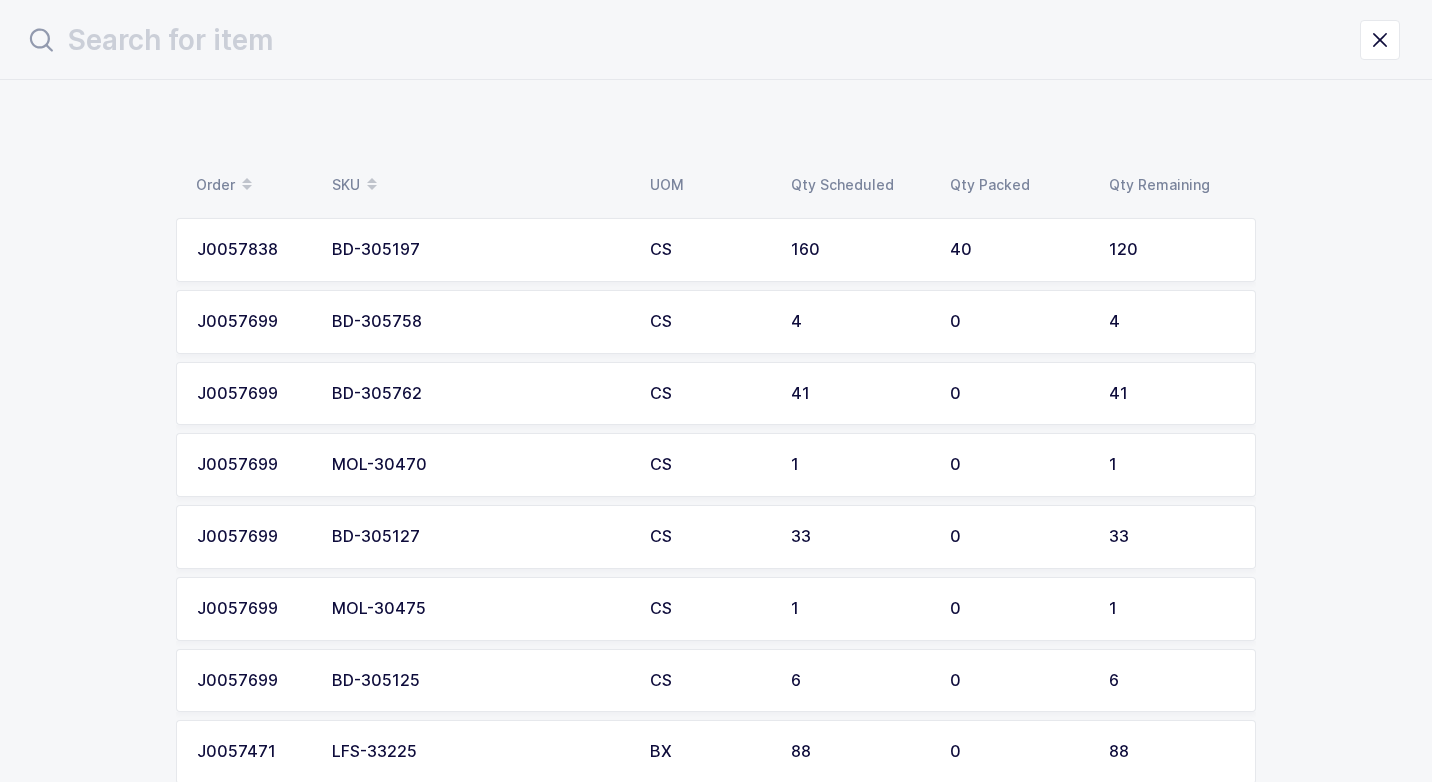 click on "BD-305127" at bounding box center (479, 537) 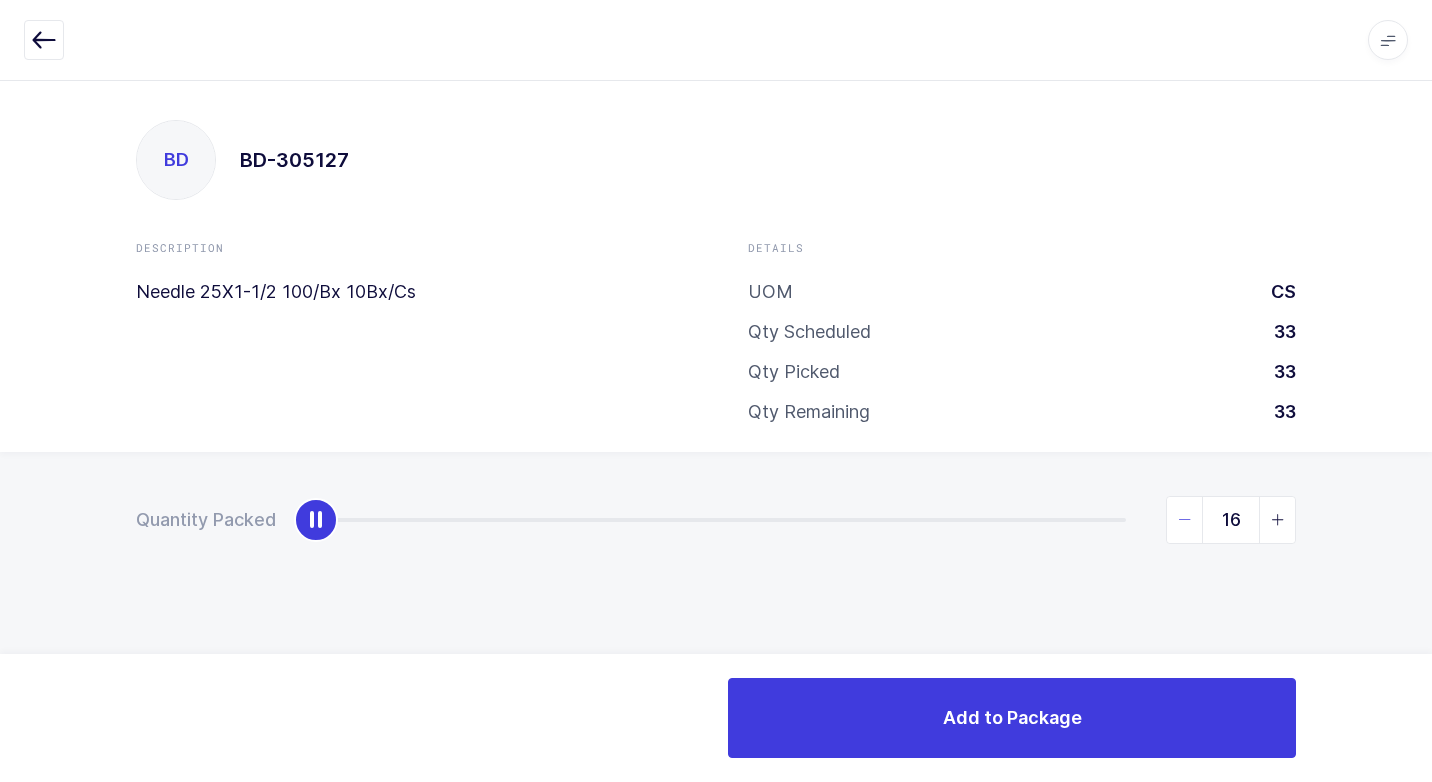 type on "33" 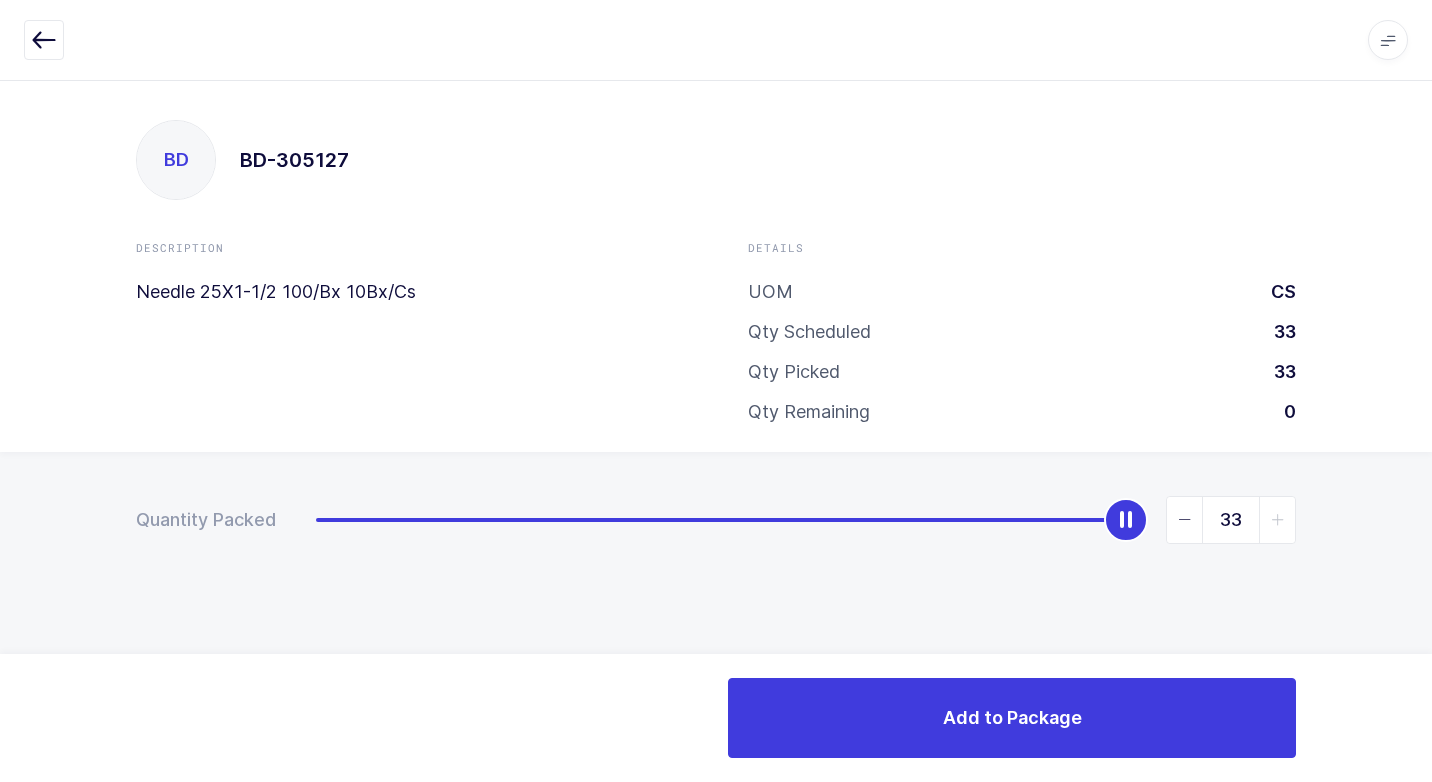 drag, startPoint x: 326, startPoint y: 520, endPoint x: 1406, endPoint y: 557, distance: 1080.6337 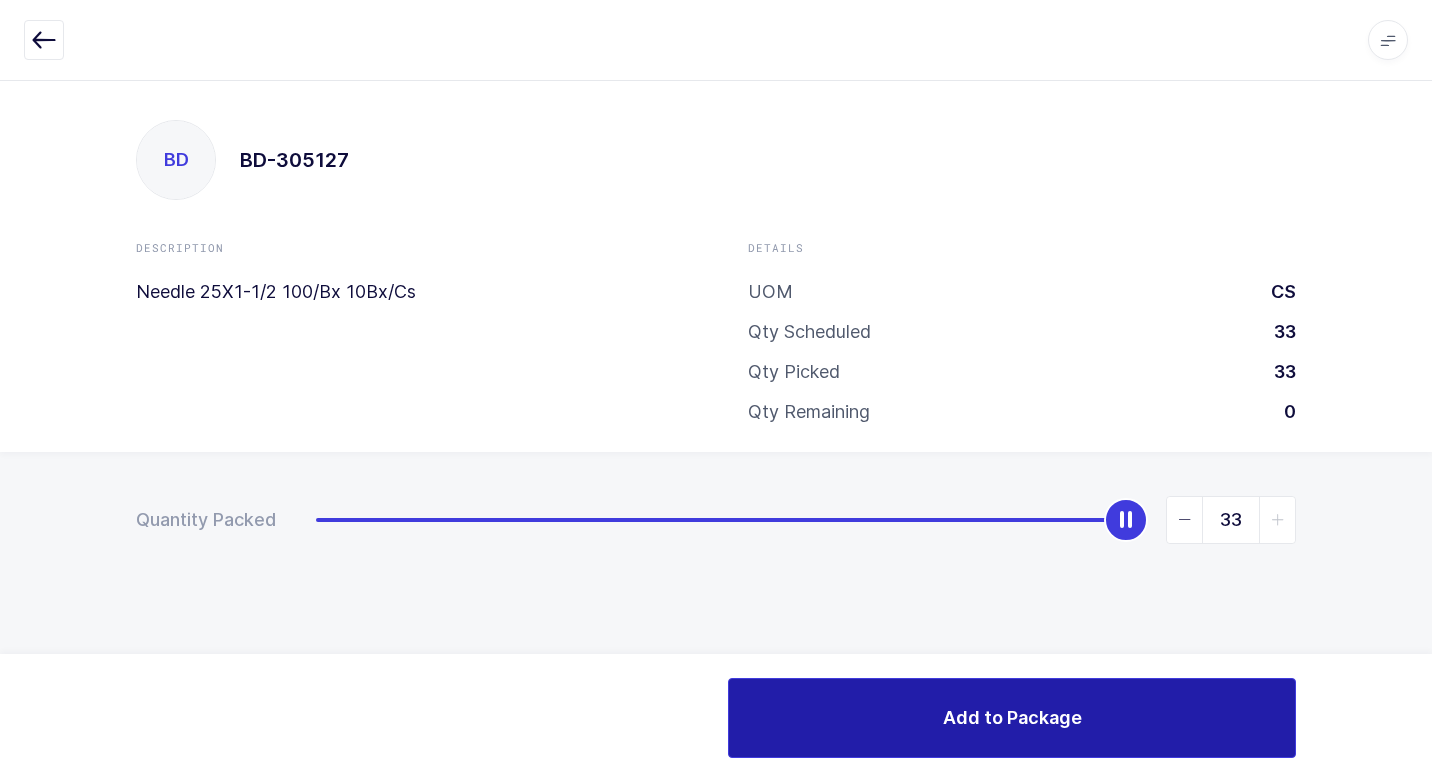 click on "Add to Package" at bounding box center [1012, 717] 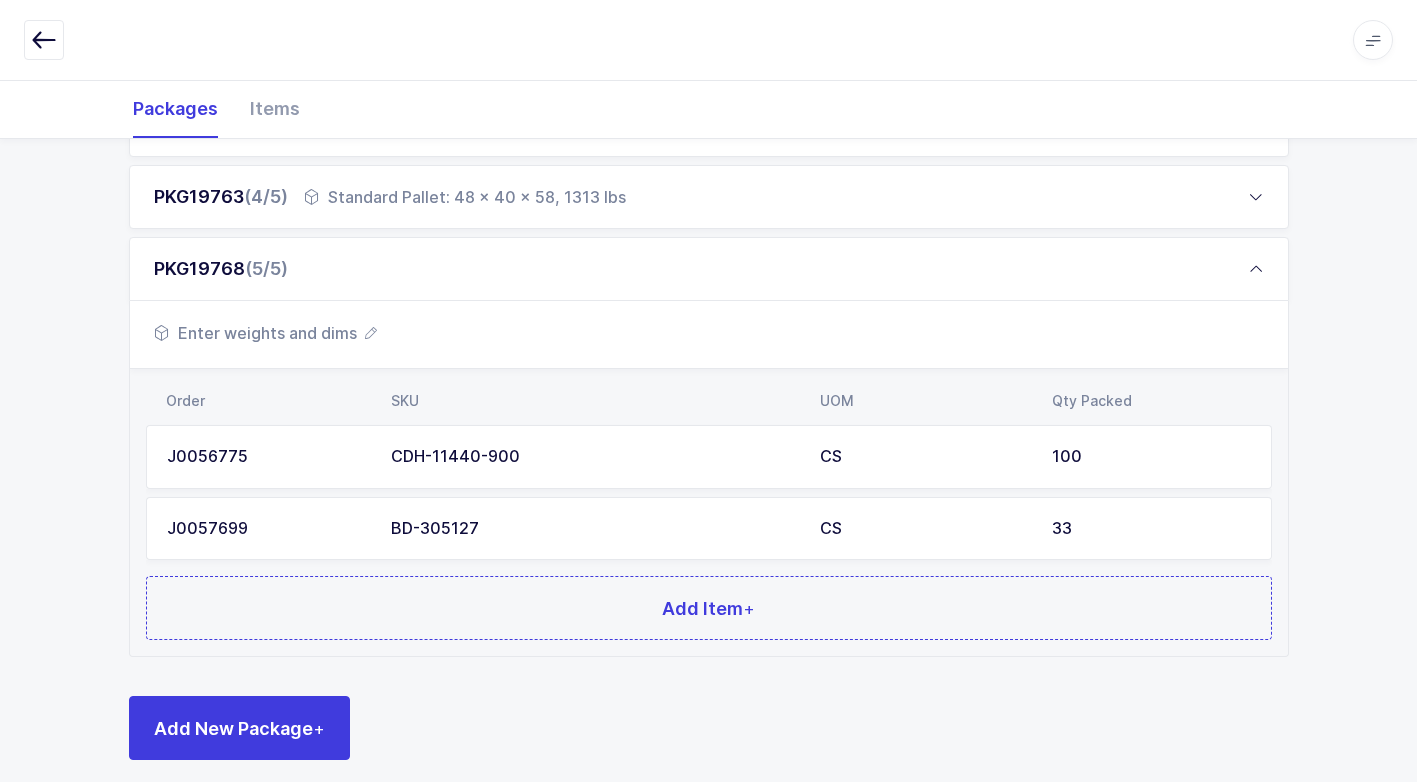 scroll, scrollTop: 512, scrollLeft: 0, axis: vertical 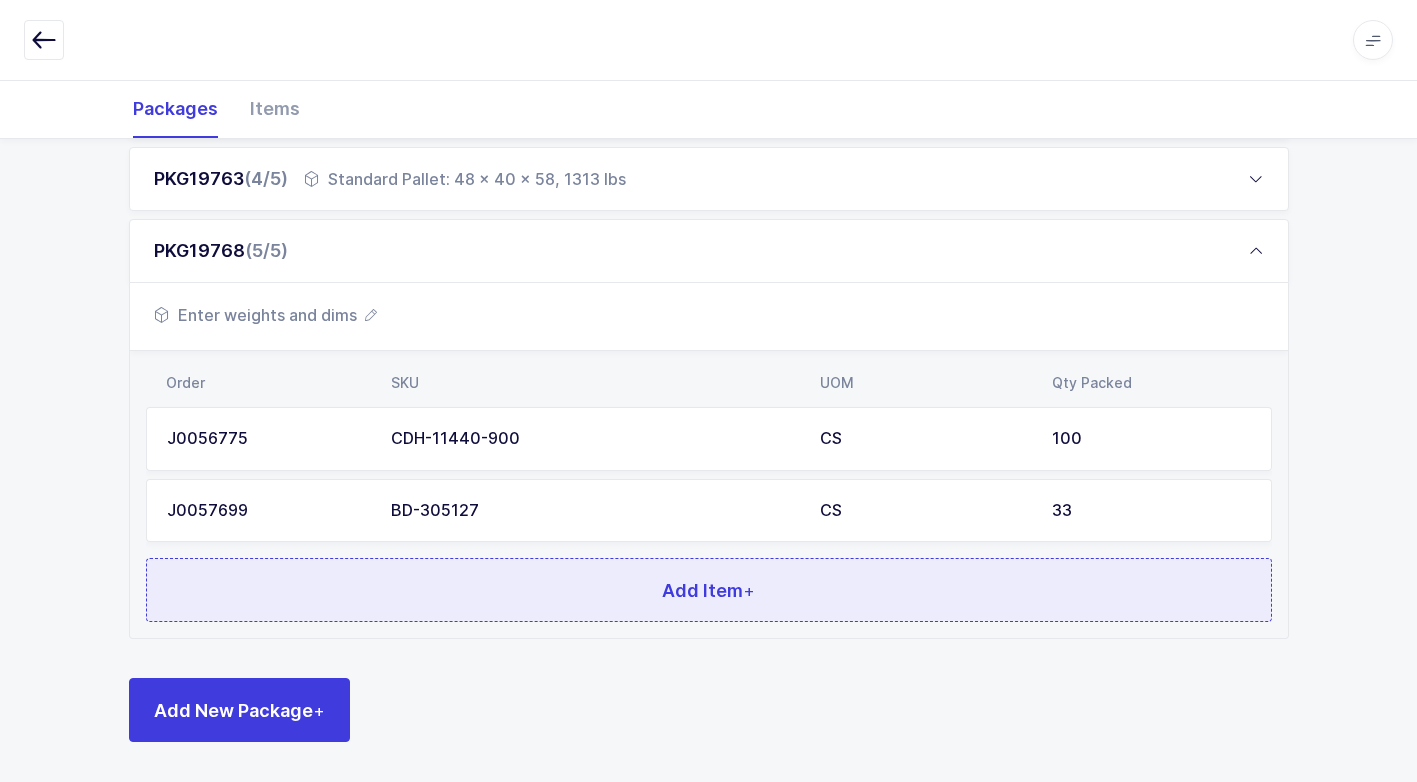 click on "Add Item  +" at bounding box center [709, 590] 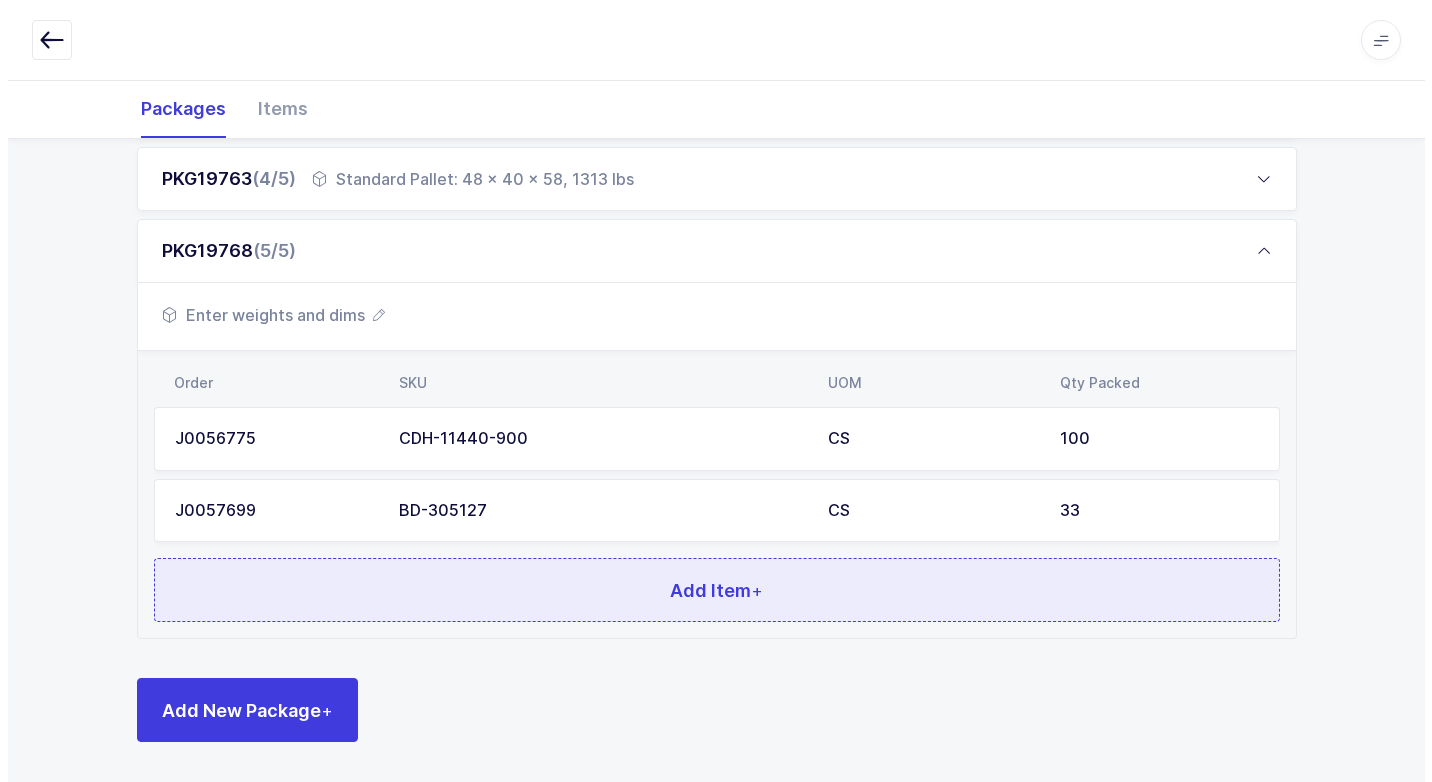 scroll, scrollTop: 0, scrollLeft: 0, axis: both 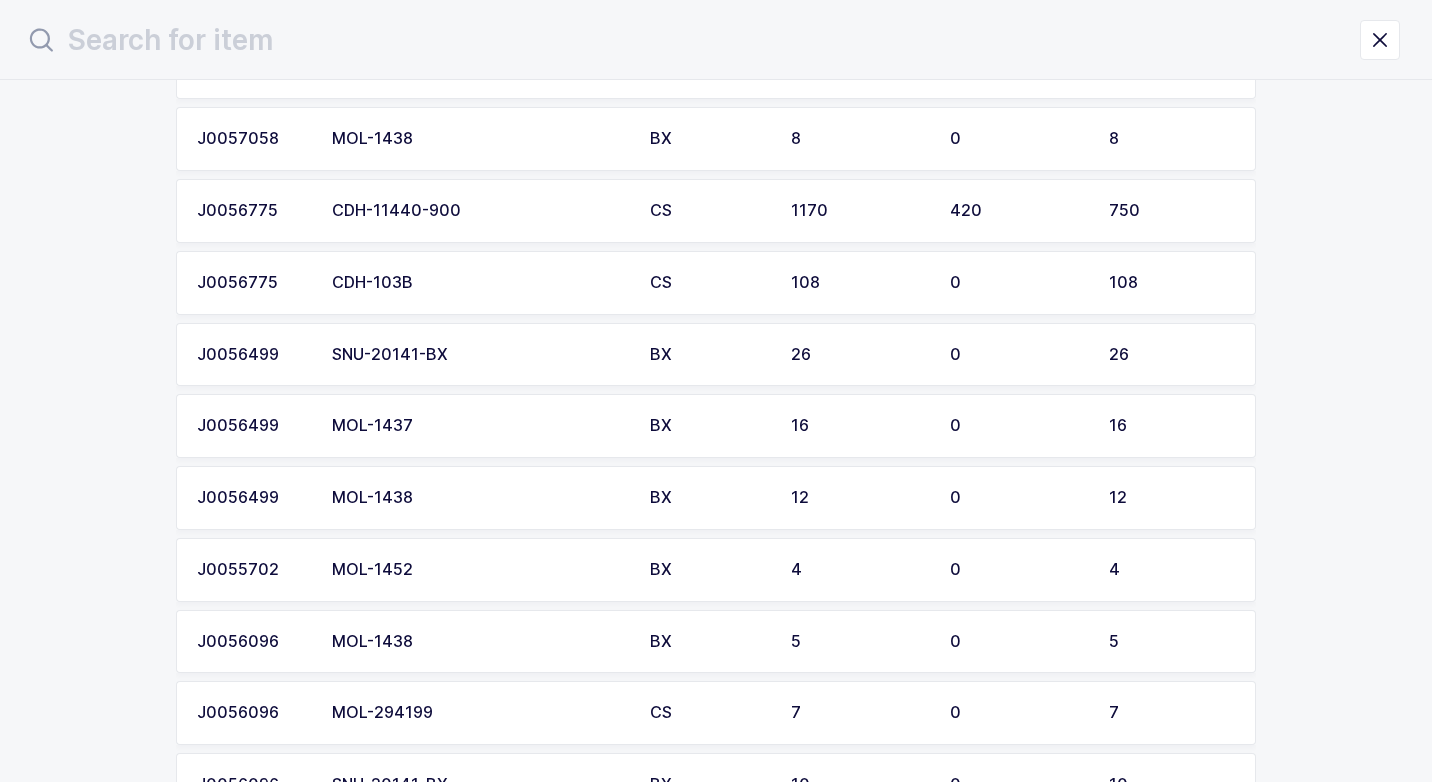 click on "SNU-20141-BX" at bounding box center [479, 355] 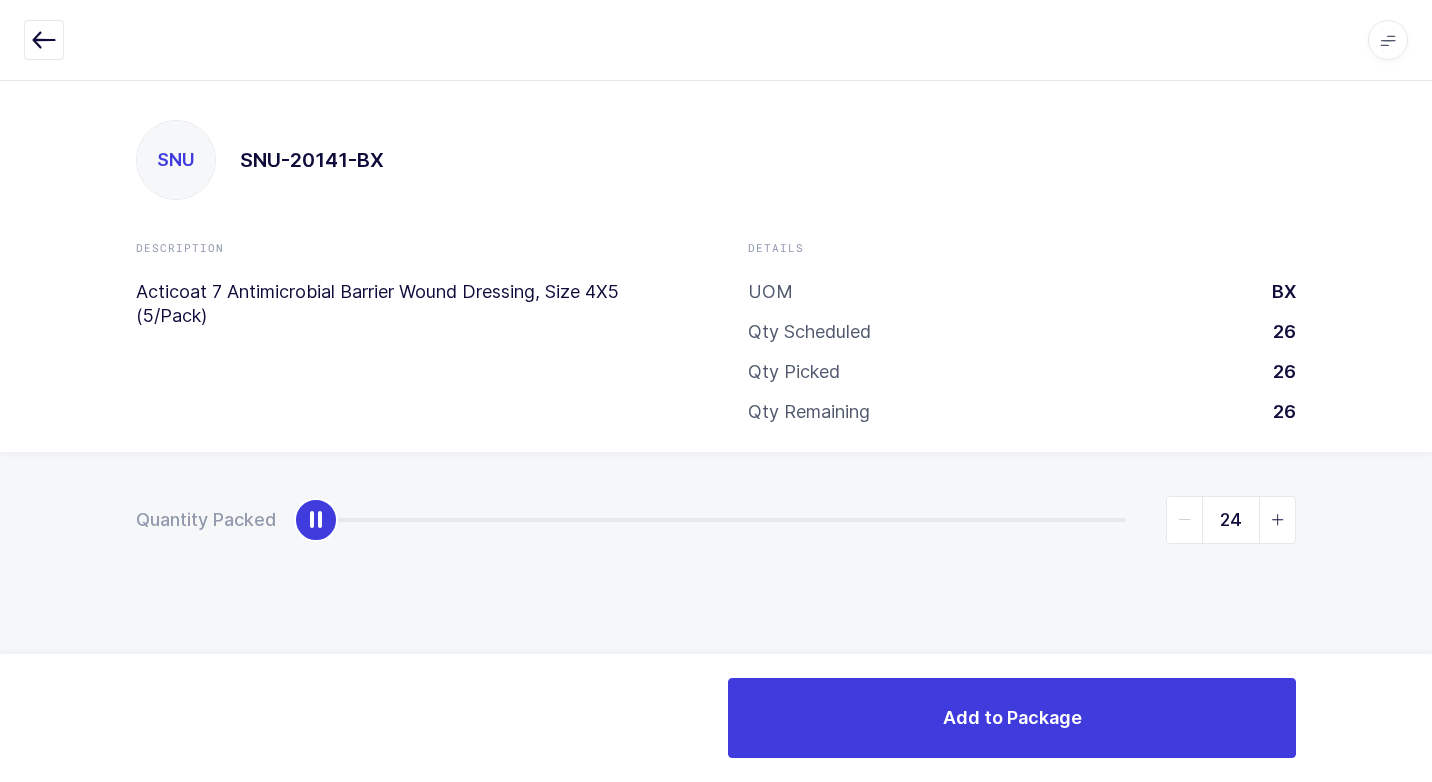 type on "26" 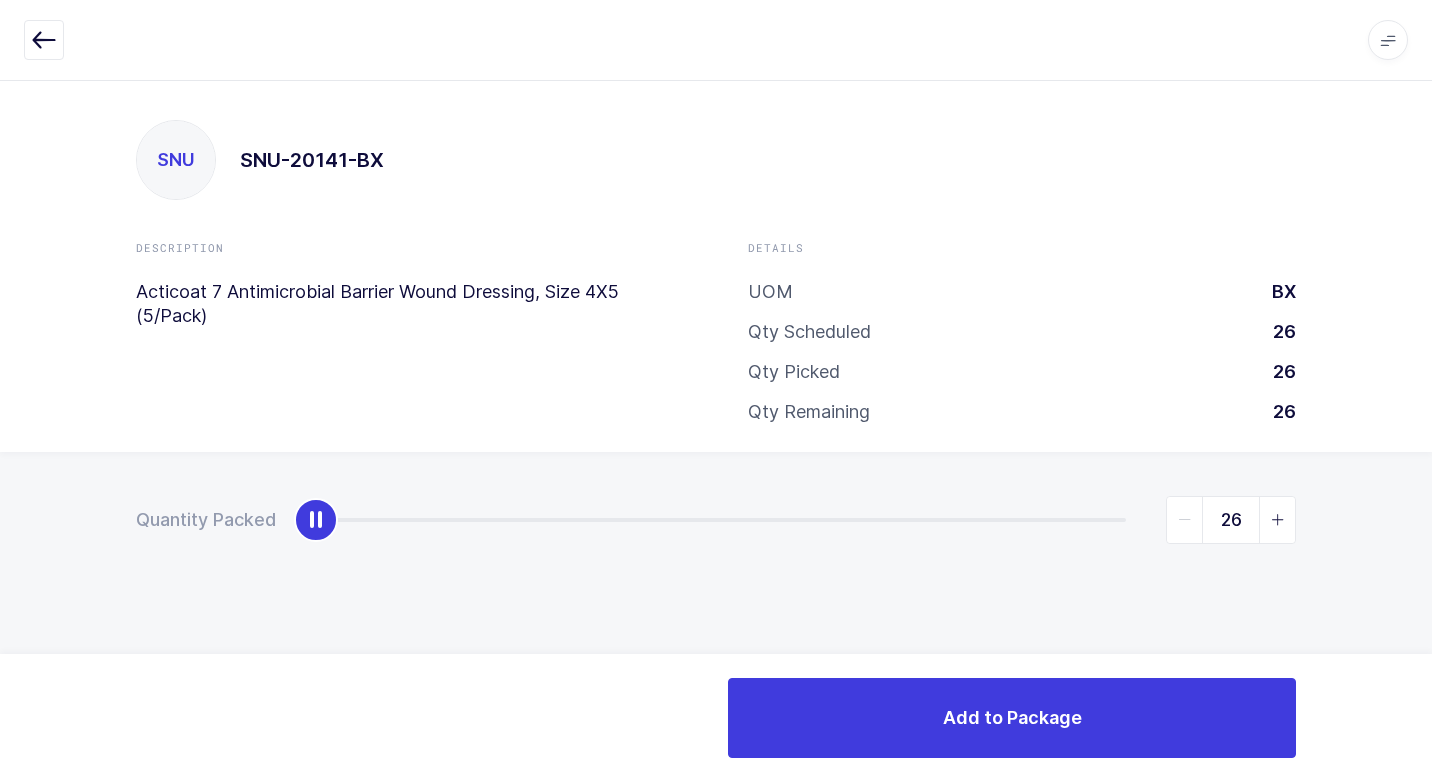 drag, startPoint x: 305, startPoint y: 528, endPoint x: 1431, endPoint y: 761, distance: 1149.8544 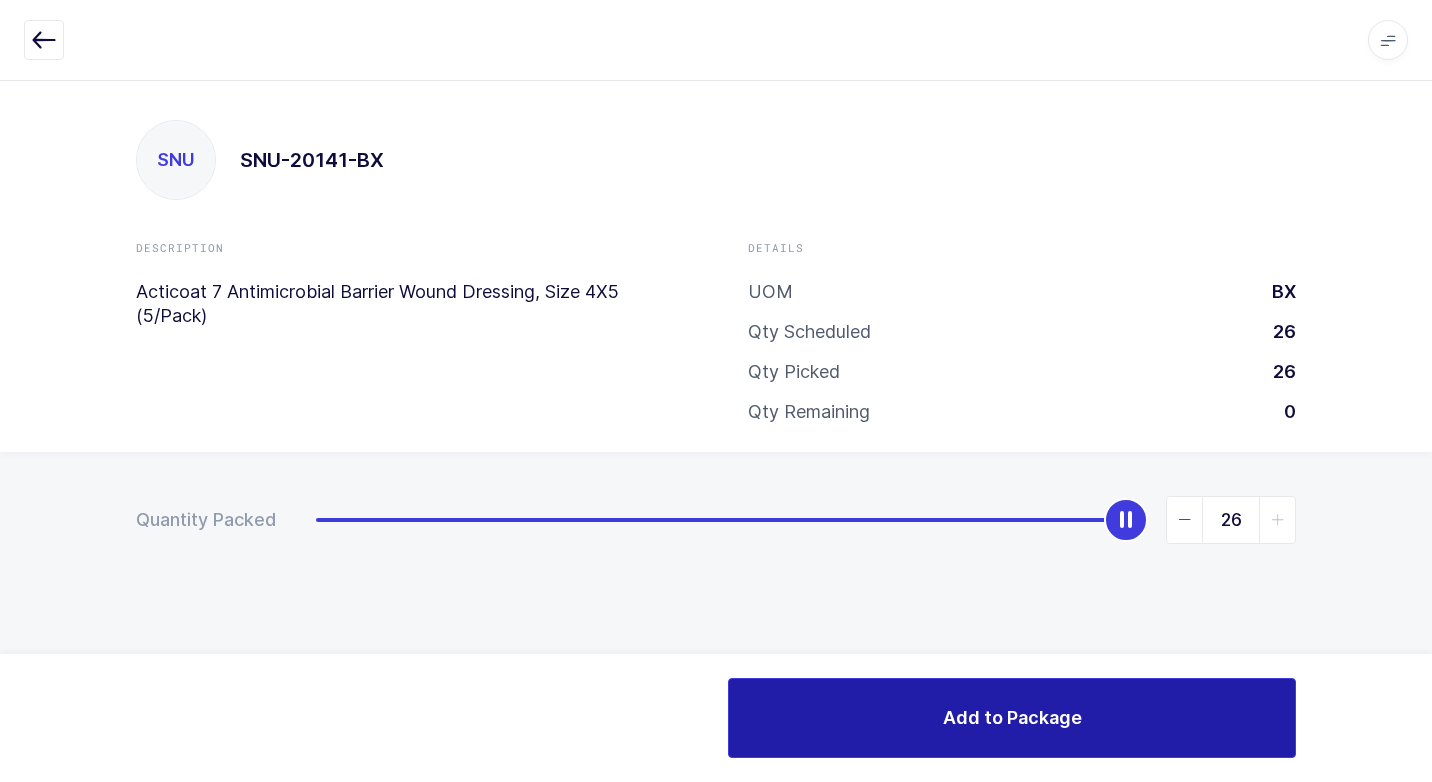 click on "Add to Package" at bounding box center (1012, 717) 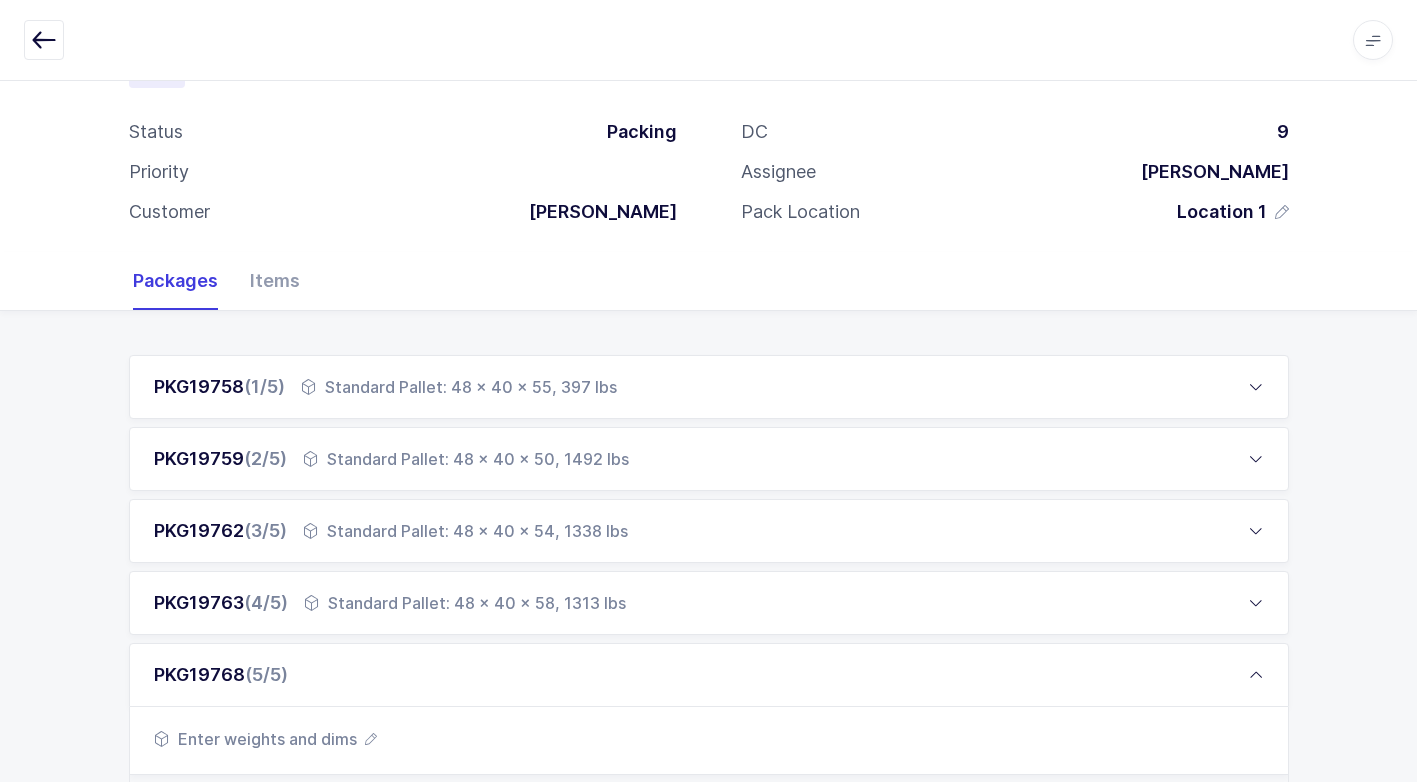 scroll, scrollTop: 584, scrollLeft: 0, axis: vertical 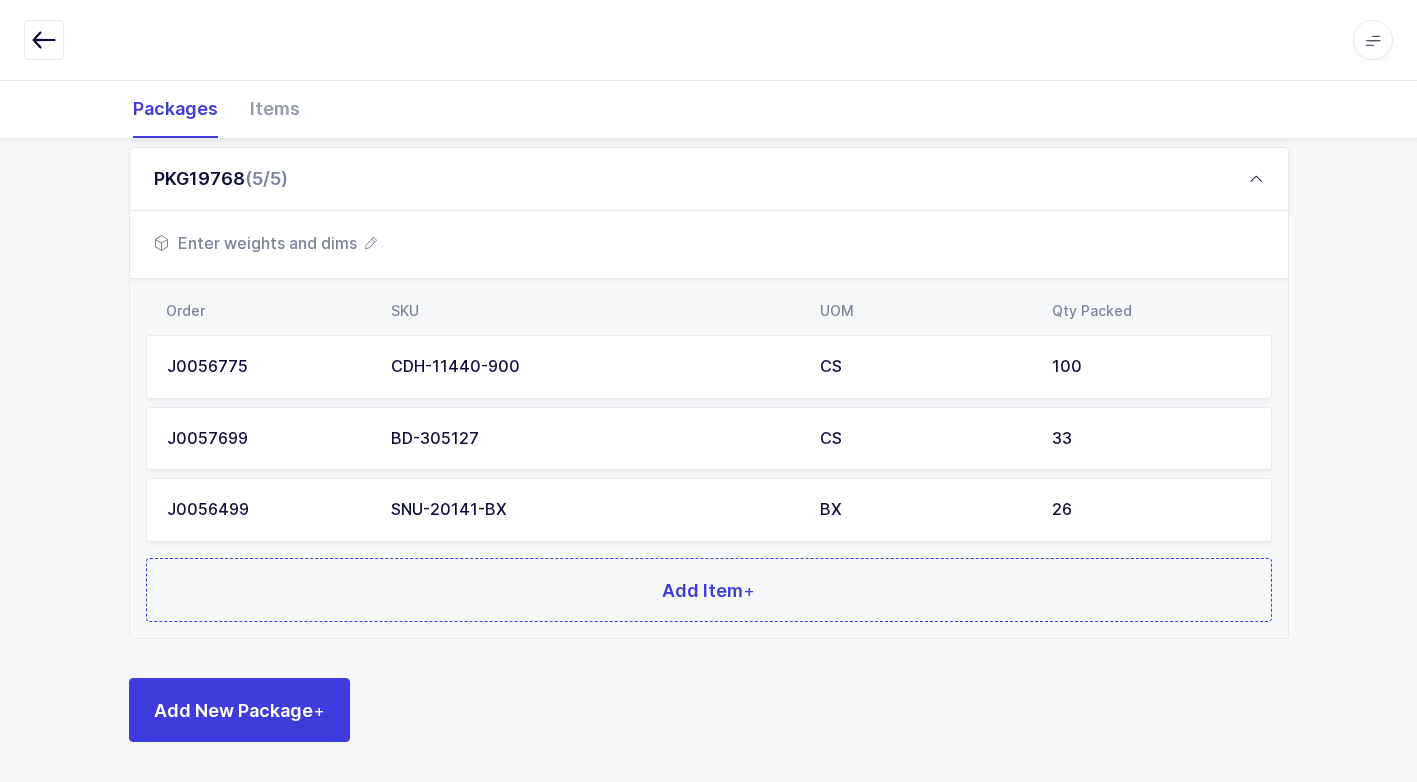 click on "Enter weights and dims" at bounding box center [265, 243] 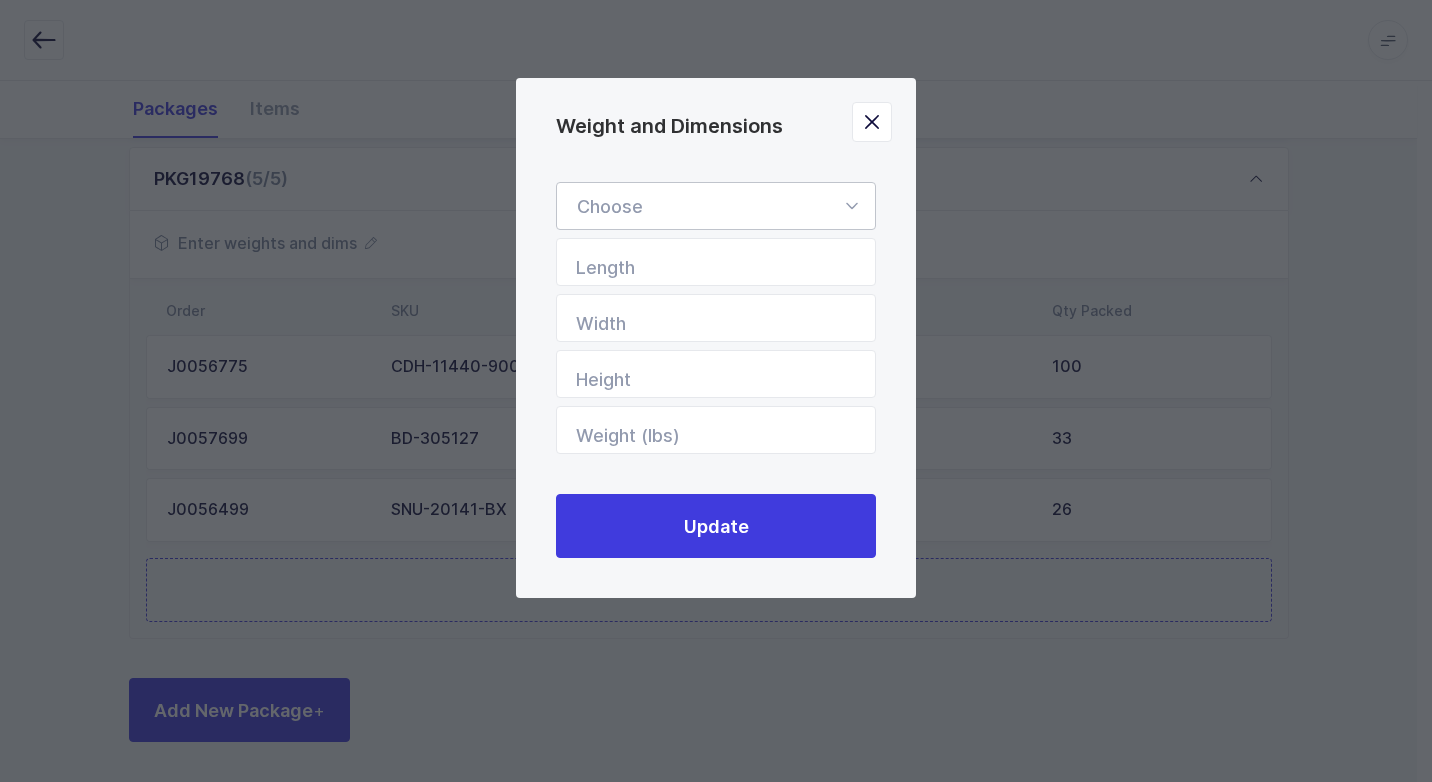 click at bounding box center [851, 206] 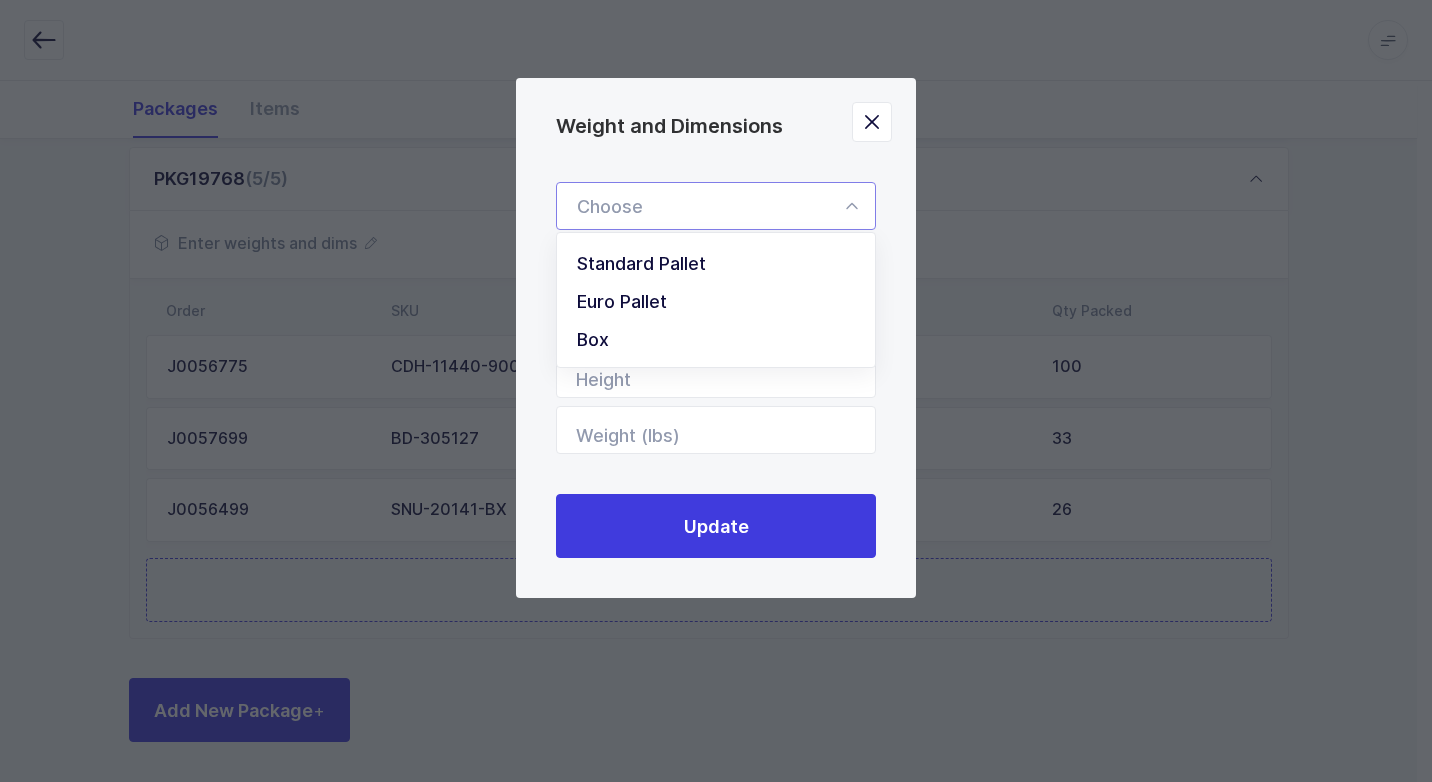 drag, startPoint x: 795, startPoint y: 252, endPoint x: 830, endPoint y: 302, distance: 61.03278 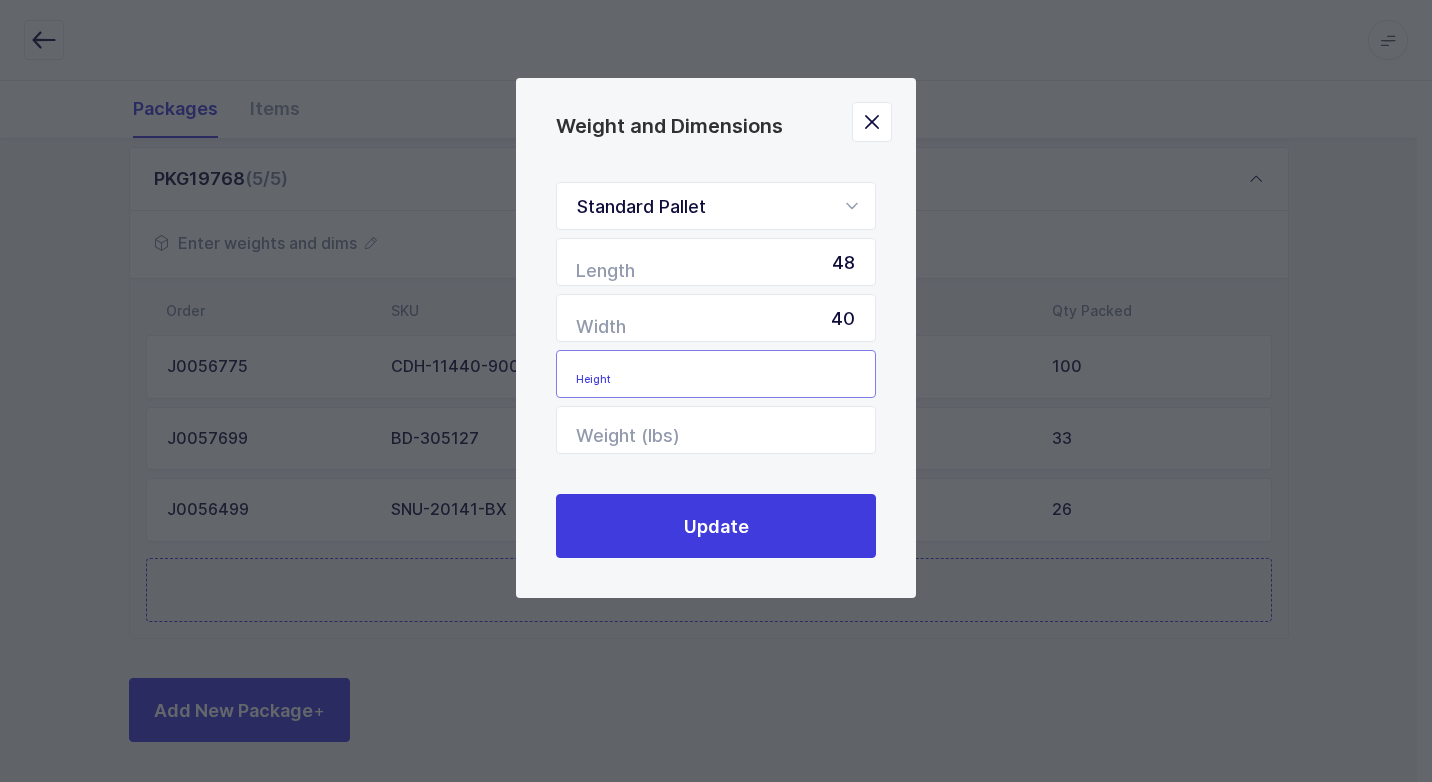 click at bounding box center (716, 374) 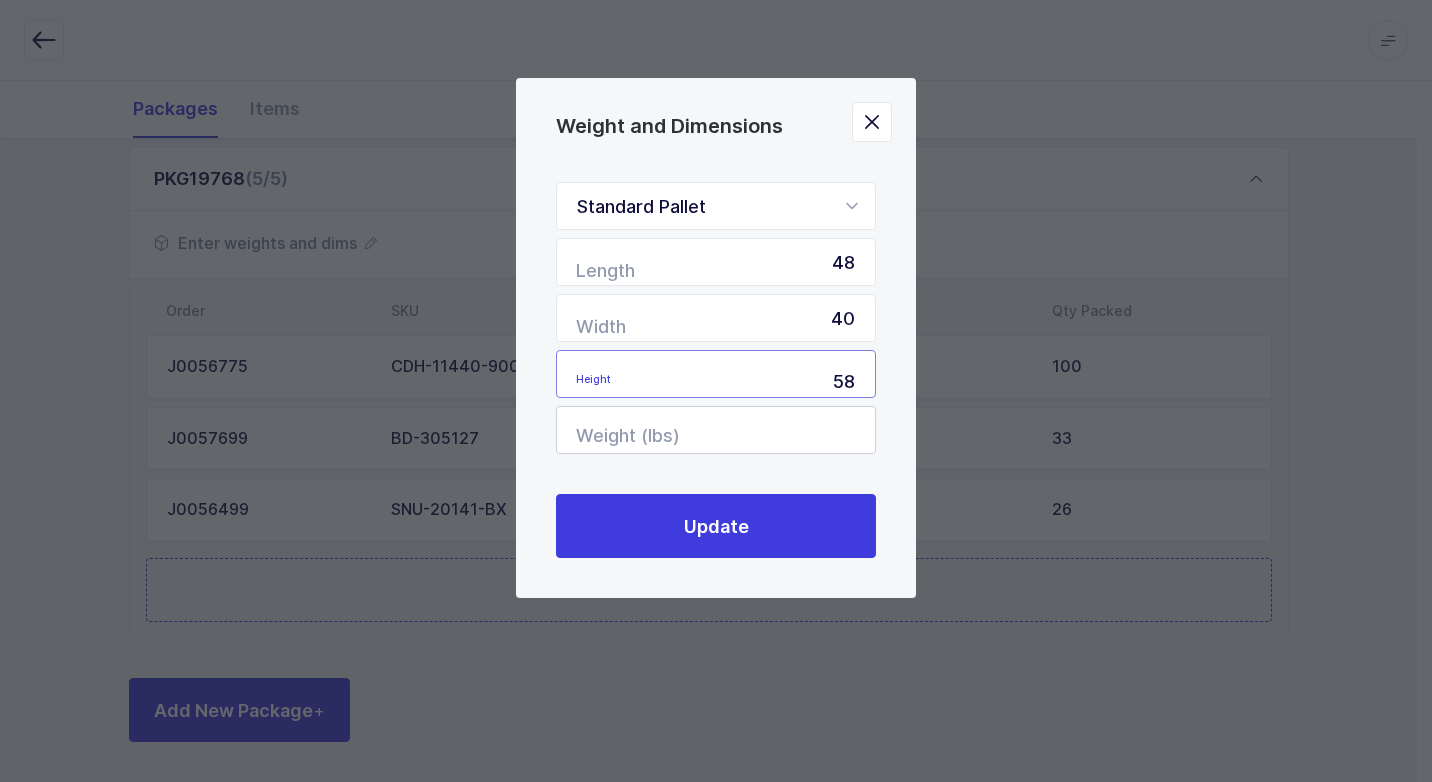type on "58" 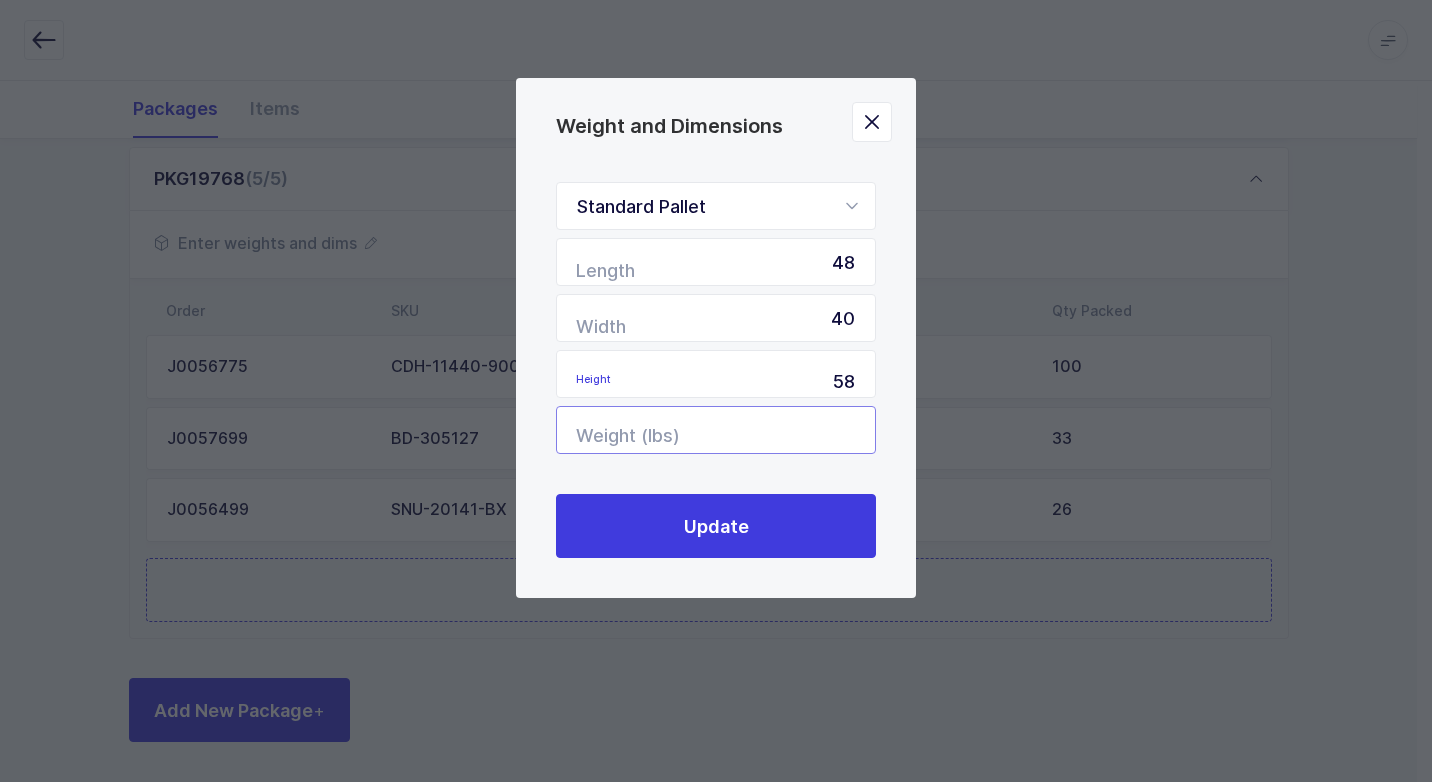 click at bounding box center (716, 430) 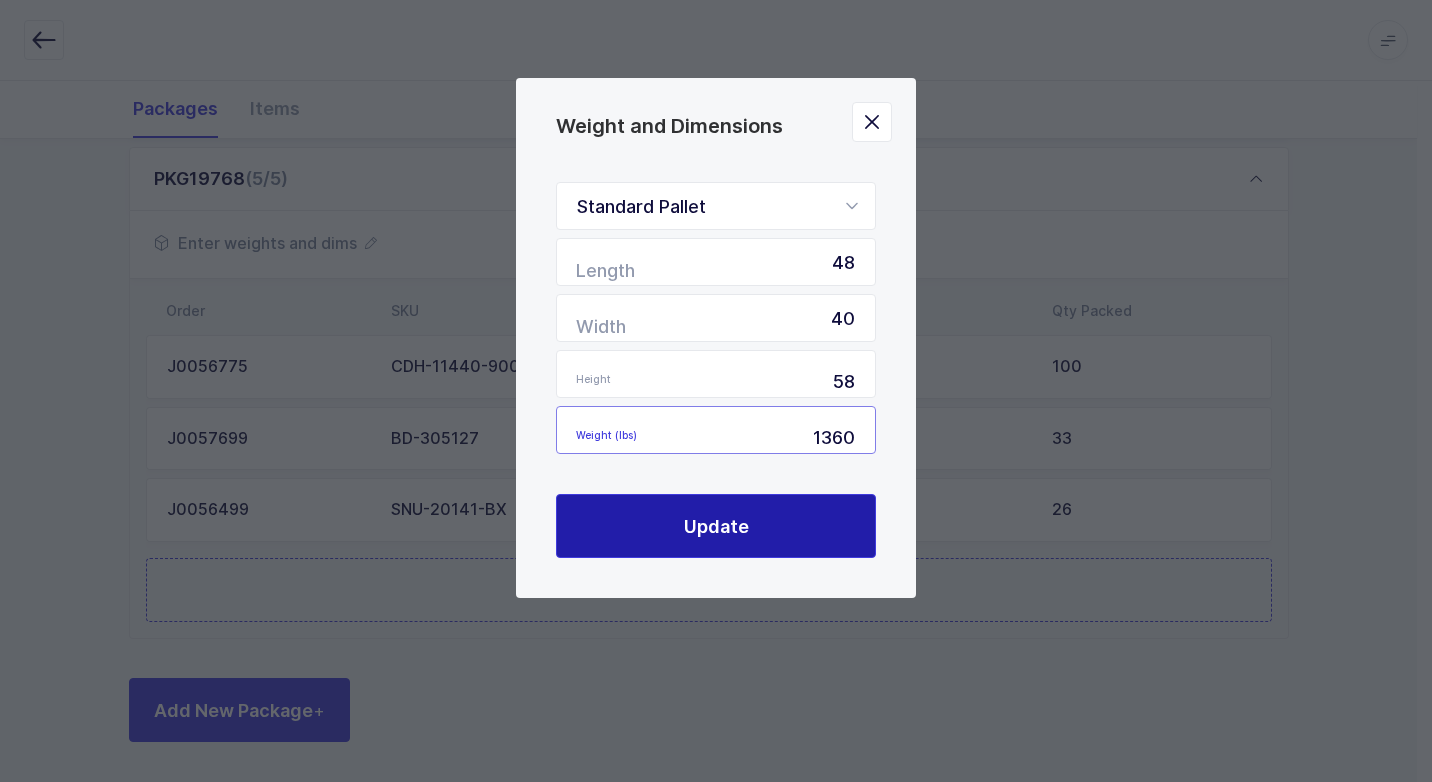 type on "1360" 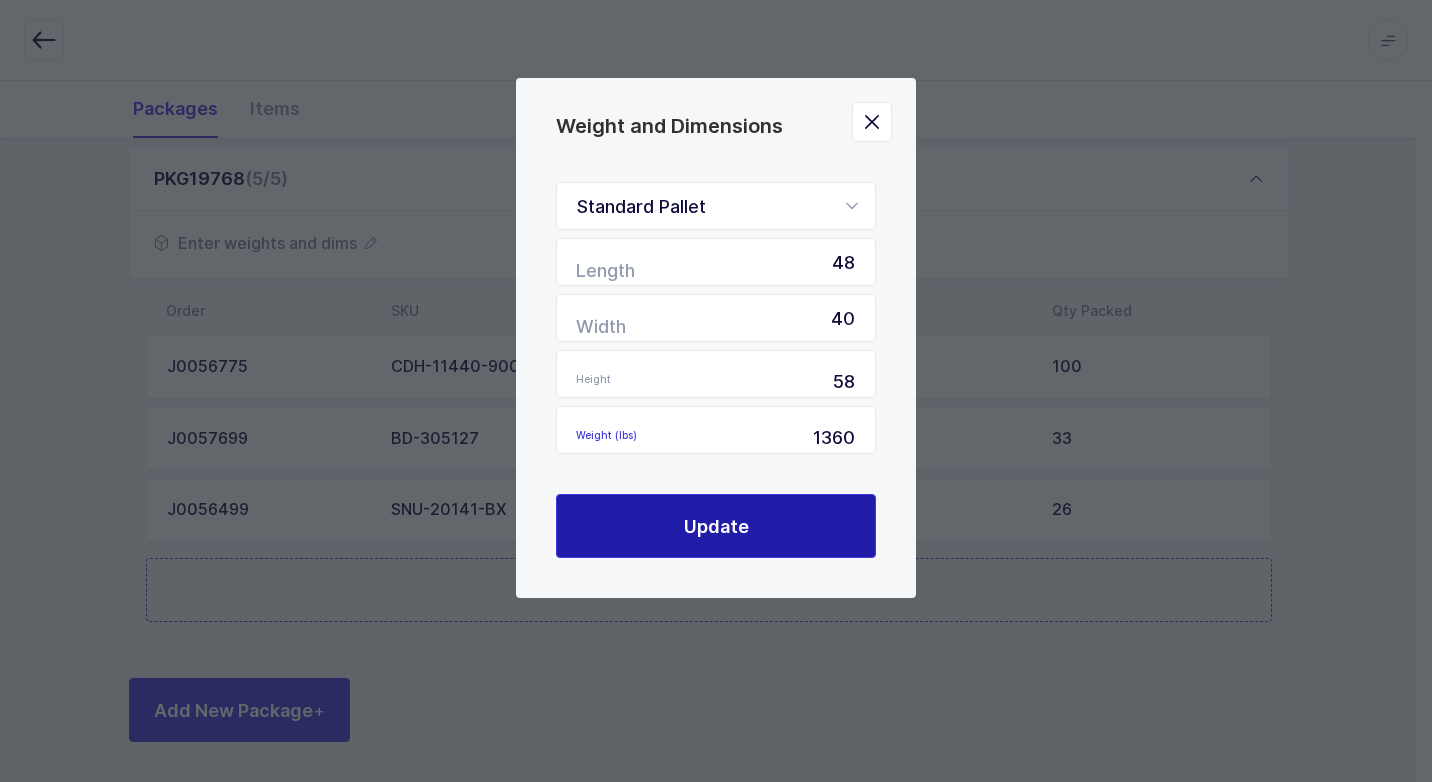 click on "Update" at bounding box center [716, 526] 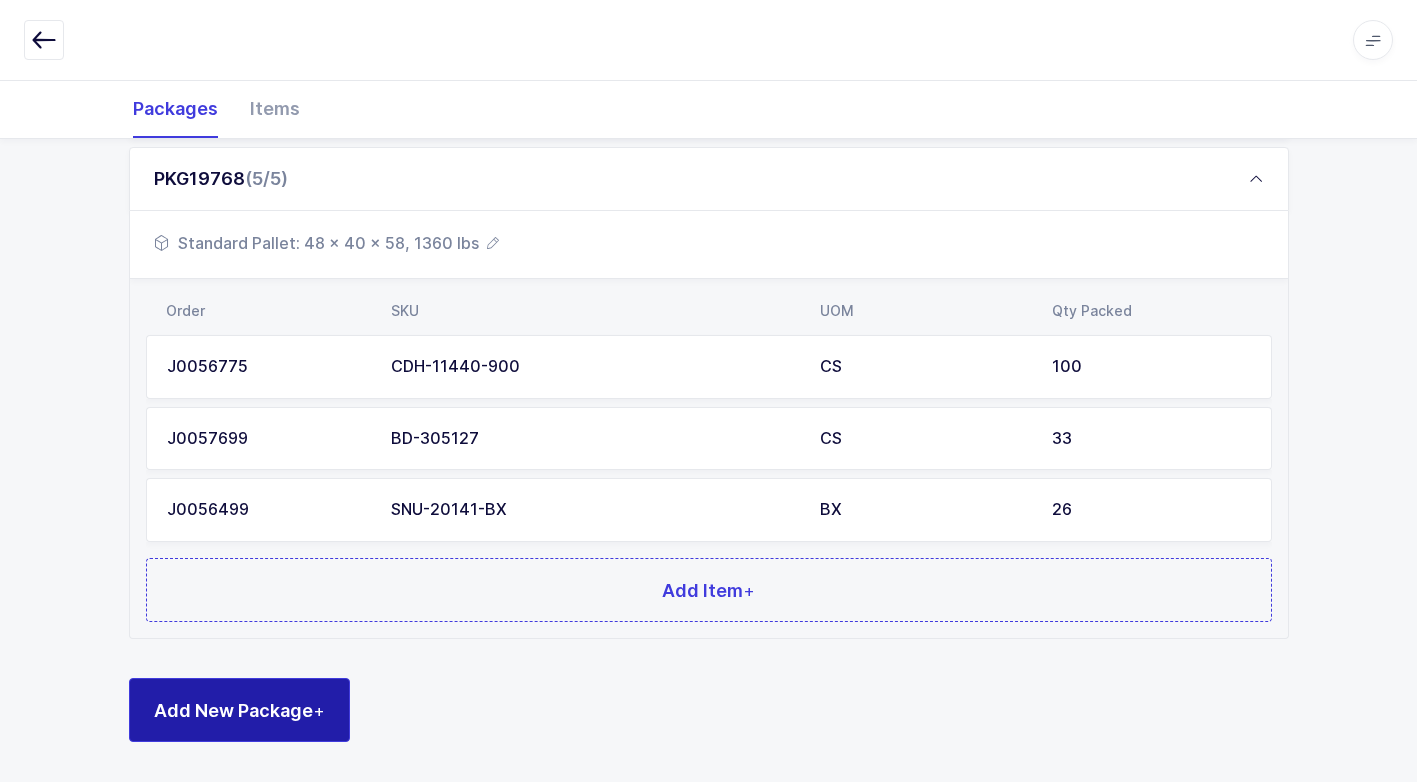 click on "Add New Package  +" at bounding box center [239, 710] 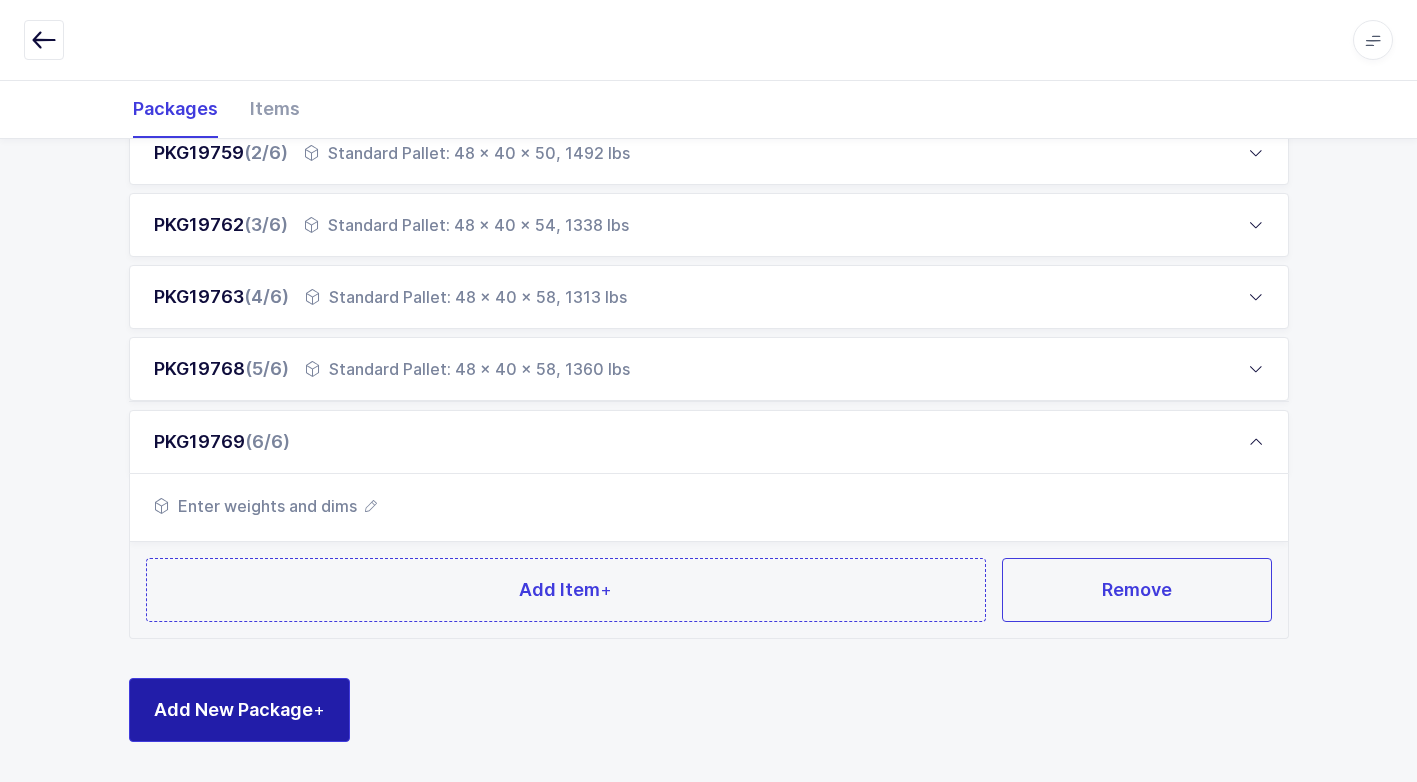 scroll, scrollTop: 393, scrollLeft: 0, axis: vertical 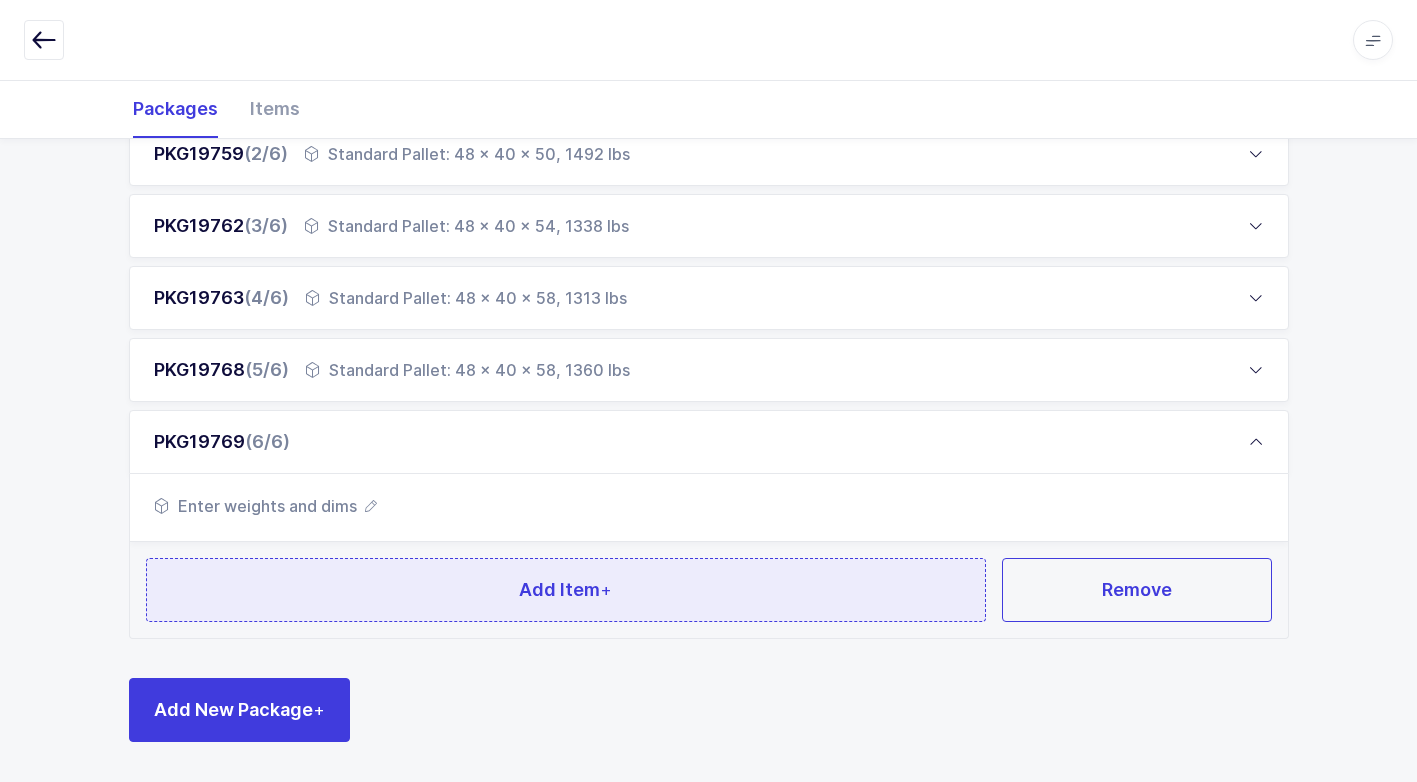 click on "Add Item  +" at bounding box center (566, 590) 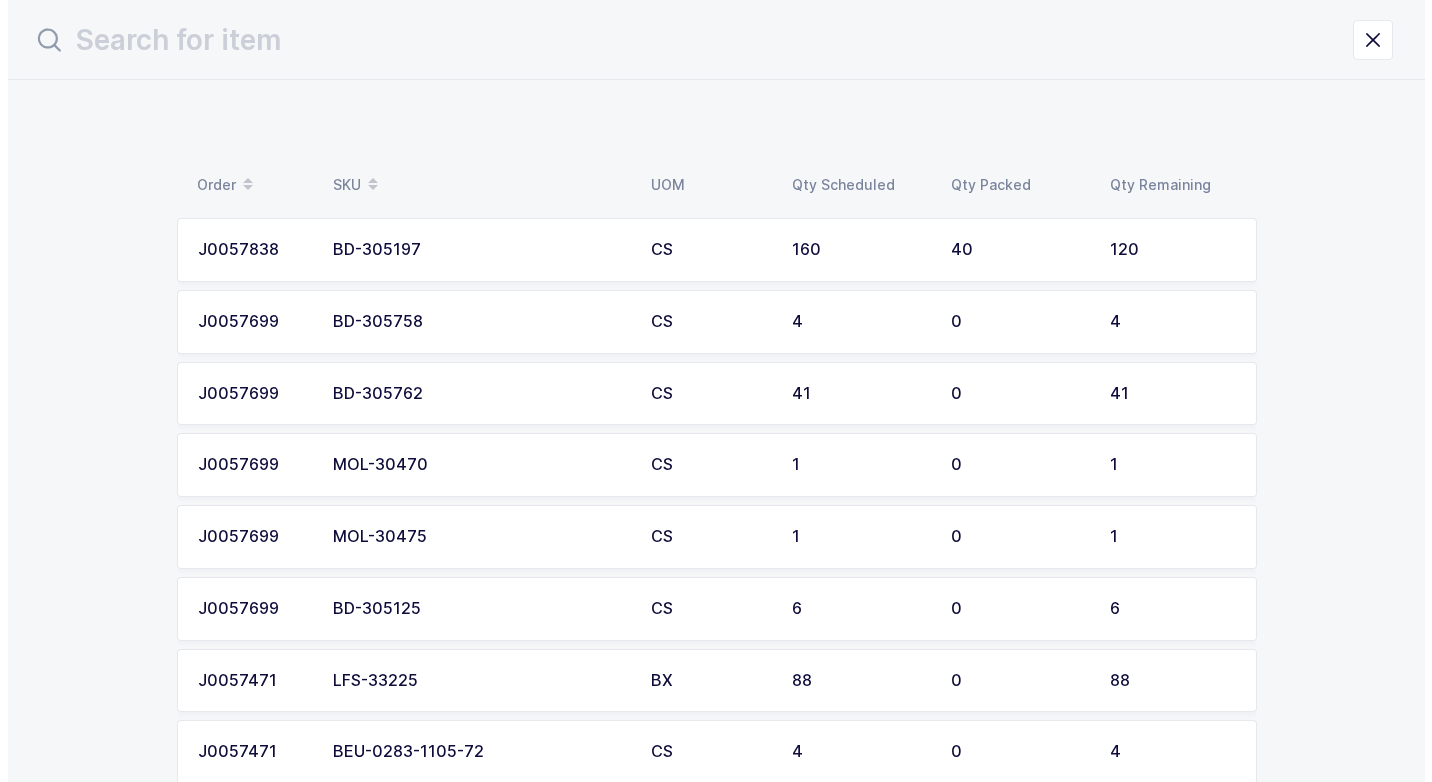 scroll, scrollTop: 0, scrollLeft: 0, axis: both 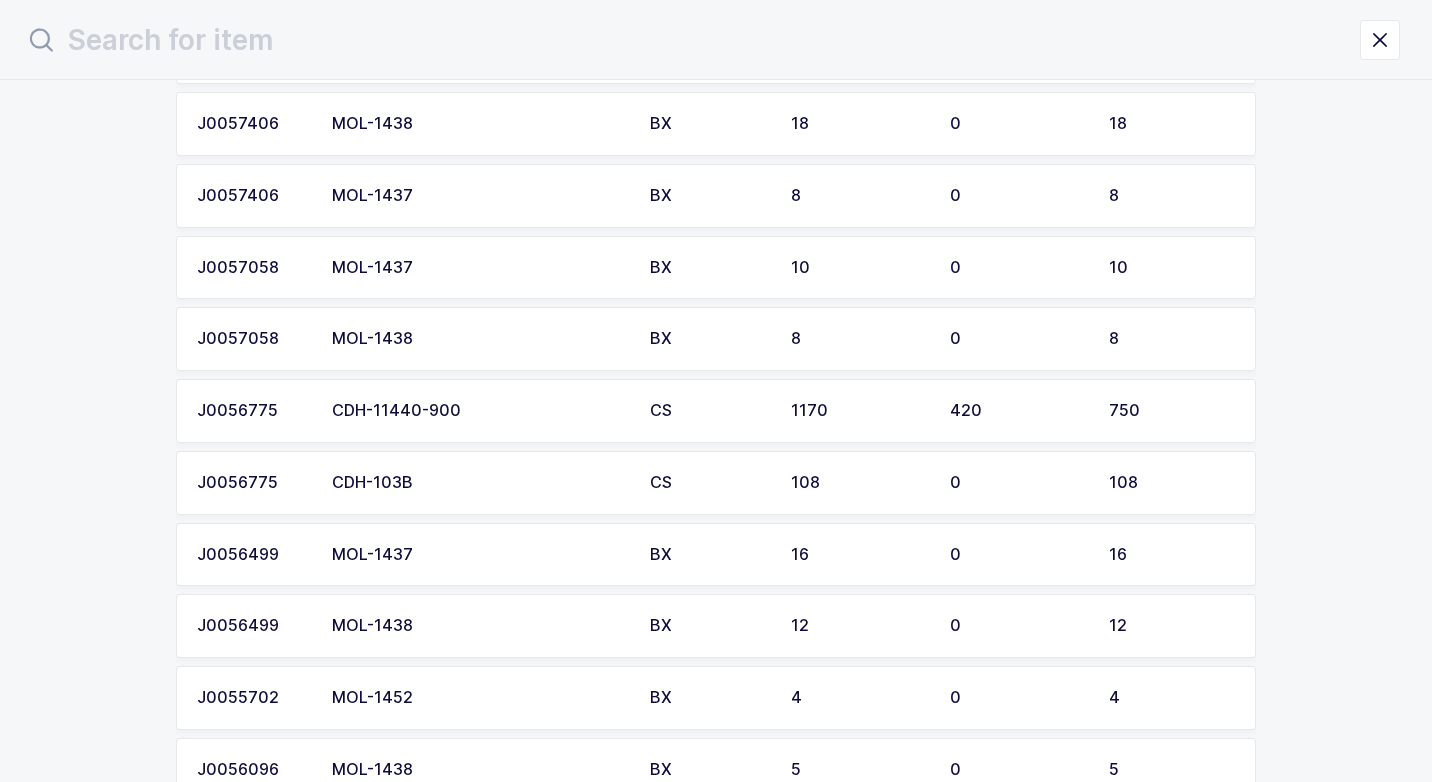 click on "CDH-11440-900" at bounding box center (479, 411) 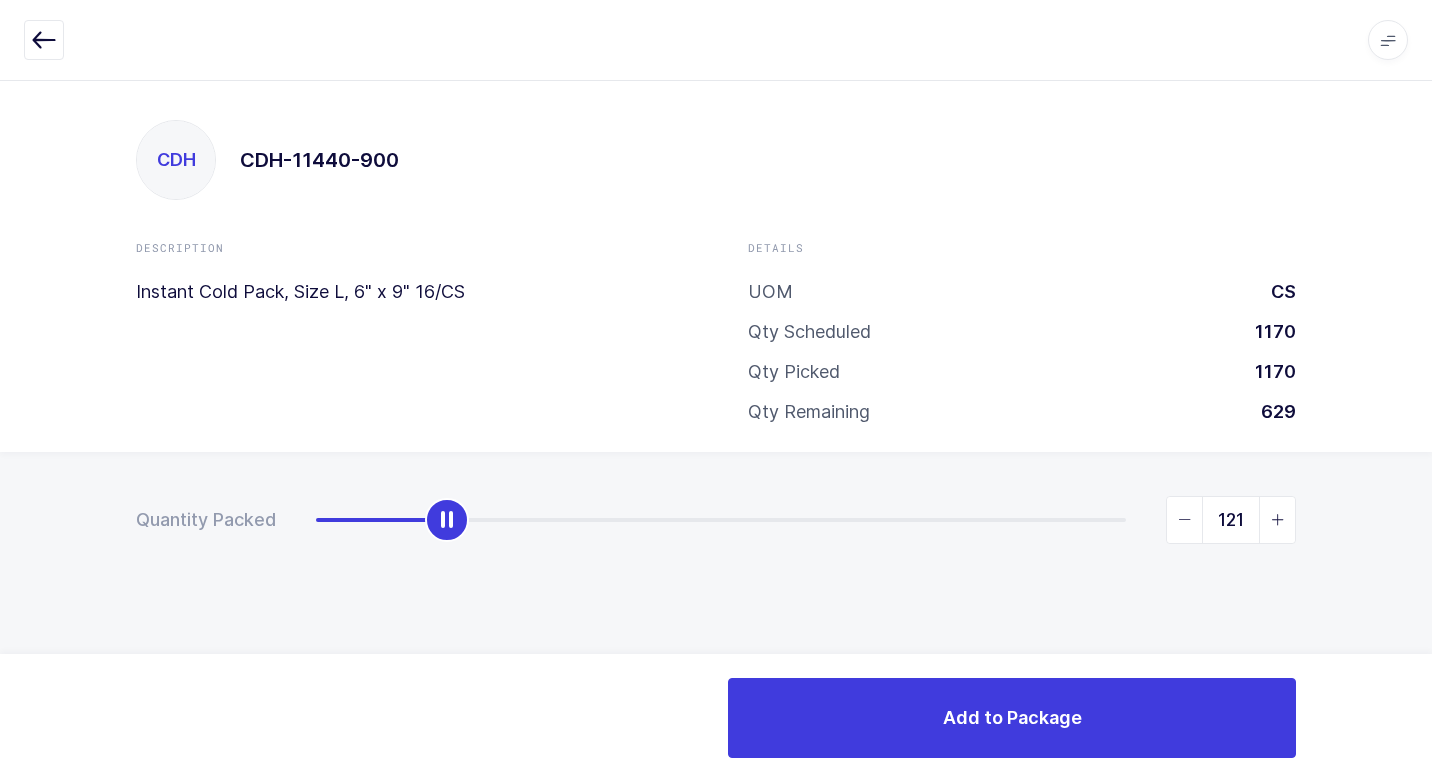 drag, startPoint x: 321, startPoint y: 518, endPoint x: 451, endPoint y: 535, distance: 131.10683 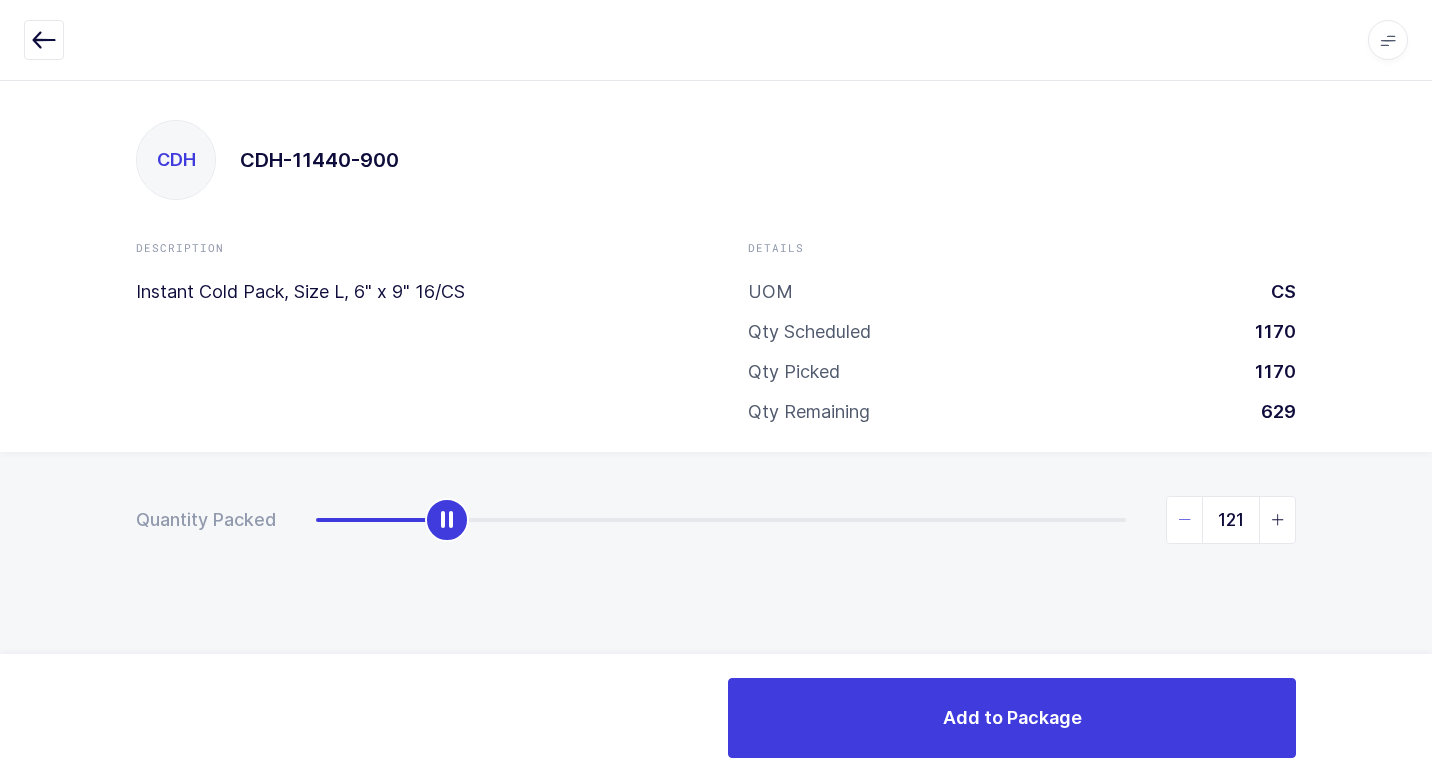 click at bounding box center (1185, 520) 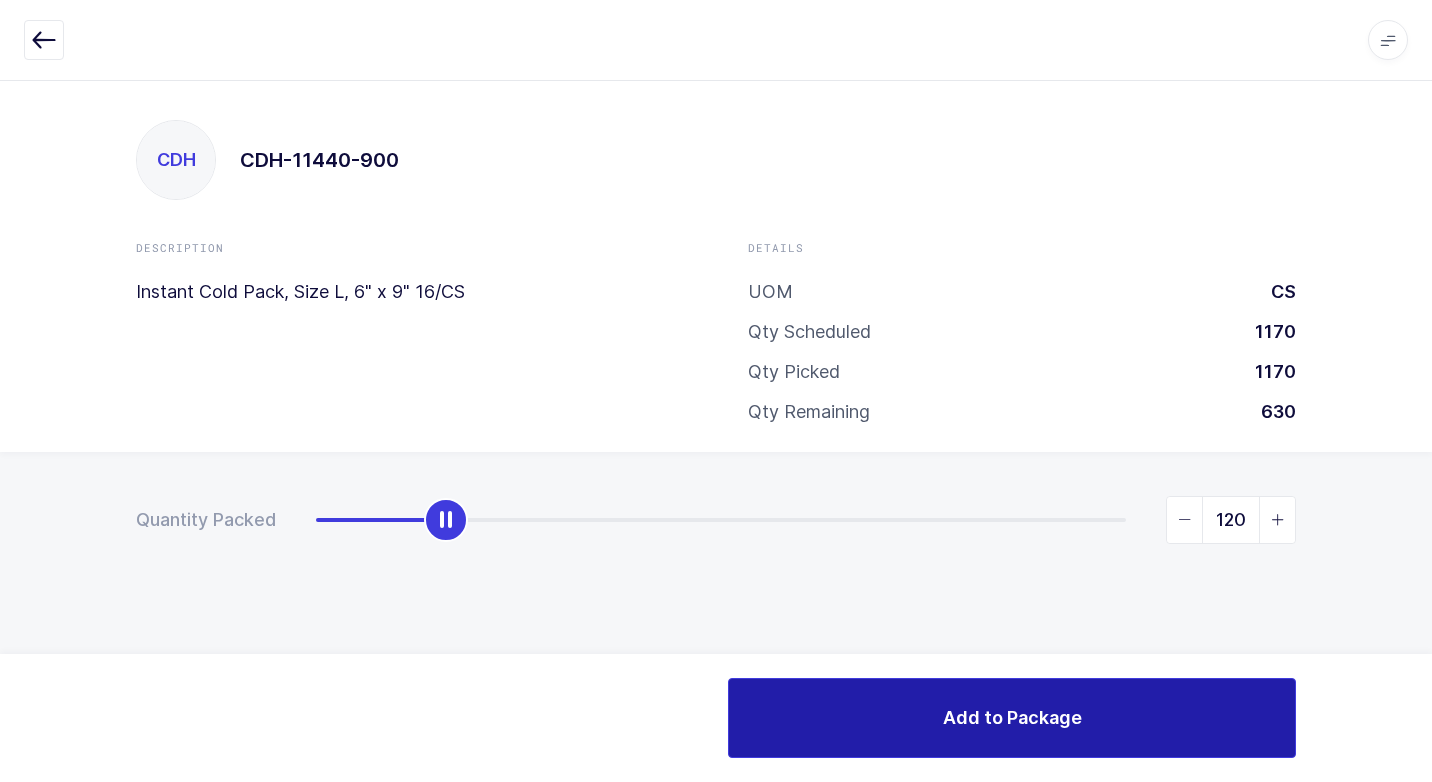 click on "Add to Package" at bounding box center [1012, 717] 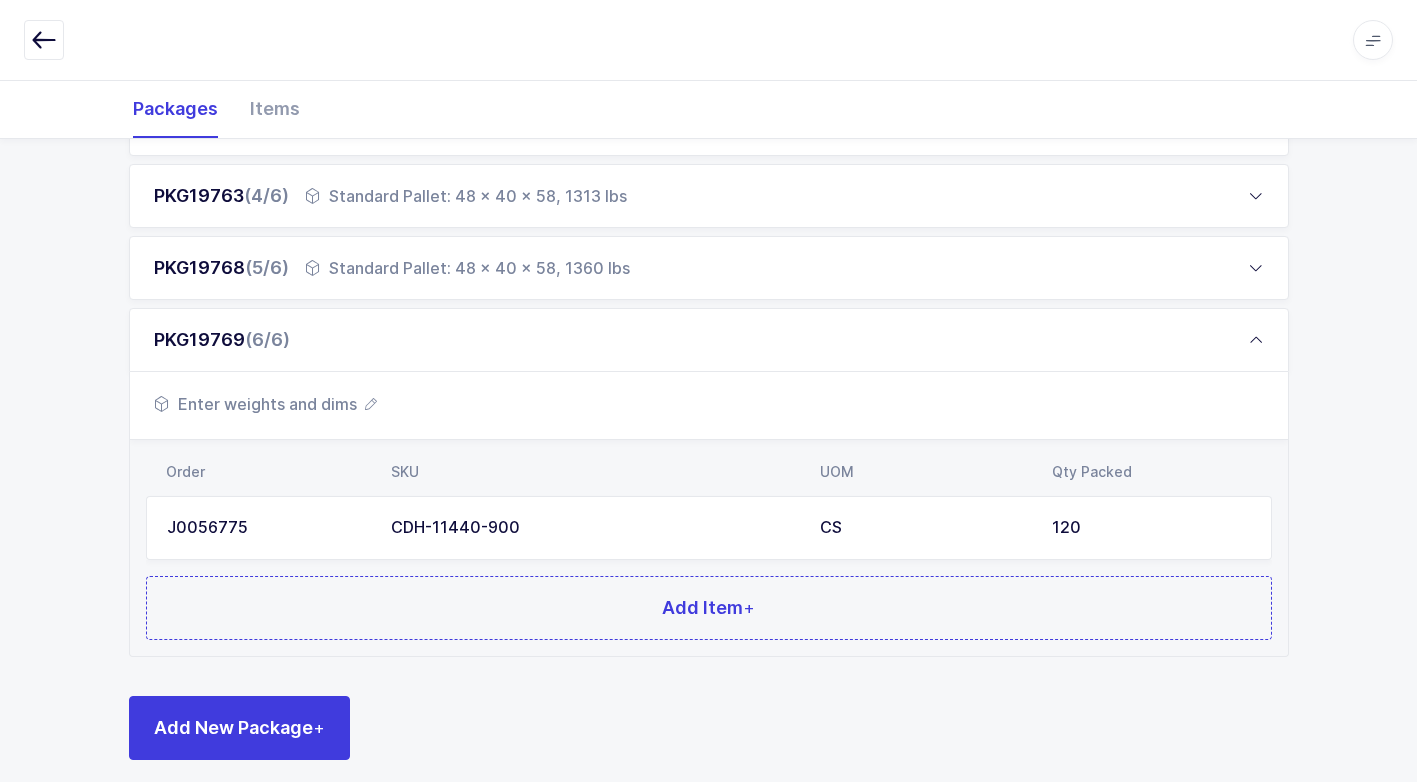 scroll, scrollTop: 513, scrollLeft: 0, axis: vertical 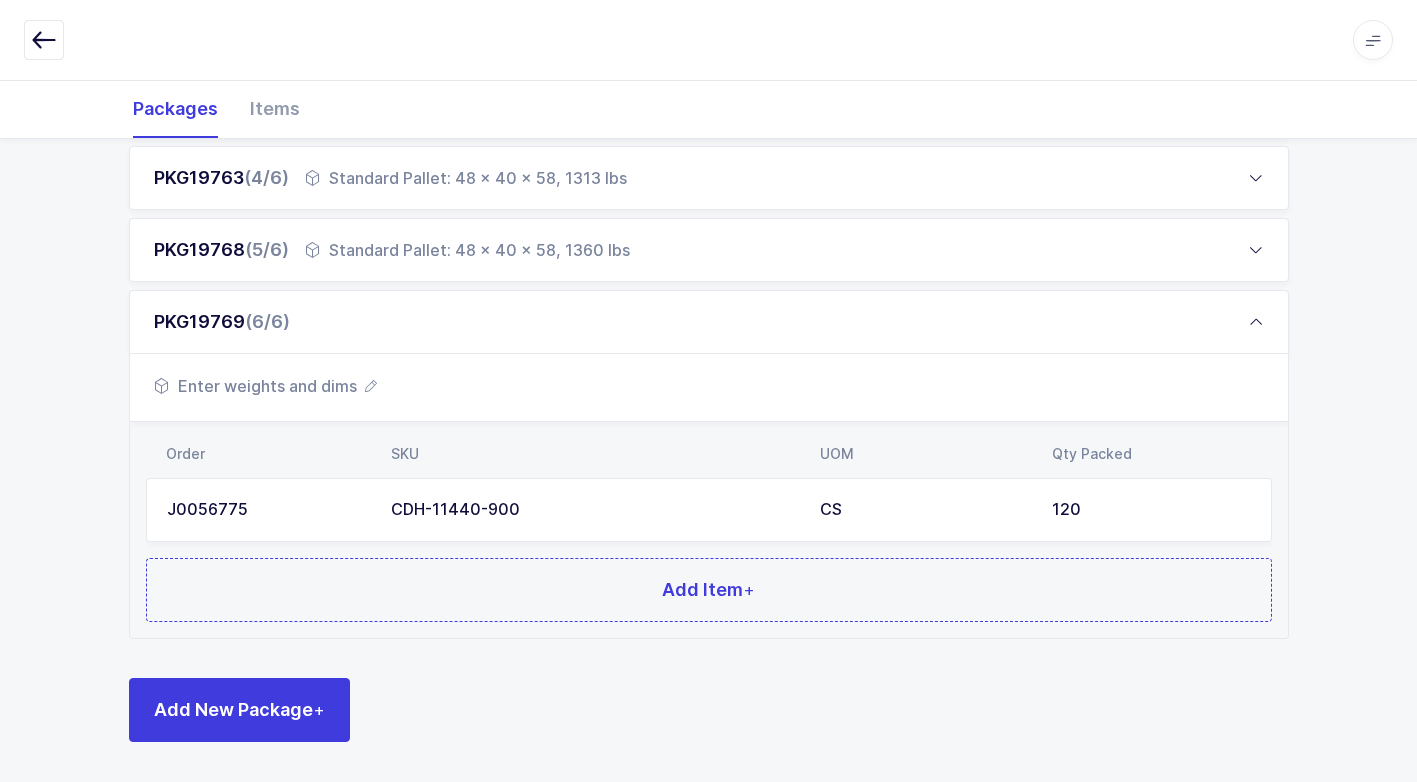 click on "Enter weights and dims" at bounding box center [265, 386] 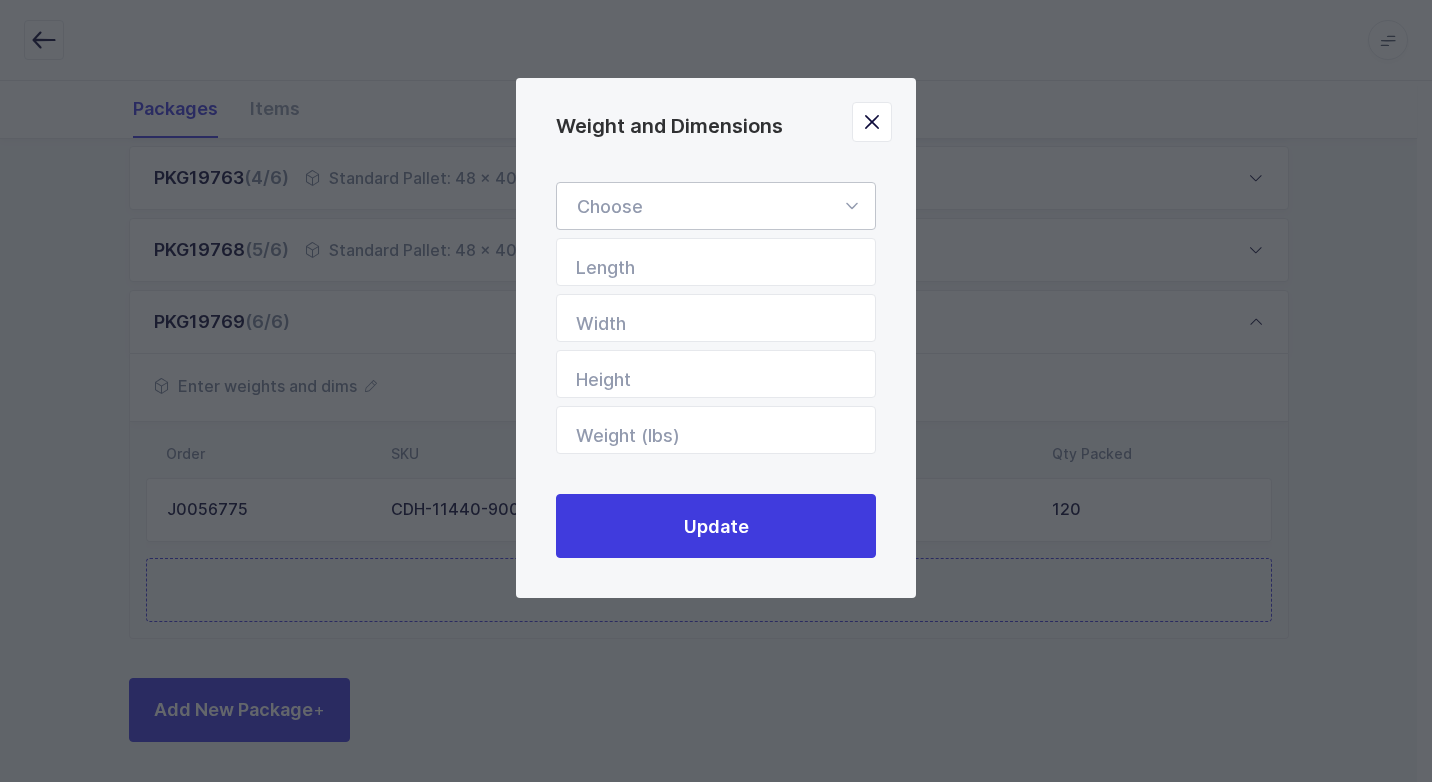 click at bounding box center (851, 206) 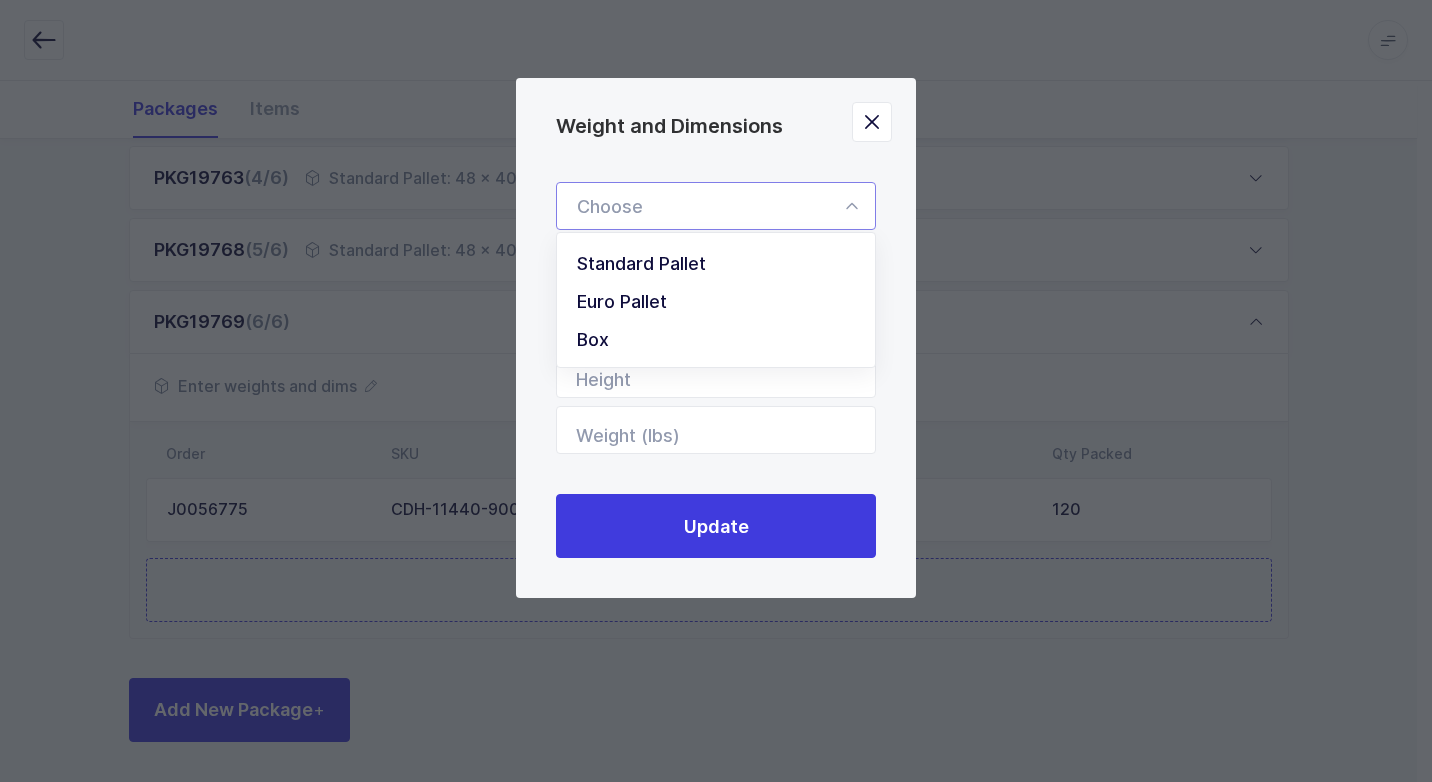 drag, startPoint x: 765, startPoint y: 260, endPoint x: 826, endPoint y: 341, distance: 101.4002 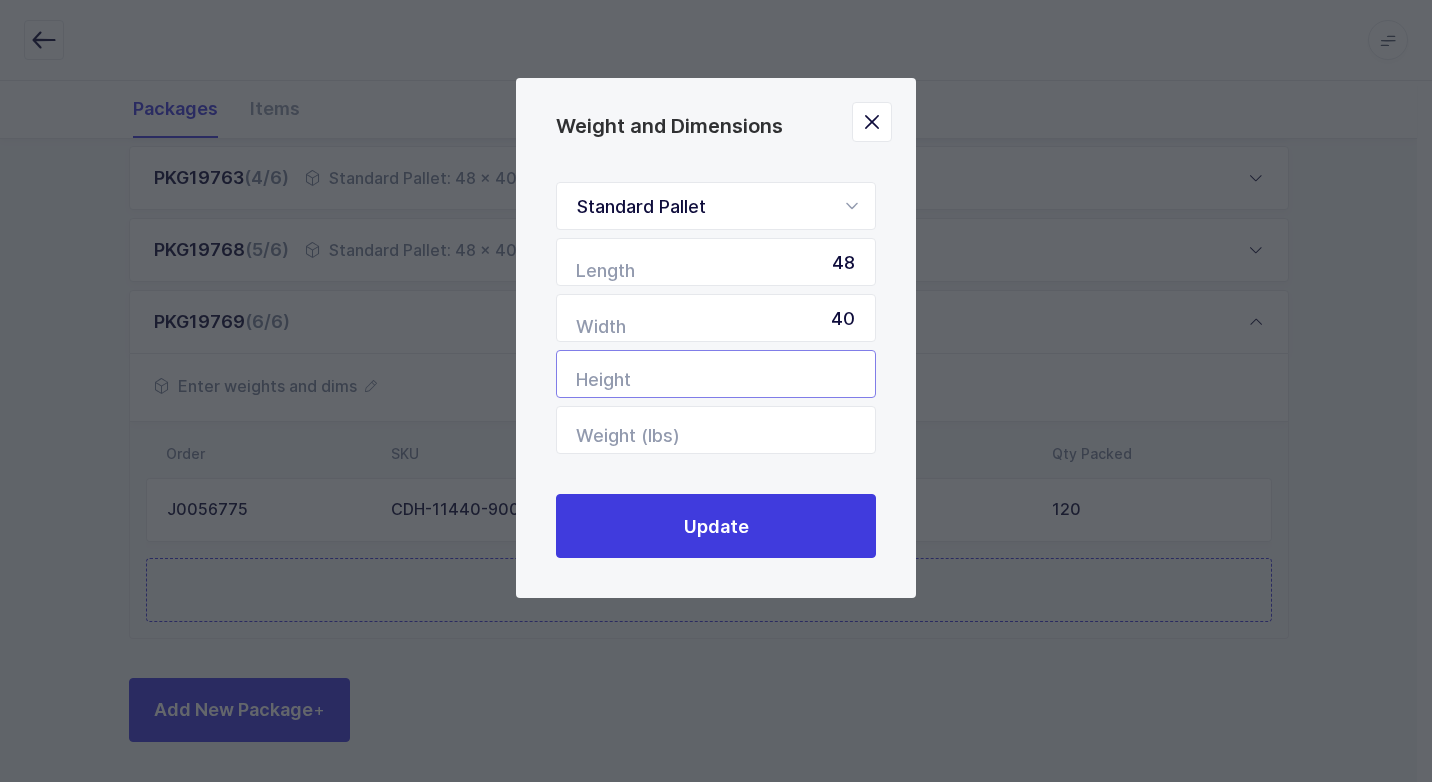 click at bounding box center [716, 374] 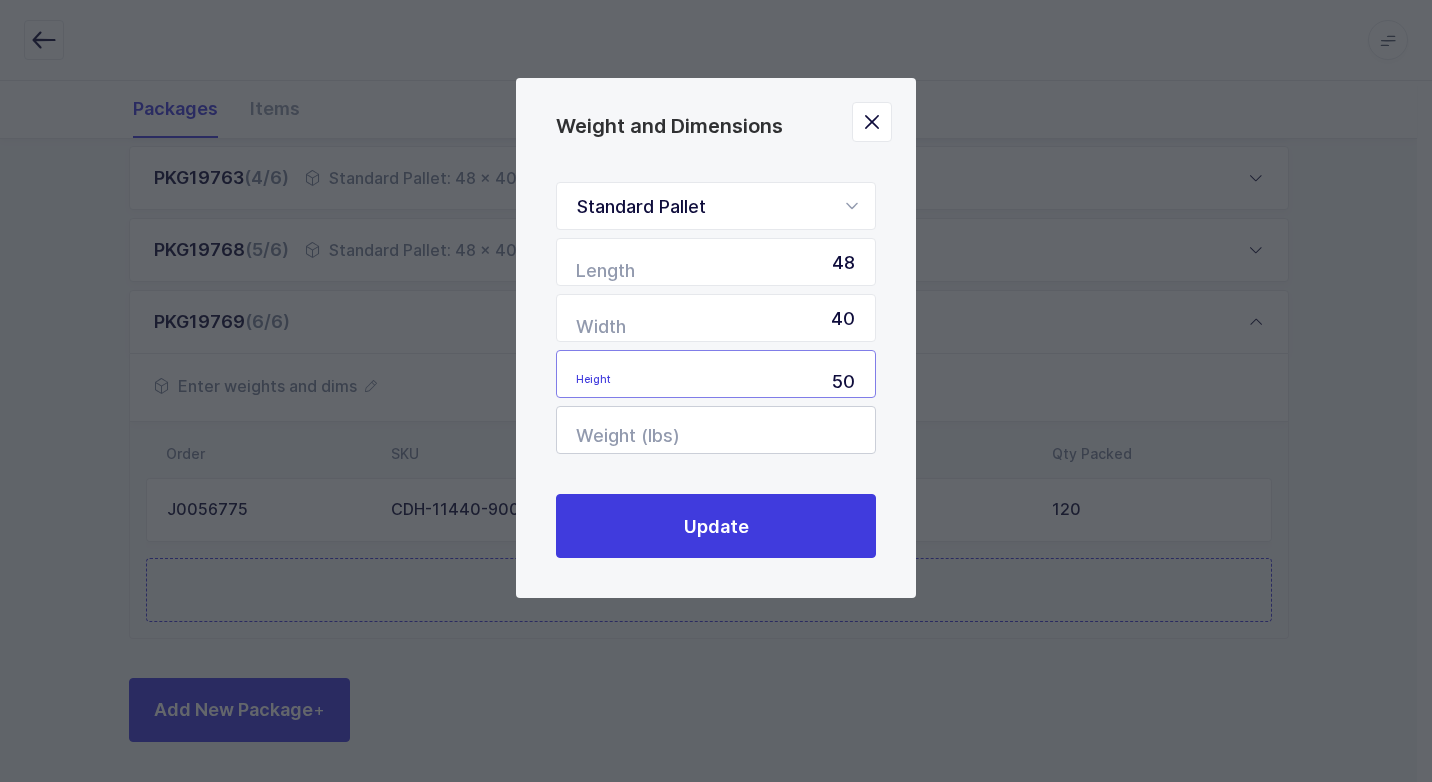 type on "50" 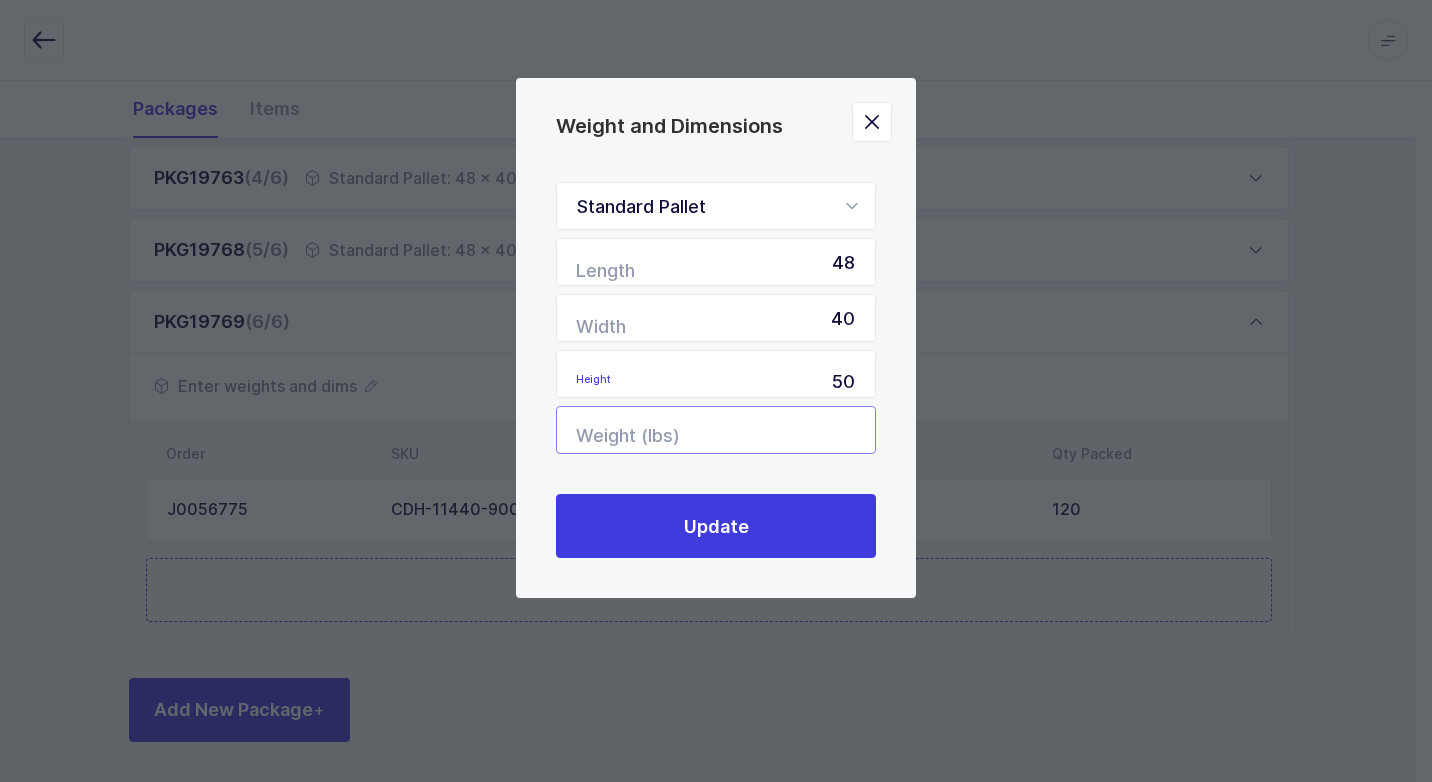 click at bounding box center (716, 430) 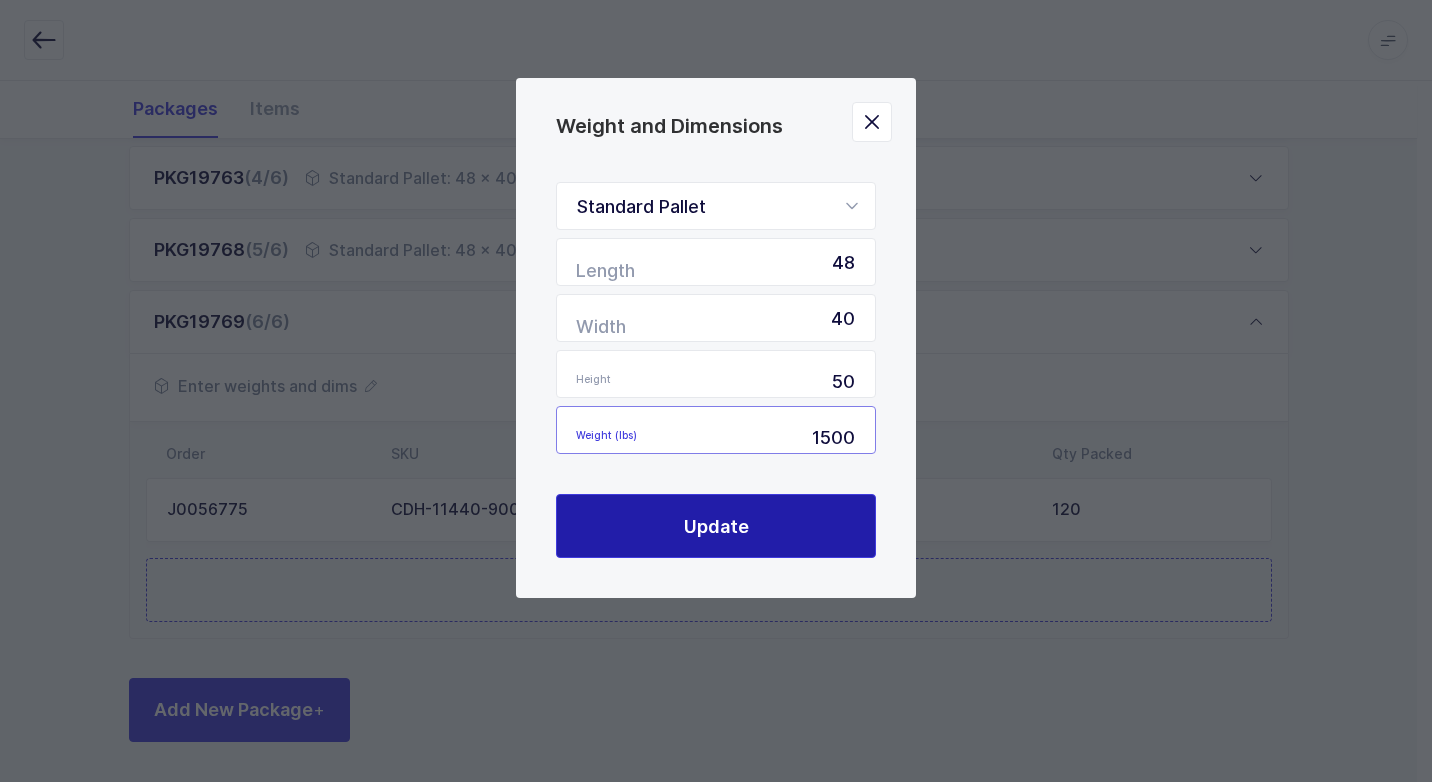 type on "1500" 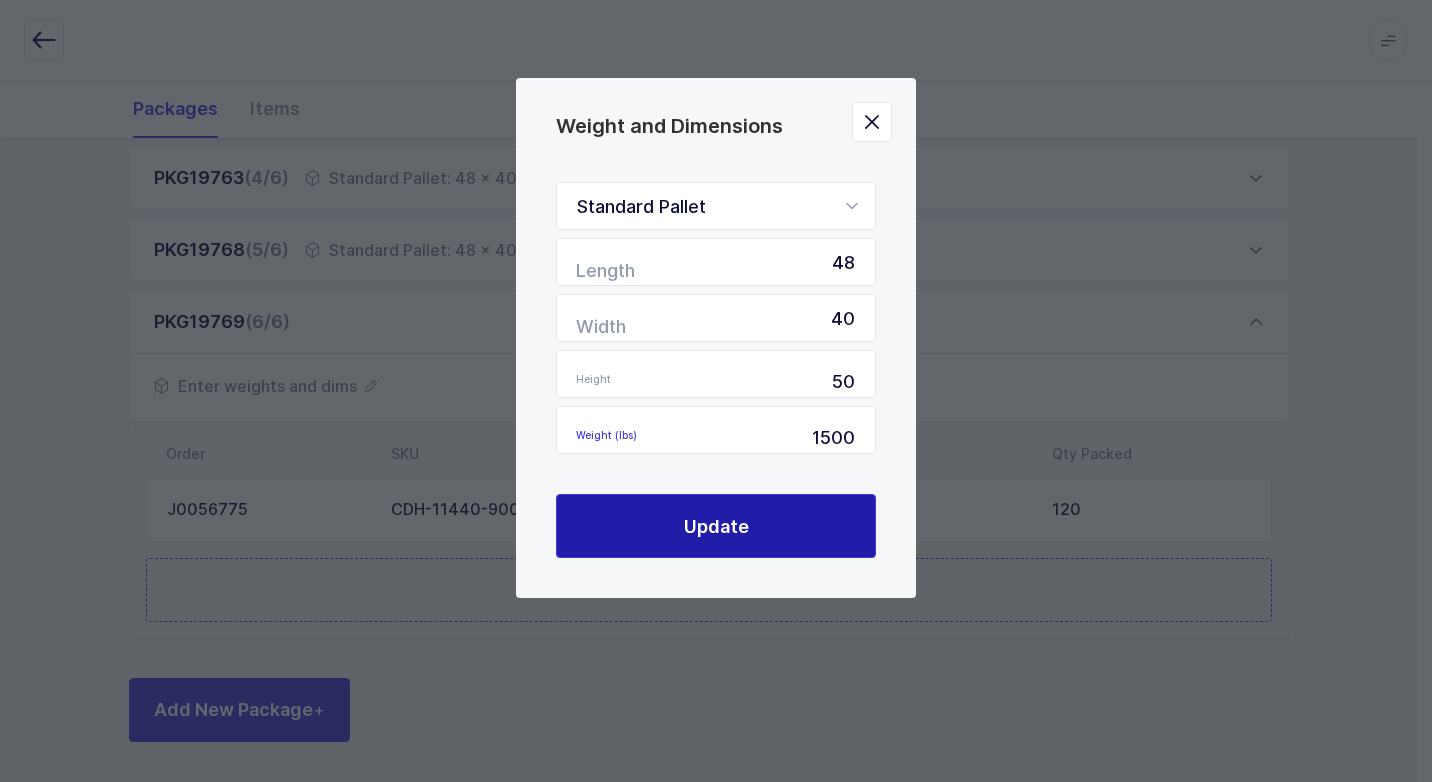click on "Update" at bounding box center (716, 526) 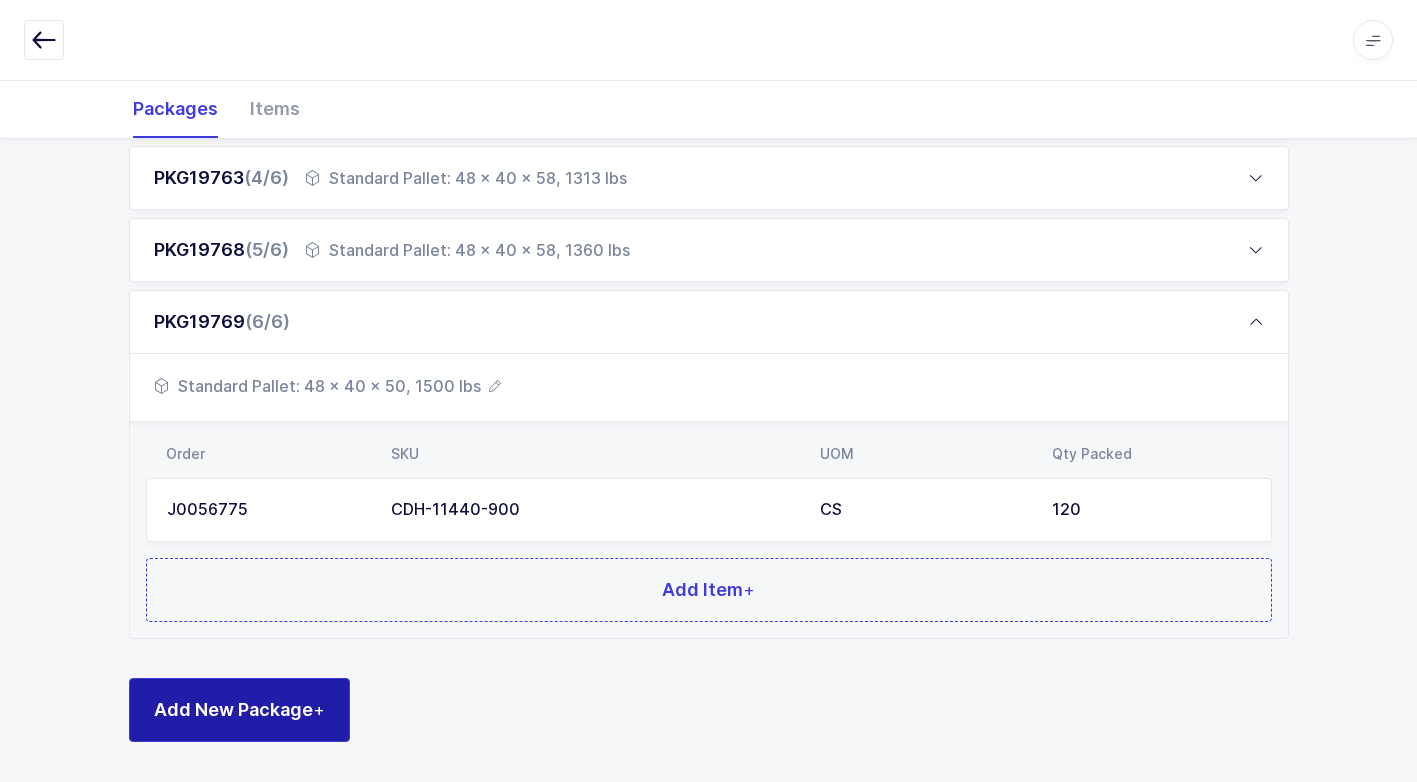 click on "Add New Package  +" at bounding box center [239, 710] 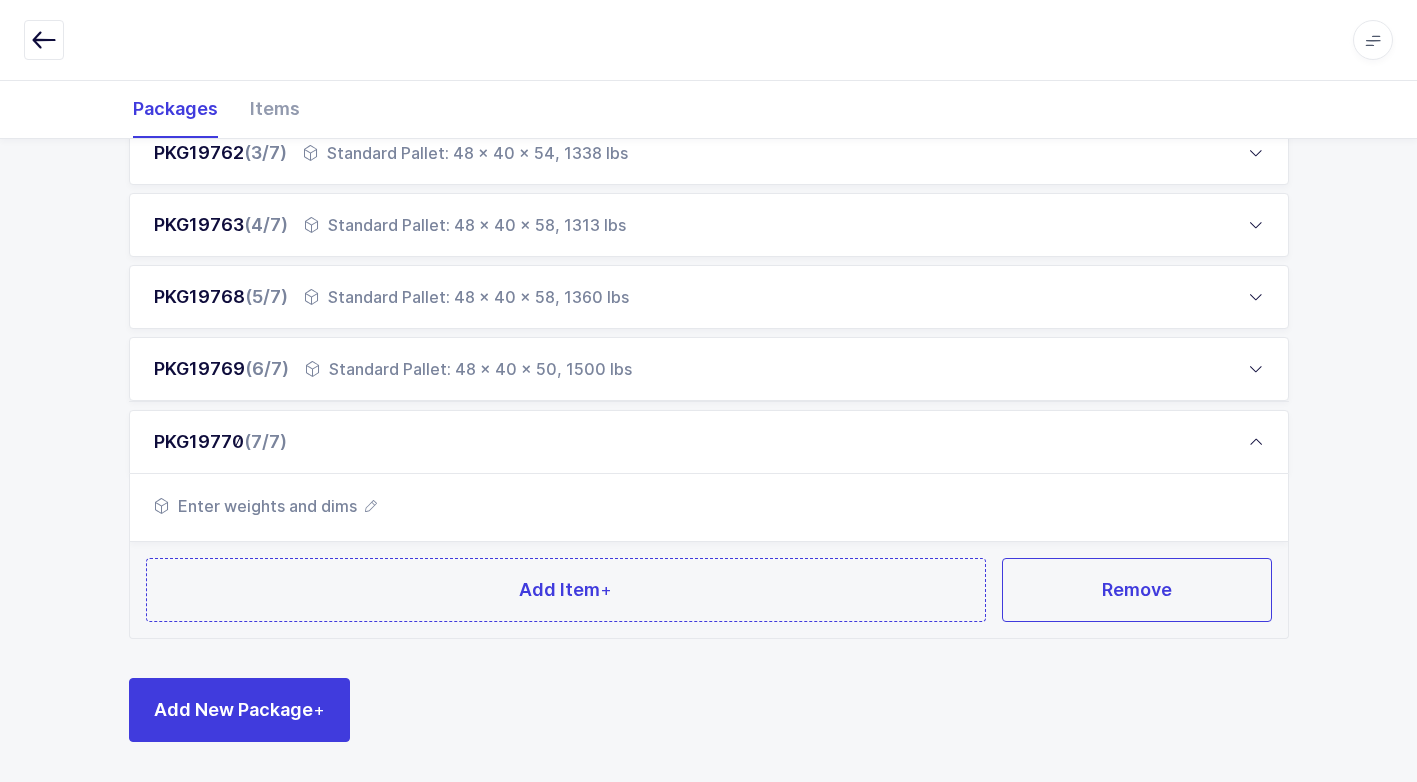 scroll, scrollTop: 465, scrollLeft: 0, axis: vertical 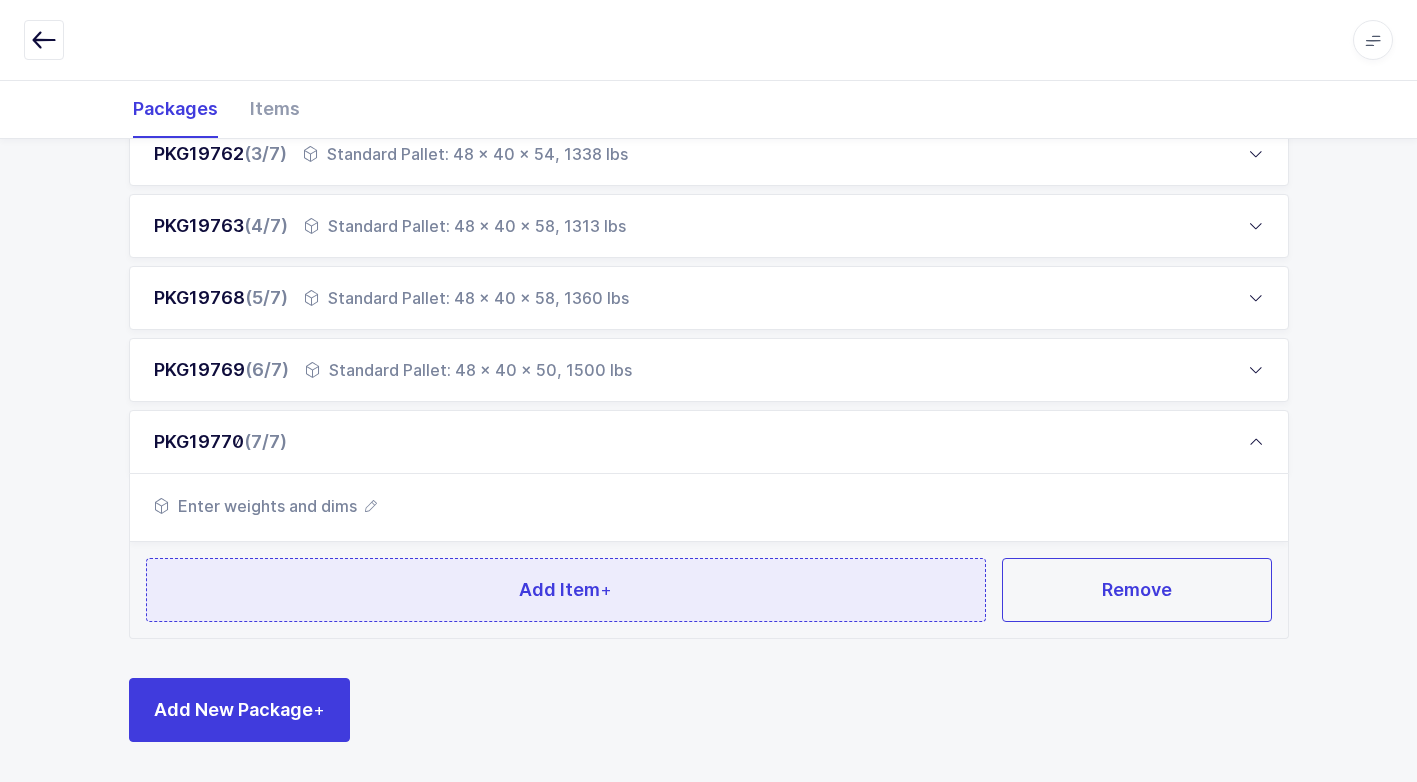 click on "Add Item  +" at bounding box center [566, 590] 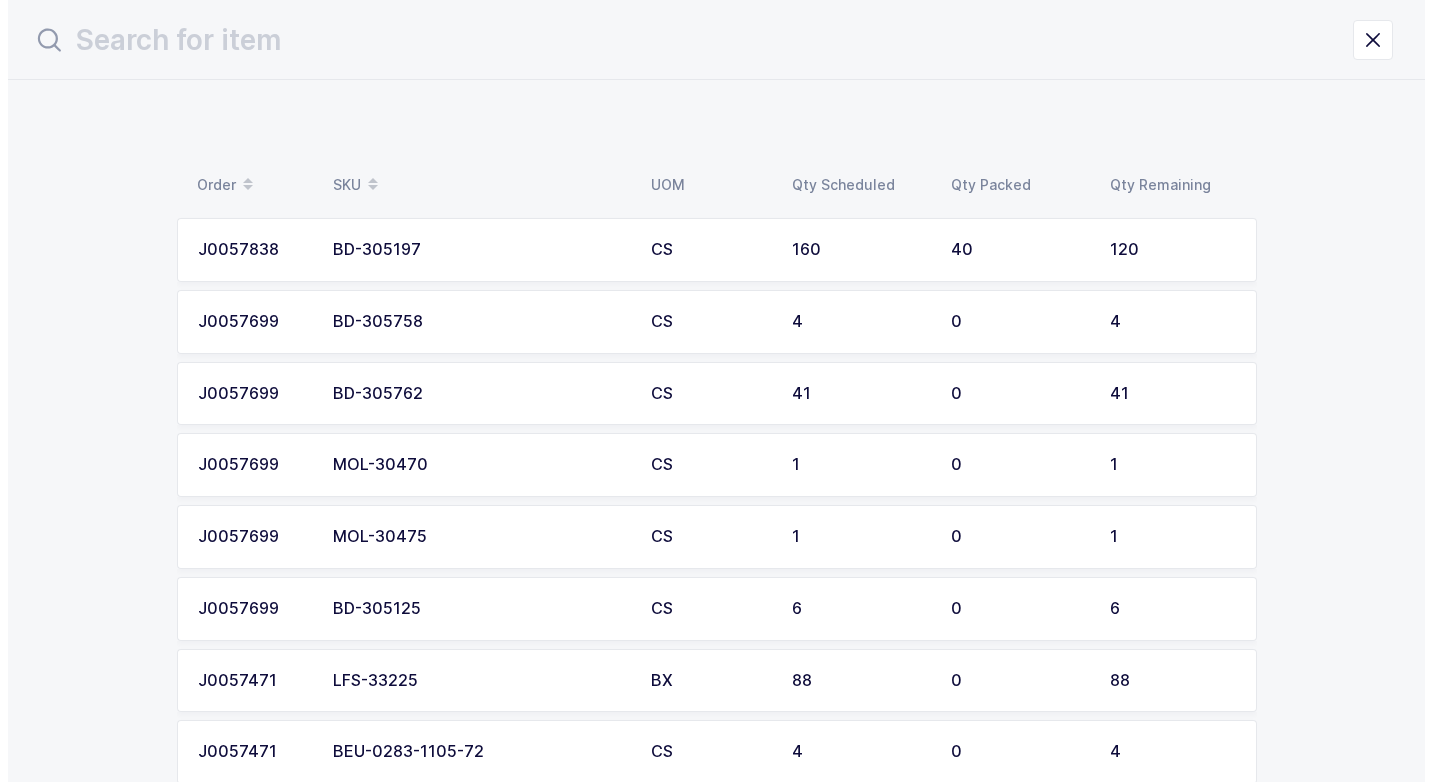 scroll, scrollTop: 0, scrollLeft: 0, axis: both 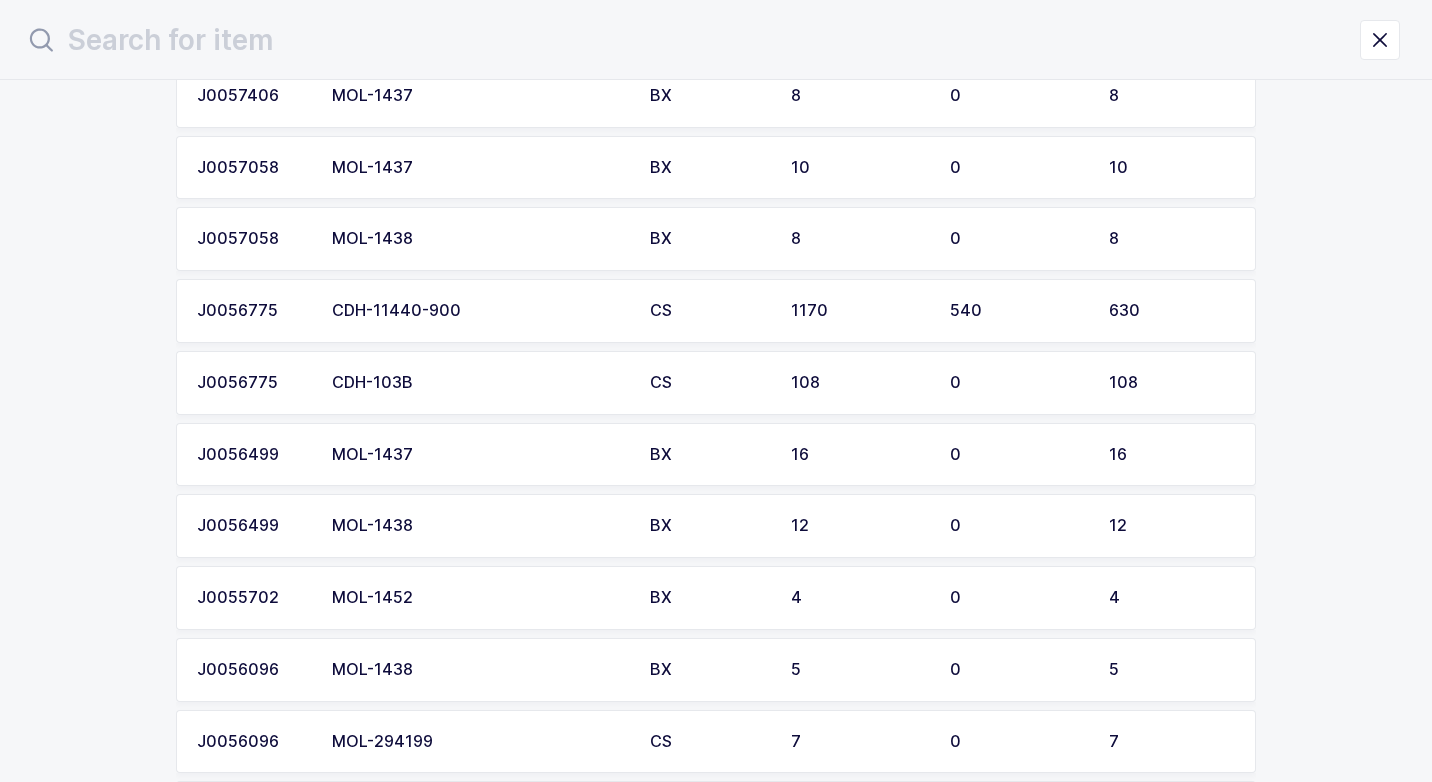 click on "CDH-11440-900" at bounding box center [479, 311] 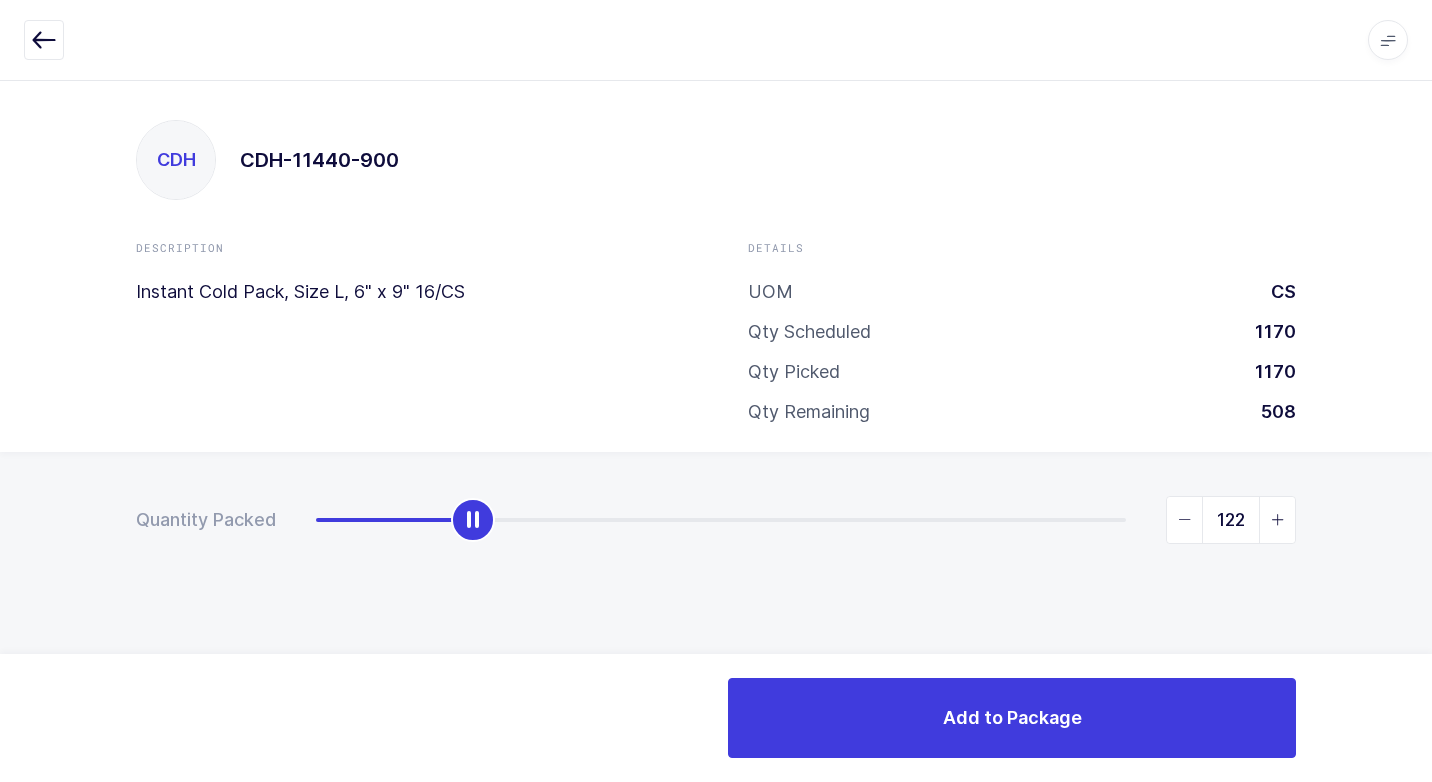drag, startPoint x: 320, startPoint y: 522, endPoint x: 477, endPoint y: 545, distance: 158.67577 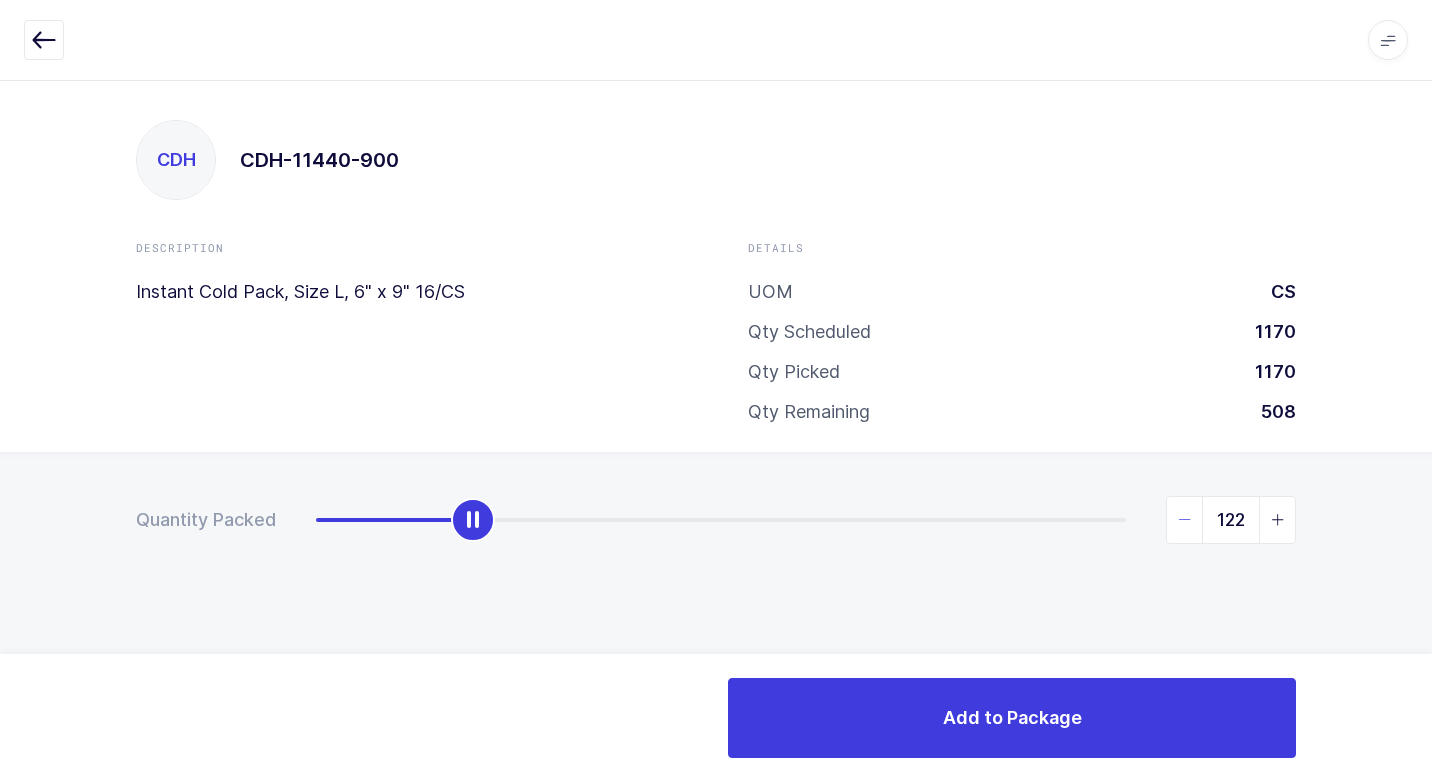 click at bounding box center [1185, 520] 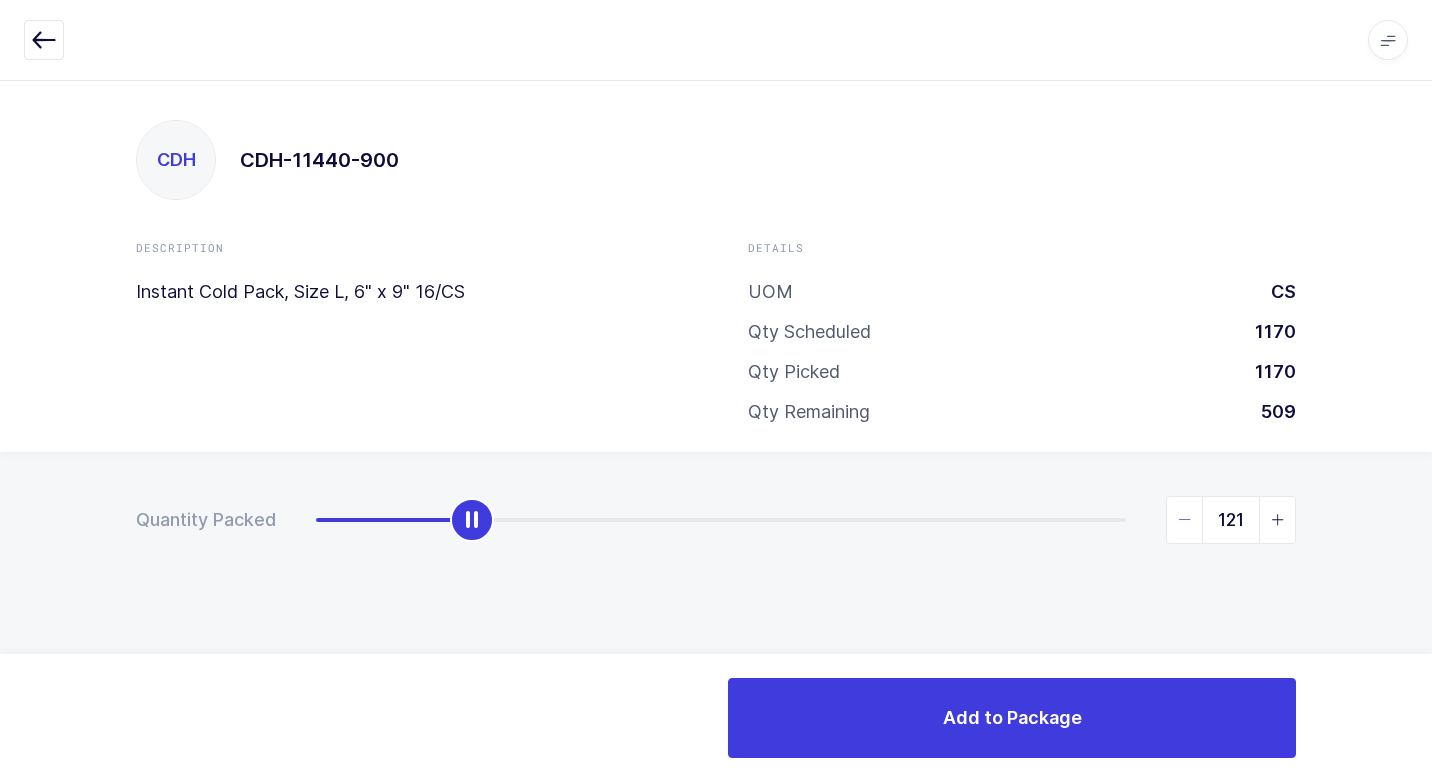 click at bounding box center (1185, 520) 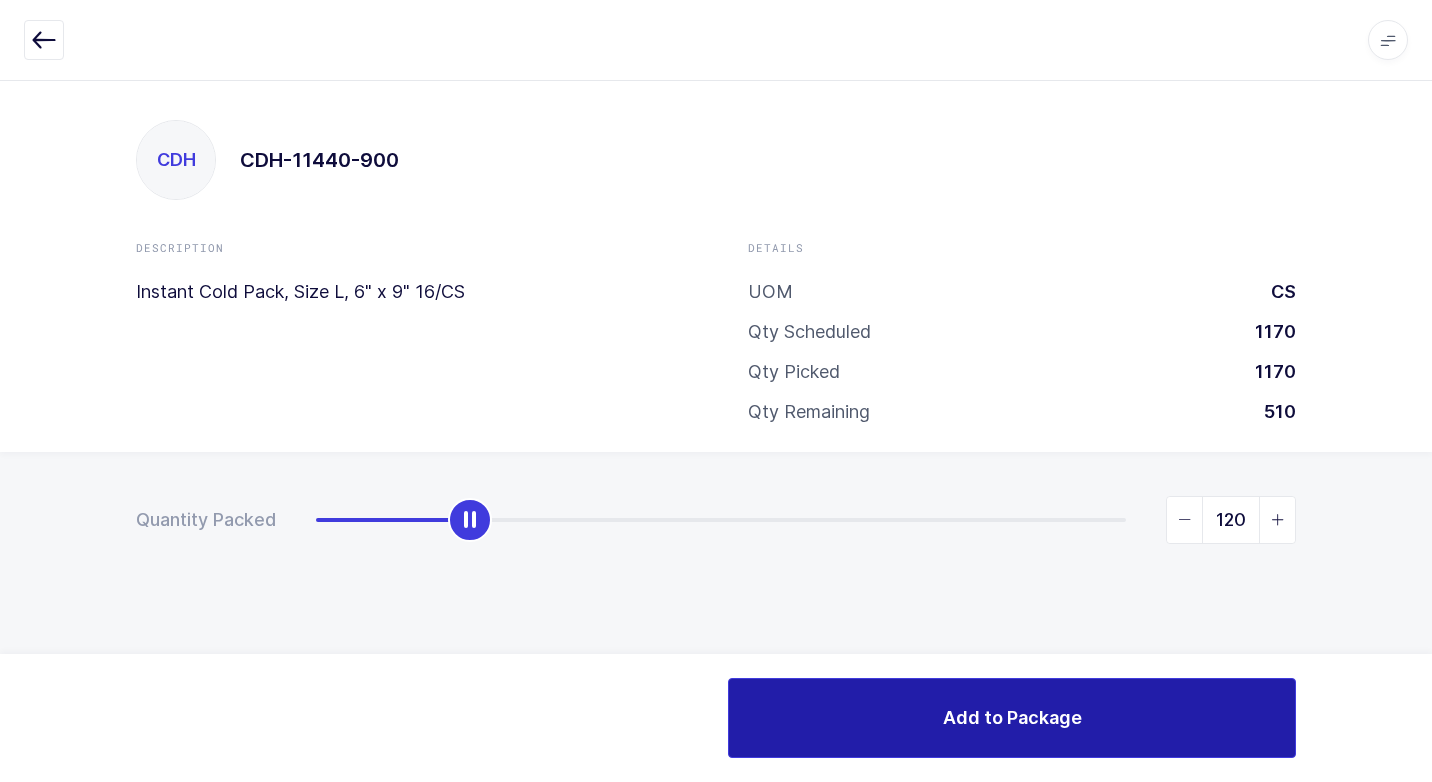 click on "Add to Package" at bounding box center [1012, 718] 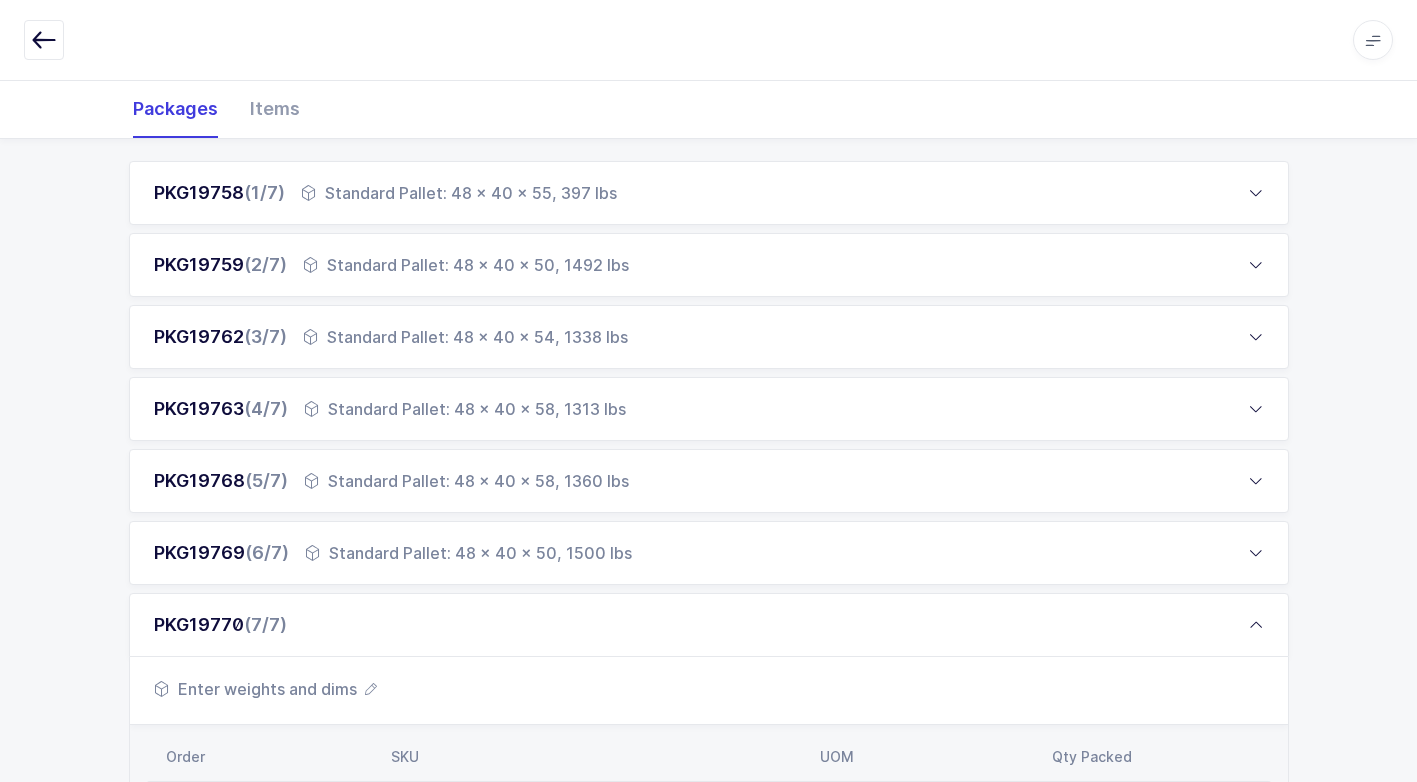 scroll, scrollTop: 585, scrollLeft: 0, axis: vertical 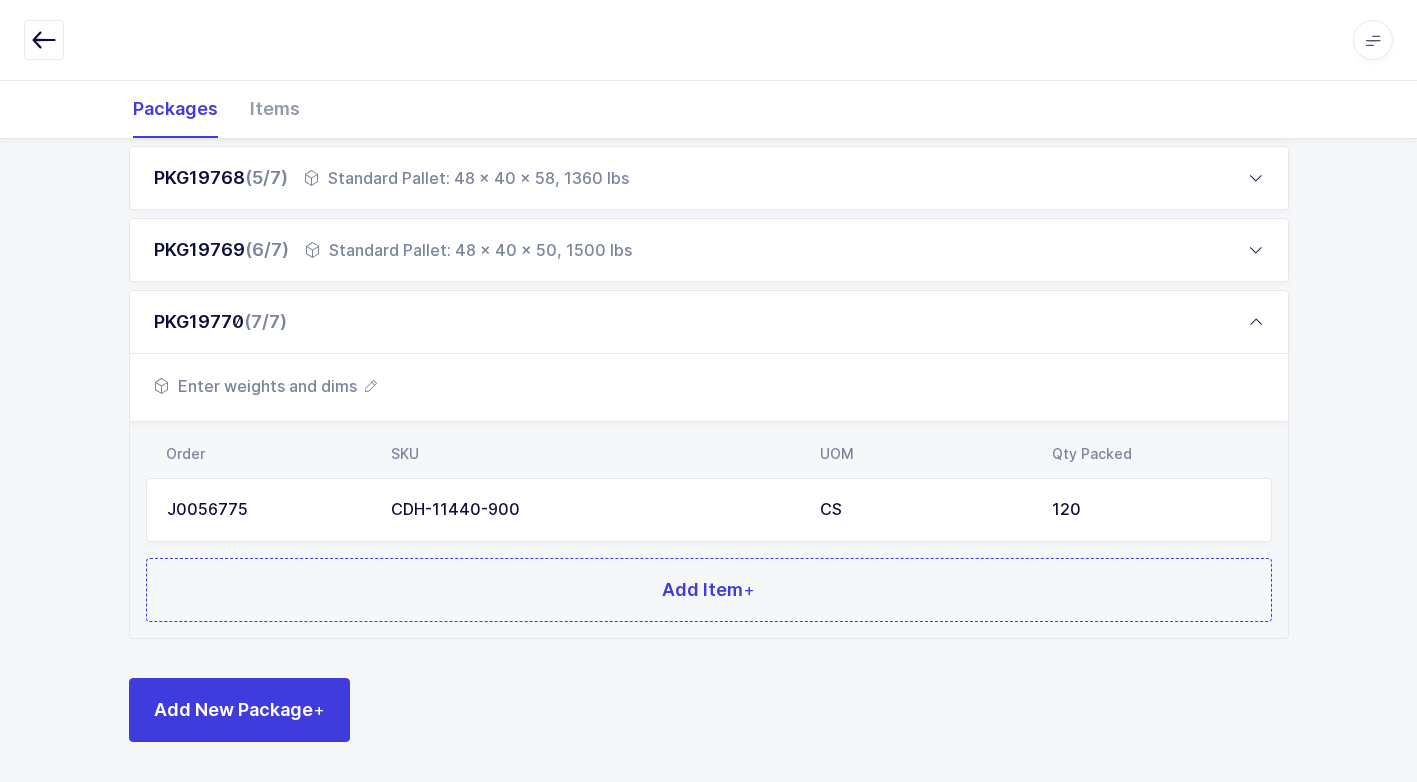 click on "Enter weights and dims" at bounding box center [265, 386] 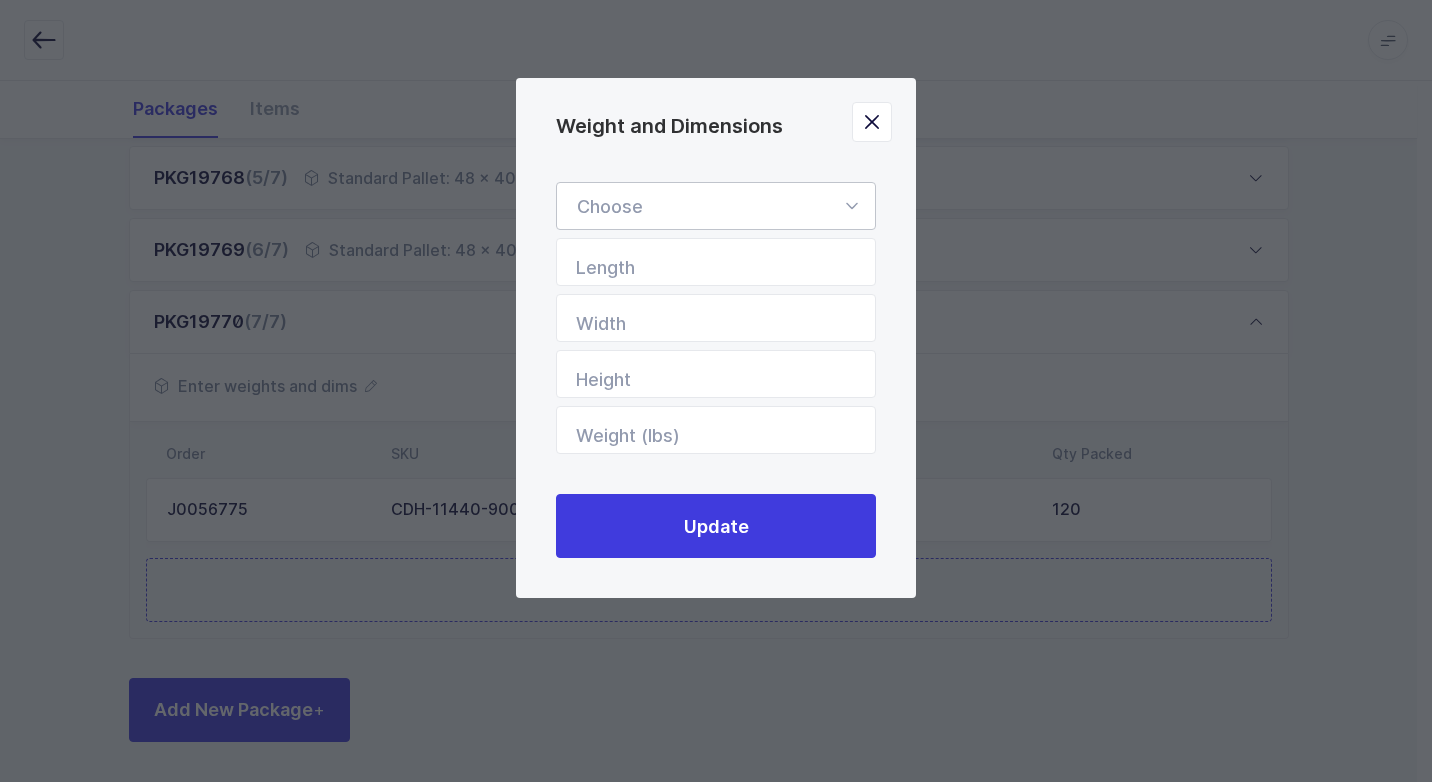 click at bounding box center [851, 206] 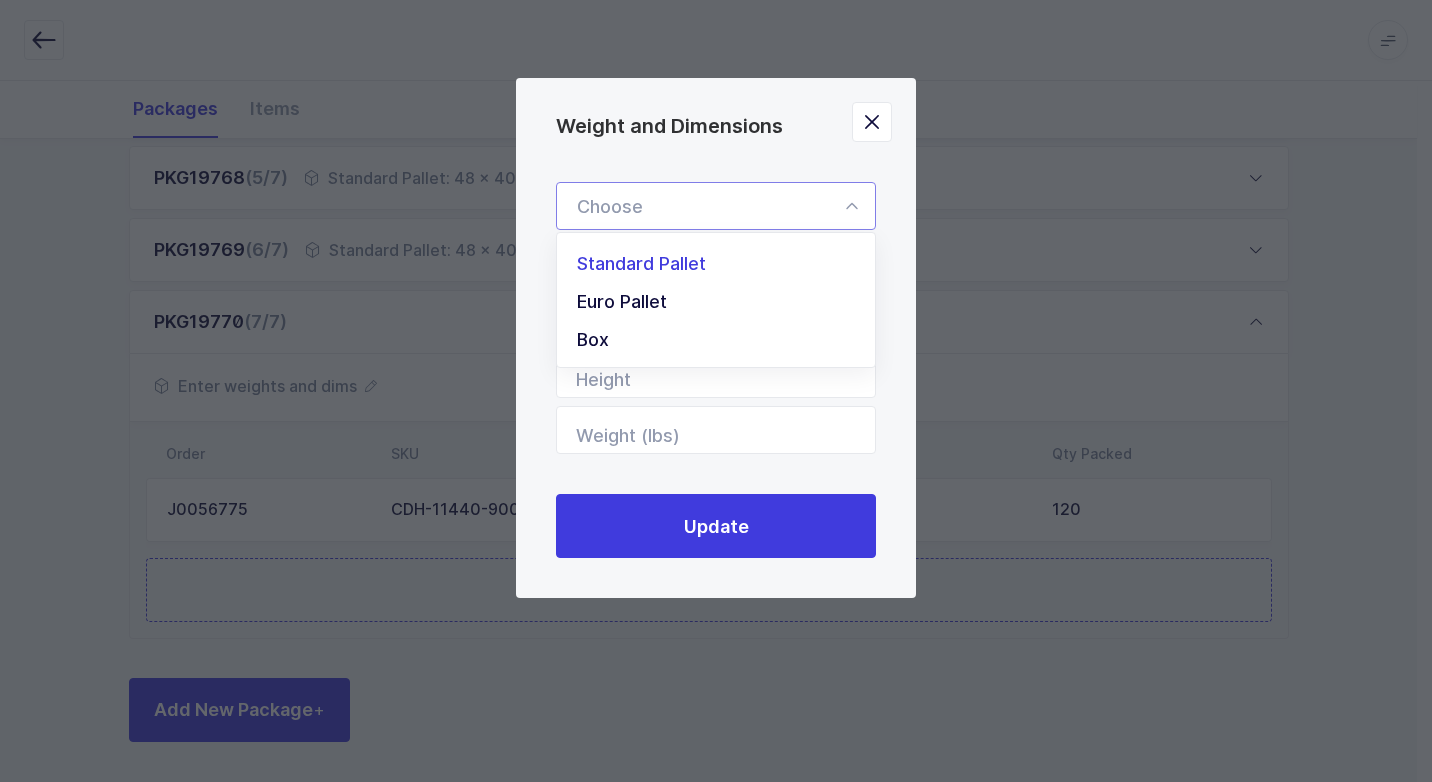 click on "Standard Pallet" at bounding box center (723, 264) 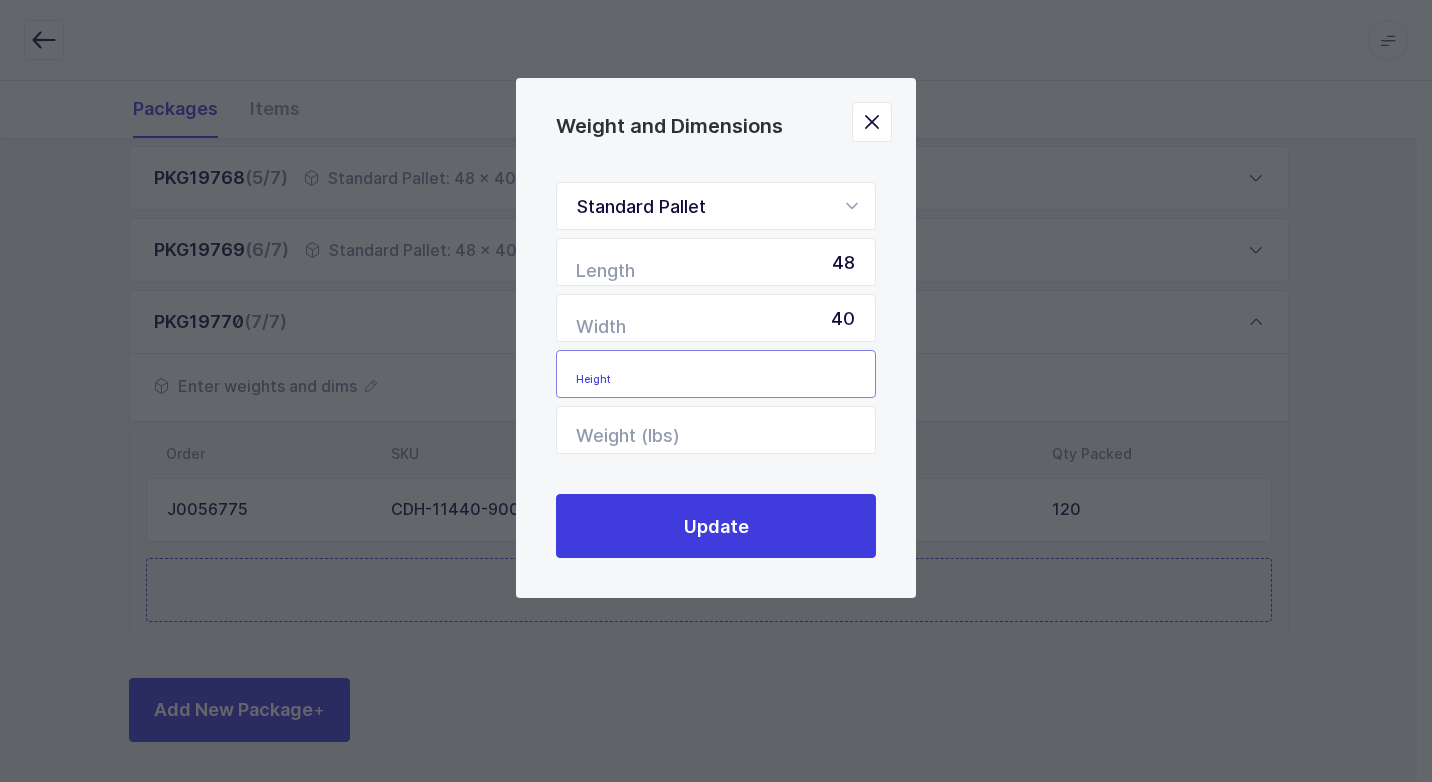 drag, startPoint x: 809, startPoint y: 378, endPoint x: 796, endPoint y: 372, distance: 14.3178215 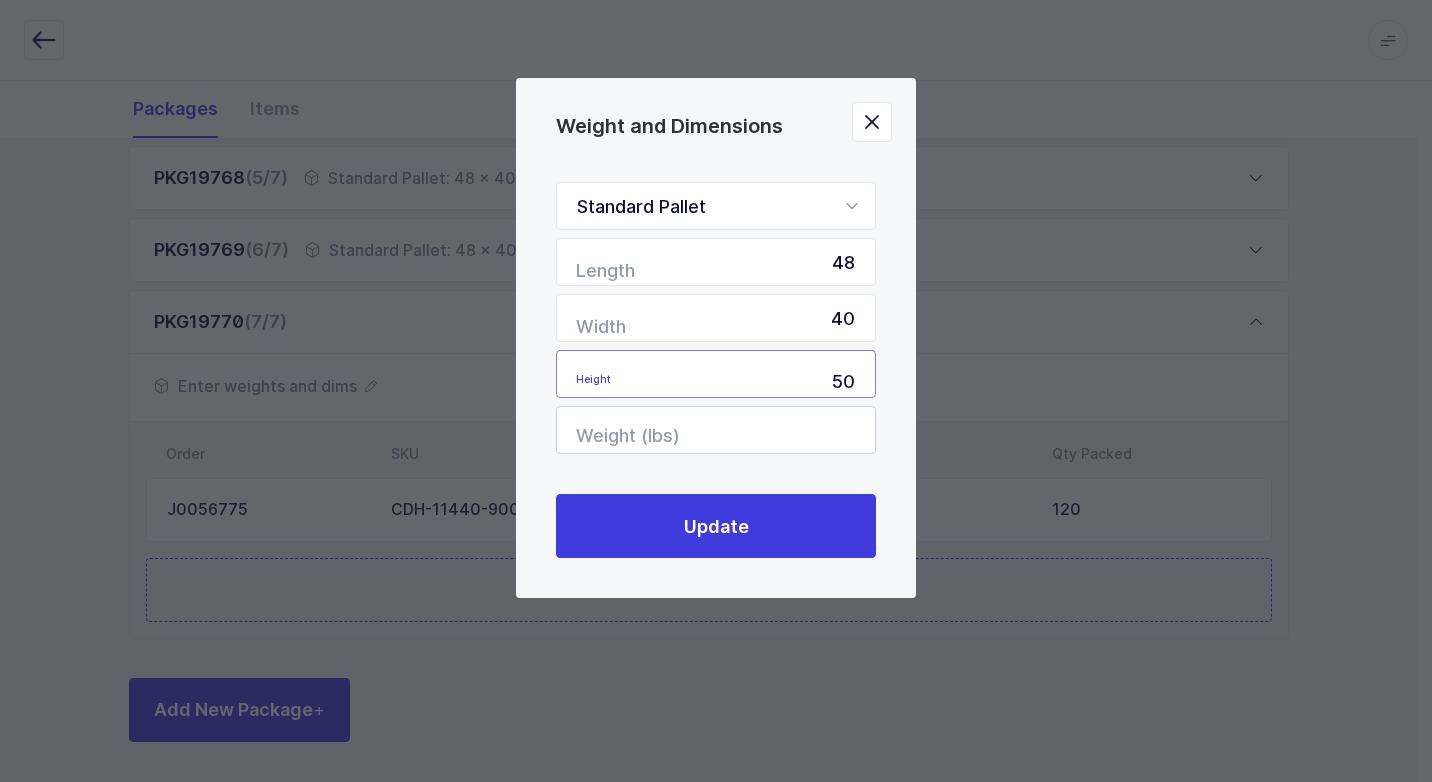 type on "50" 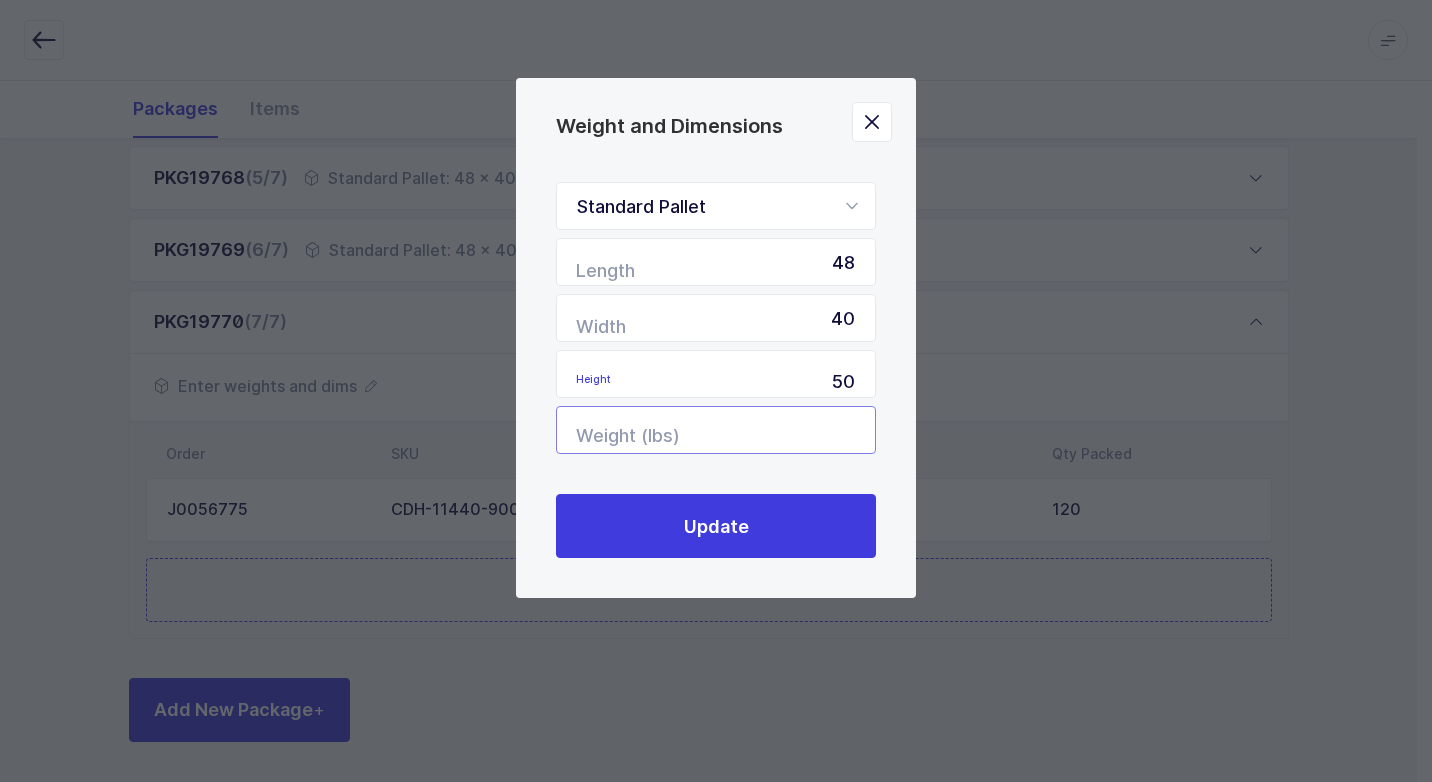 click at bounding box center [716, 430] 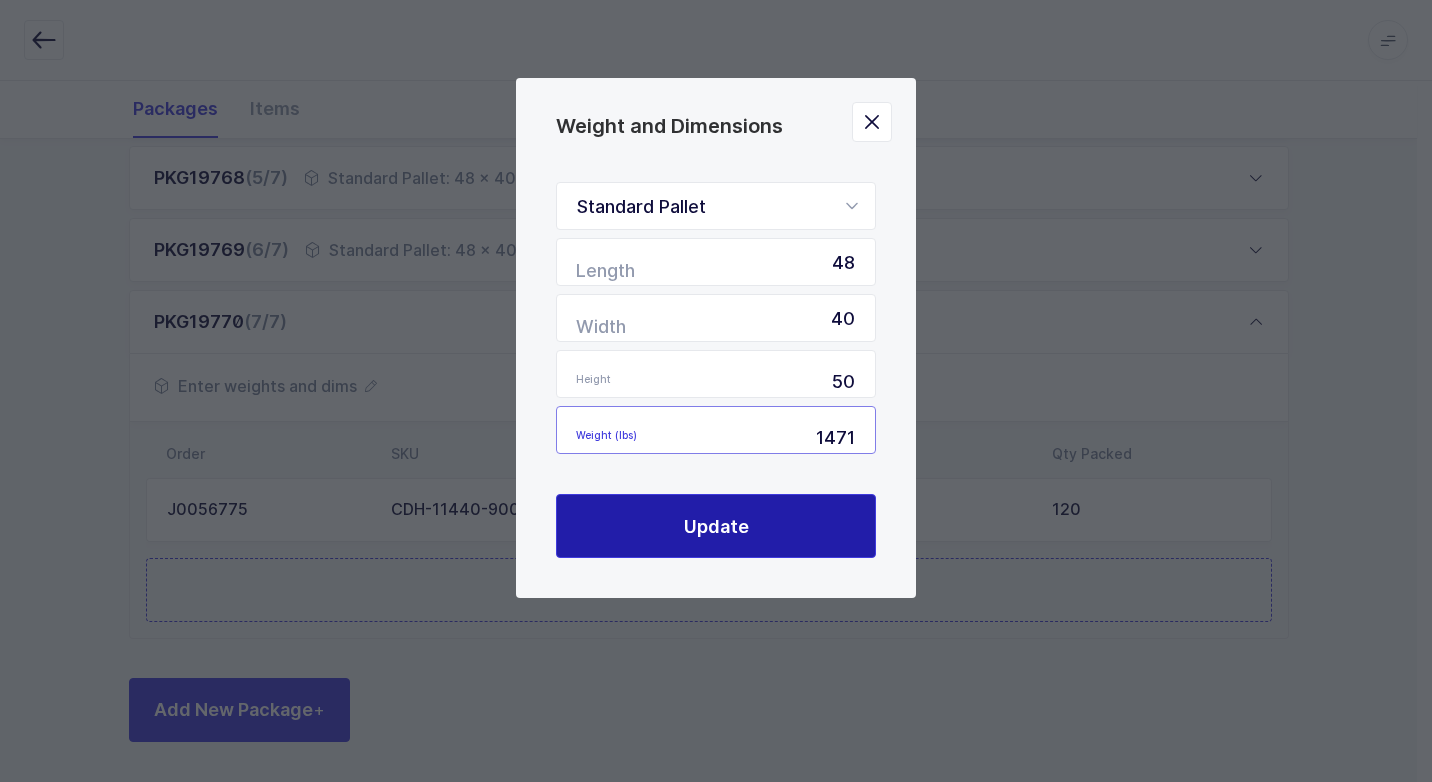 type on "1471" 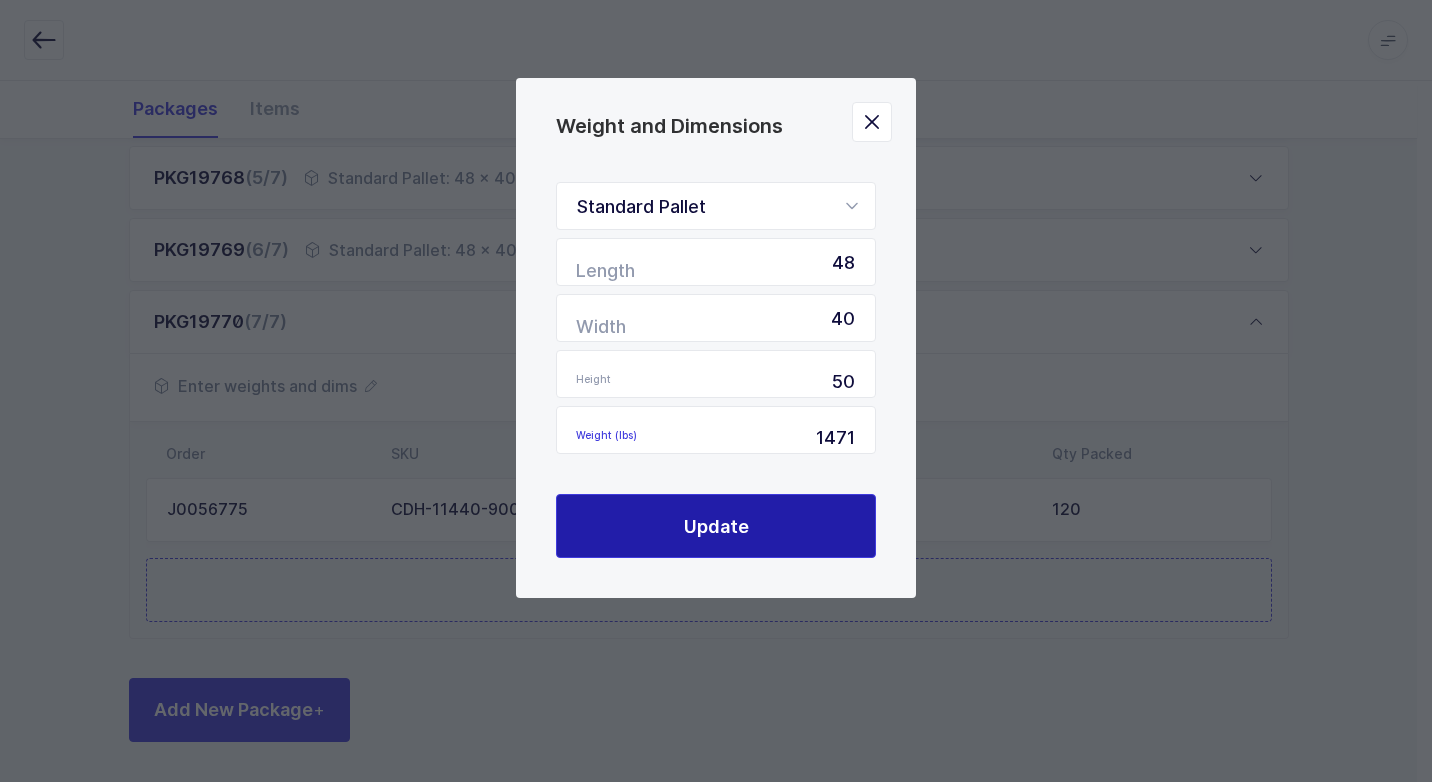 click on "Update" at bounding box center [716, 526] 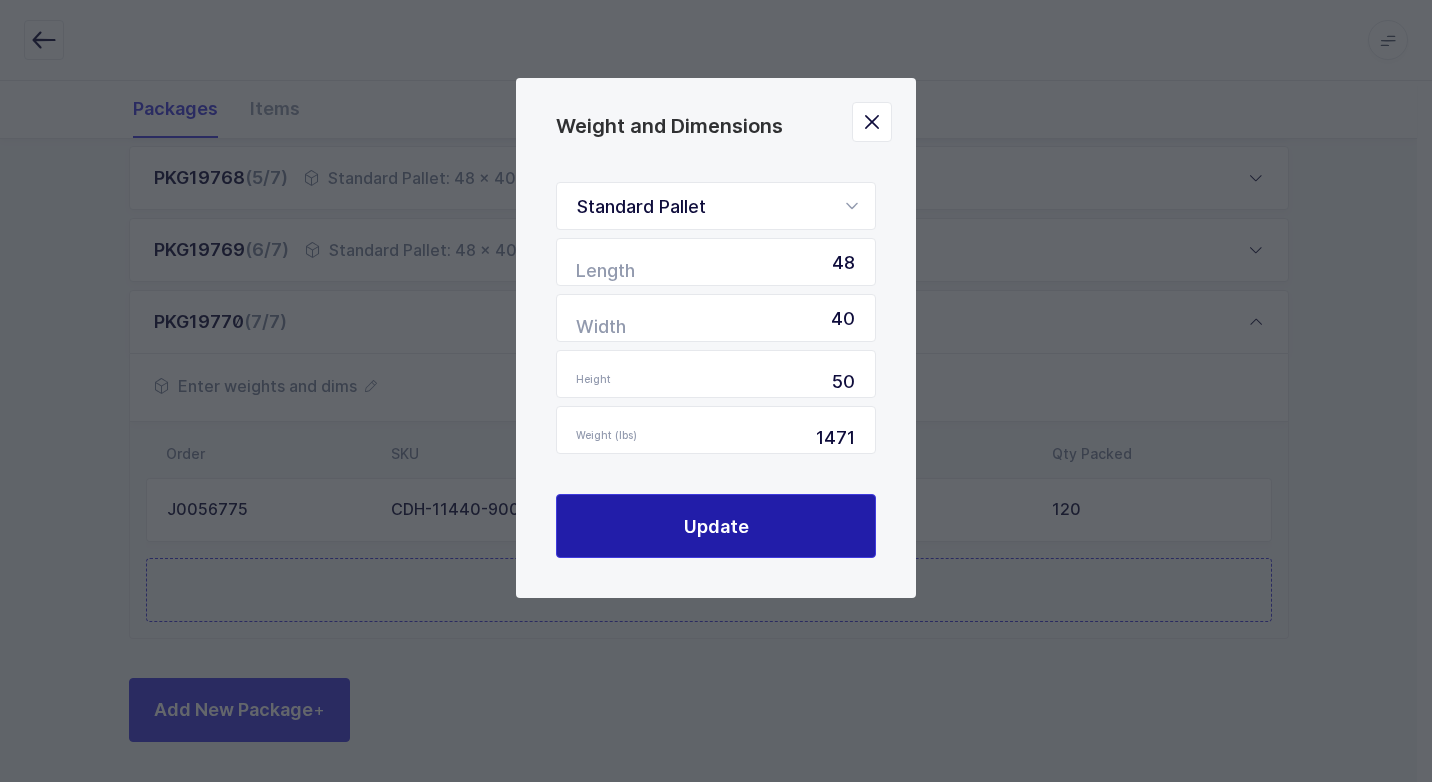 click on "Update" at bounding box center (716, 526) 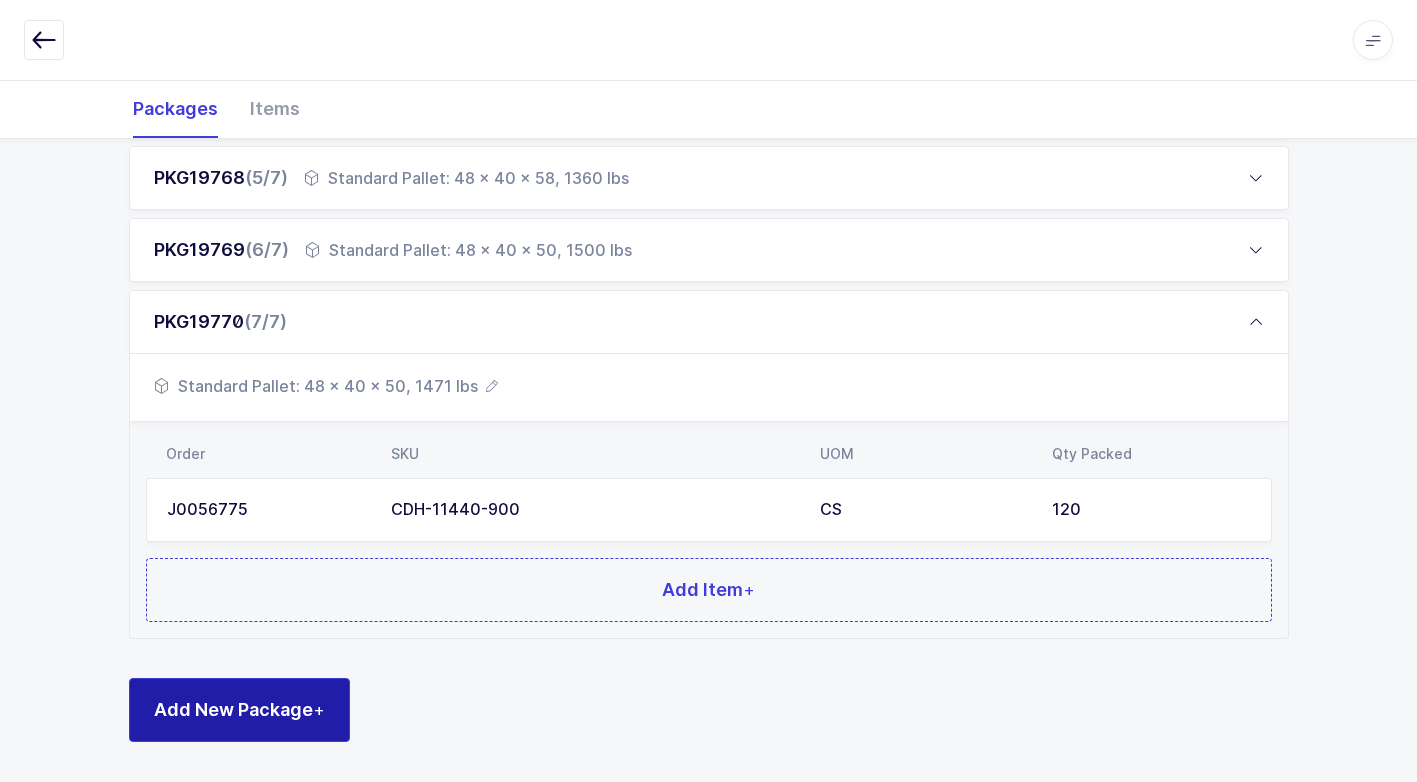 click on "Add New Package  +" at bounding box center [239, 710] 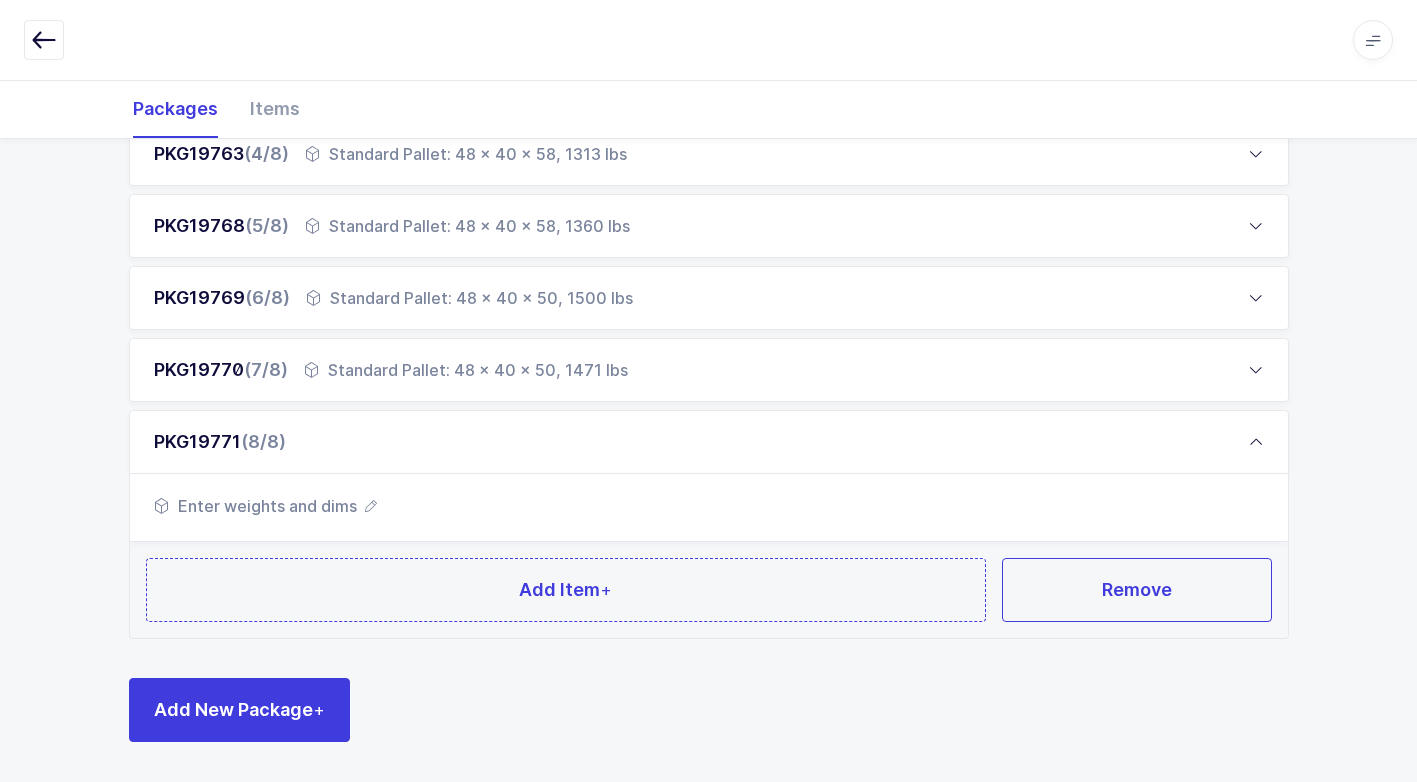 scroll, scrollTop: 537, scrollLeft: 0, axis: vertical 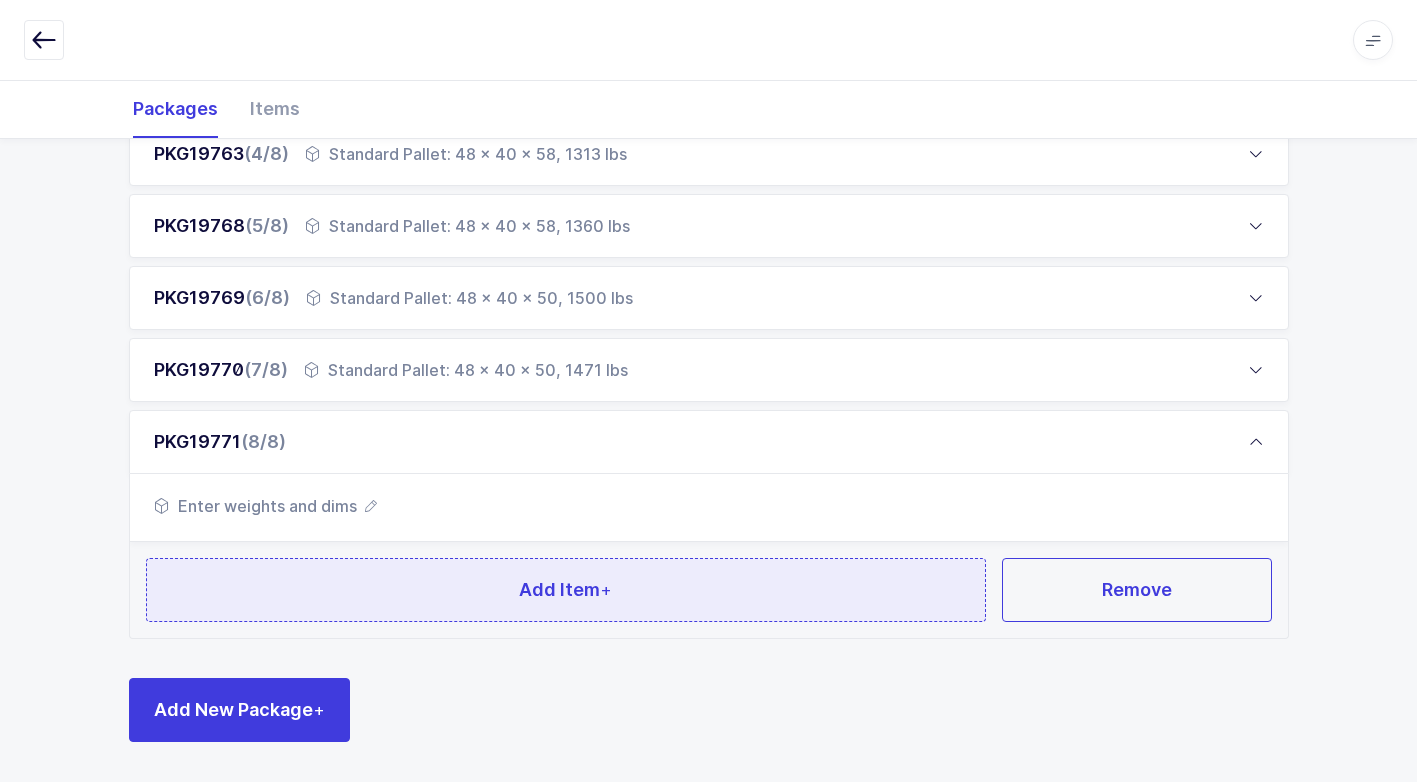 click on "Add Item  +" at bounding box center [565, 589] 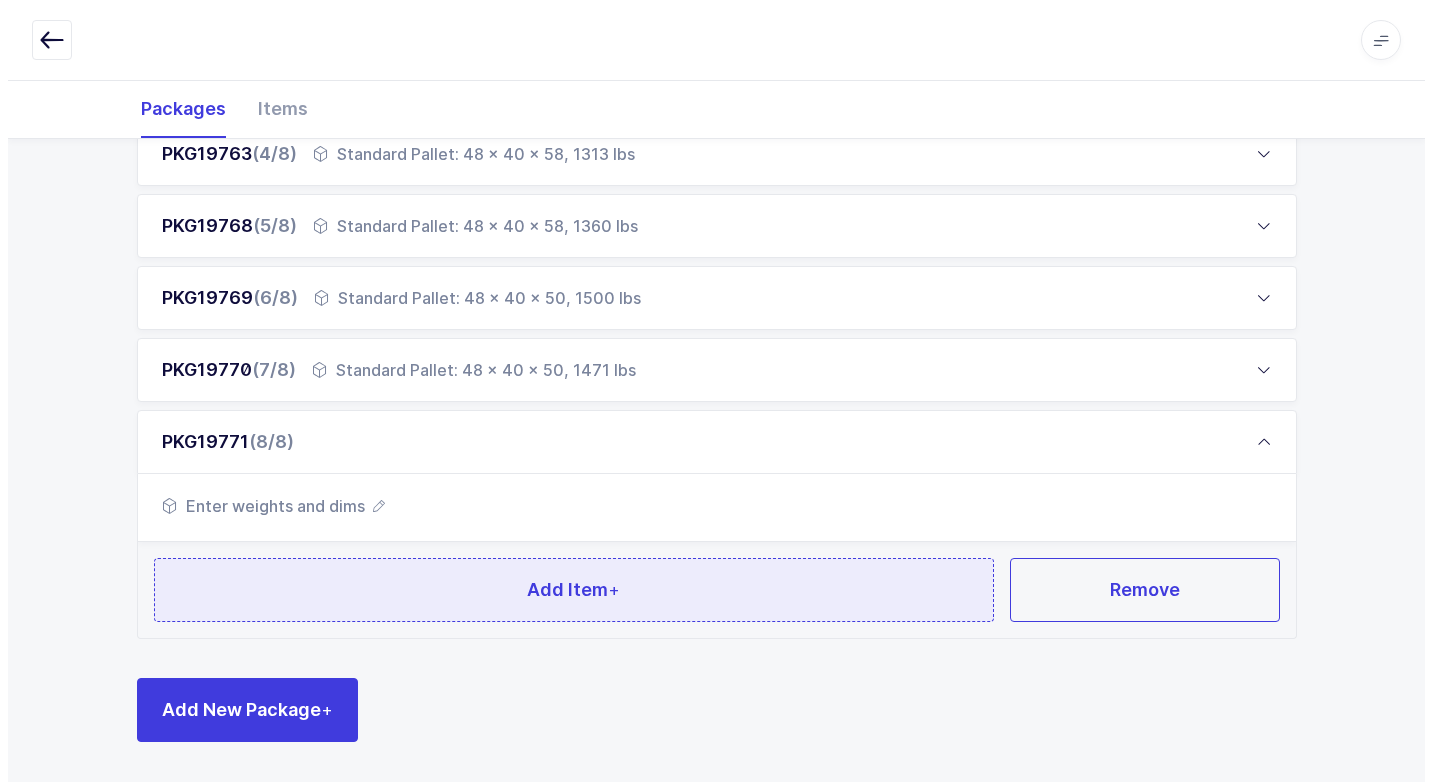 scroll, scrollTop: 0, scrollLeft: 0, axis: both 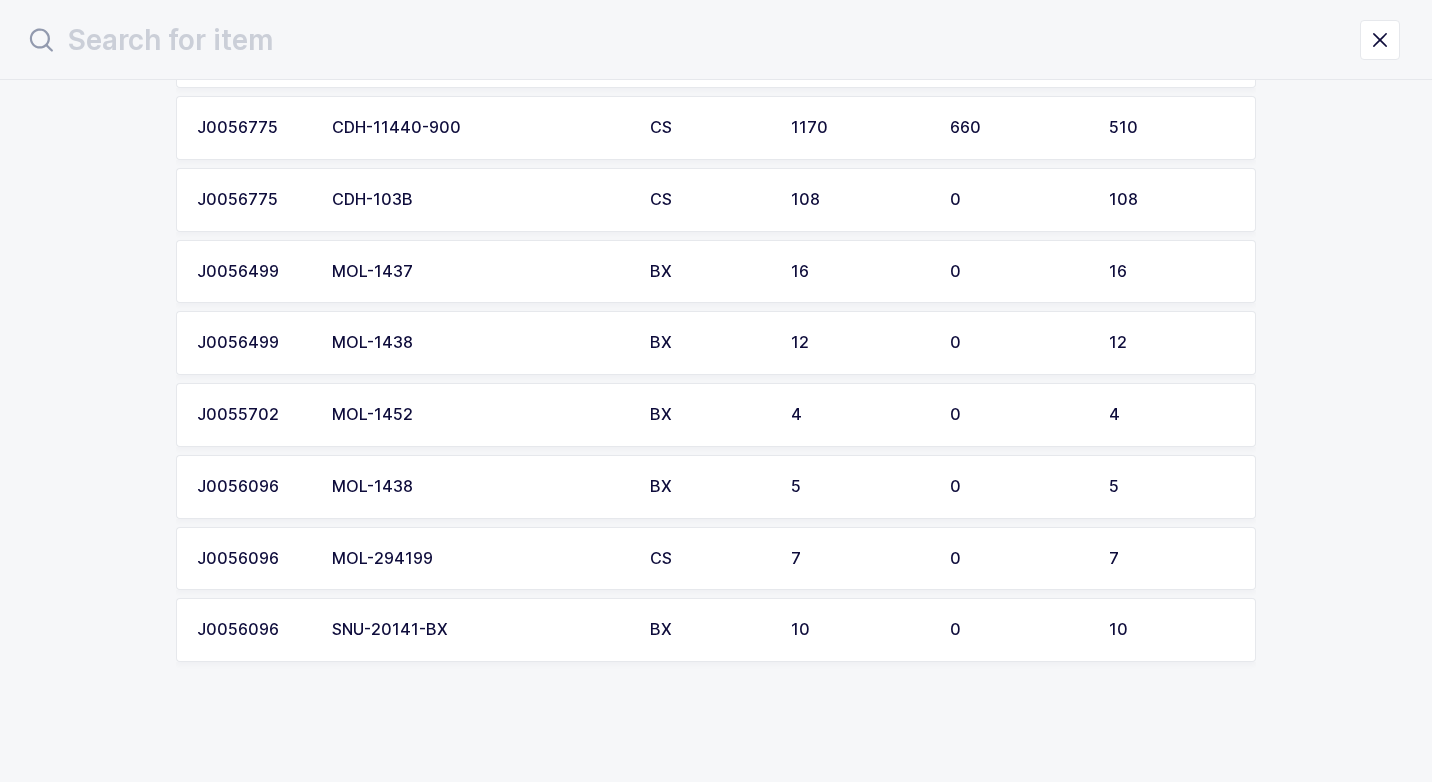 click on "CDH-11440-900" at bounding box center [479, 128] 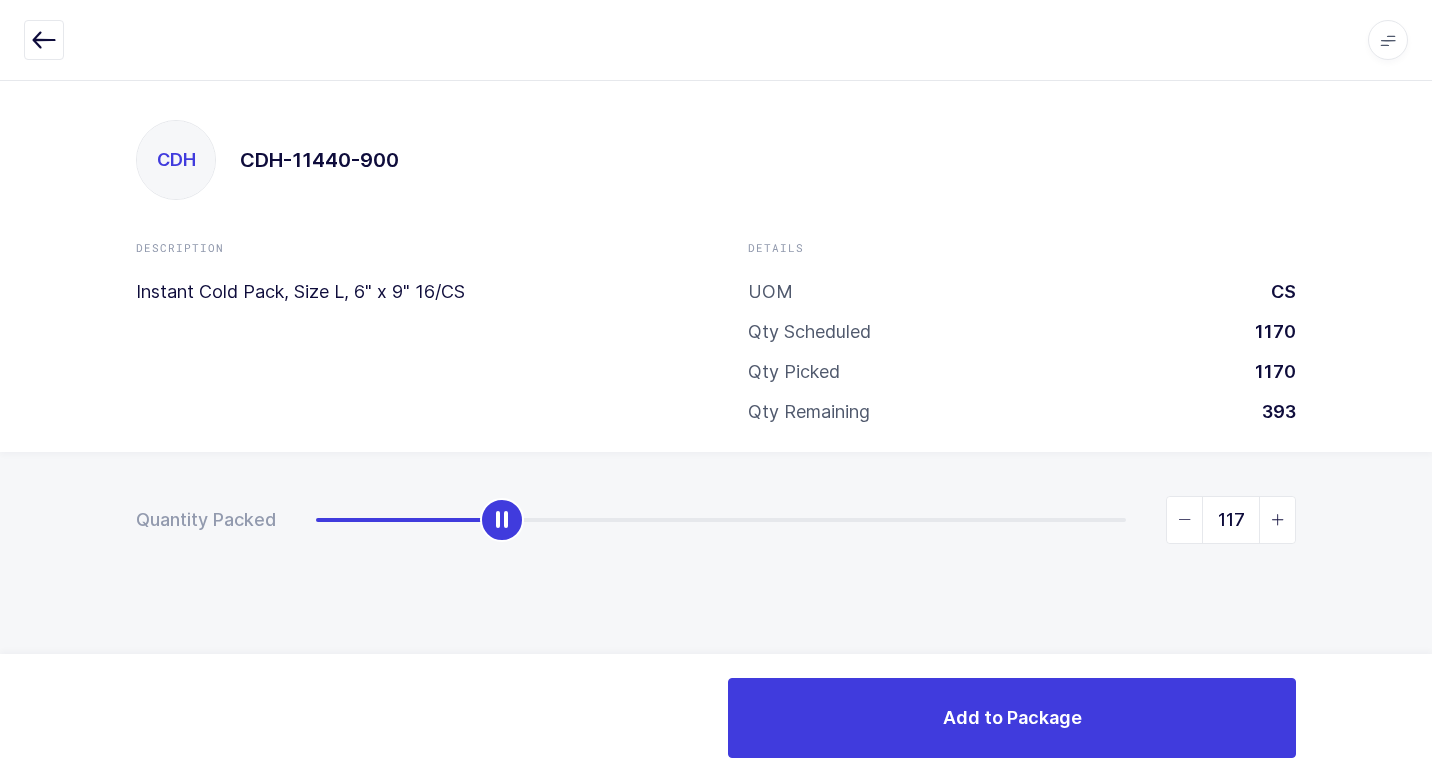 drag, startPoint x: 318, startPoint y: 532, endPoint x: 504, endPoint y: 566, distance: 189.08199 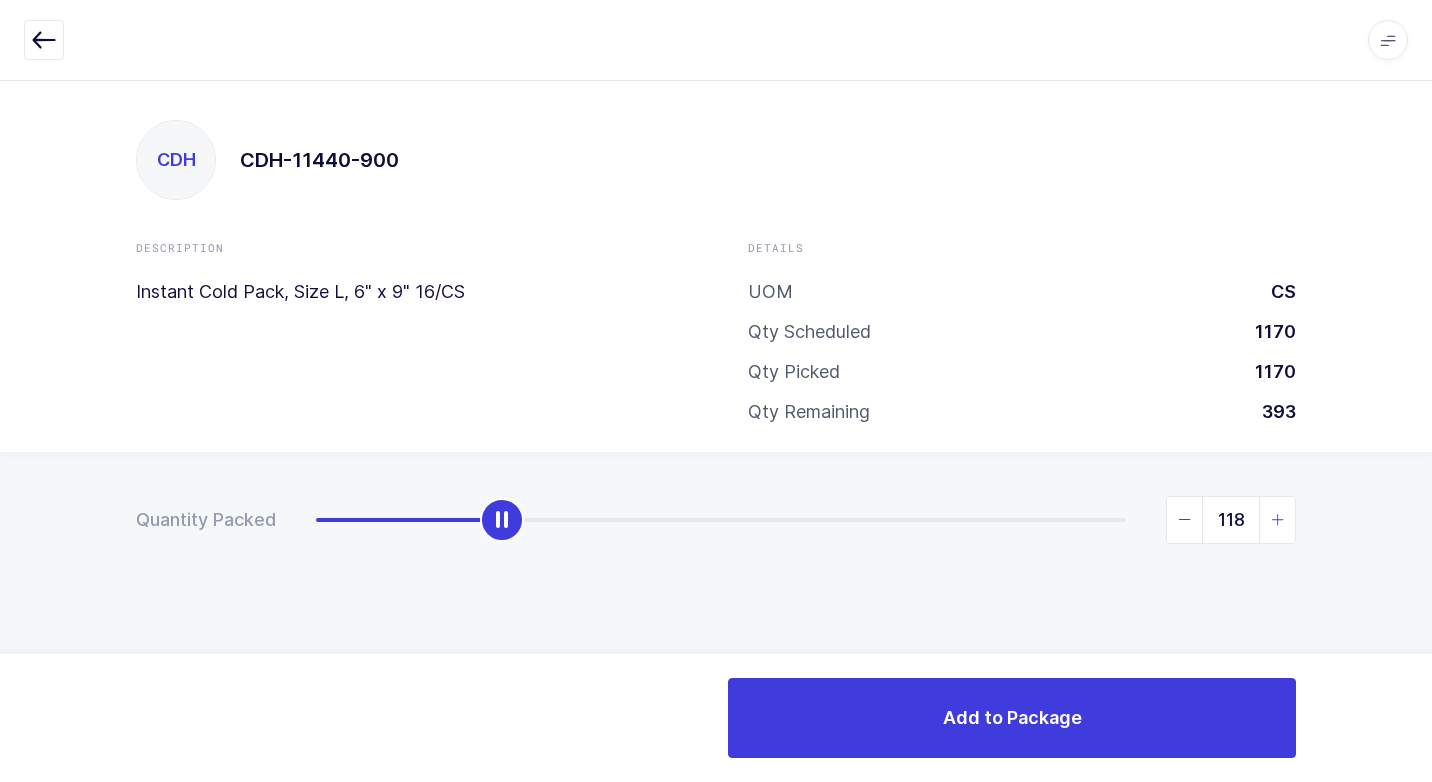 click at bounding box center [1278, 520] 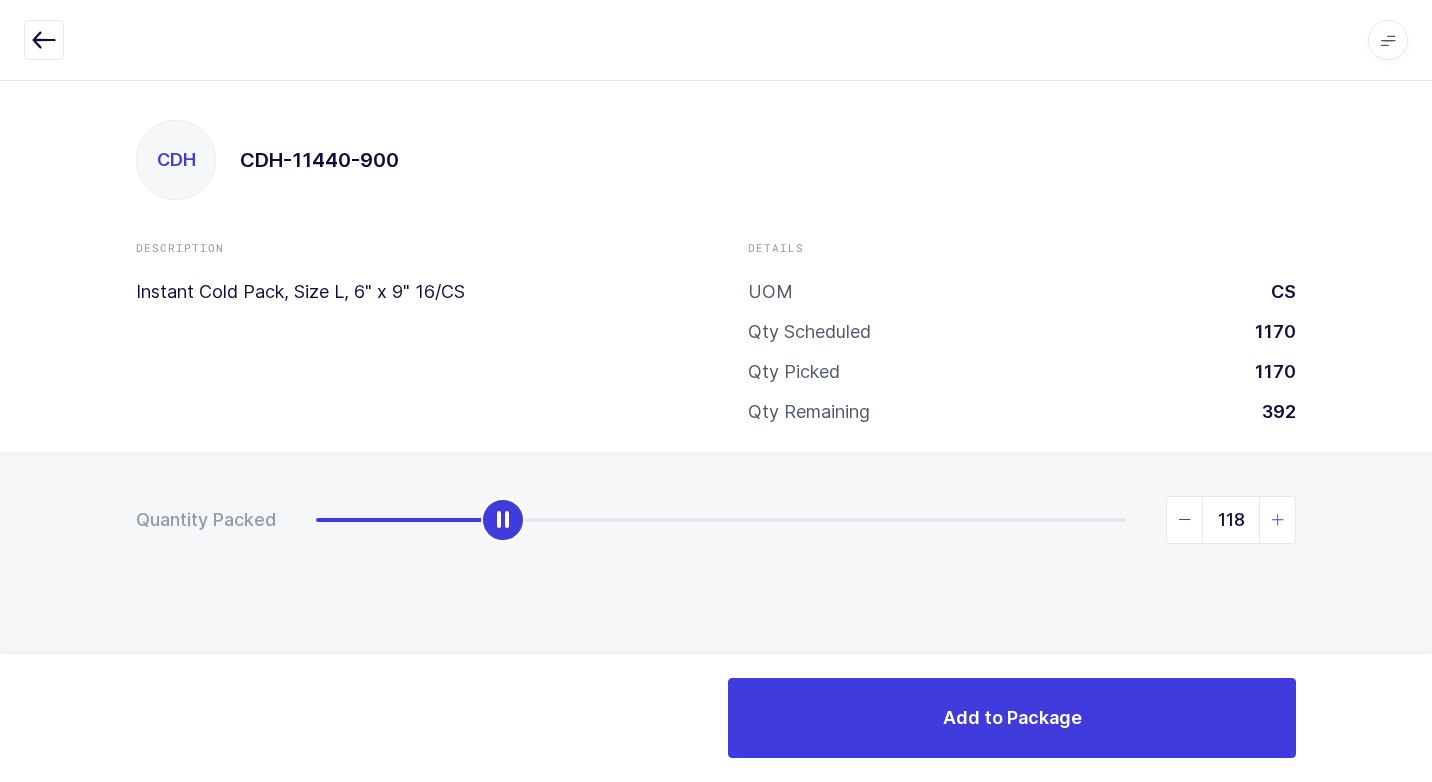 click at bounding box center [1278, 520] 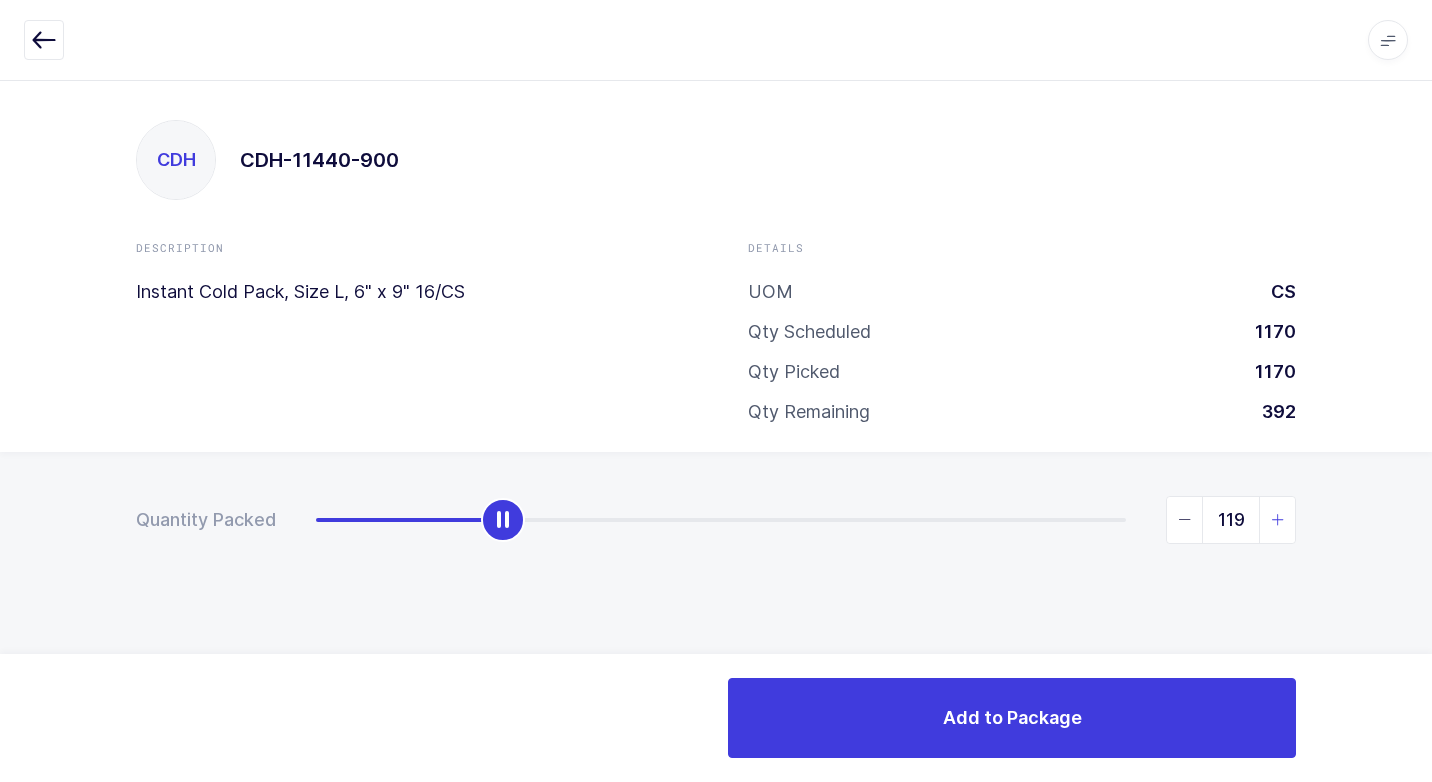 click at bounding box center [1278, 520] 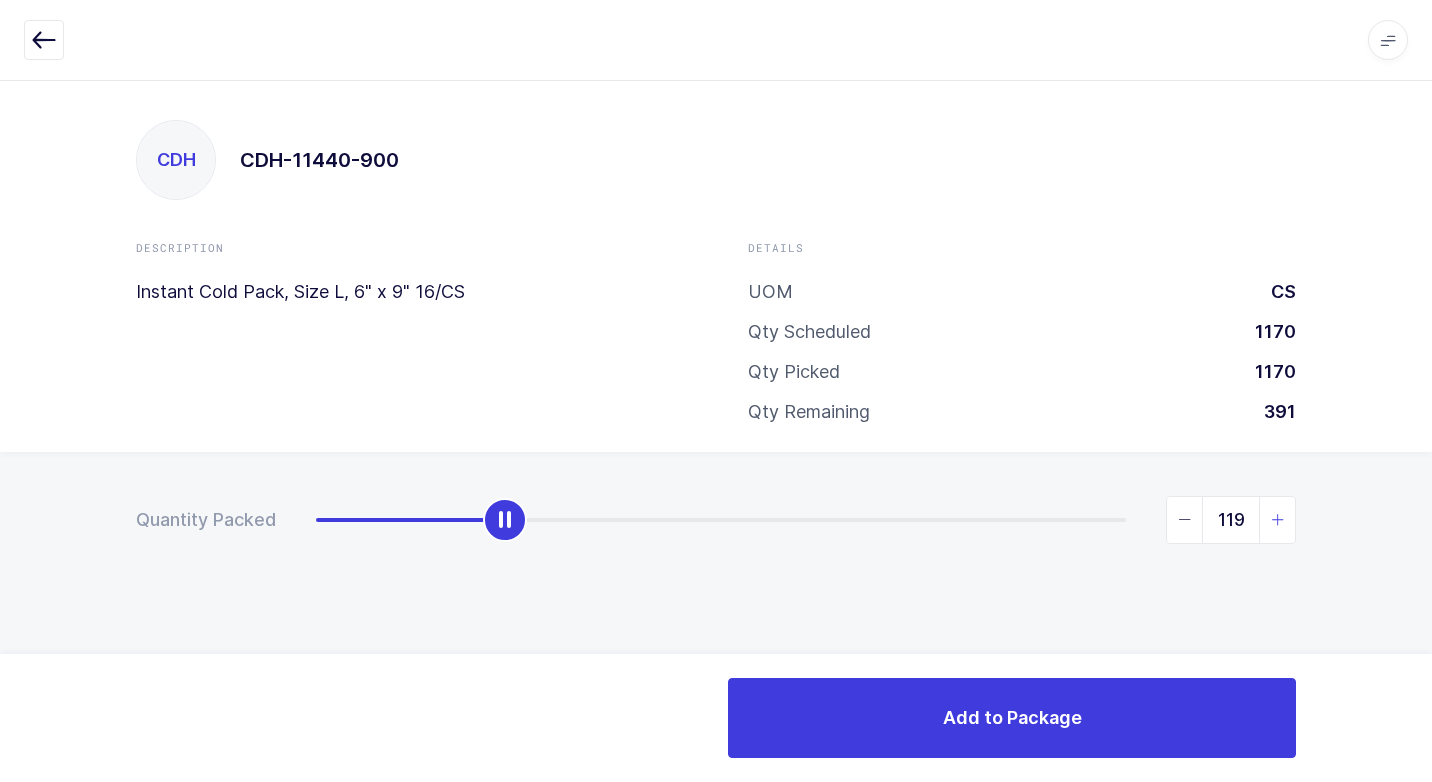 type on "120" 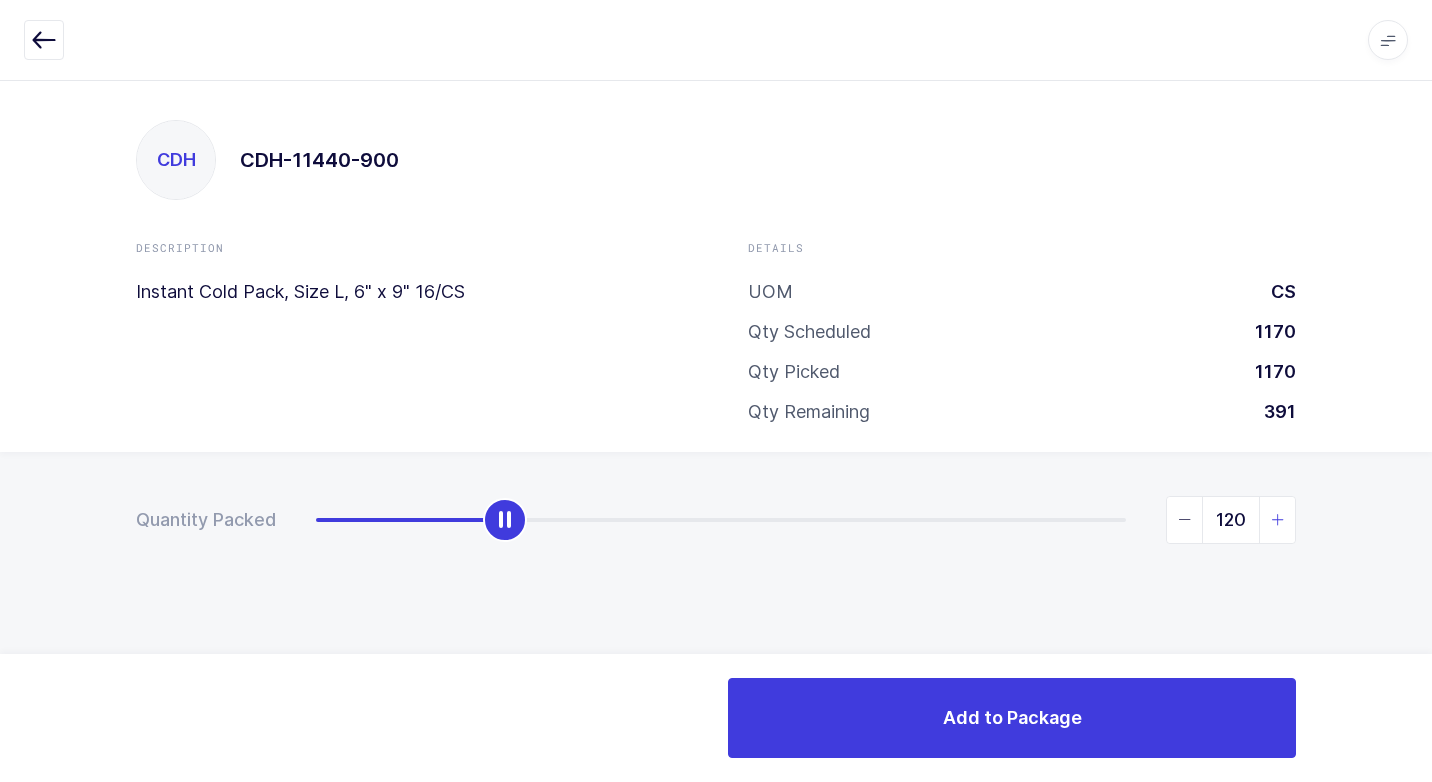 click at bounding box center (1278, 520) 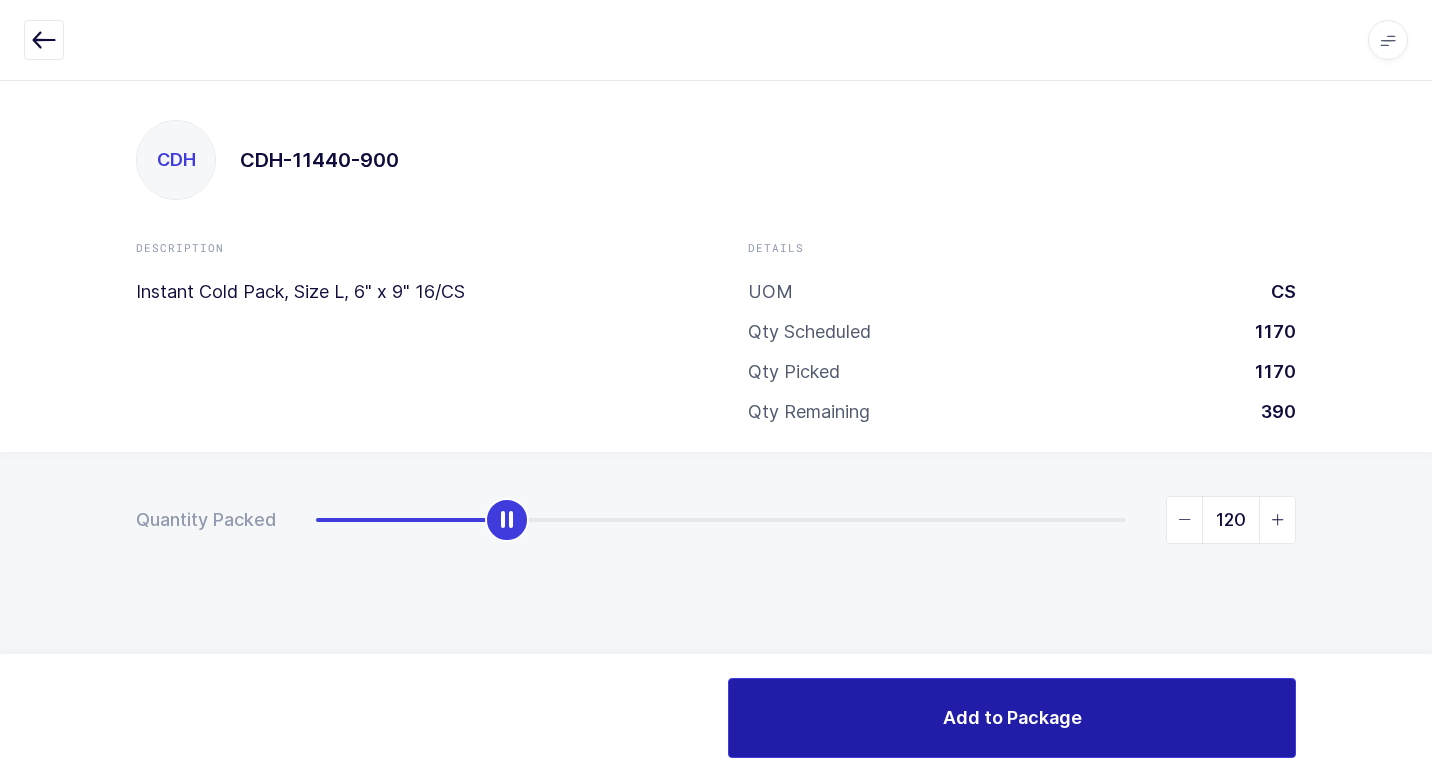 click on "Add to Package" at bounding box center [1012, 717] 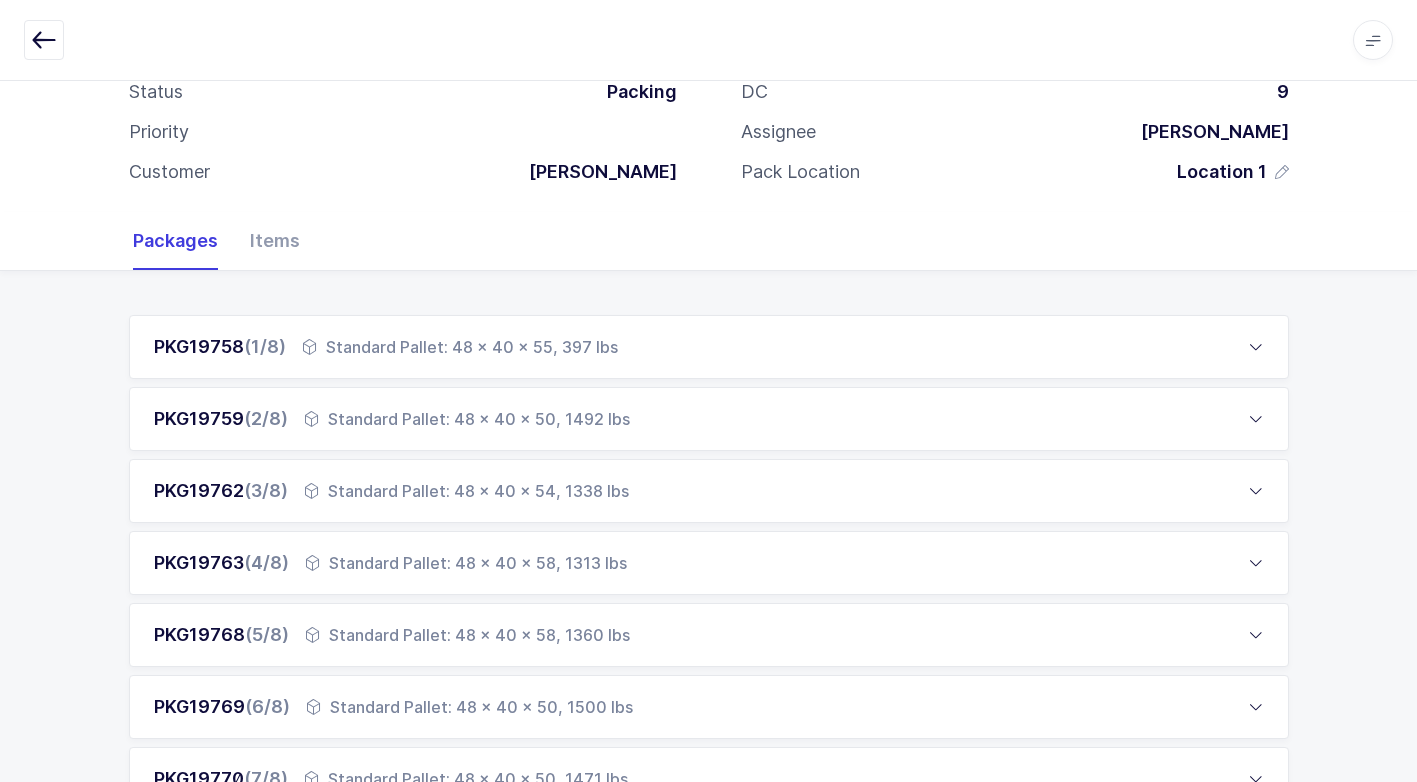 scroll, scrollTop: 657, scrollLeft: 0, axis: vertical 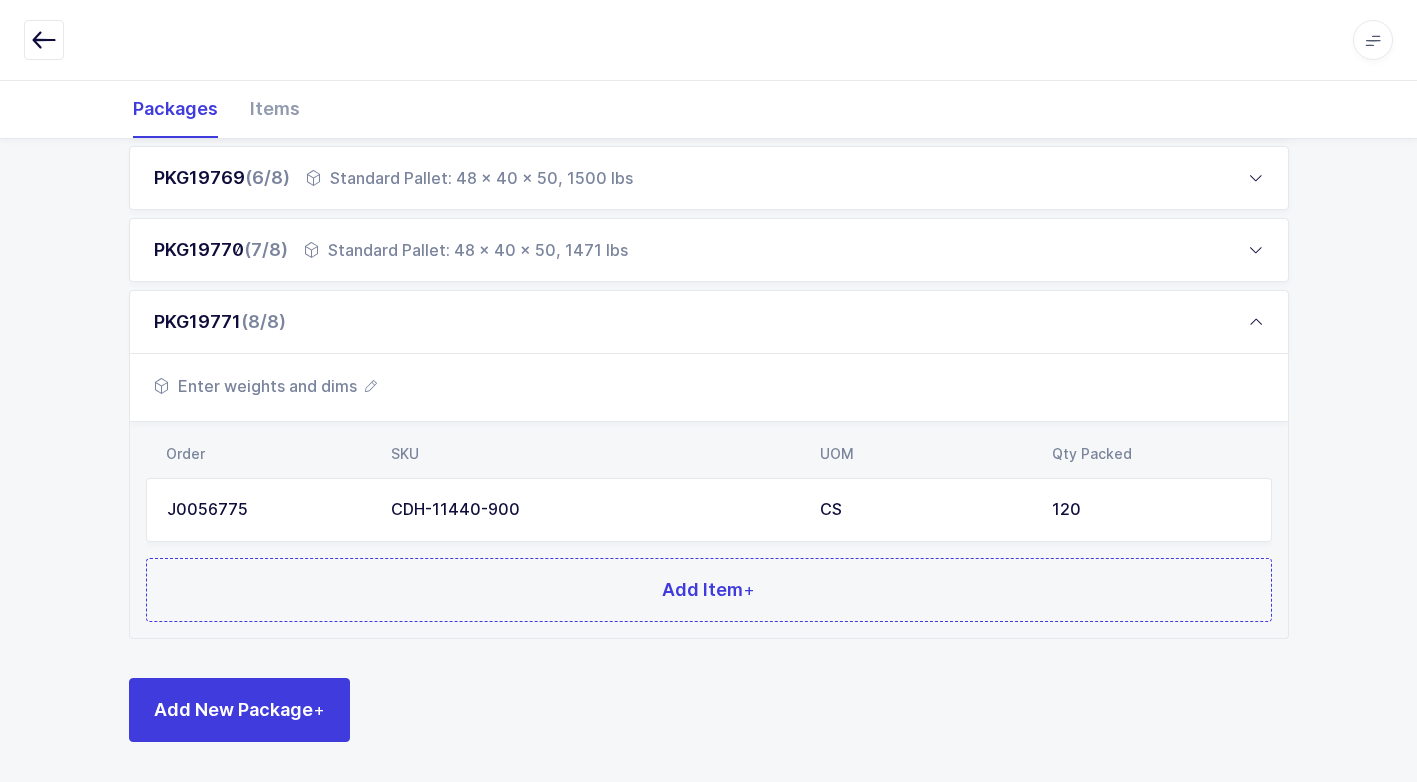 click on "Enter weights and dims" at bounding box center (265, 386) 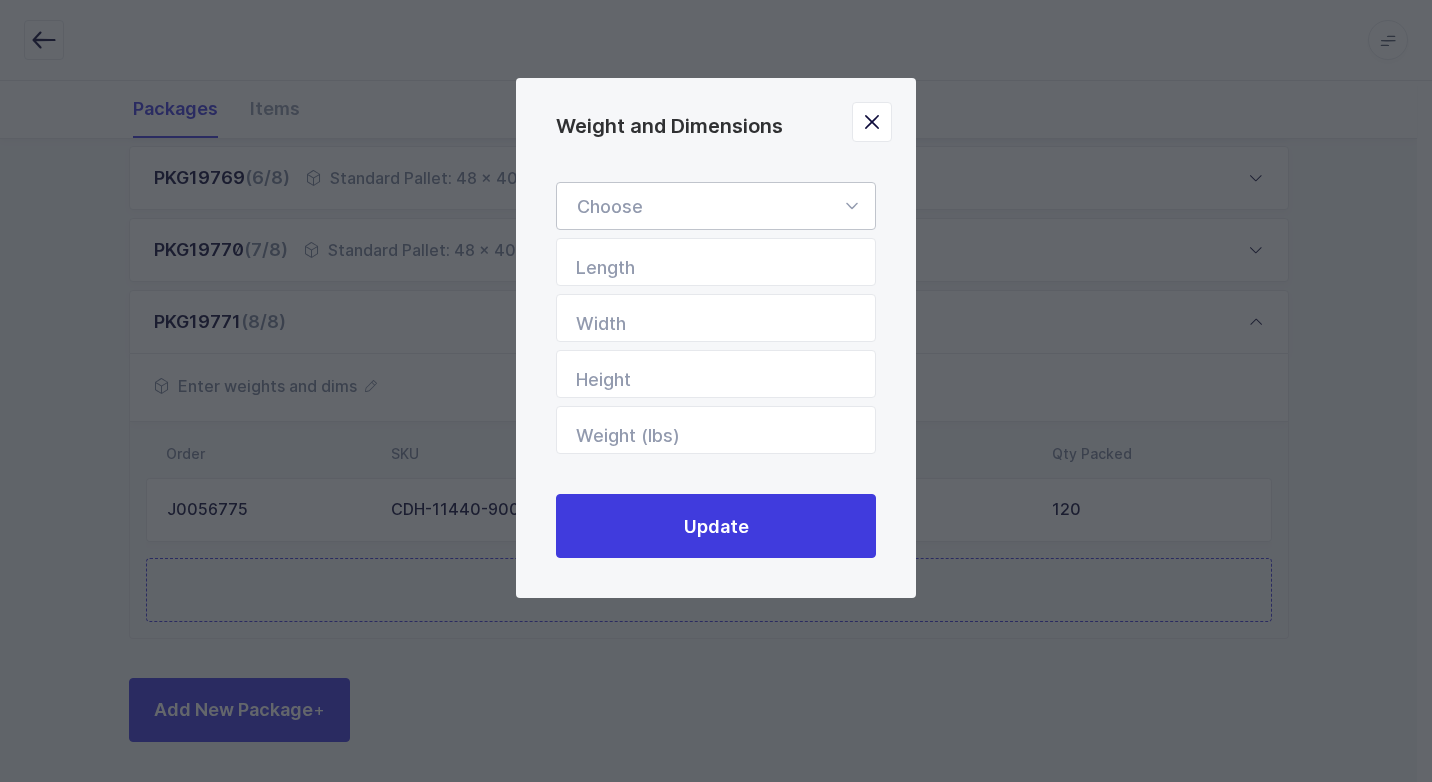click at bounding box center (851, 206) 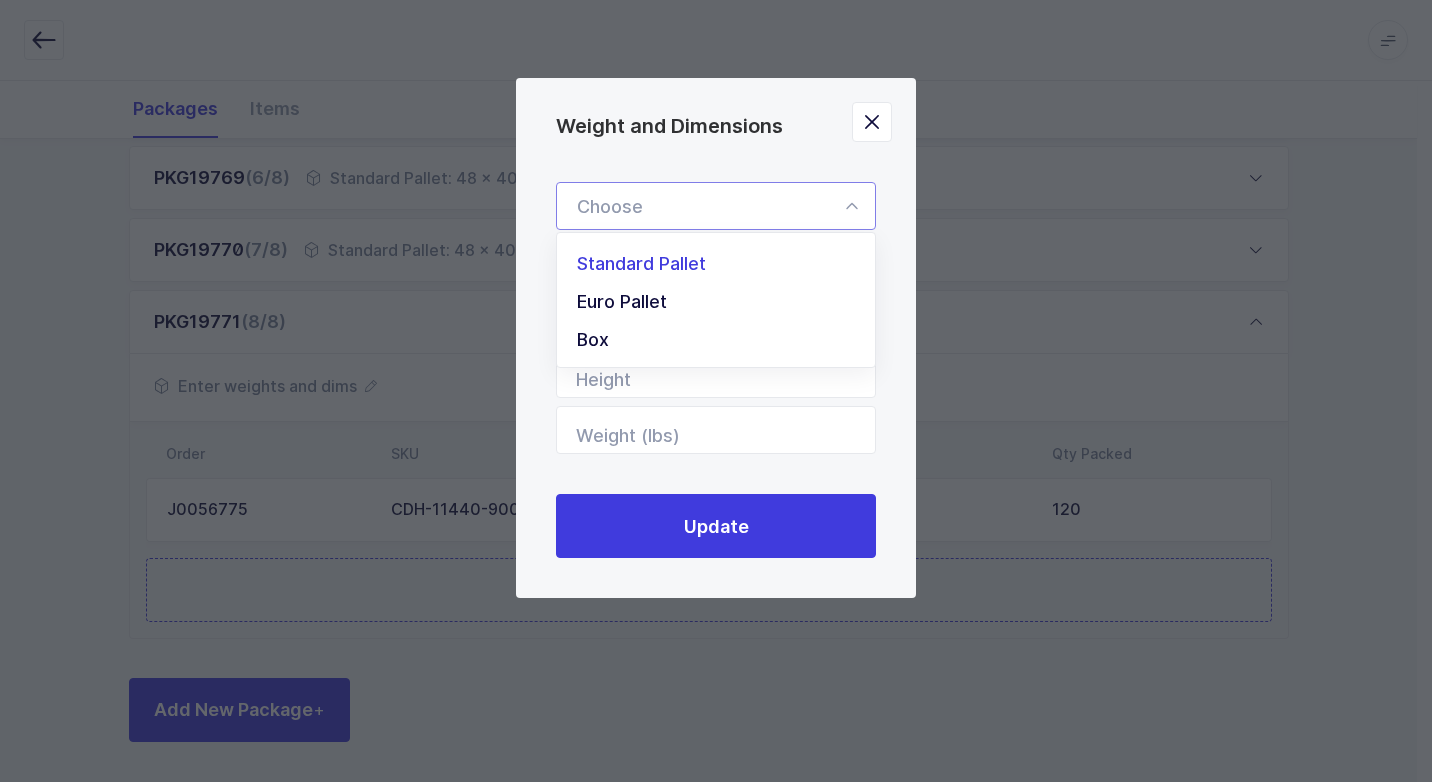 drag, startPoint x: 770, startPoint y: 264, endPoint x: 769, endPoint y: 285, distance: 21.023796 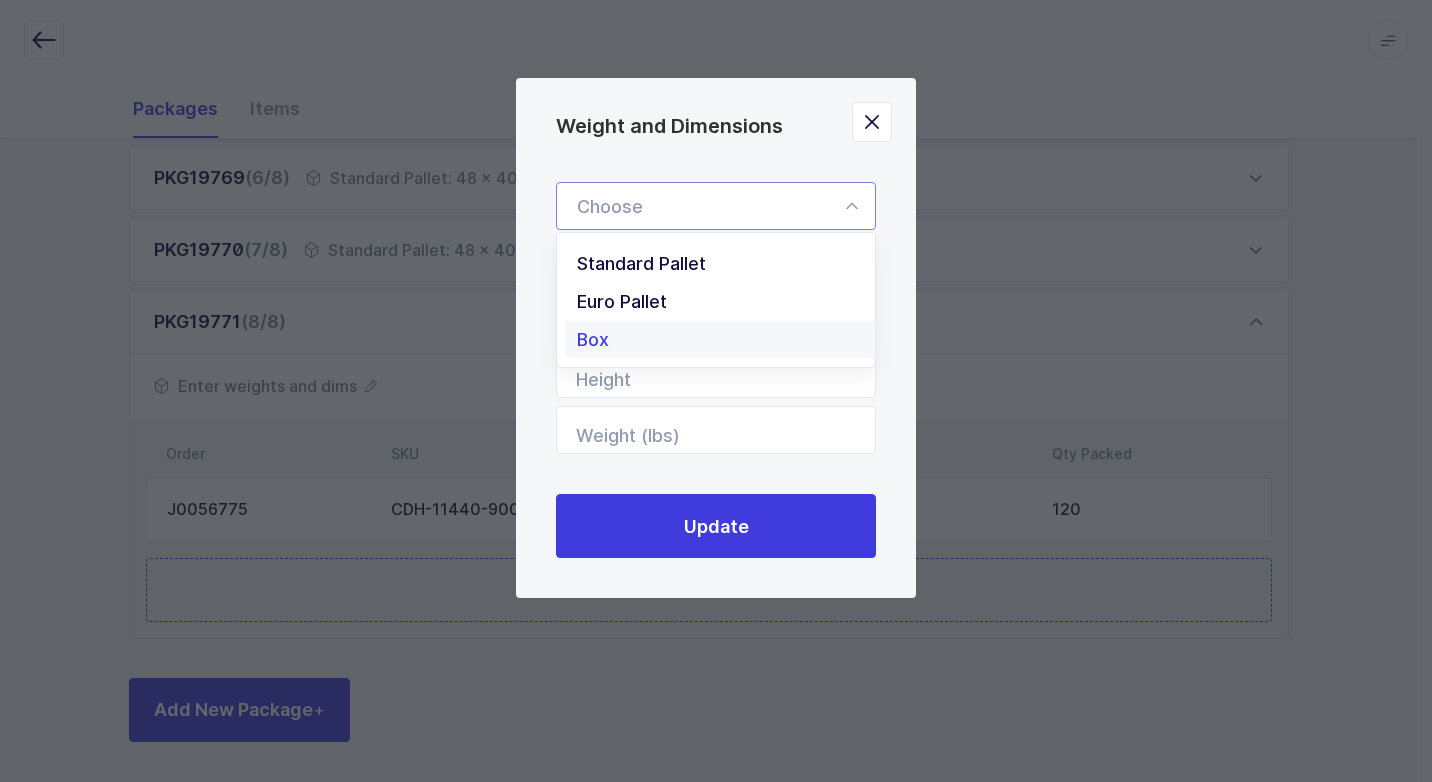 type on "Standard Pallet" 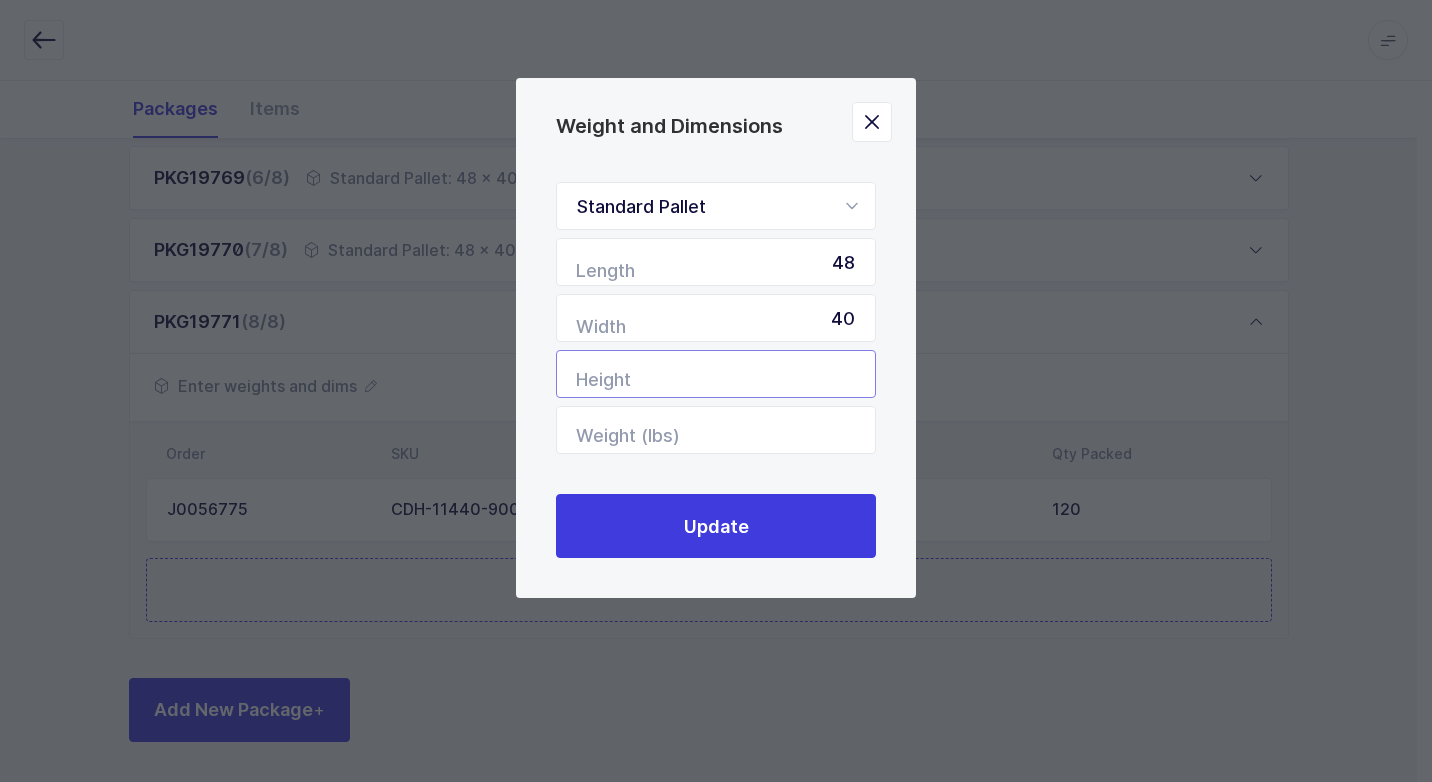 drag, startPoint x: 844, startPoint y: 381, endPoint x: 833, endPoint y: 379, distance: 11.18034 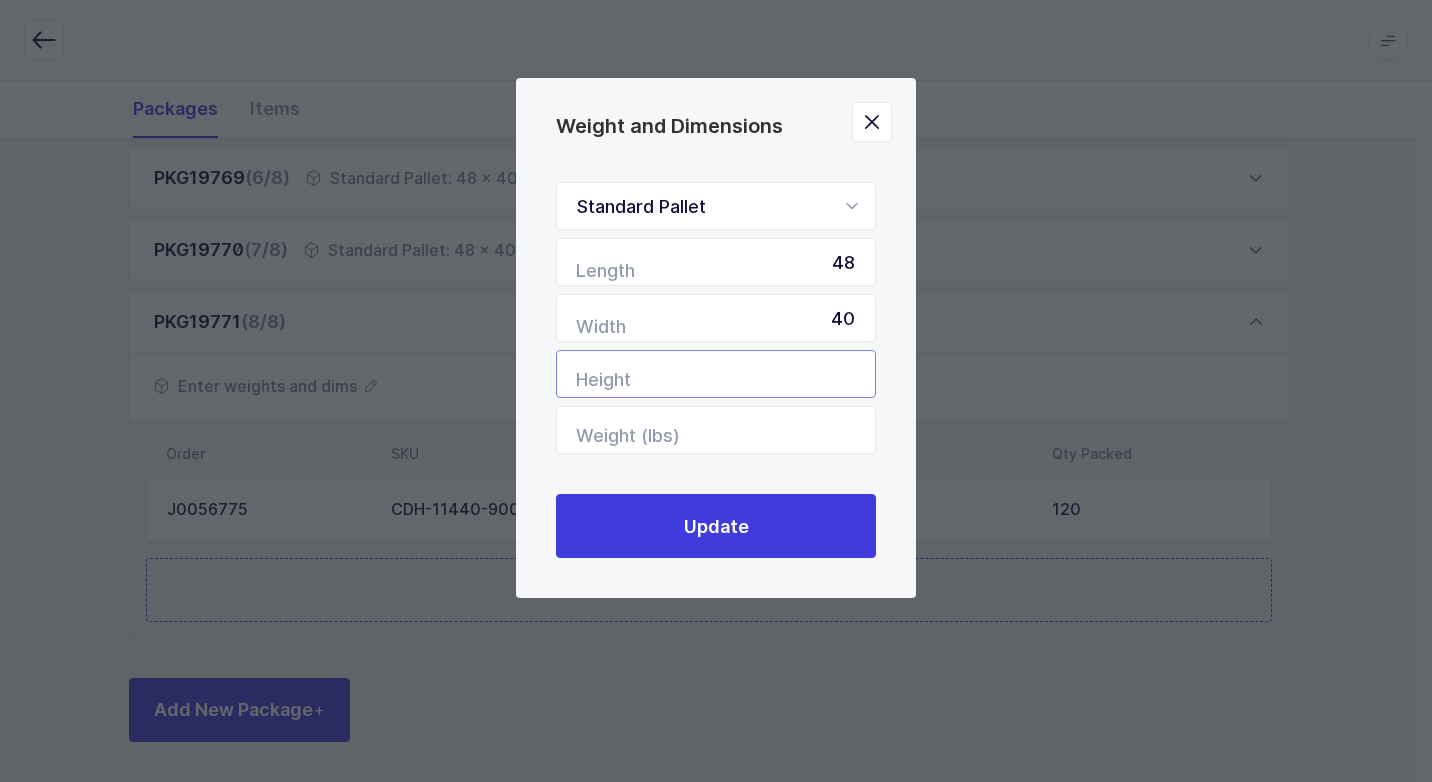 click at bounding box center (716, 374) 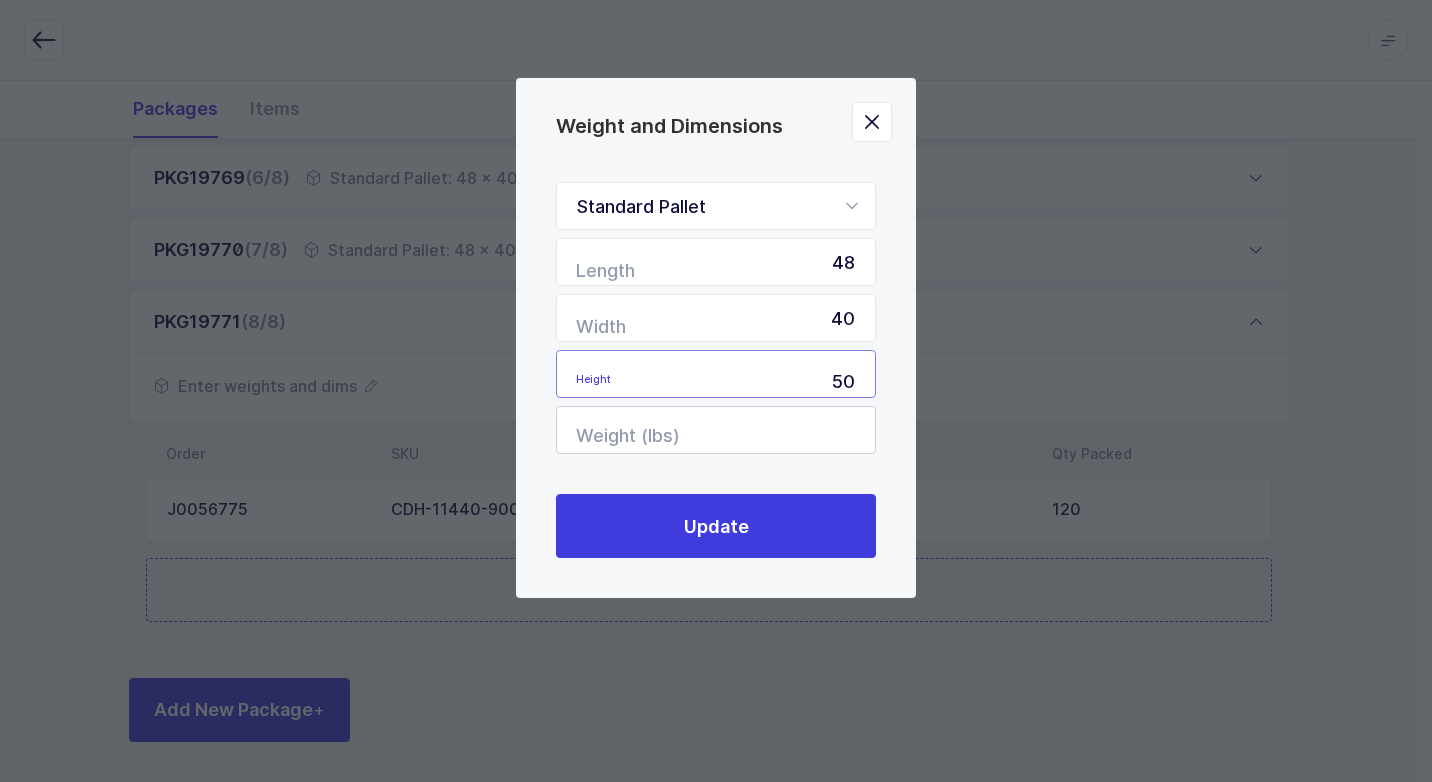 type on "50" 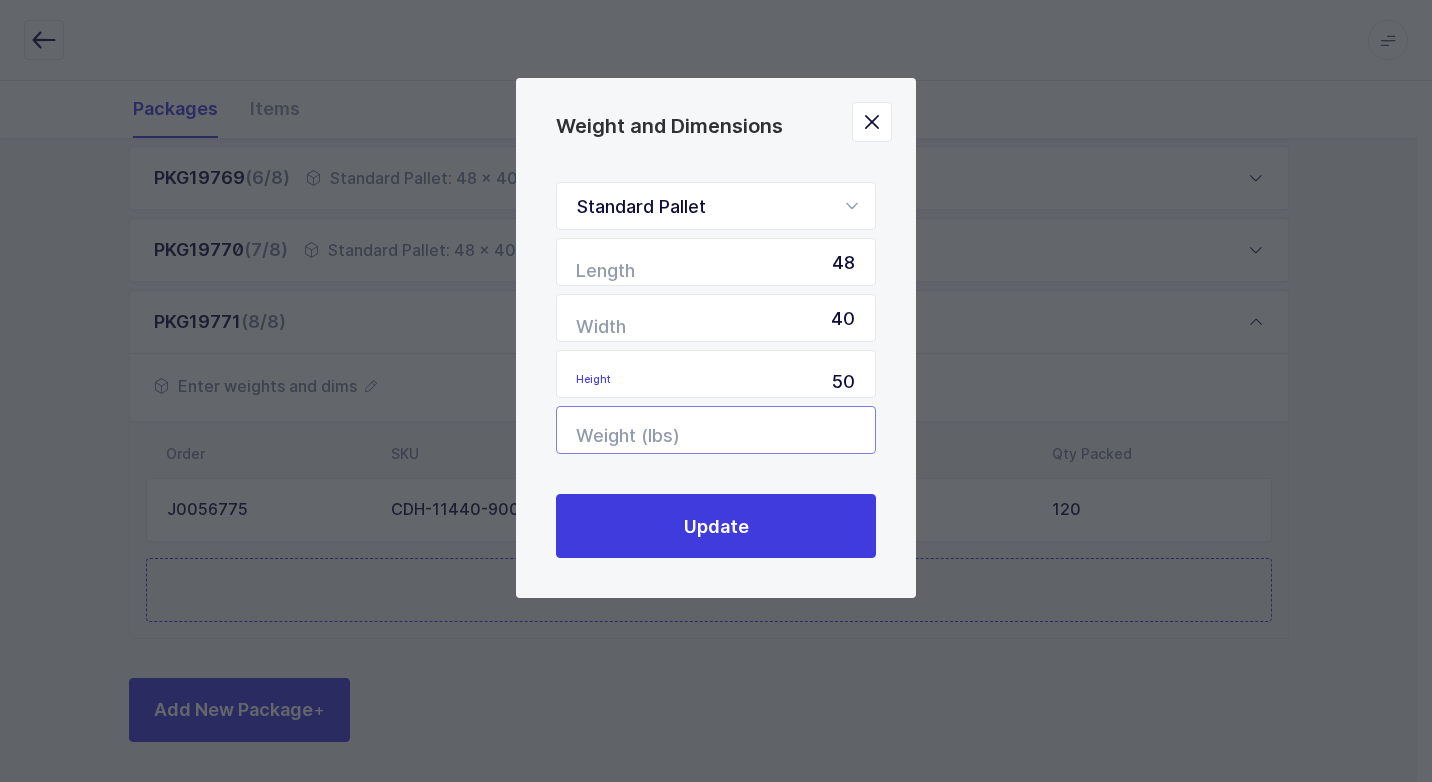 click at bounding box center (716, 430) 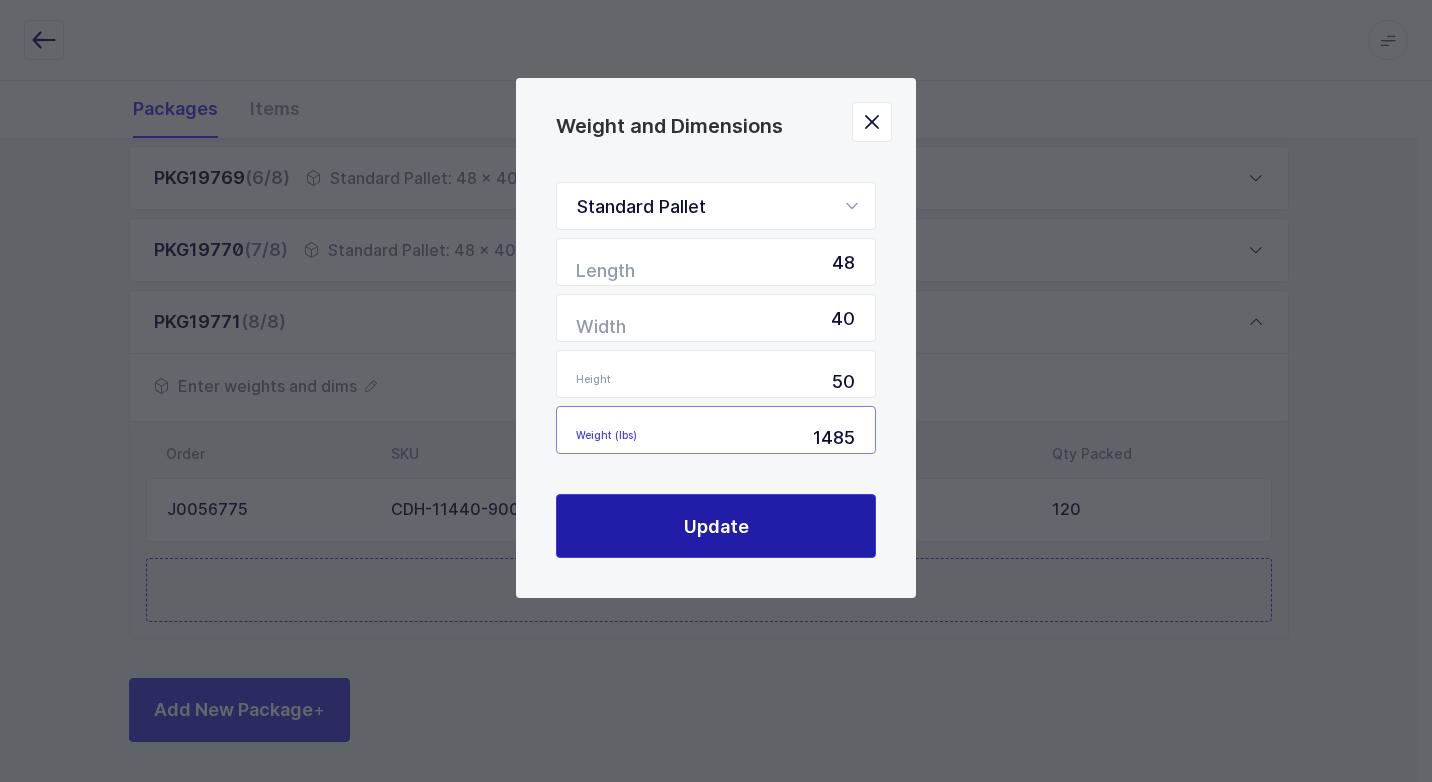 type on "1485" 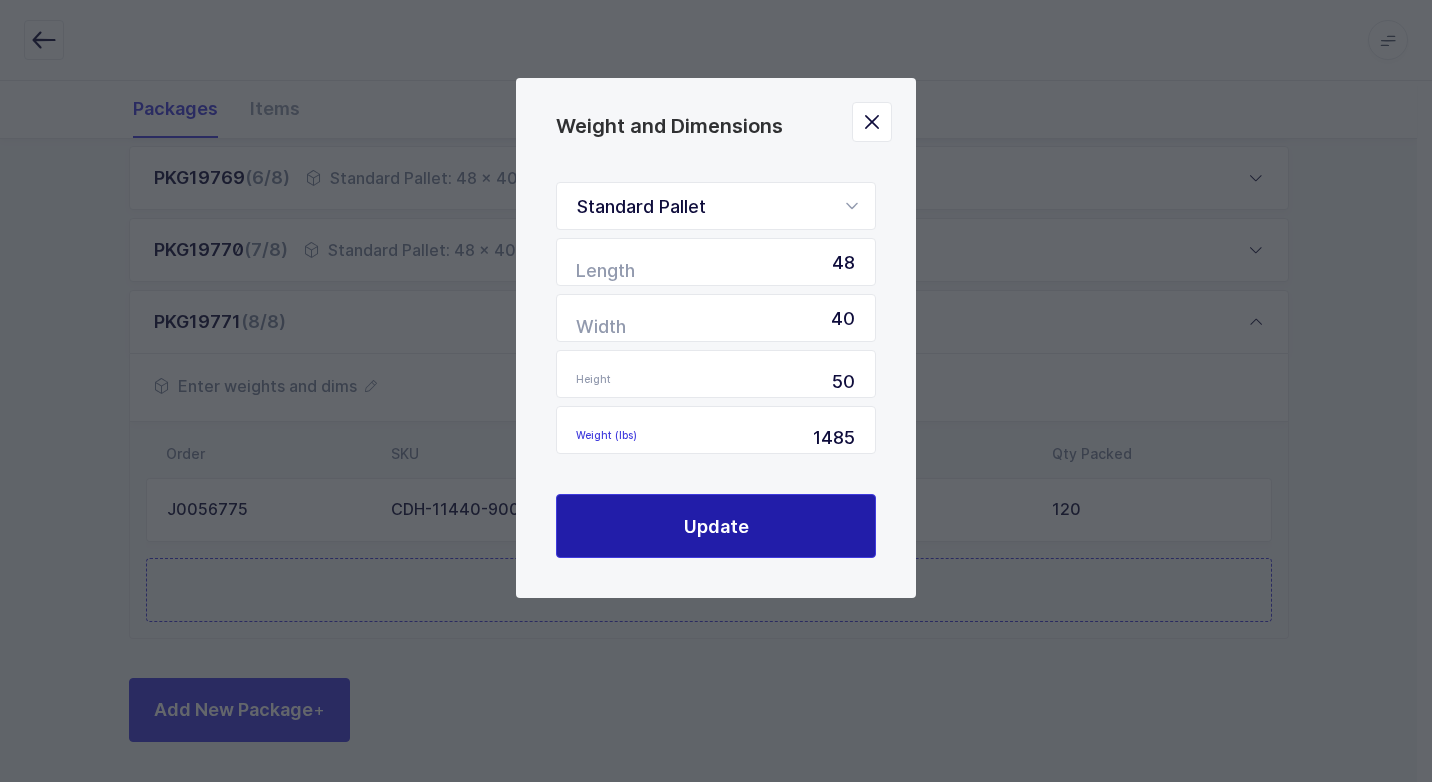 click on "Update" at bounding box center (716, 526) 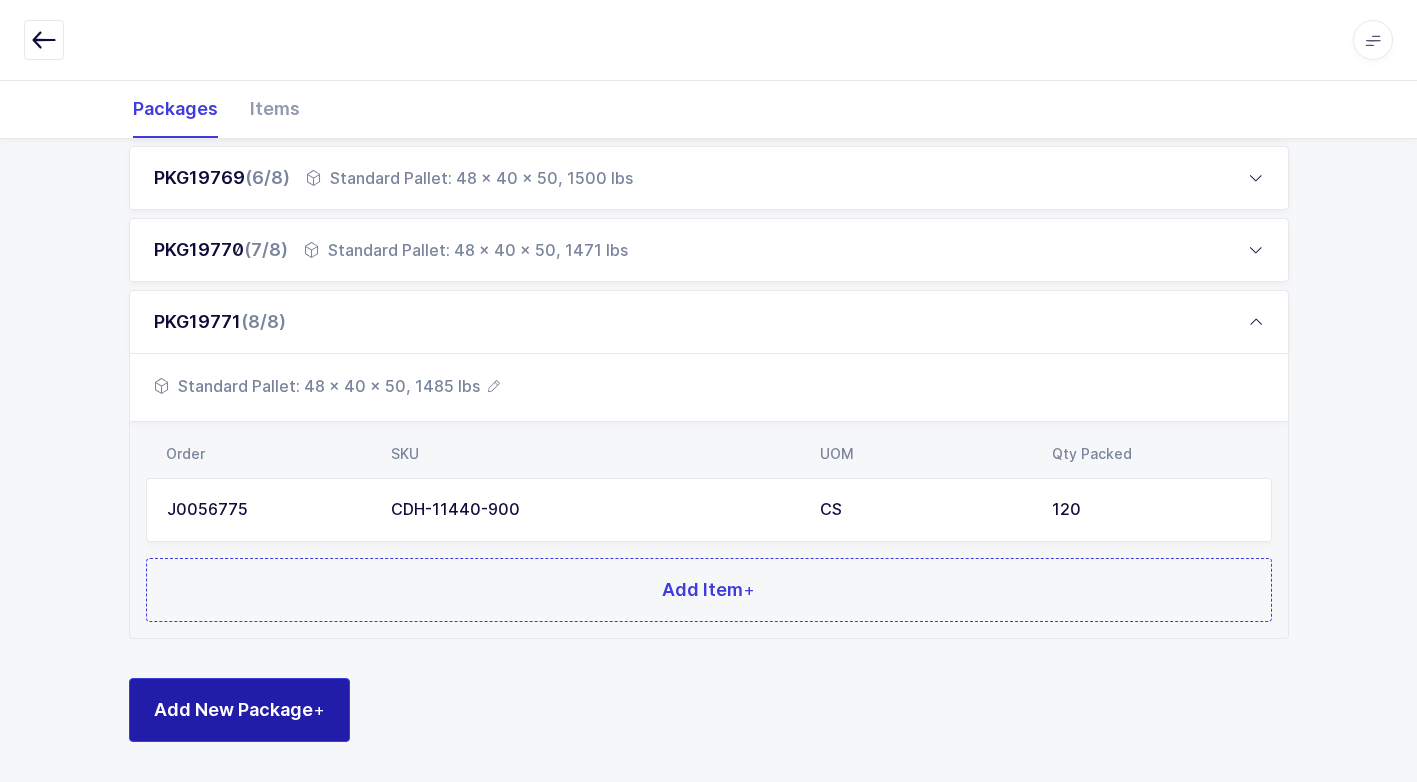 click on "Add New Package  +" at bounding box center (239, 709) 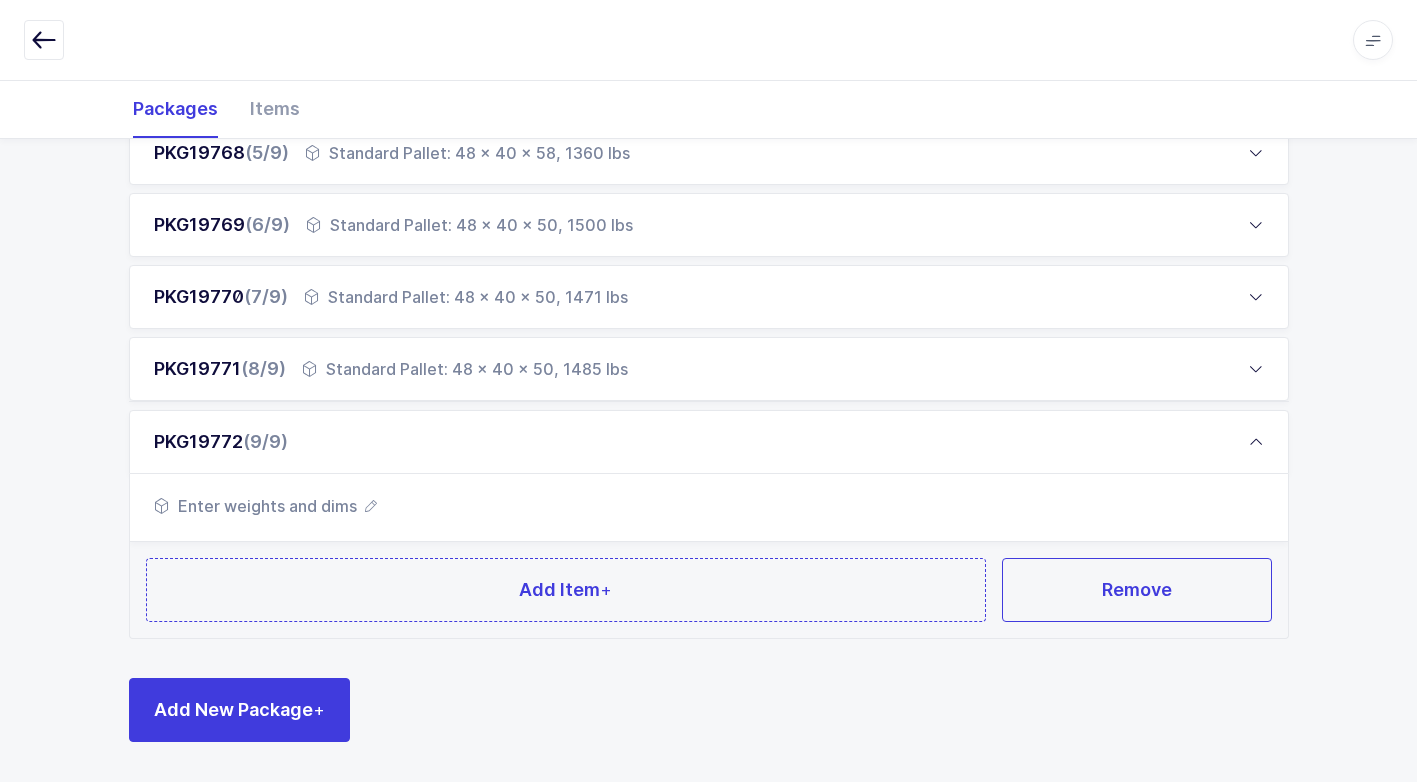 scroll, scrollTop: 609, scrollLeft: 0, axis: vertical 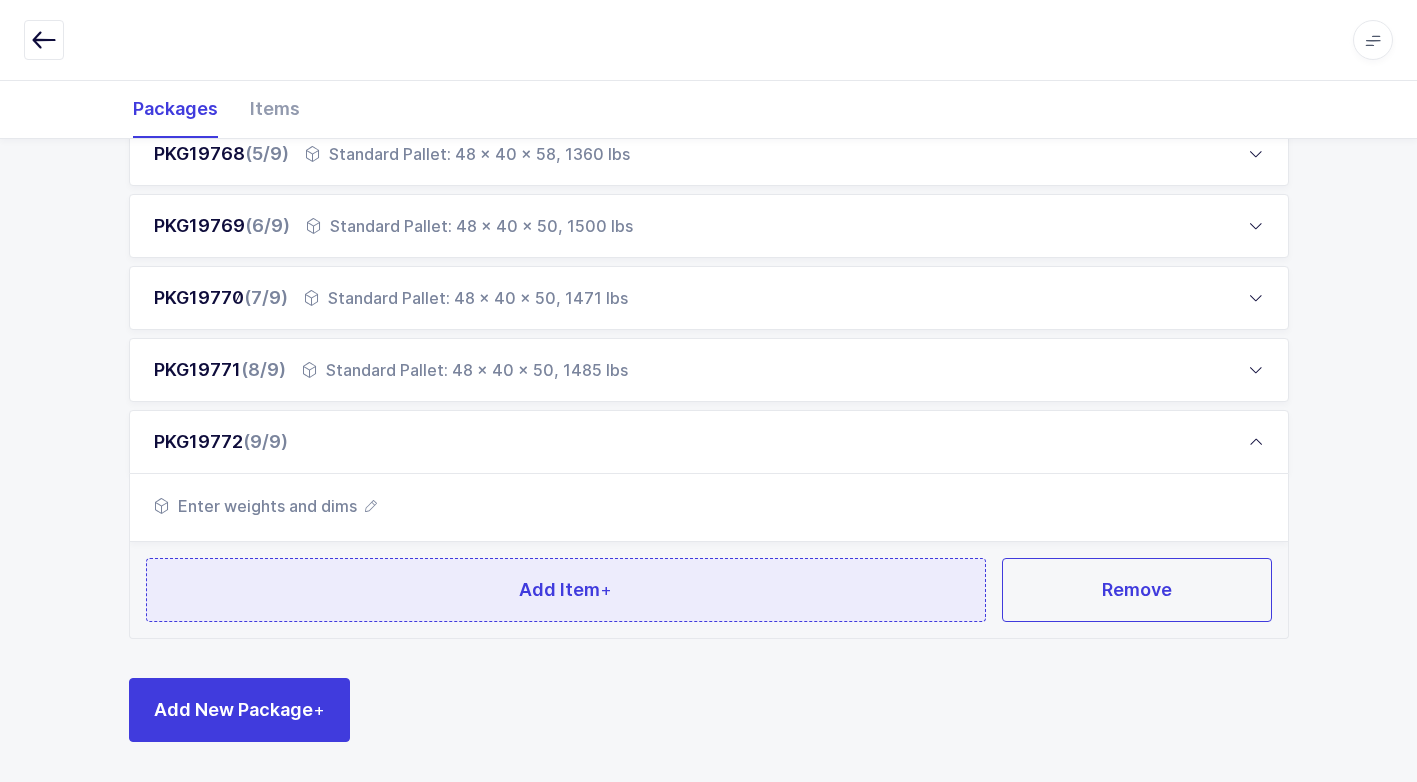 click on "Add Item  +" at bounding box center [566, 590] 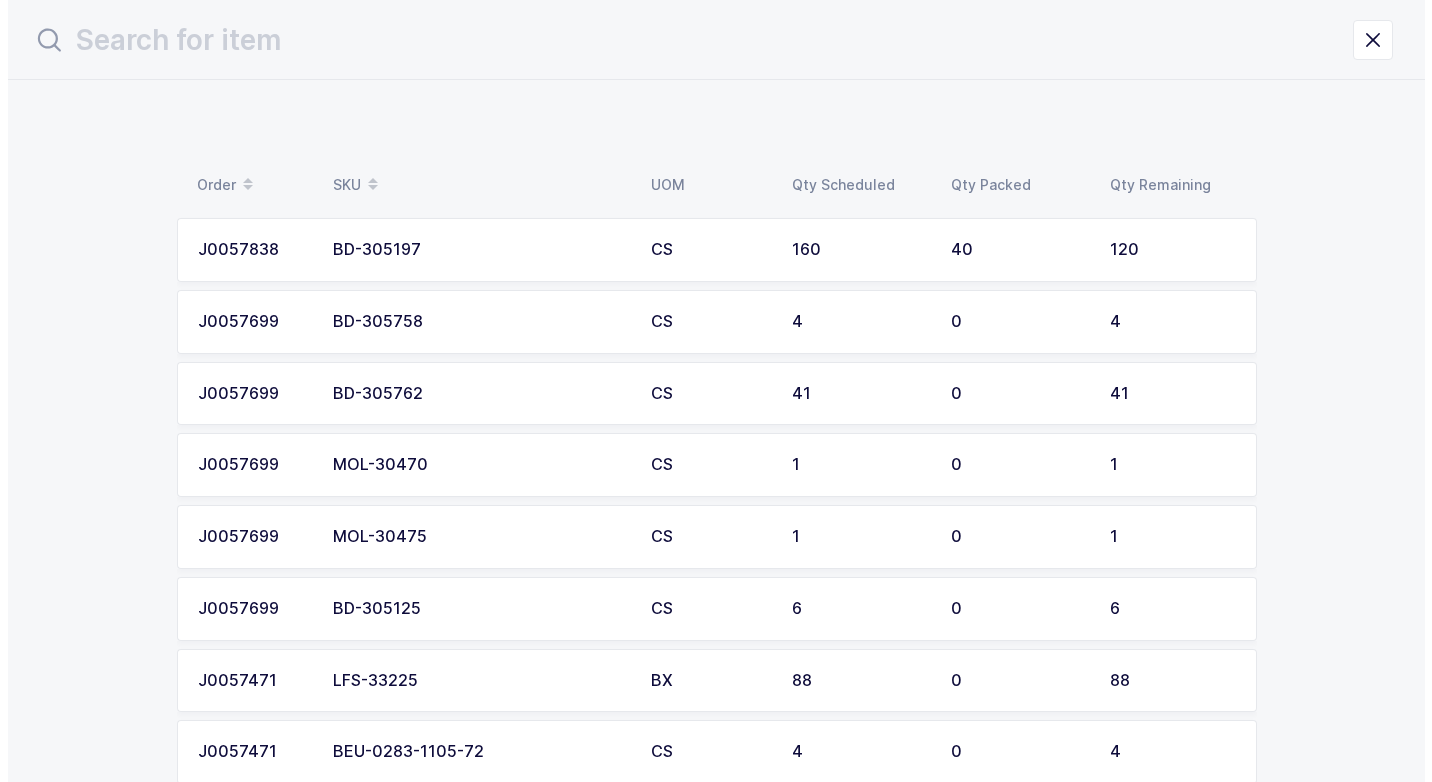 scroll, scrollTop: 0, scrollLeft: 0, axis: both 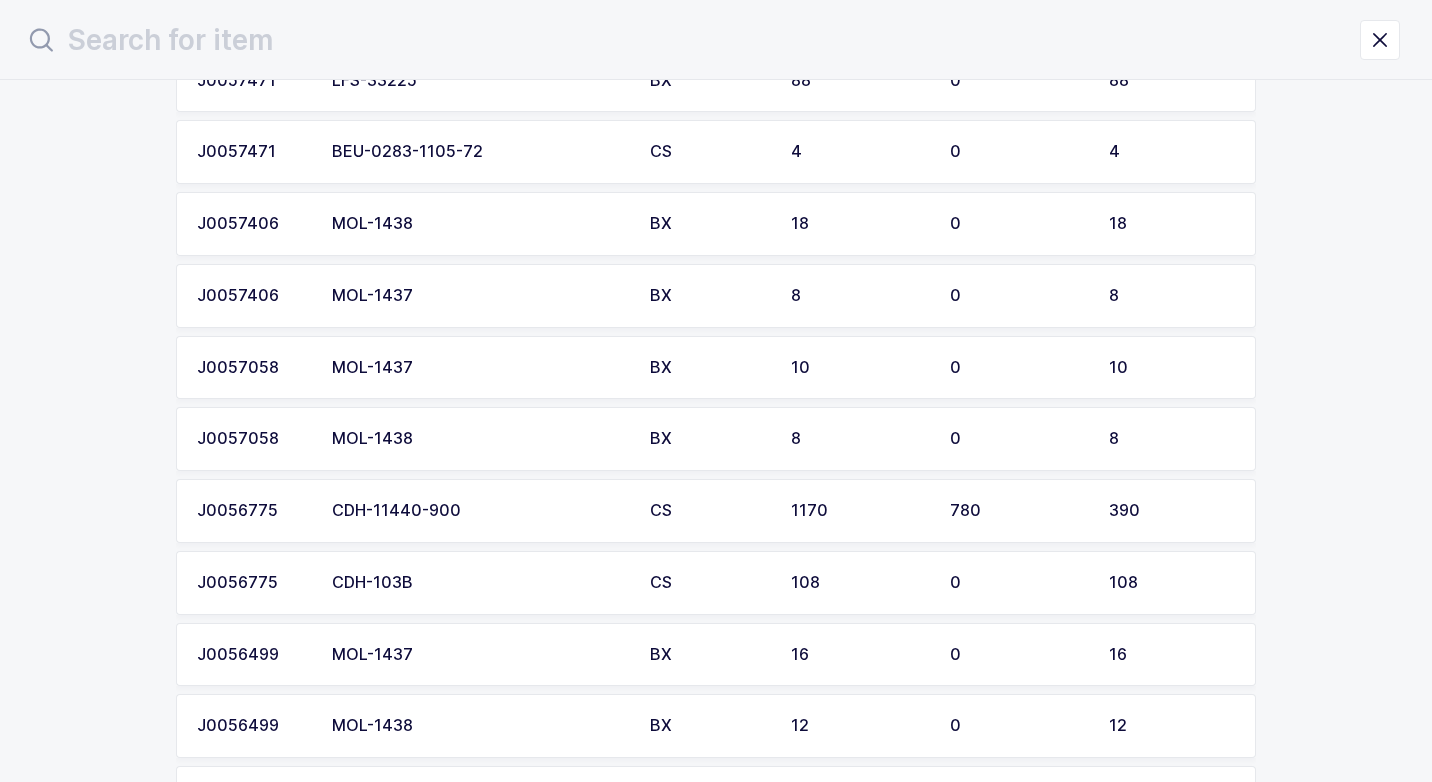 click on "CDH-11440-900" at bounding box center [479, 511] 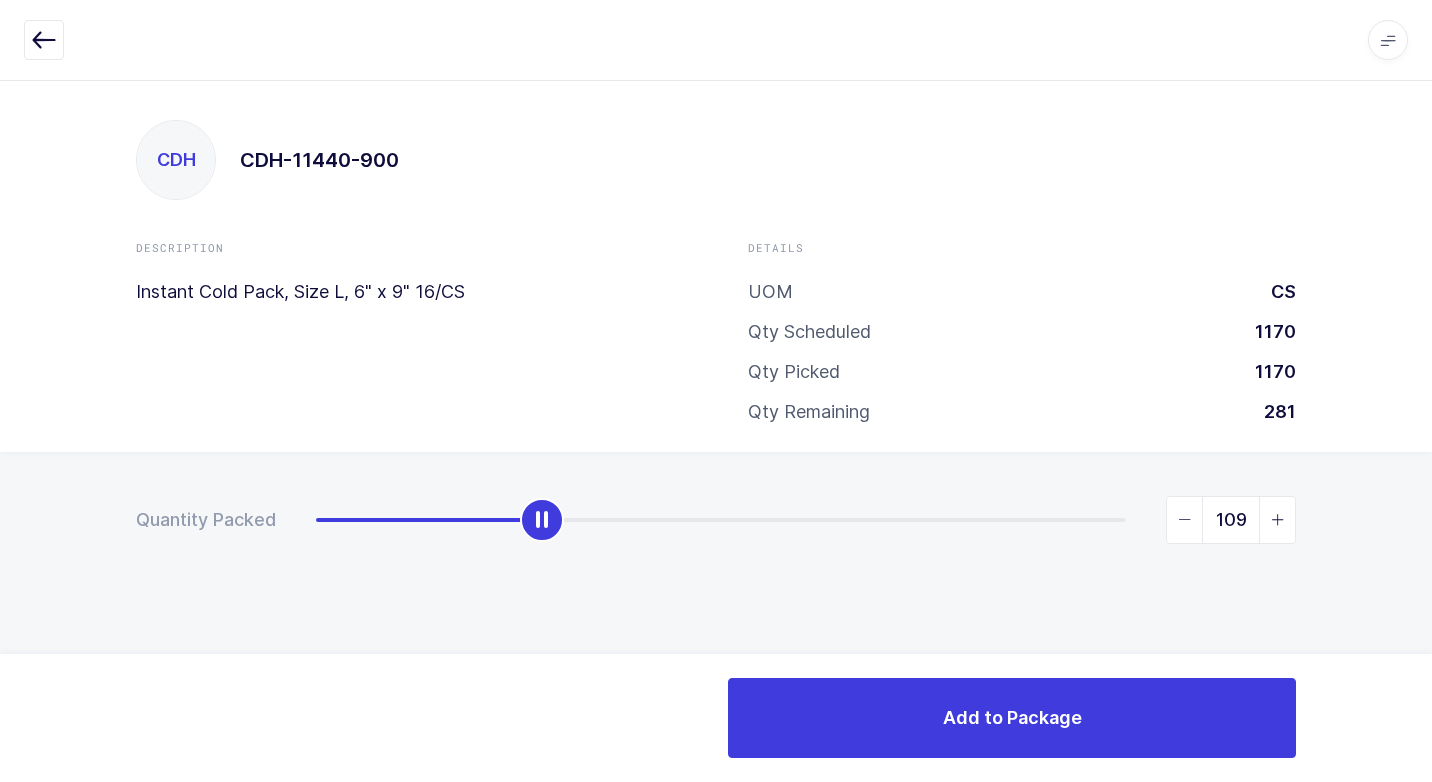 type on "110" 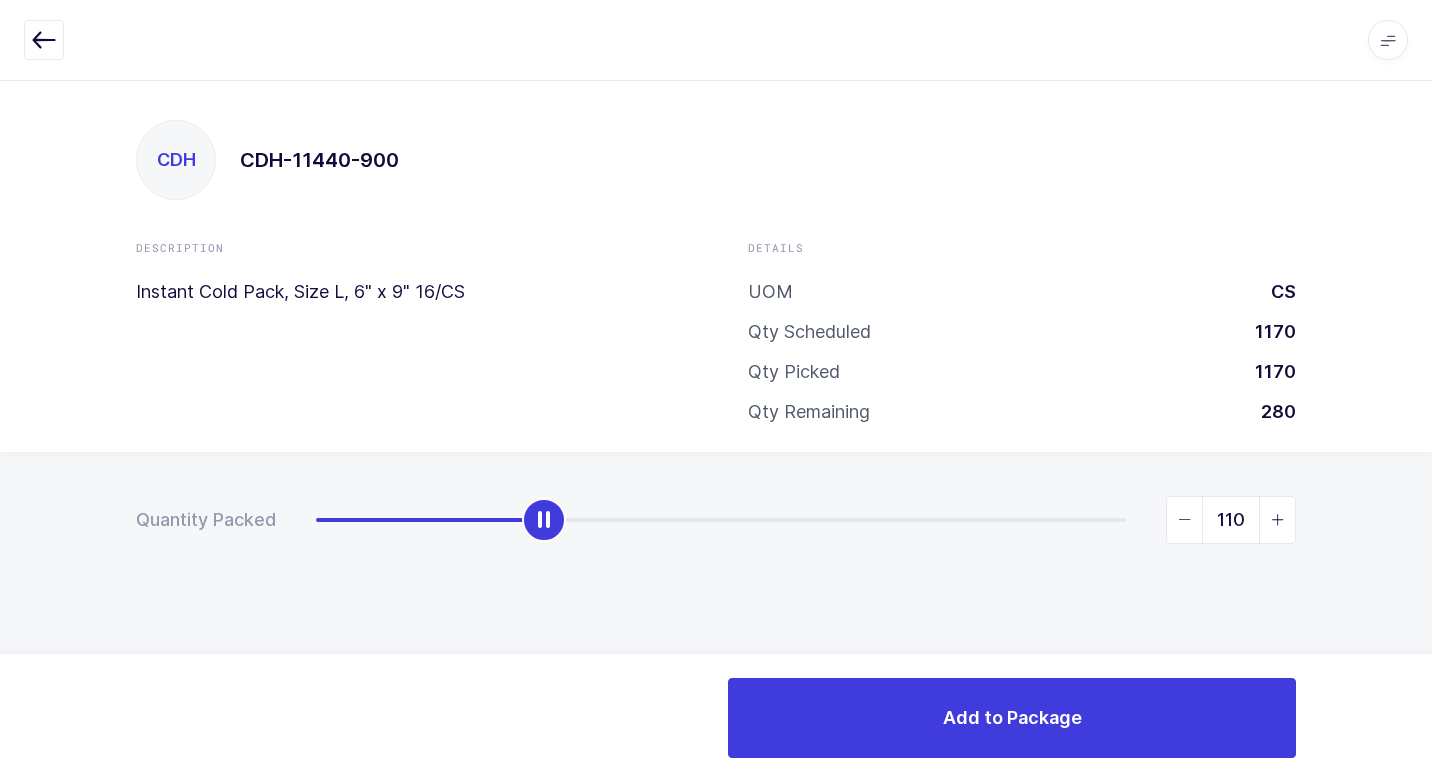 drag, startPoint x: 320, startPoint y: 523, endPoint x: 548, endPoint y: 578, distance: 234.53998 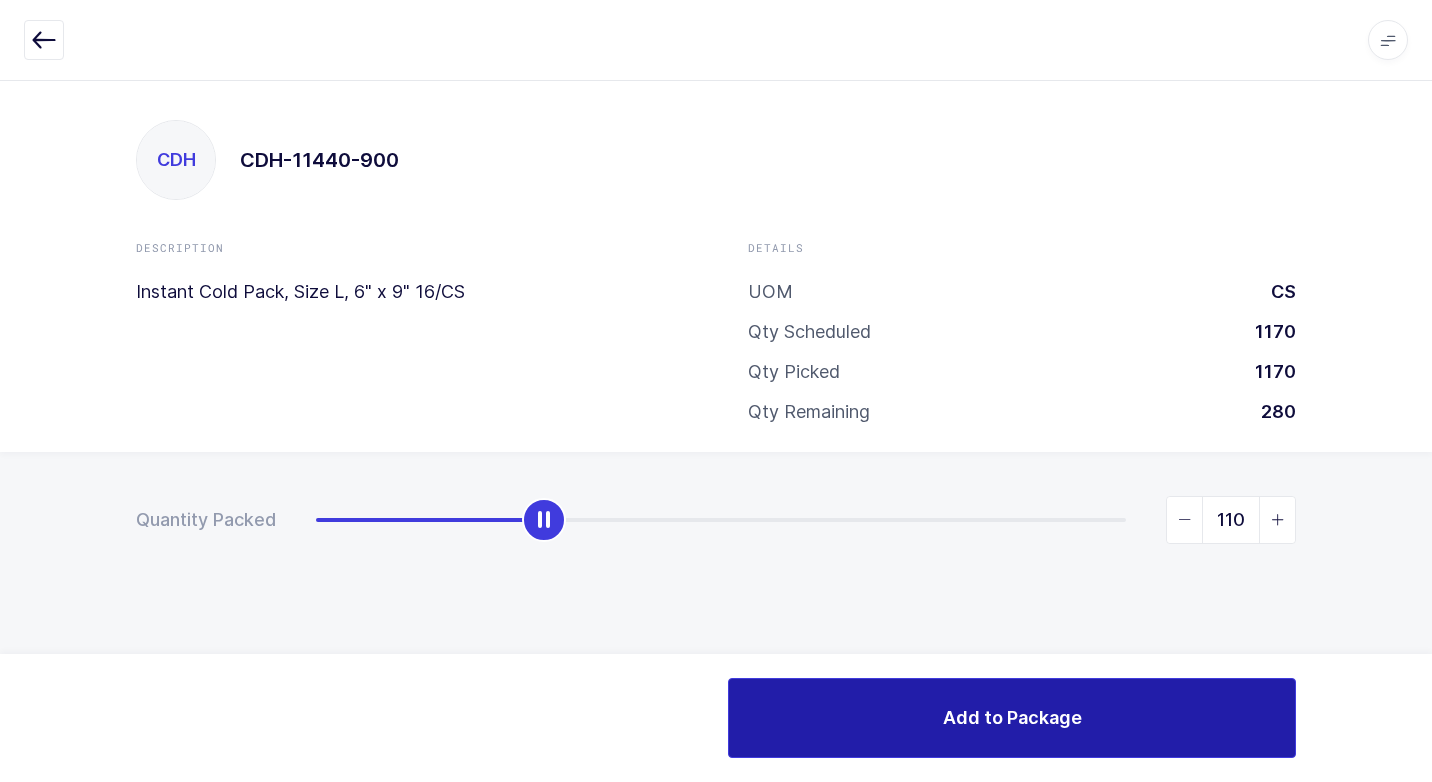 click on "Add to Package" at bounding box center [1012, 718] 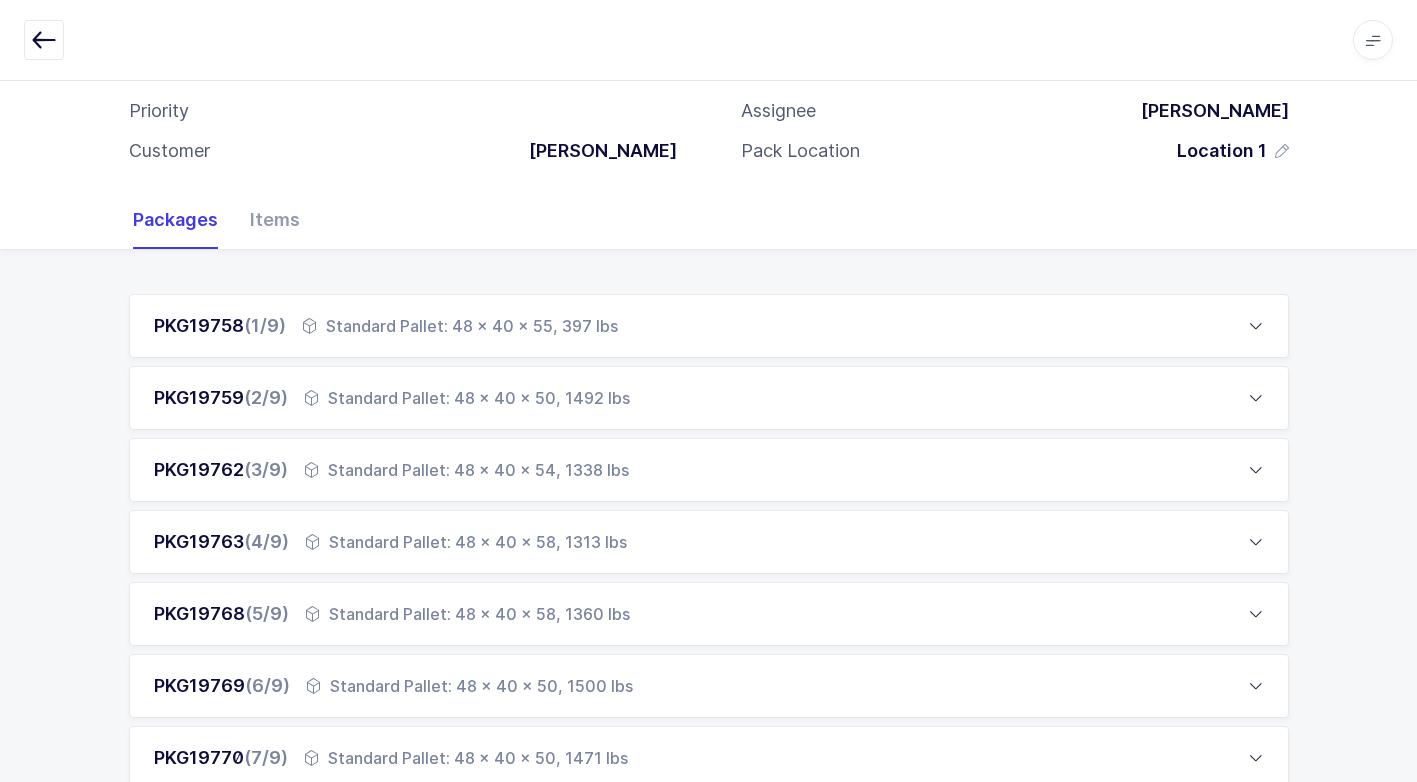 scroll, scrollTop: 729, scrollLeft: 0, axis: vertical 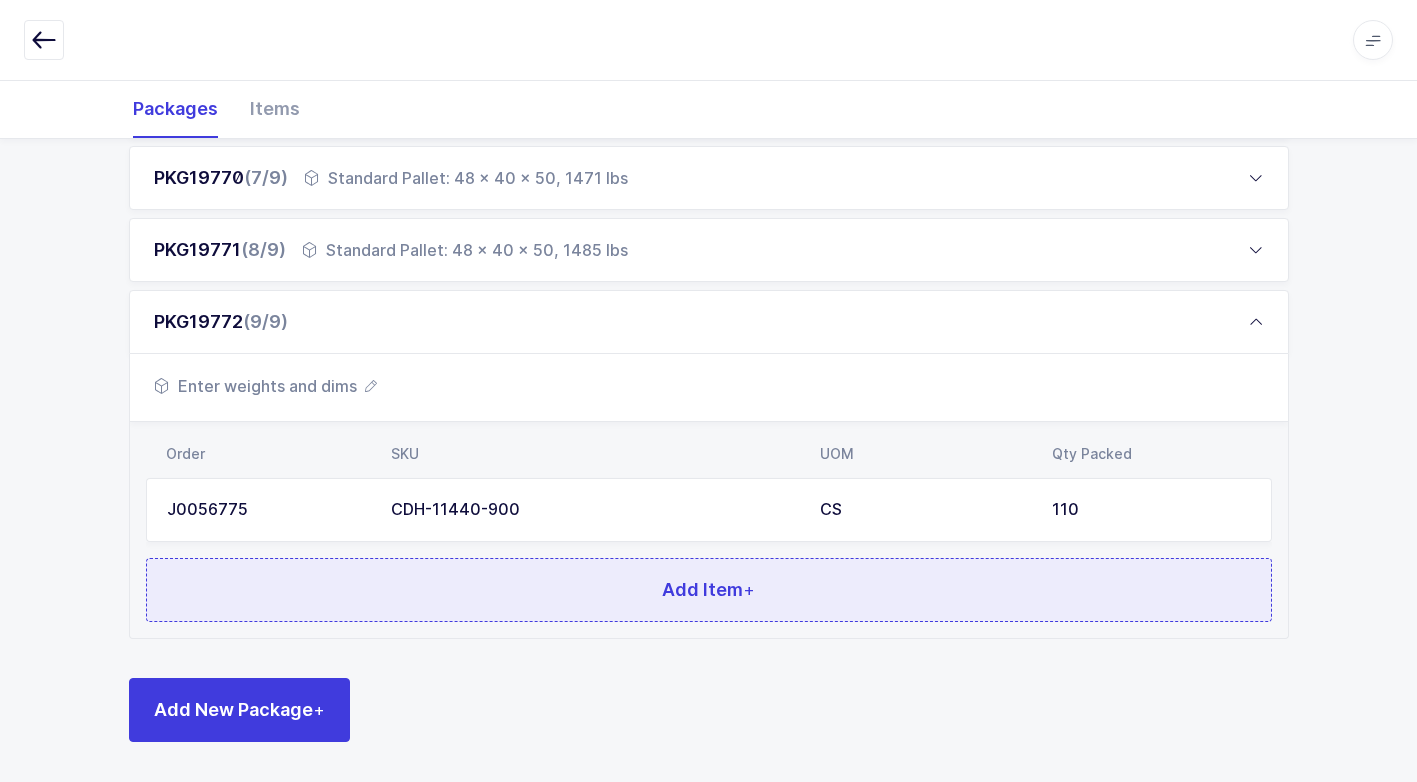 click on "Add Item  +" at bounding box center [709, 590] 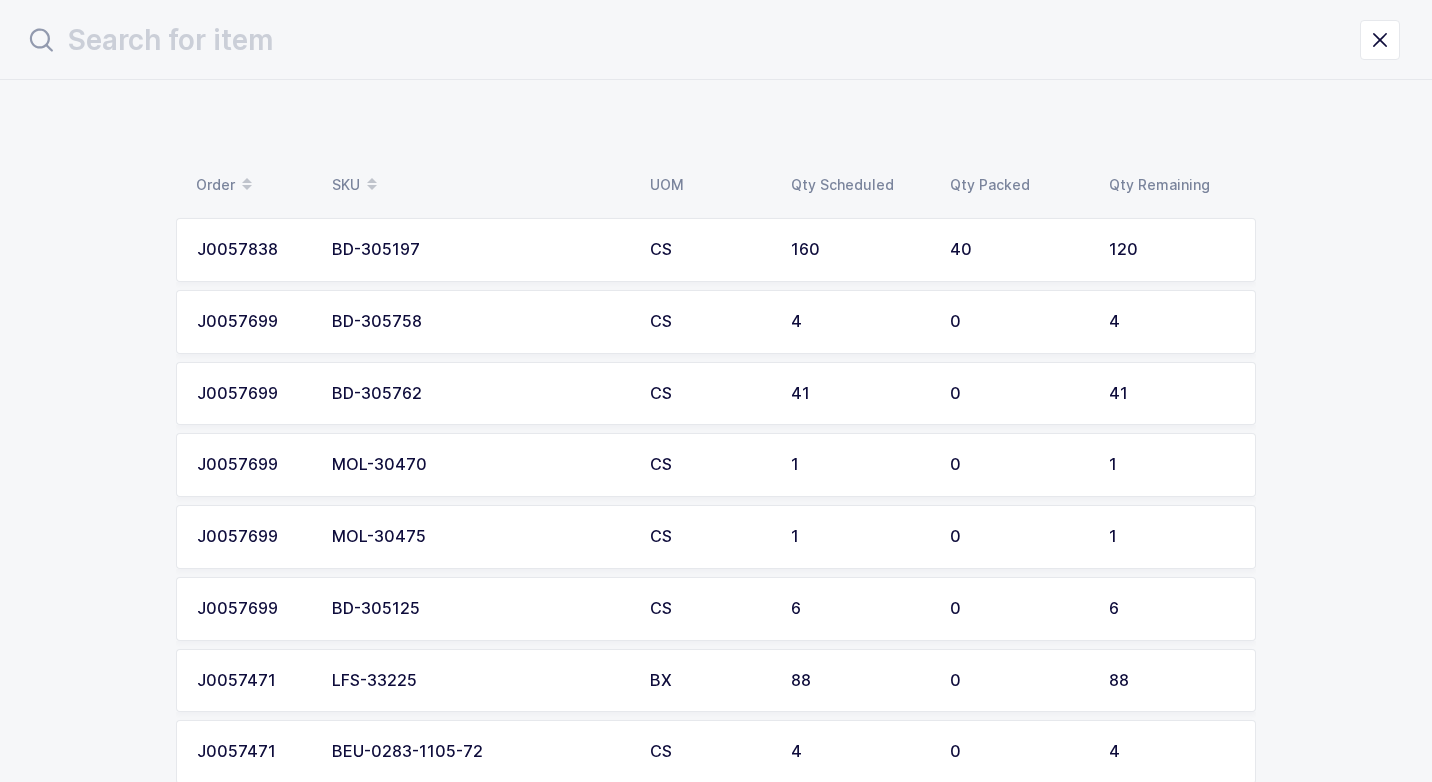 click on "BD-305762" at bounding box center [479, 394] 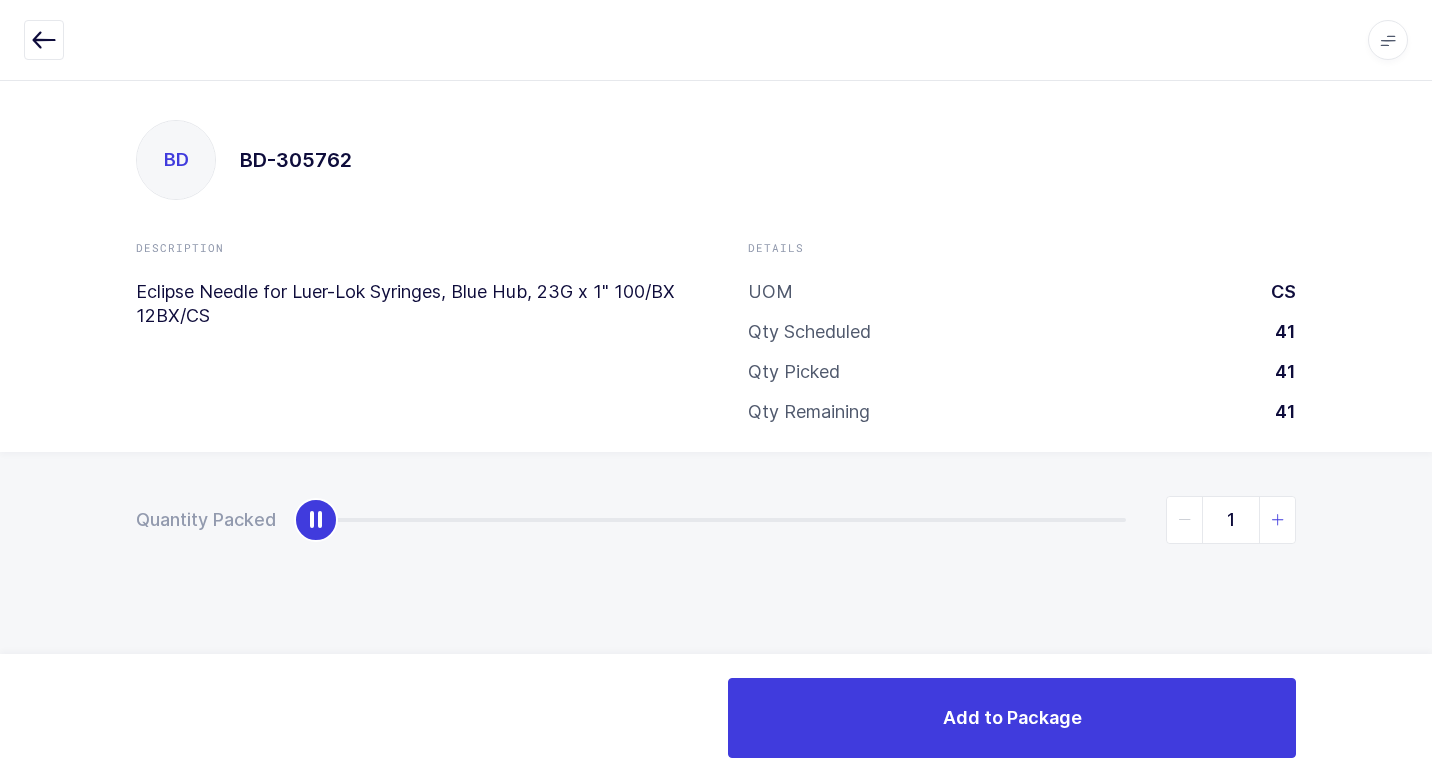 click at bounding box center [1278, 520] 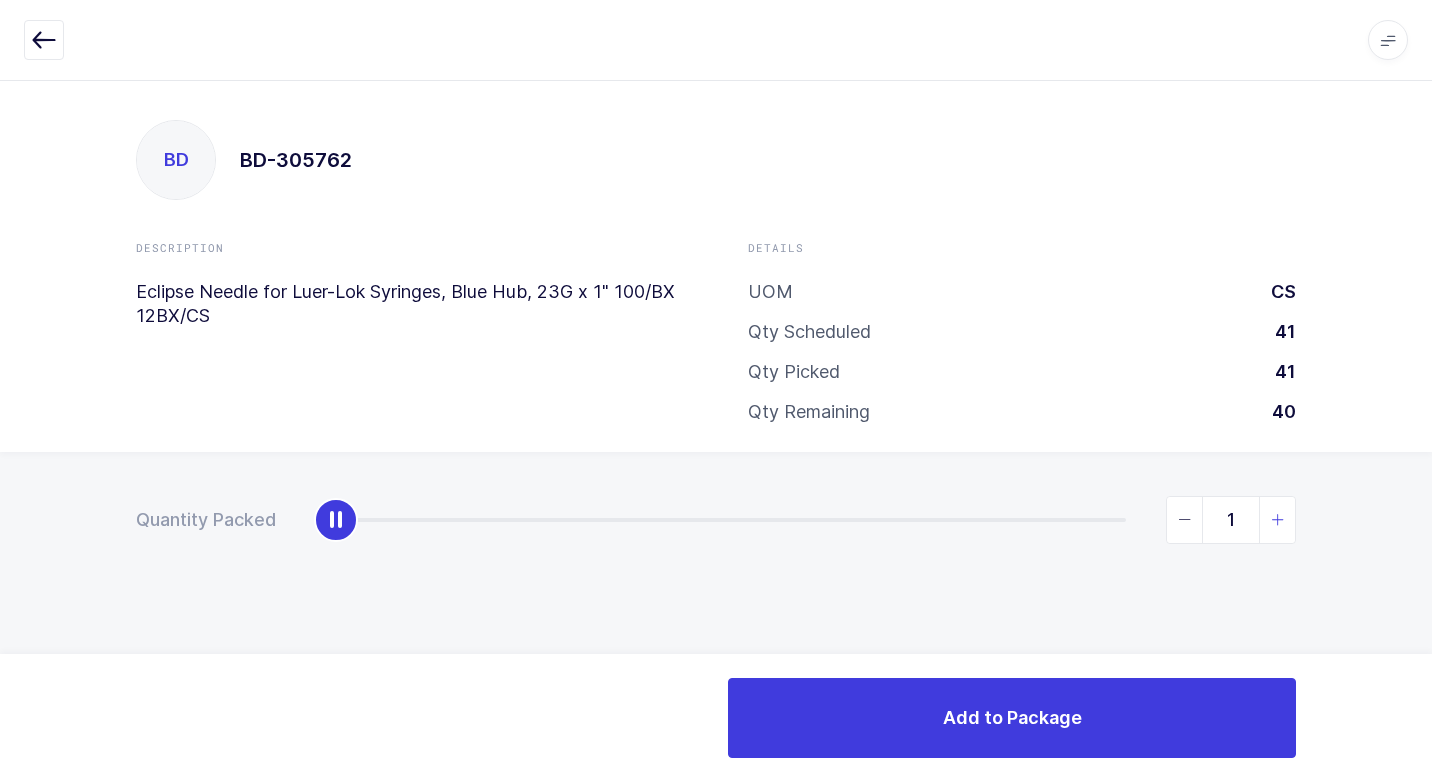 type on "2" 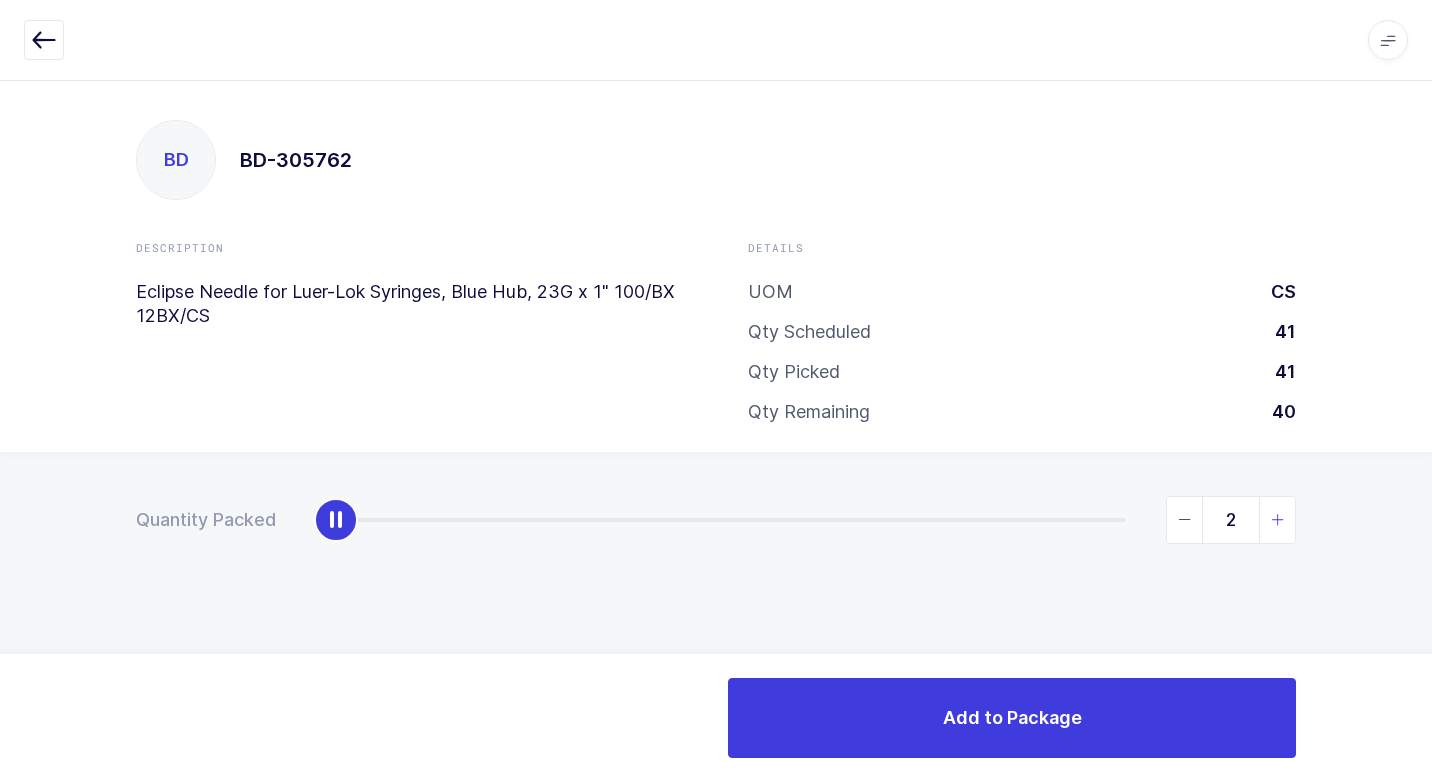 click at bounding box center [1278, 520] 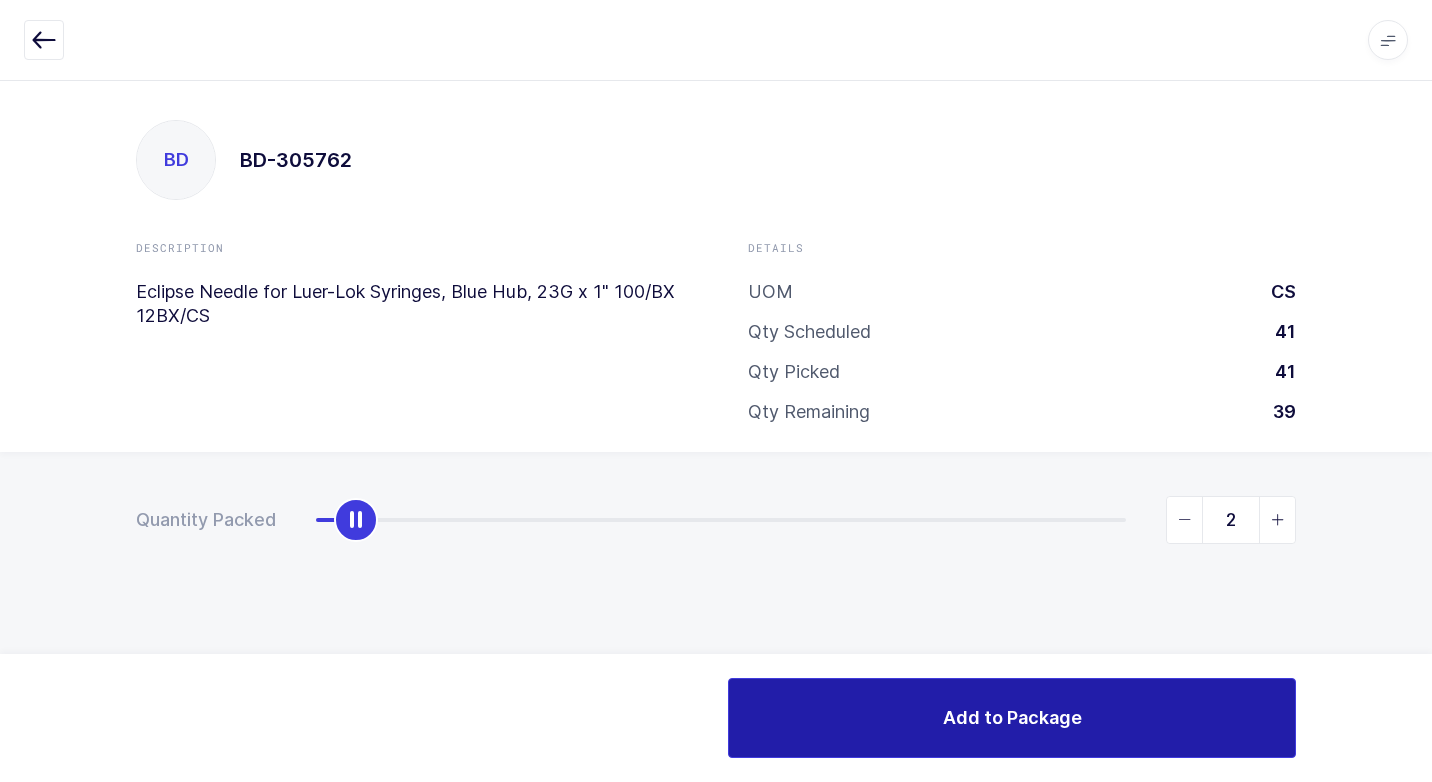 click on "Add to Package" at bounding box center [1012, 717] 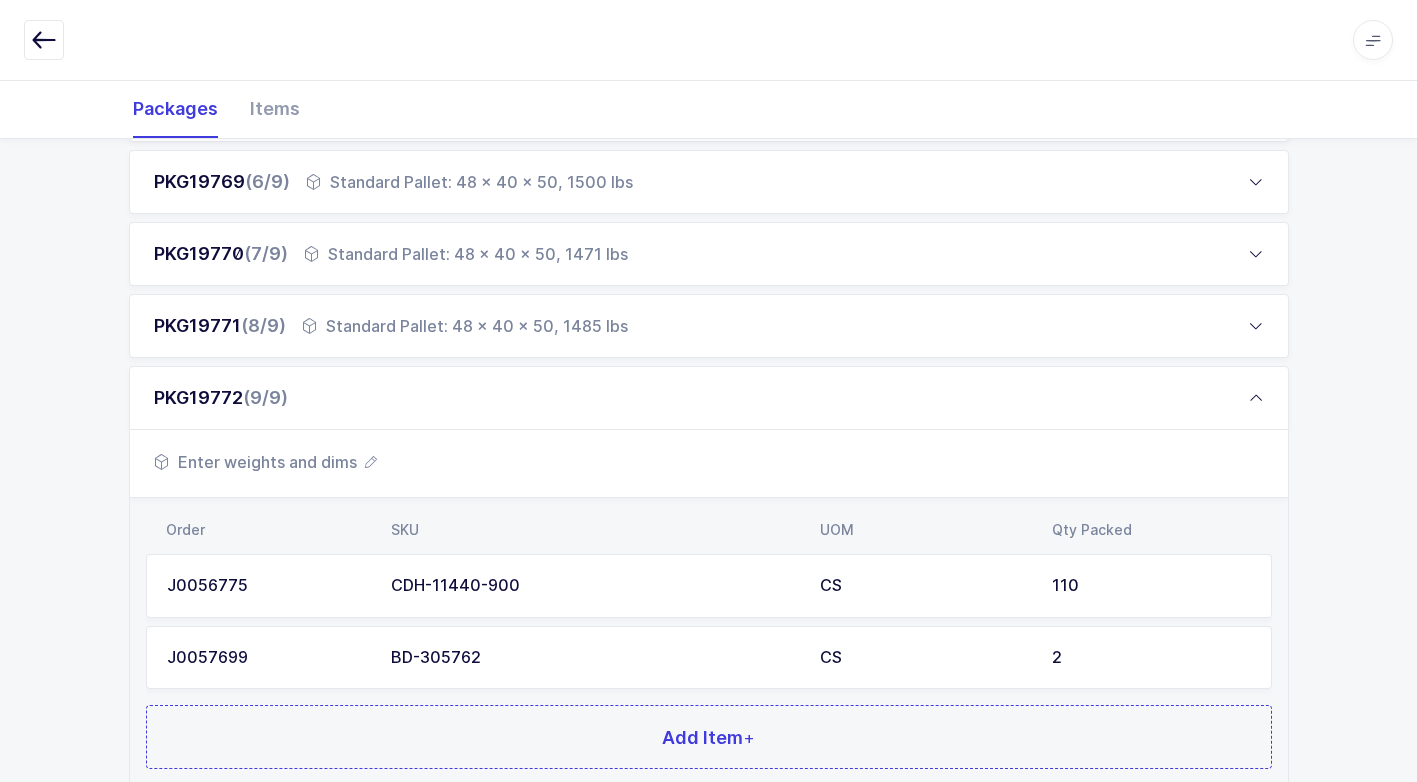 scroll, scrollTop: 800, scrollLeft: 0, axis: vertical 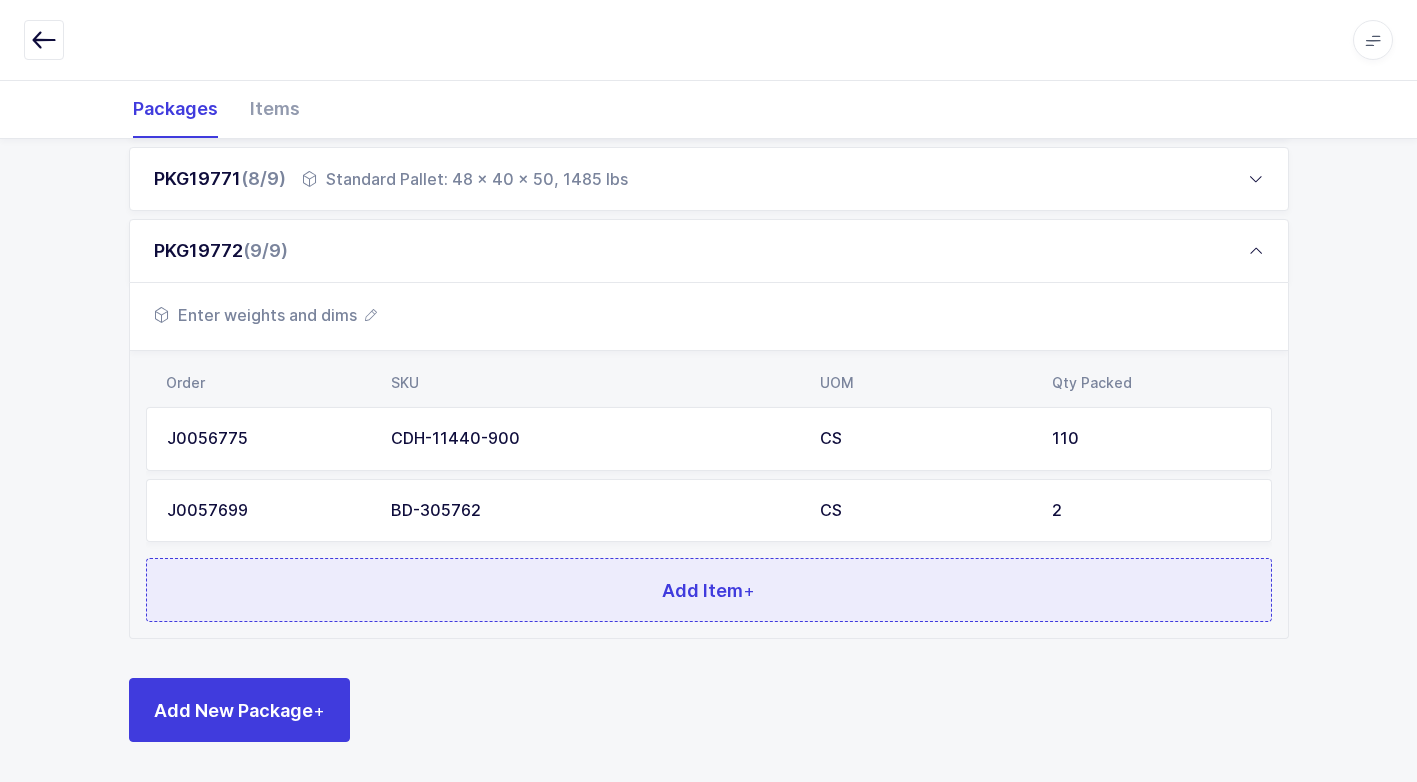 click on "Add Item  +" at bounding box center (709, 590) 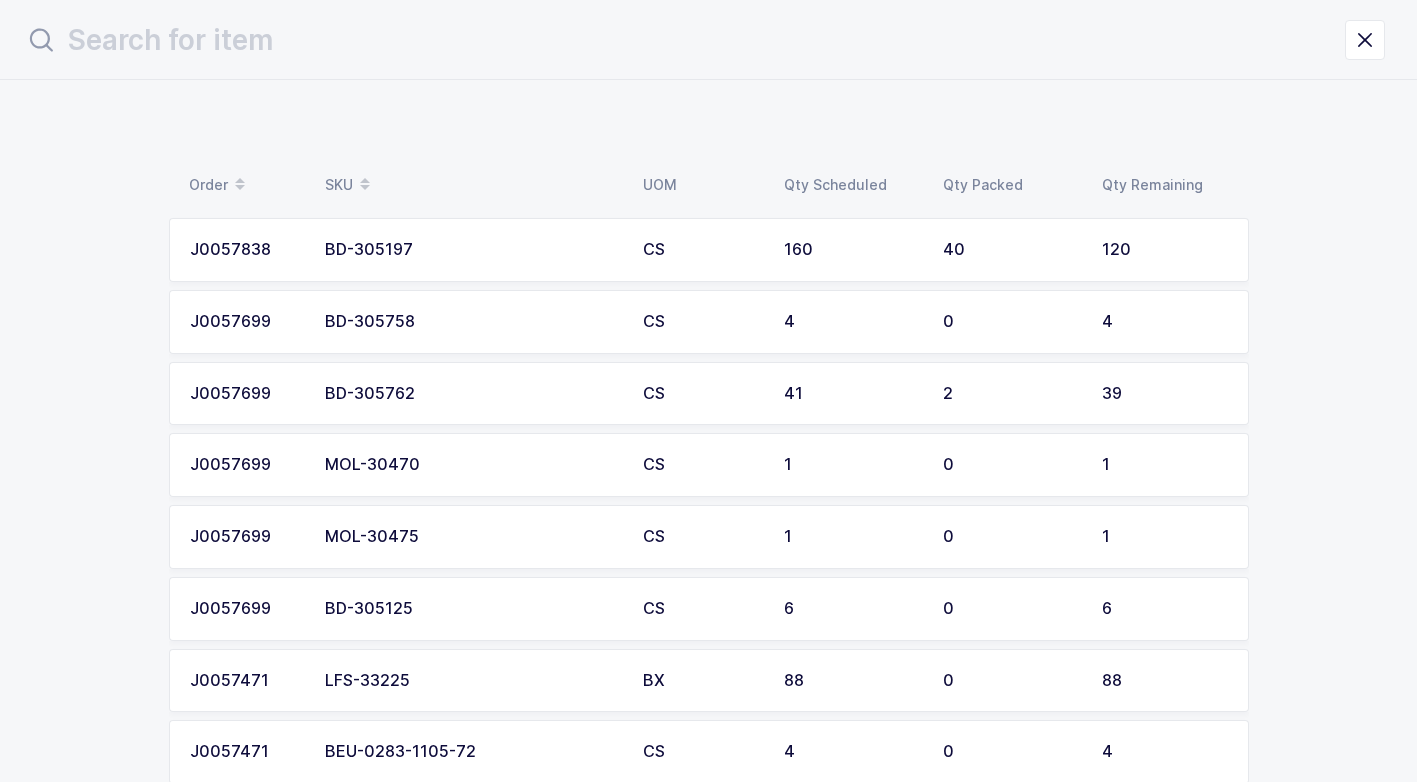 scroll, scrollTop: 0, scrollLeft: 0, axis: both 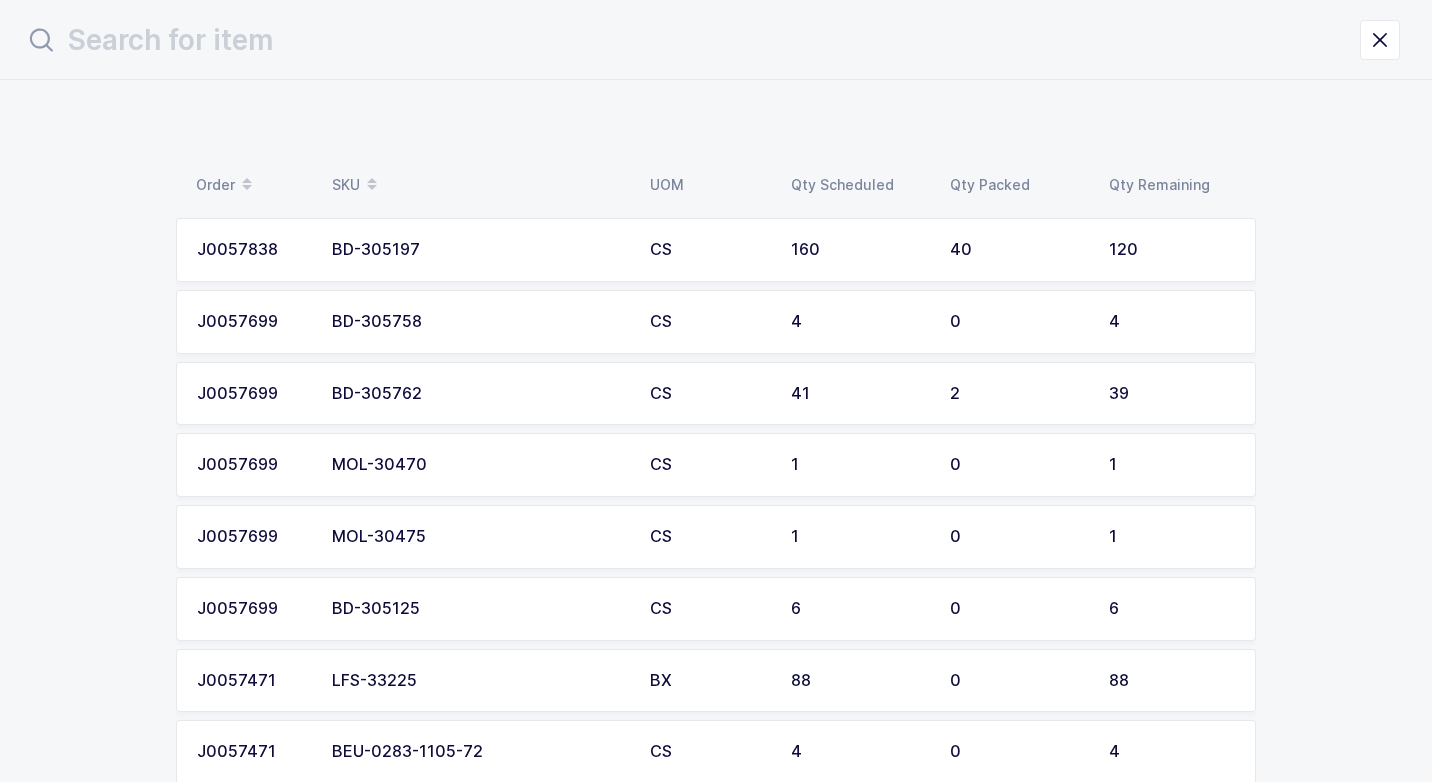 click on "BD-305197" at bounding box center (479, 250) 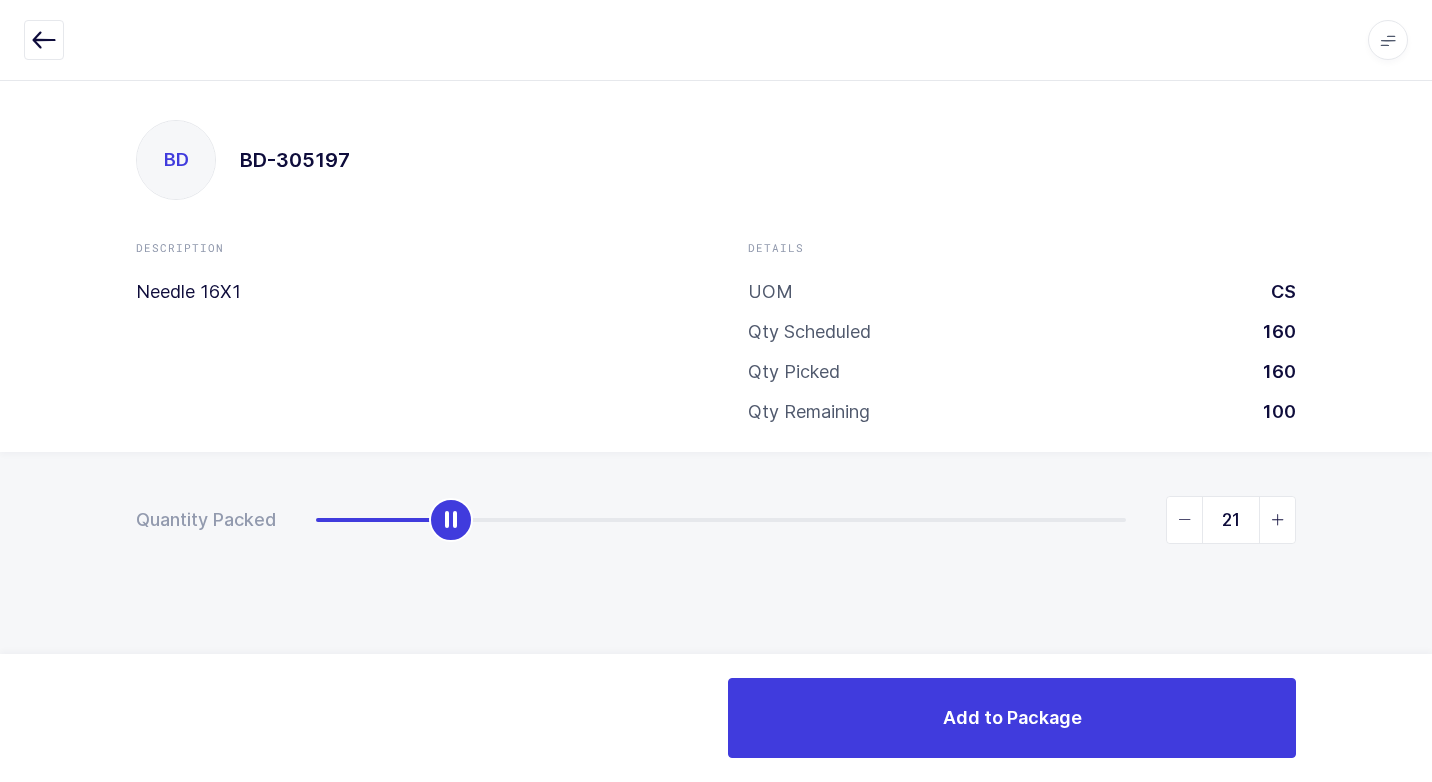 type on "22" 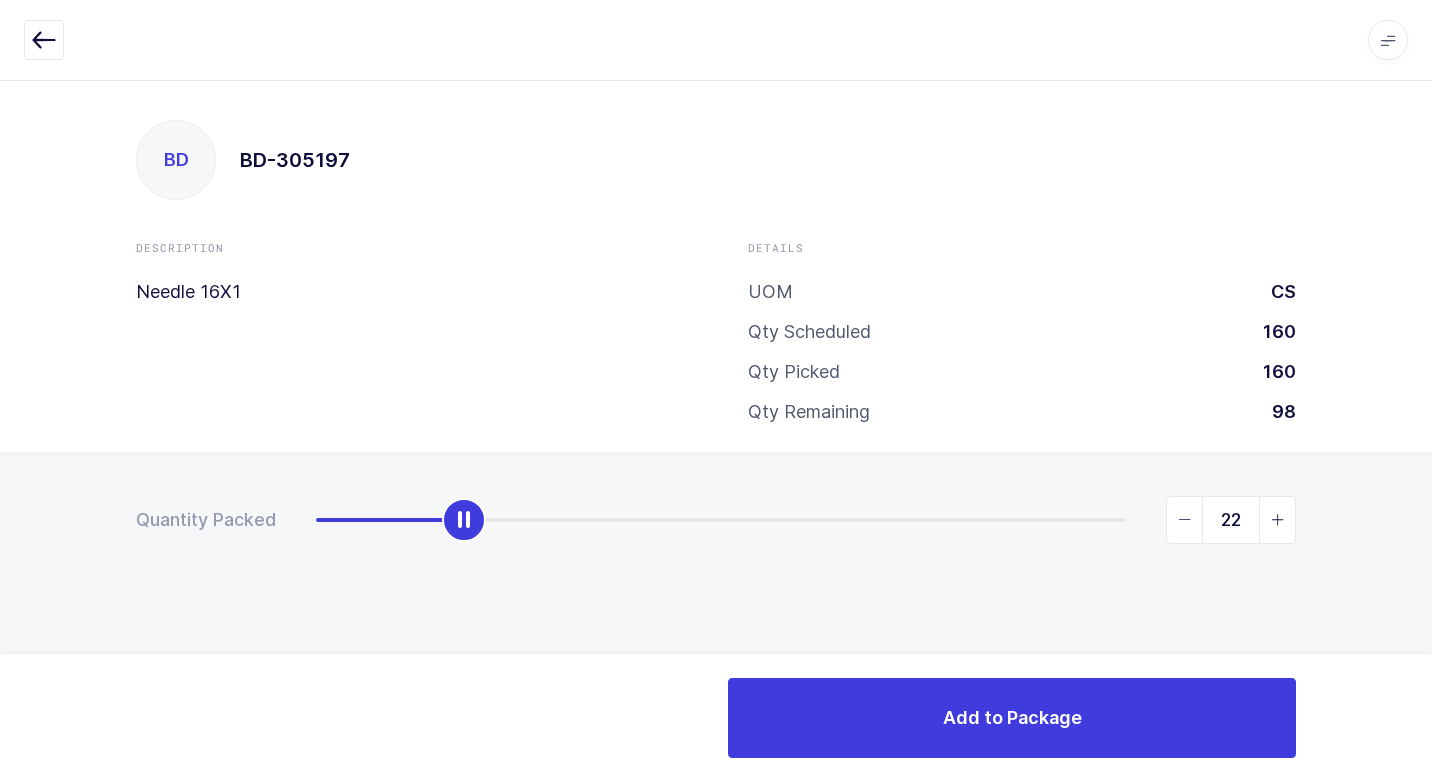 drag, startPoint x: 316, startPoint y: 523, endPoint x: 464, endPoint y: 547, distance: 149.93332 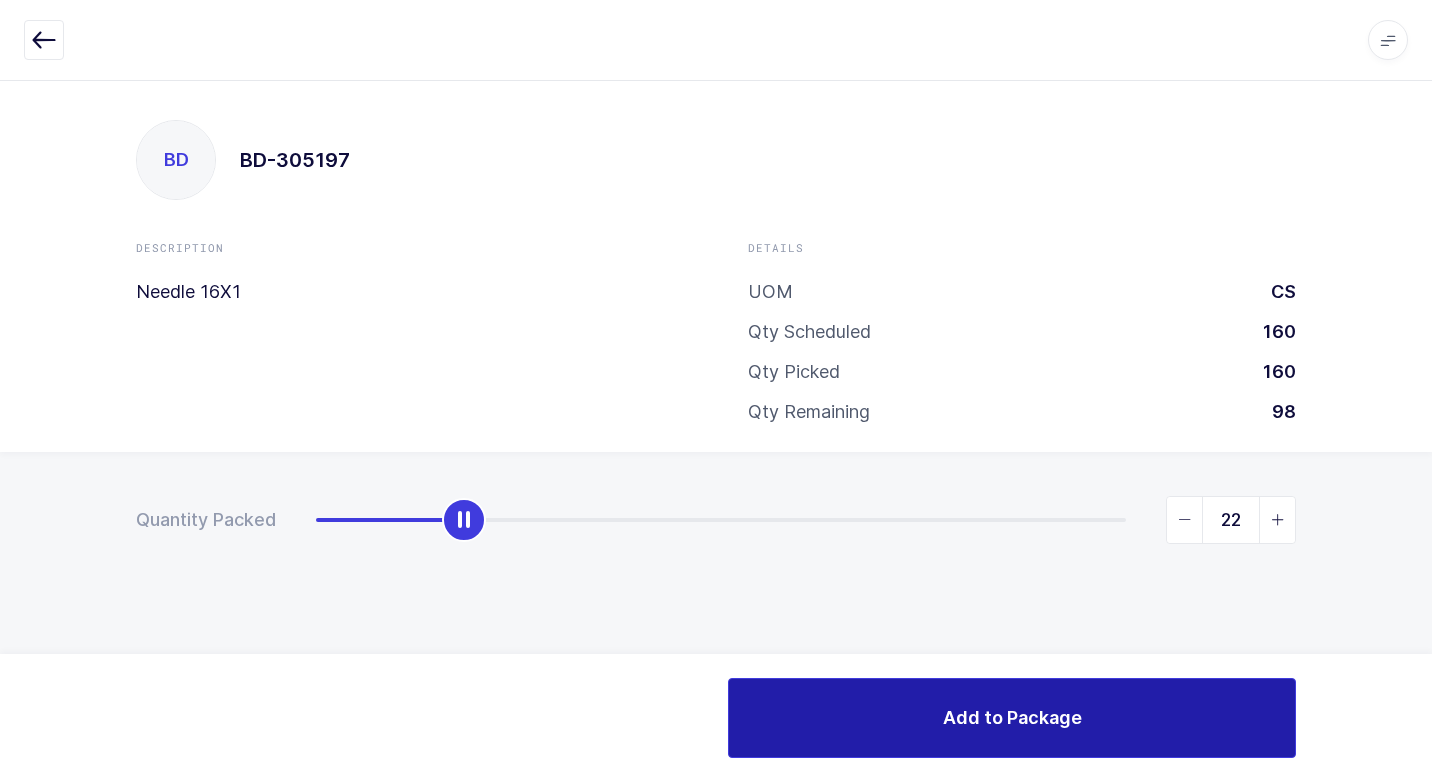 click on "Add to Package" at bounding box center (1012, 718) 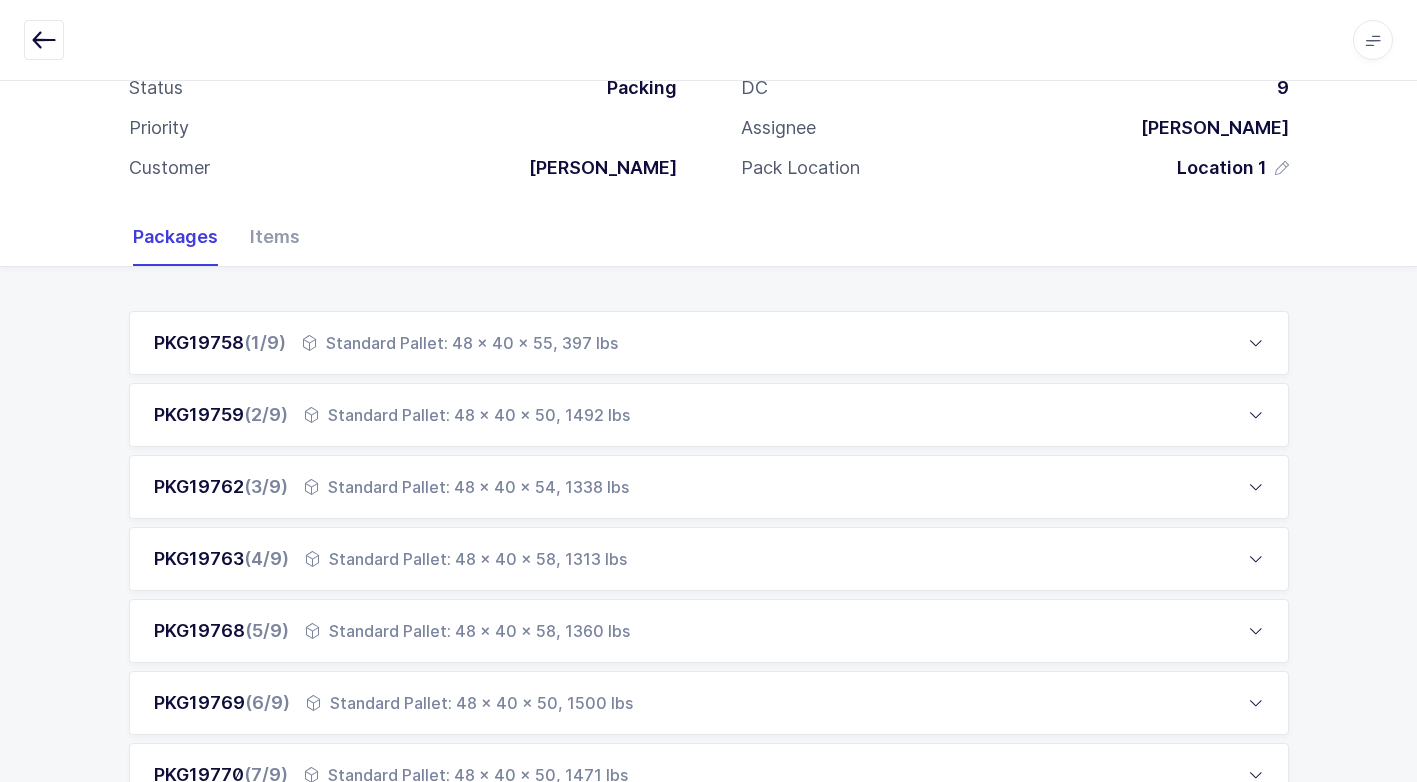 scroll, scrollTop: 500, scrollLeft: 0, axis: vertical 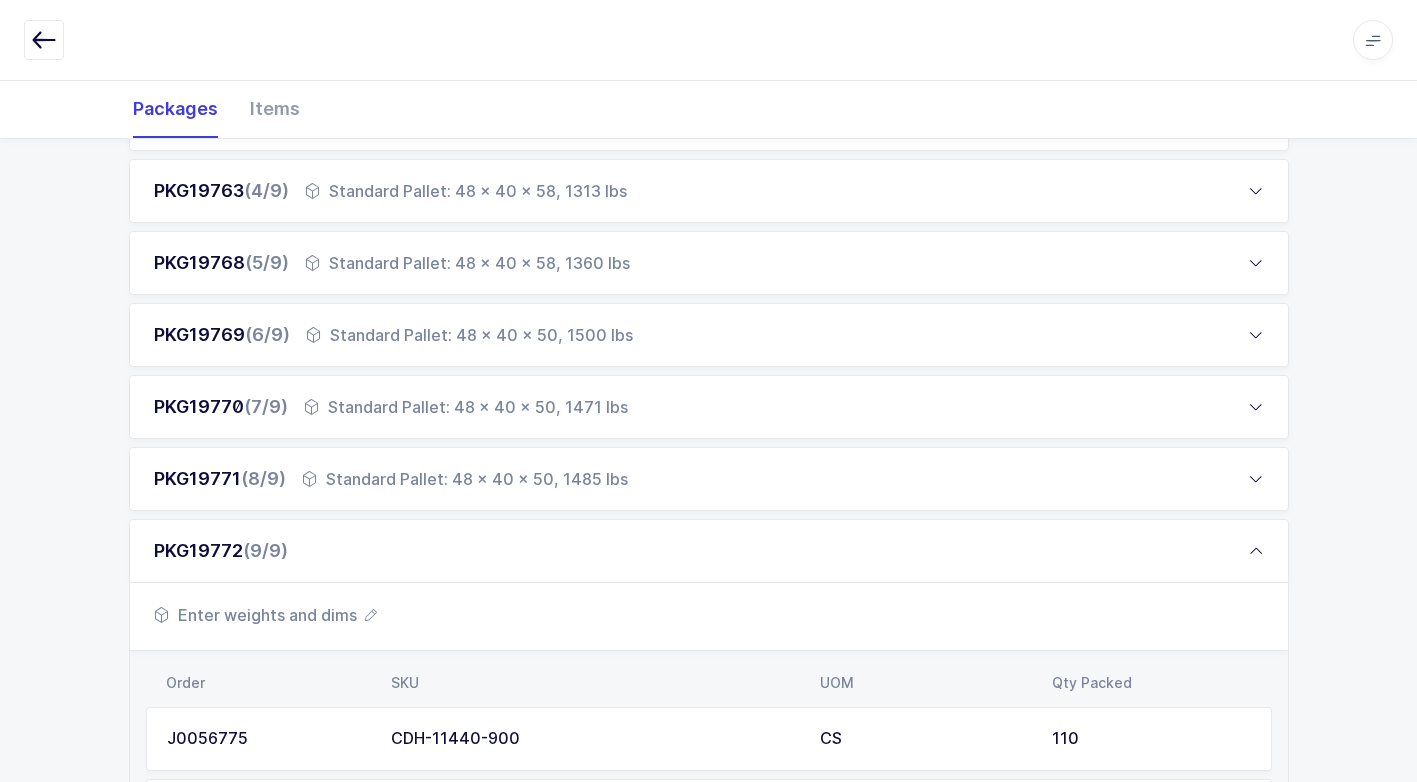 click on "Enter weights and dims" at bounding box center [709, 617] 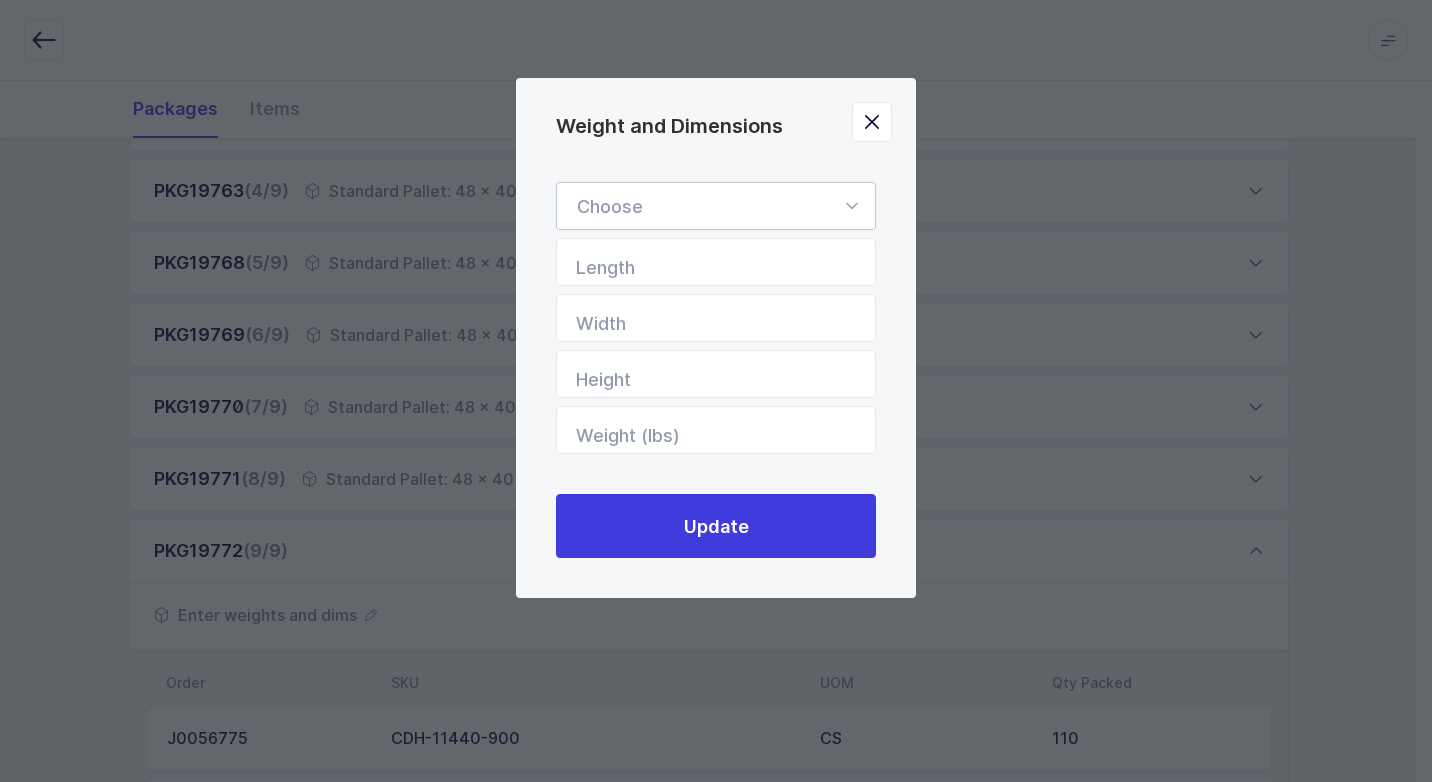 click at bounding box center [851, 206] 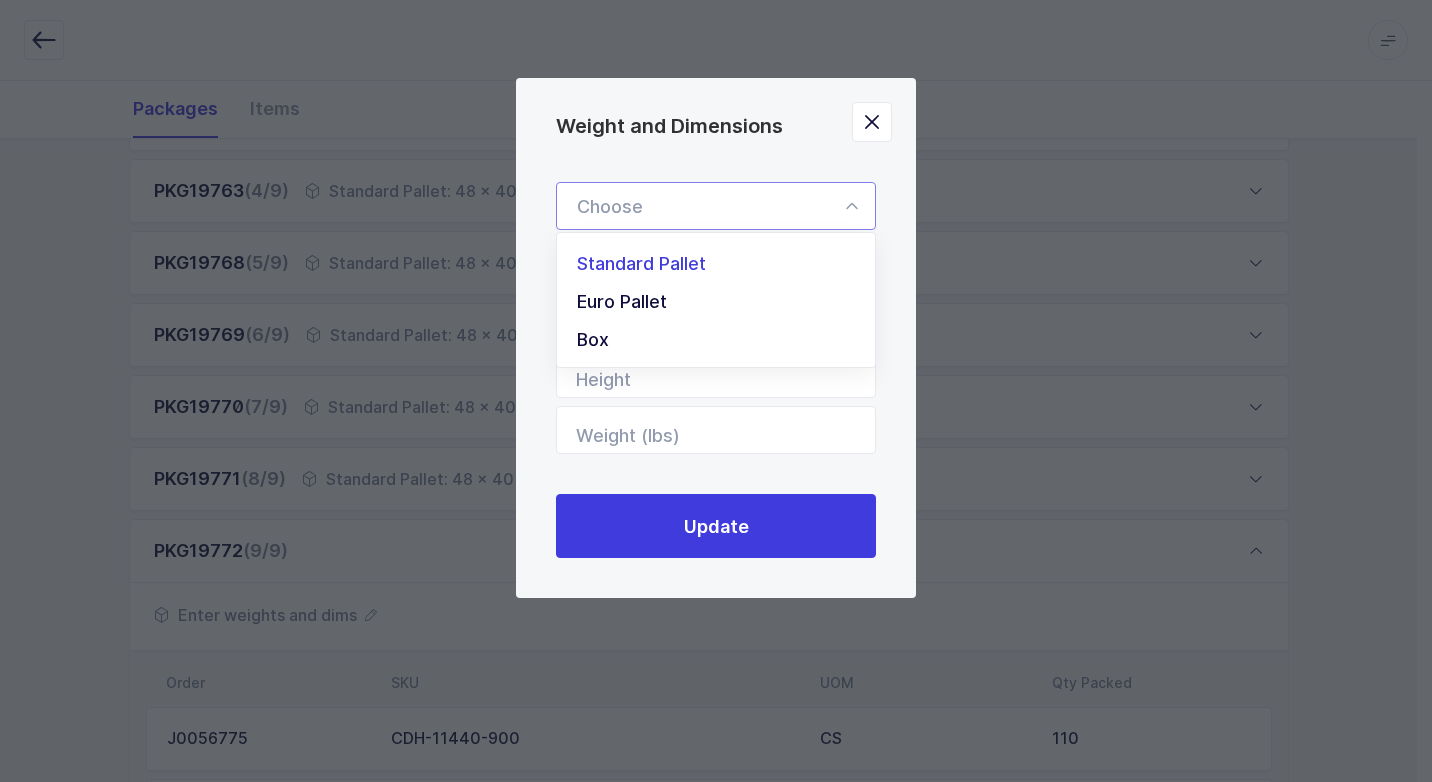 click on "Standard Pallet" at bounding box center [723, 264] 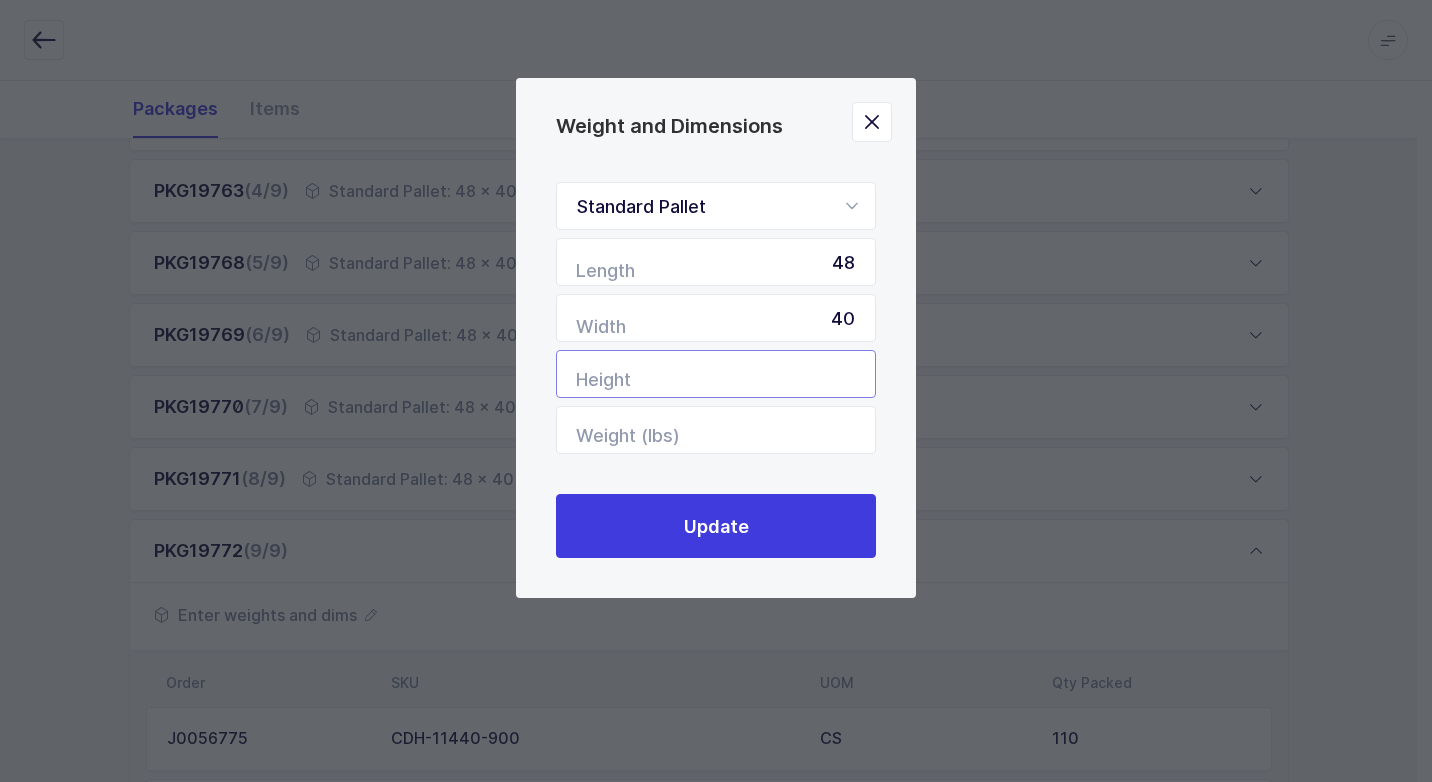 click at bounding box center [716, 374] 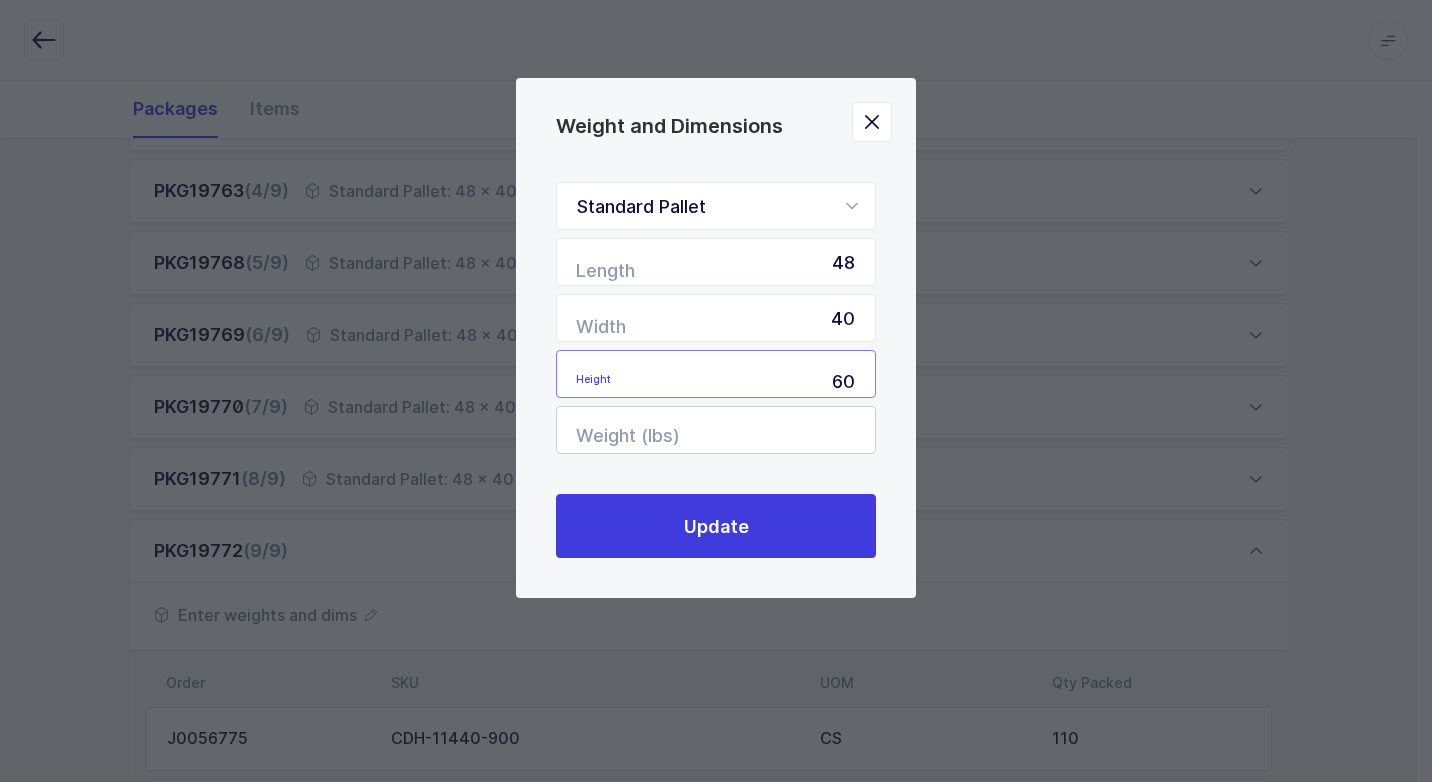 type on "60" 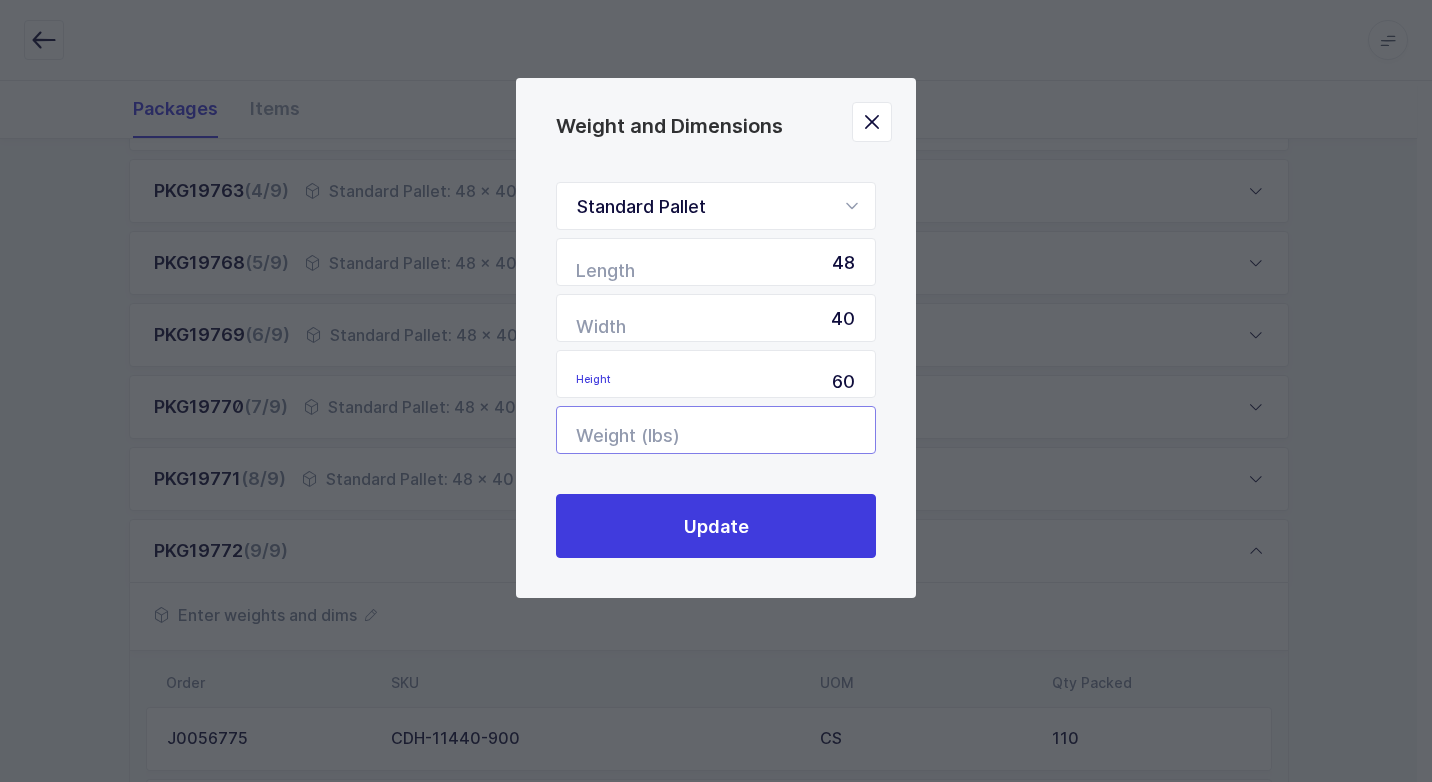 click at bounding box center [716, 430] 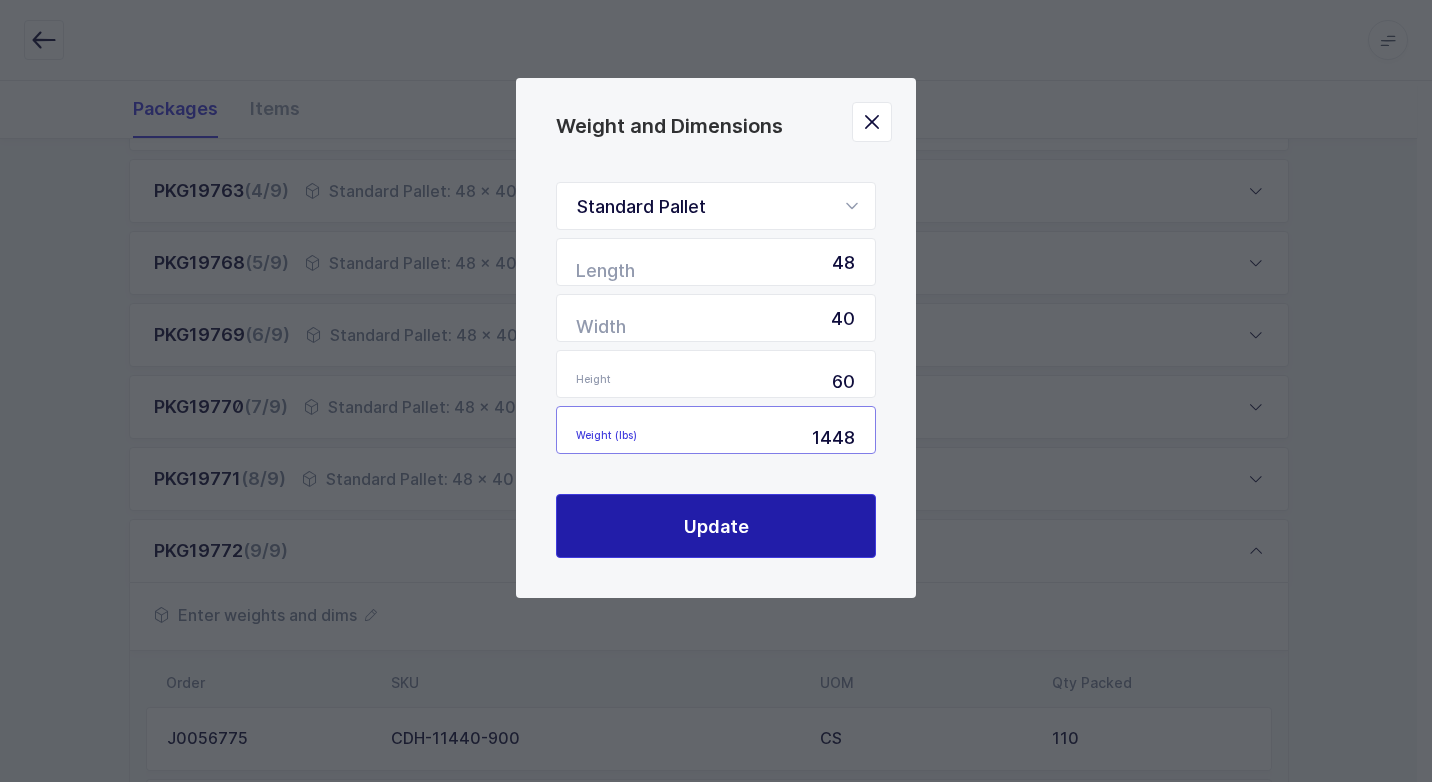 type on "1448" 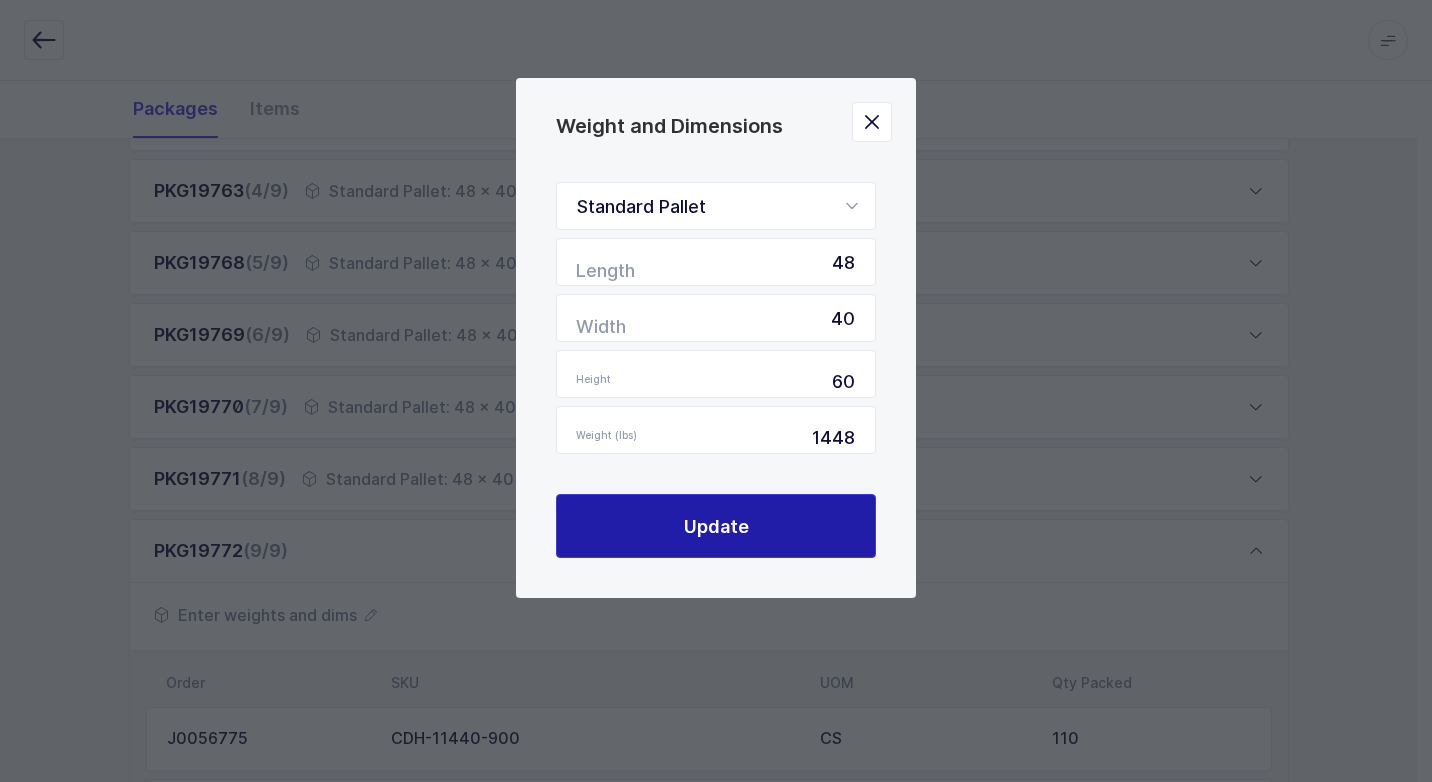 click on "Update" at bounding box center (716, 526) 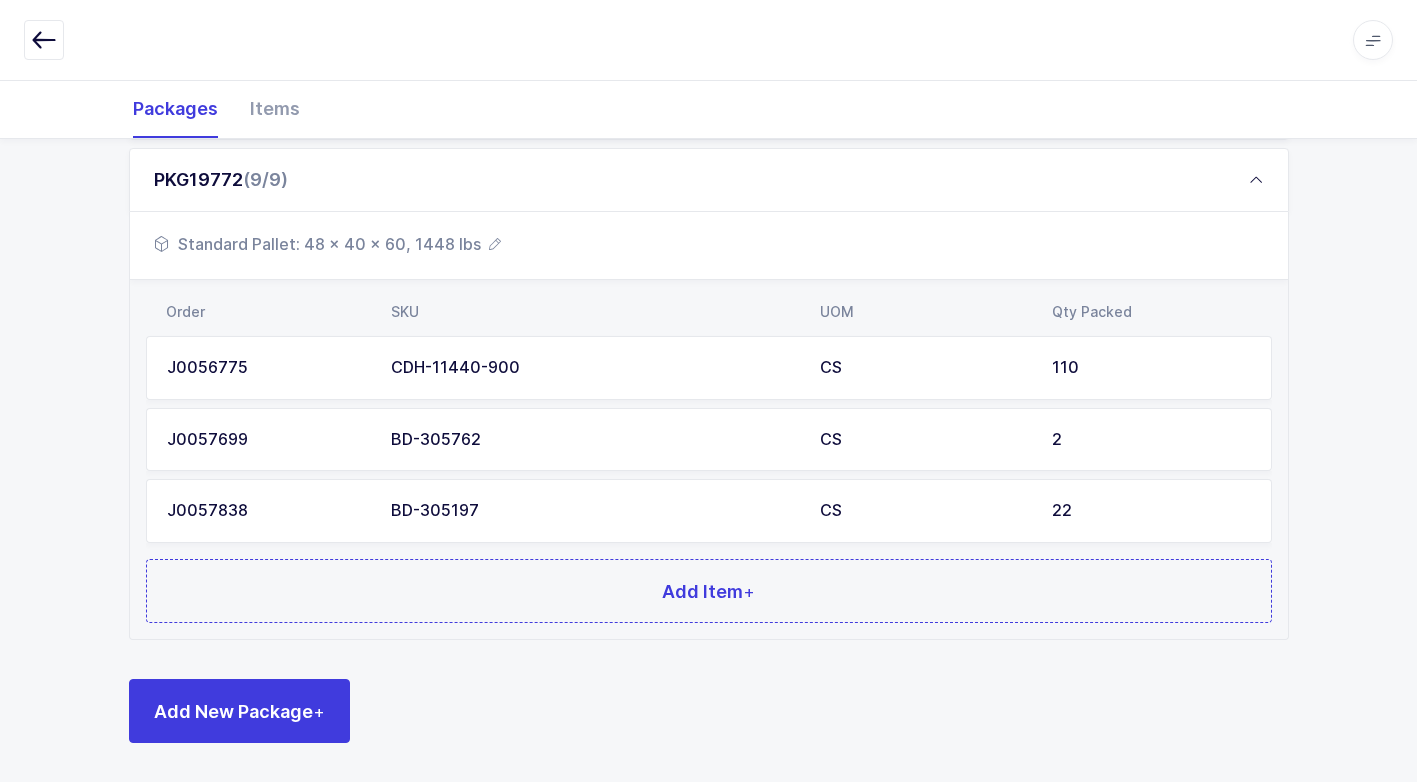 scroll, scrollTop: 872, scrollLeft: 0, axis: vertical 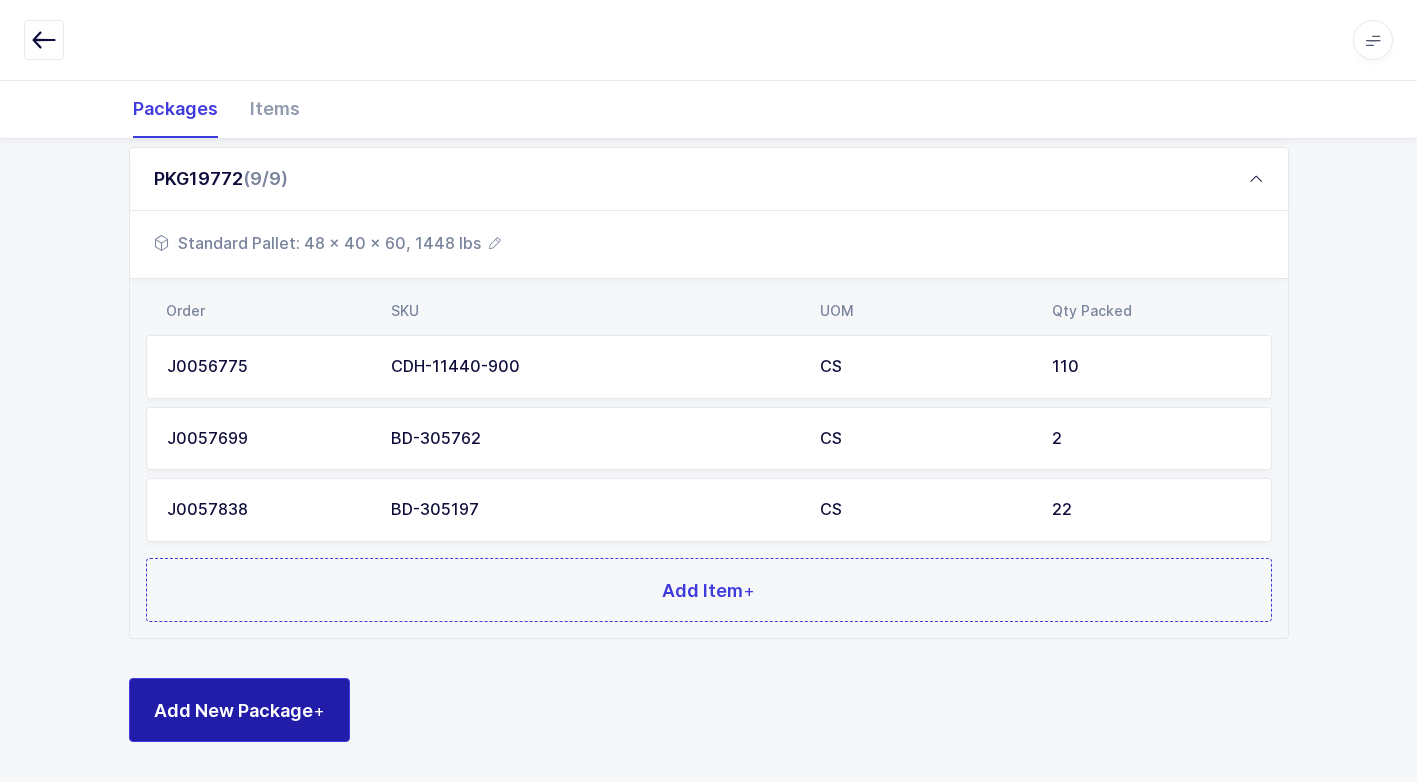 click on "Add New Package  +" at bounding box center (239, 710) 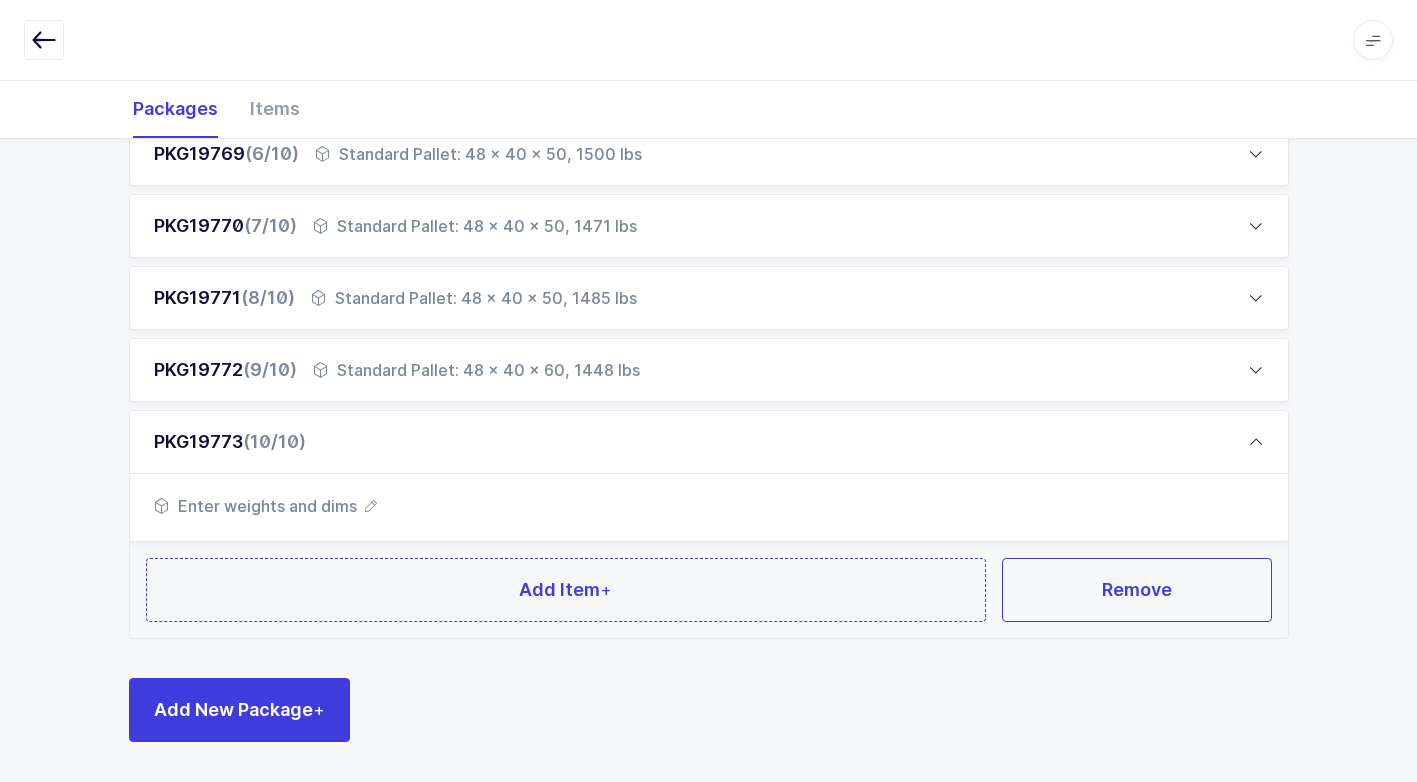 scroll, scrollTop: 681, scrollLeft: 0, axis: vertical 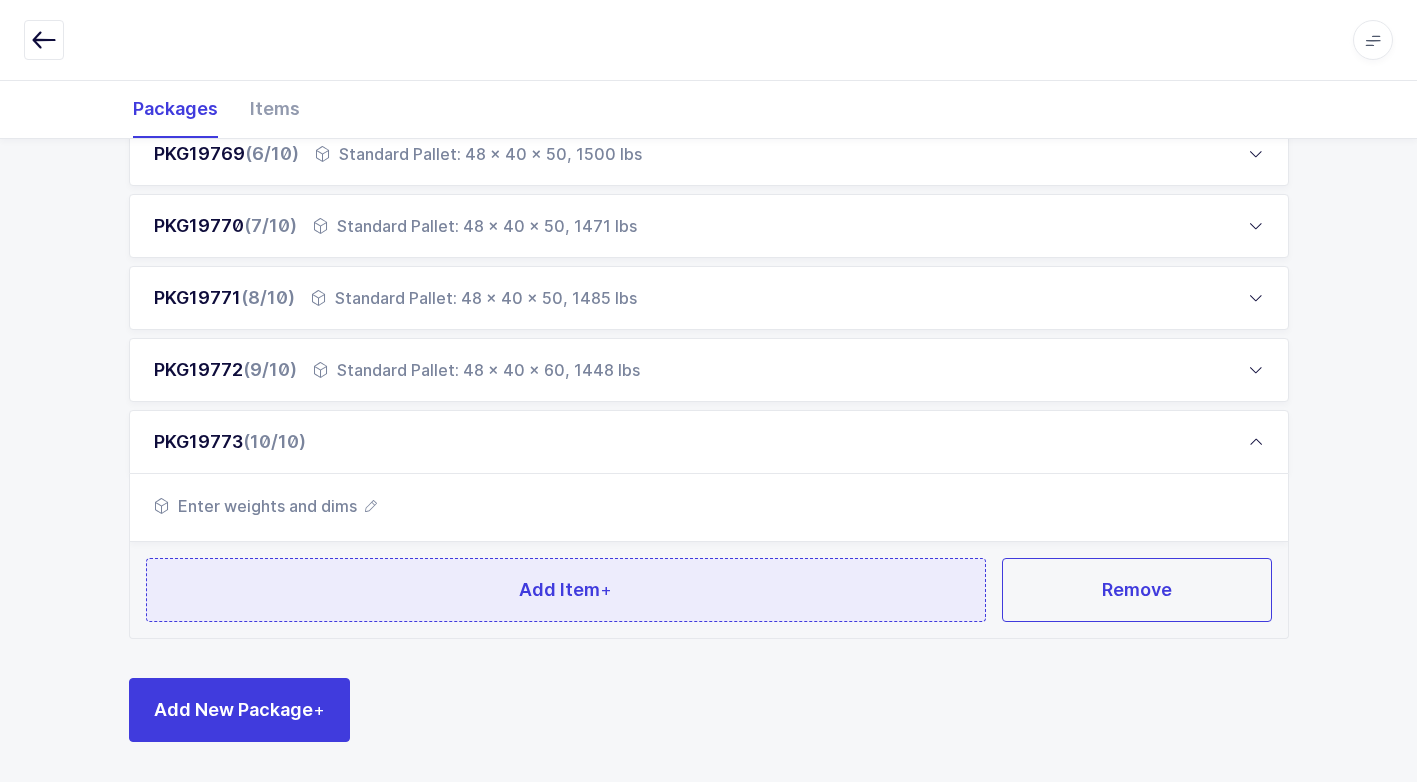 click on "Add Item  +" at bounding box center [566, 590] 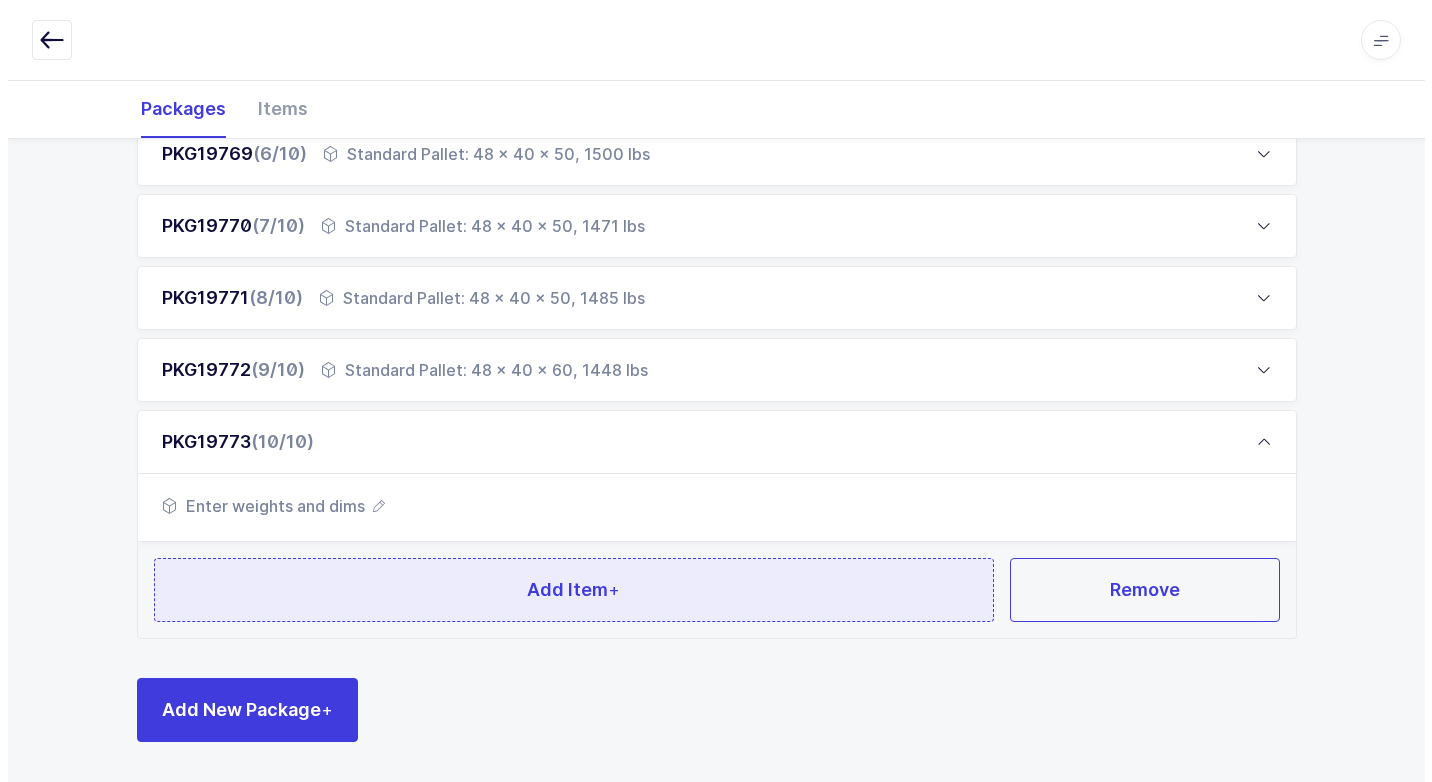scroll, scrollTop: 0, scrollLeft: 0, axis: both 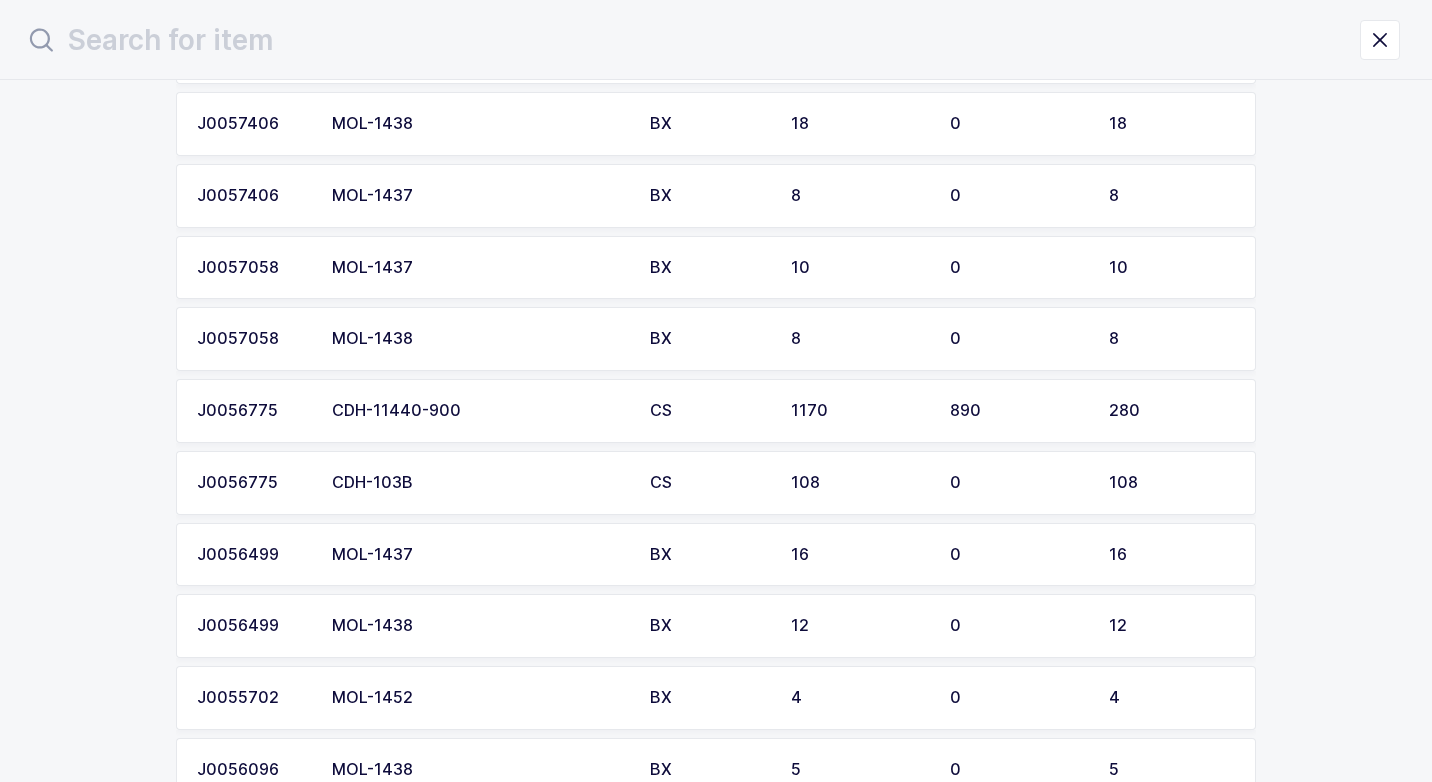 click on "CDH-103B" at bounding box center (479, 483) 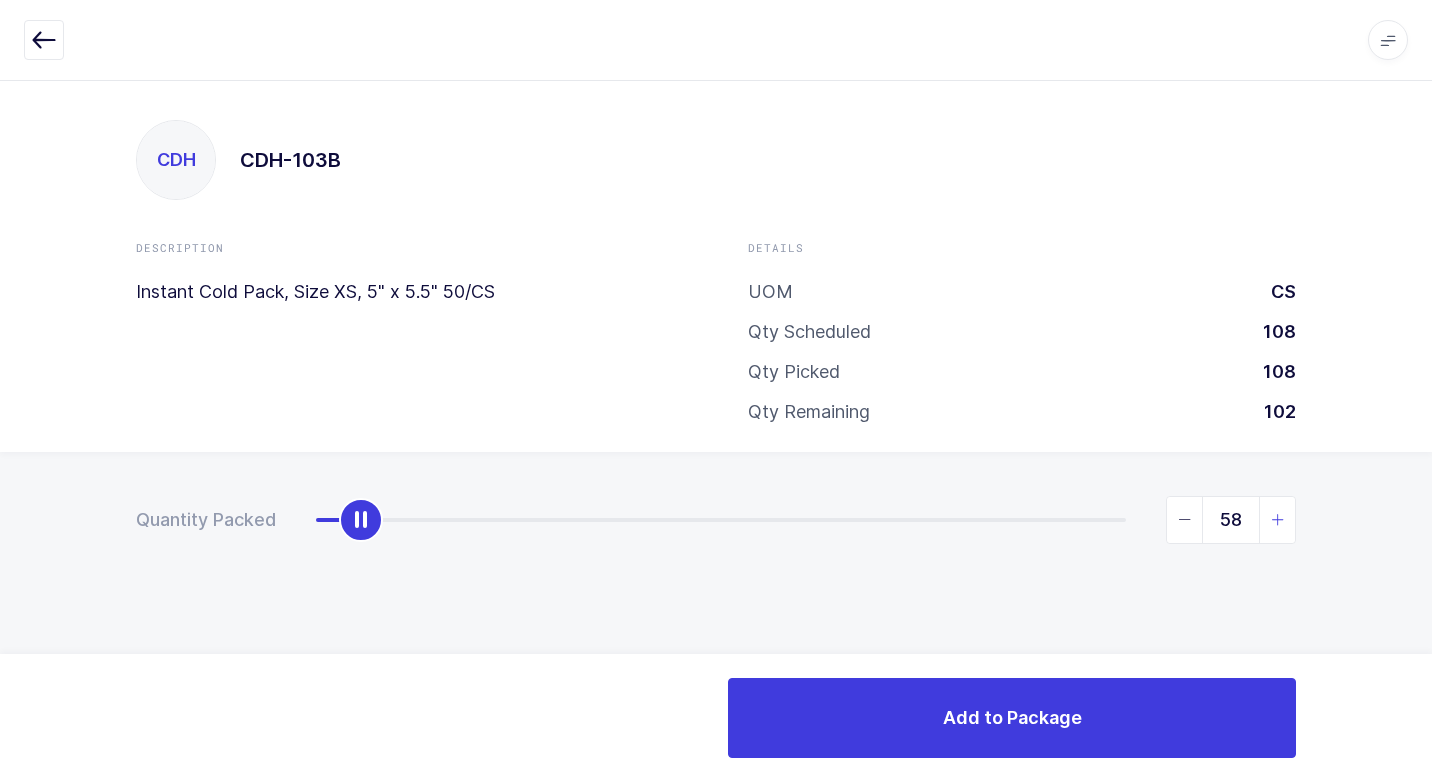 type on "108" 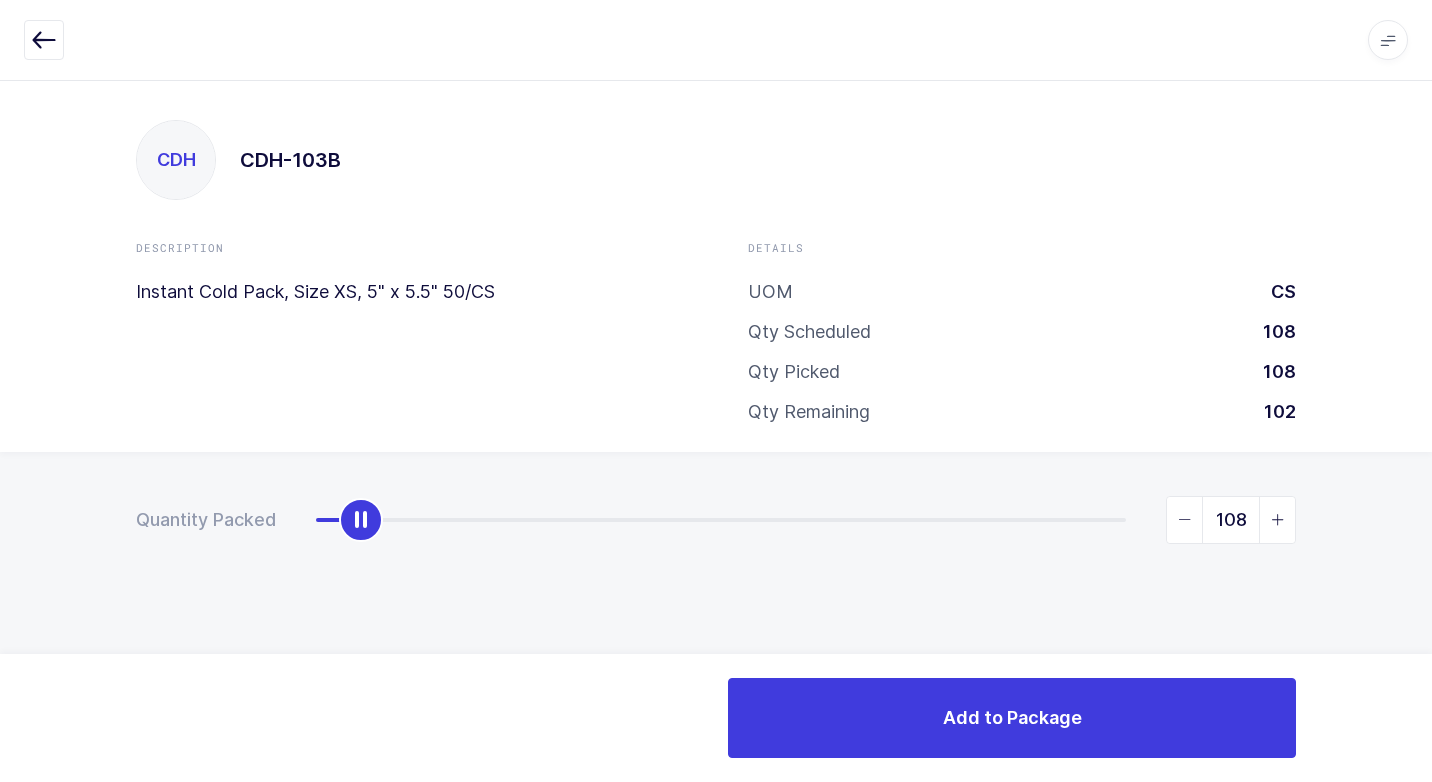 drag, startPoint x: 319, startPoint y: 525, endPoint x: 1431, endPoint y: 545, distance: 1112.1798 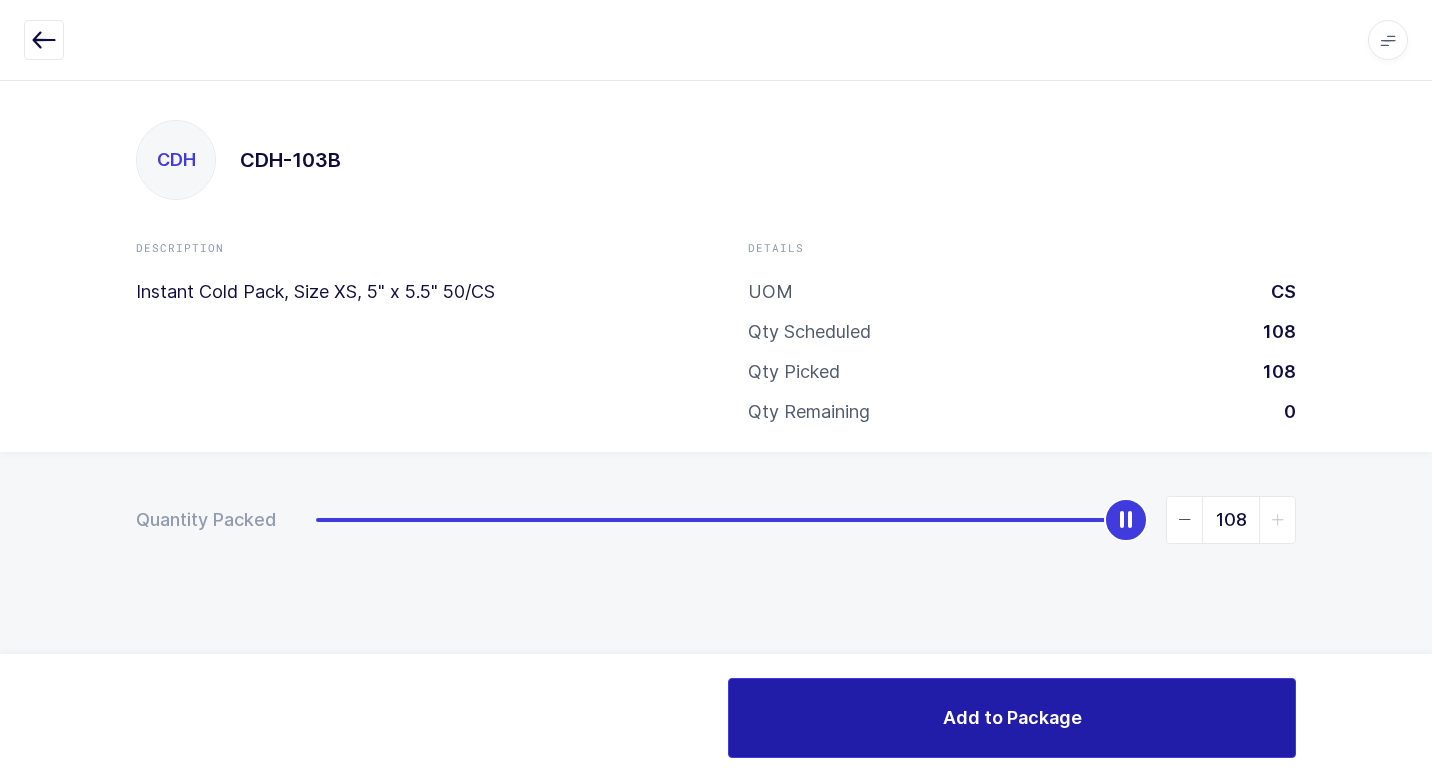 click on "Add to Package" at bounding box center (1012, 717) 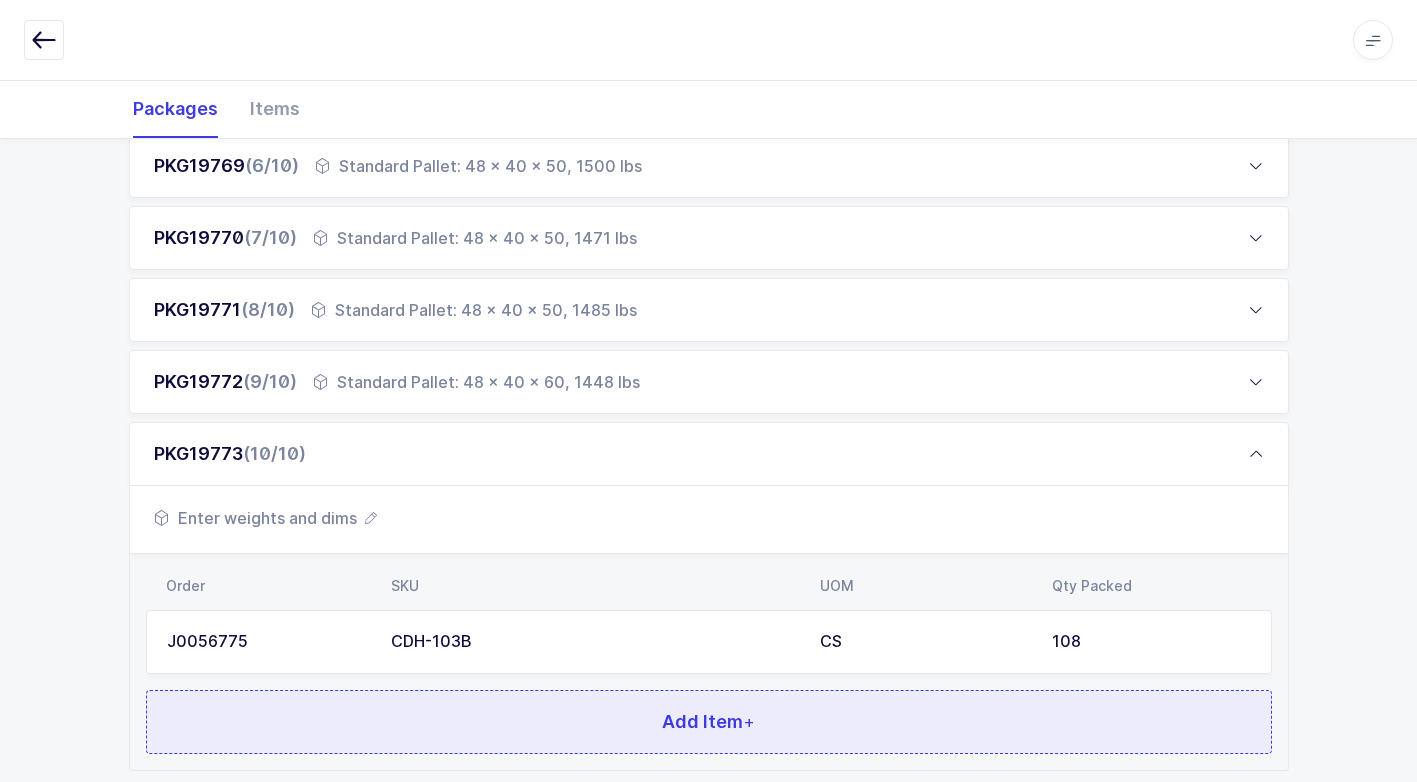 scroll, scrollTop: 801, scrollLeft: 0, axis: vertical 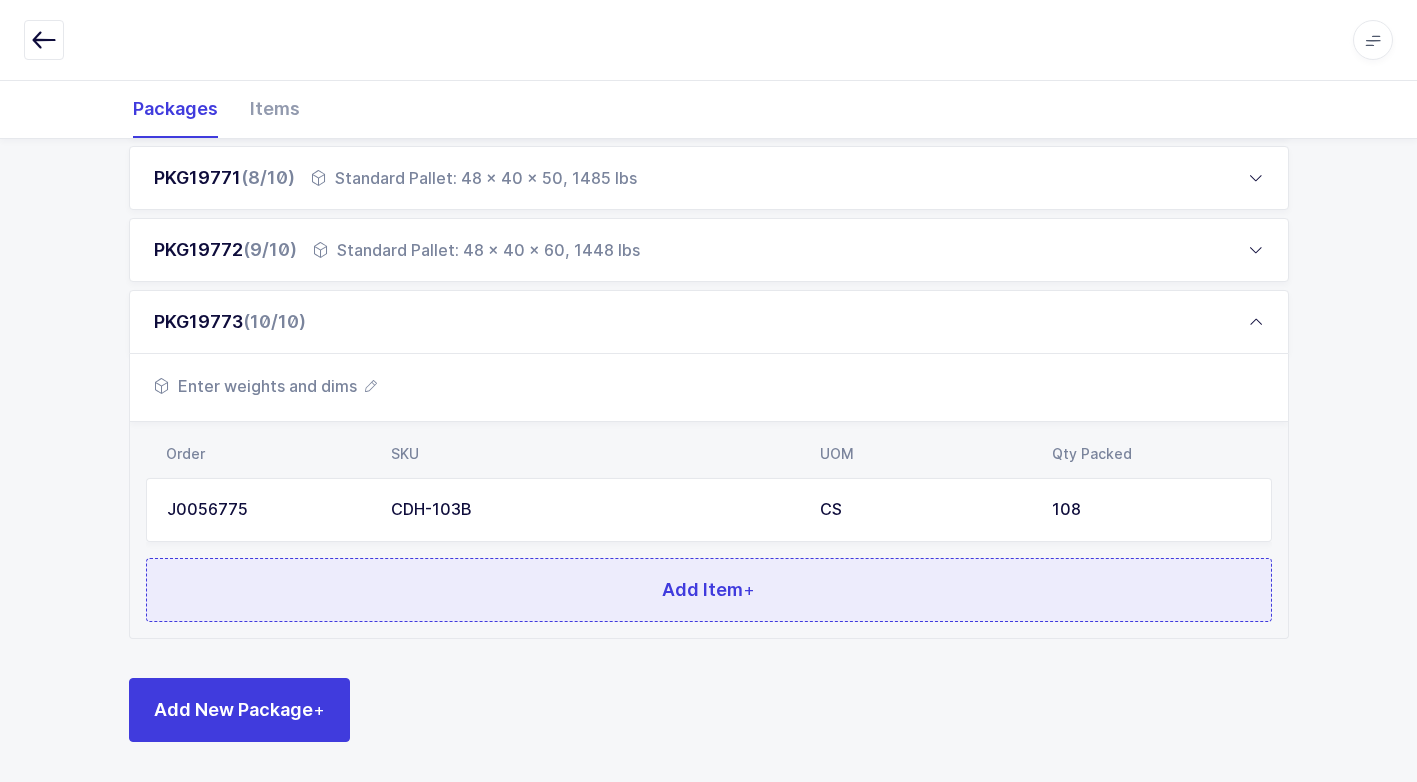 click on "Add Item  +" at bounding box center (709, 590) 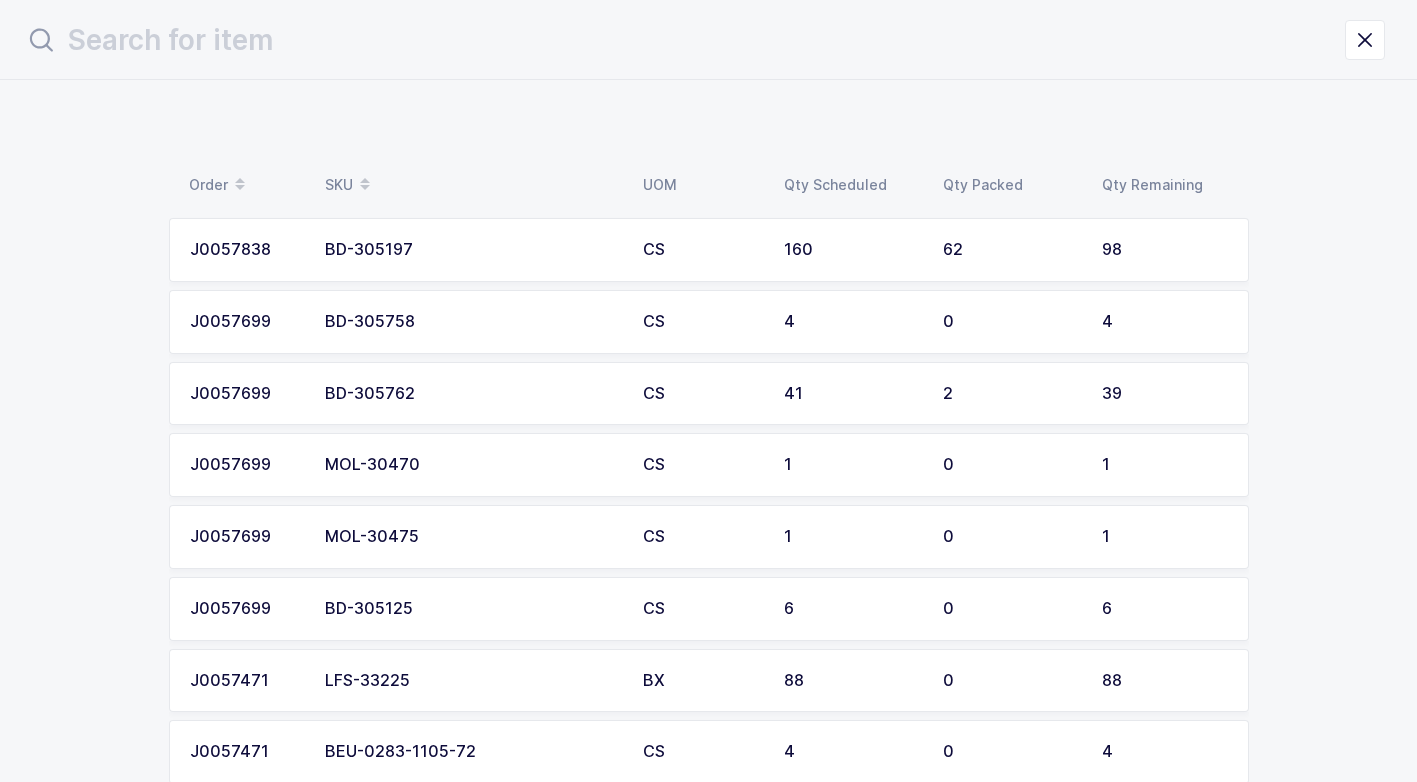 scroll, scrollTop: 0, scrollLeft: 0, axis: both 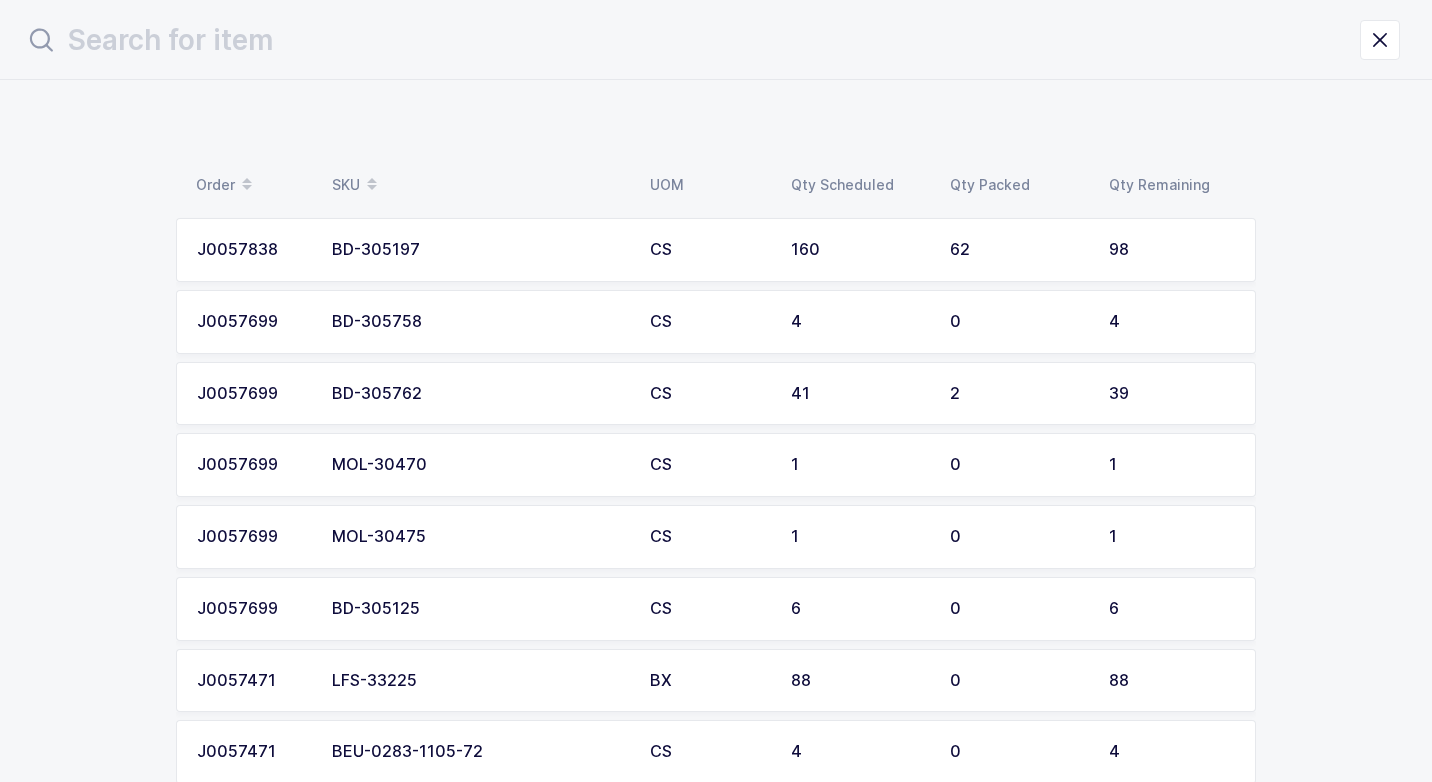 click on "BD-305762" at bounding box center [479, 394] 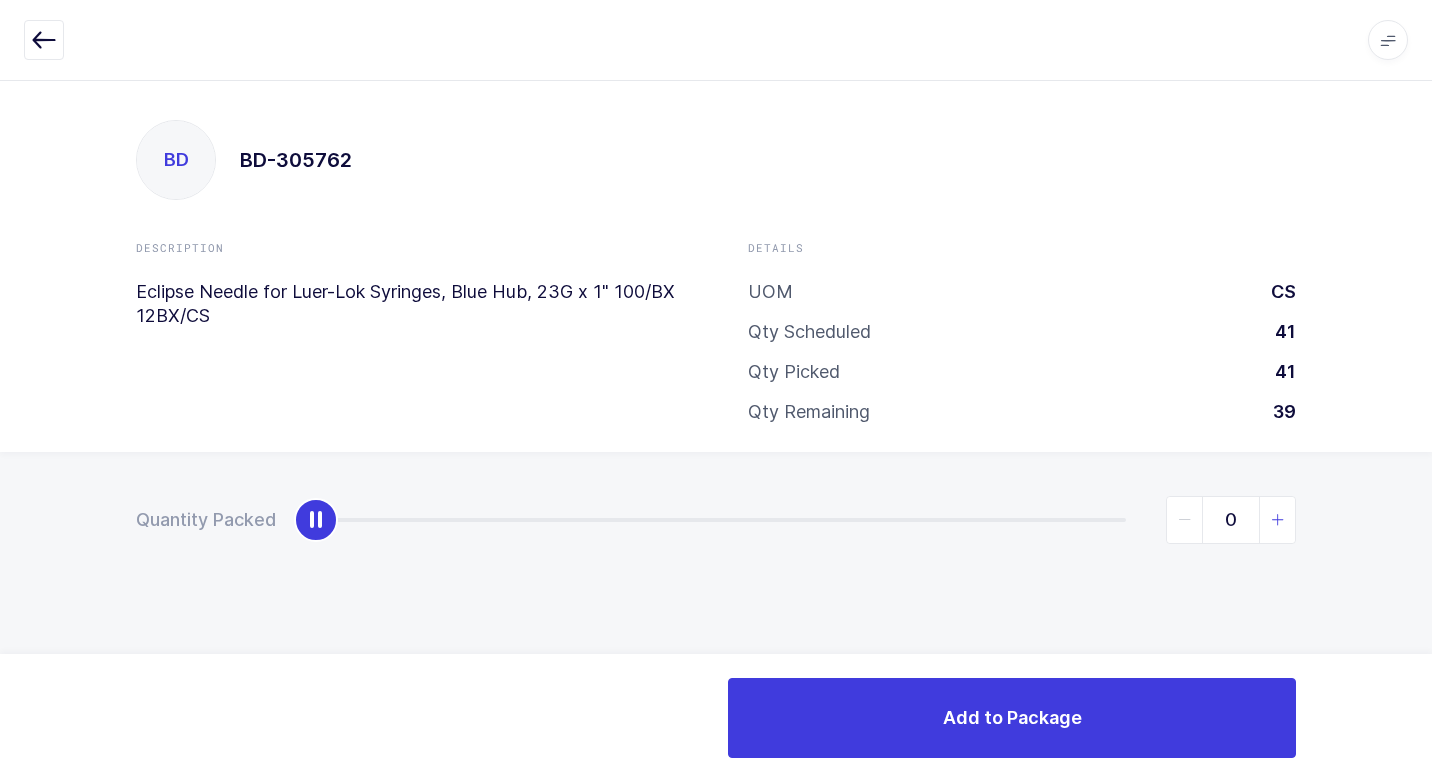 click at bounding box center [1278, 520] 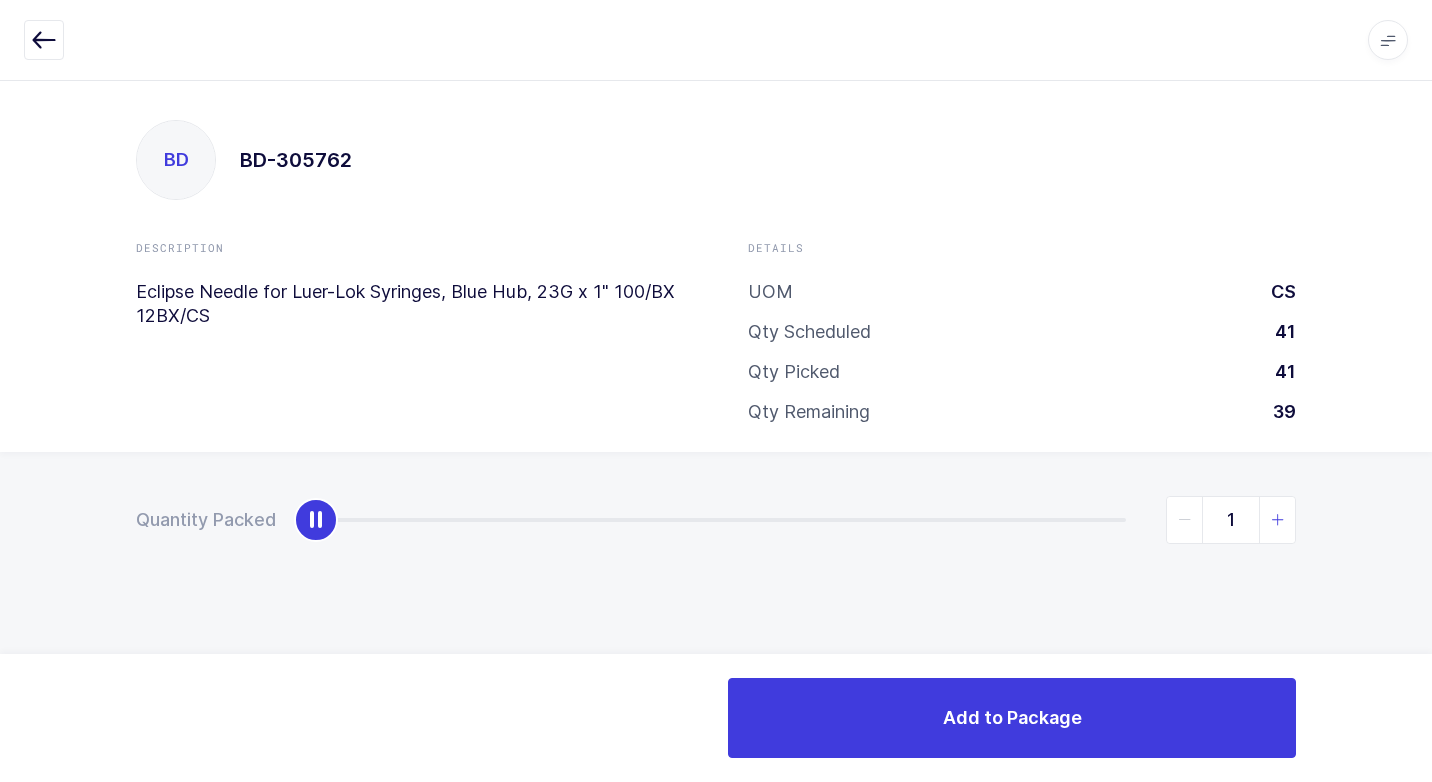 click at bounding box center [1278, 520] 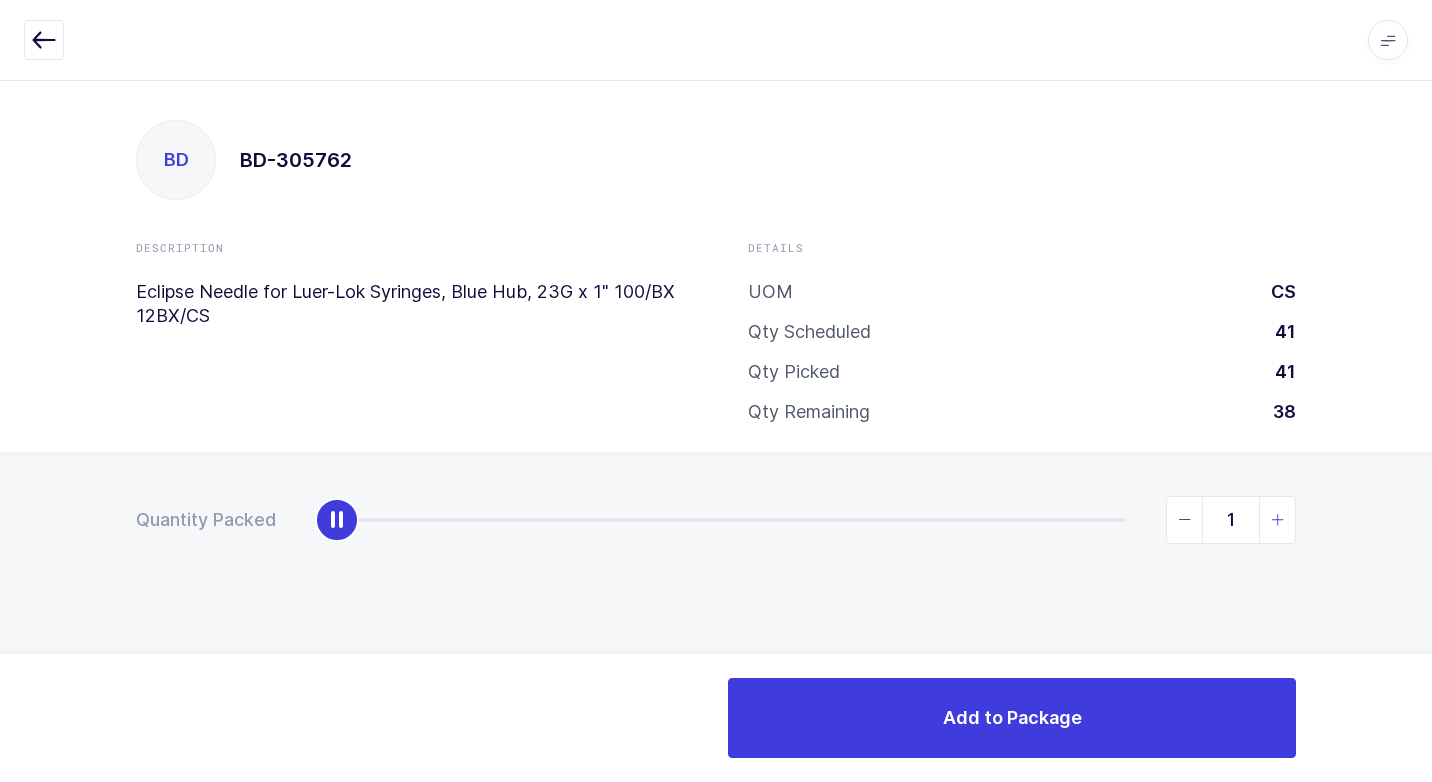 click at bounding box center [1278, 520] 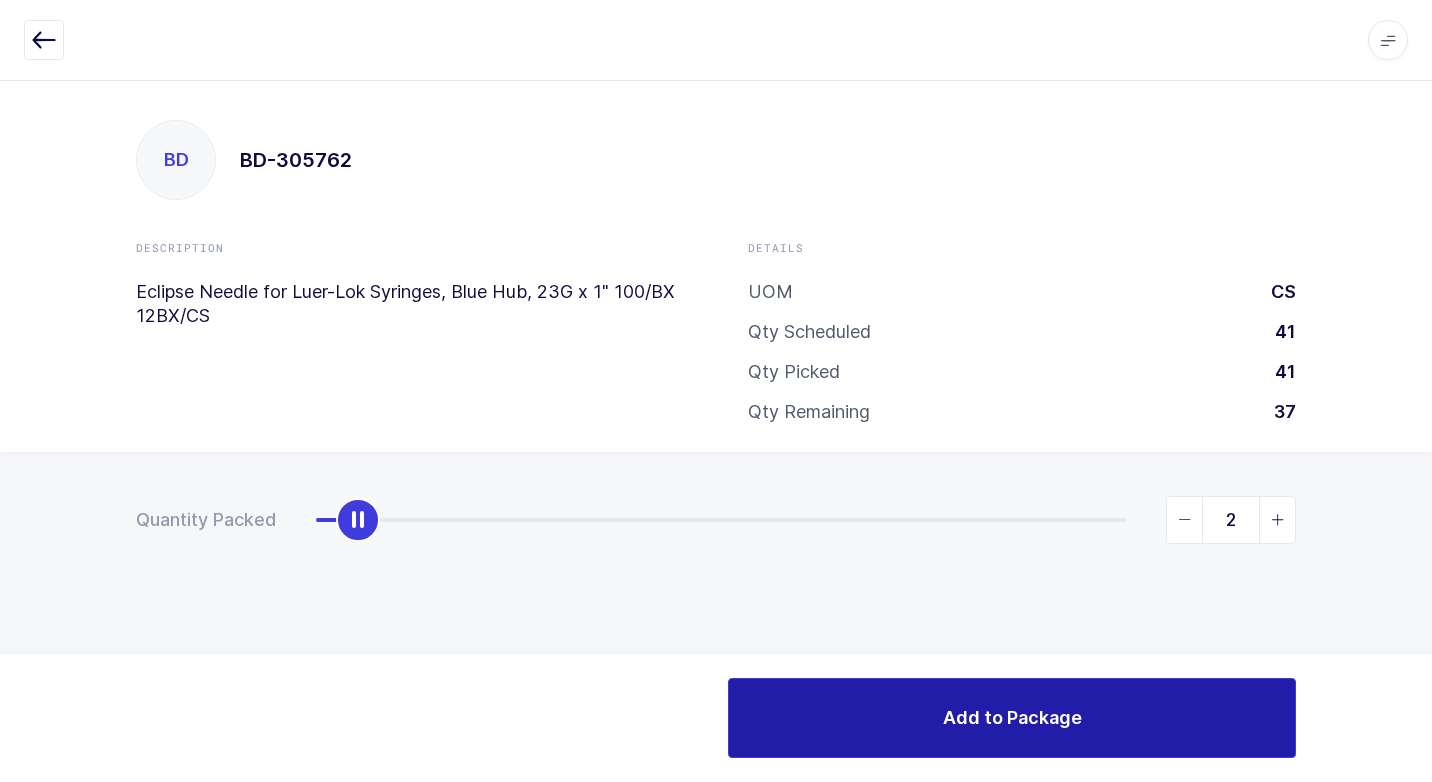 click on "Add to Package" at bounding box center (1012, 717) 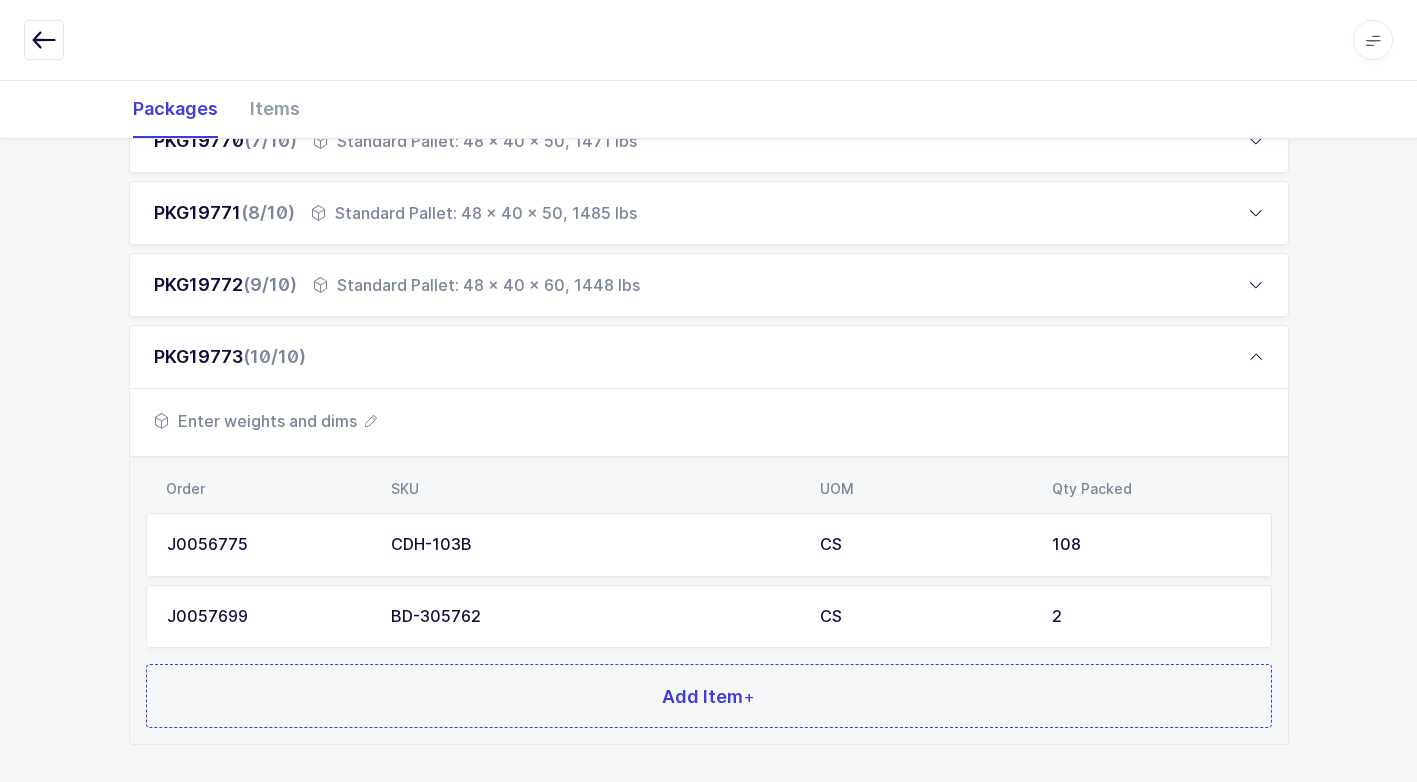 scroll, scrollTop: 872, scrollLeft: 0, axis: vertical 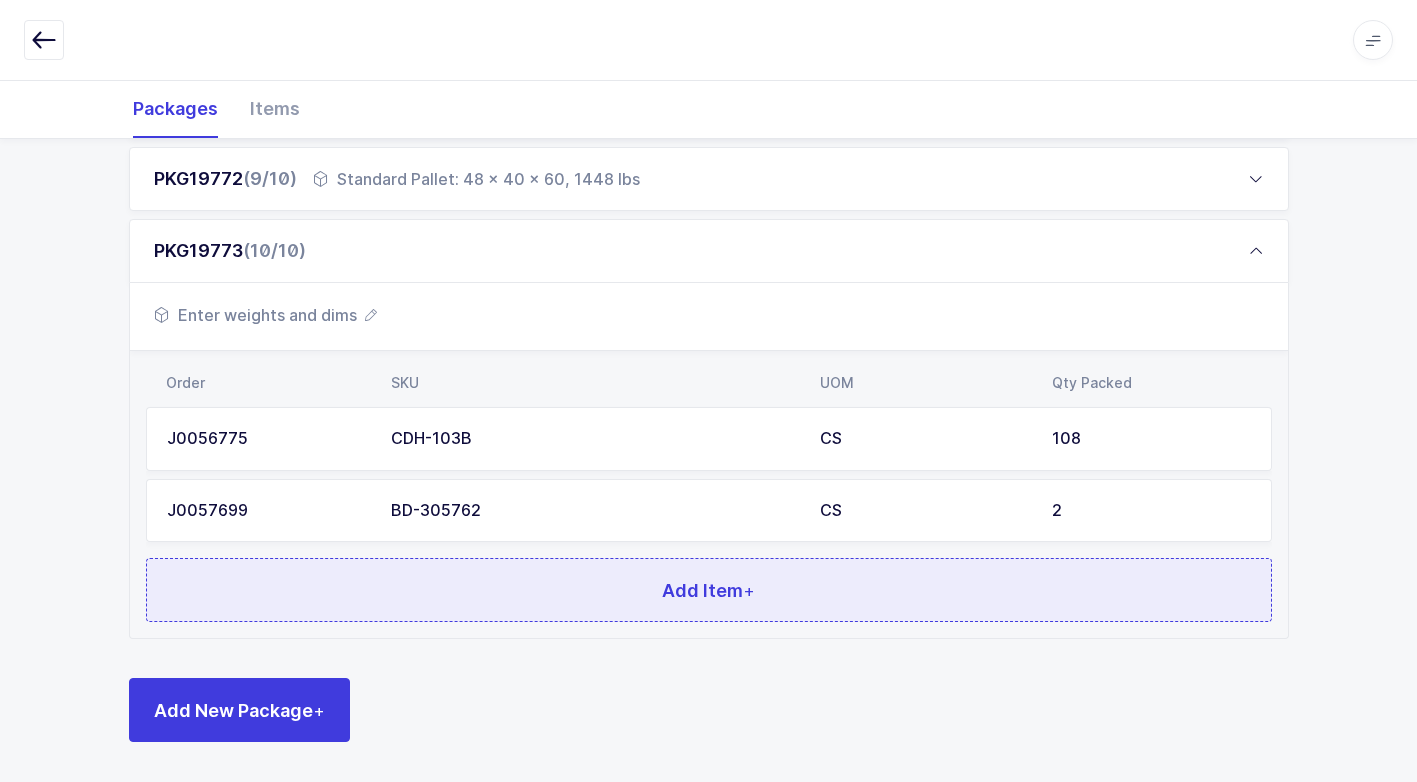 click on "Add Item  +" at bounding box center [709, 590] 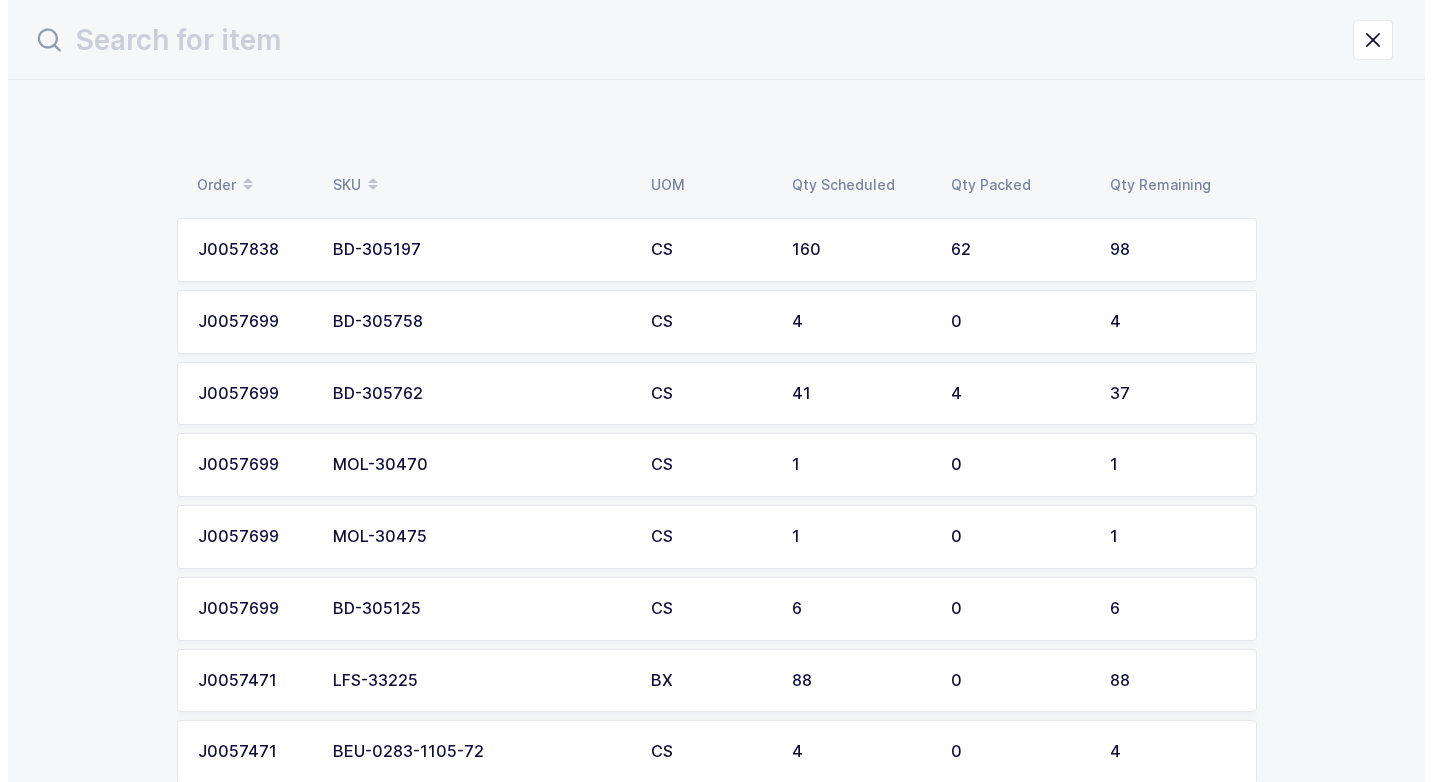 scroll, scrollTop: 0, scrollLeft: 0, axis: both 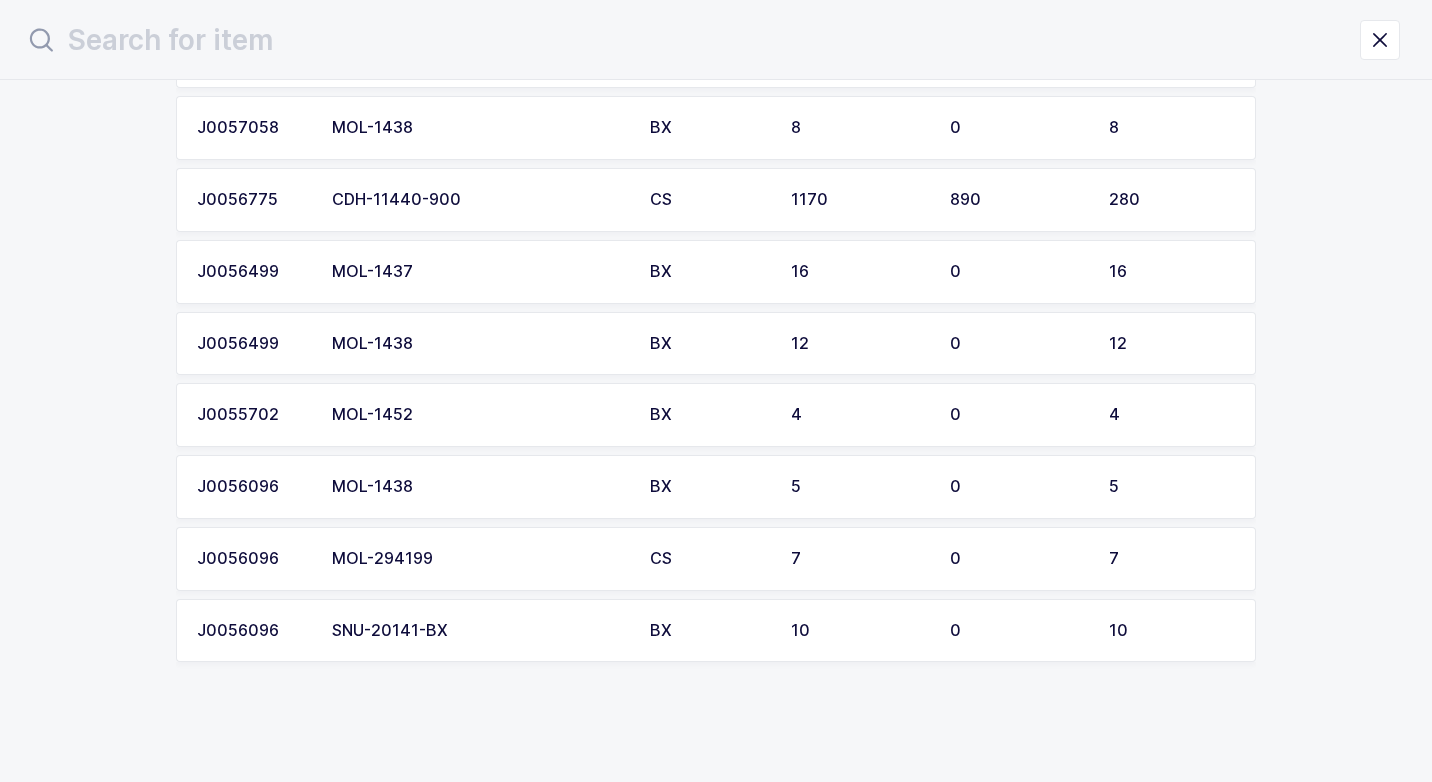 click on "MOL-294199" at bounding box center (479, 559) 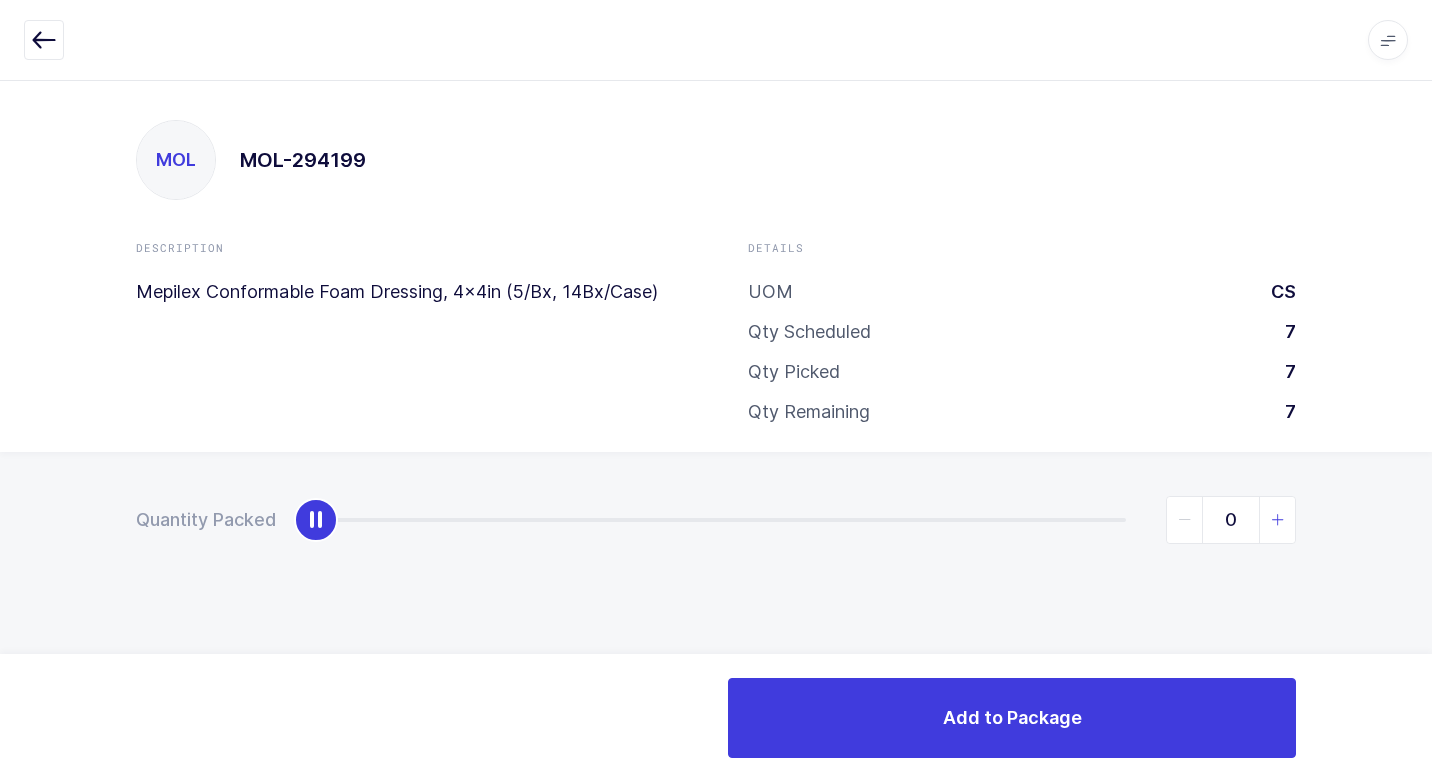 click at bounding box center (1278, 520) 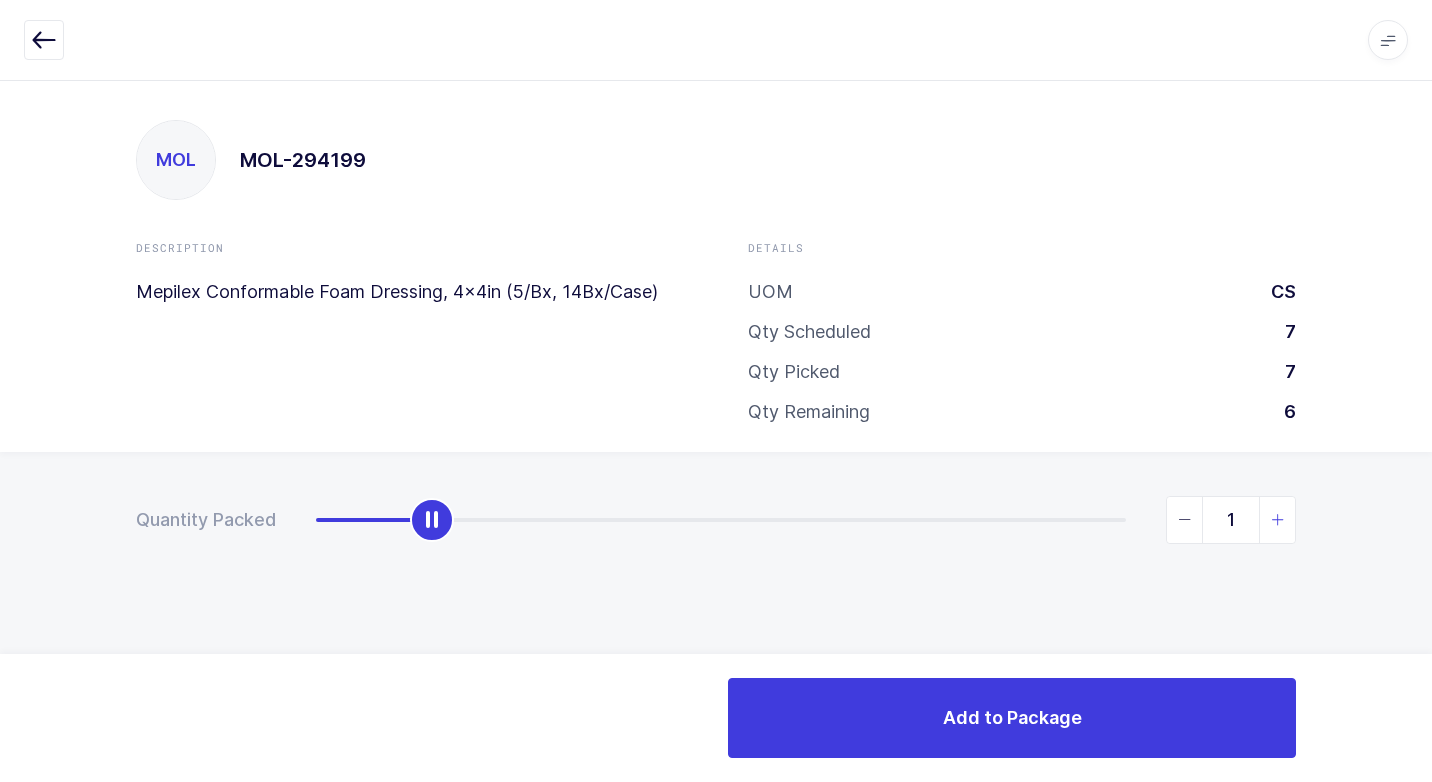 click at bounding box center [1278, 520] 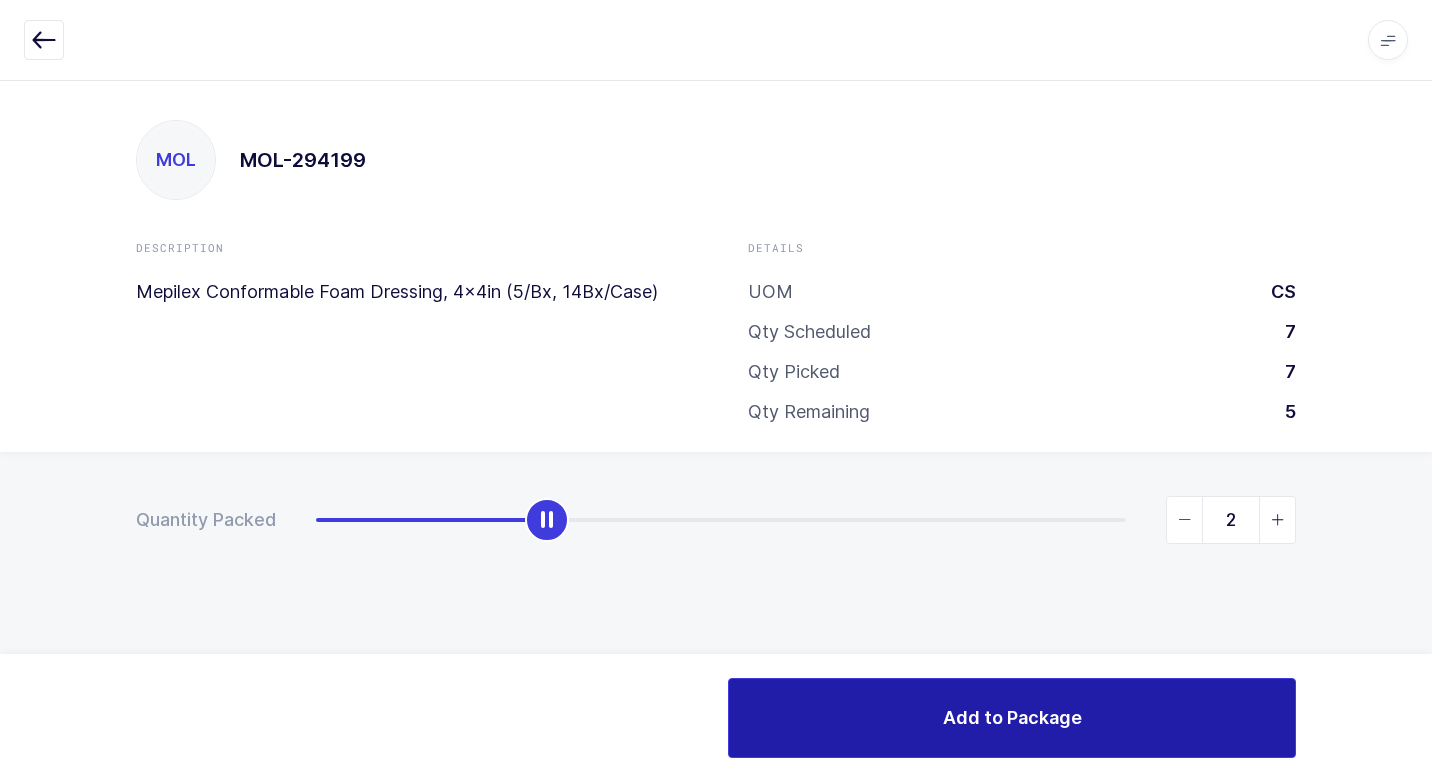 click on "Add to Package" at bounding box center (1012, 718) 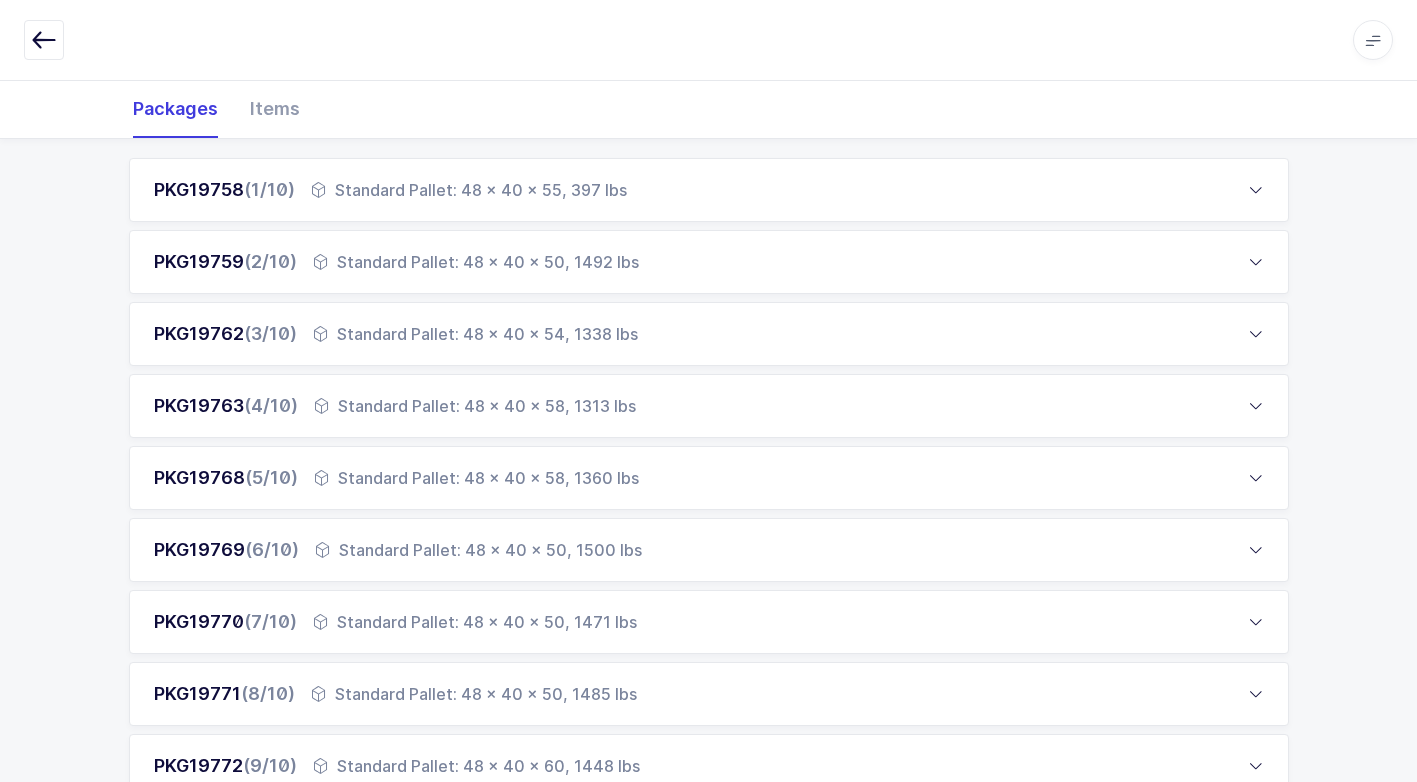 scroll, scrollTop: 600, scrollLeft: 0, axis: vertical 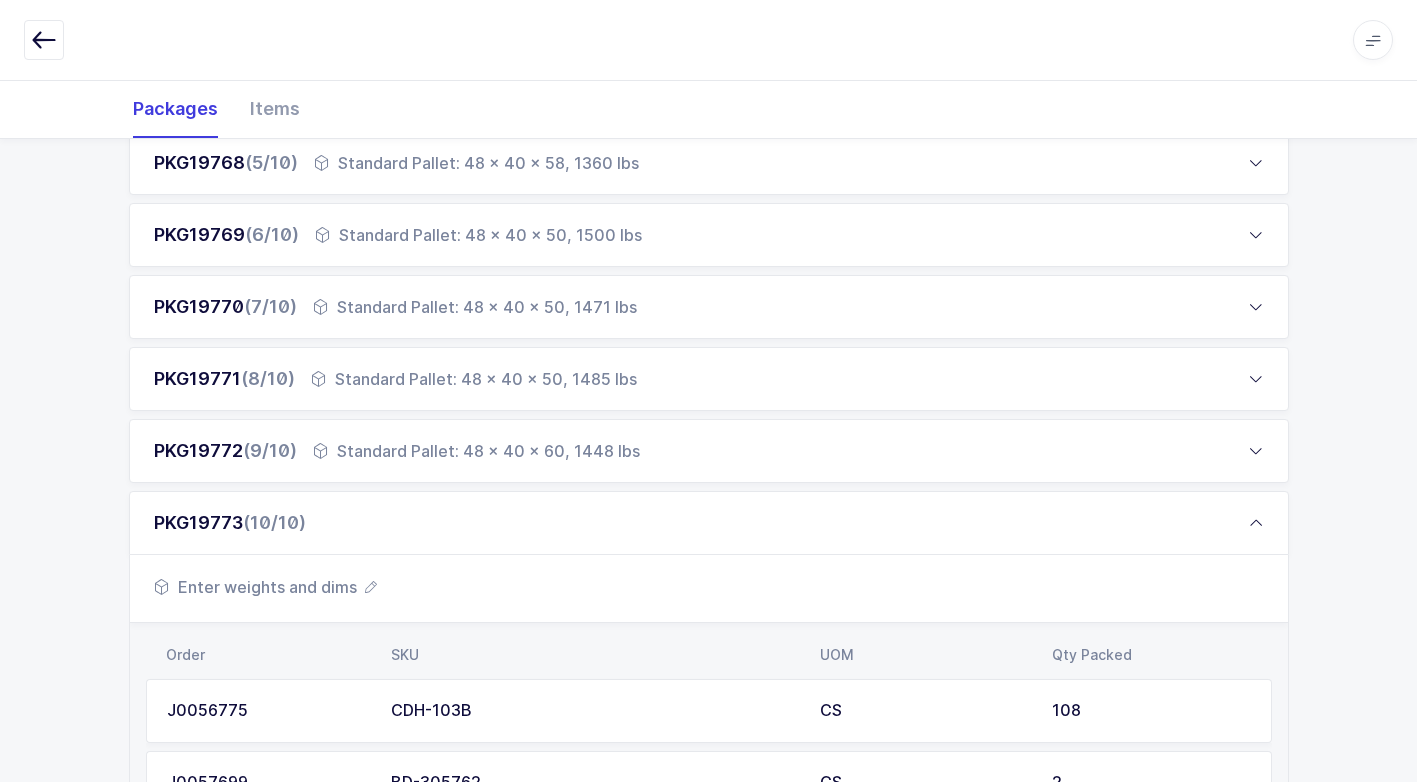 click on "Enter weights and dims" at bounding box center [265, 587] 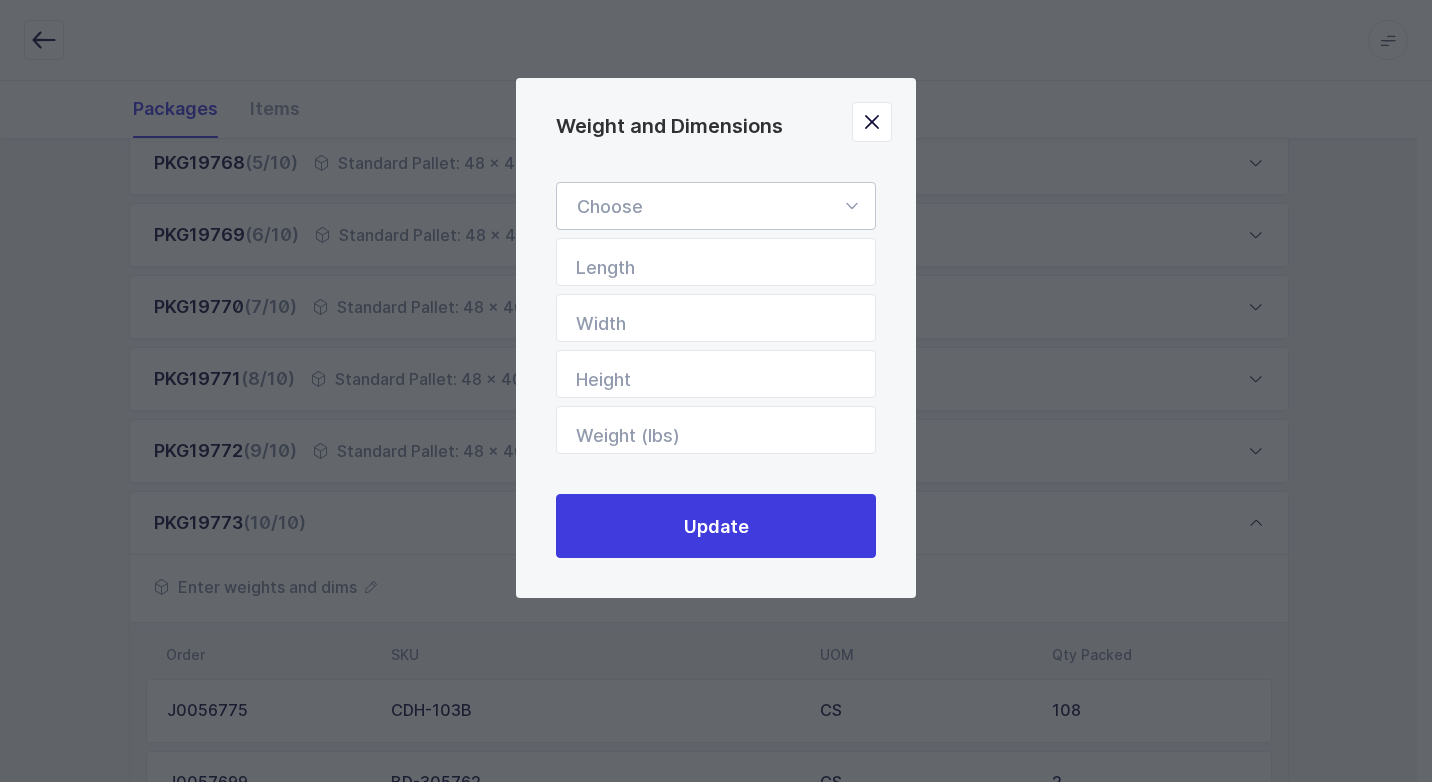 click at bounding box center [851, 206] 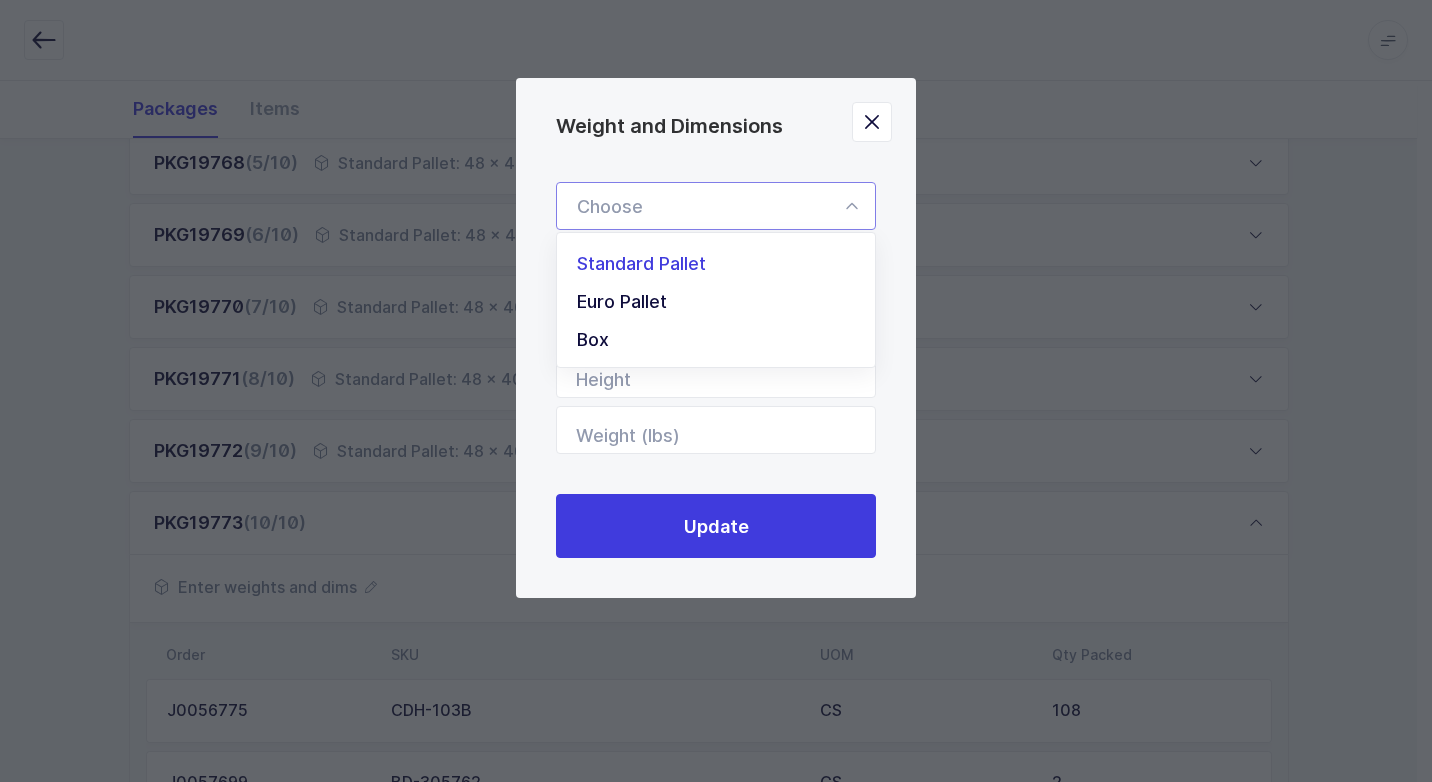 drag, startPoint x: 795, startPoint y: 274, endPoint x: 797, endPoint y: 297, distance: 23.086792 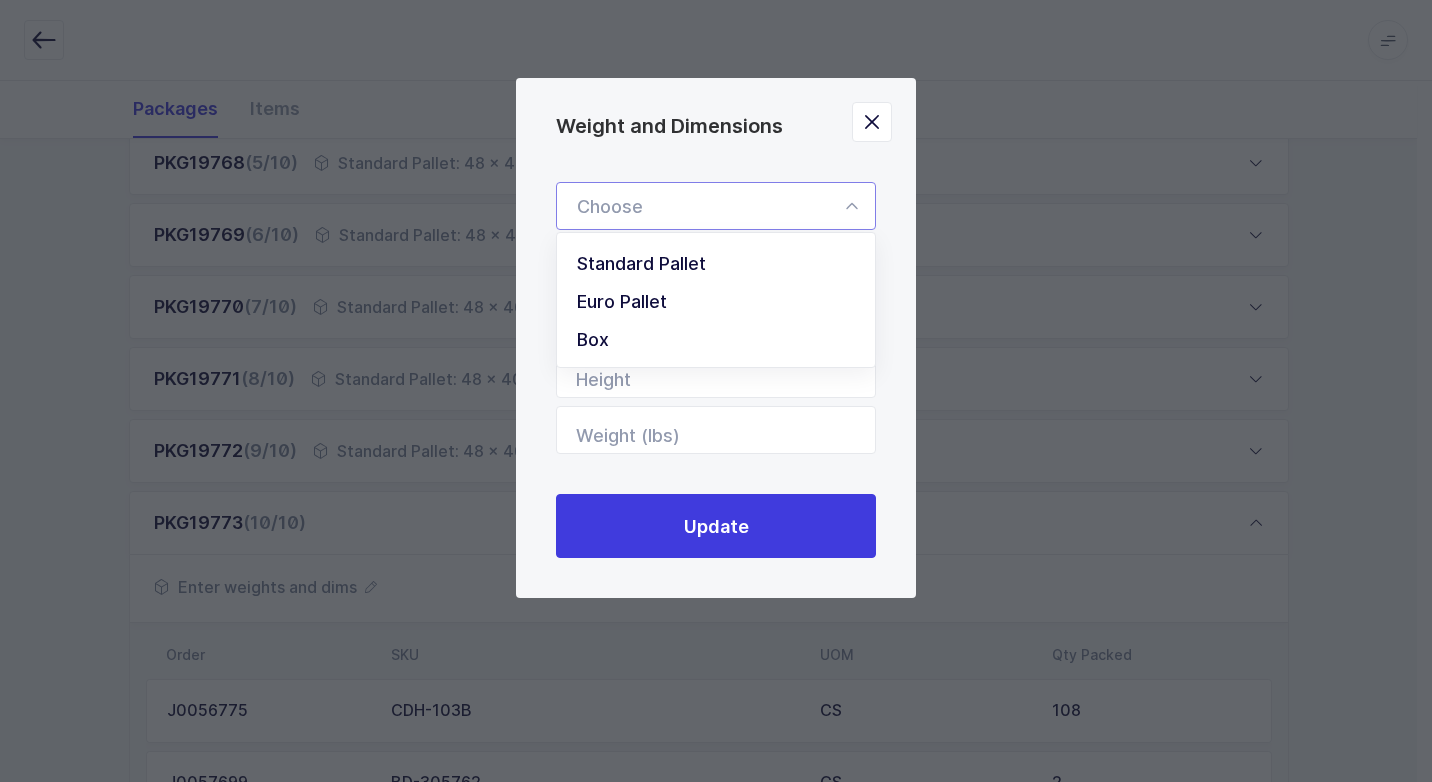 type on "Standard Pallet" 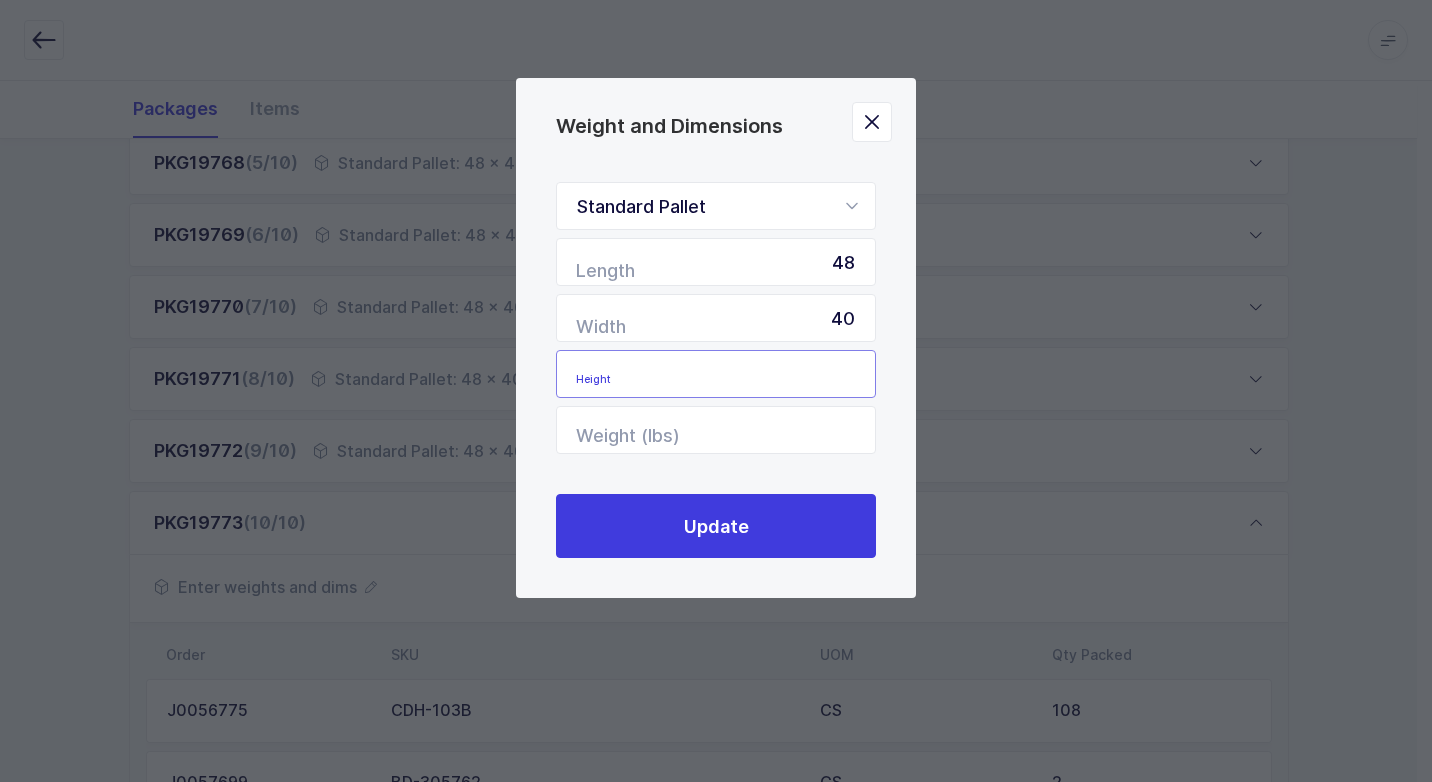 click at bounding box center [716, 374] 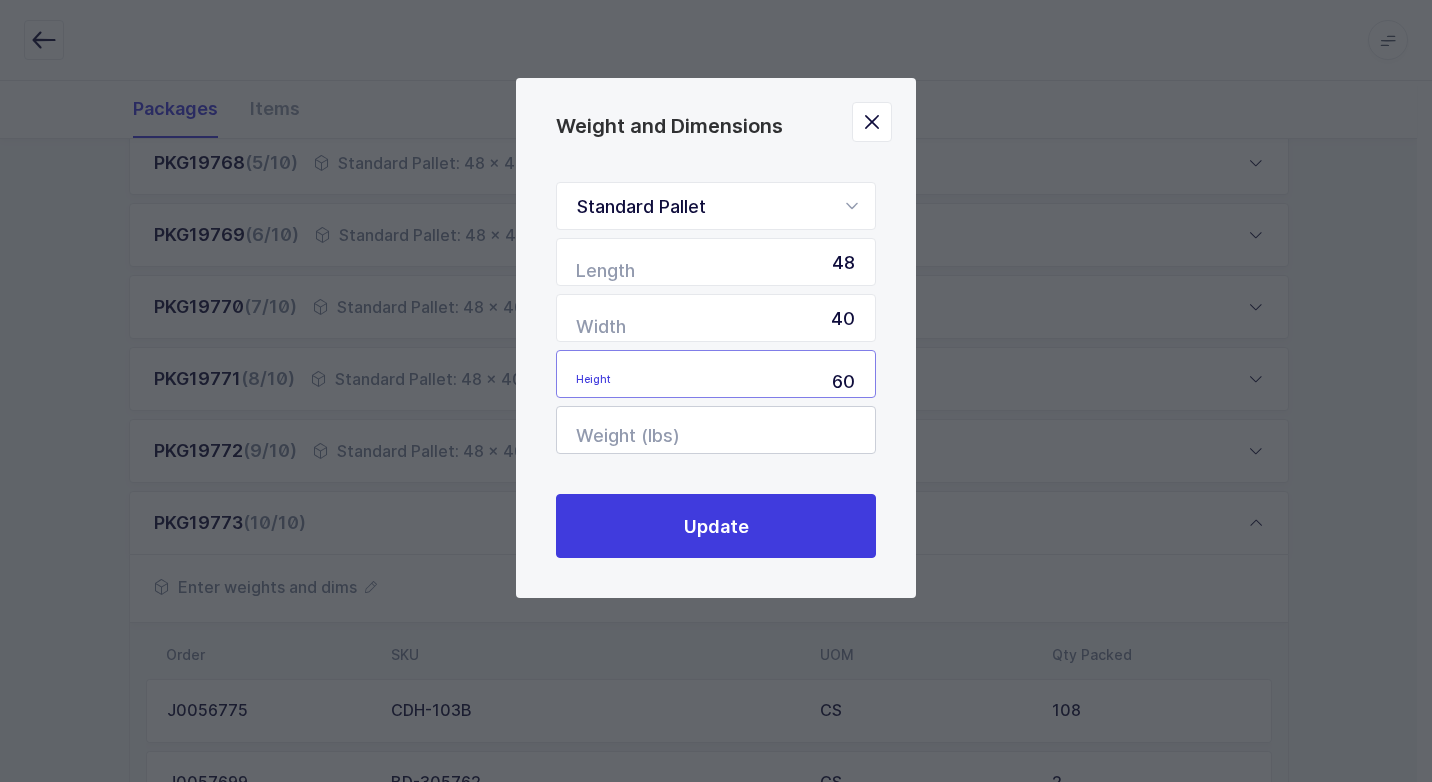 type on "60" 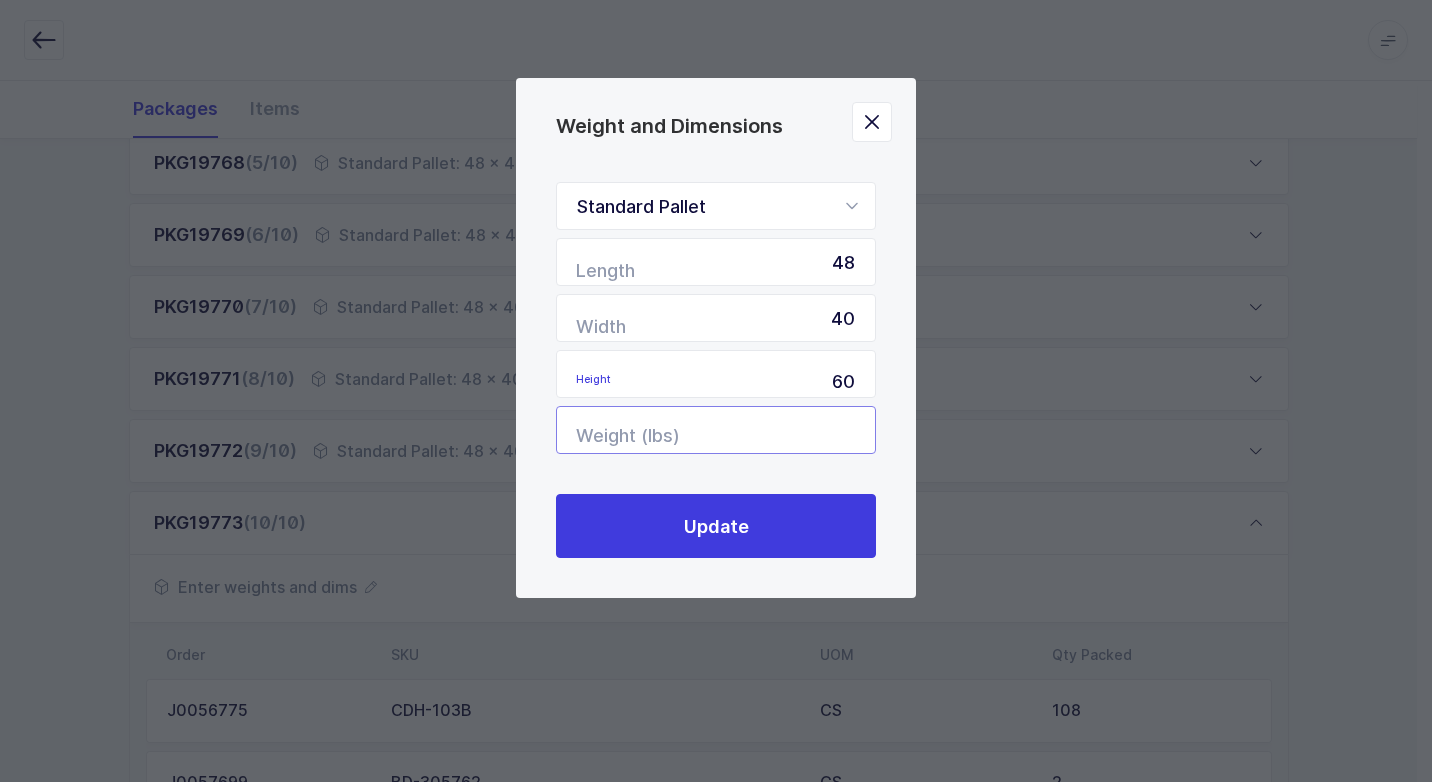 click at bounding box center [716, 430] 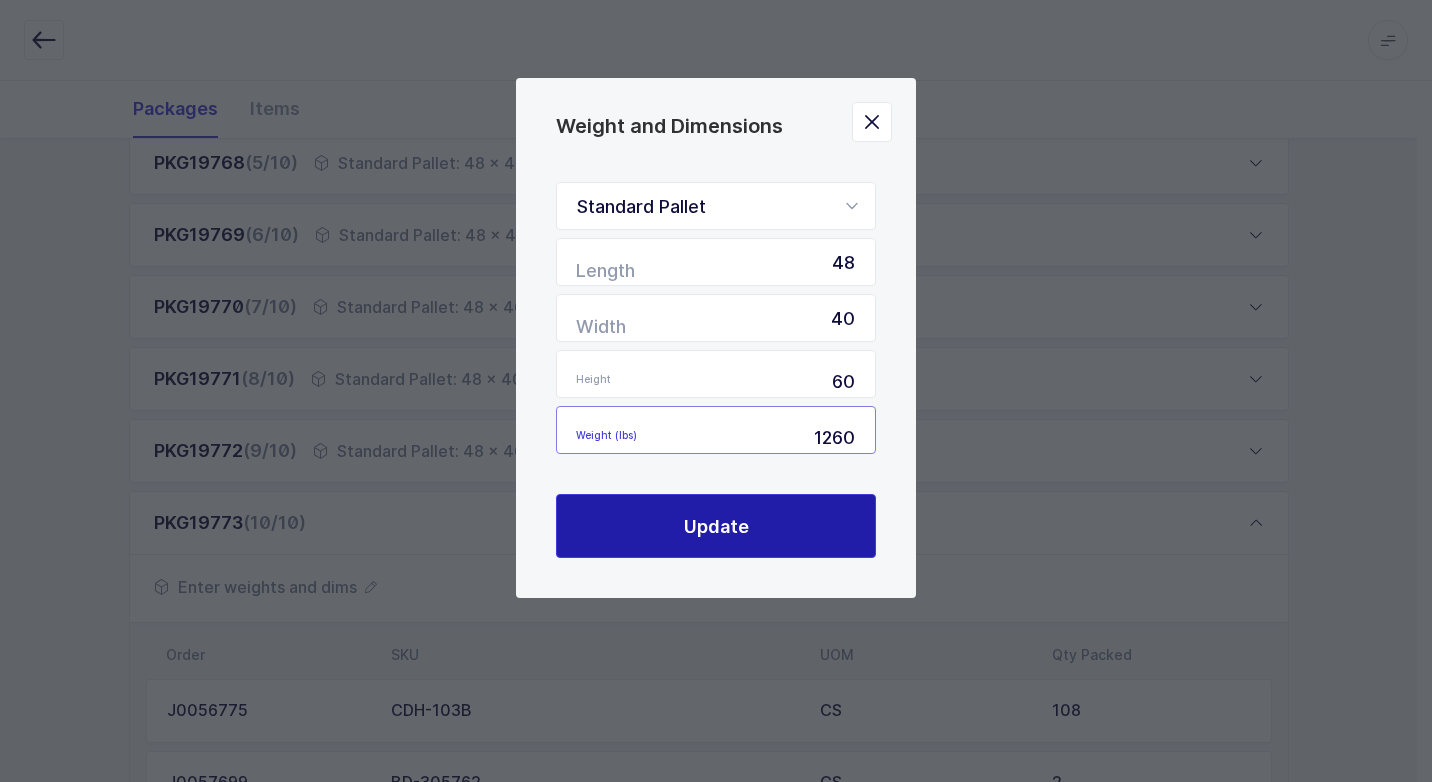 type on "1260" 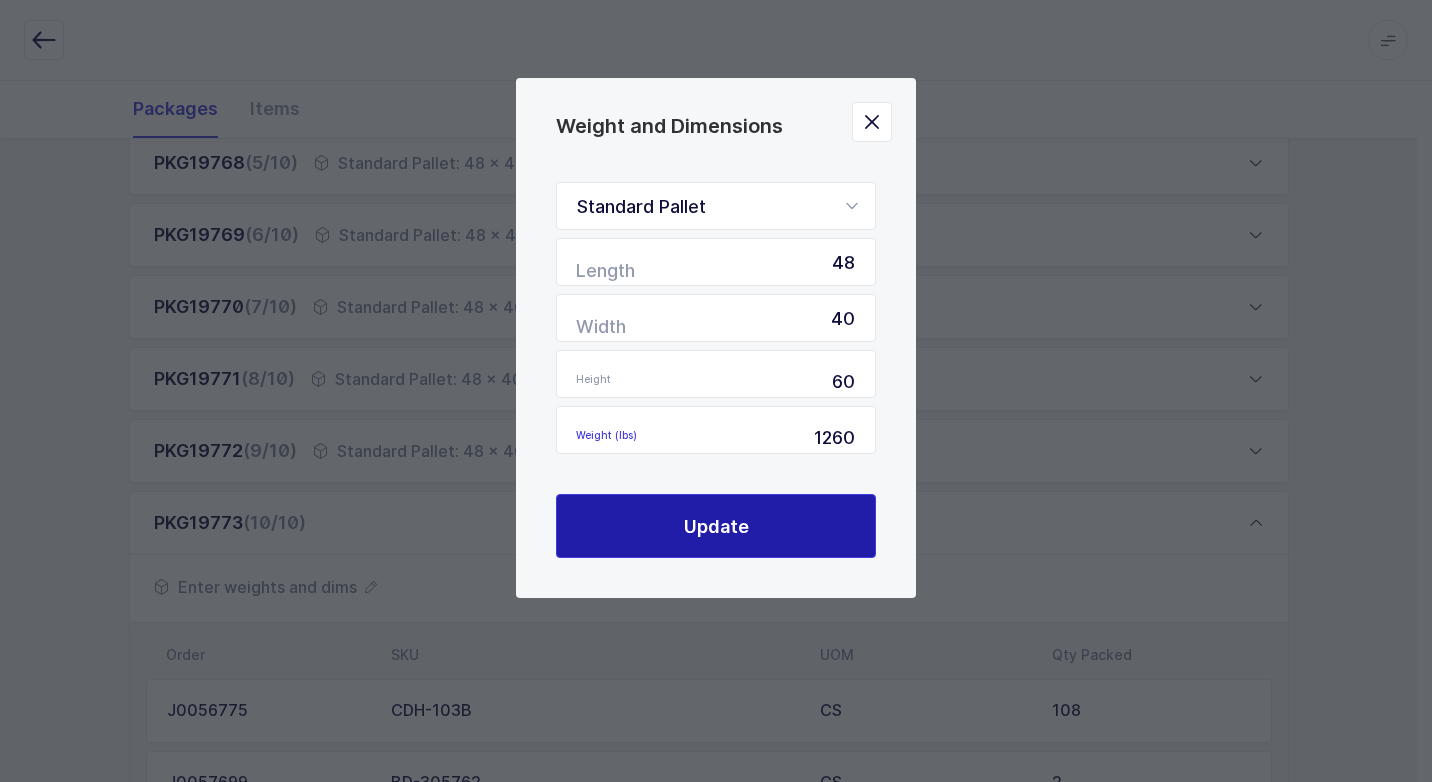 click on "Update" at bounding box center [716, 526] 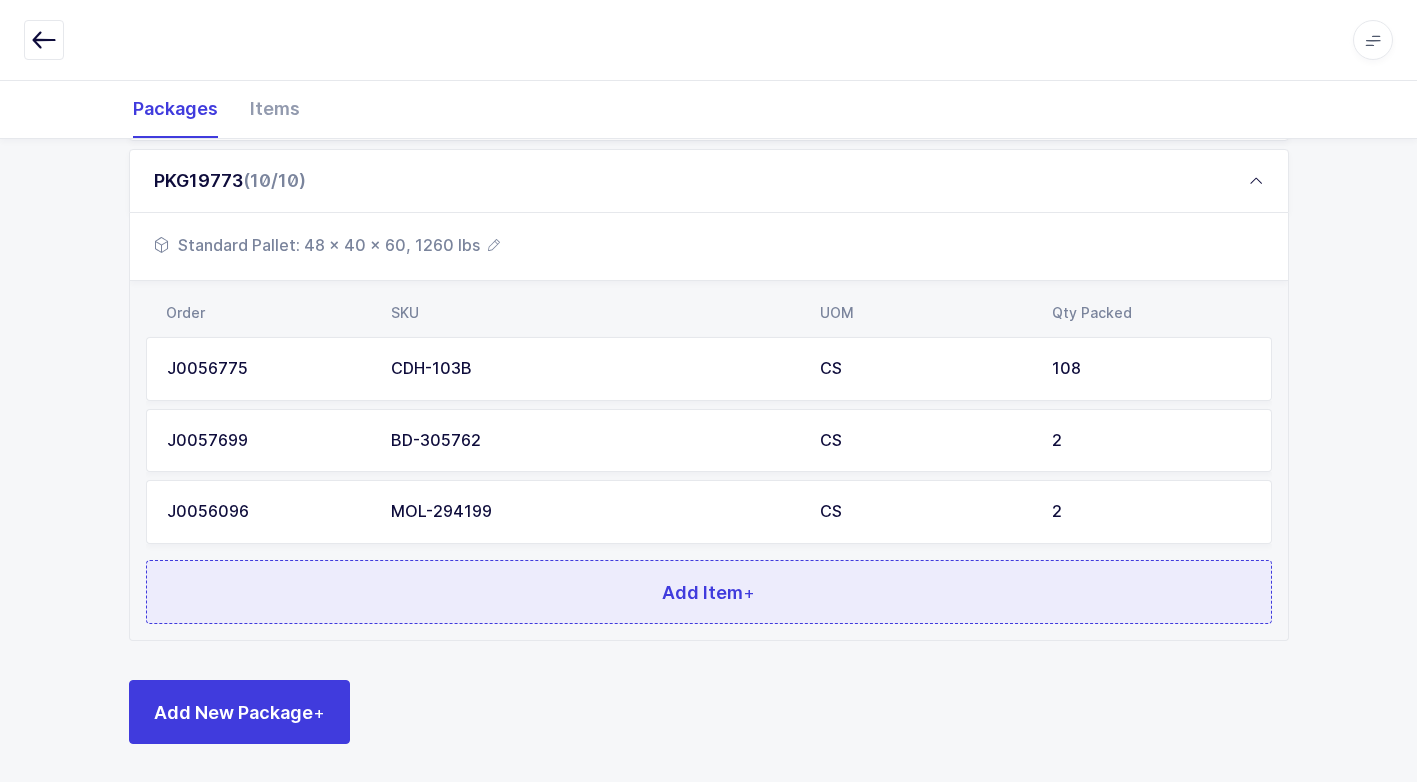 scroll, scrollTop: 944, scrollLeft: 0, axis: vertical 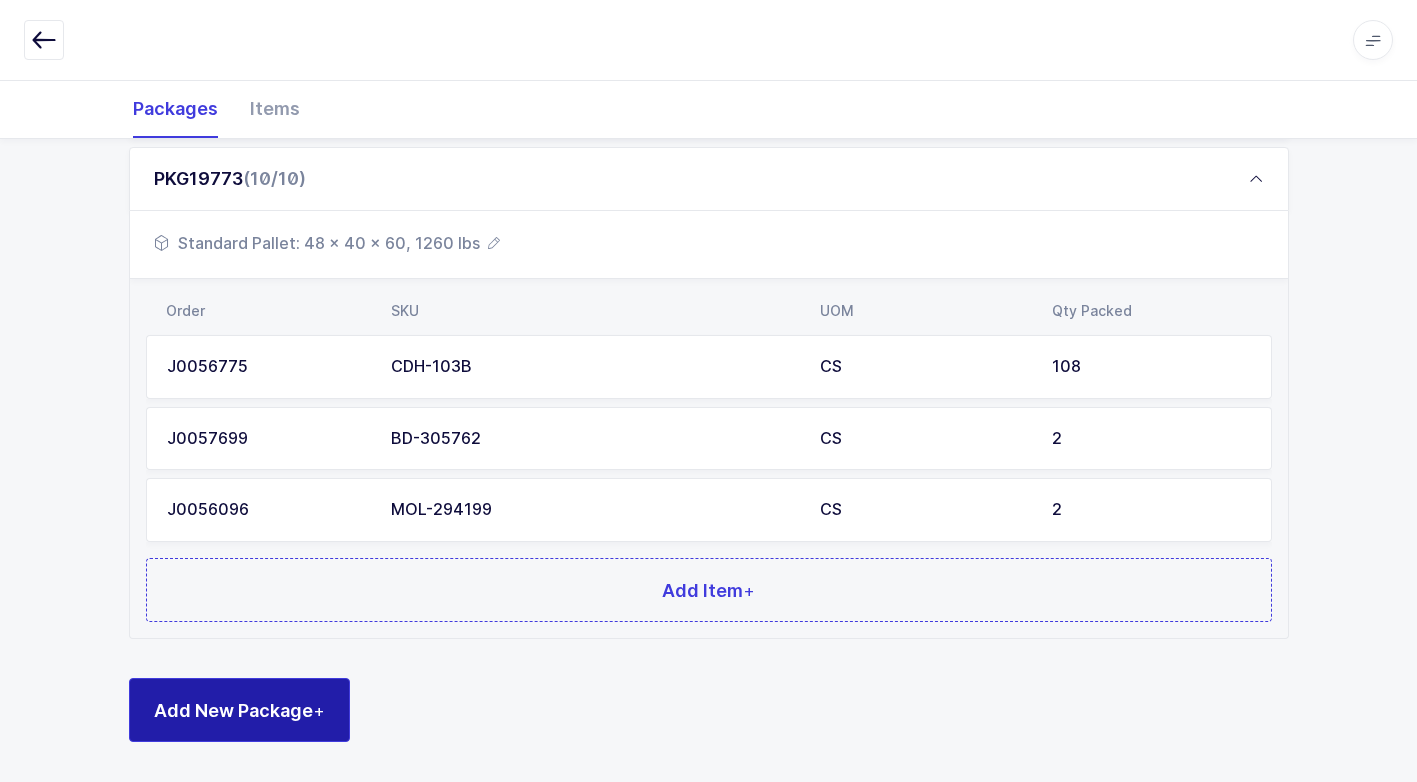 click on "Add New Package  +" at bounding box center [239, 710] 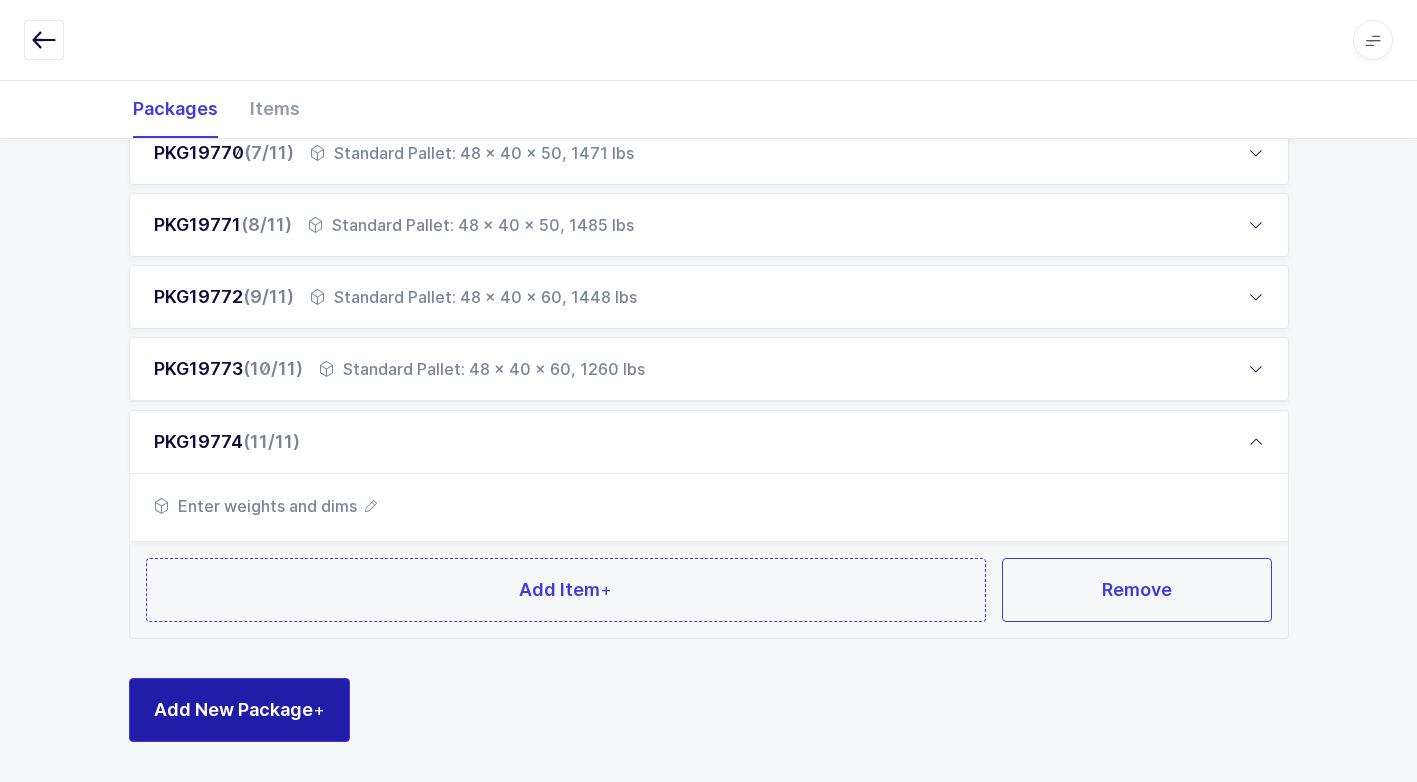 scroll, scrollTop: 753, scrollLeft: 0, axis: vertical 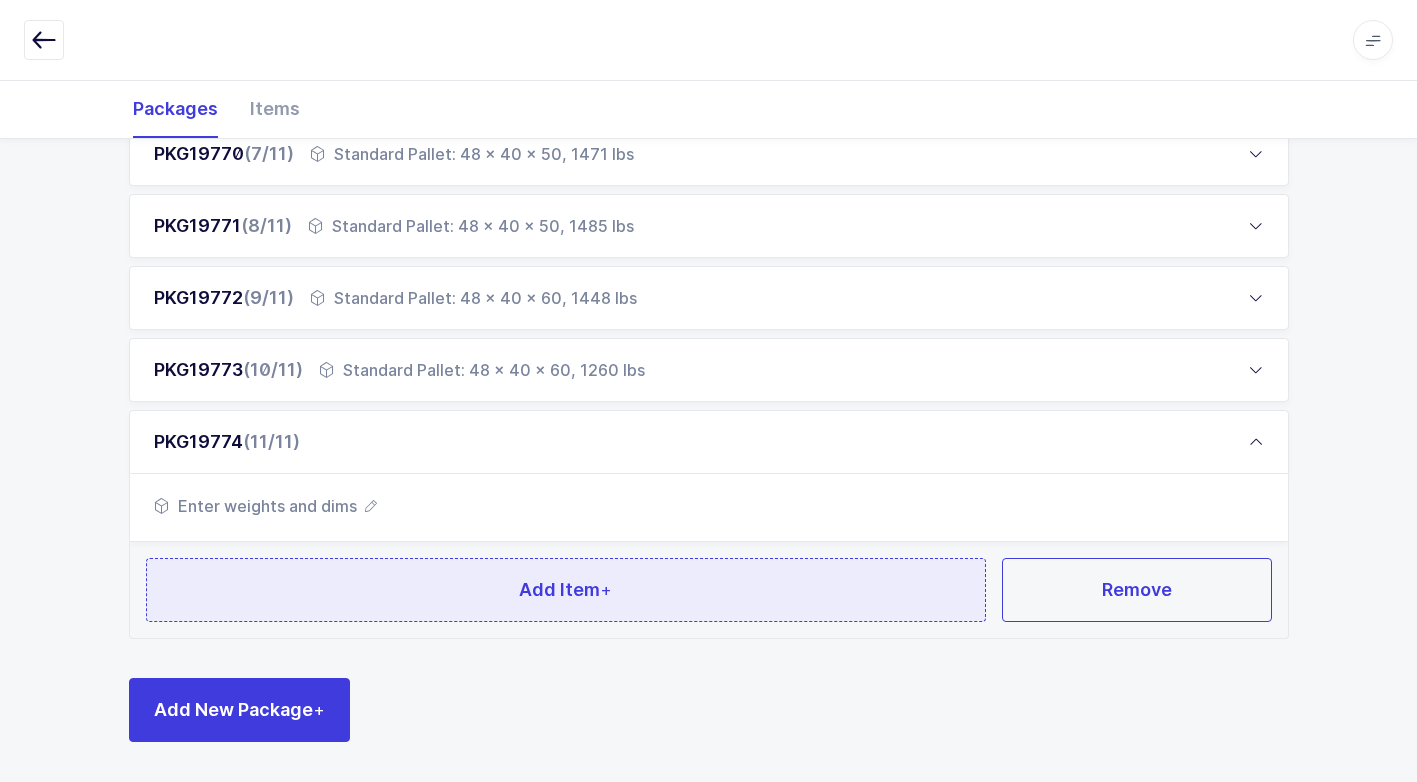 click on "Add Item  +" at bounding box center (566, 590) 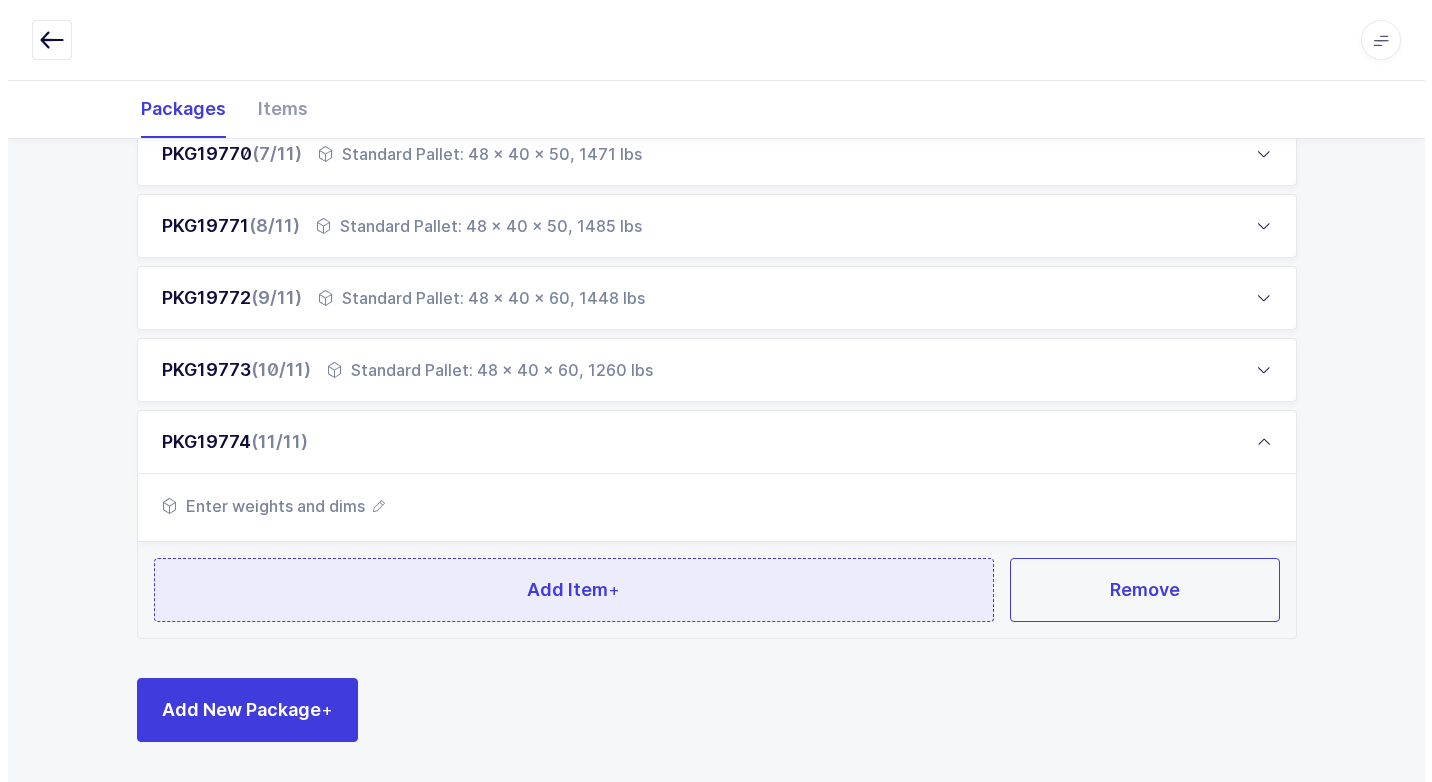 scroll, scrollTop: 0, scrollLeft: 0, axis: both 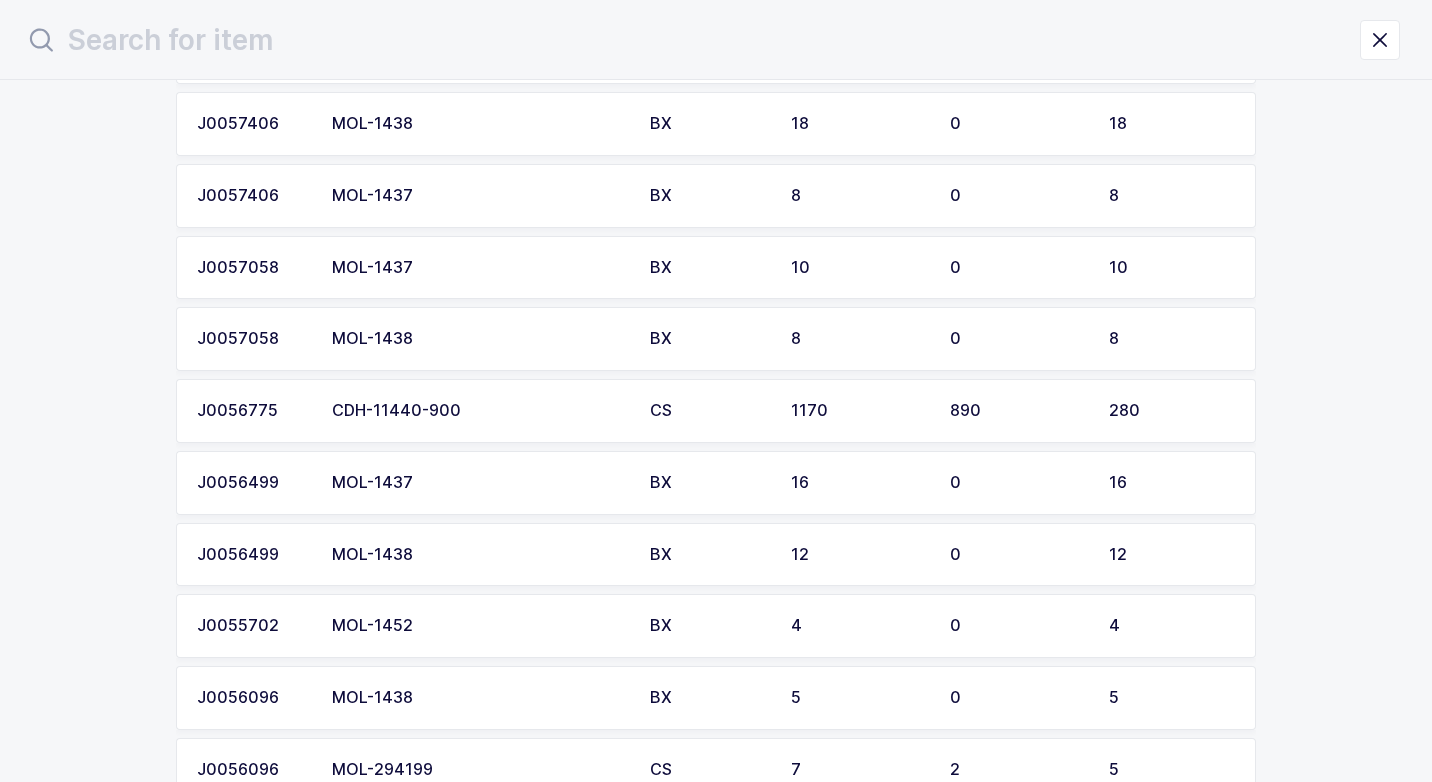 click on "CDH-11440-900" at bounding box center (479, 411) 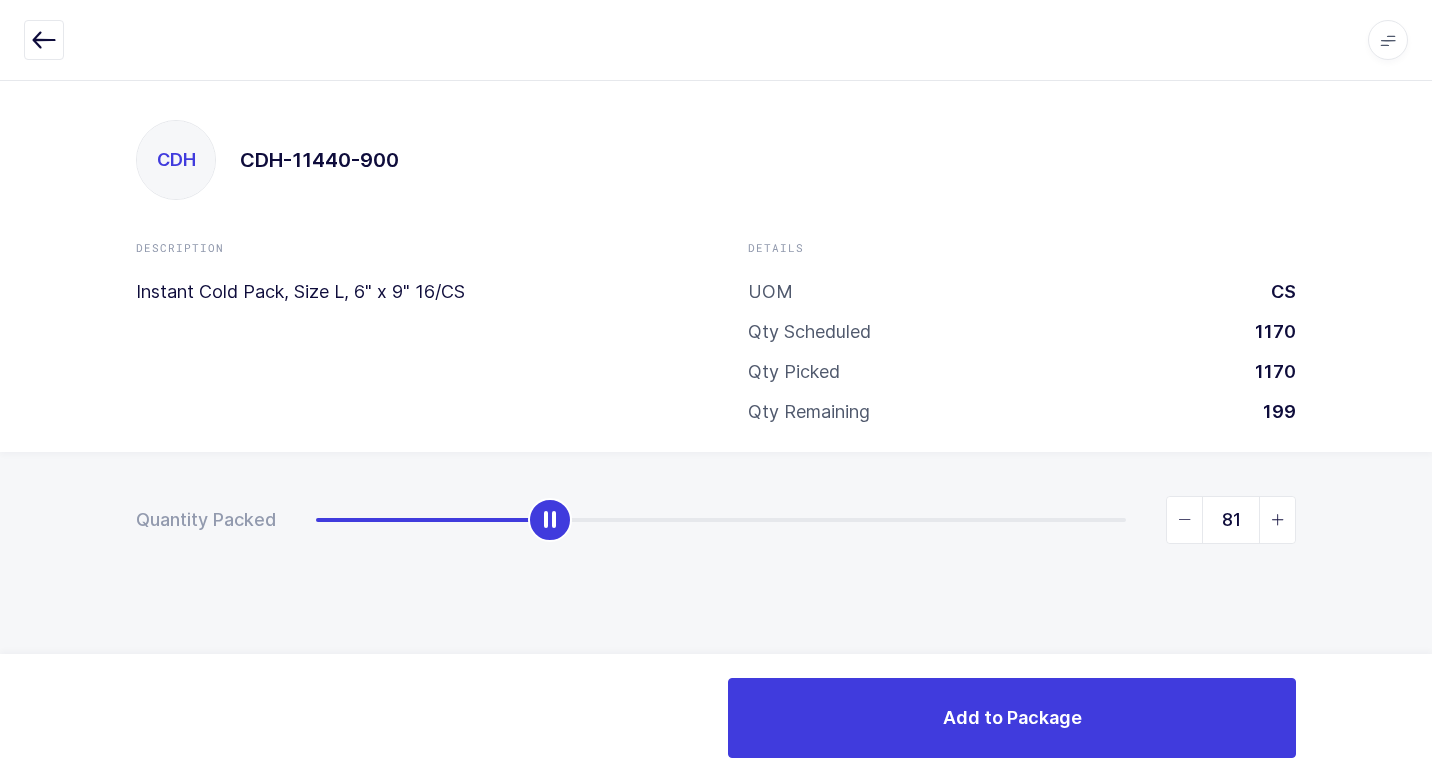 drag, startPoint x: 330, startPoint y: 534, endPoint x: 564, endPoint y: 554, distance: 234.85315 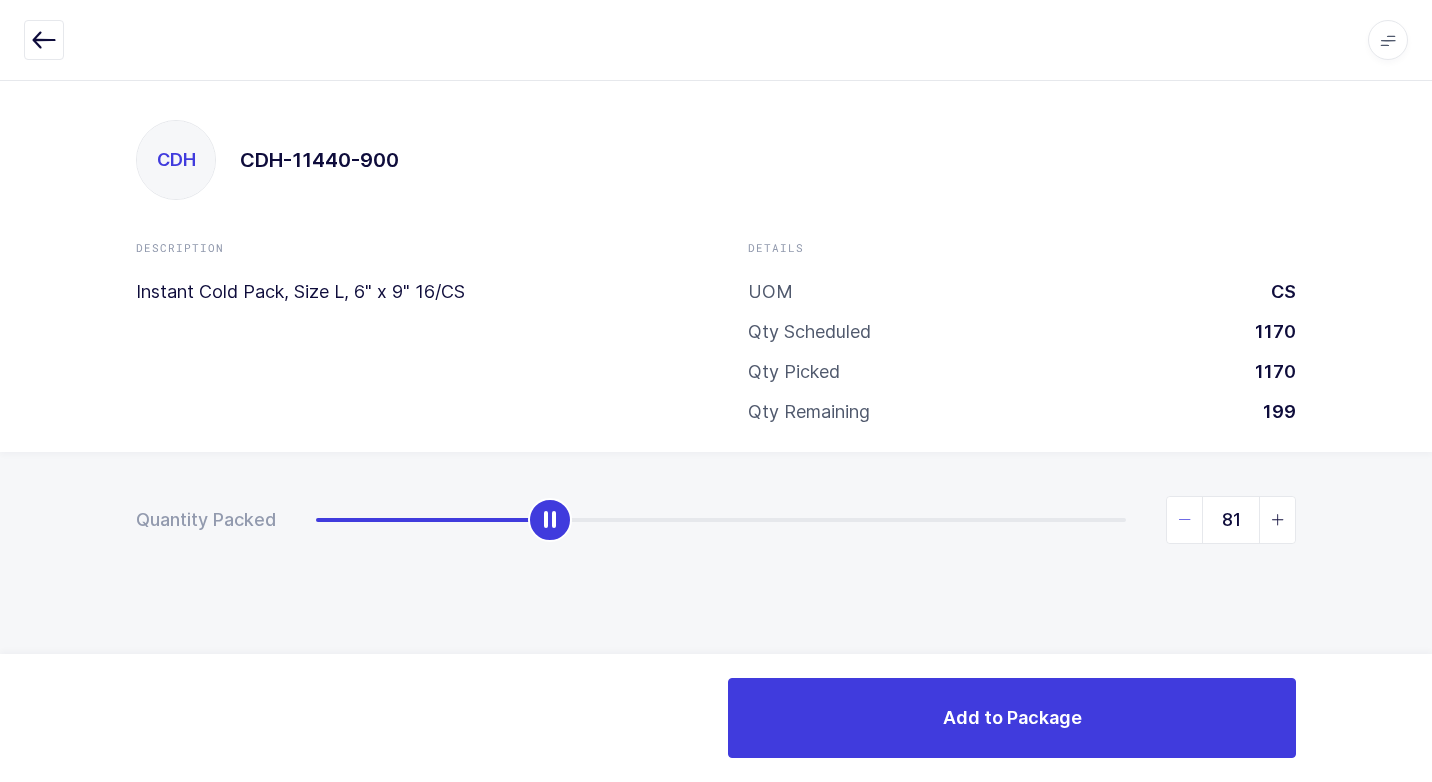 drag, startPoint x: 1183, startPoint y: 511, endPoint x: 1183, endPoint y: 523, distance: 12 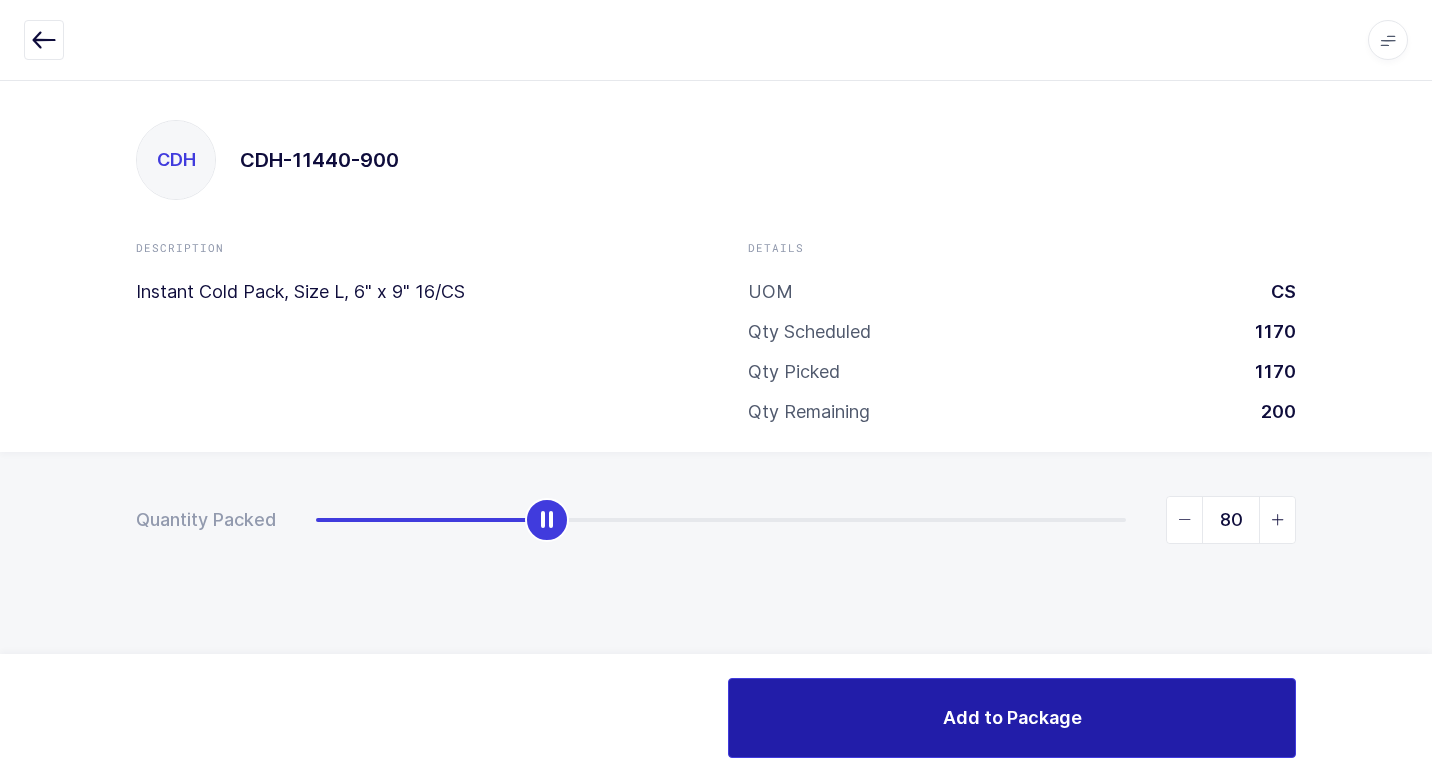 click on "Add to Package" at bounding box center [1012, 717] 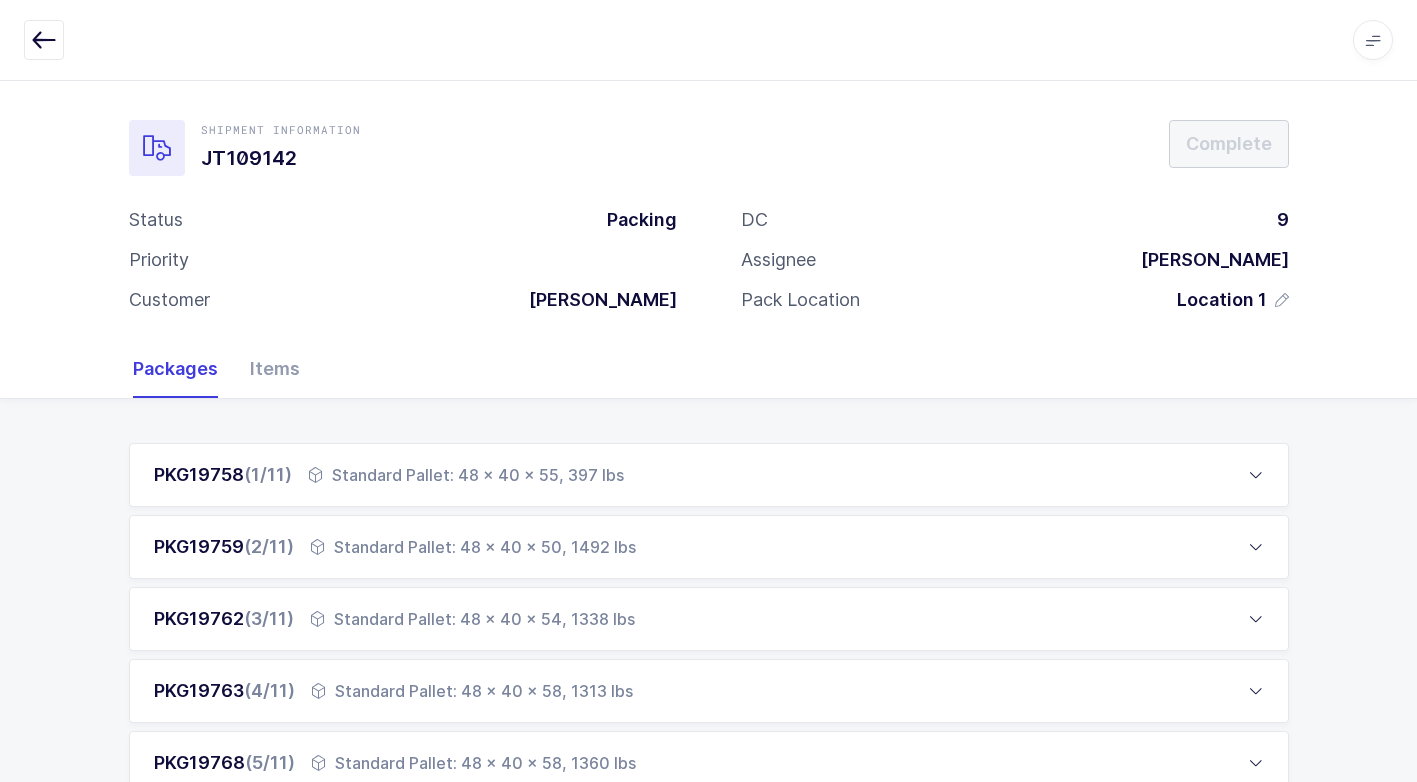scroll, scrollTop: 873, scrollLeft: 0, axis: vertical 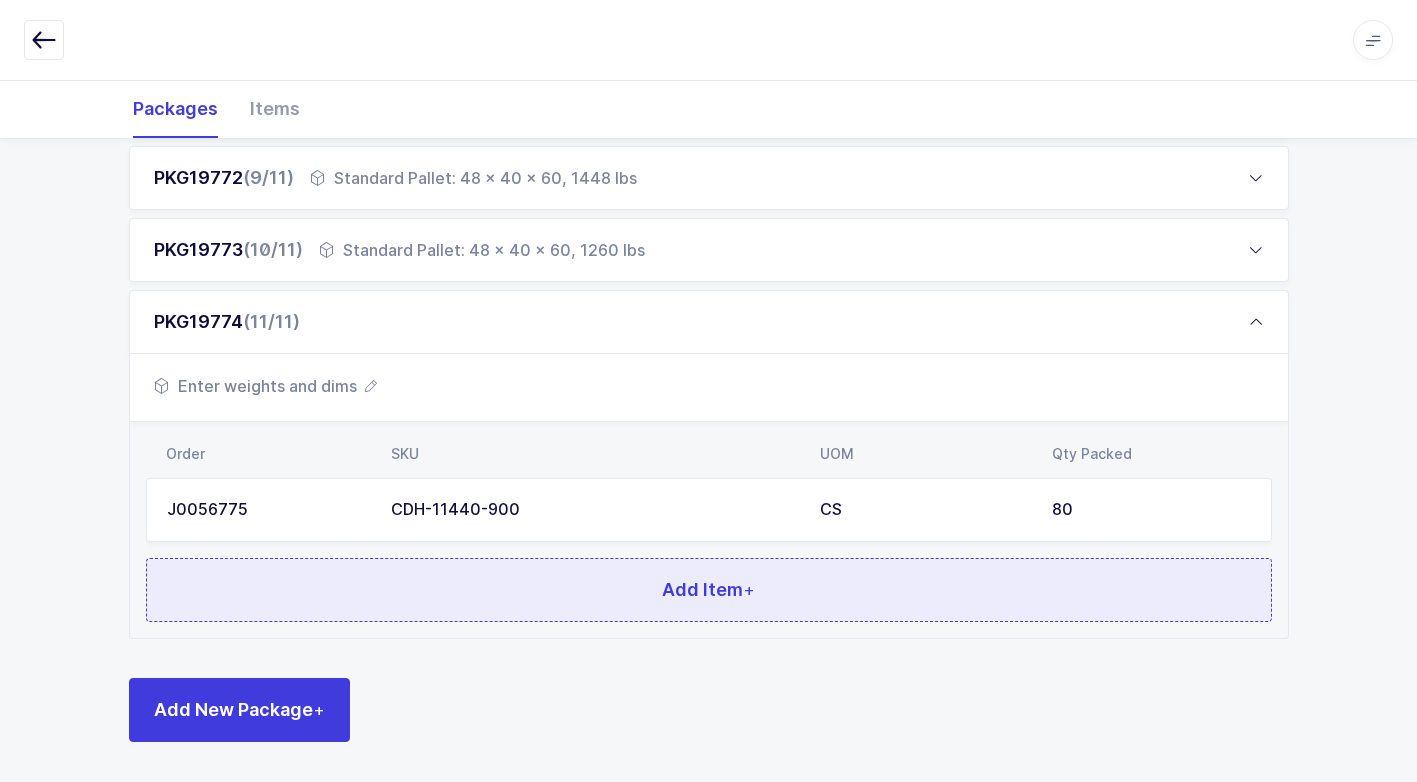 click on "Add Item  +" at bounding box center (709, 590) 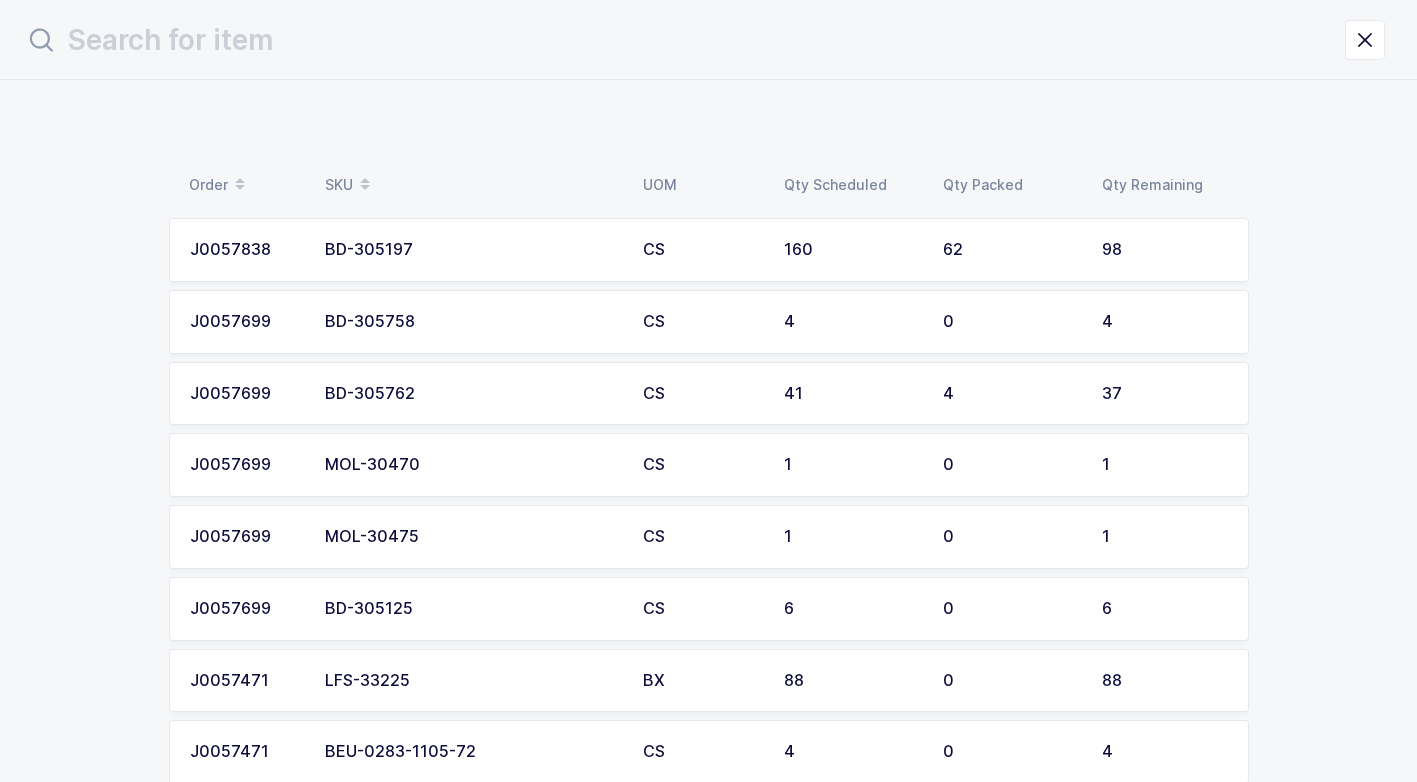 scroll, scrollTop: 0, scrollLeft: 0, axis: both 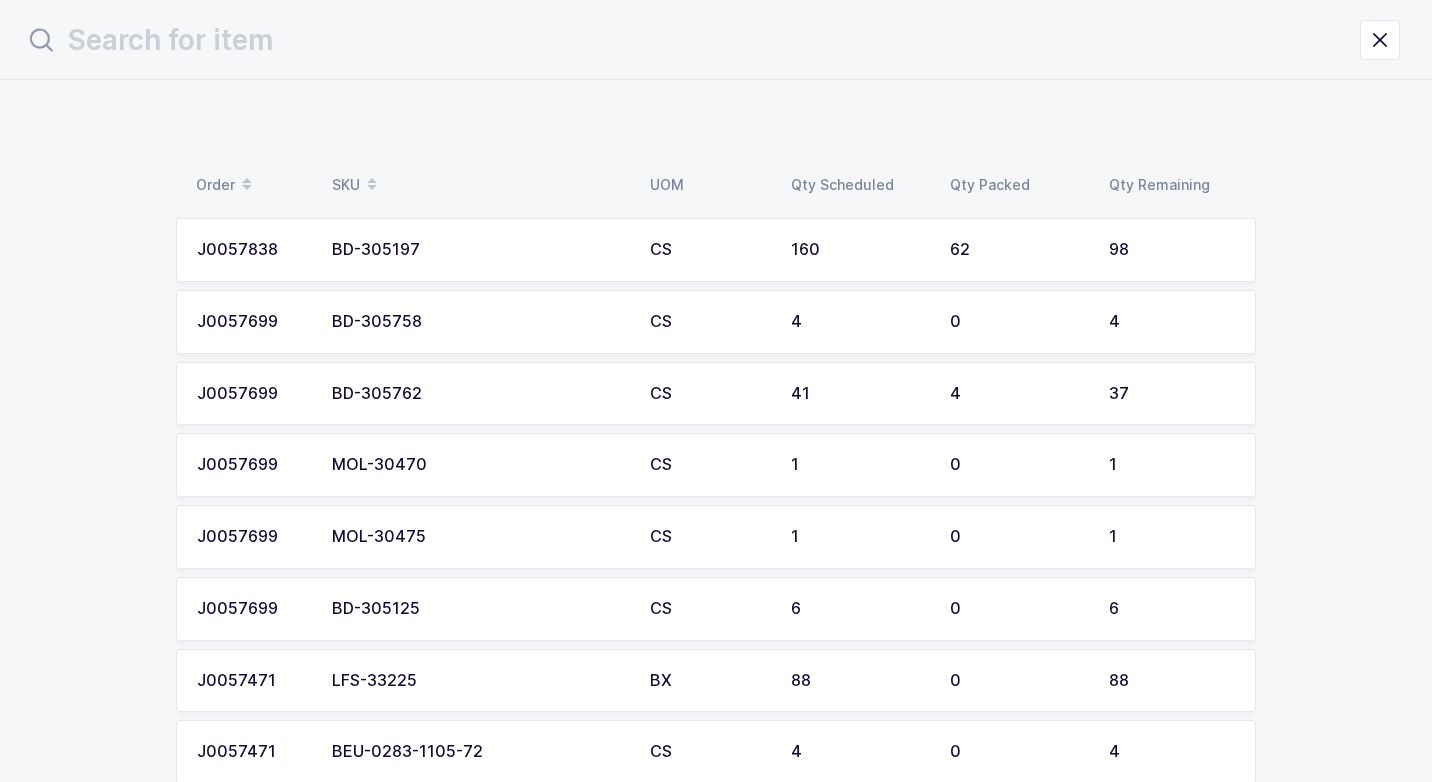 click on "BD-305762" at bounding box center [479, 394] 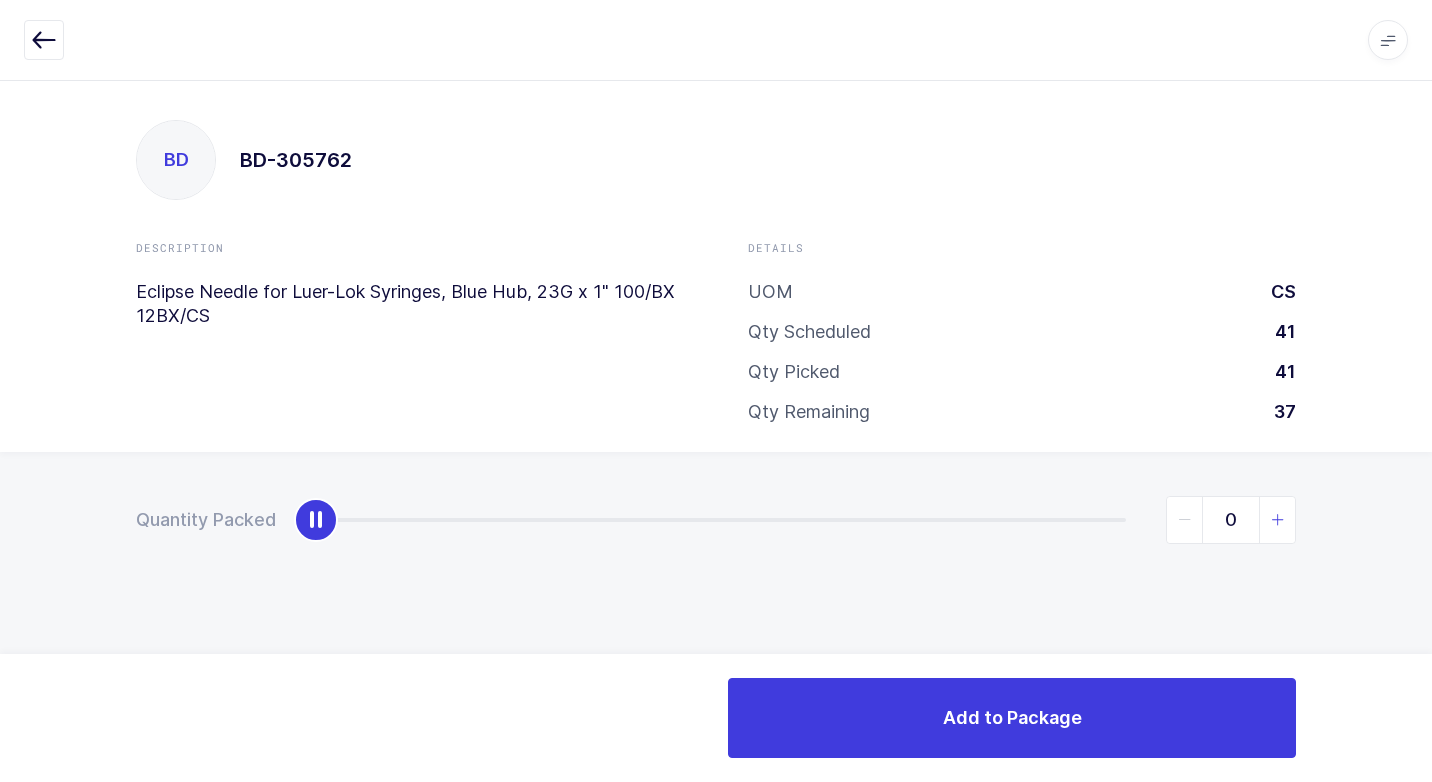 click at bounding box center (1278, 520) 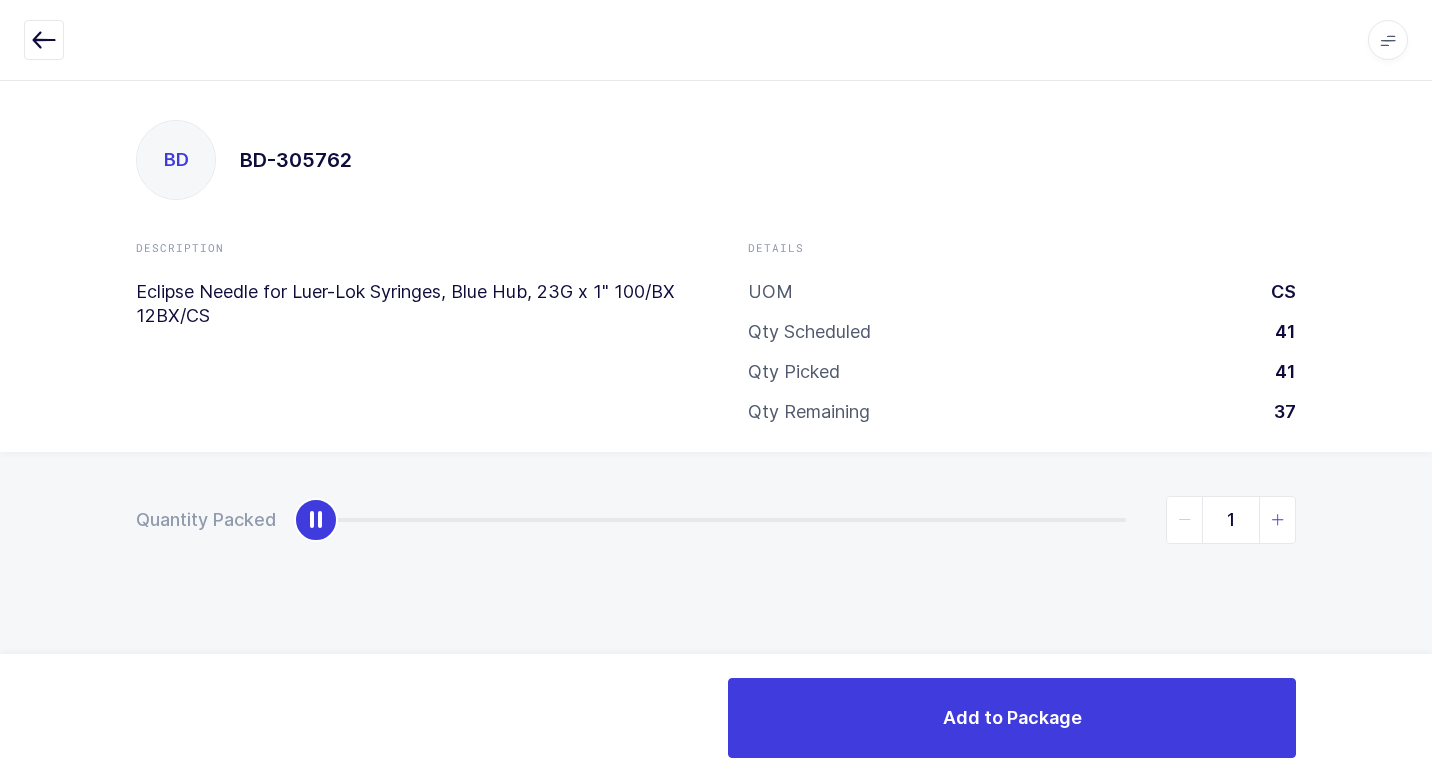 click at bounding box center (1278, 520) 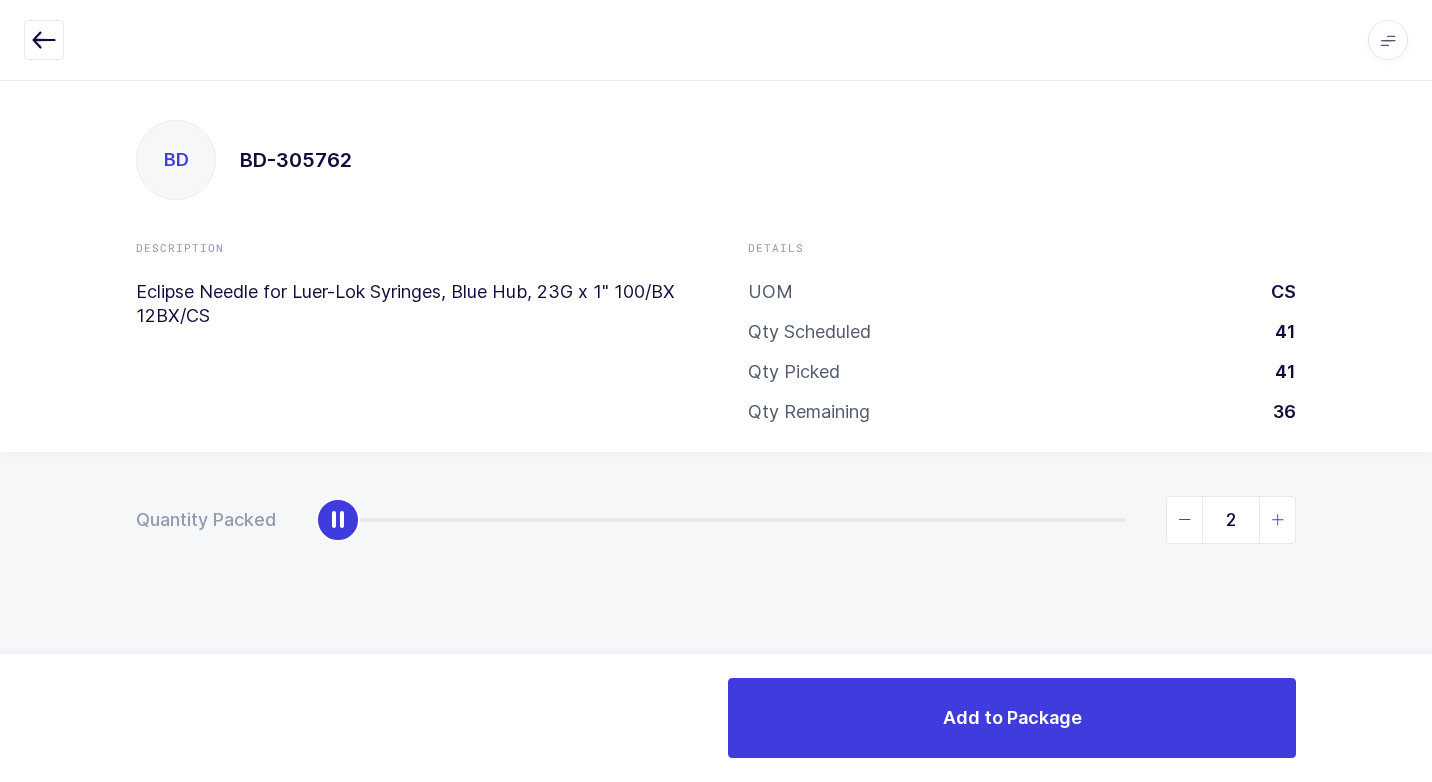 click at bounding box center [1278, 520] 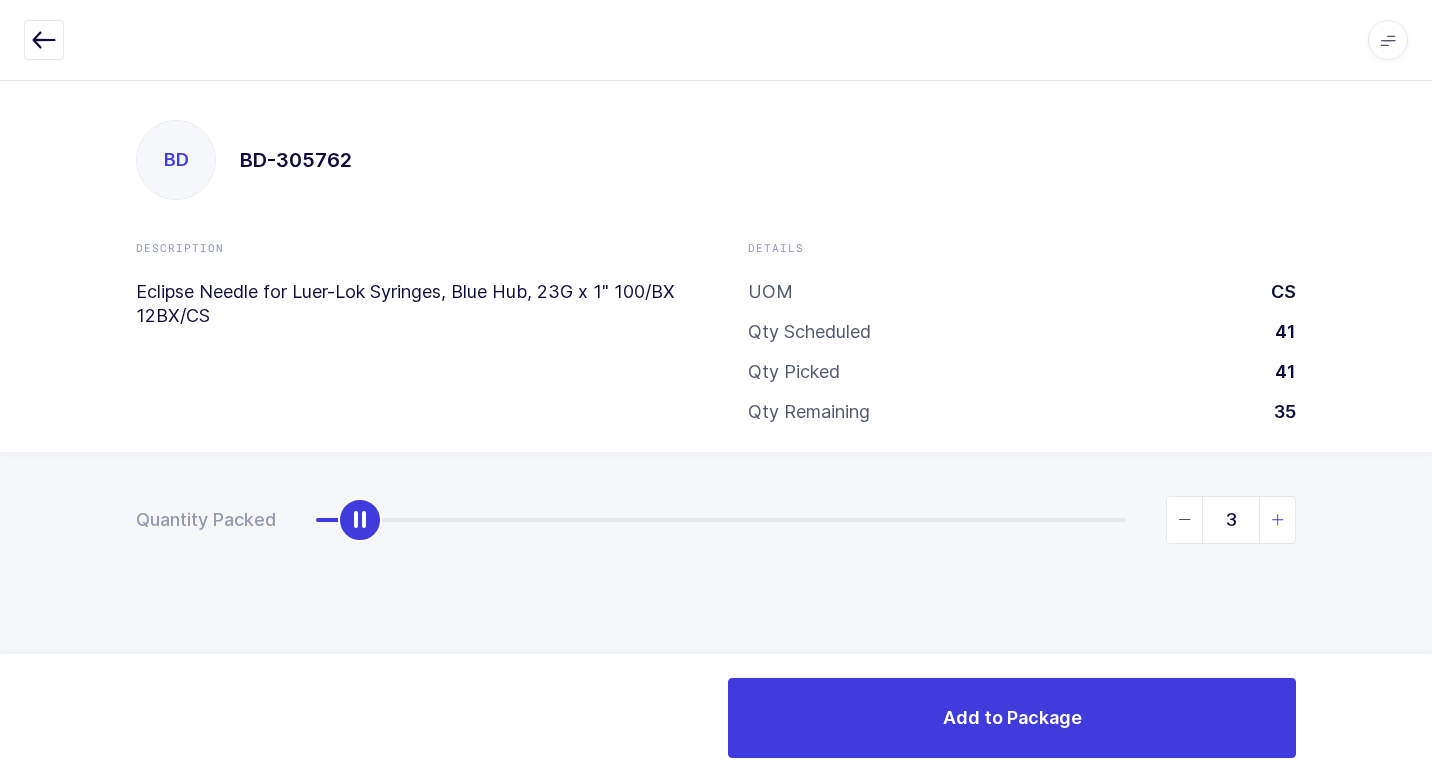 click at bounding box center [1278, 520] 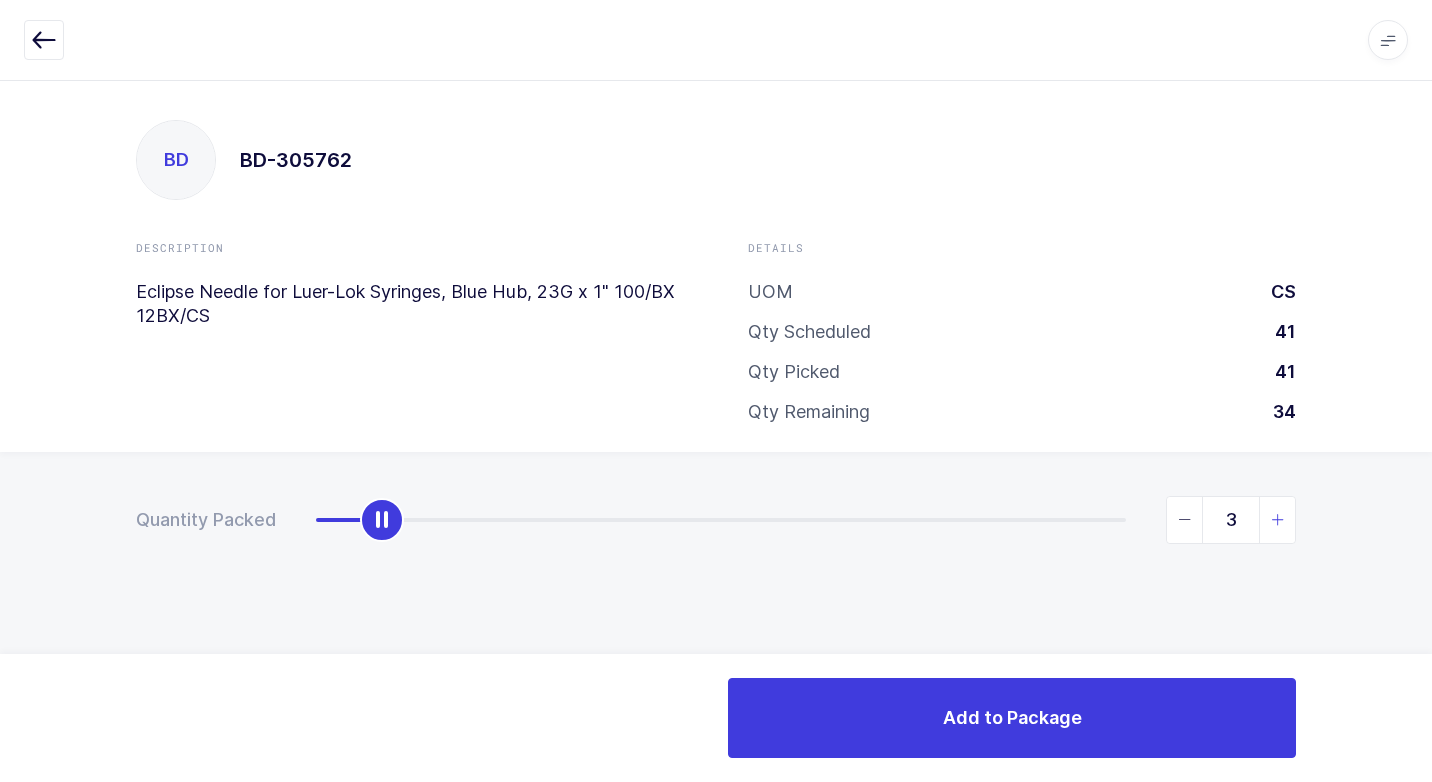 click at bounding box center (1278, 520) 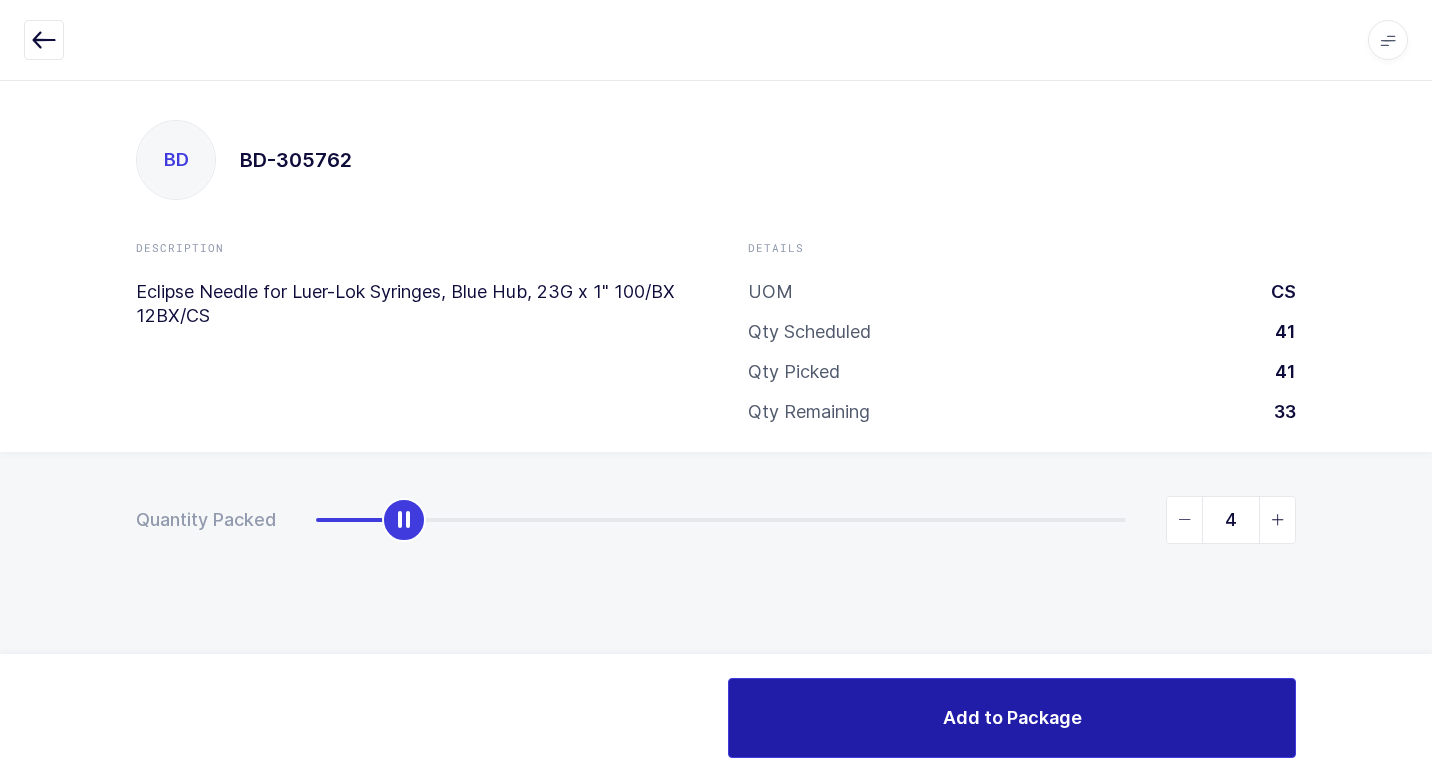 click on "Add to Package" at bounding box center [1012, 717] 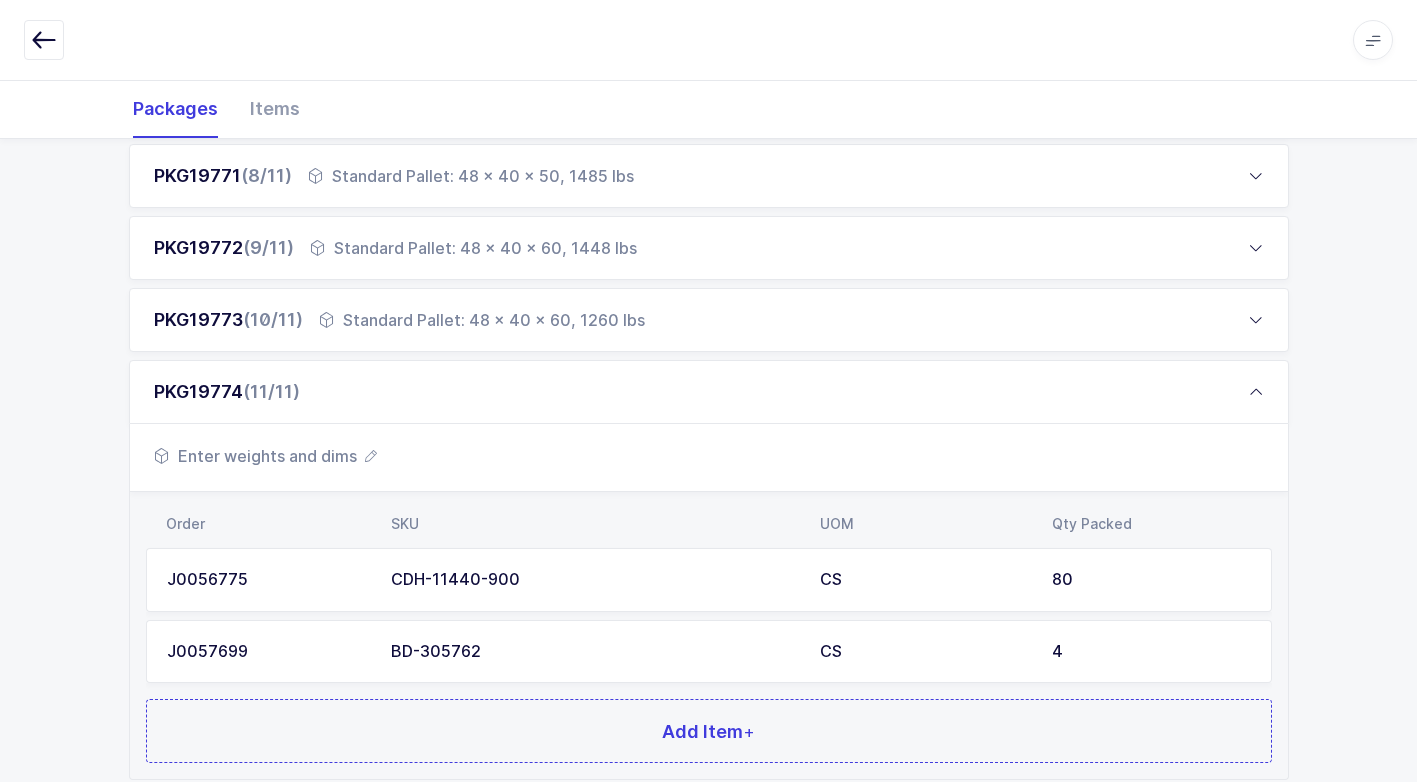 scroll, scrollTop: 944, scrollLeft: 0, axis: vertical 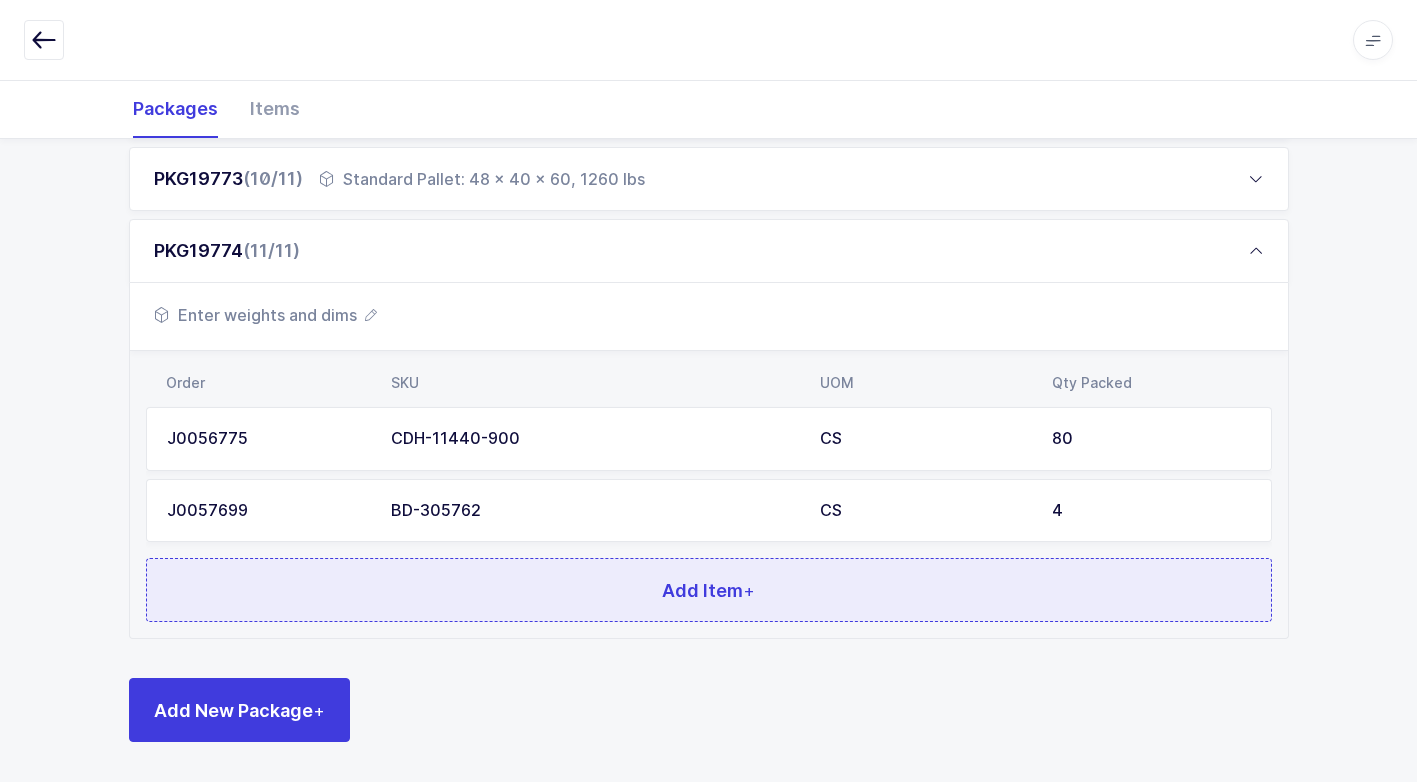 click on "Add Item  +" at bounding box center [709, 590] 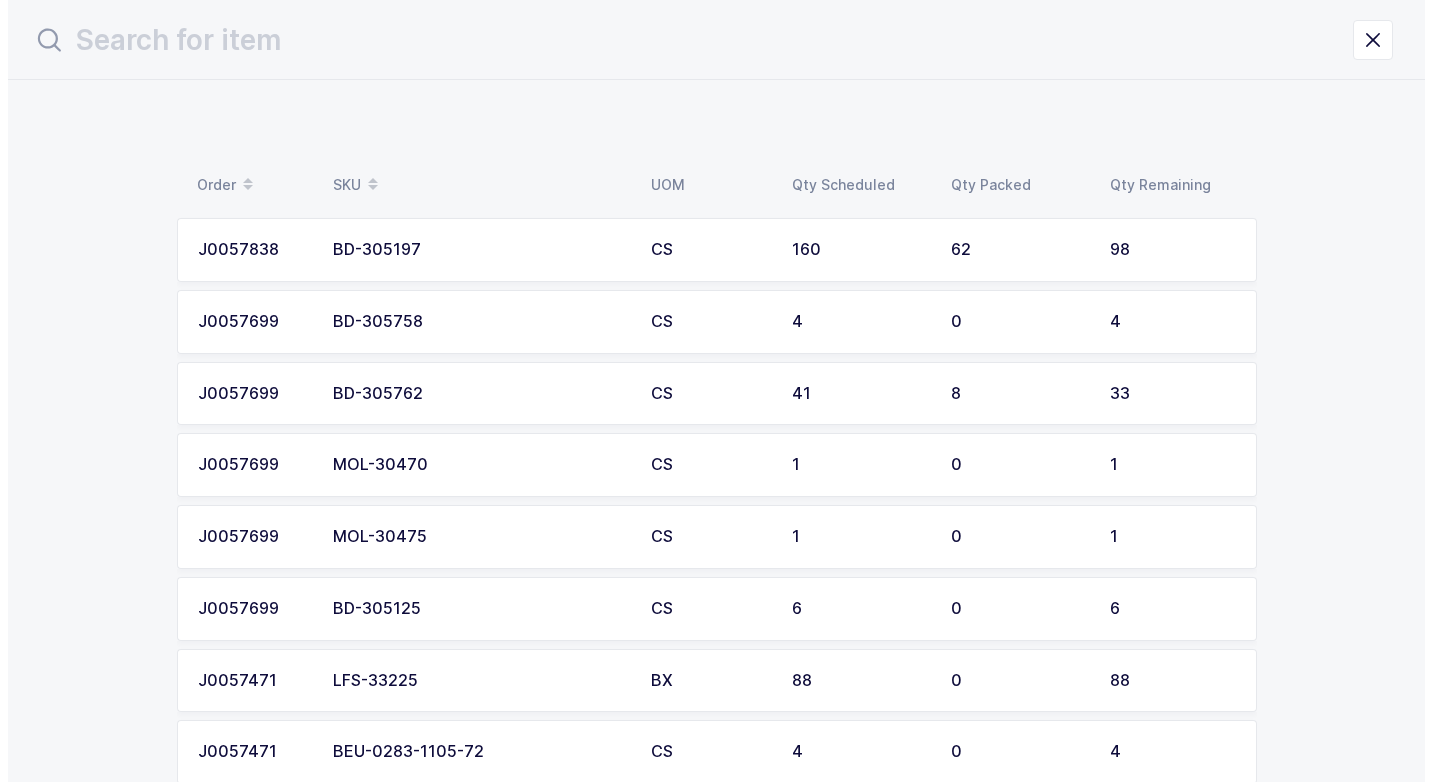 scroll, scrollTop: 0, scrollLeft: 0, axis: both 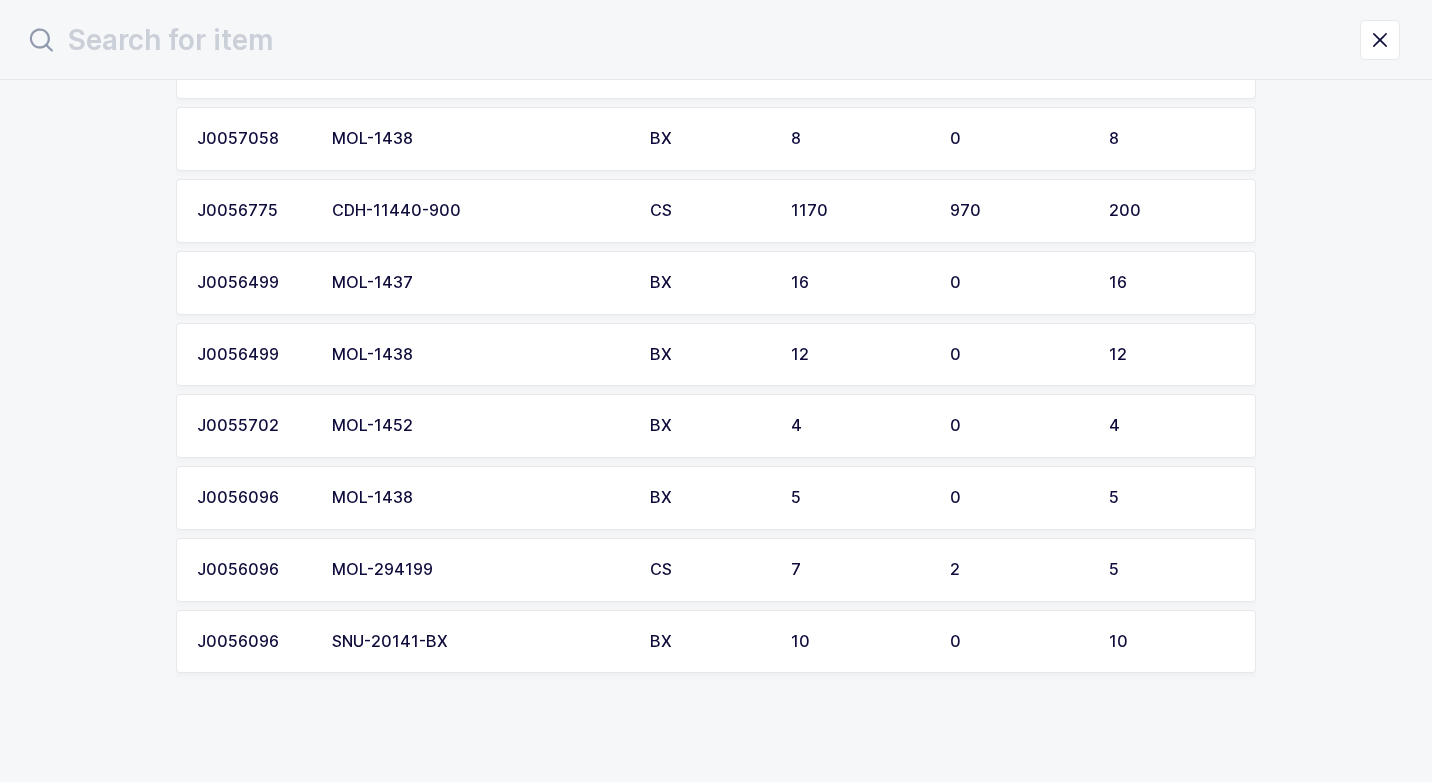 click on "MOL-294199" at bounding box center [479, 570] 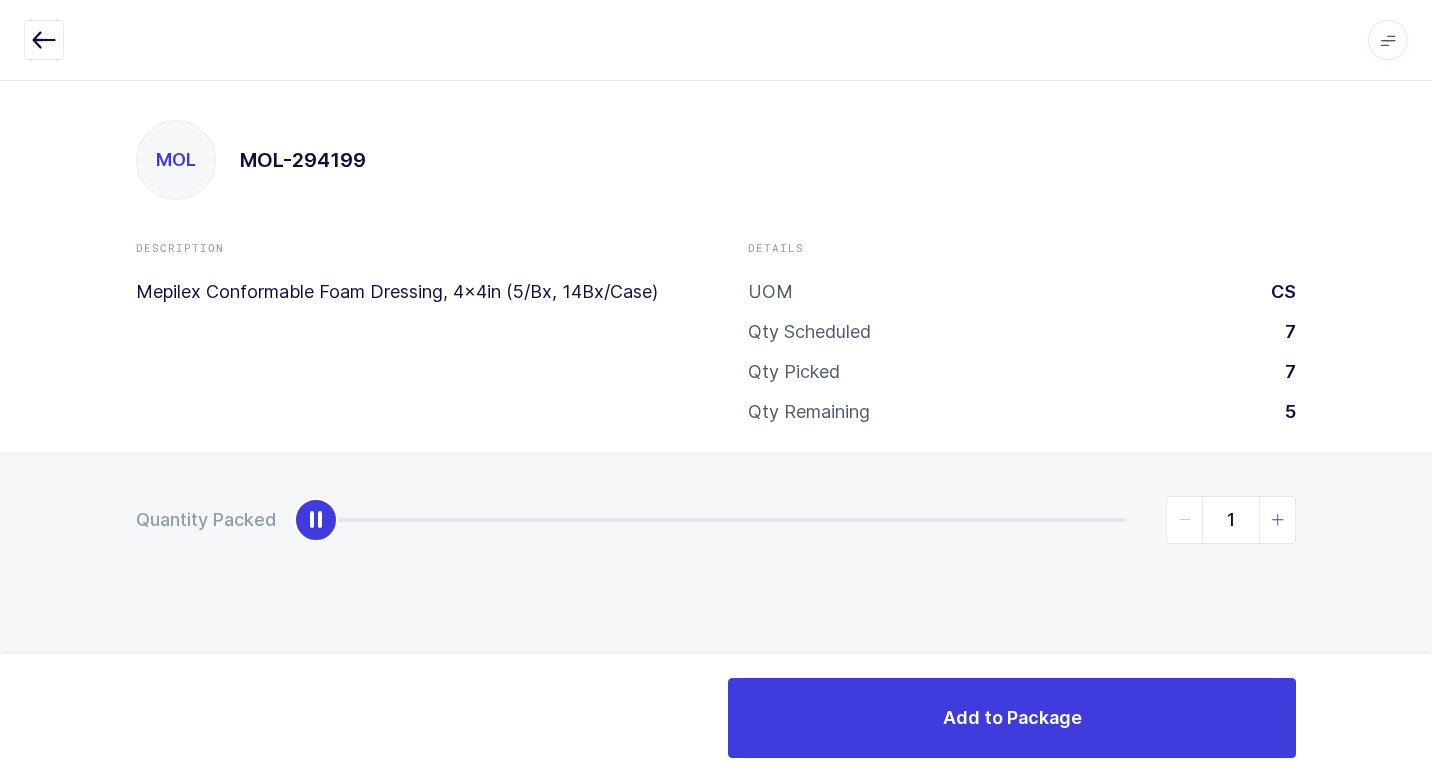 click at bounding box center (1278, 520) 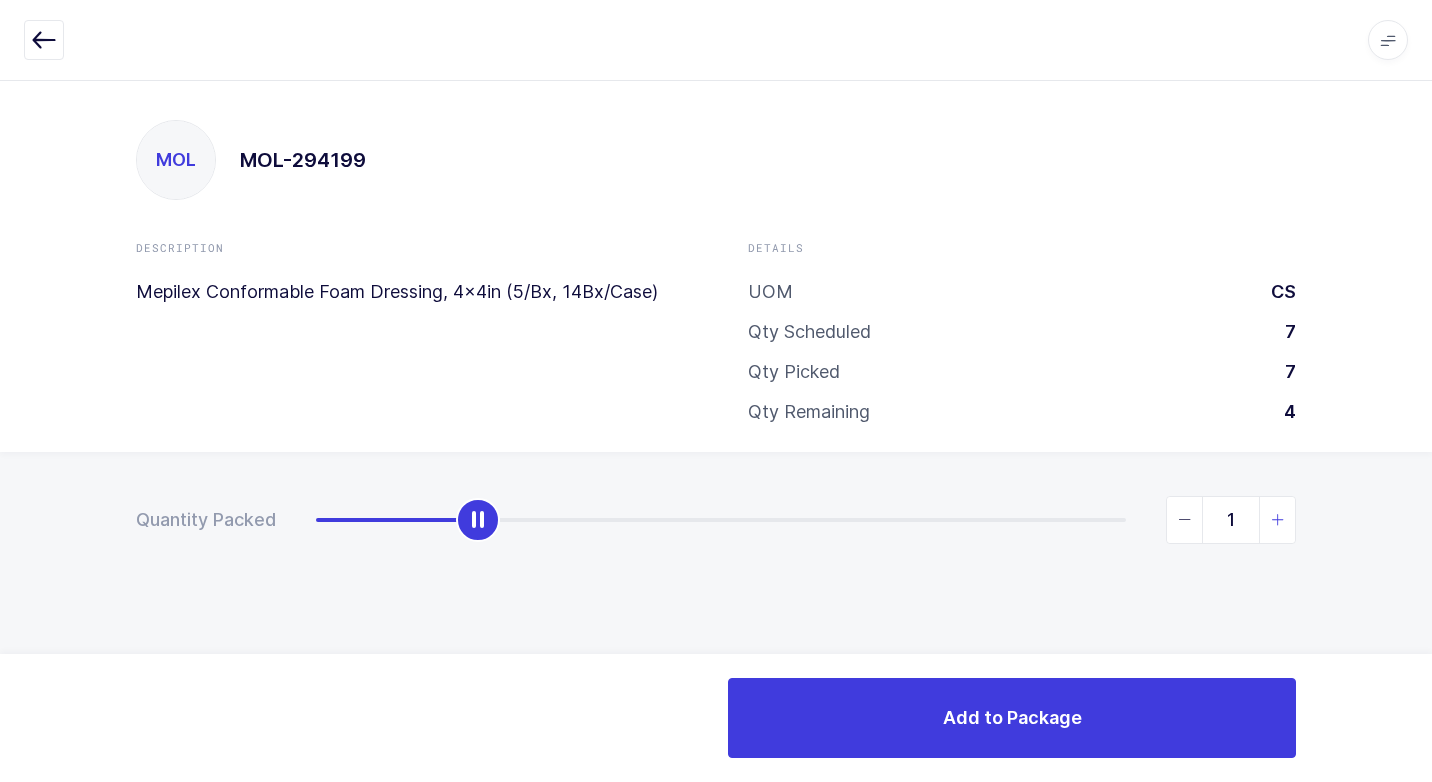 click at bounding box center [1278, 520] 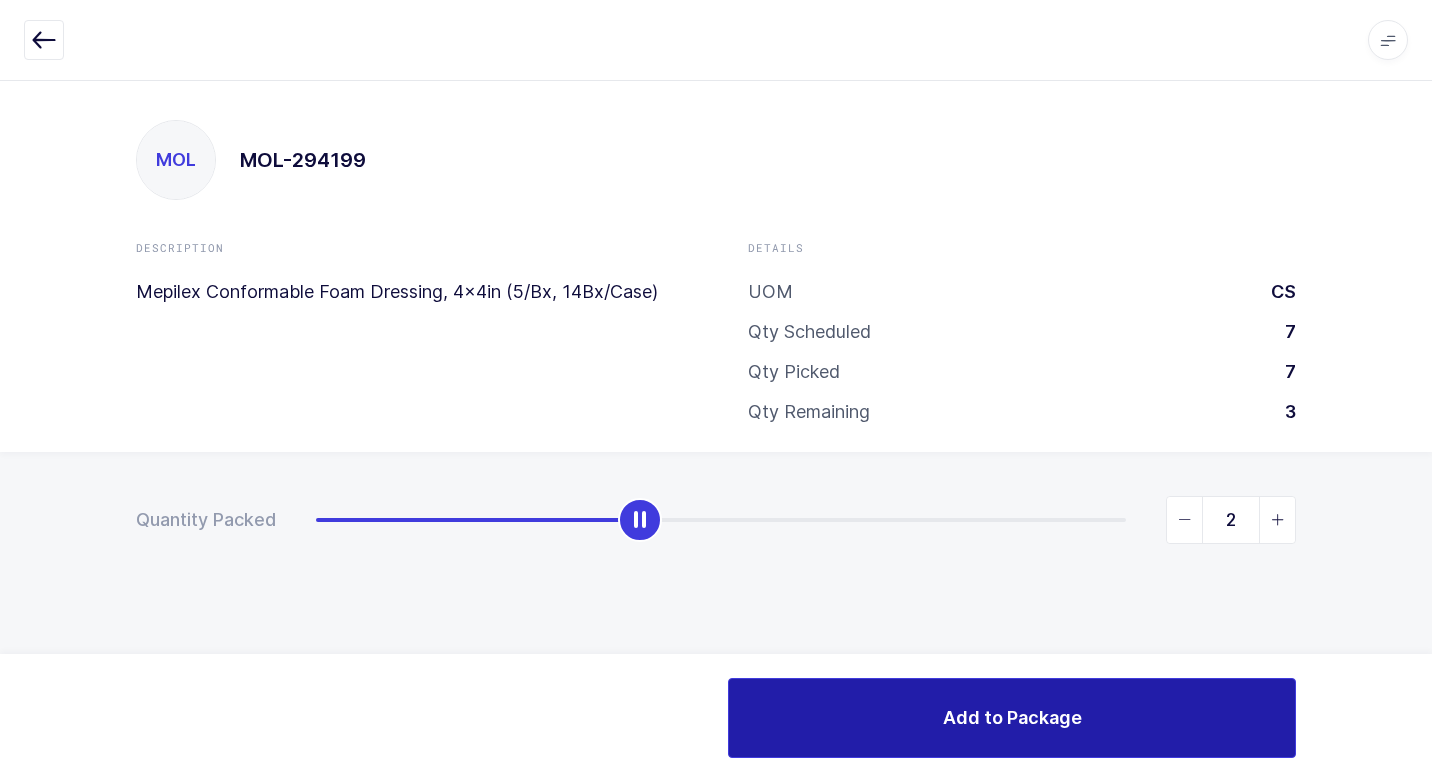 click on "Add to Package" at bounding box center (1012, 718) 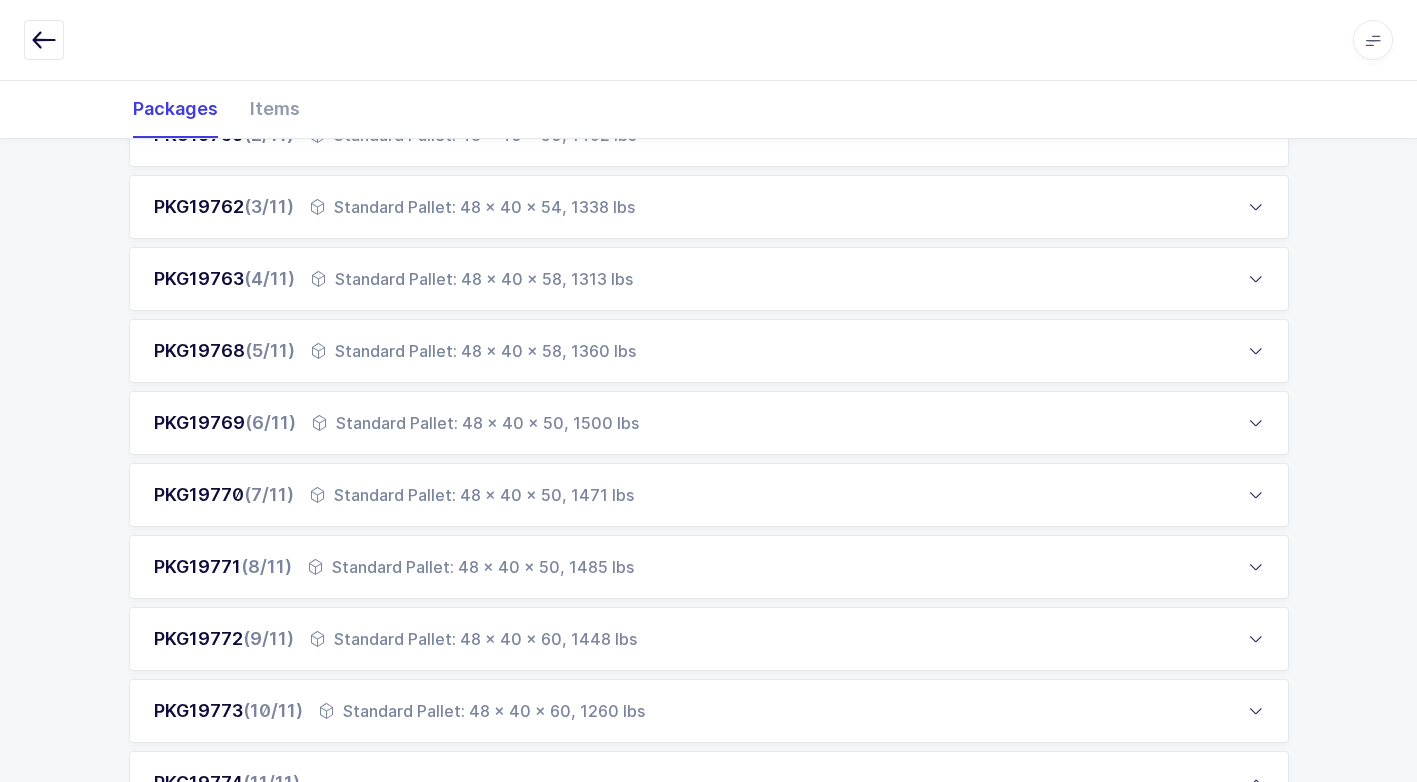 scroll, scrollTop: 800, scrollLeft: 0, axis: vertical 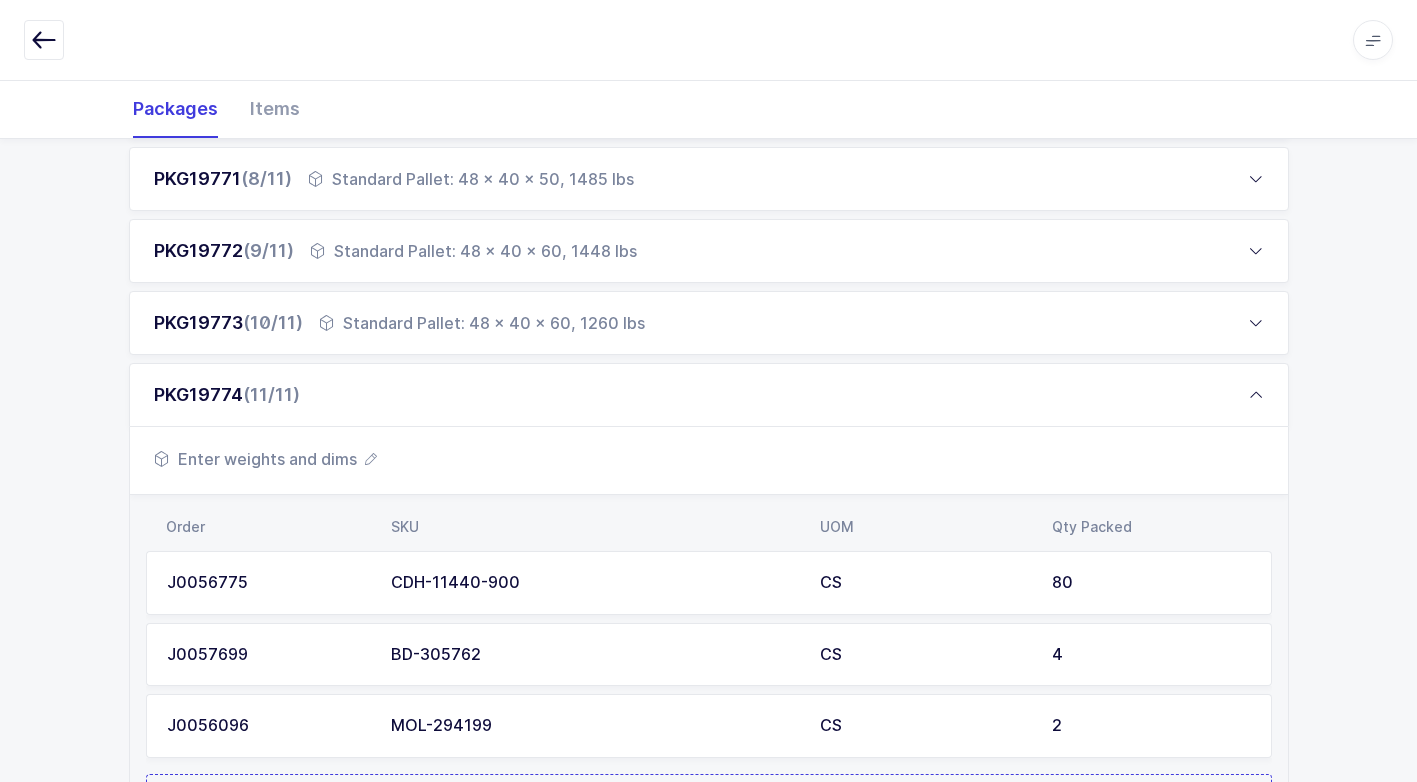 click on "Enter weights and dims" at bounding box center [265, 459] 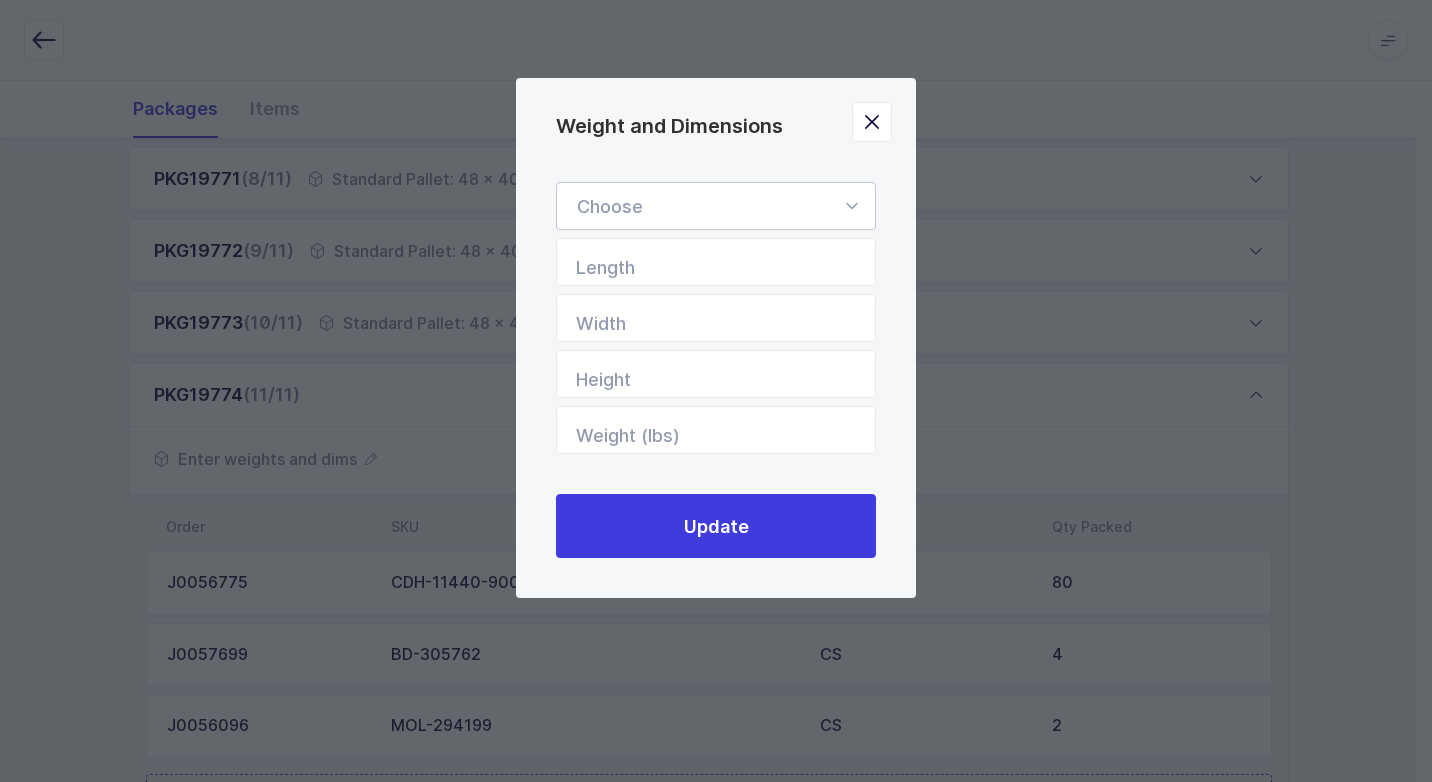 click at bounding box center [851, 206] 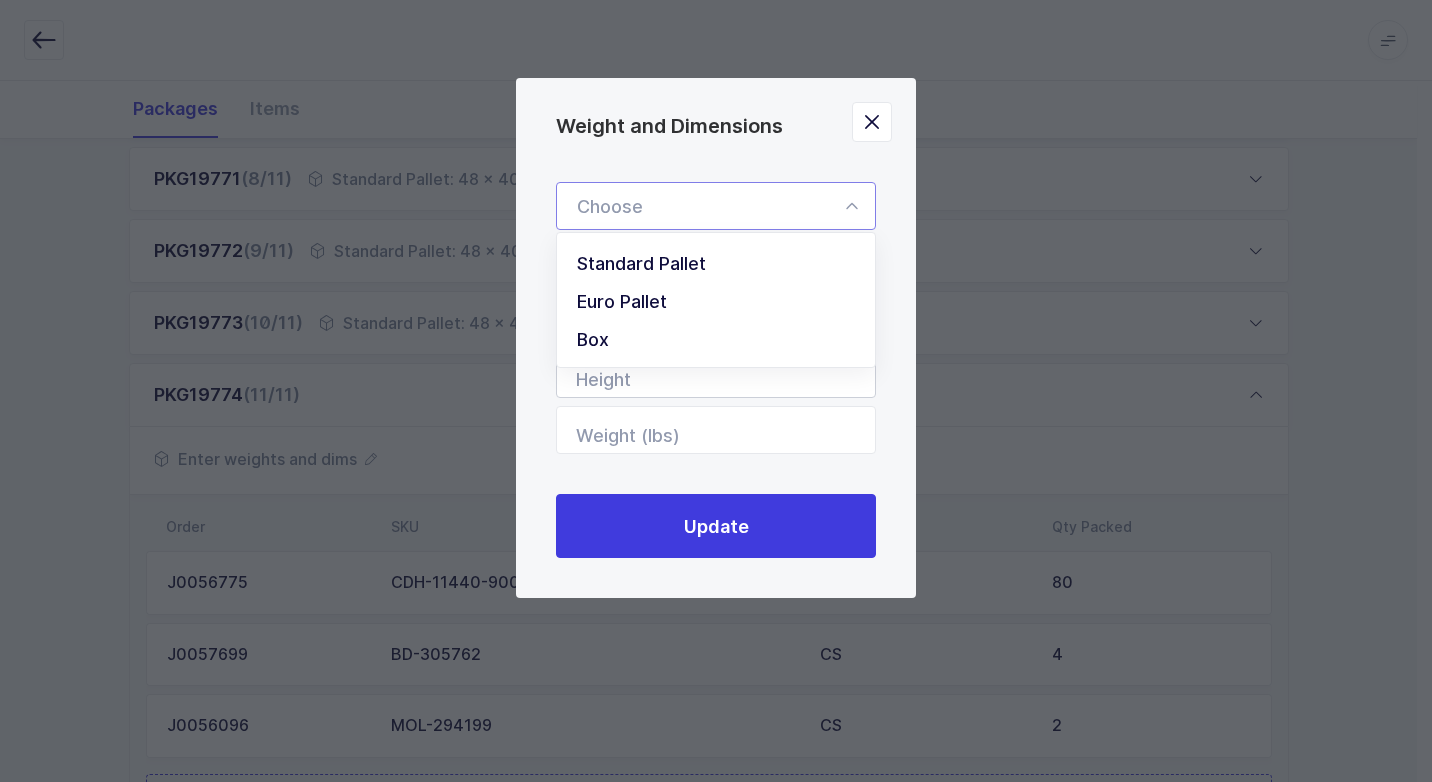 drag, startPoint x: 814, startPoint y: 252, endPoint x: 855, endPoint y: 377, distance: 131.55228 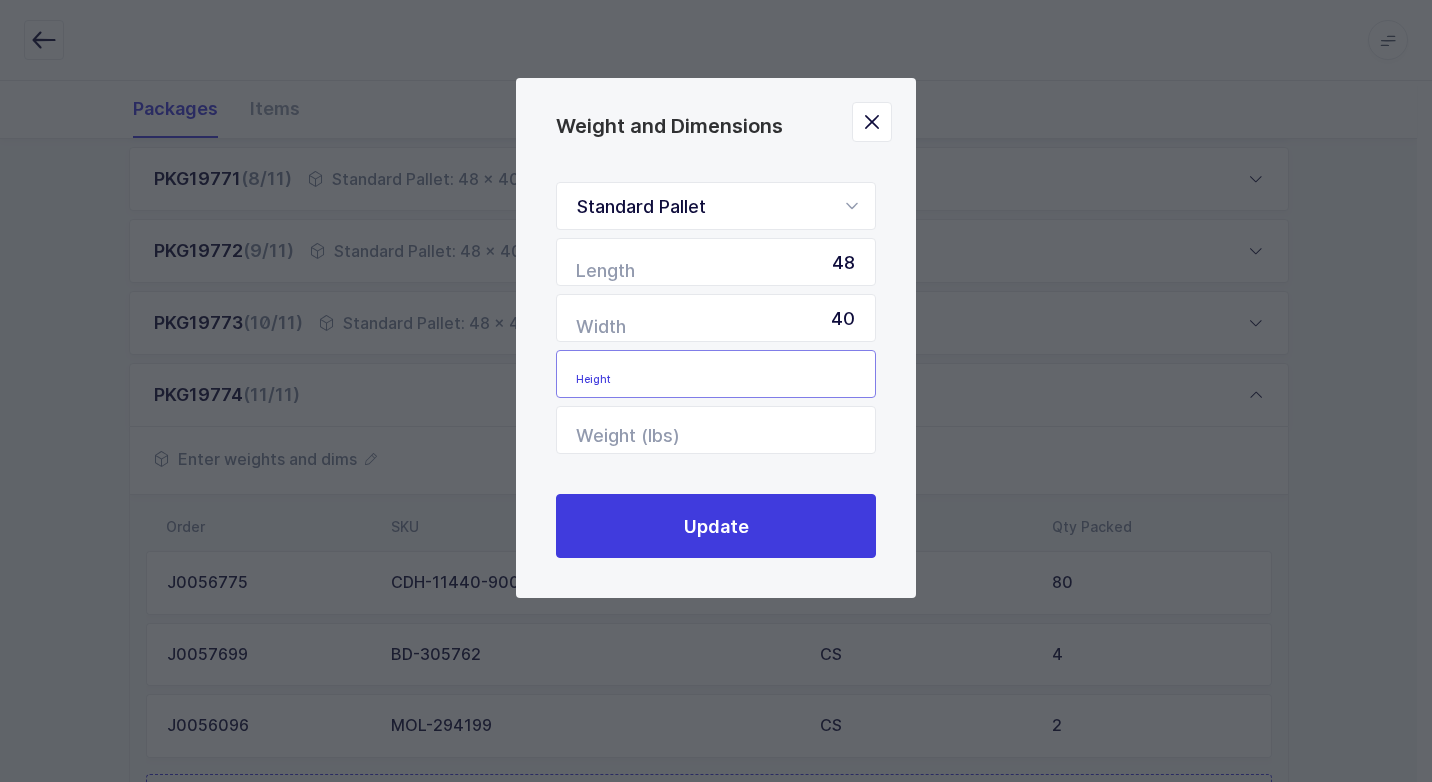 click at bounding box center [716, 374] 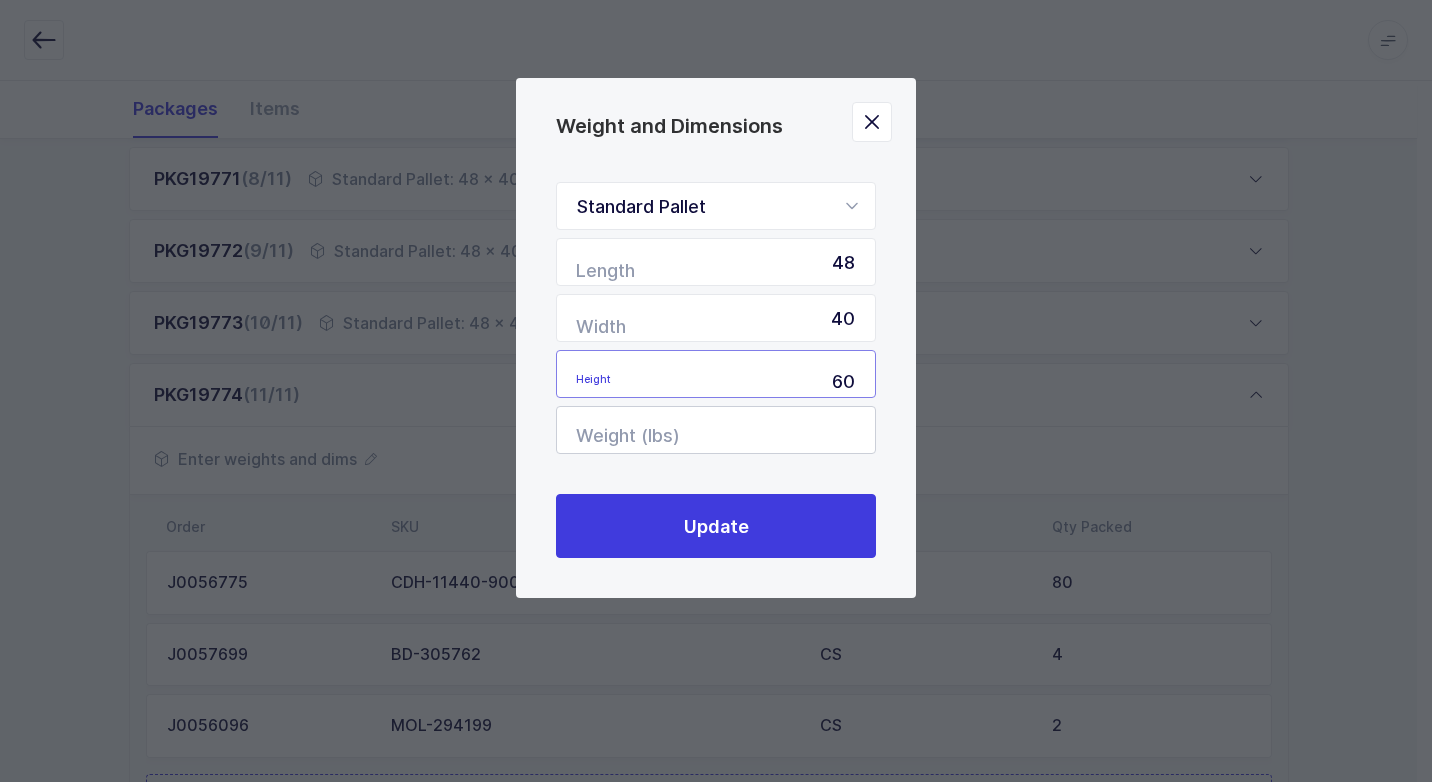 type on "60" 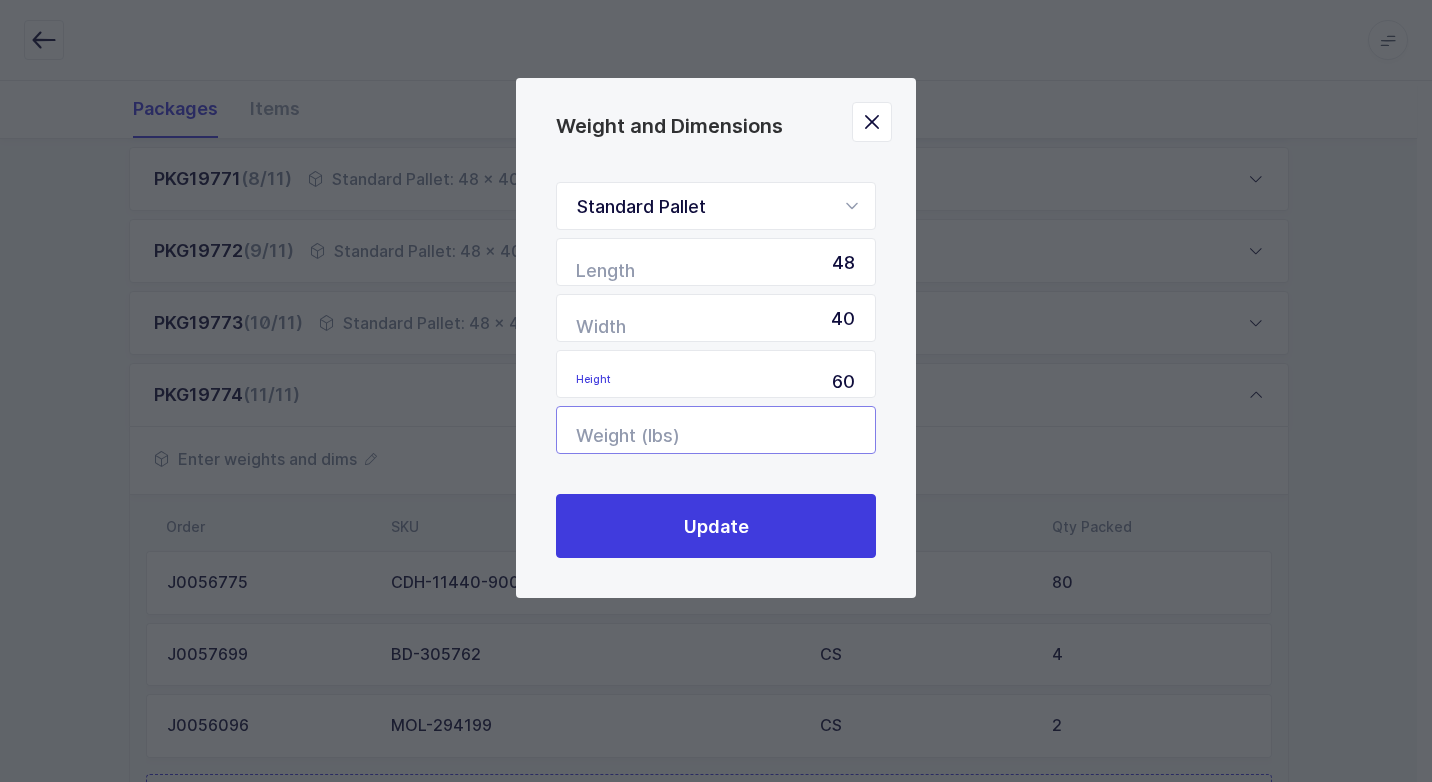 click at bounding box center (716, 430) 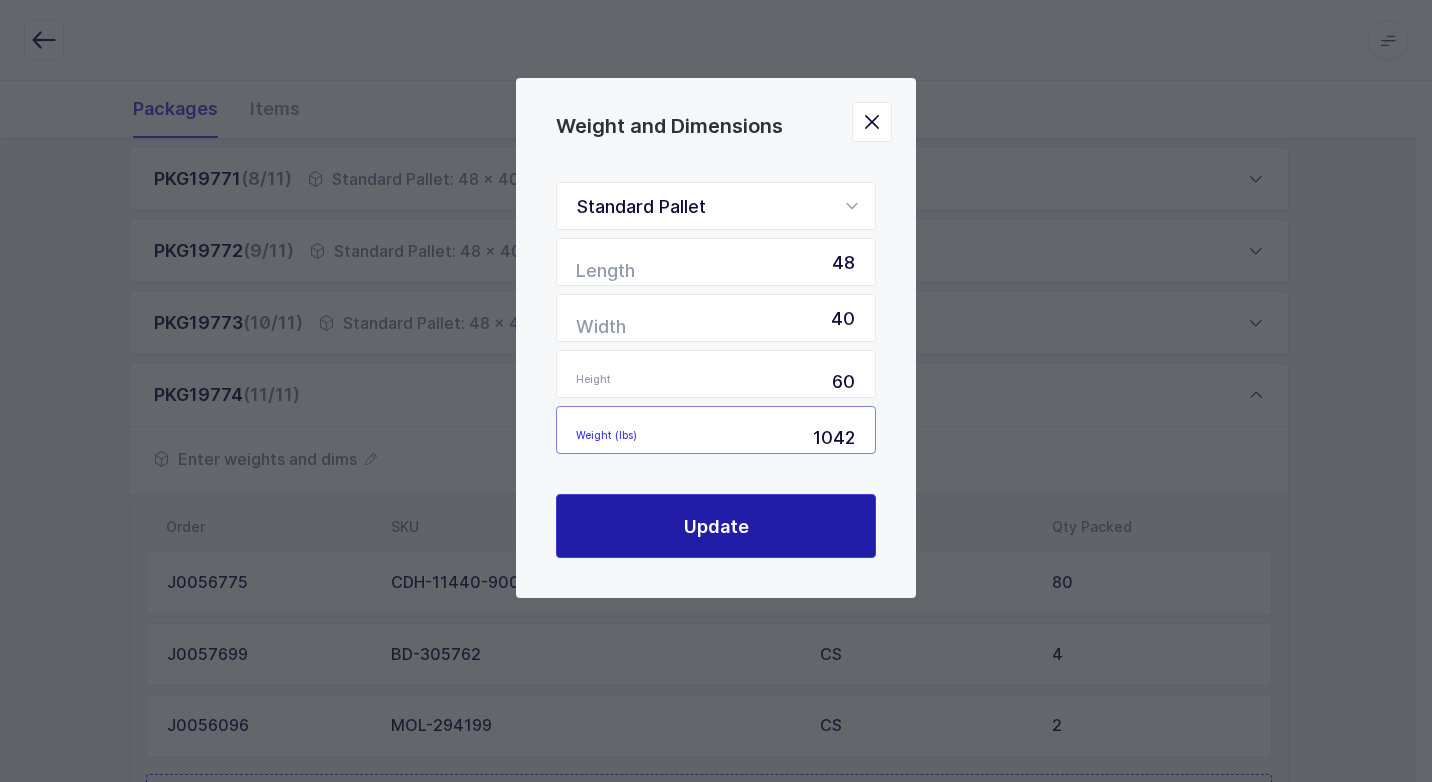 type on "1042" 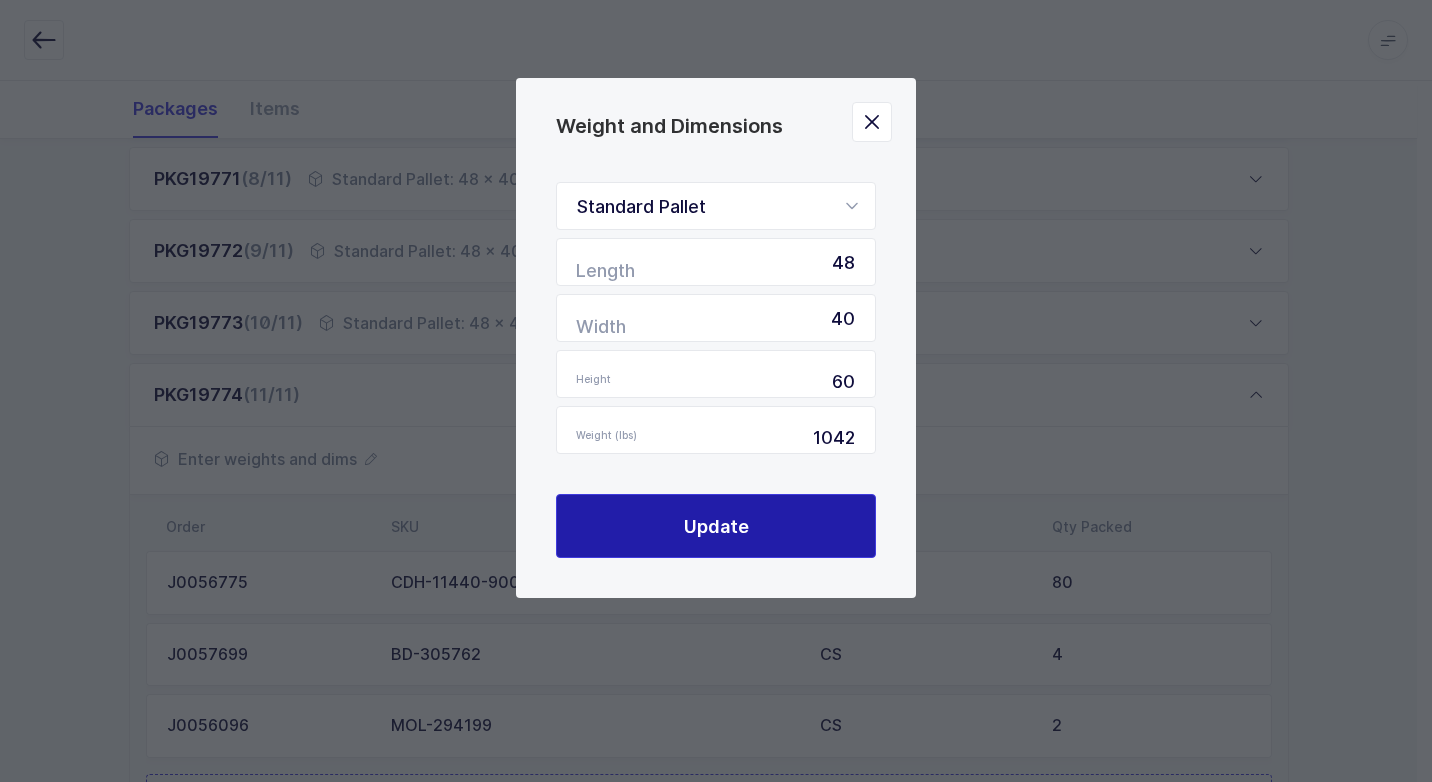 click on "Update" at bounding box center [716, 526] 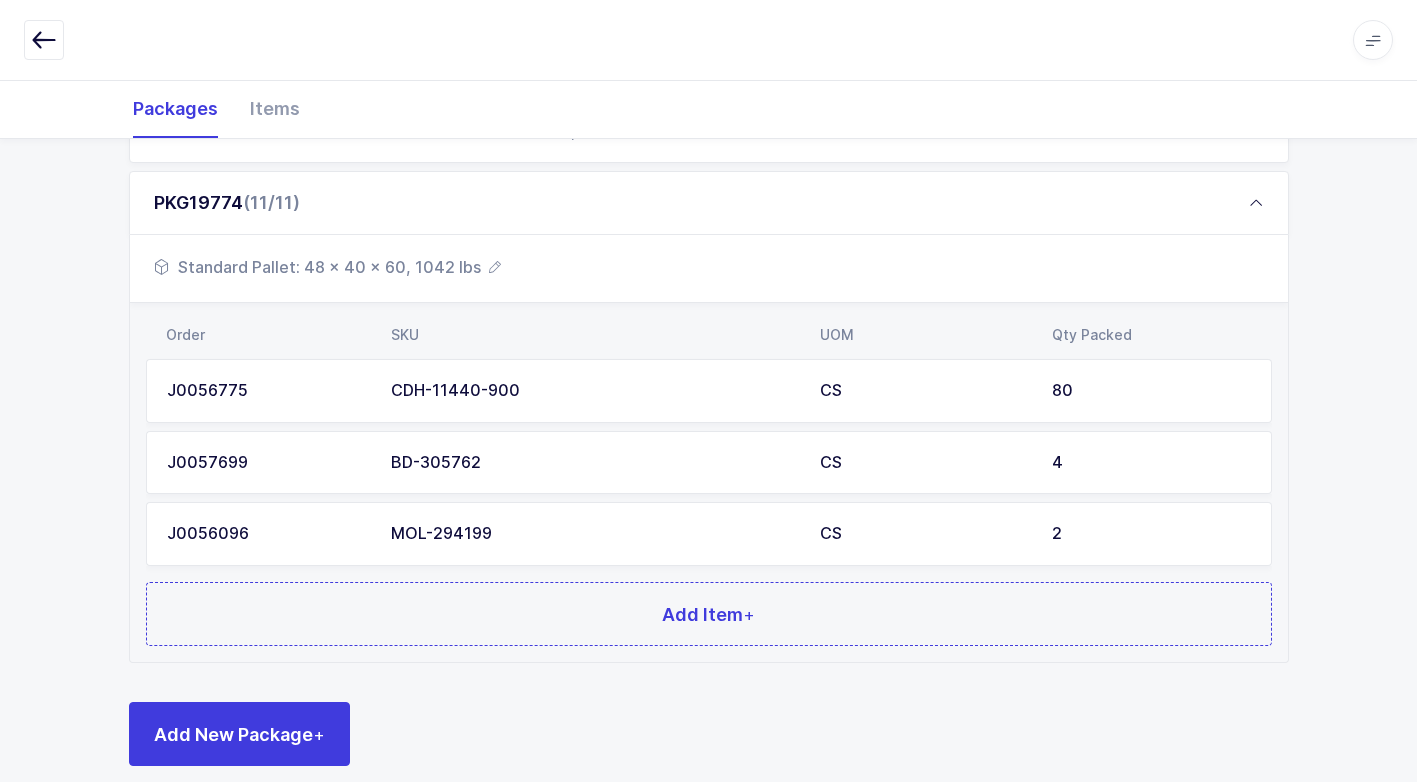 scroll, scrollTop: 1016, scrollLeft: 0, axis: vertical 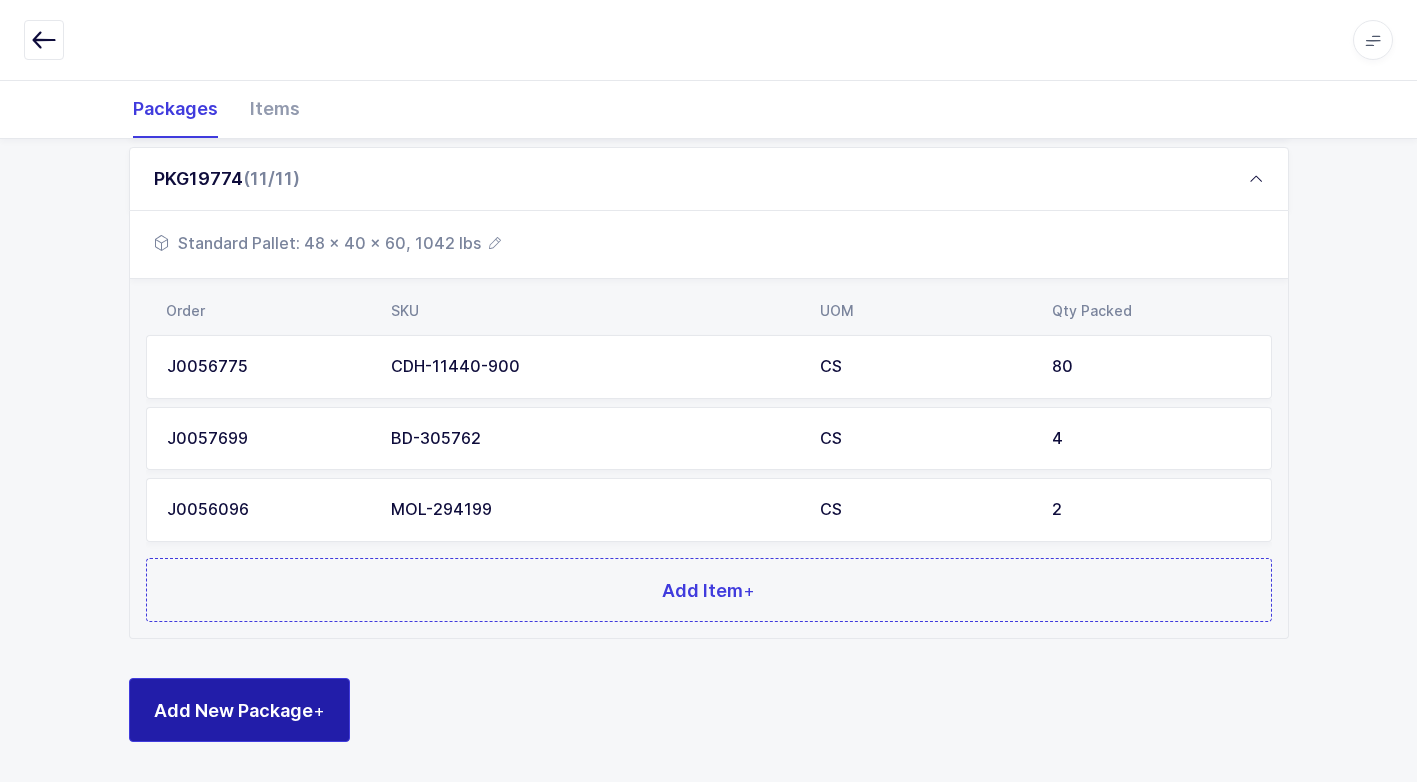click on "Add New Package  +" at bounding box center [239, 710] 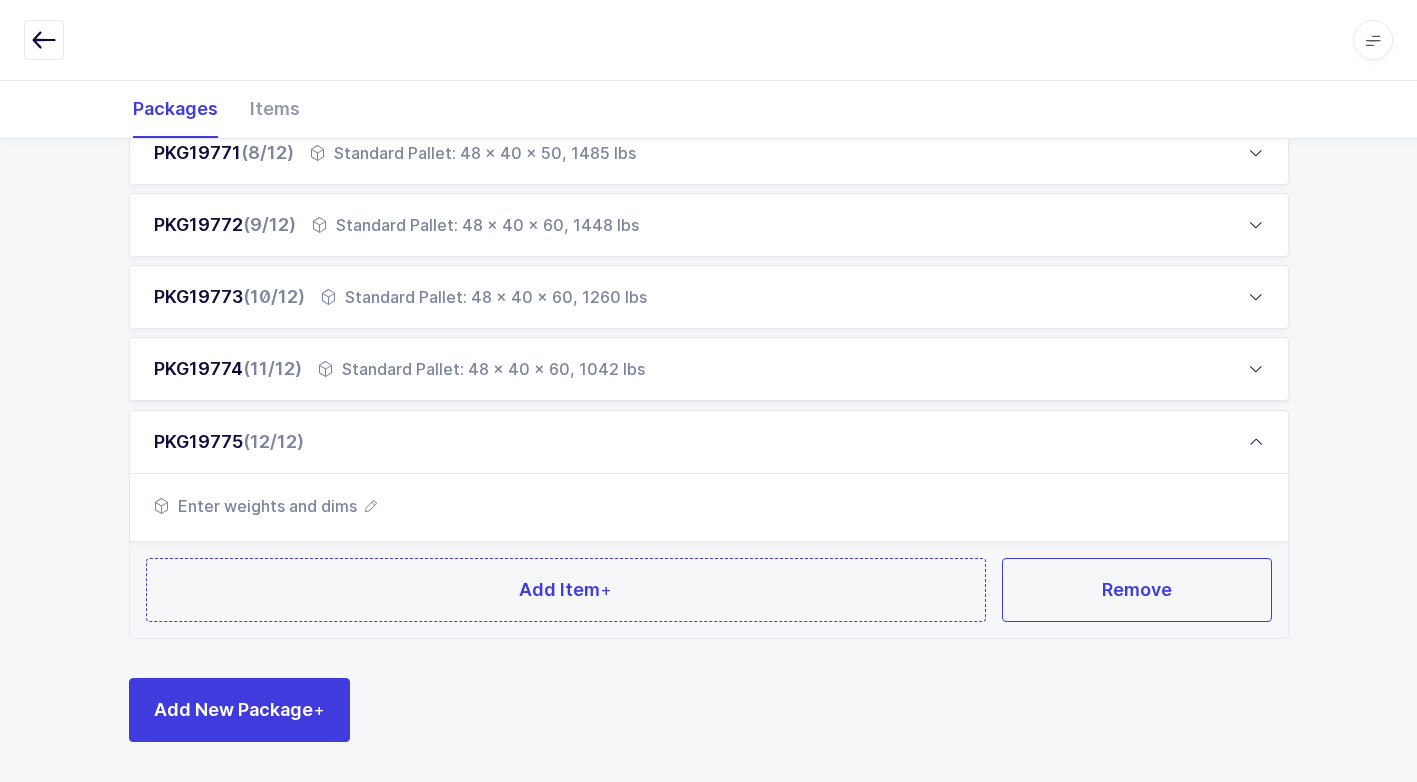 scroll, scrollTop: 825, scrollLeft: 0, axis: vertical 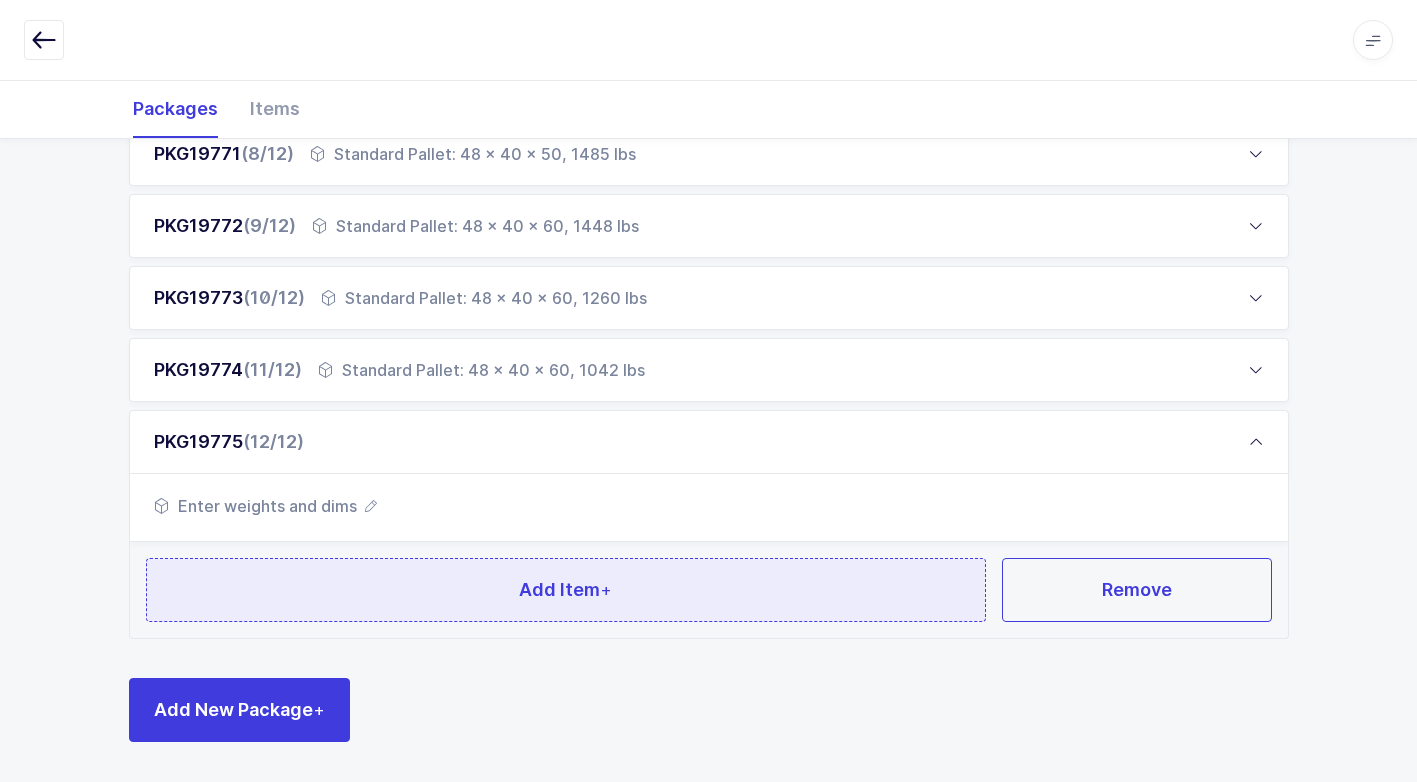 click on "Add Item  +" at bounding box center (566, 590) 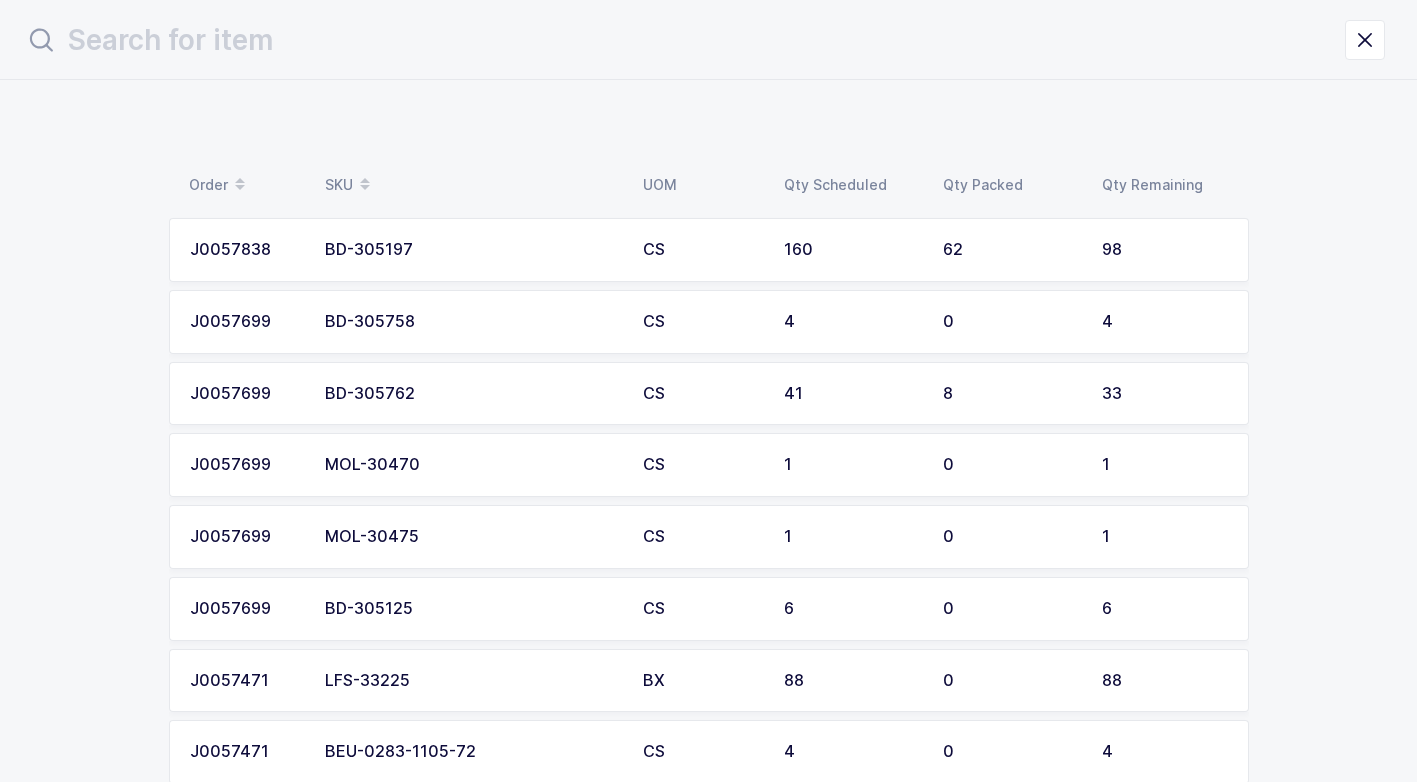scroll, scrollTop: 0, scrollLeft: 0, axis: both 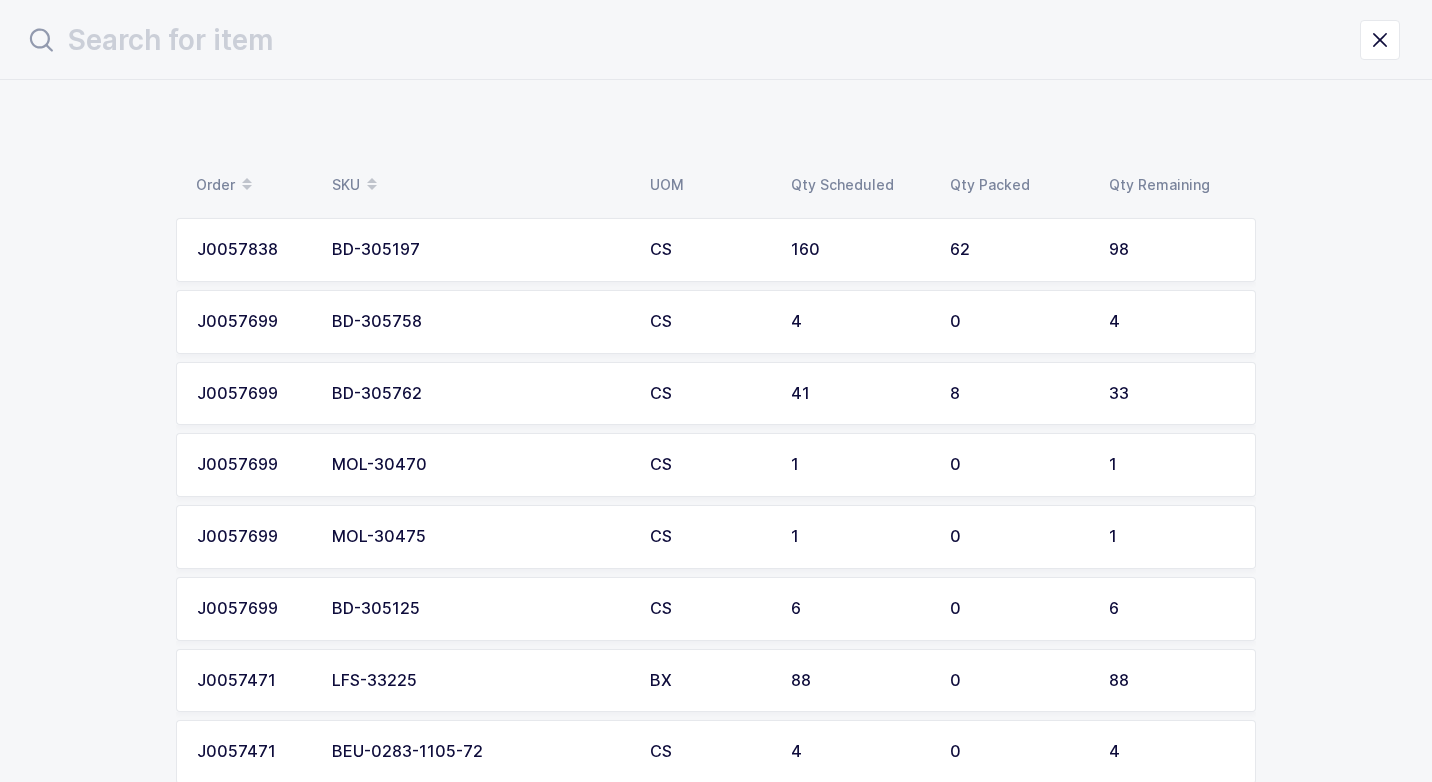 click on "BD-305762" at bounding box center [479, 394] 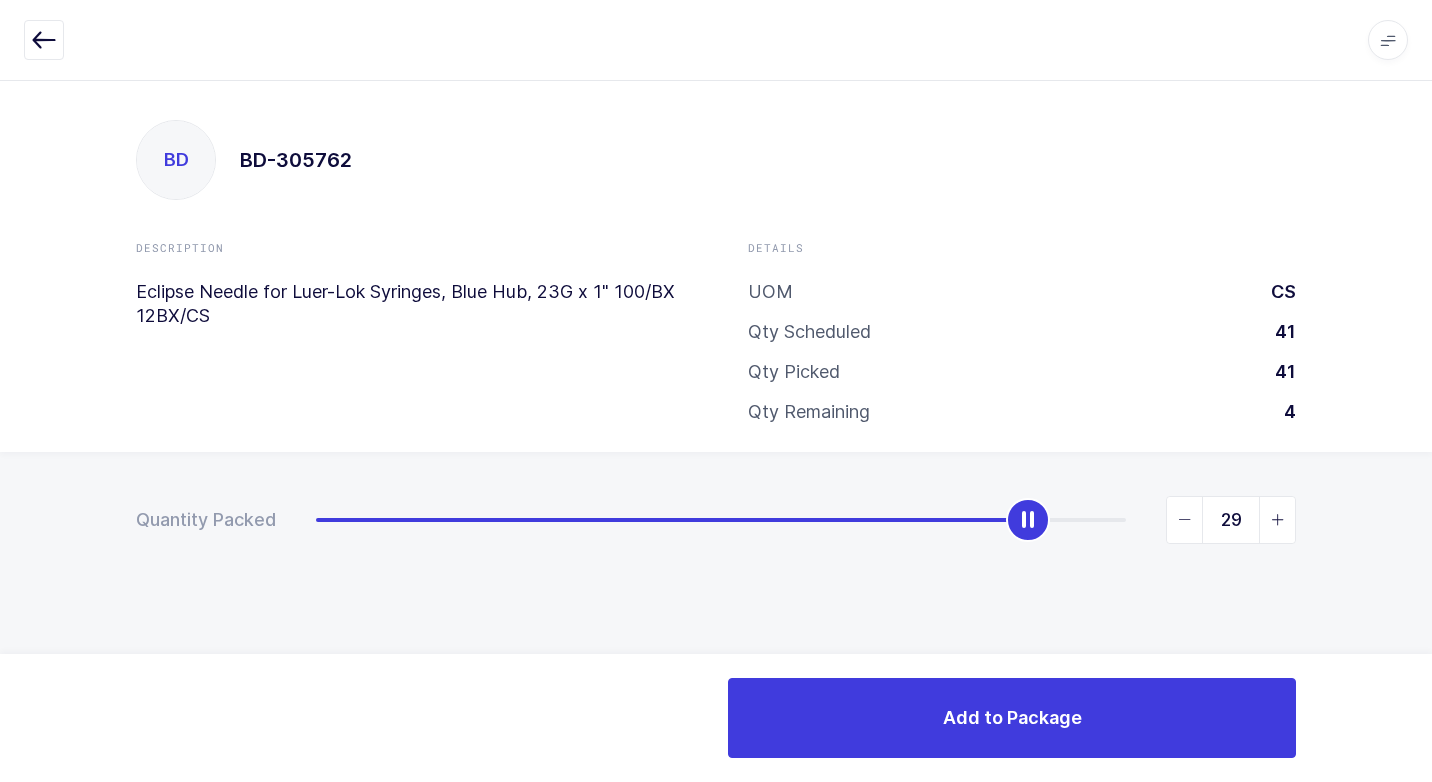 type on "30" 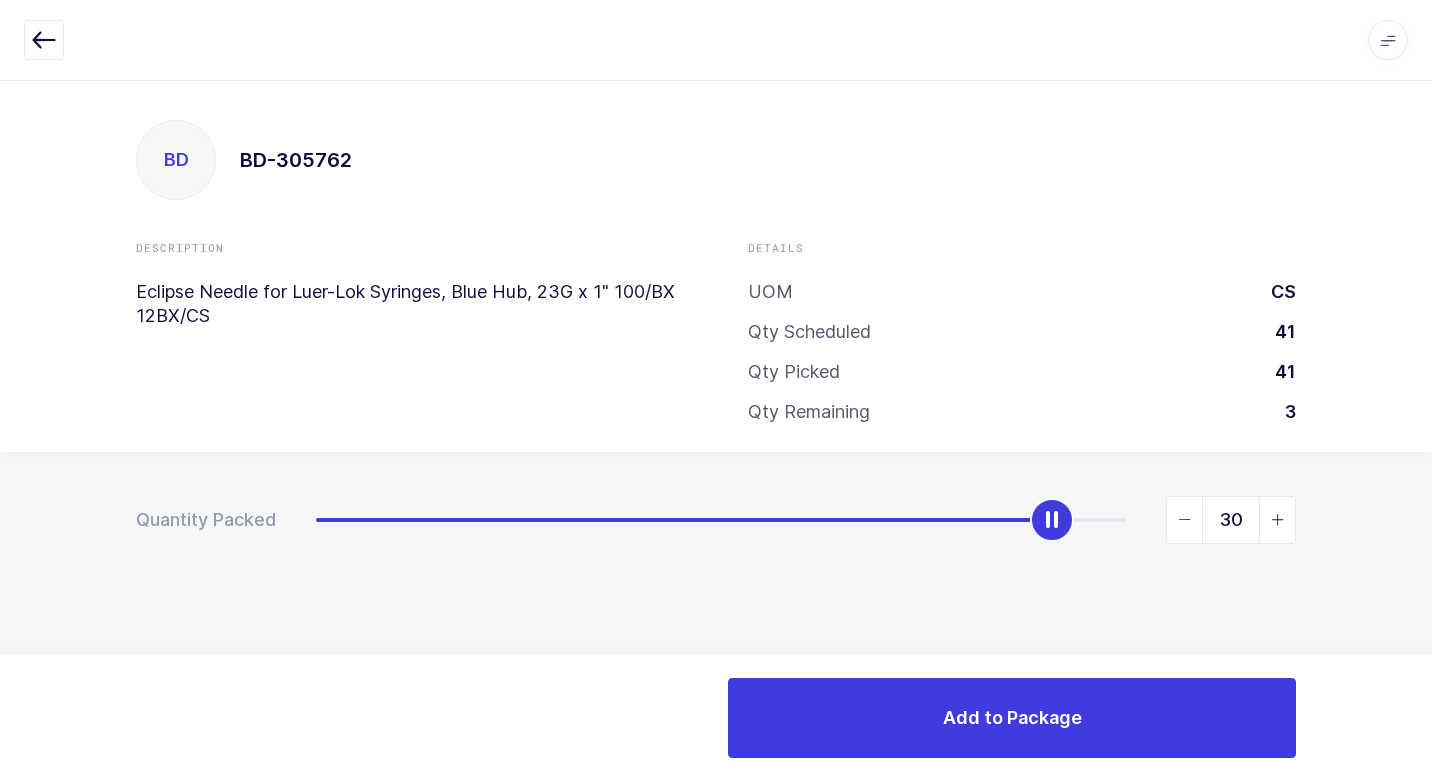drag, startPoint x: 317, startPoint y: 529, endPoint x: 1054, endPoint y: 610, distance: 741.4378 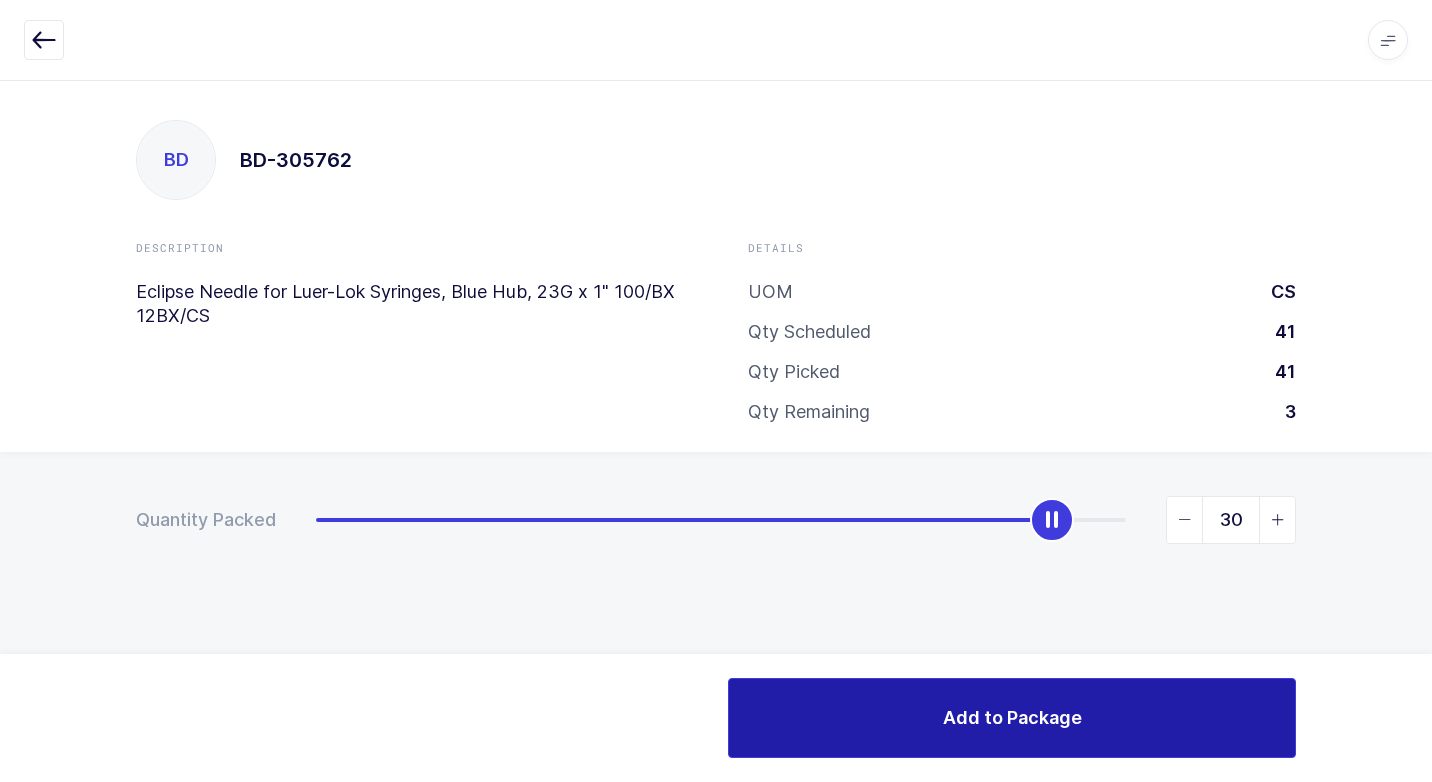 click on "Add to Package" at bounding box center (1012, 717) 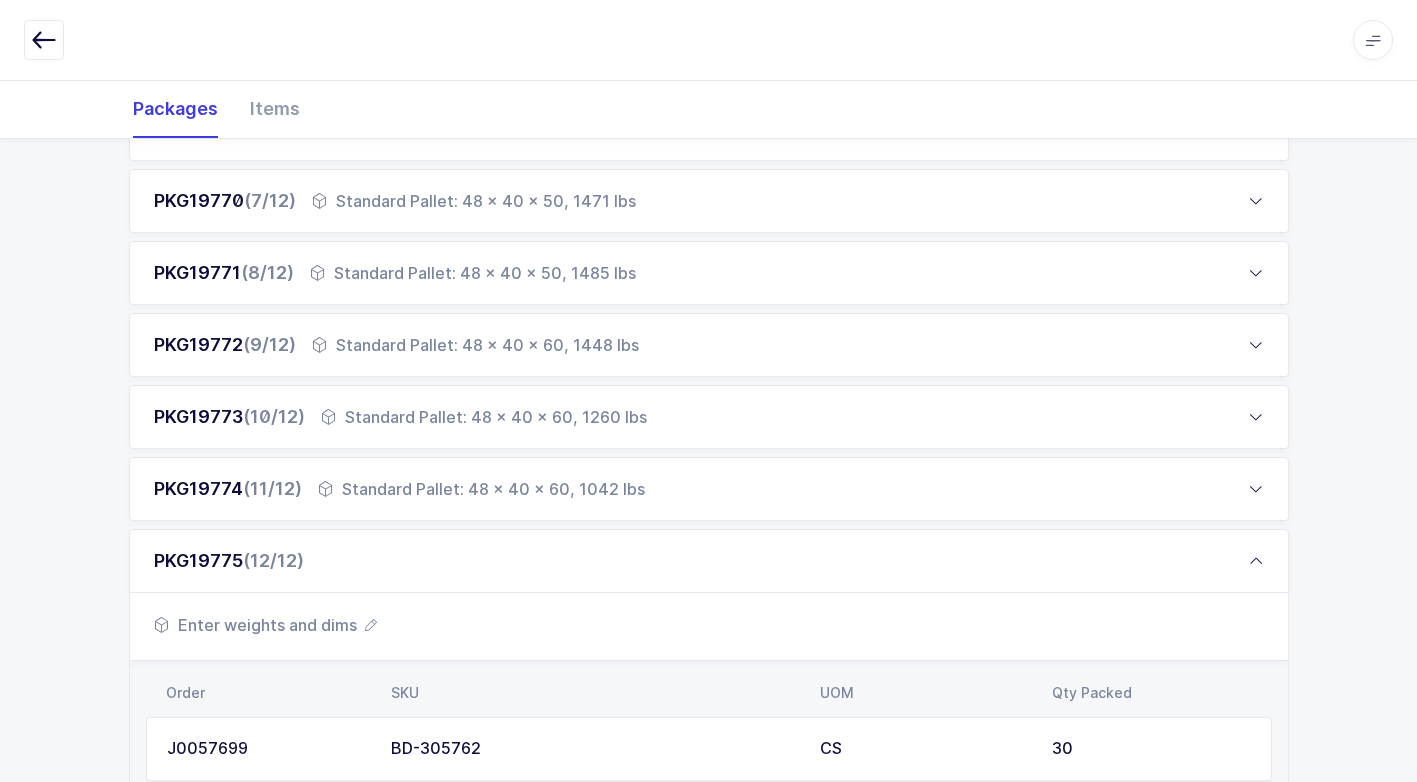 scroll, scrollTop: 945, scrollLeft: 0, axis: vertical 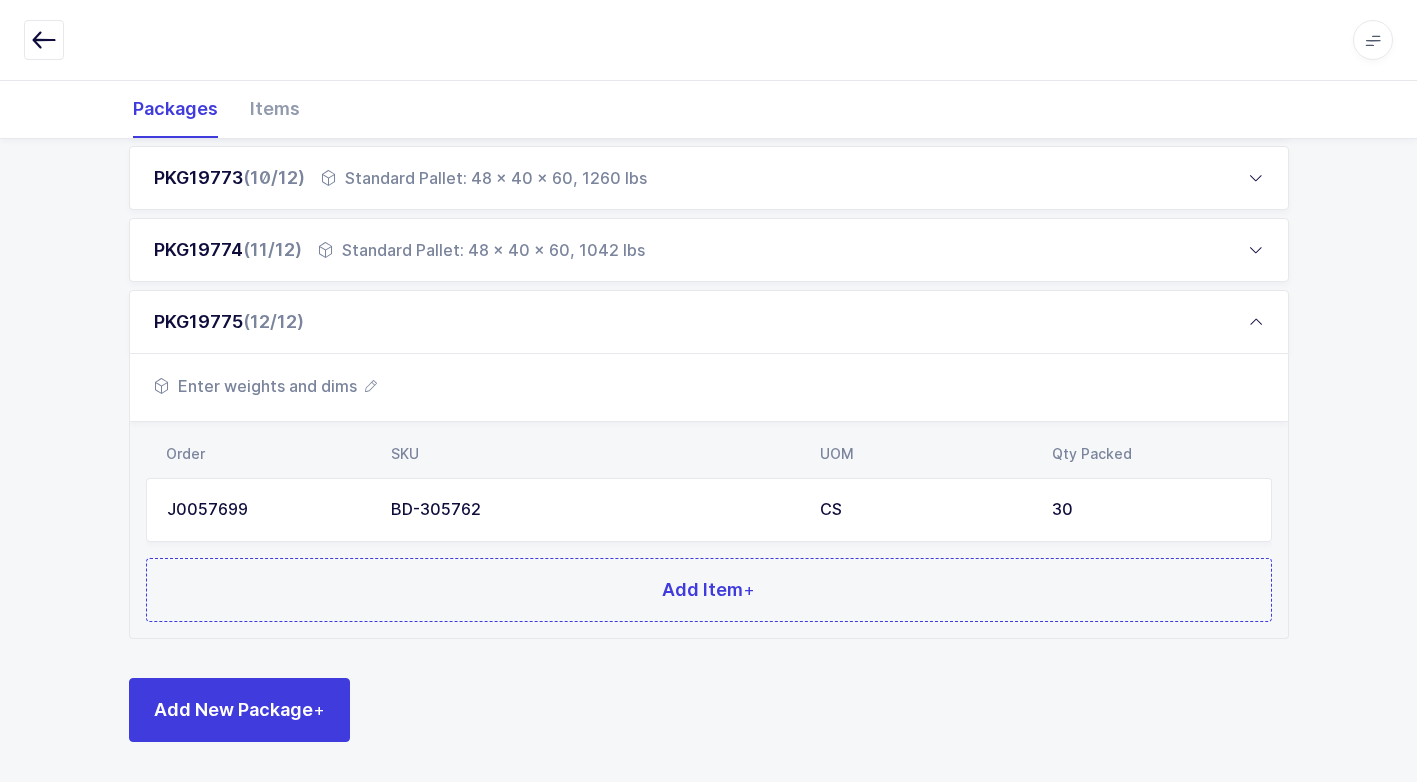 click on "Enter weights and dims" at bounding box center [265, 386] 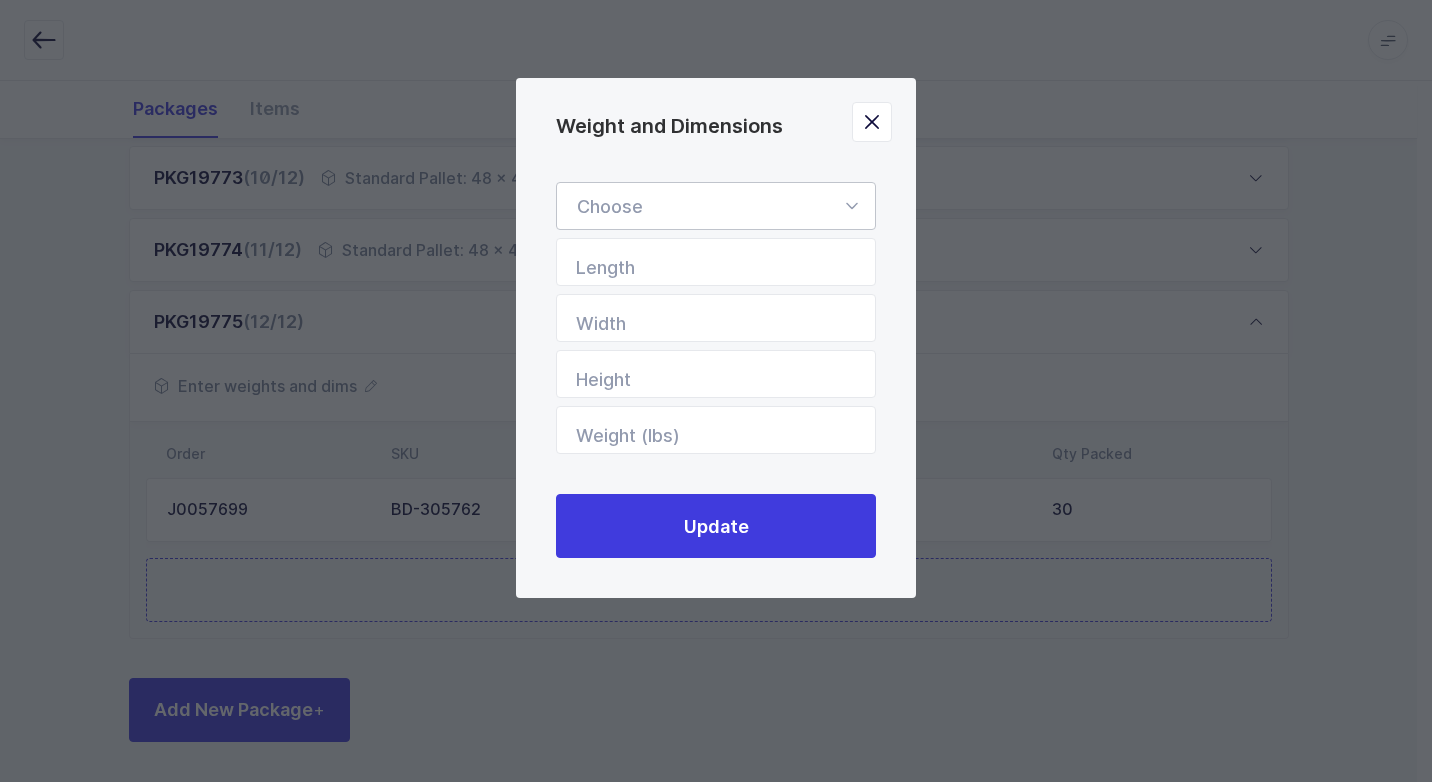 click at bounding box center [851, 206] 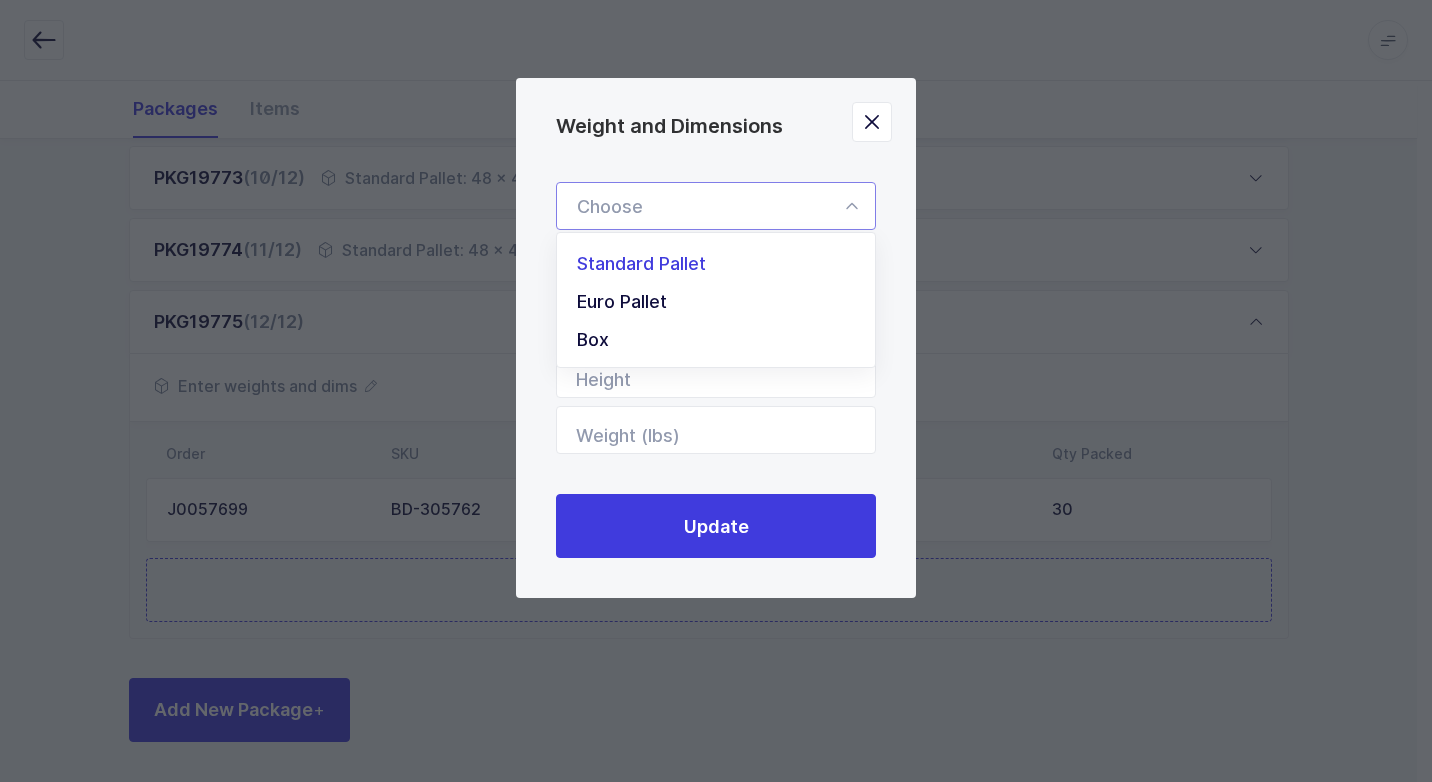 click on "Standard Pallet" at bounding box center [723, 264] 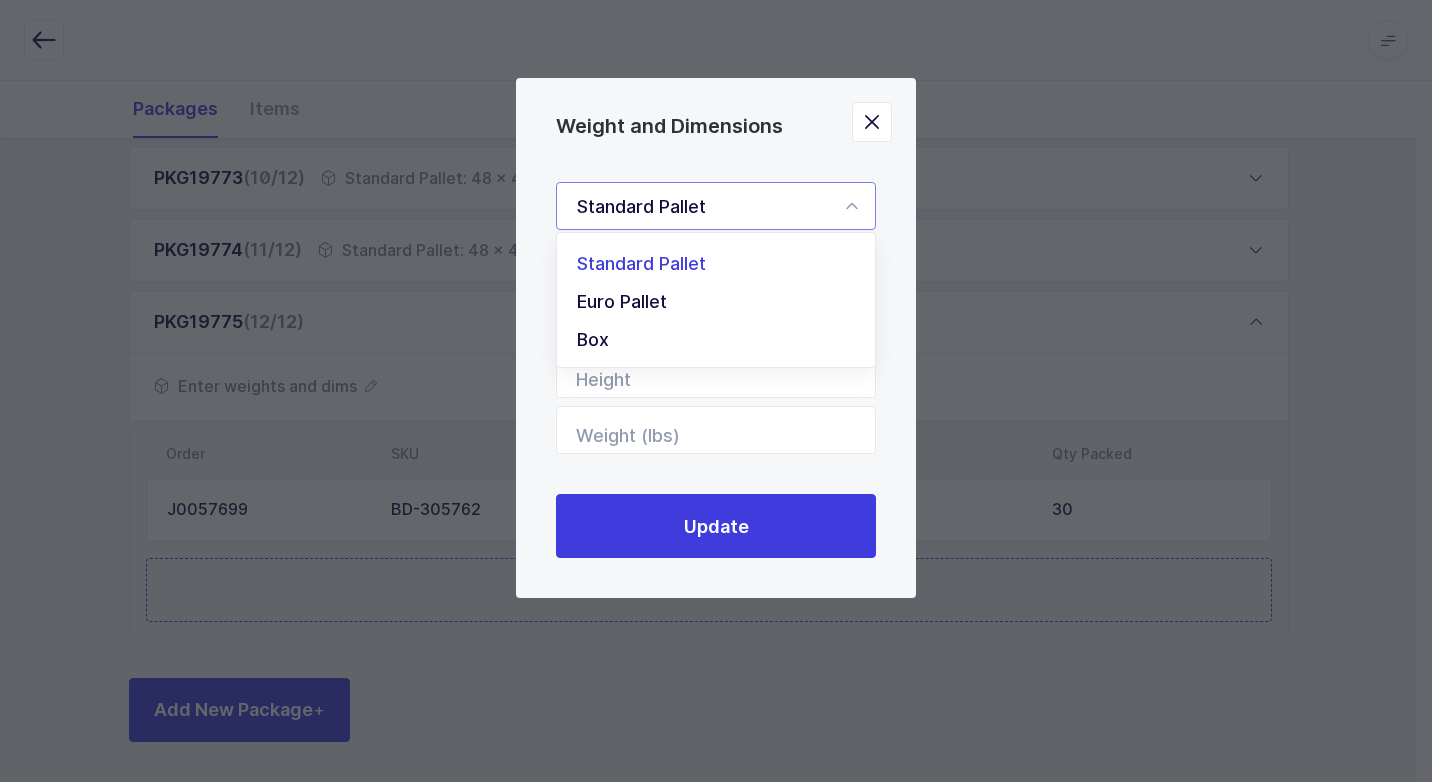 type on "40" 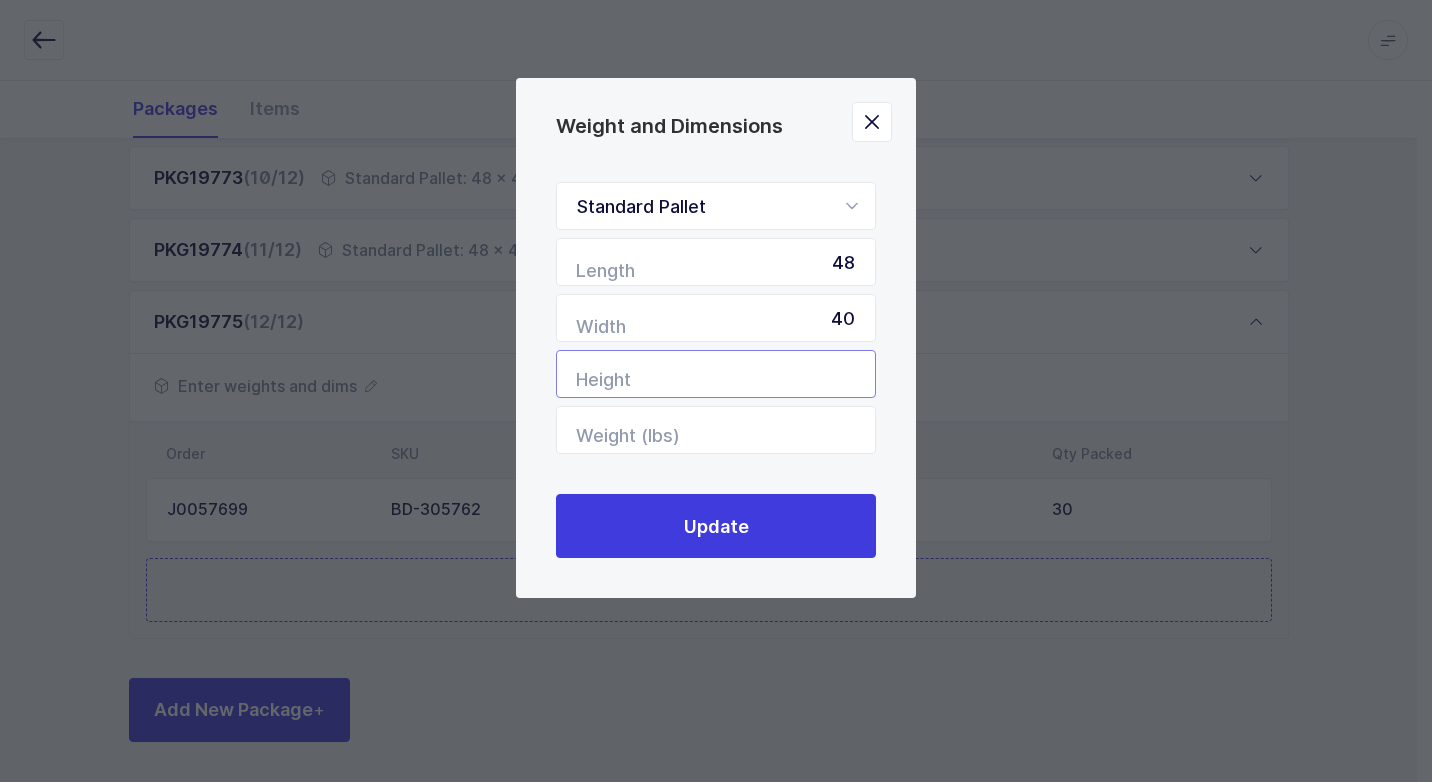 click at bounding box center (716, 374) 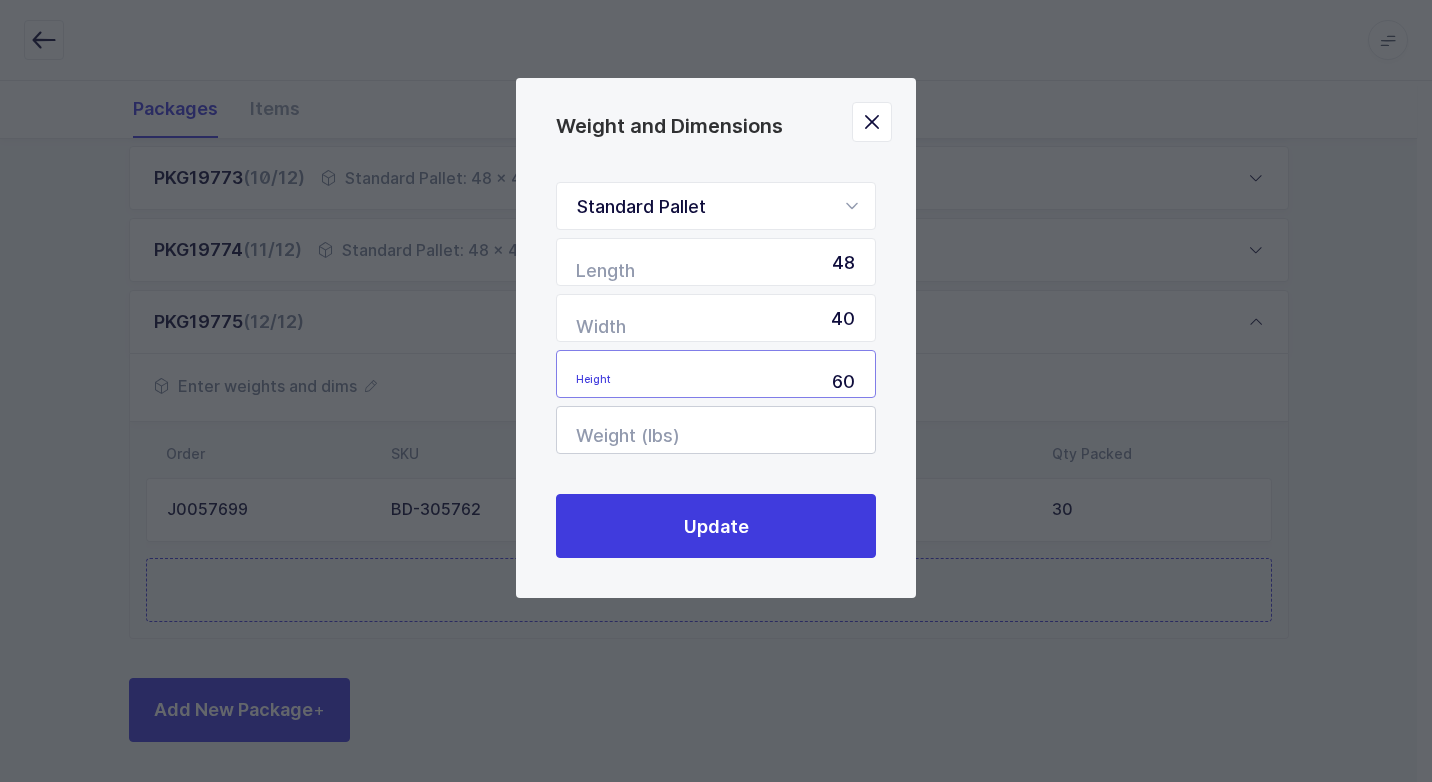 type on "60" 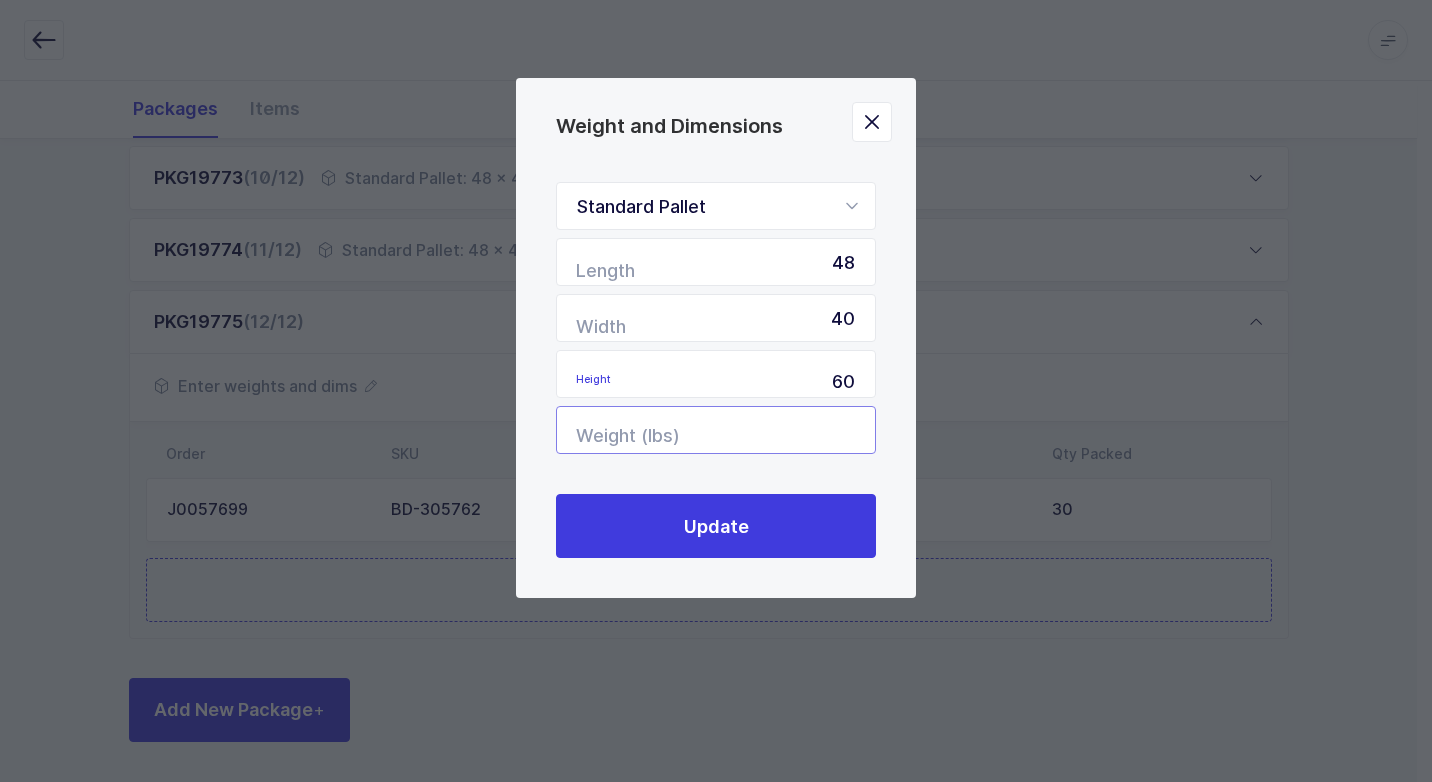 click at bounding box center [716, 430] 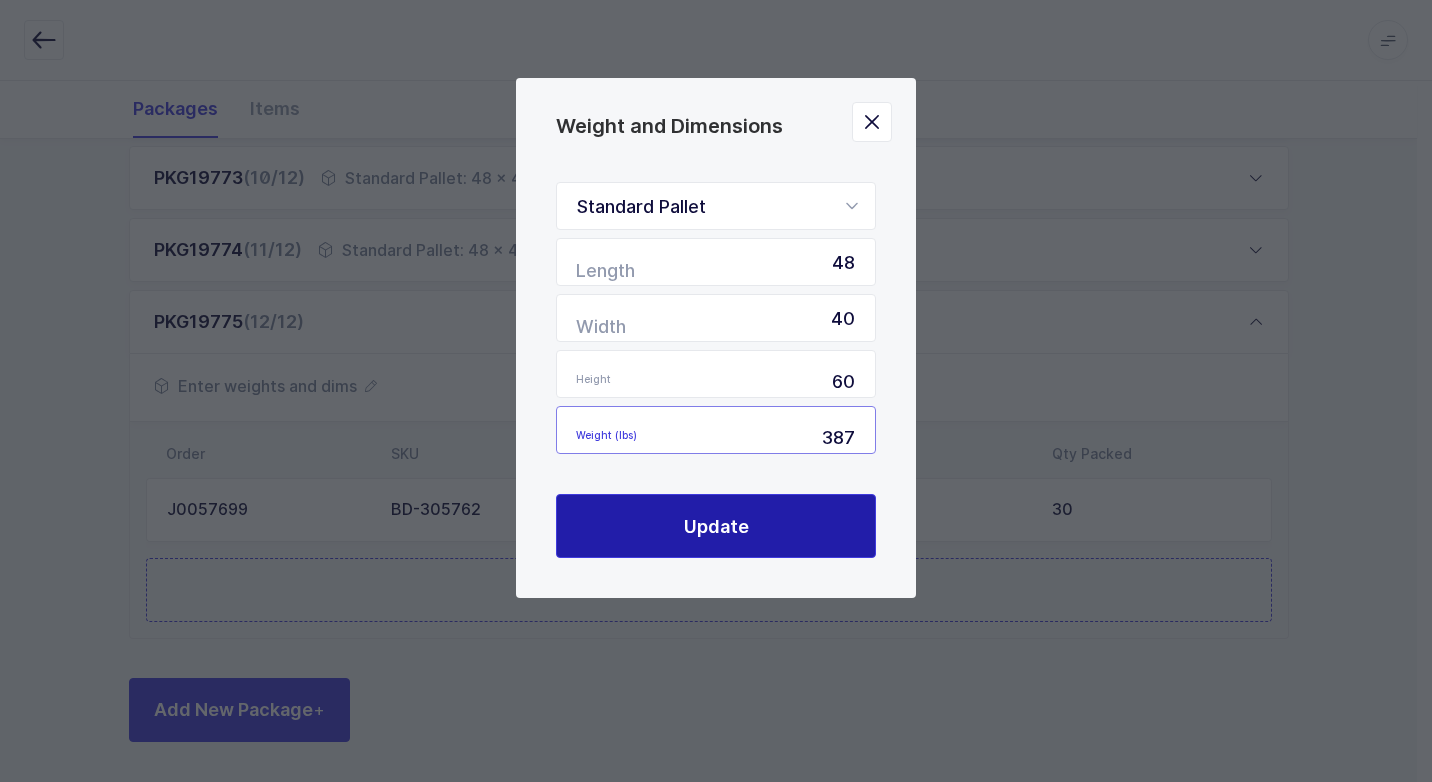type on "387" 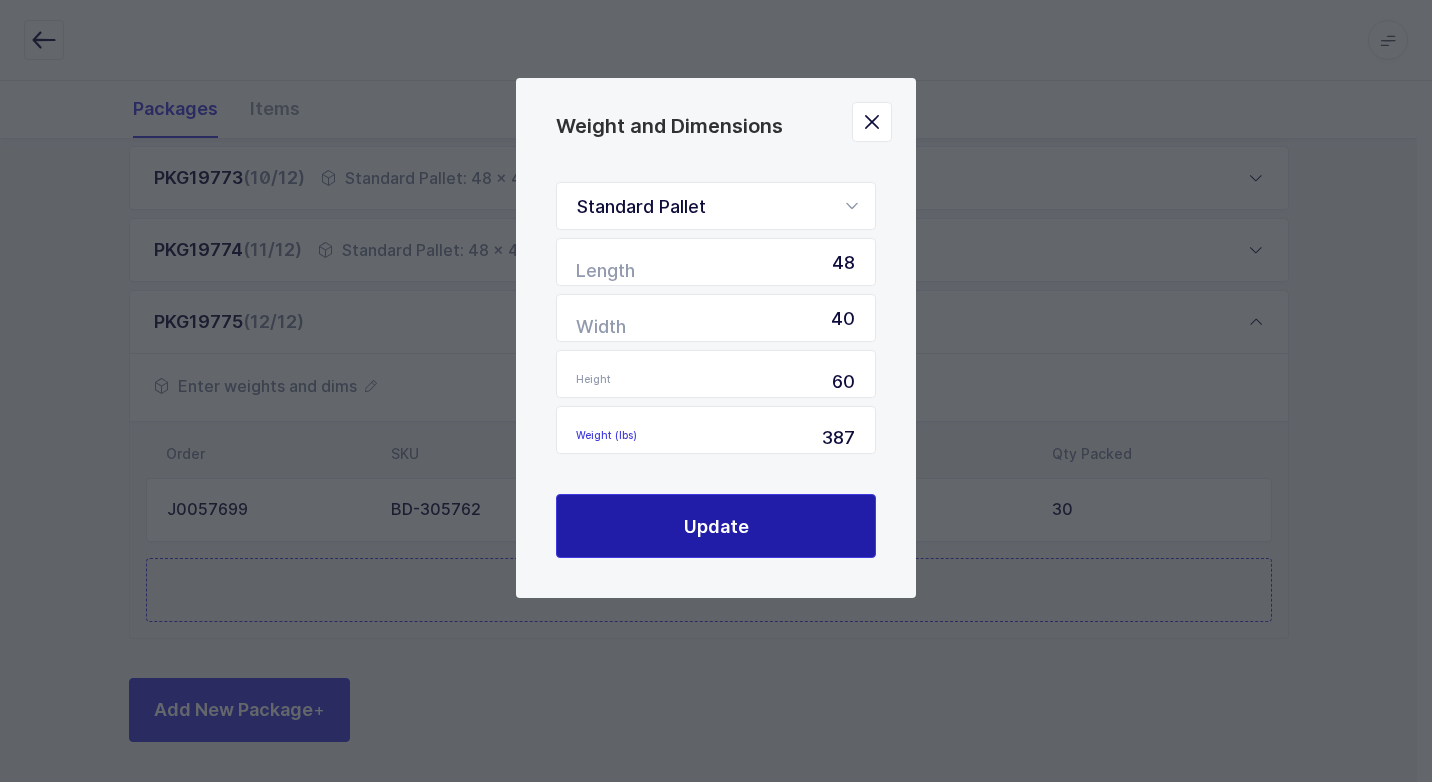 click on "Update" at bounding box center (716, 526) 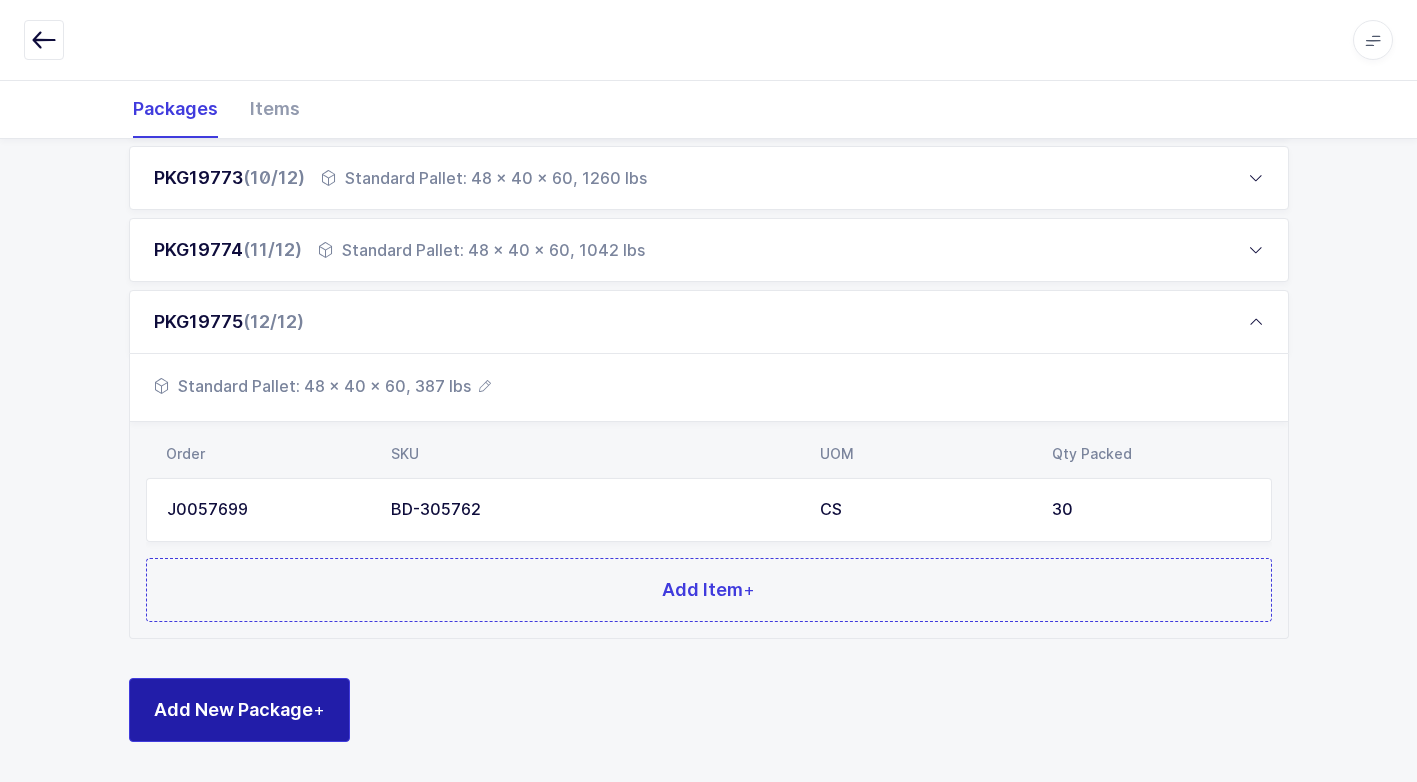 click on "Add New Package  +" at bounding box center (239, 709) 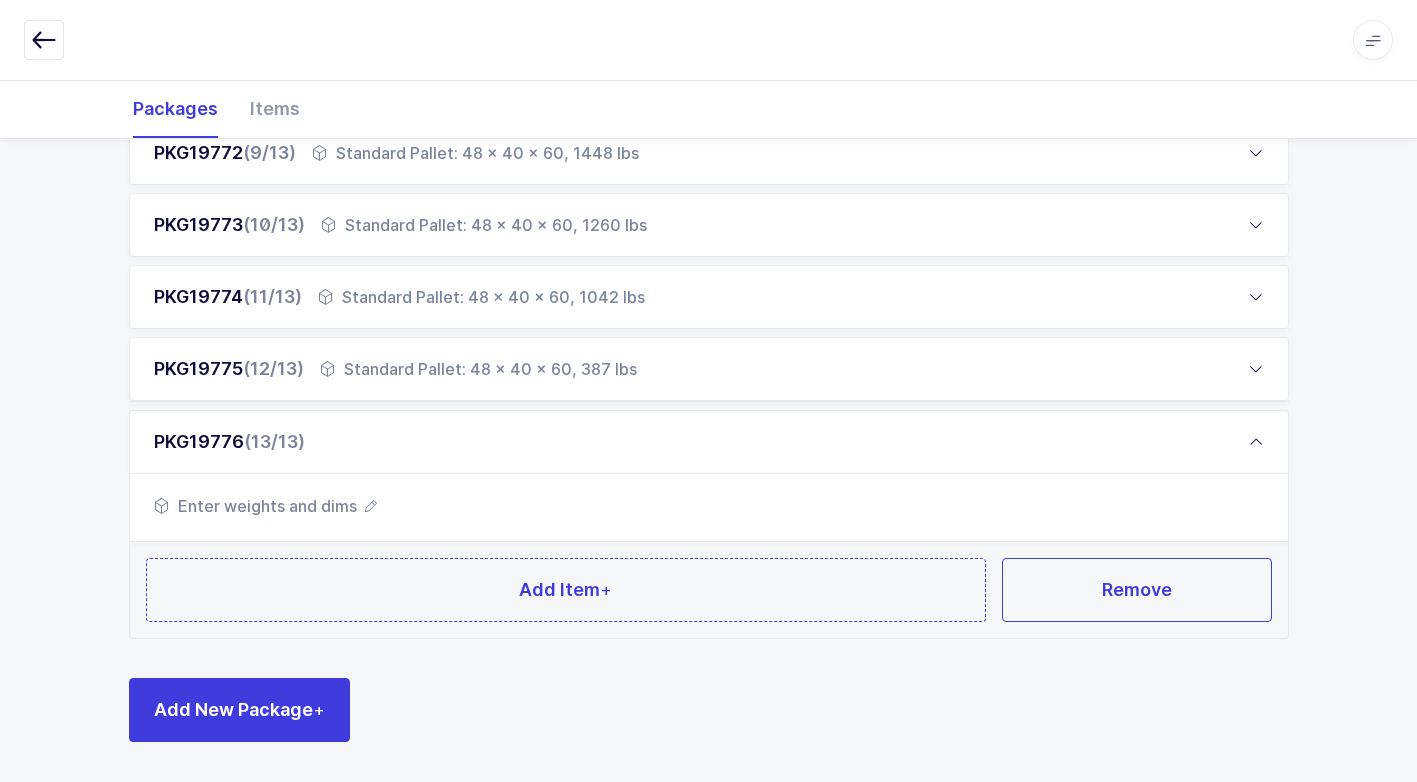 scroll, scrollTop: 897, scrollLeft: 0, axis: vertical 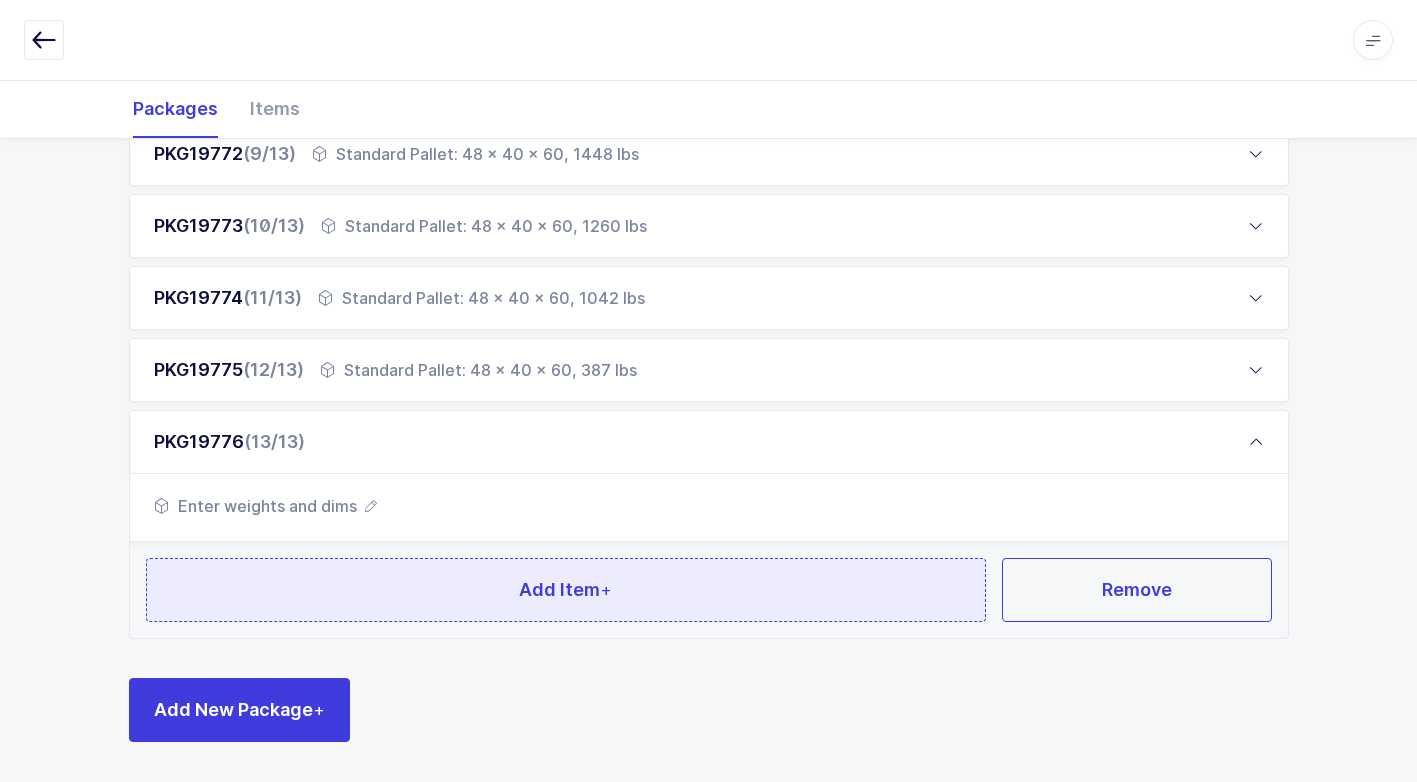 click on "Add Item  +" at bounding box center [566, 590] 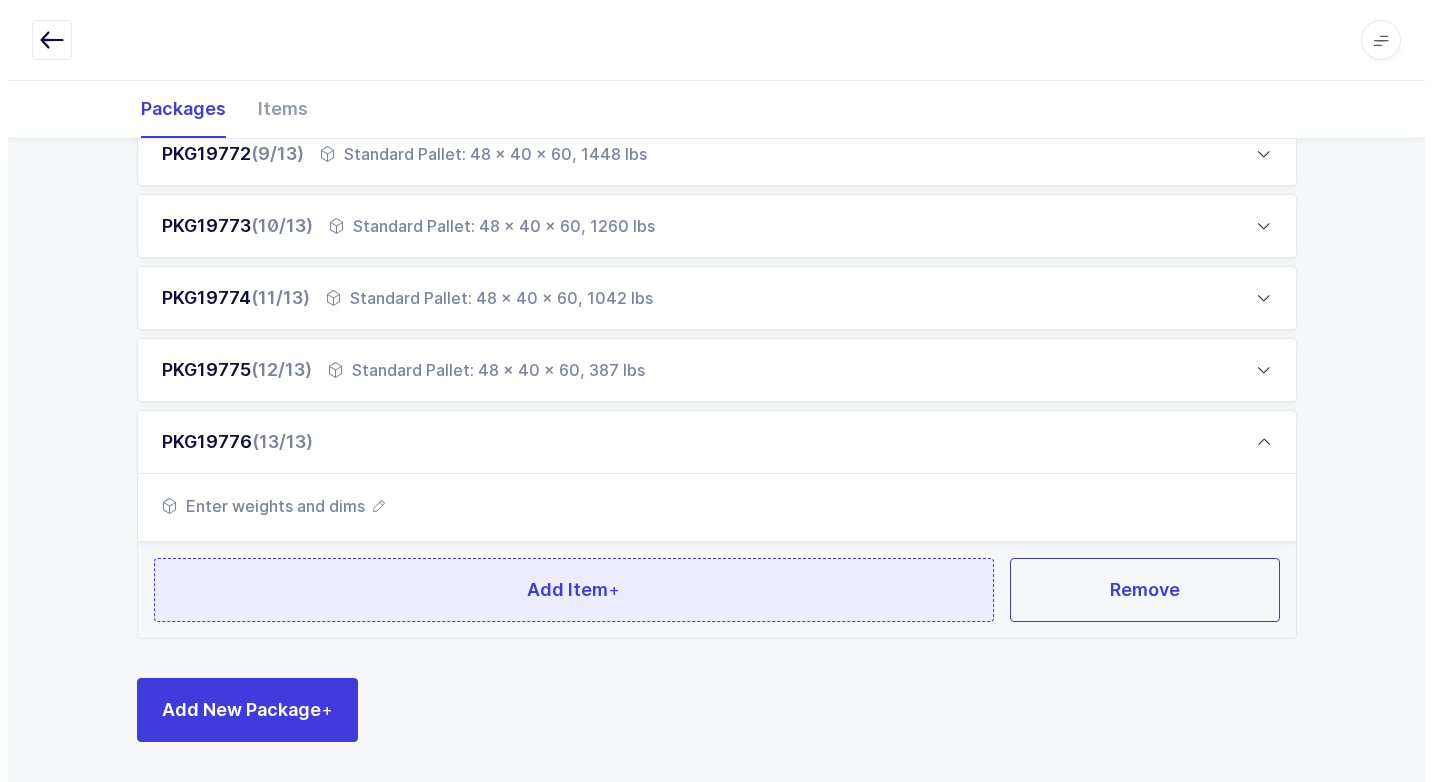scroll, scrollTop: 0, scrollLeft: 0, axis: both 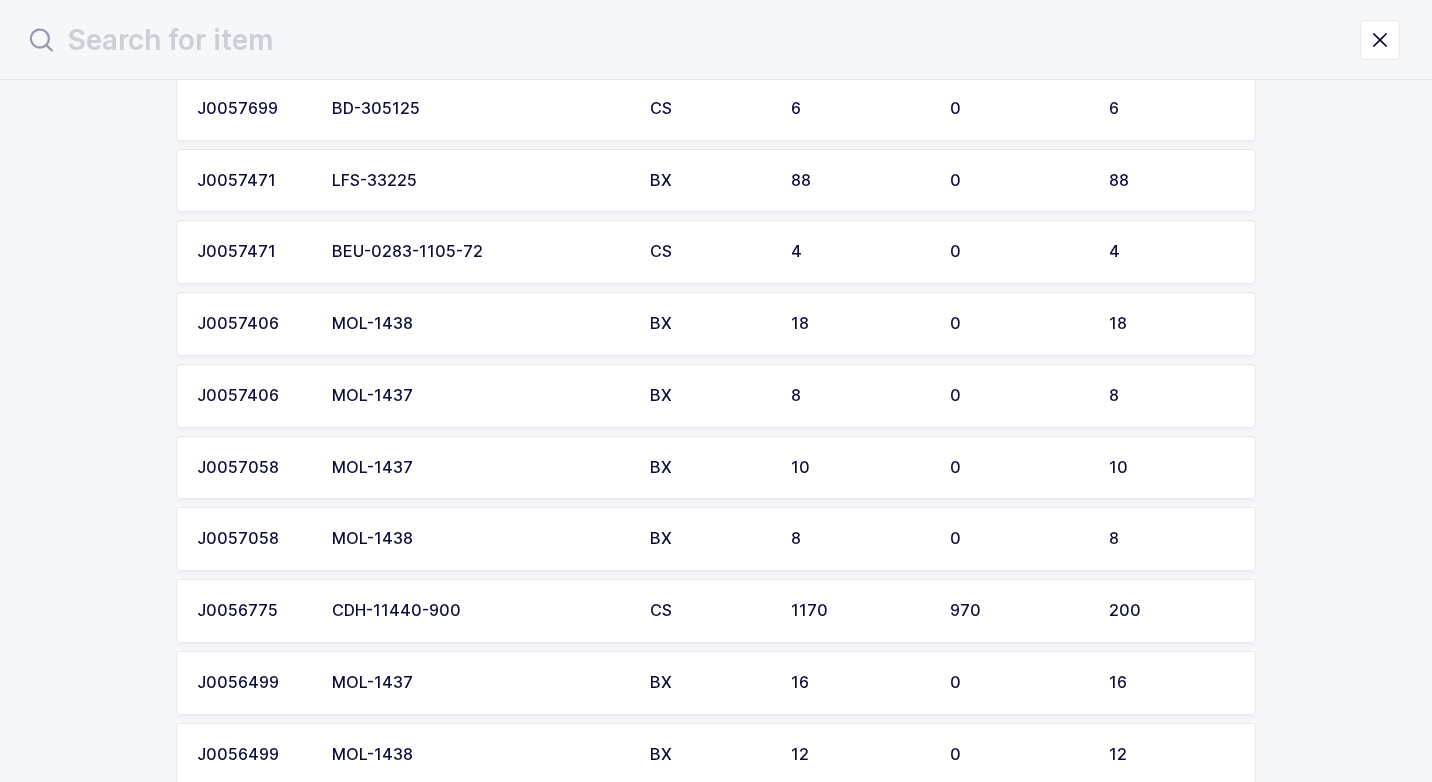 click on "CDH-11440-900" at bounding box center [479, 611] 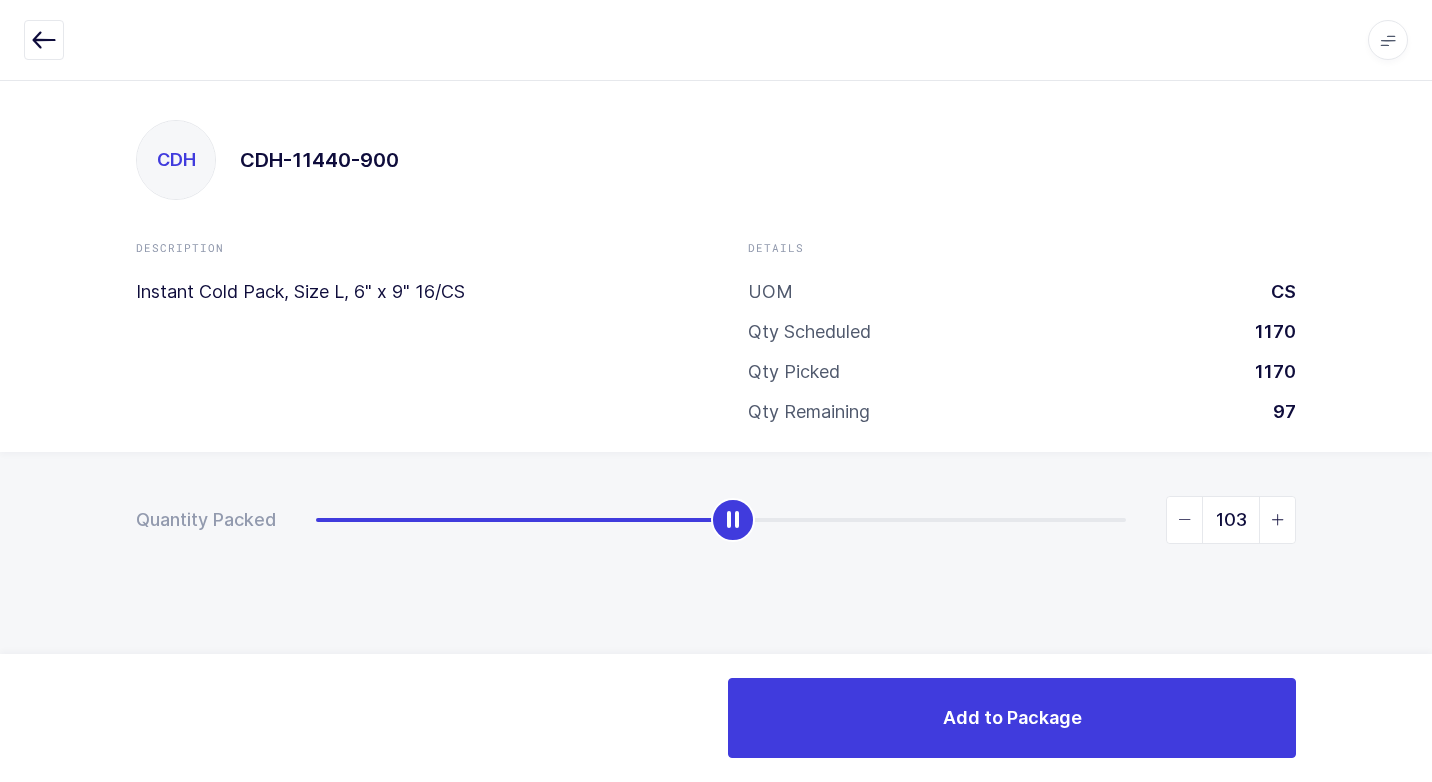 drag, startPoint x: 316, startPoint y: 516, endPoint x: 732, endPoint y: 587, distance: 422.0154 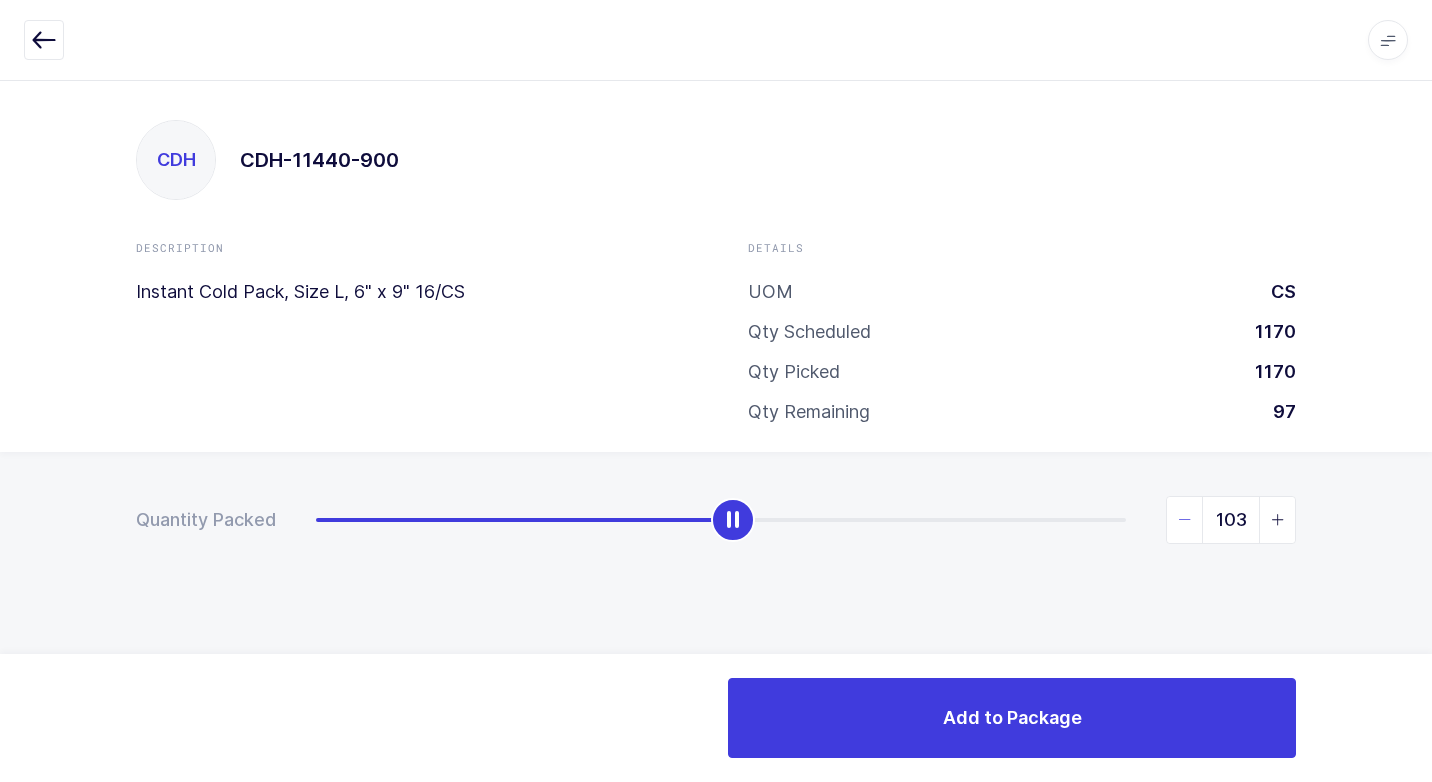 click at bounding box center [1185, 520] 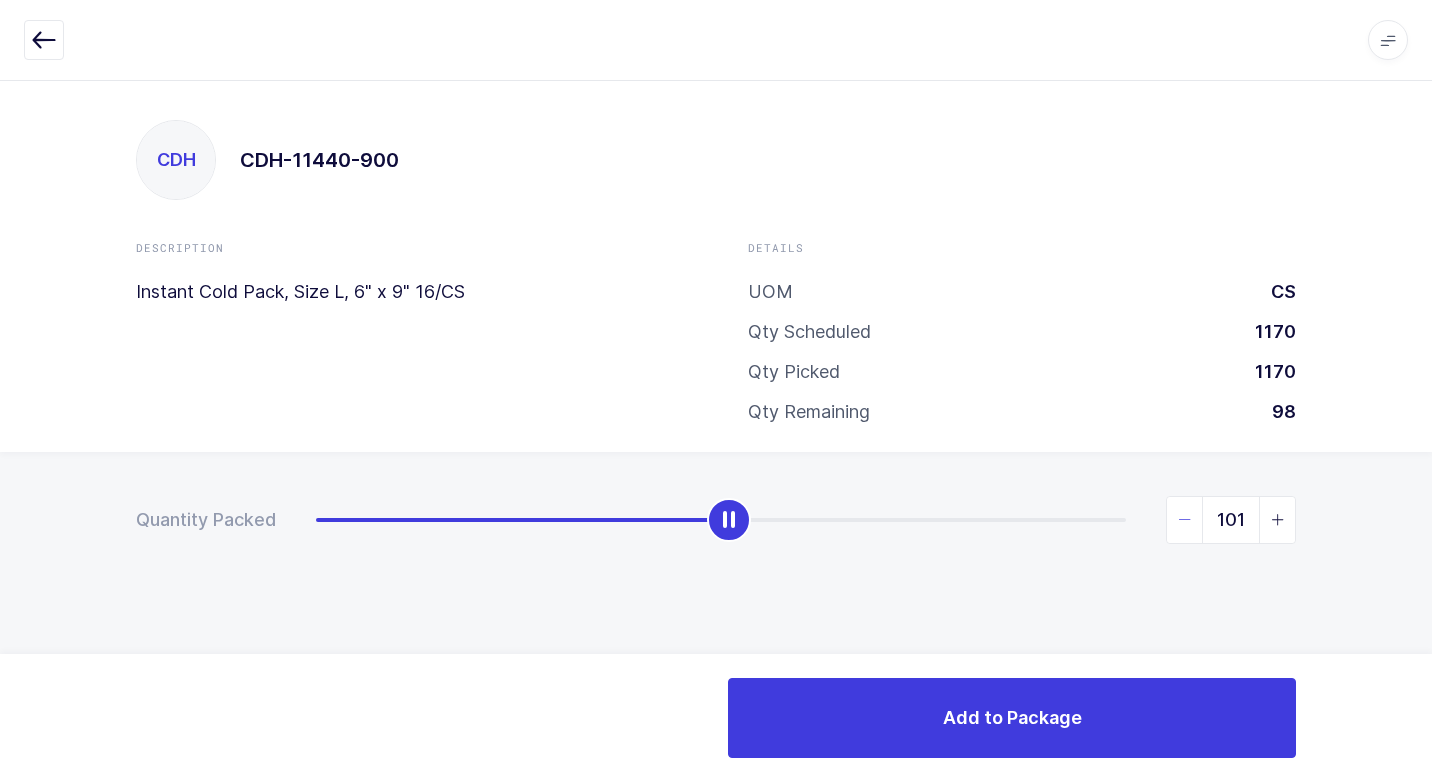 click at bounding box center (1185, 520) 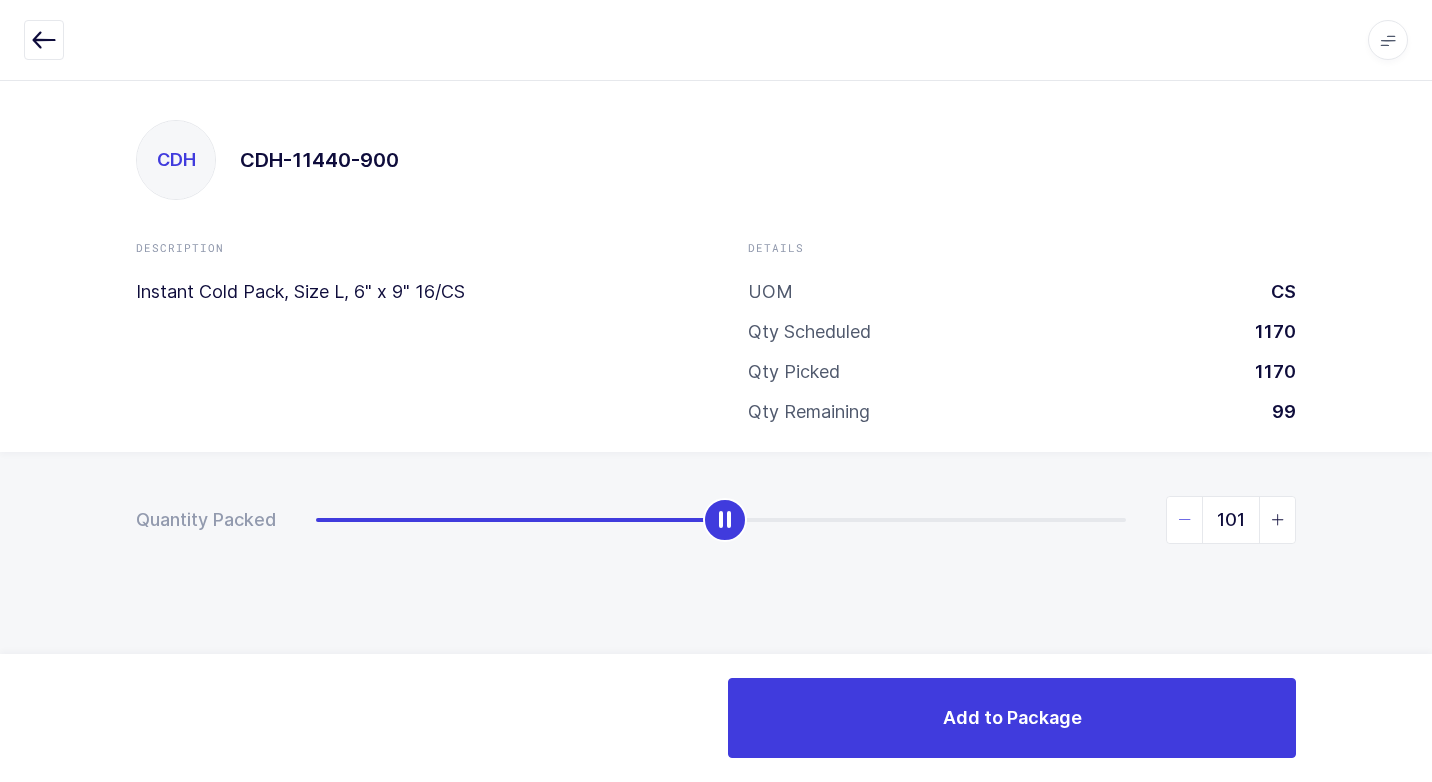 click at bounding box center (1185, 520) 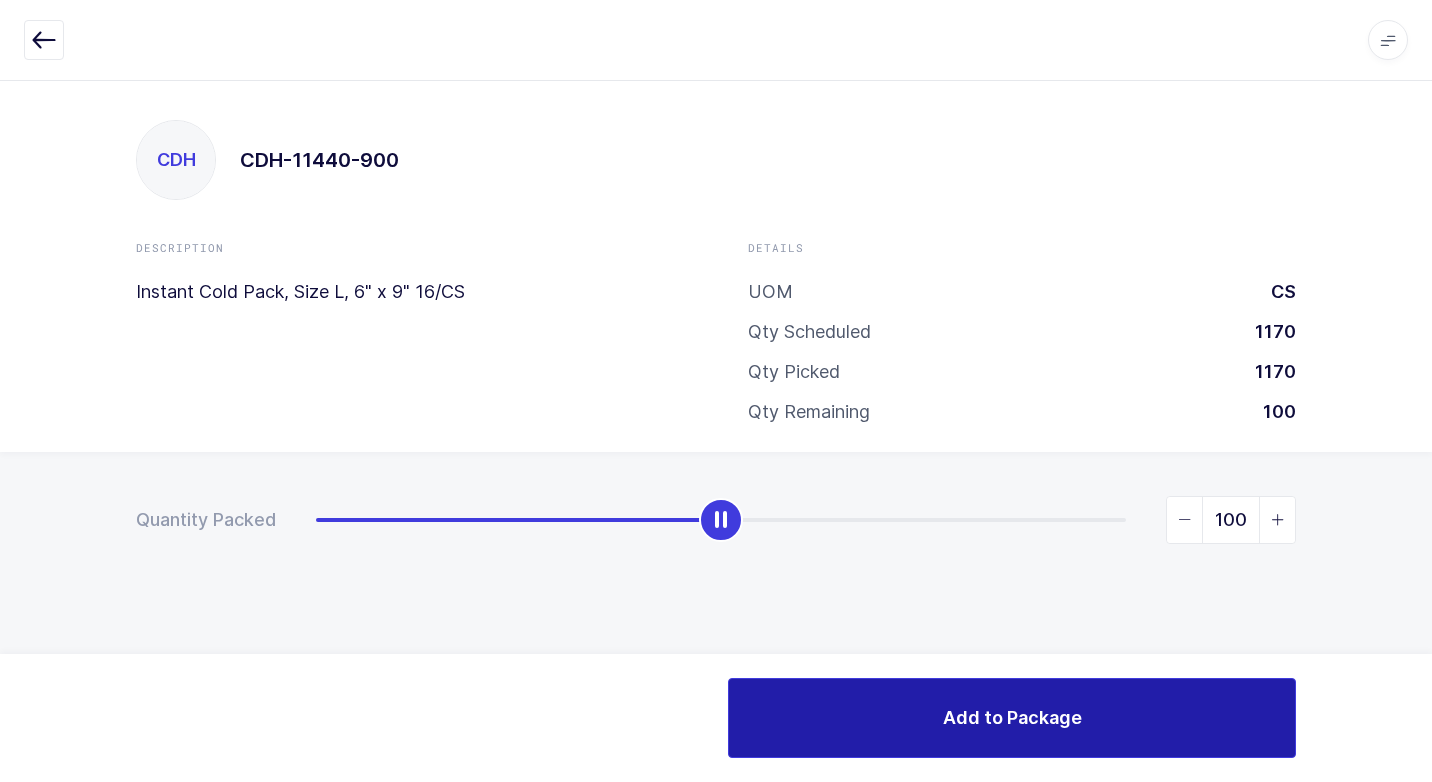 click on "Add to Package" at bounding box center (1012, 717) 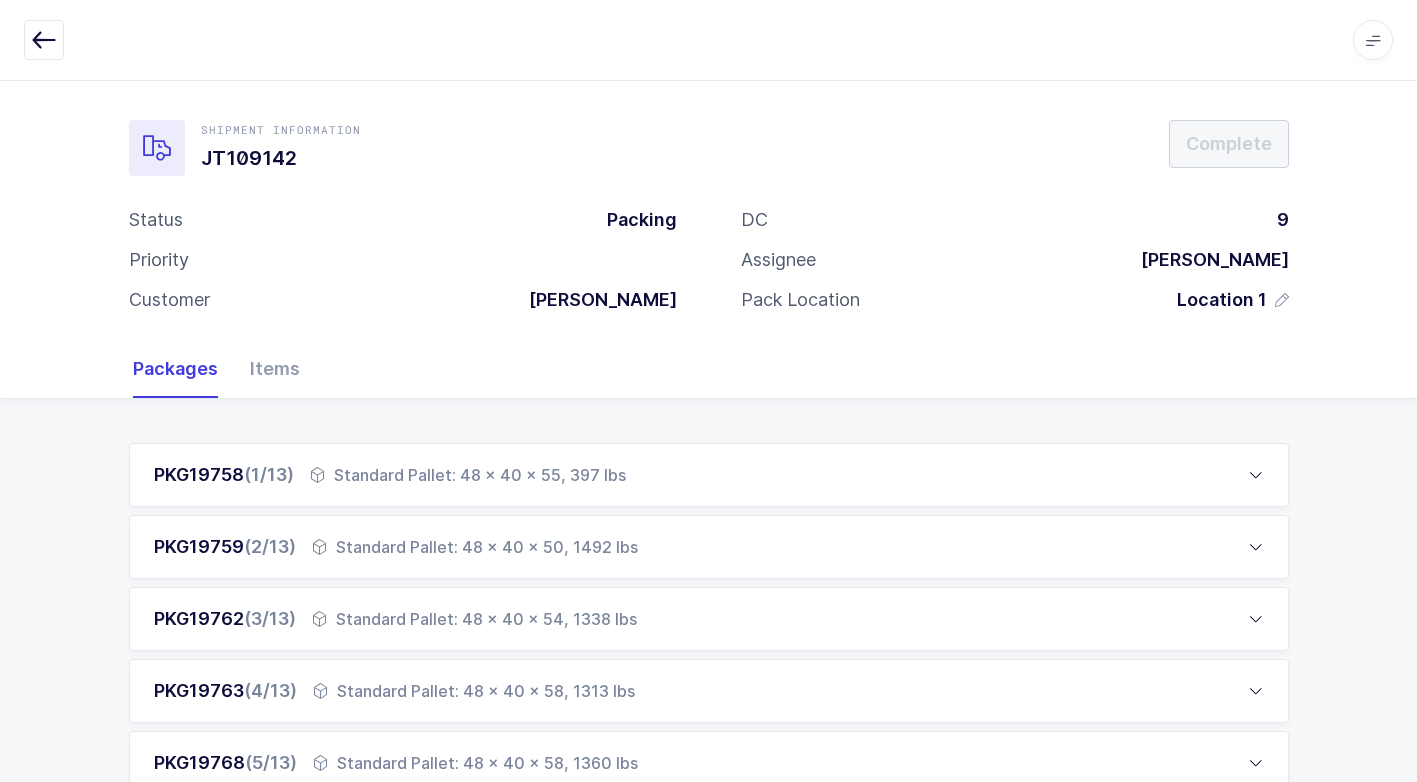scroll, scrollTop: 1017, scrollLeft: 0, axis: vertical 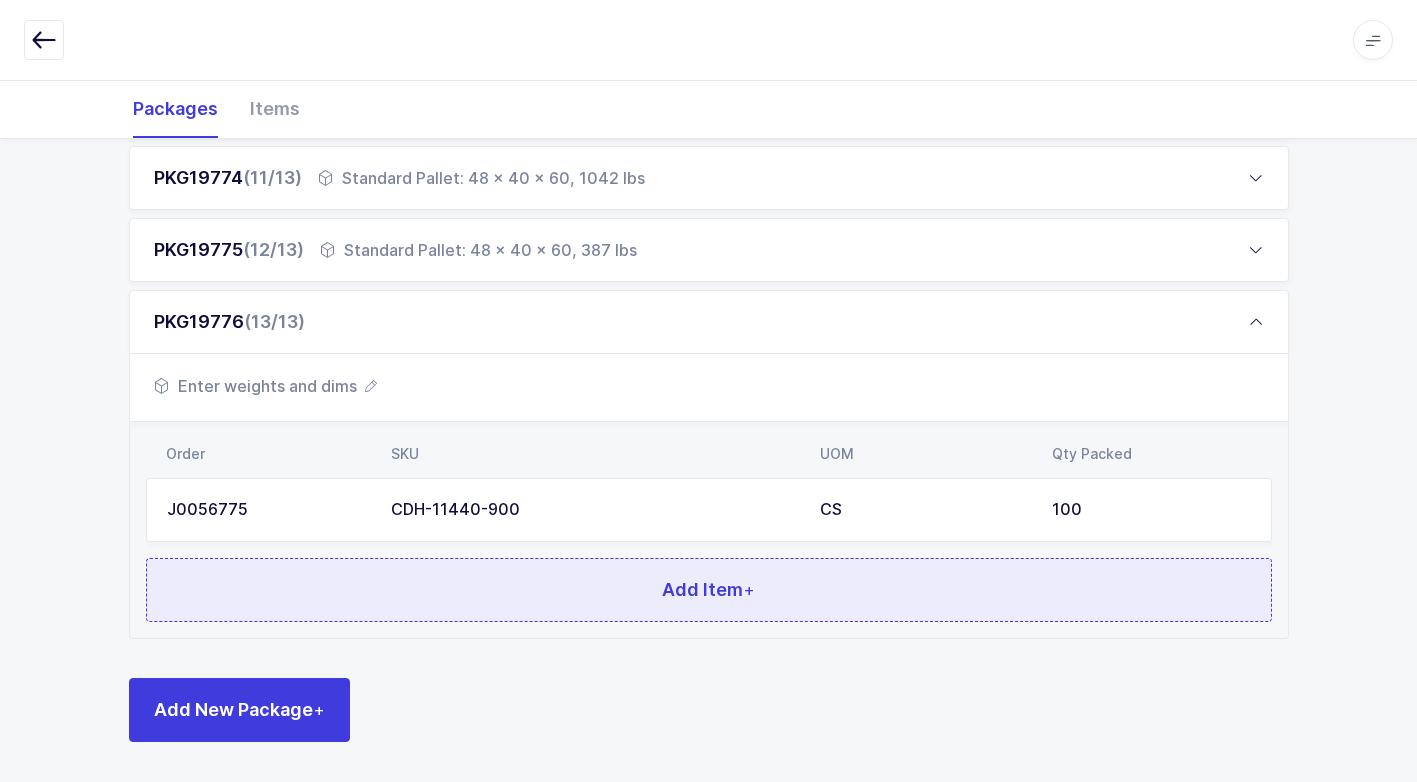 click on "Add Item  +" at bounding box center [708, 589] 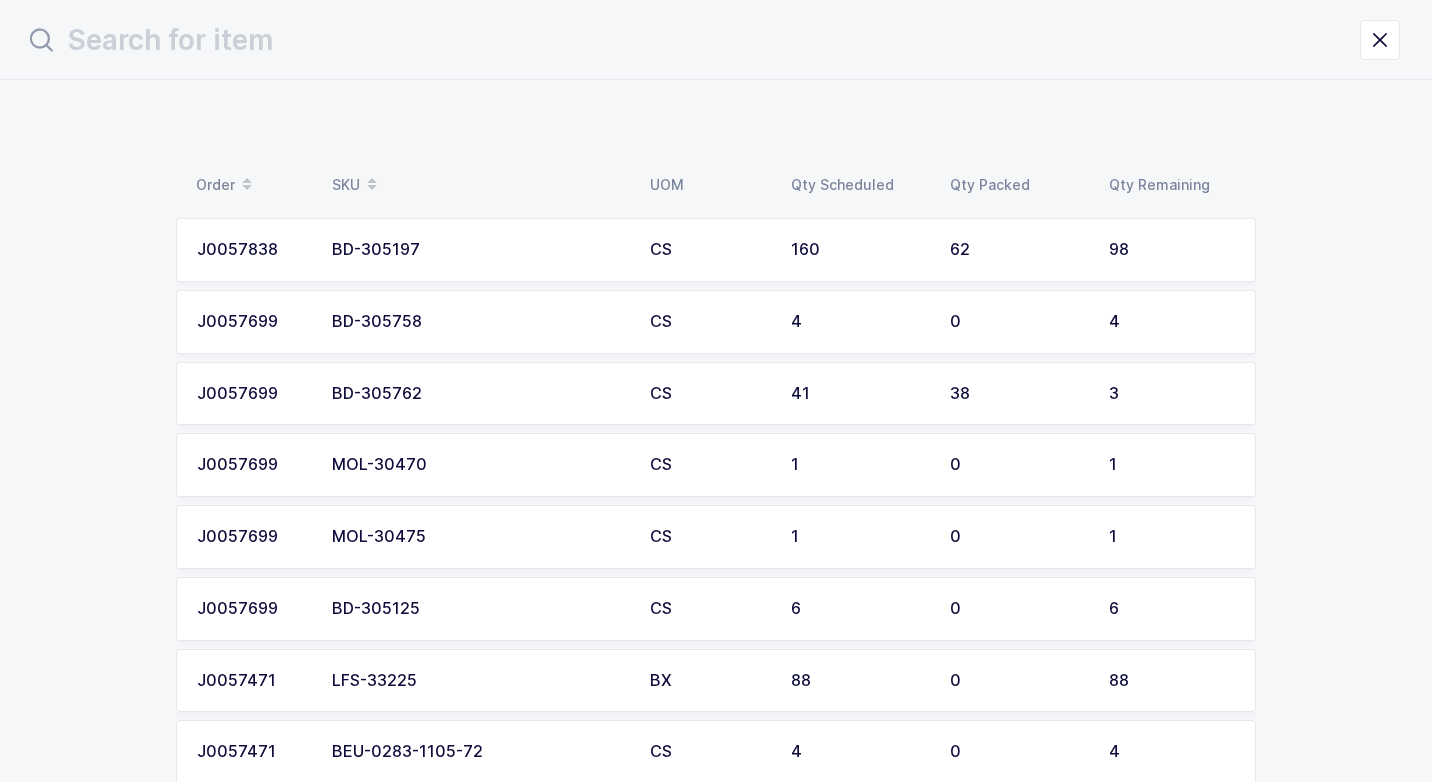 click on "BD-305762" at bounding box center (479, 394) 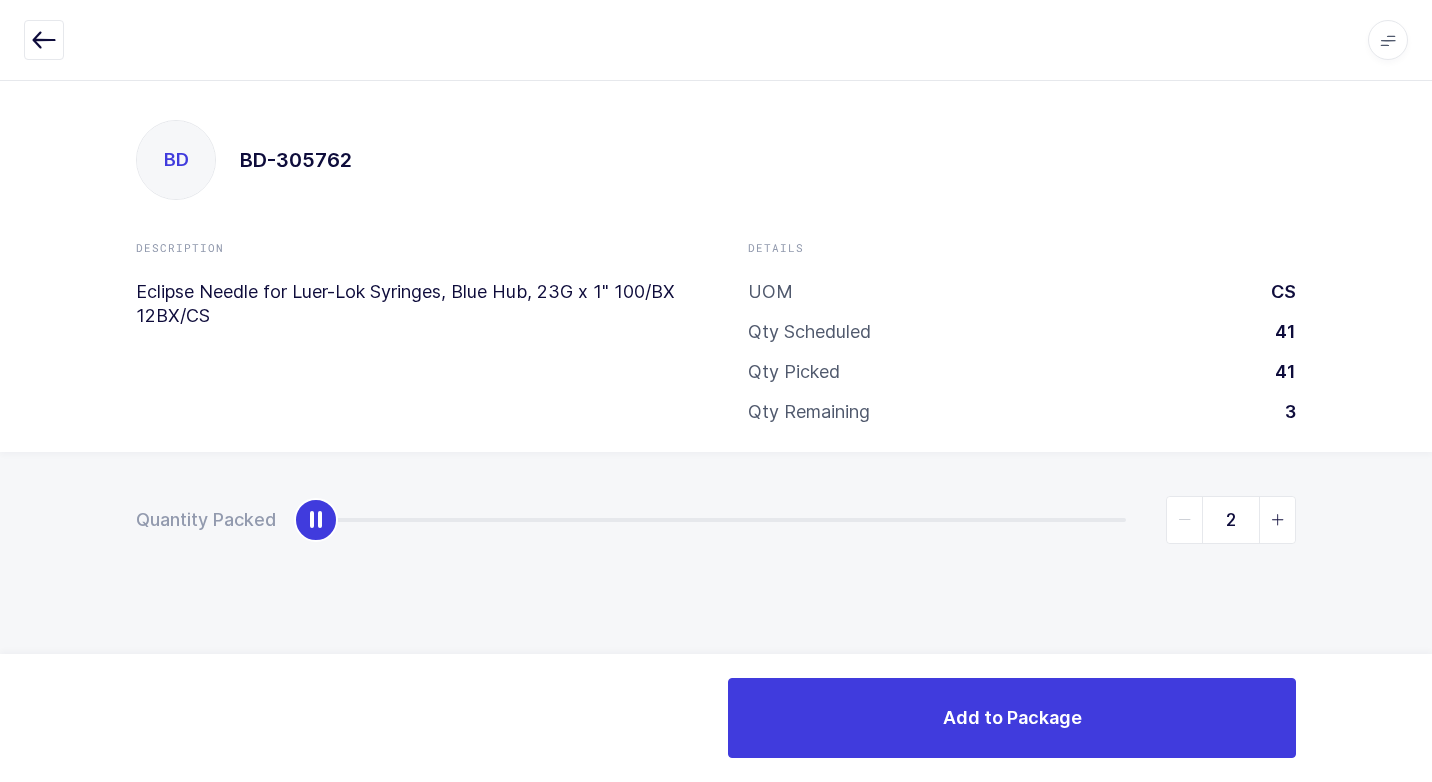type on "3" 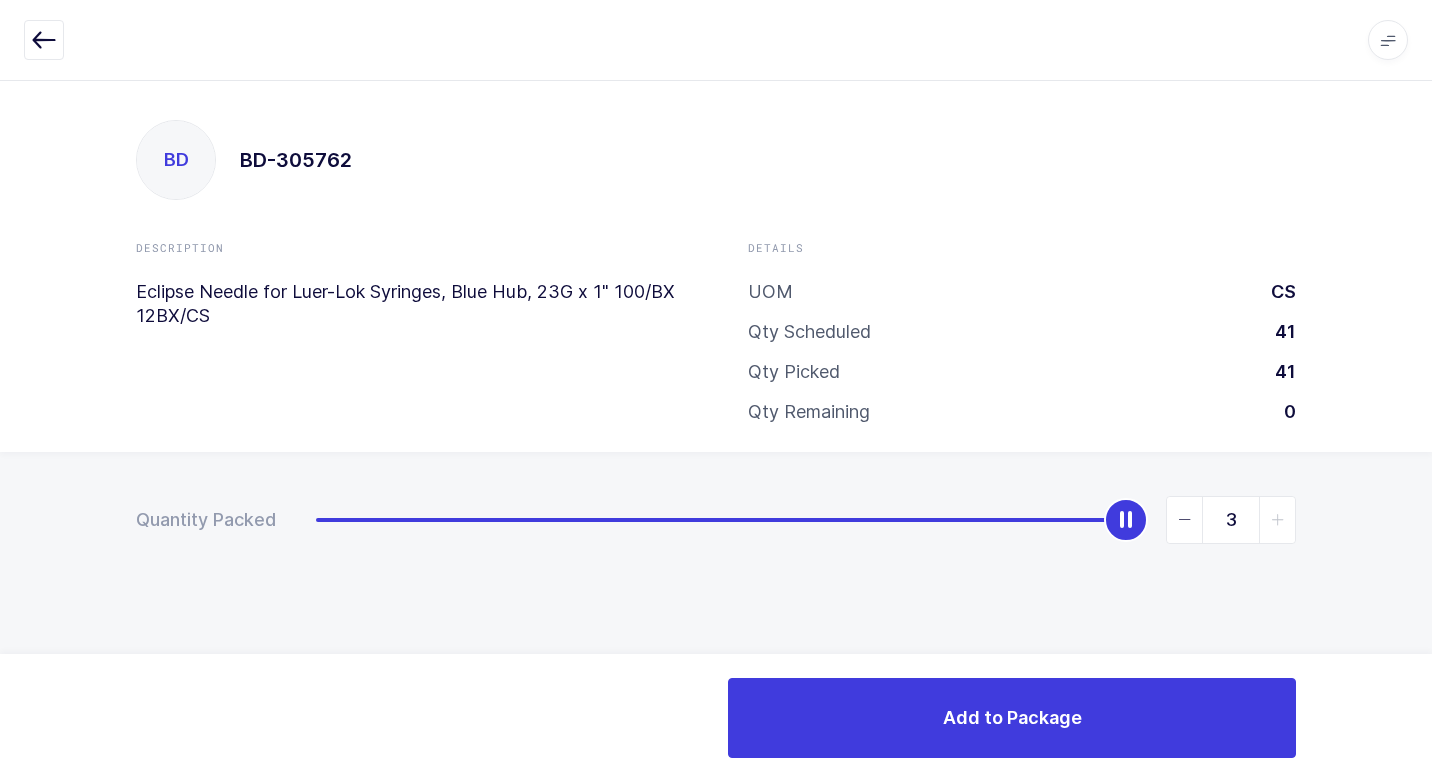 drag, startPoint x: 325, startPoint y: 524, endPoint x: 1435, endPoint y: 525, distance: 1110.0005 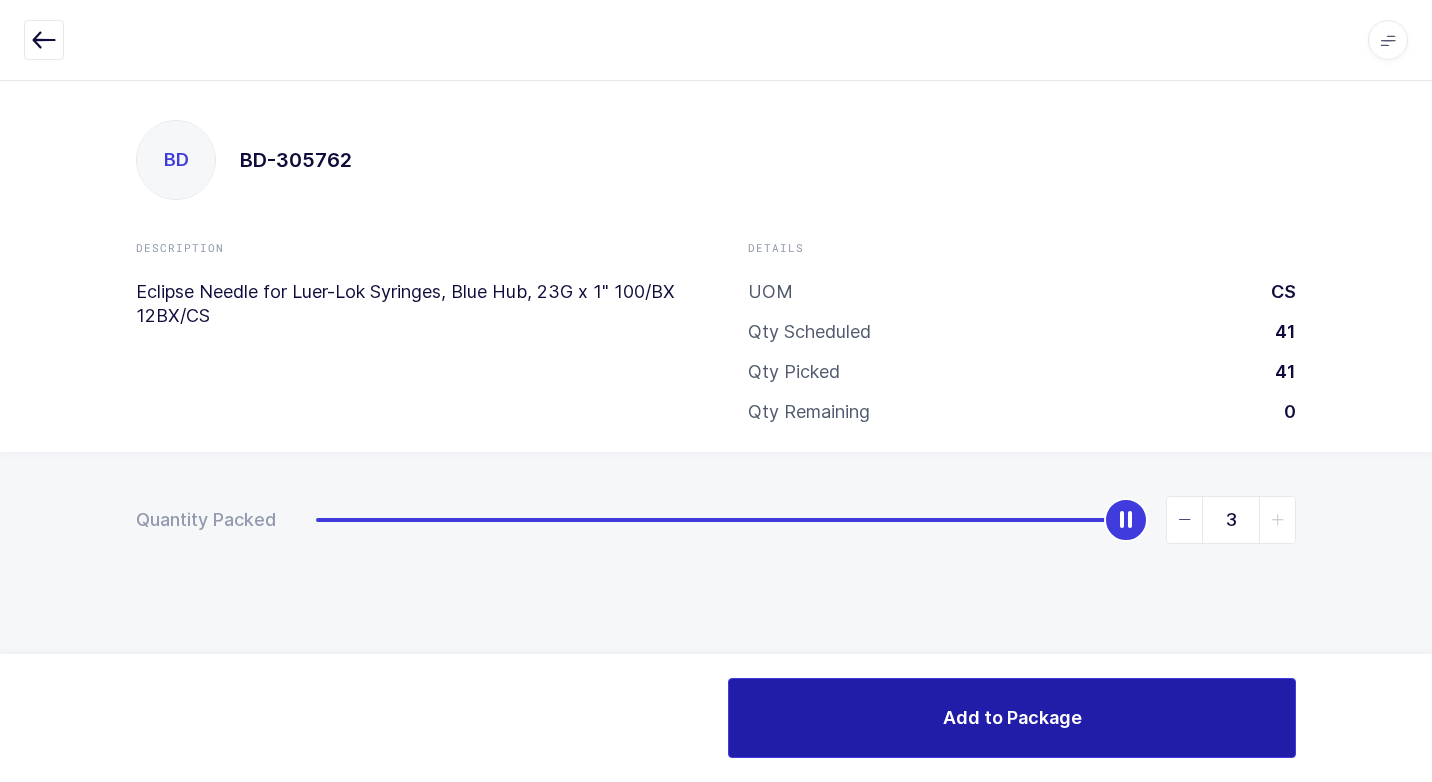 click on "Add to Package" at bounding box center (1012, 718) 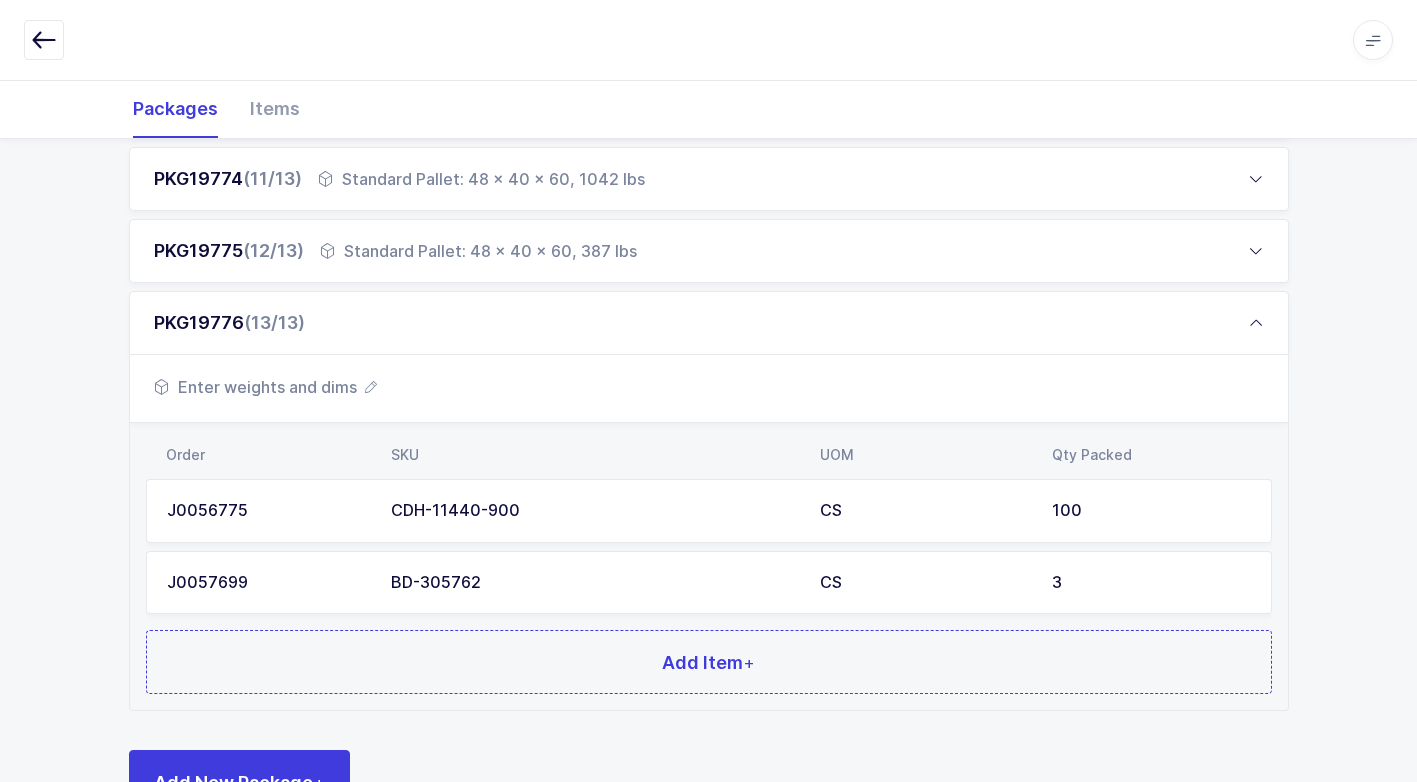 scroll, scrollTop: 1088, scrollLeft: 0, axis: vertical 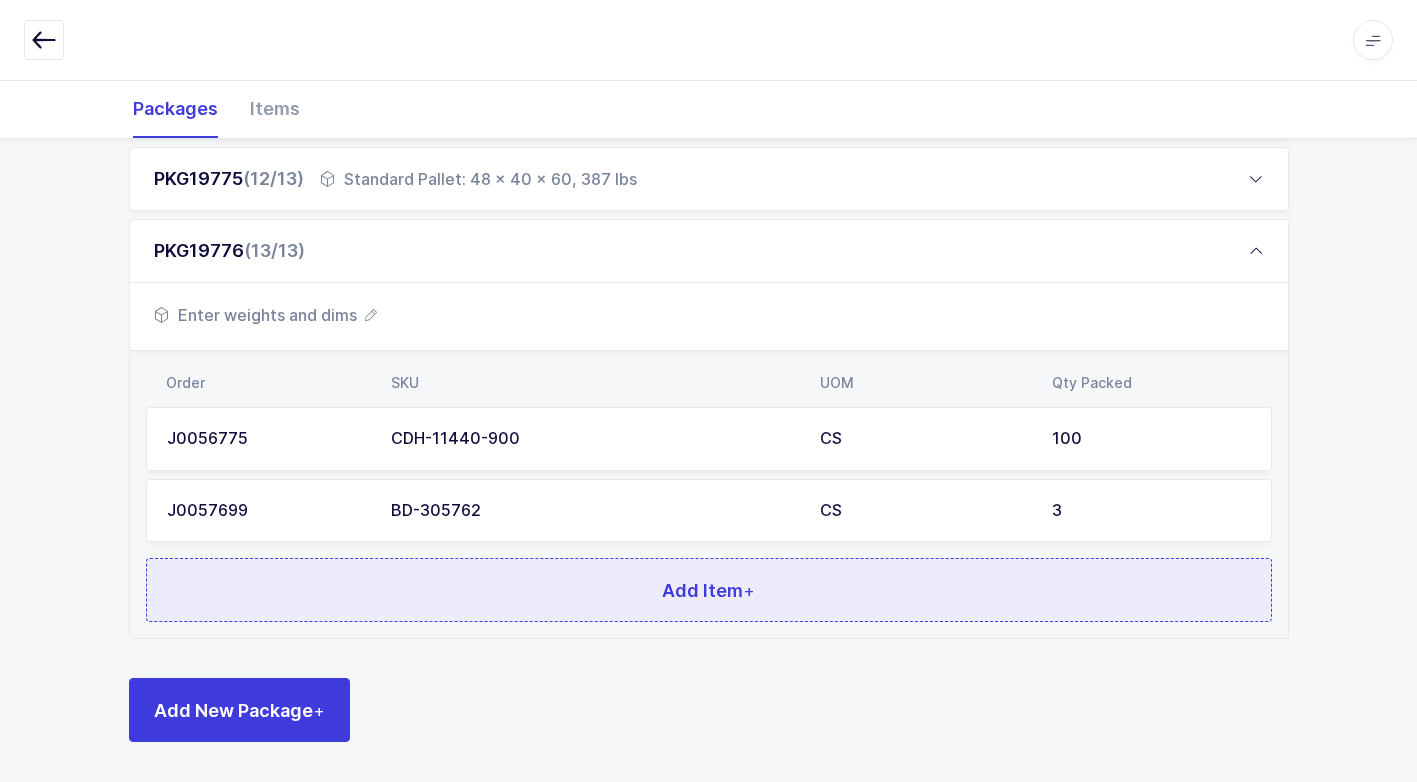 click on "Add Item  +" at bounding box center (709, 590) 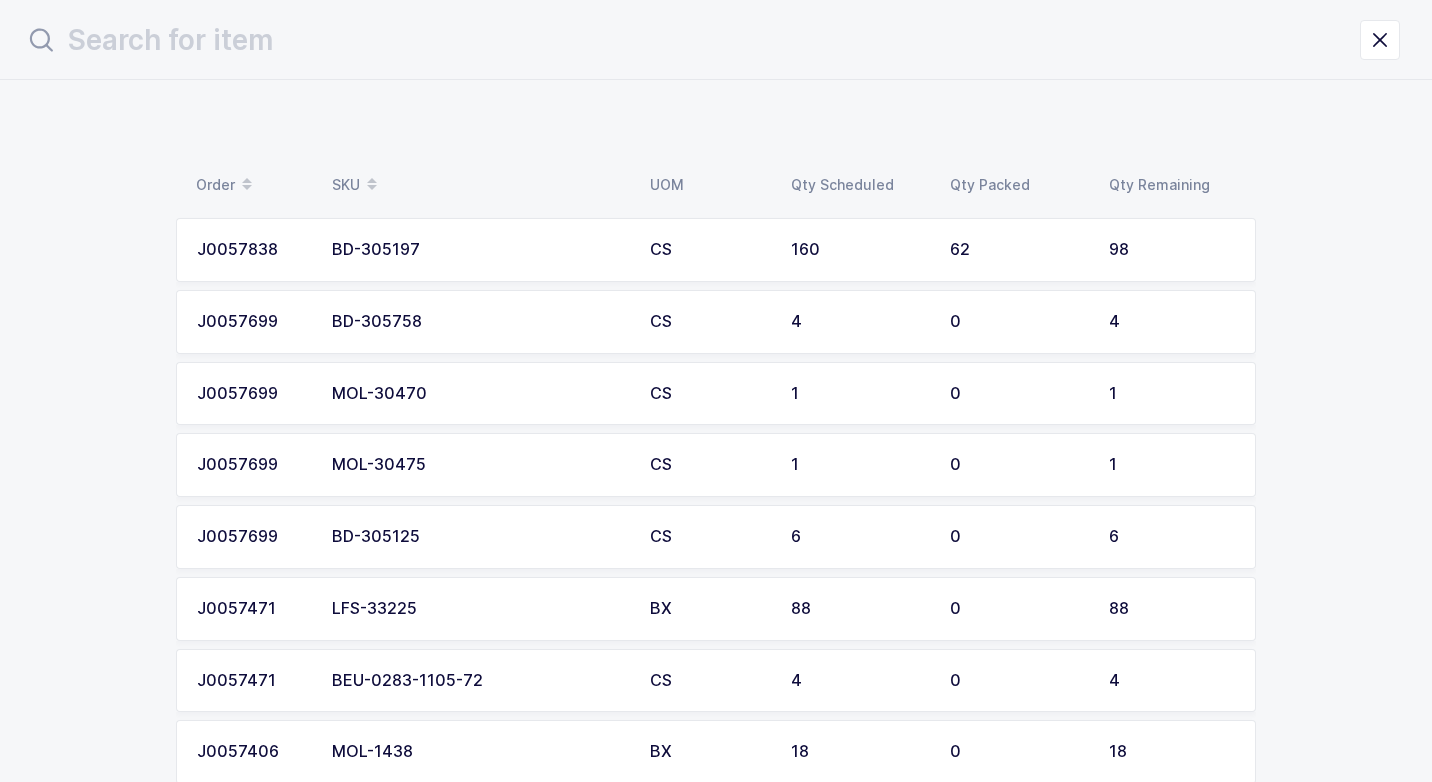 click on "BD-305758" at bounding box center (479, 322) 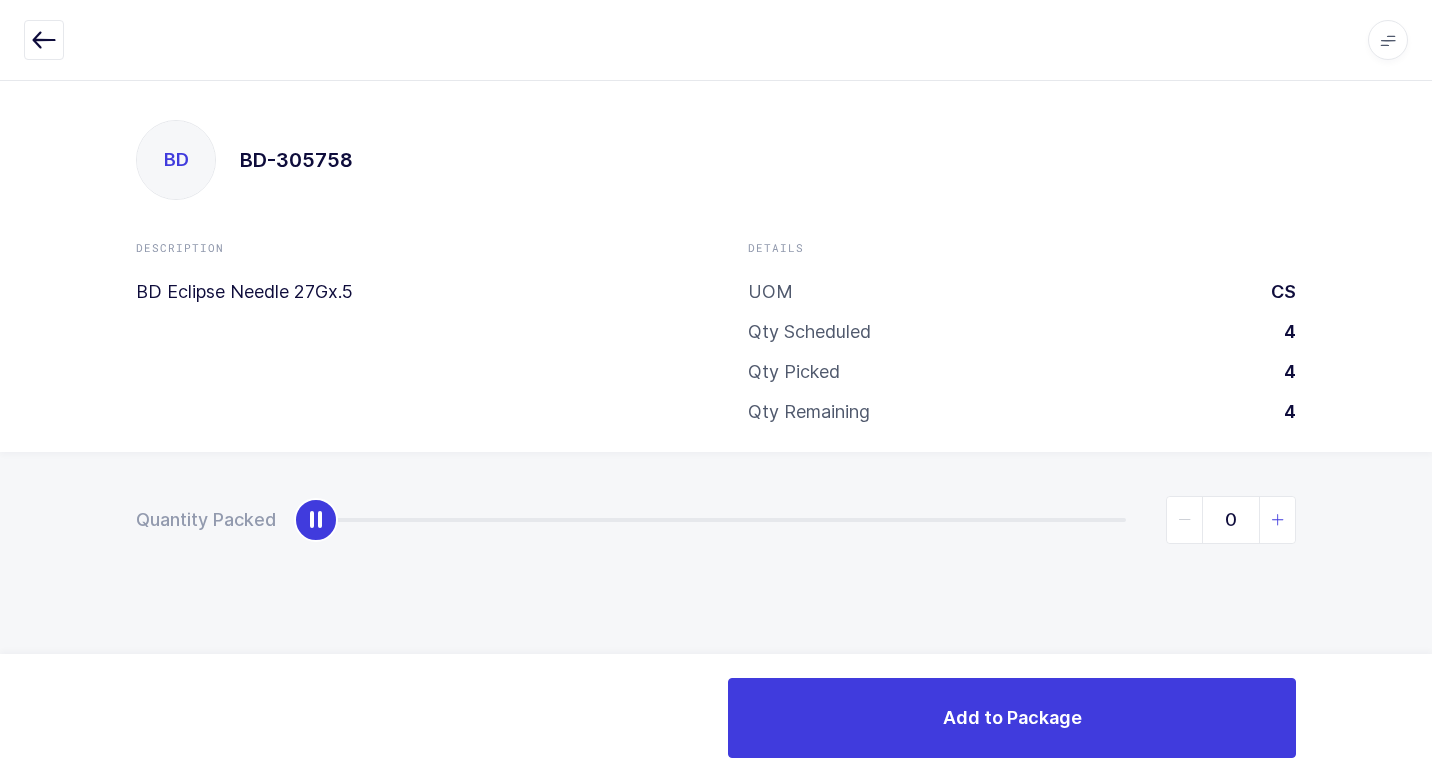 click at bounding box center (1278, 520) 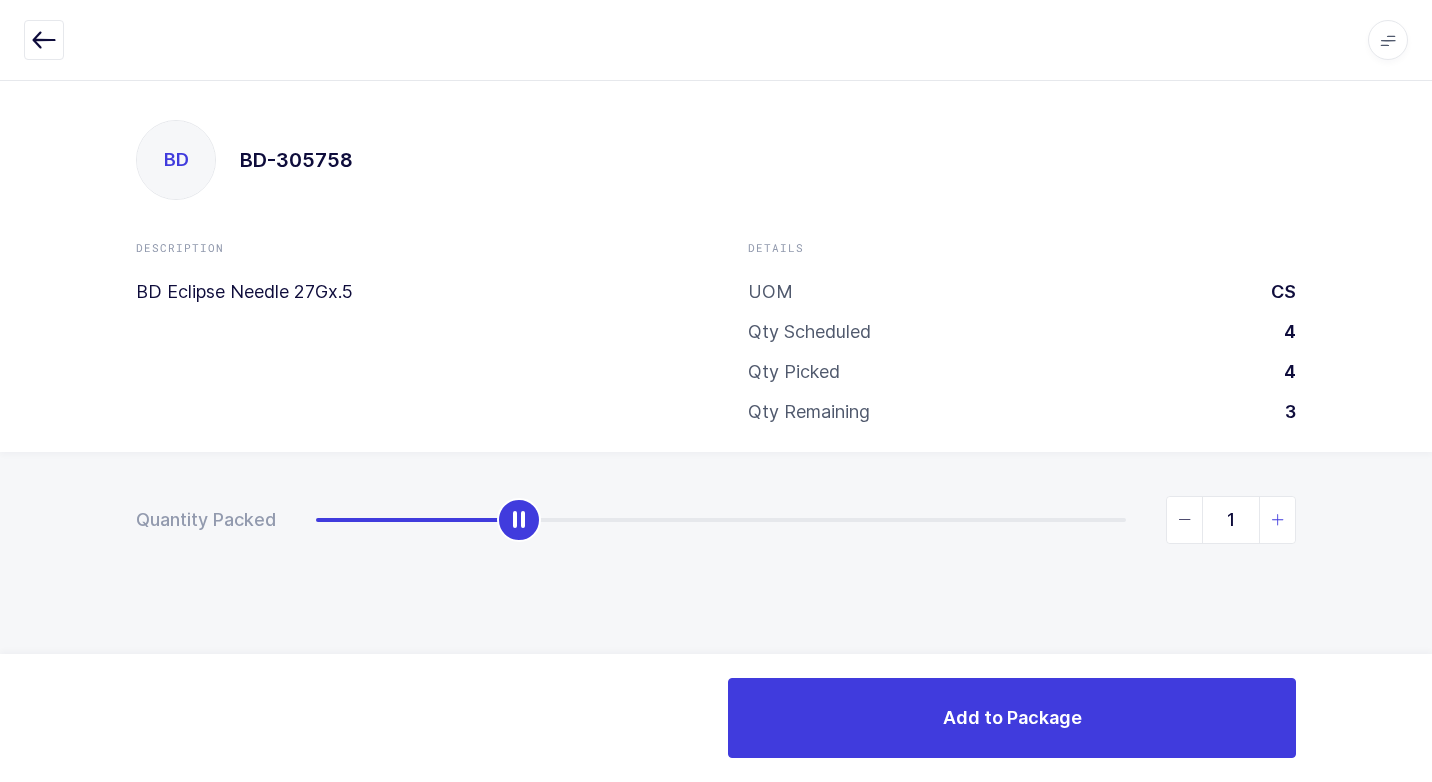 click at bounding box center (1278, 520) 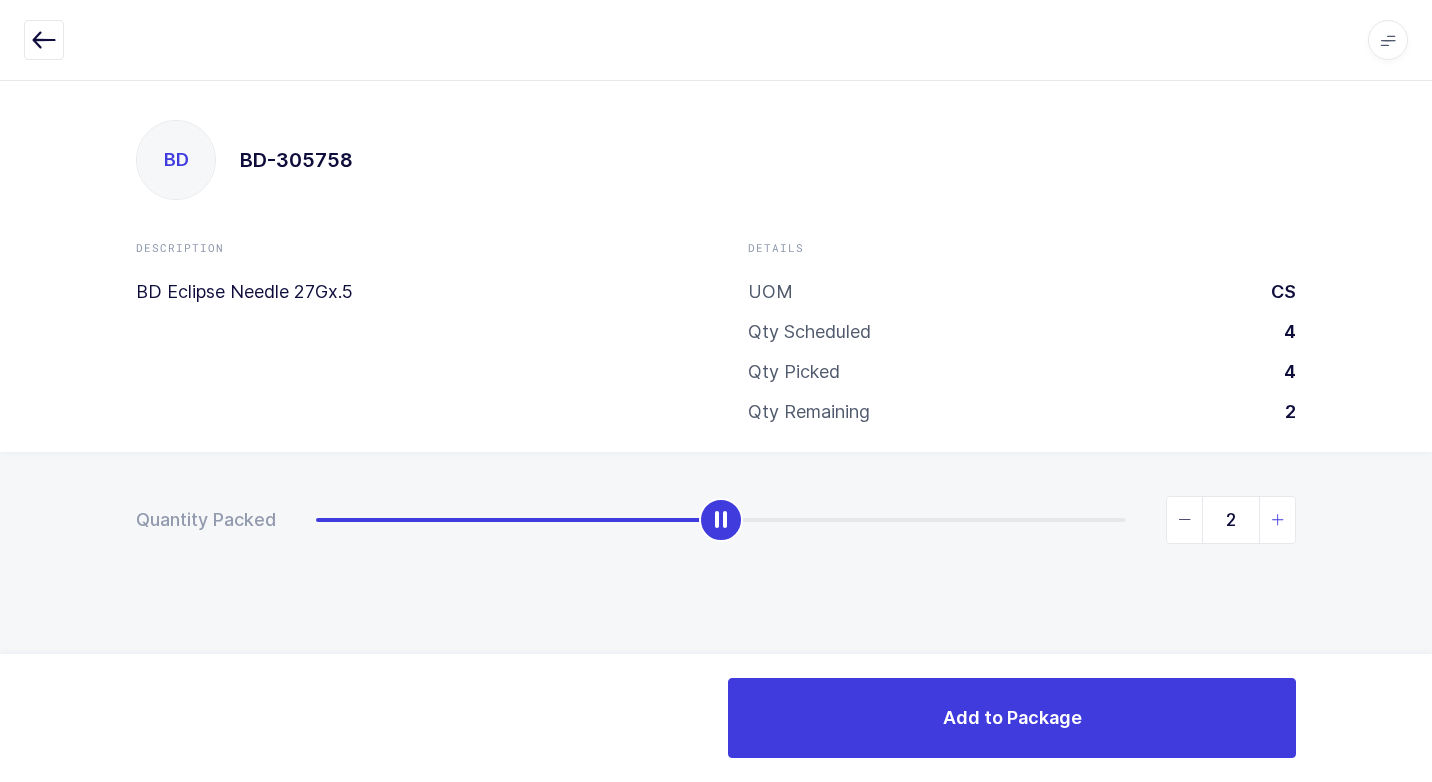 click at bounding box center [1278, 520] 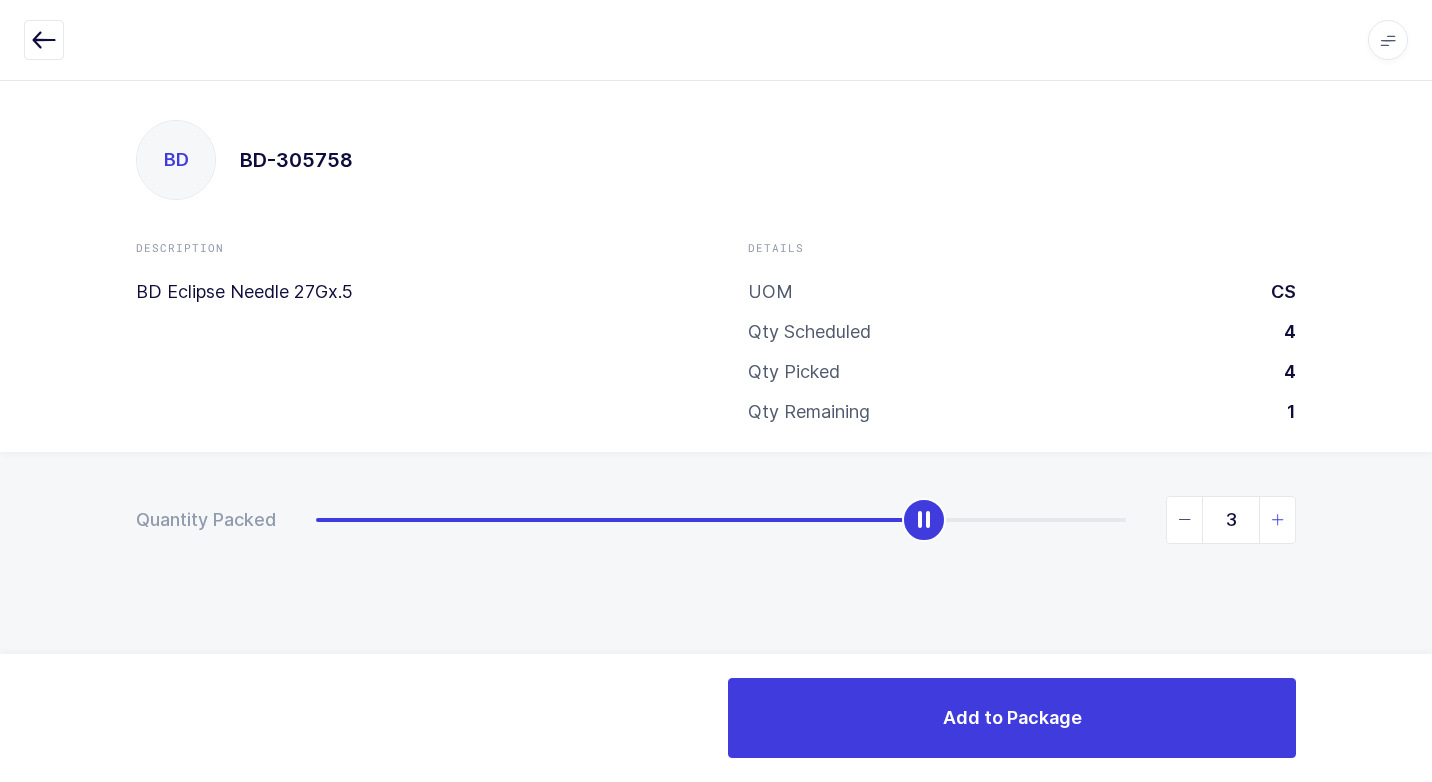 click at bounding box center (1278, 520) 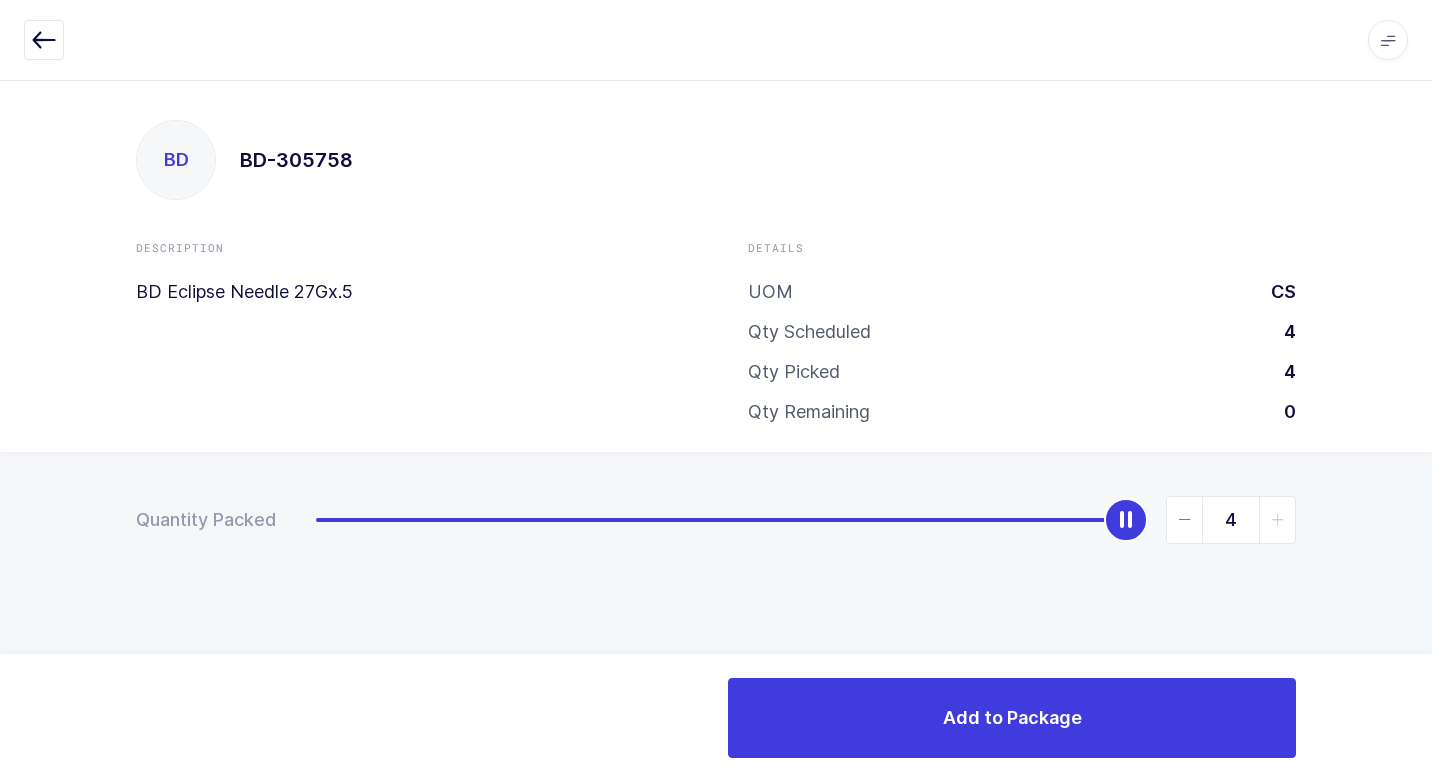 click at bounding box center (1185, 520) 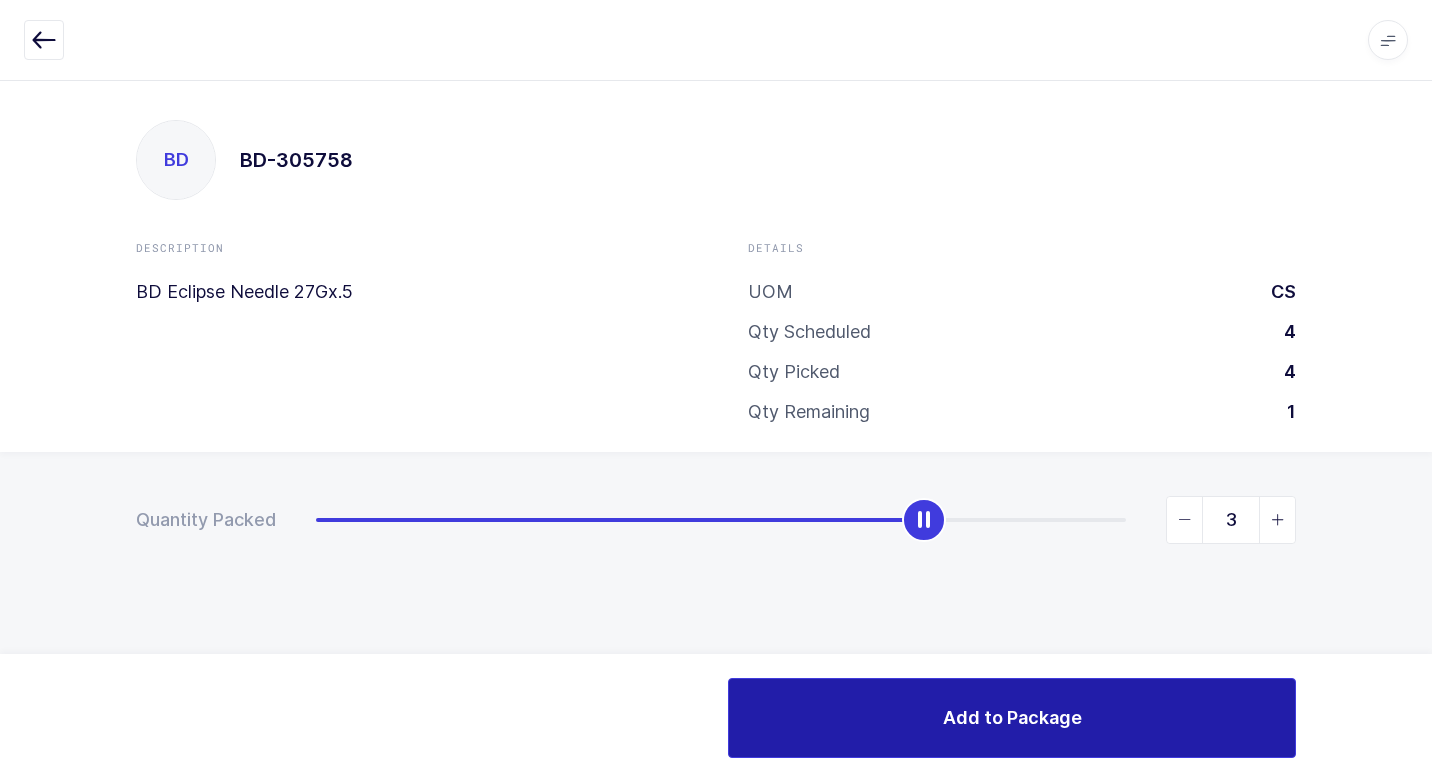 click on "Add to Package" at bounding box center (1012, 717) 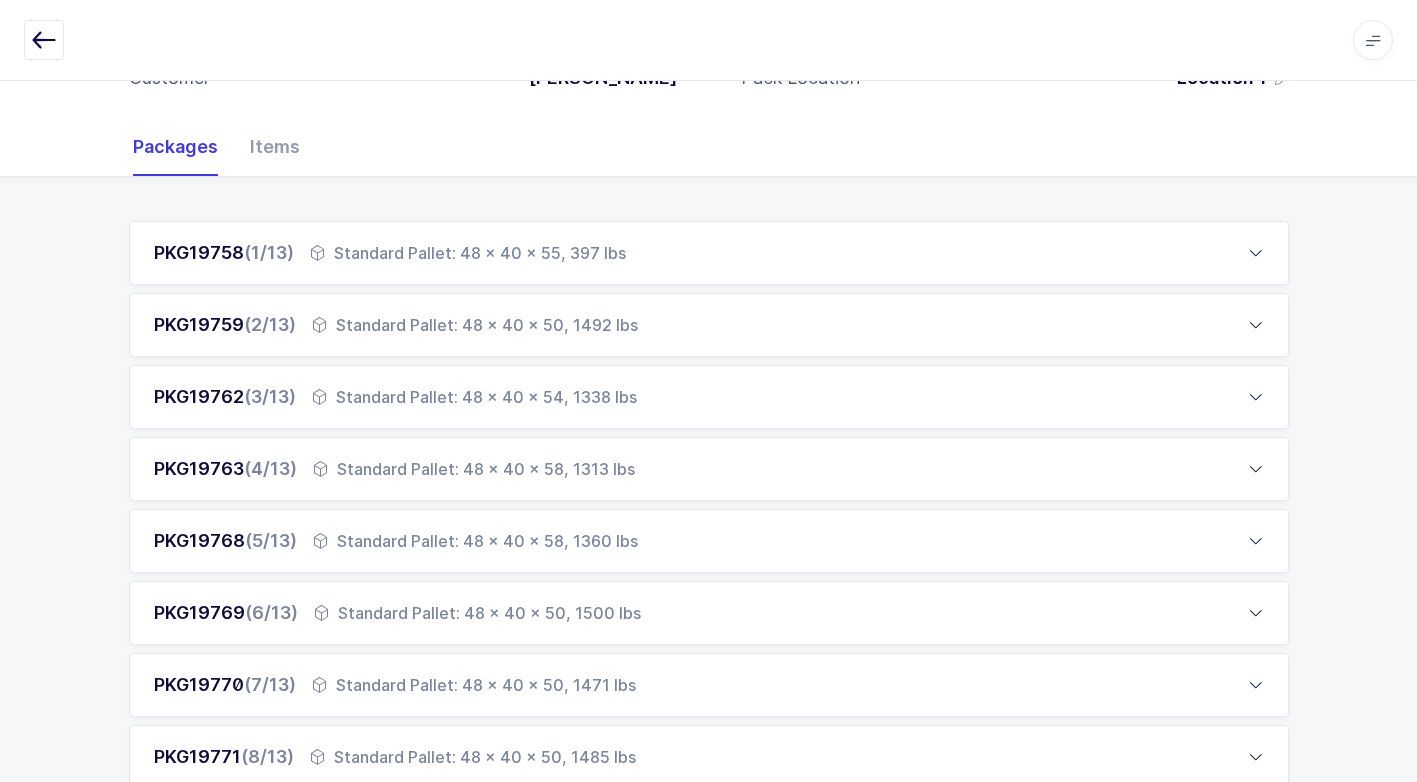 scroll, scrollTop: 700, scrollLeft: 0, axis: vertical 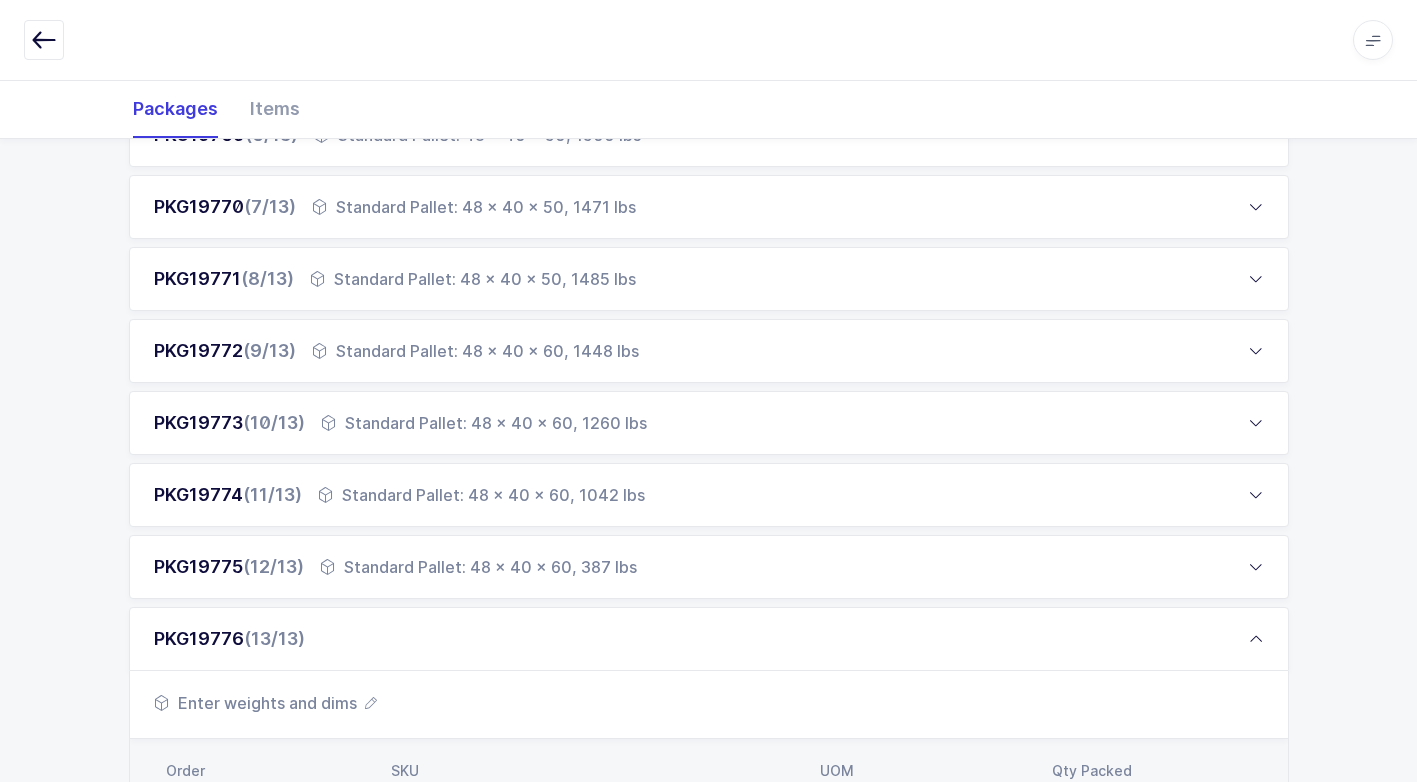click on "Enter weights and dims" at bounding box center (265, 703) 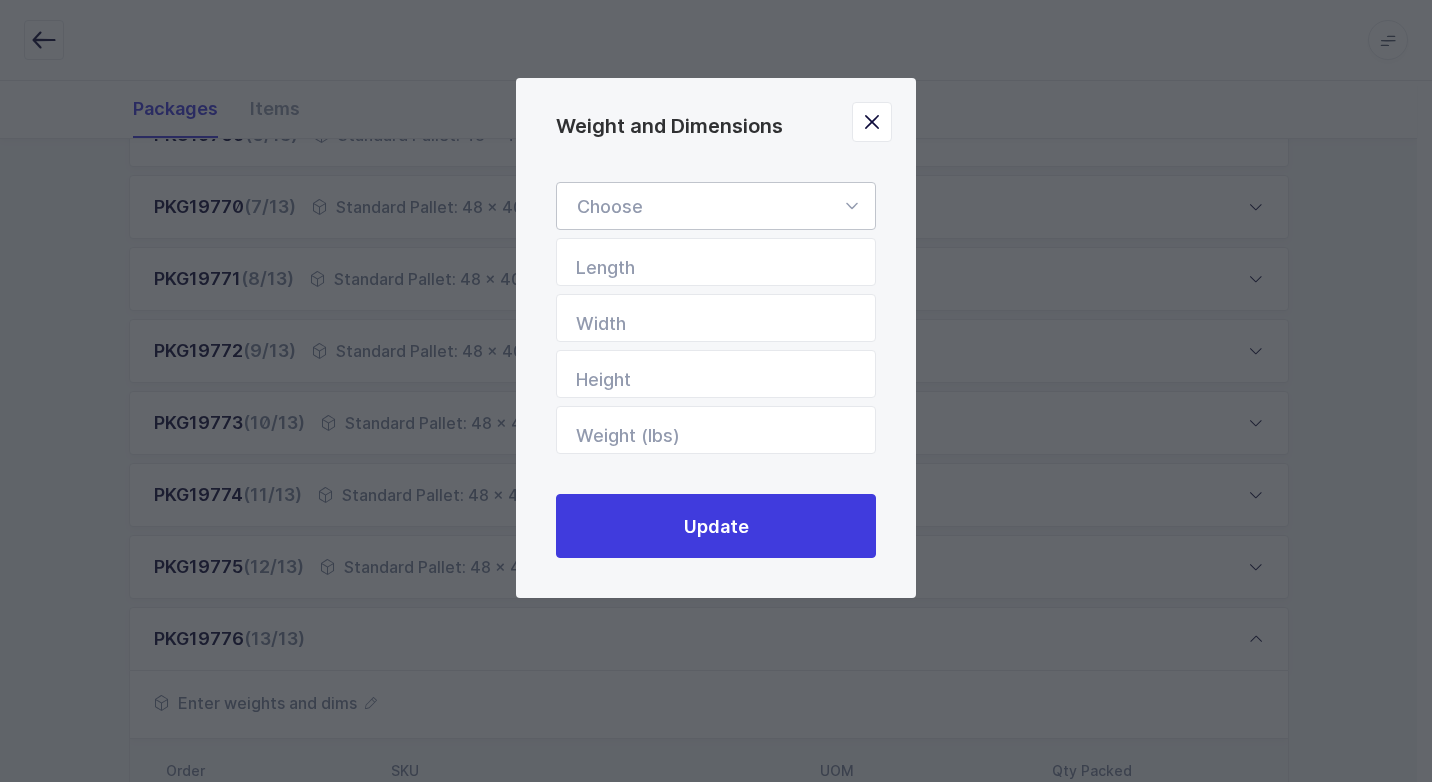 click at bounding box center (851, 206) 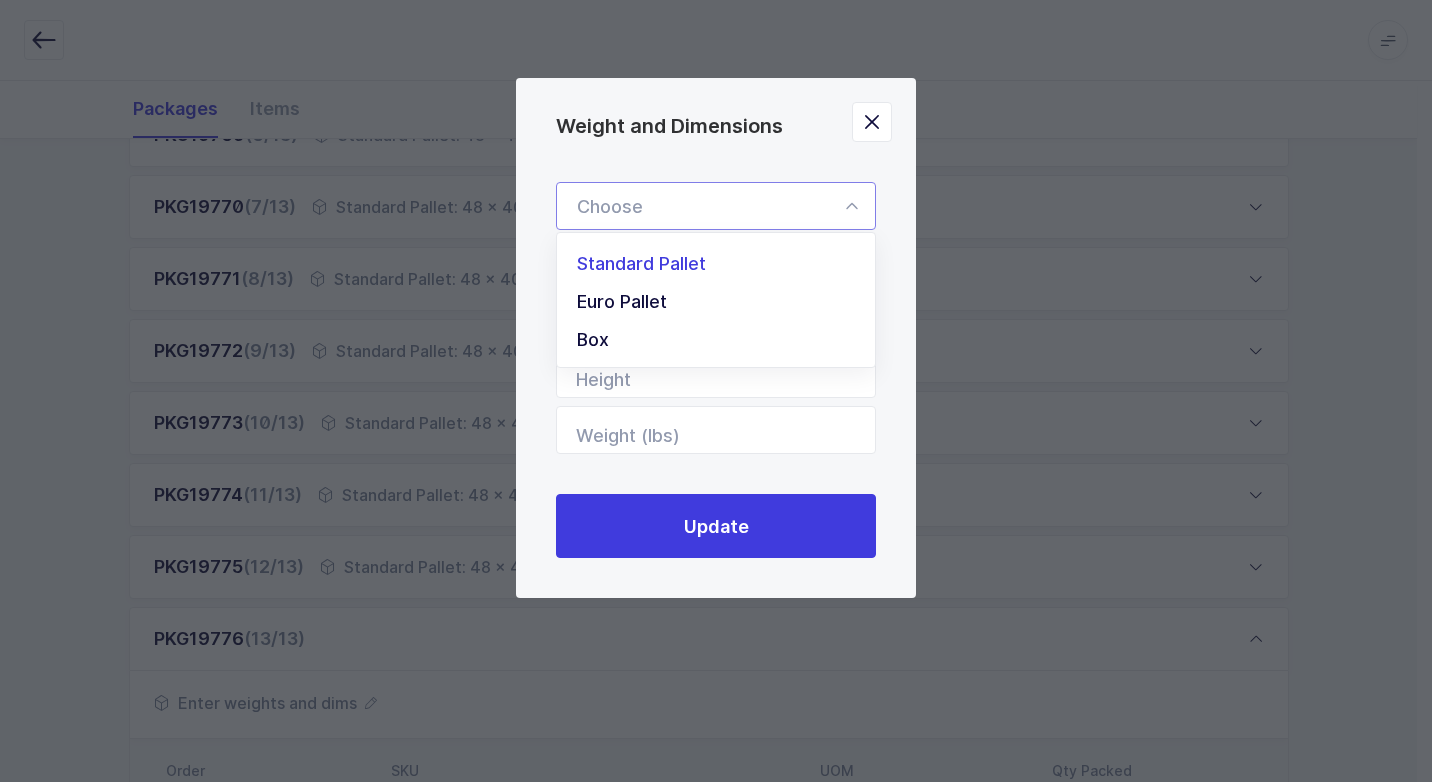 click on "Standard Pallet" at bounding box center (723, 264) 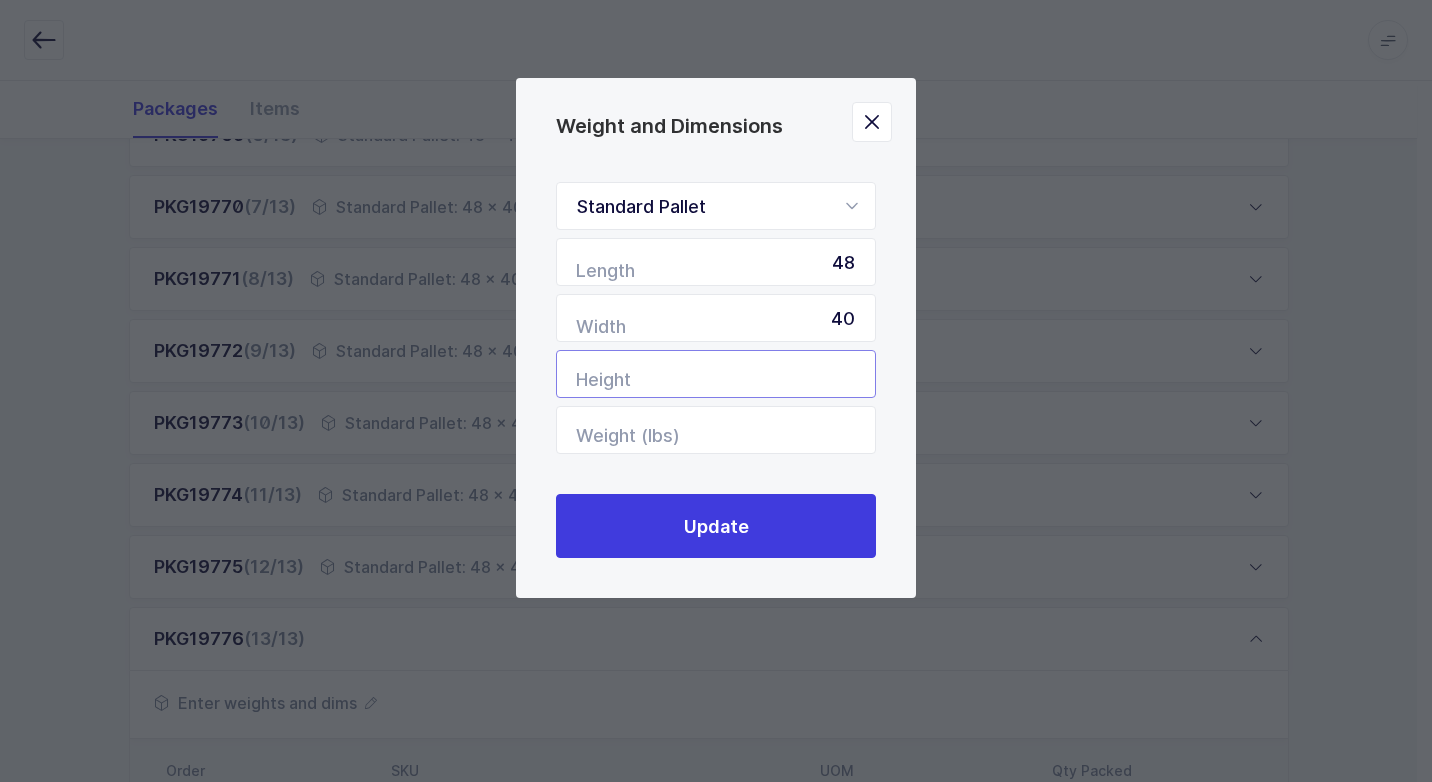 click at bounding box center [716, 374] 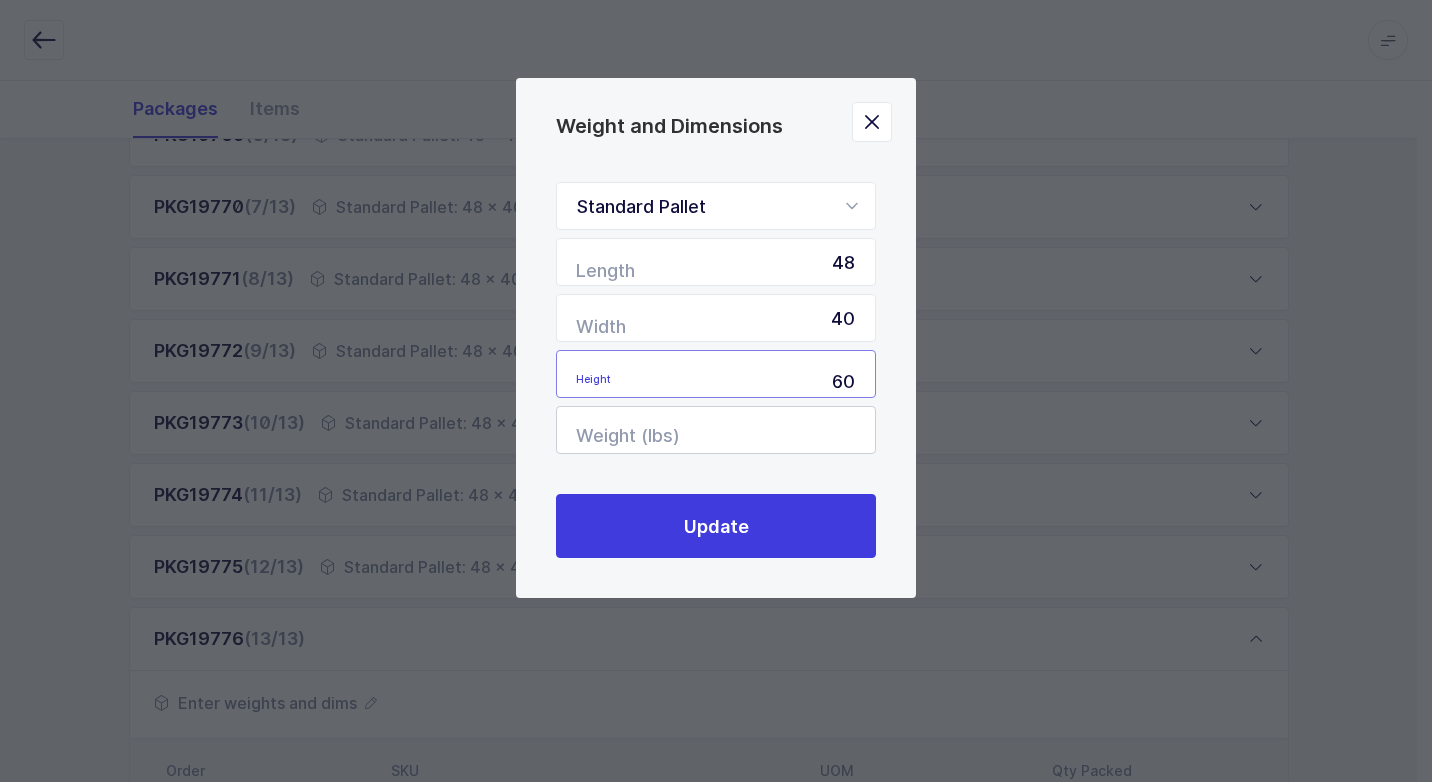 type on "60" 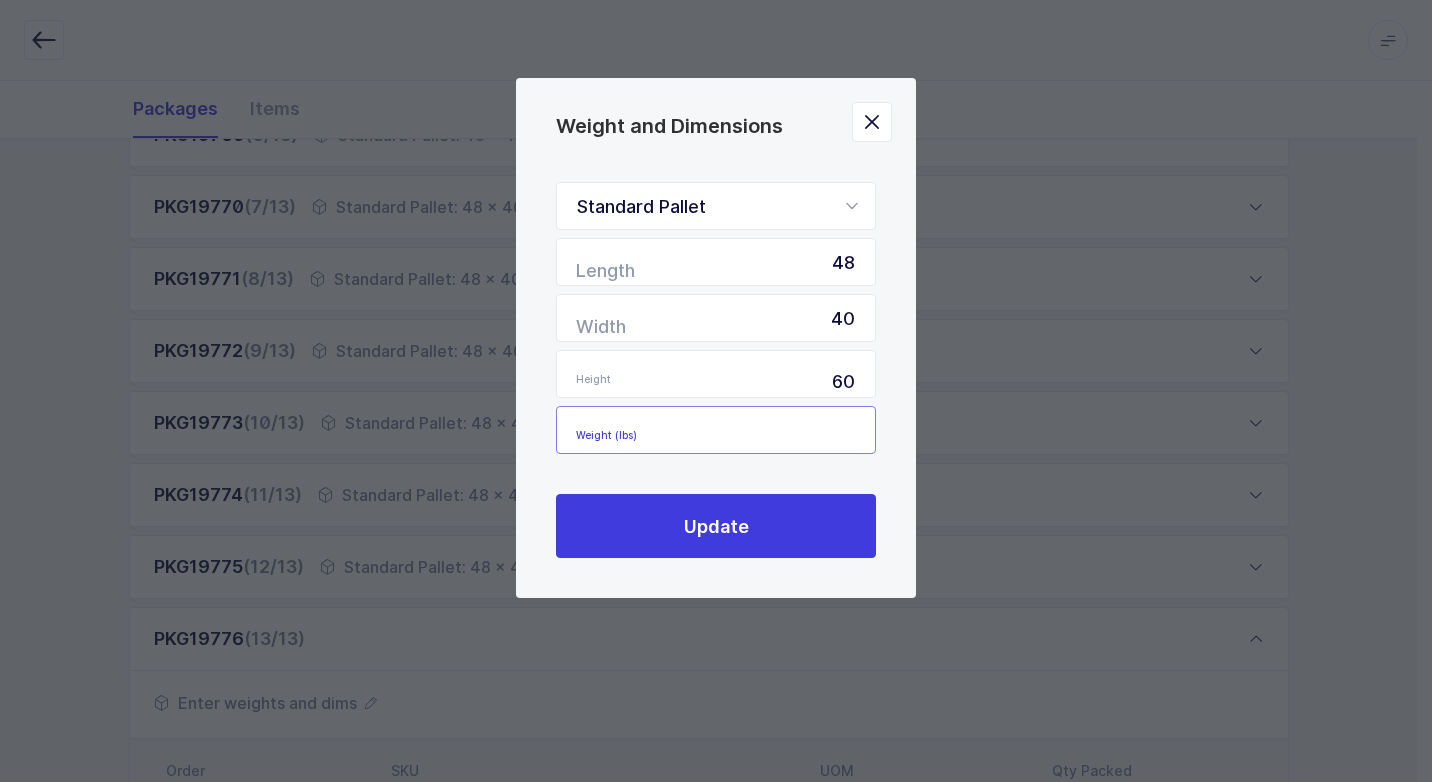 click at bounding box center (716, 430) 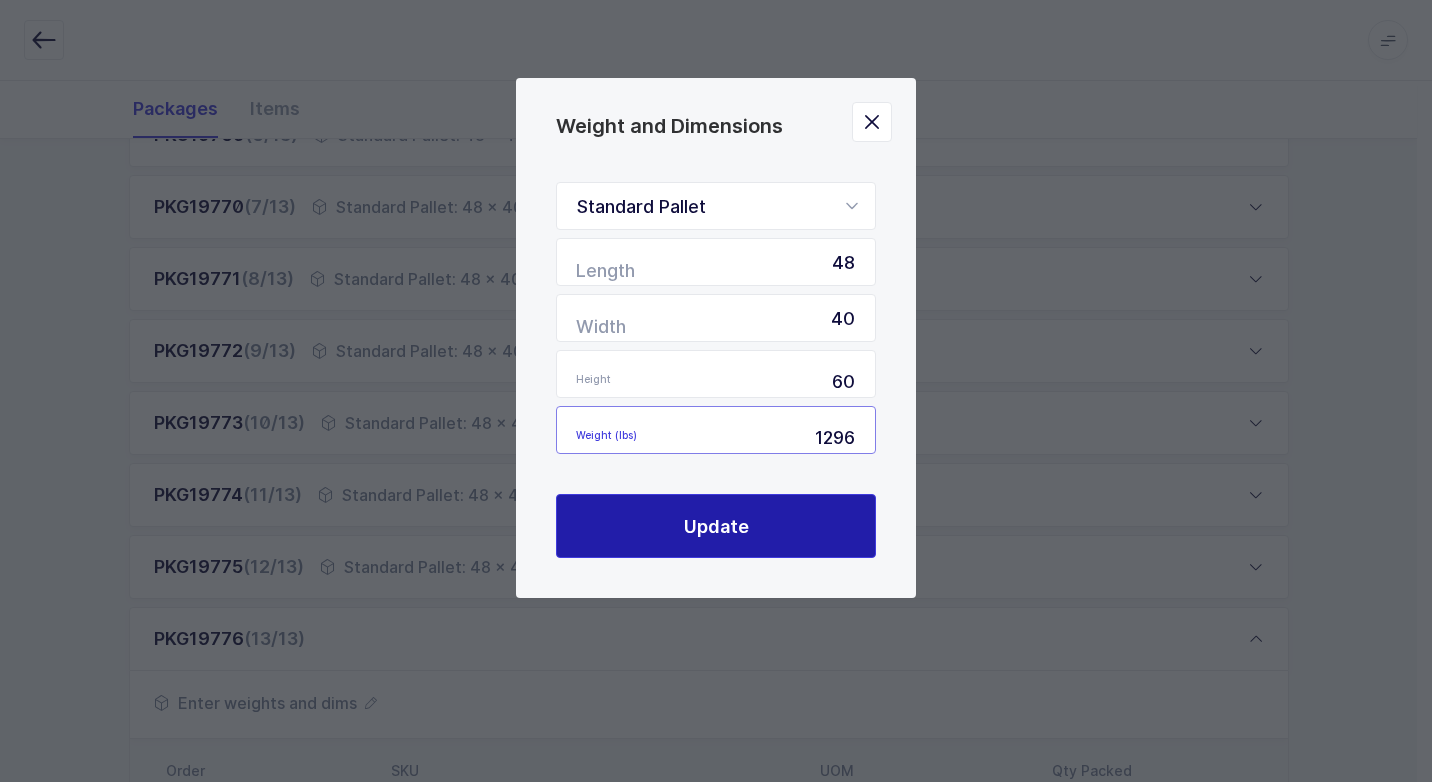 type on "1296" 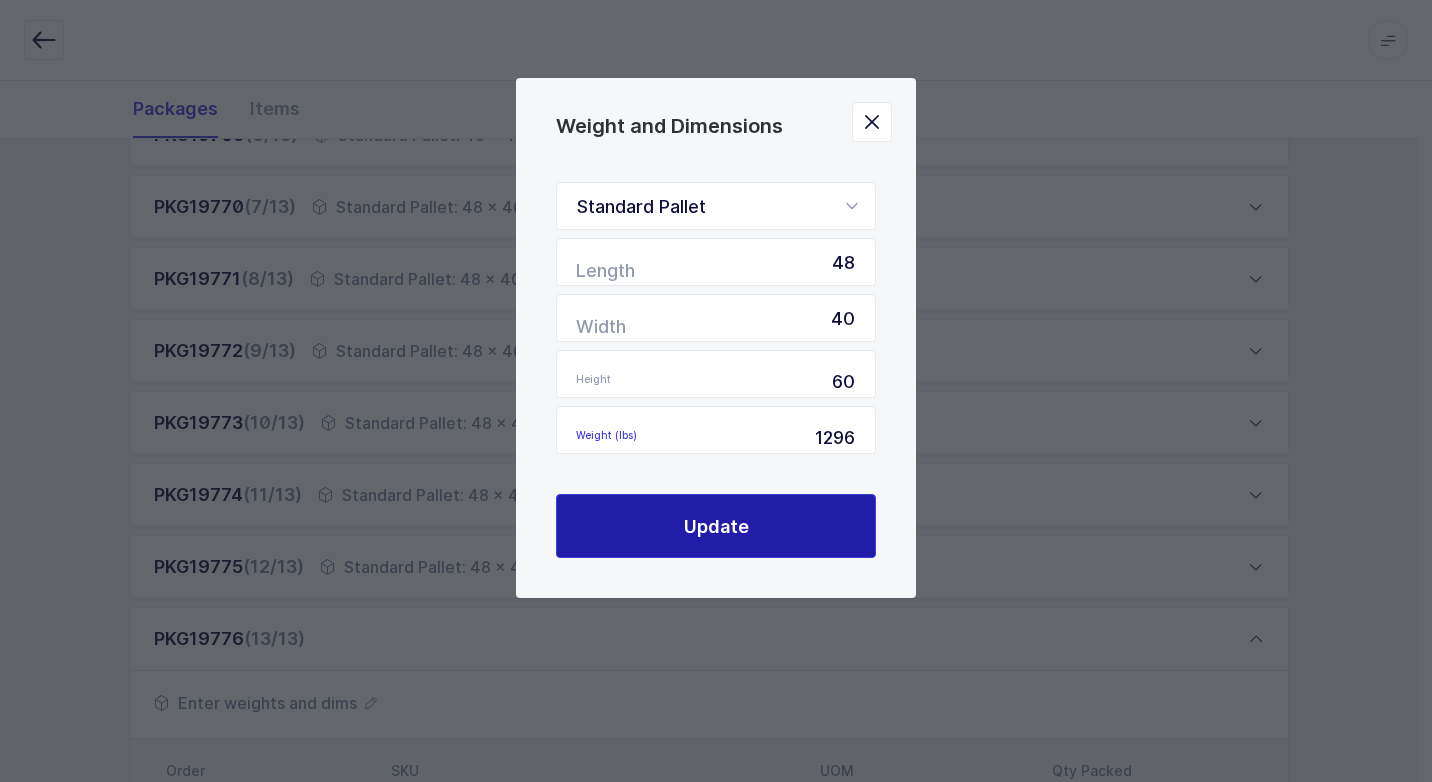 click on "Update" at bounding box center (716, 526) 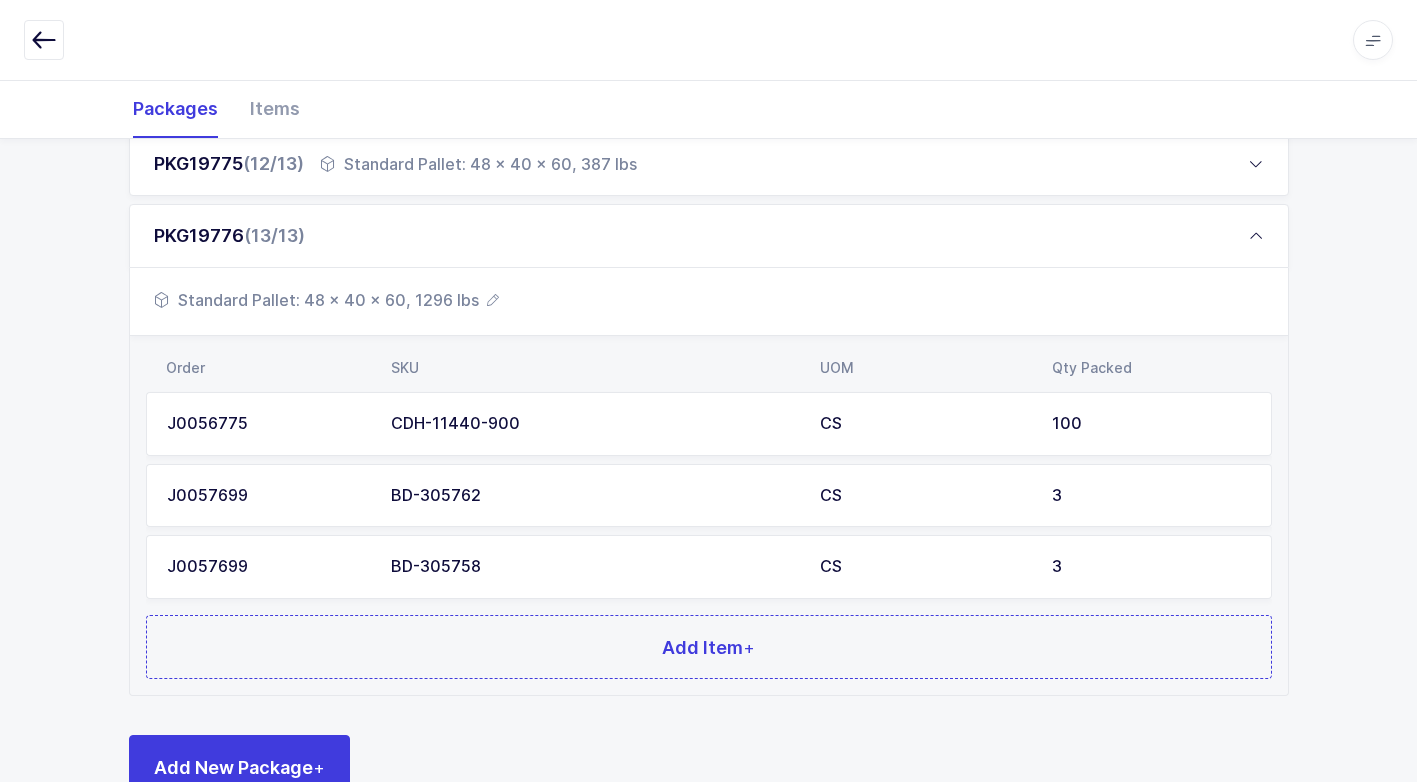 scroll, scrollTop: 1160, scrollLeft: 0, axis: vertical 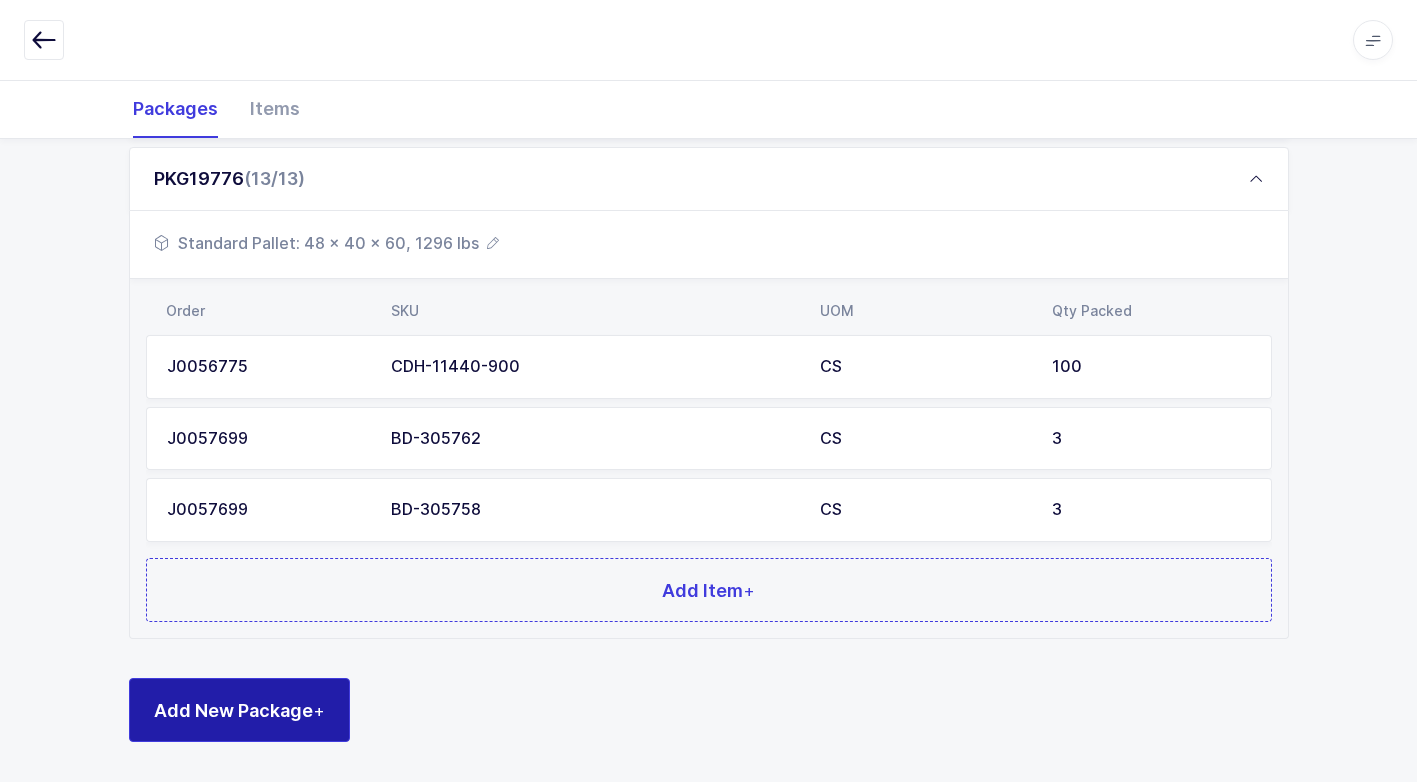 drag, startPoint x: 344, startPoint y: 724, endPoint x: 354, endPoint y: 712, distance: 15.6205 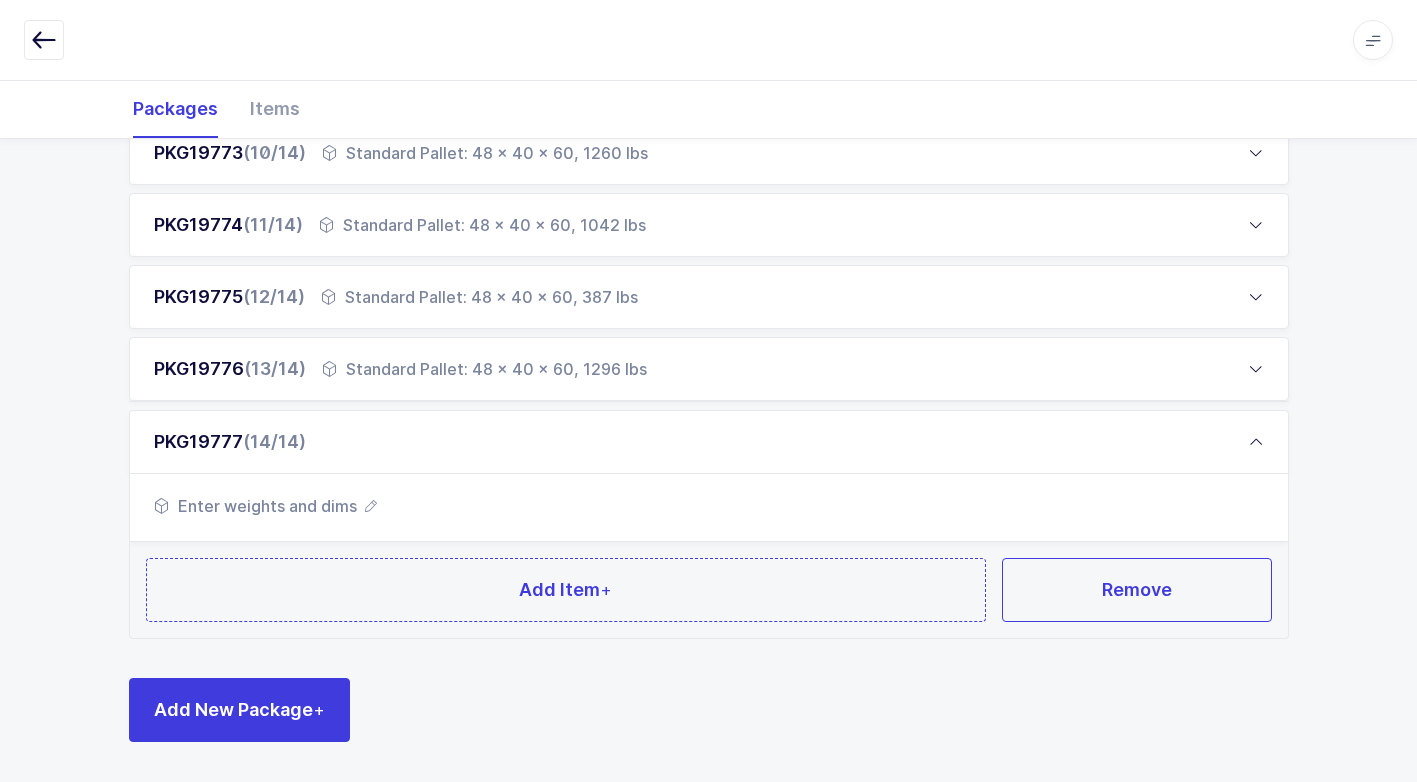 scroll, scrollTop: 969, scrollLeft: 0, axis: vertical 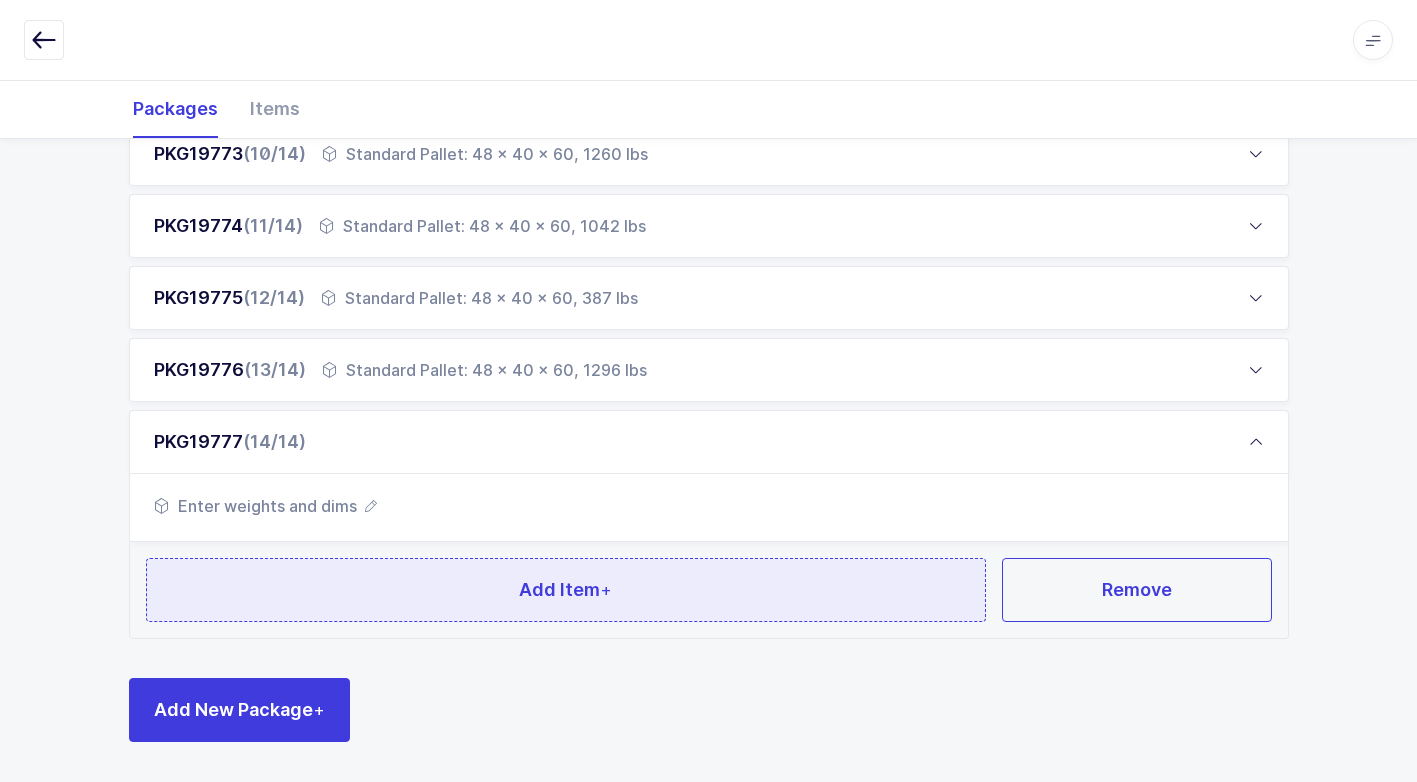 click on "Add Item  +" at bounding box center [566, 590] 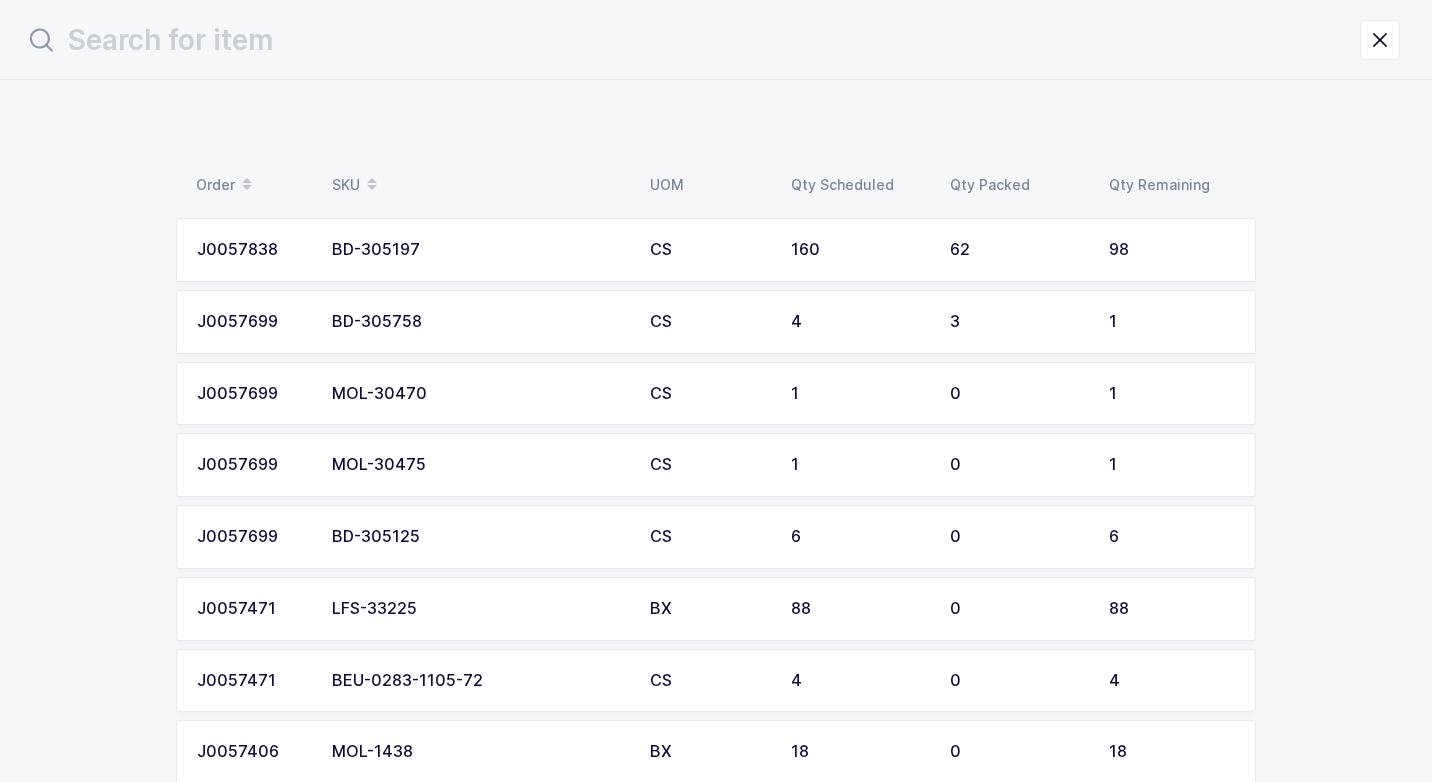 click on "BD-305197" at bounding box center [479, 250] 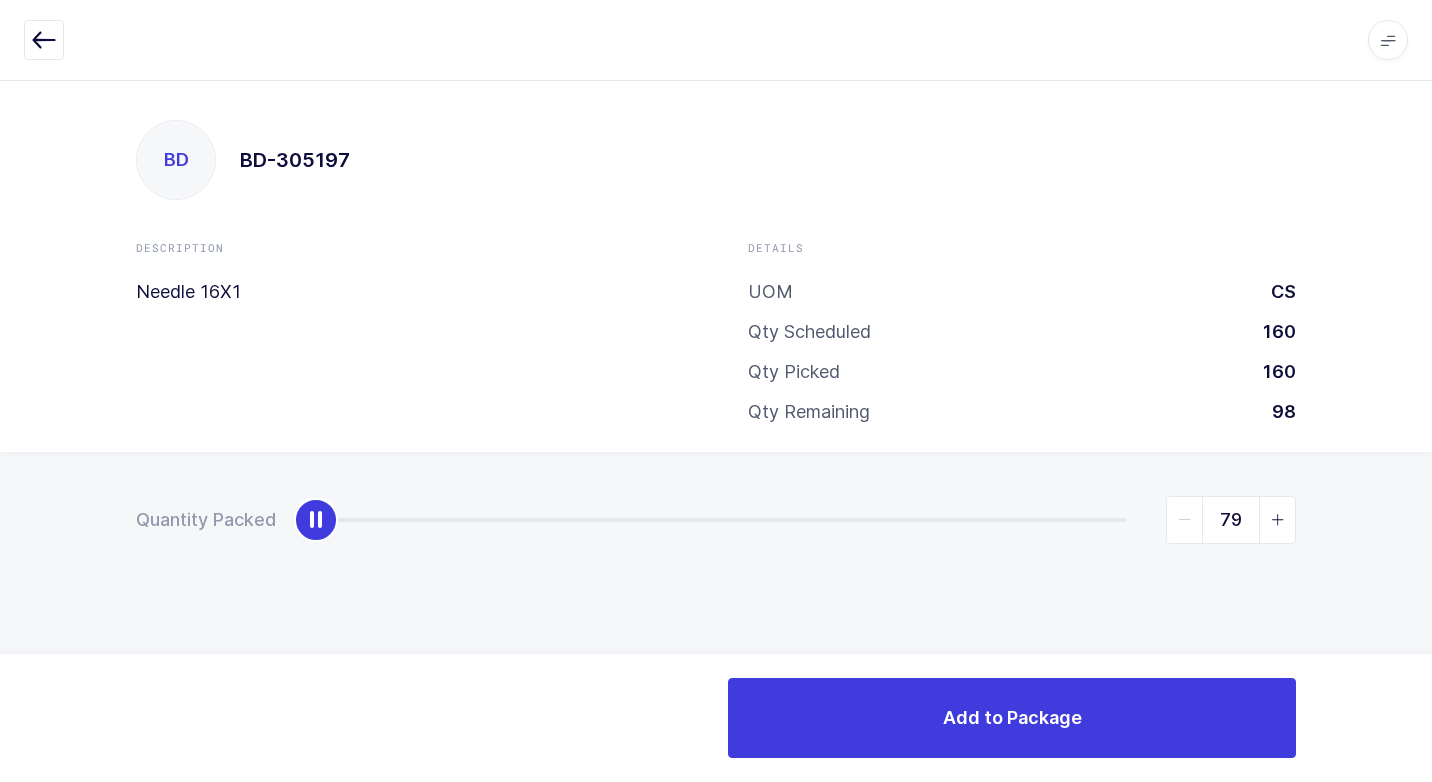 type on "98" 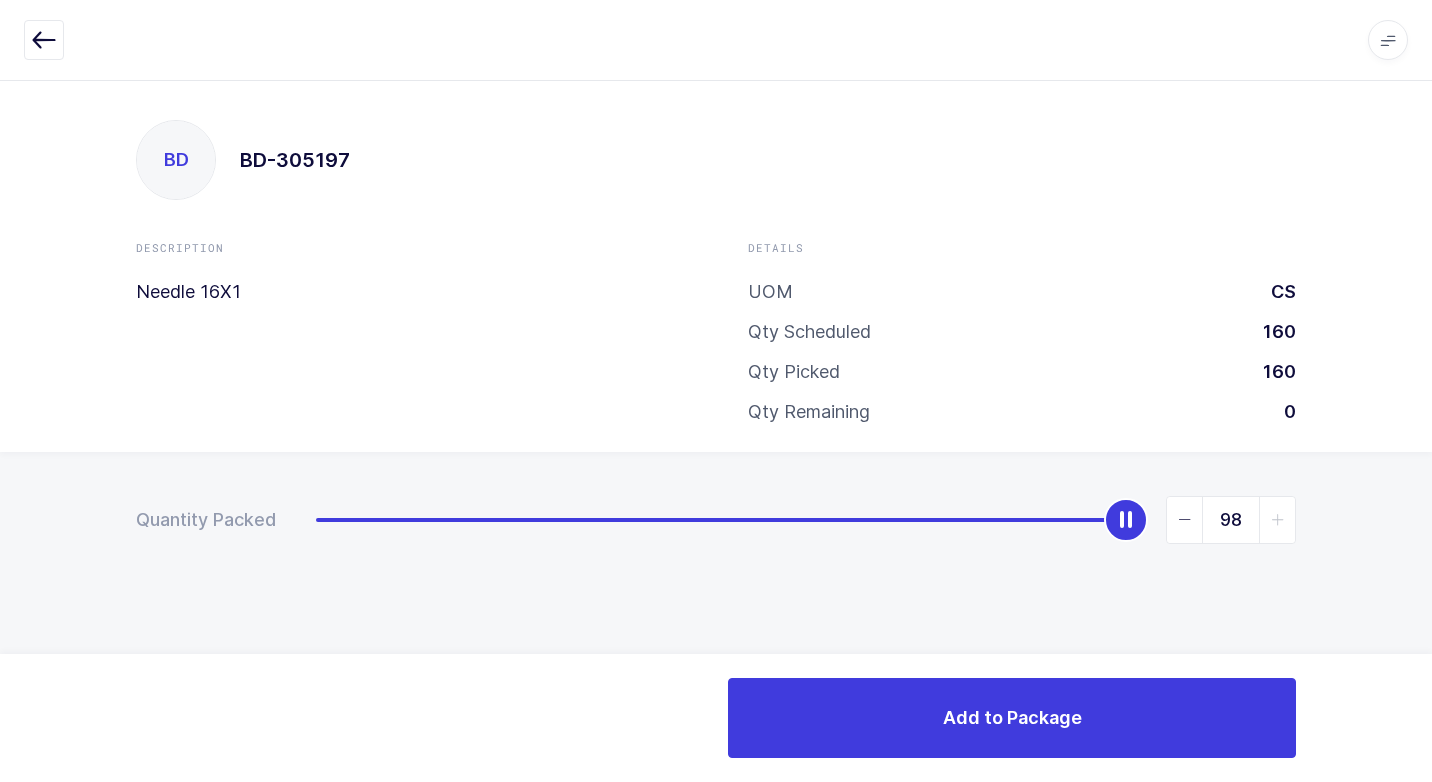 drag, startPoint x: 310, startPoint y: 524, endPoint x: 1431, endPoint y: 525, distance: 1121.0005 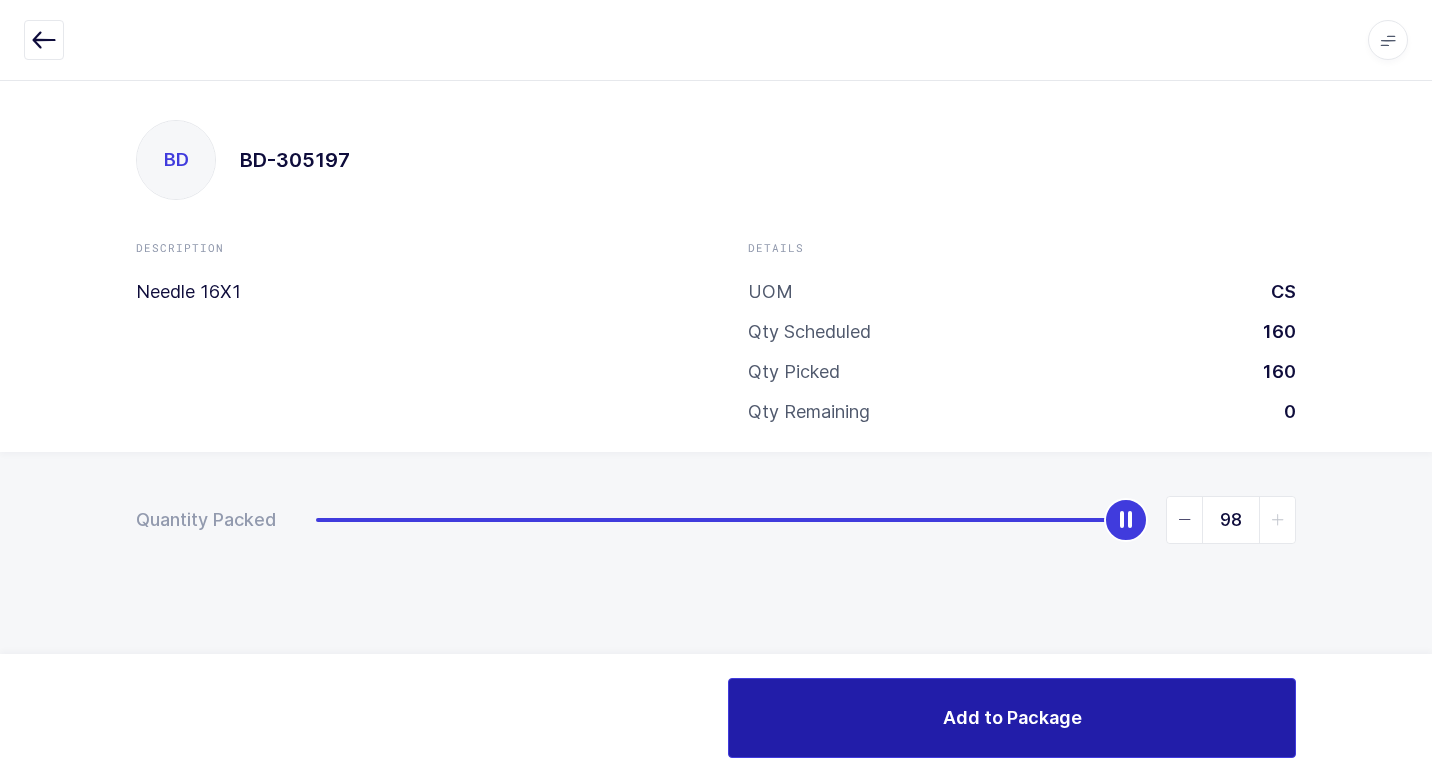 click on "Add to Package" at bounding box center (1012, 717) 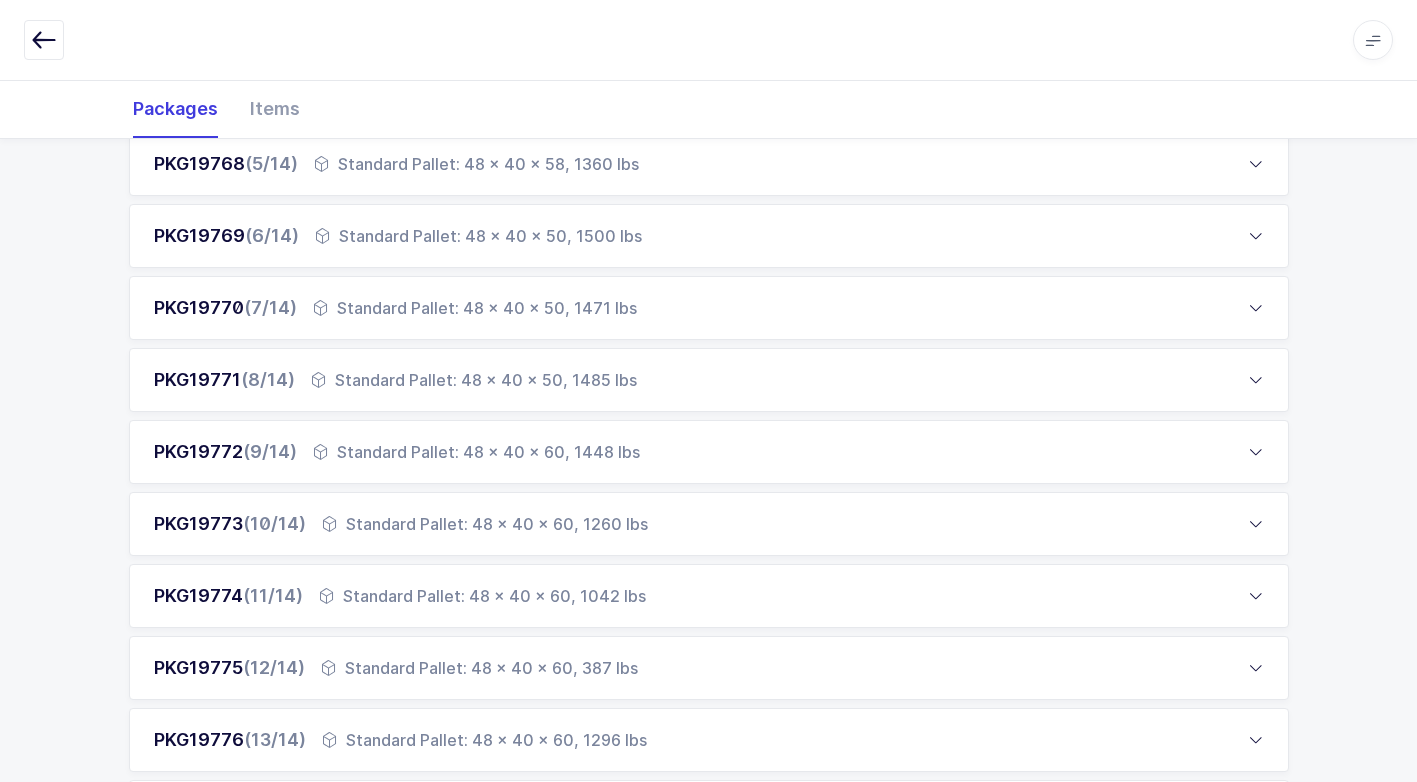 scroll, scrollTop: 1089, scrollLeft: 0, axis: vertical 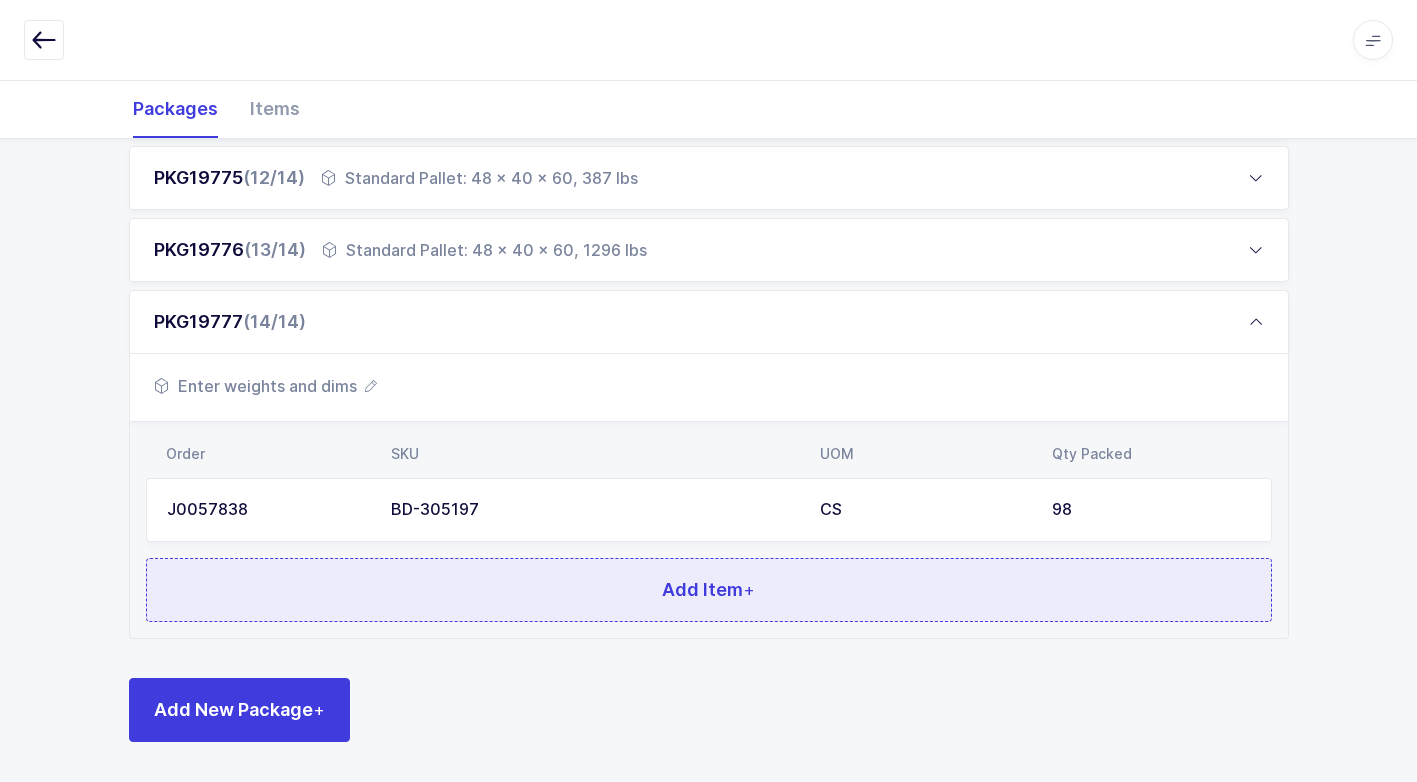 click on "Add Item  +" at bounding box center [709, 590] 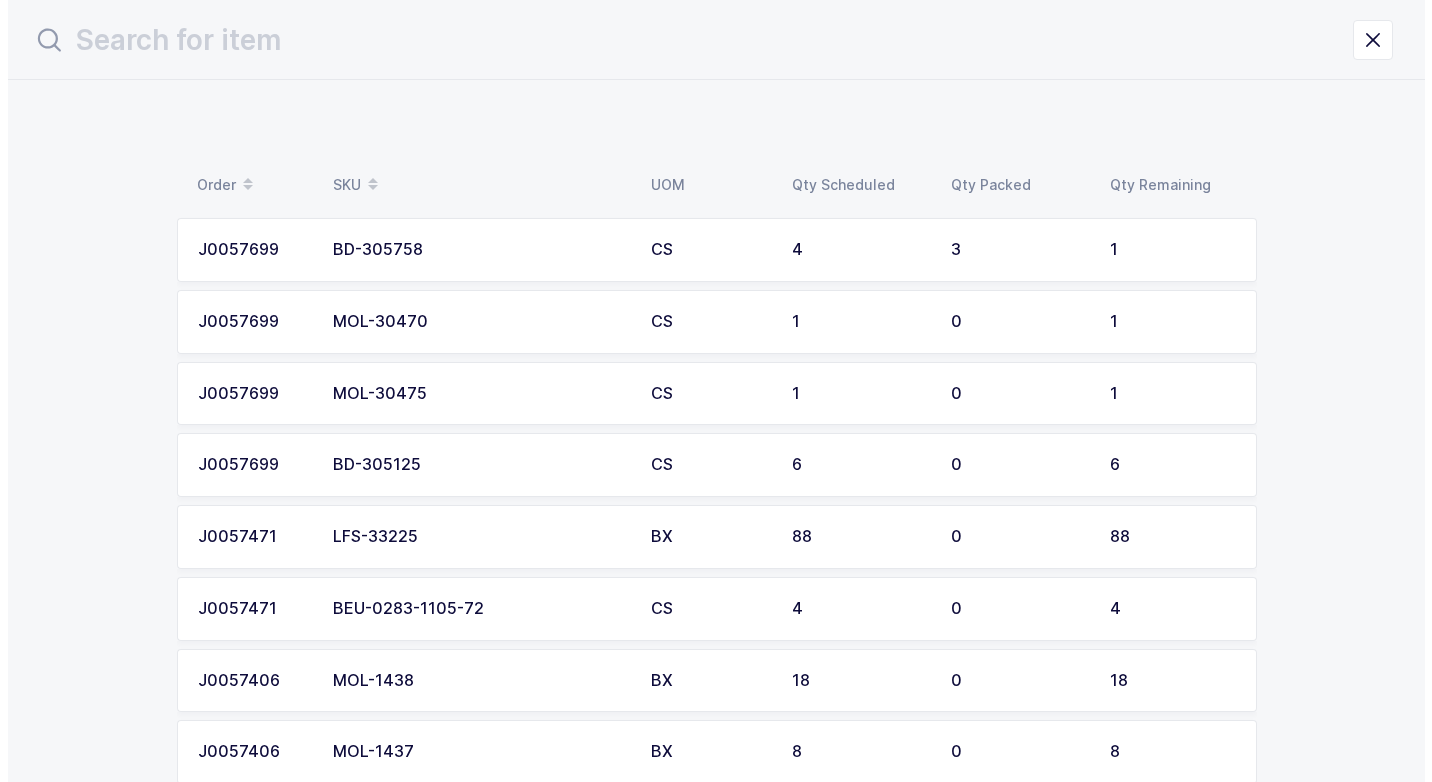 scroll, scrollTop: 0, scrollLeft: 0, axis: both 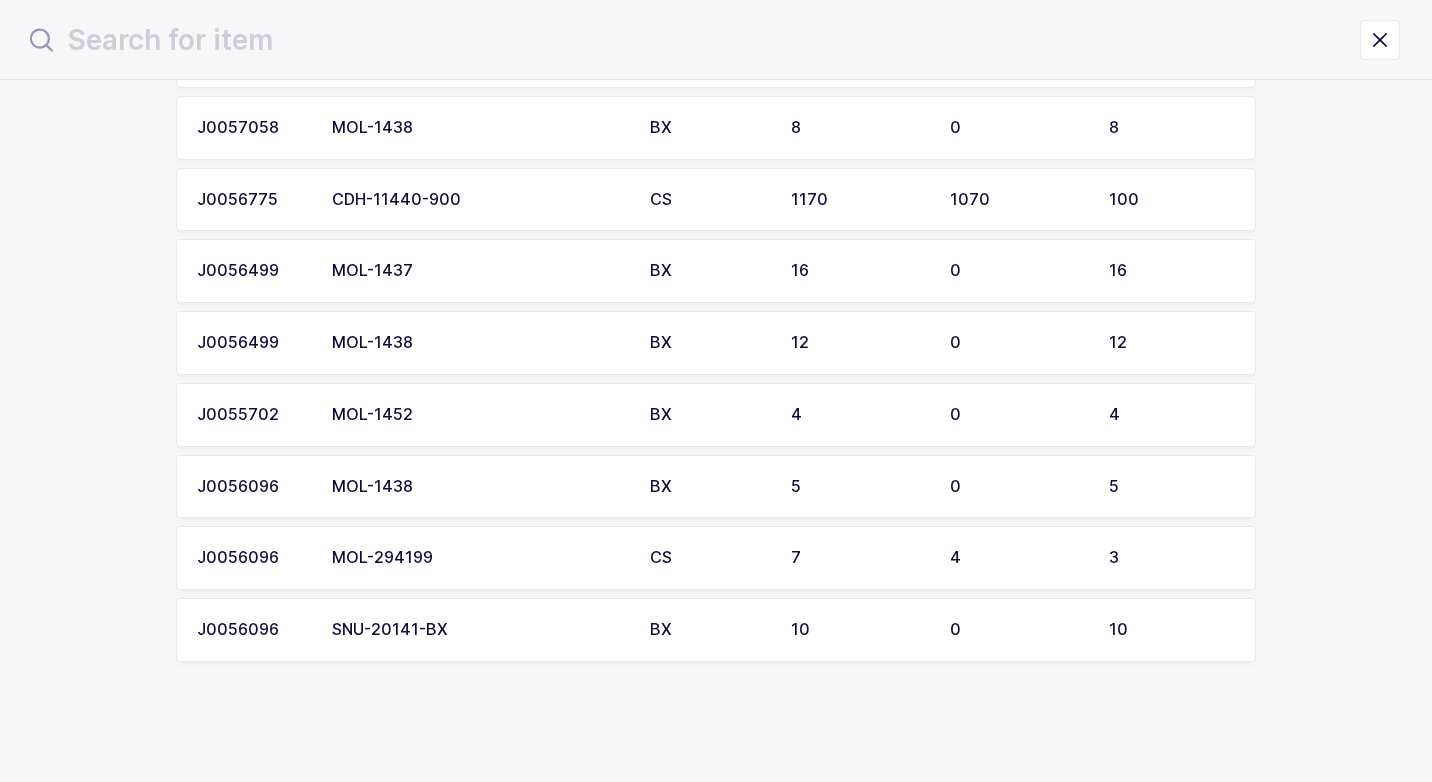 click on "MOL-294199" at bounding box center [479, 558] 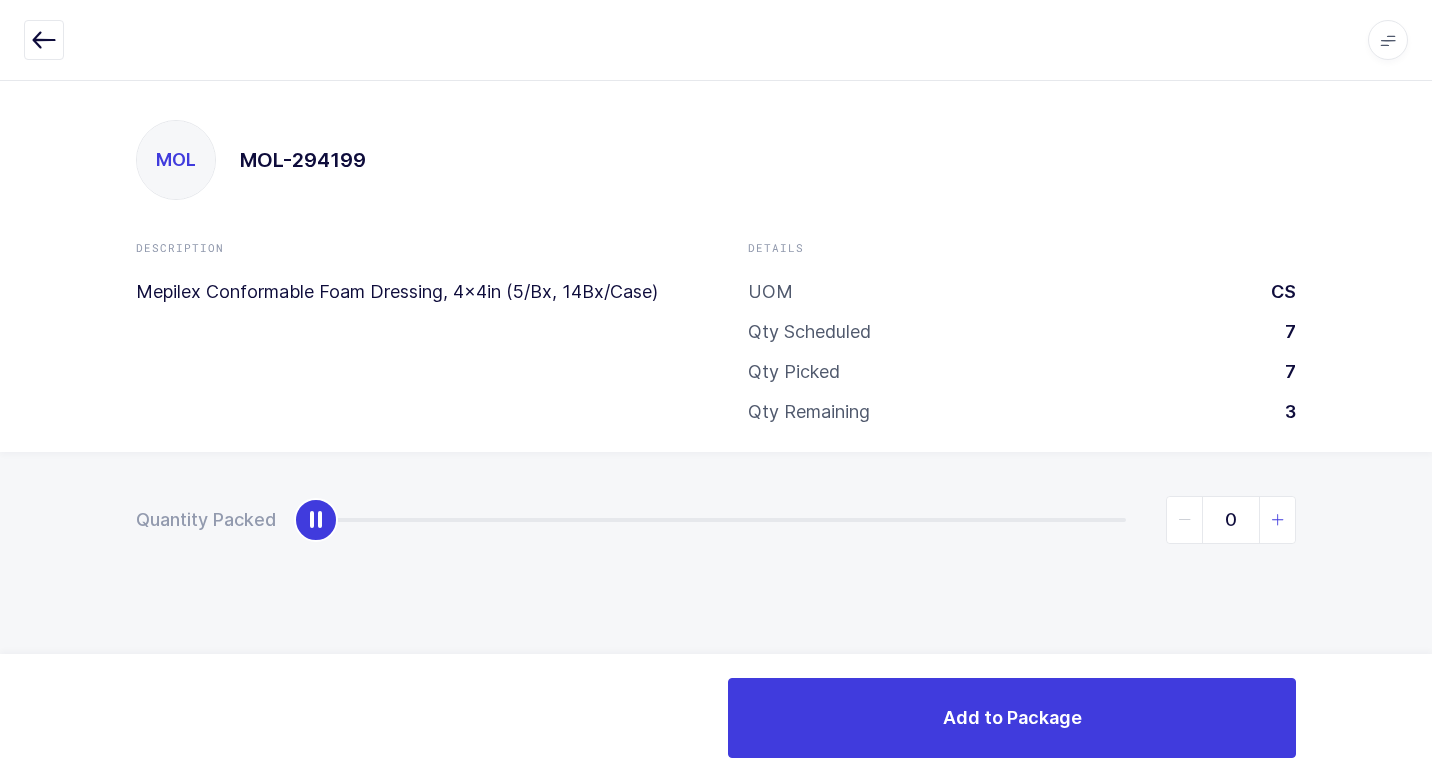 click at bounding box center (1278, 520) 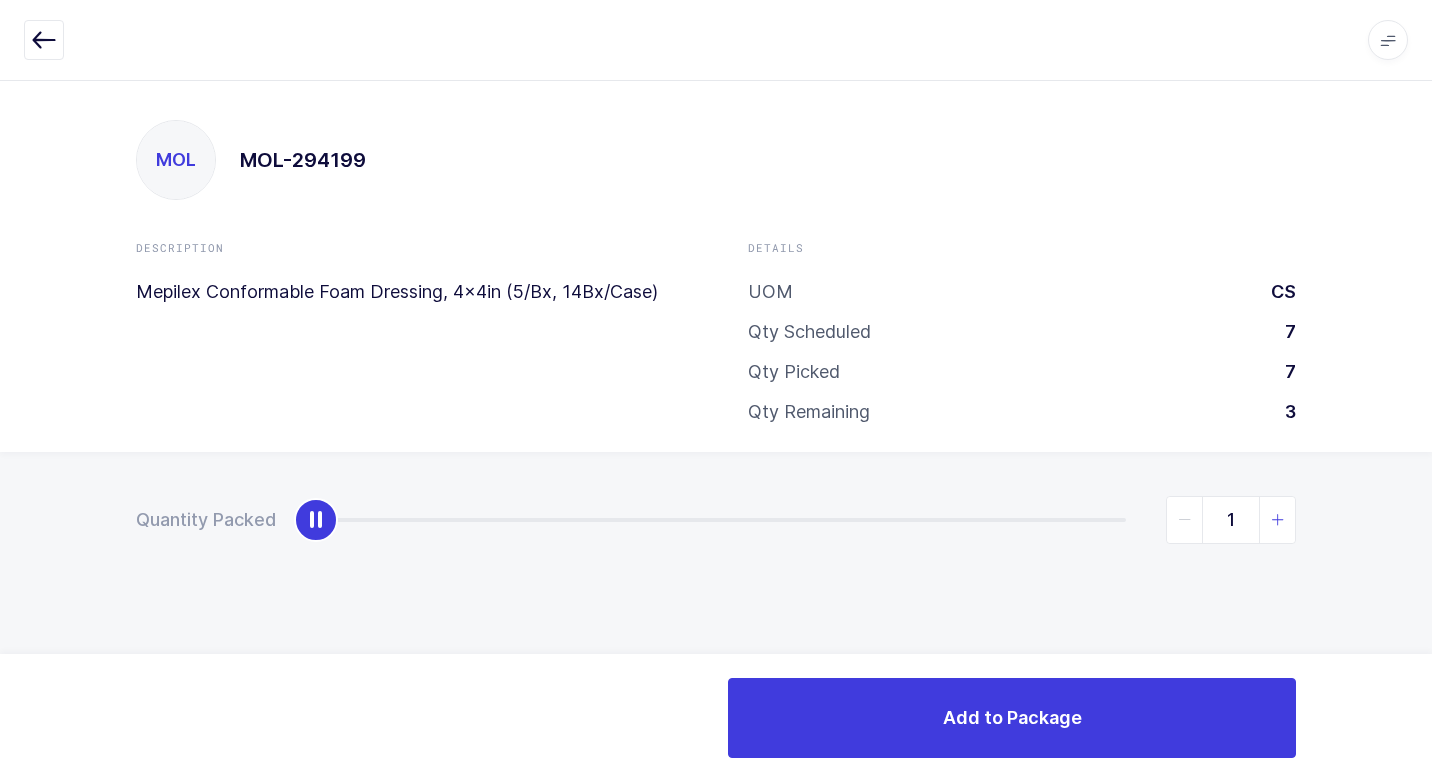 click at bounding box center (1278, 520) 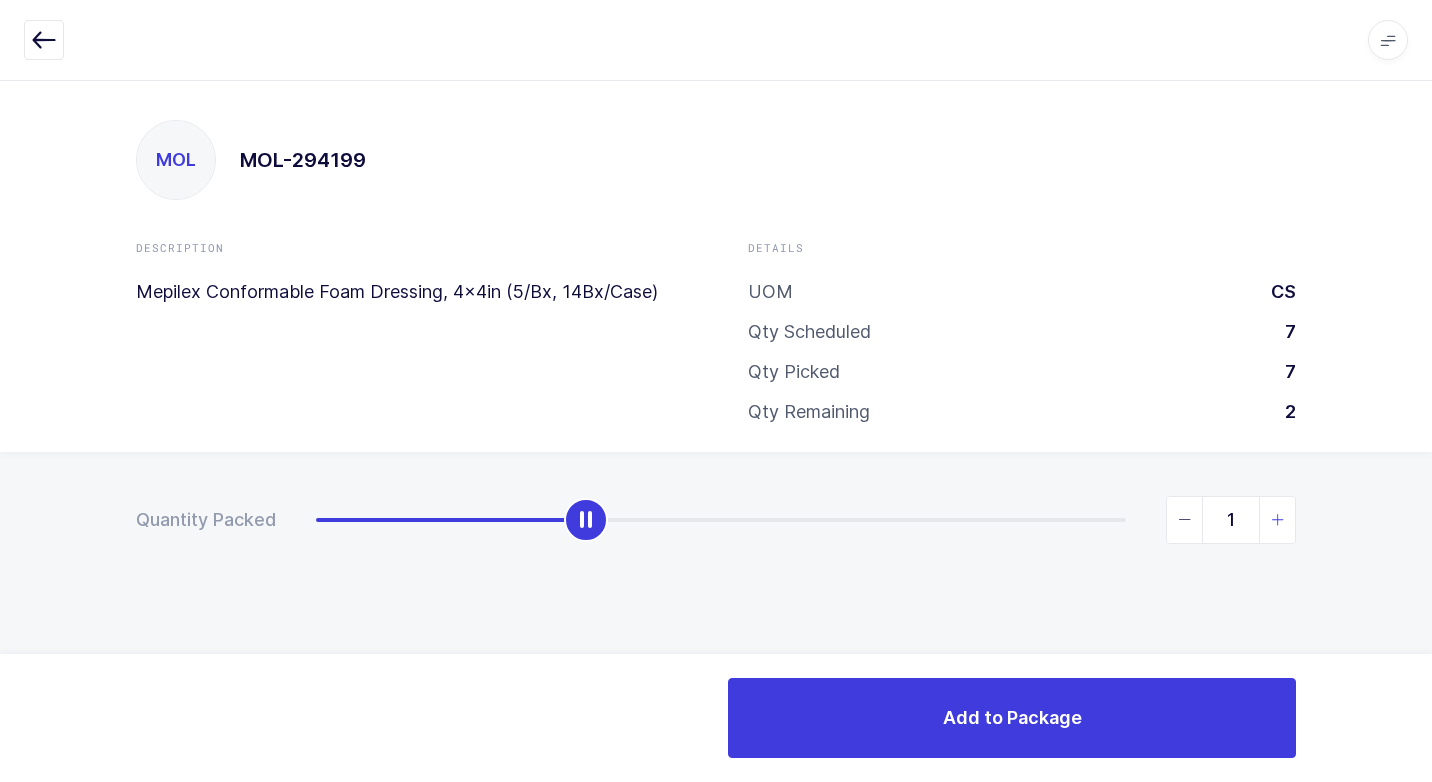 type on "2" 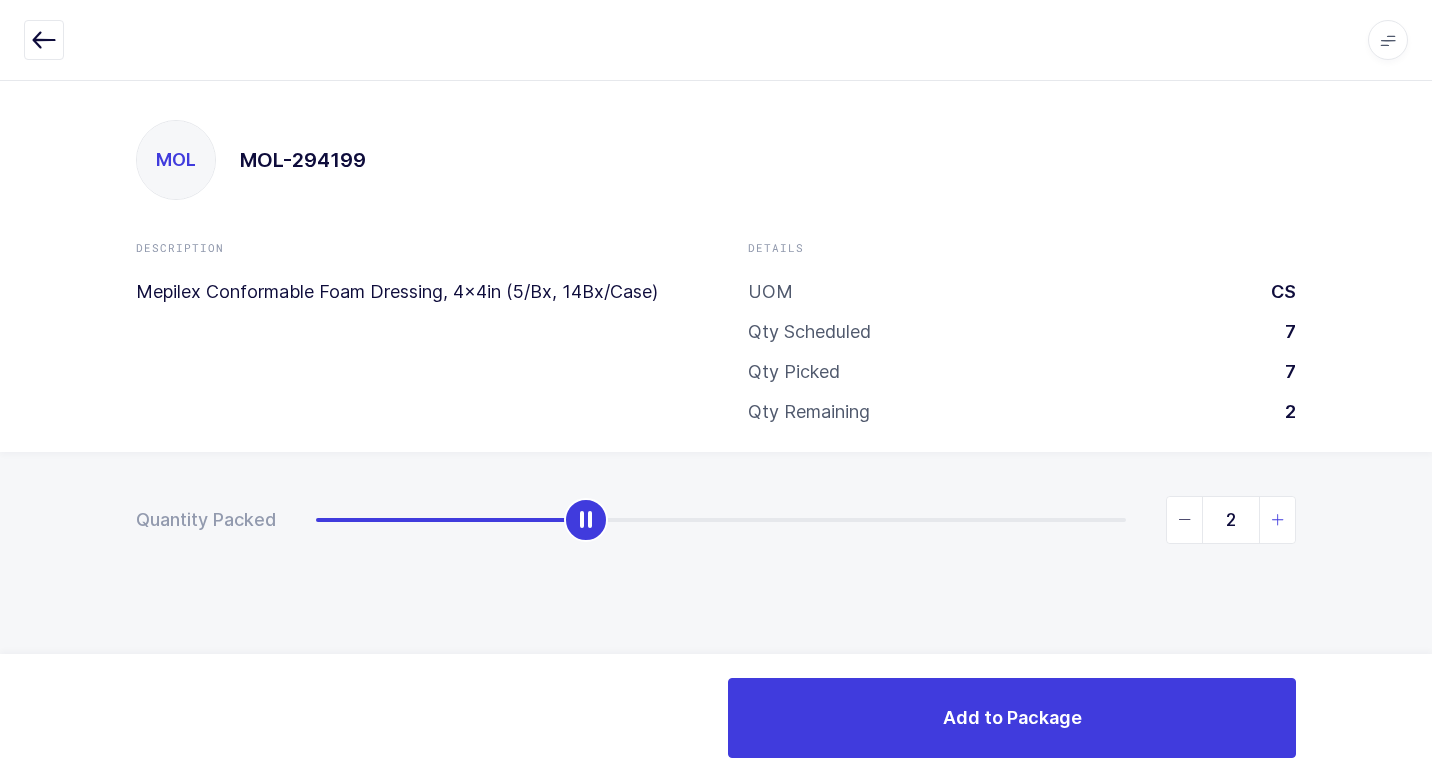 click at bounding box center [1278, 520] 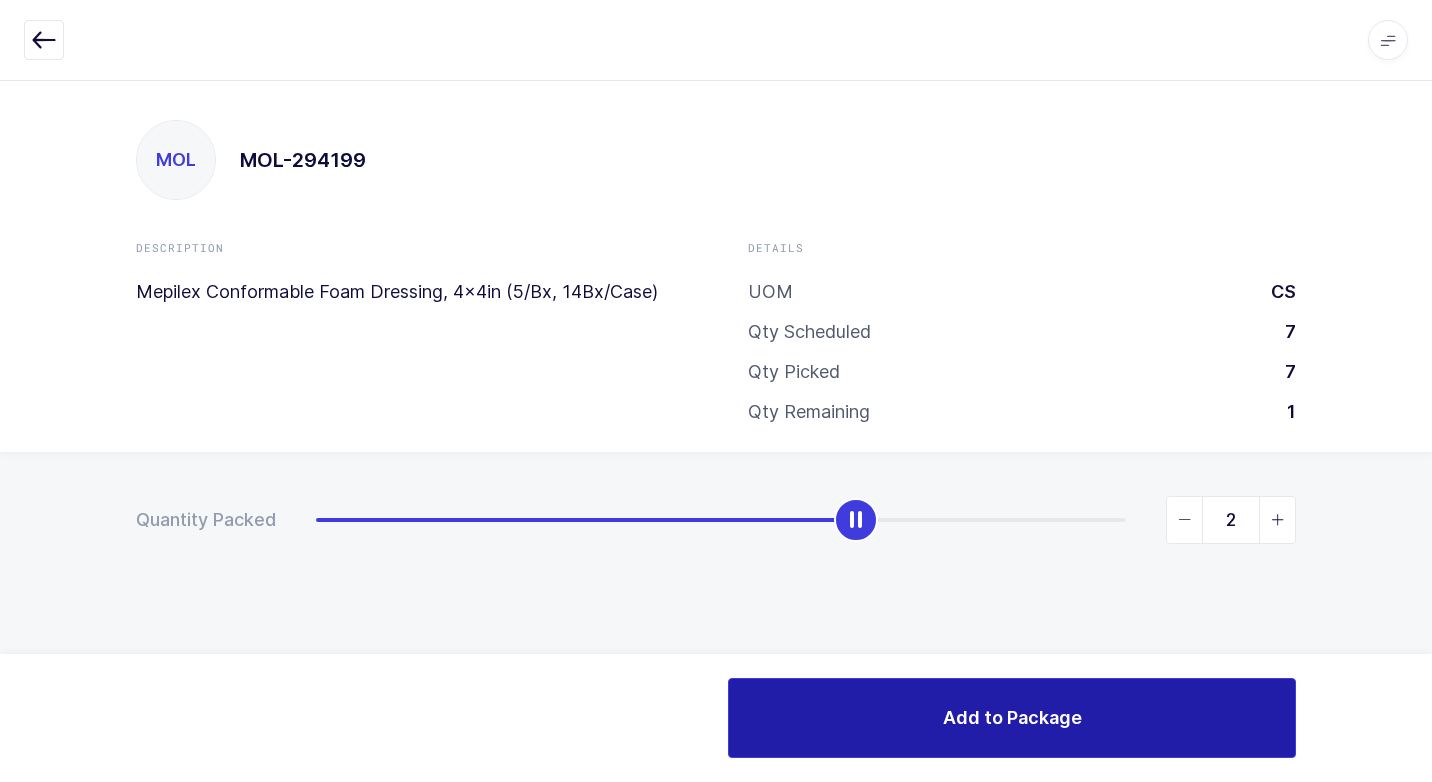click on "Add to Package" at bounding box center [1012, 717] 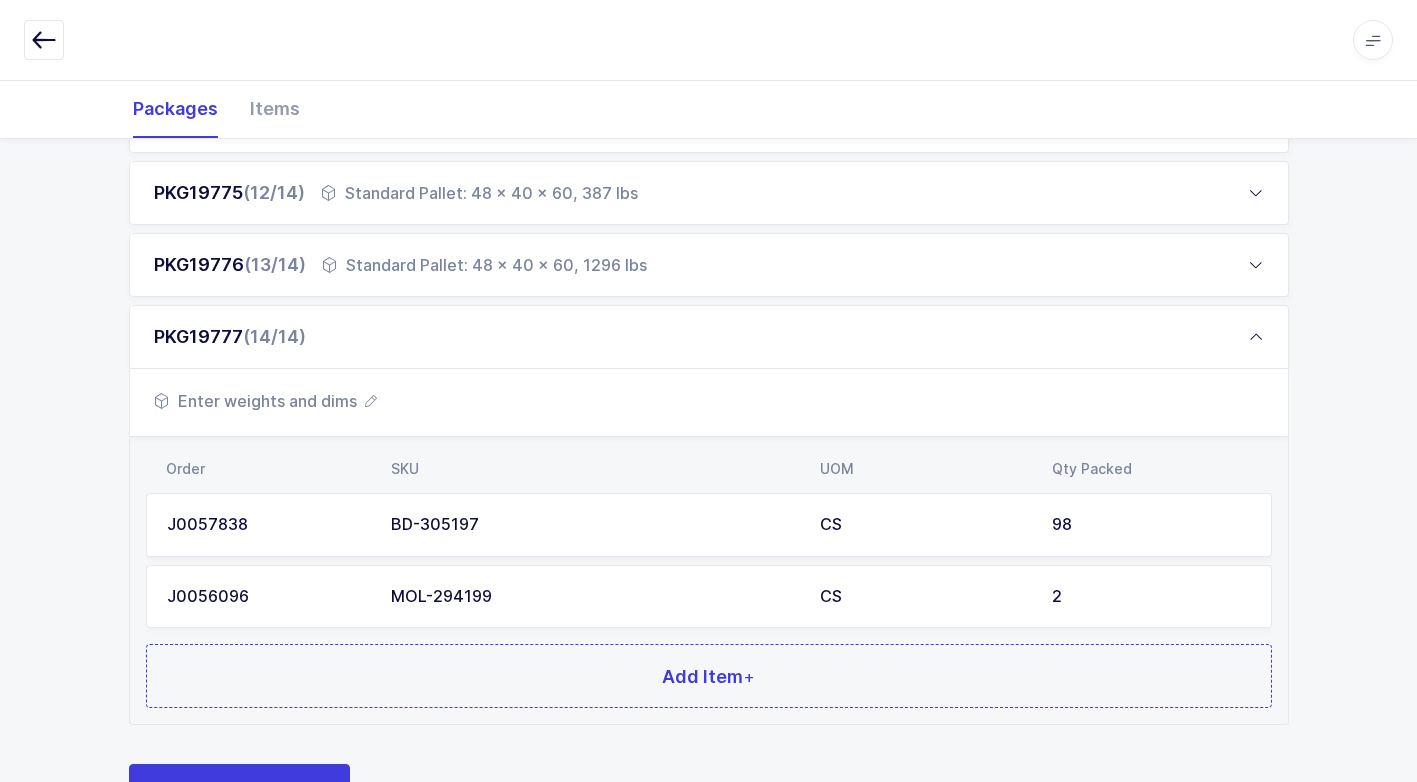 scroll, scrollTop: 1160, scrollLeft: 0, axis: vertical 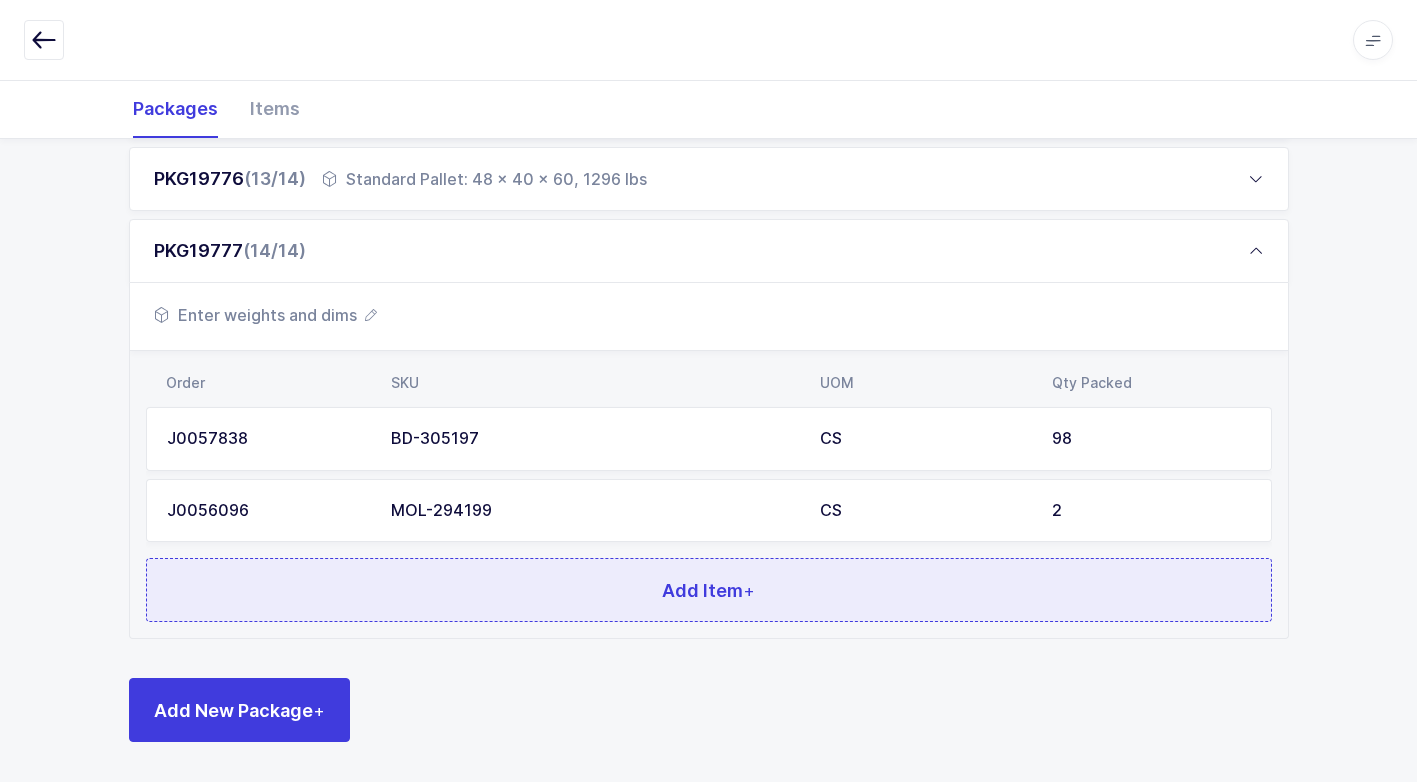 click on "Add Item  +" at bounding box center (709, 590) 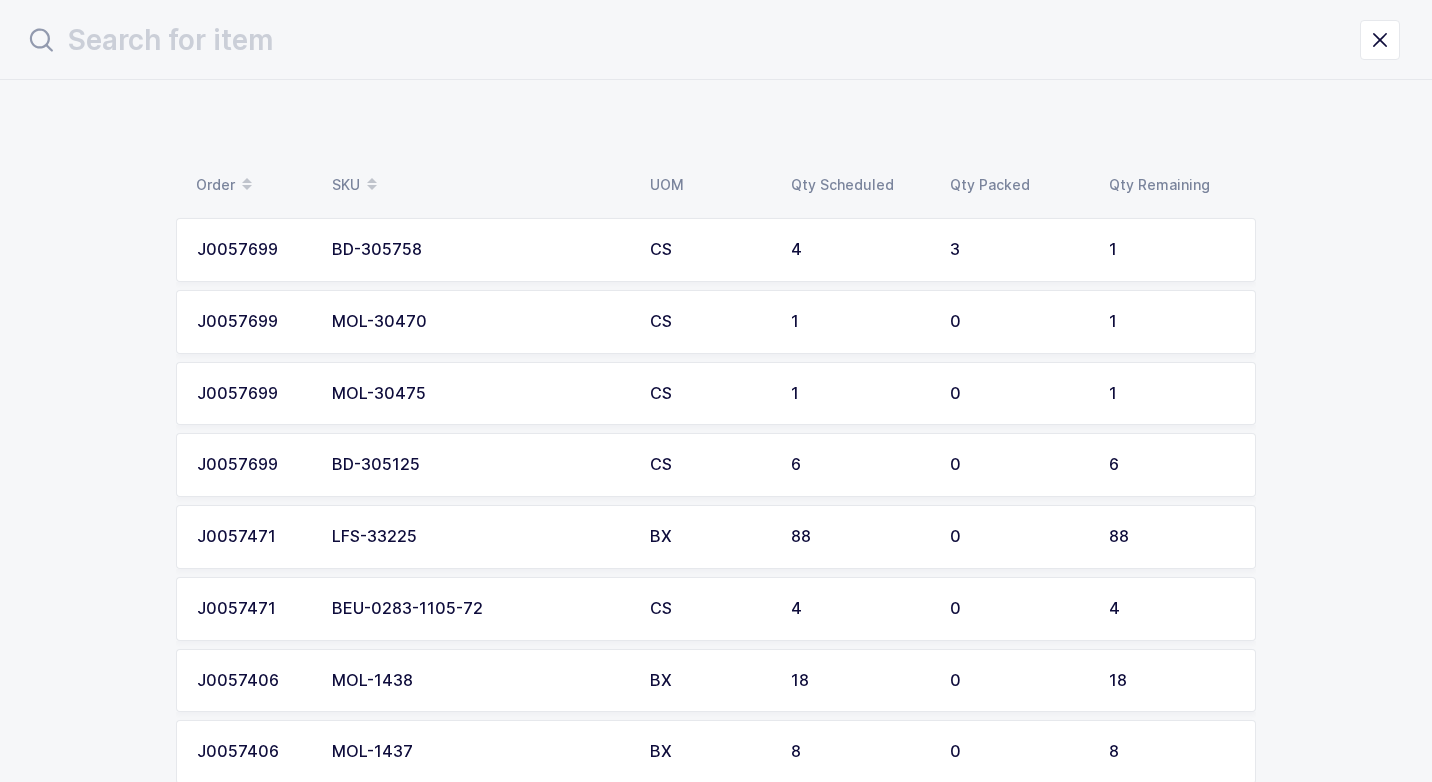 click on "BD-305125" at bounding box center [479, 465] 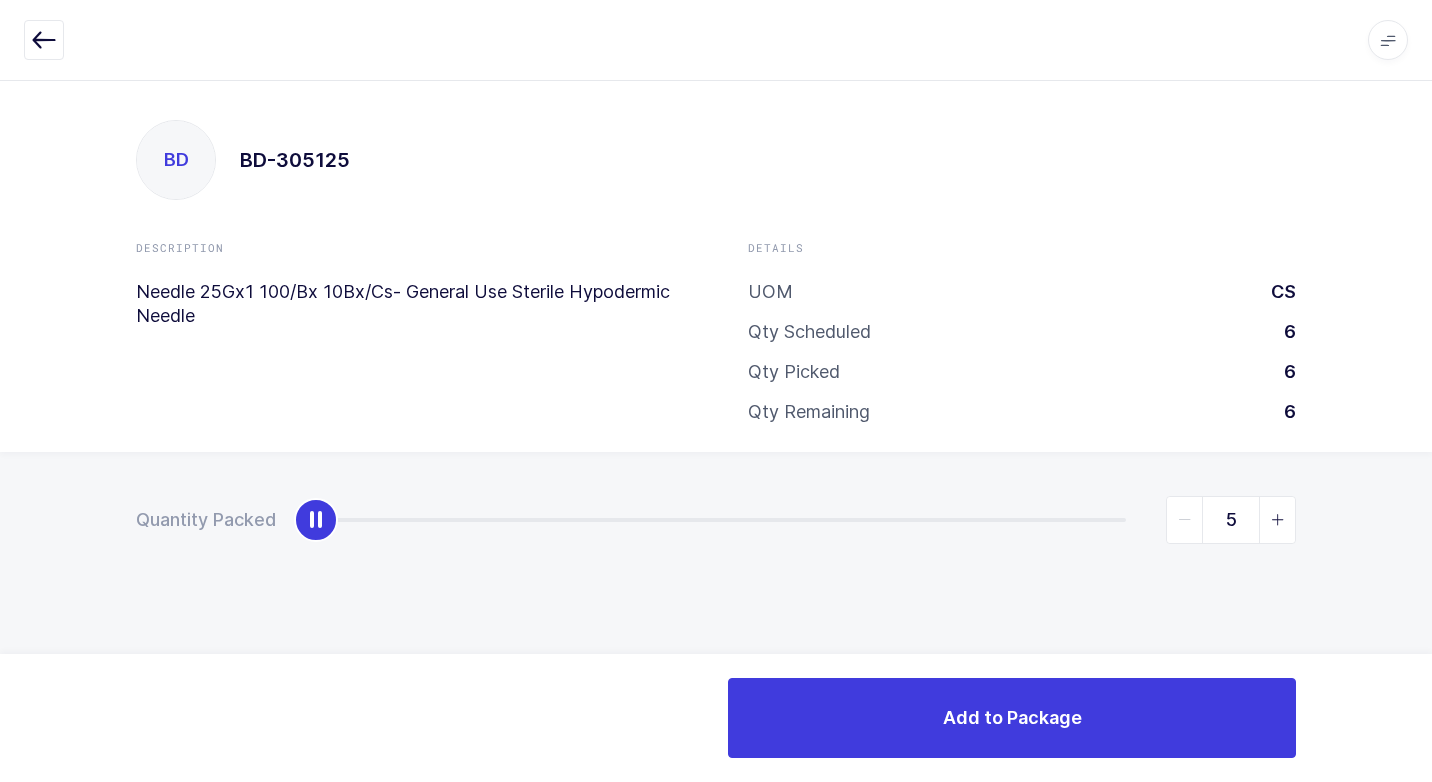 type on "6" 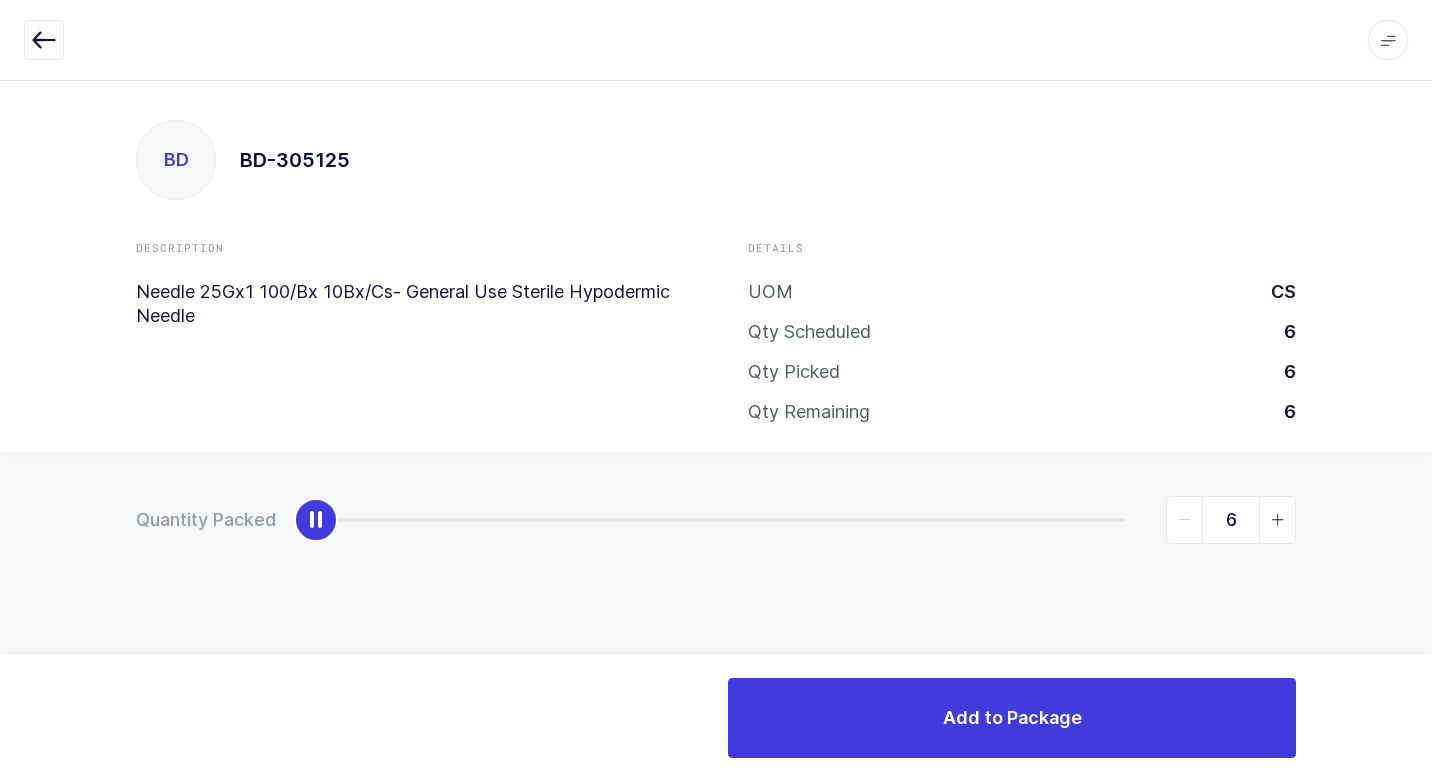 drag, startPoint x: 312, startPoint y: 518, endPoint x: 1421, endPoint y: 514, distance: 1109.0072 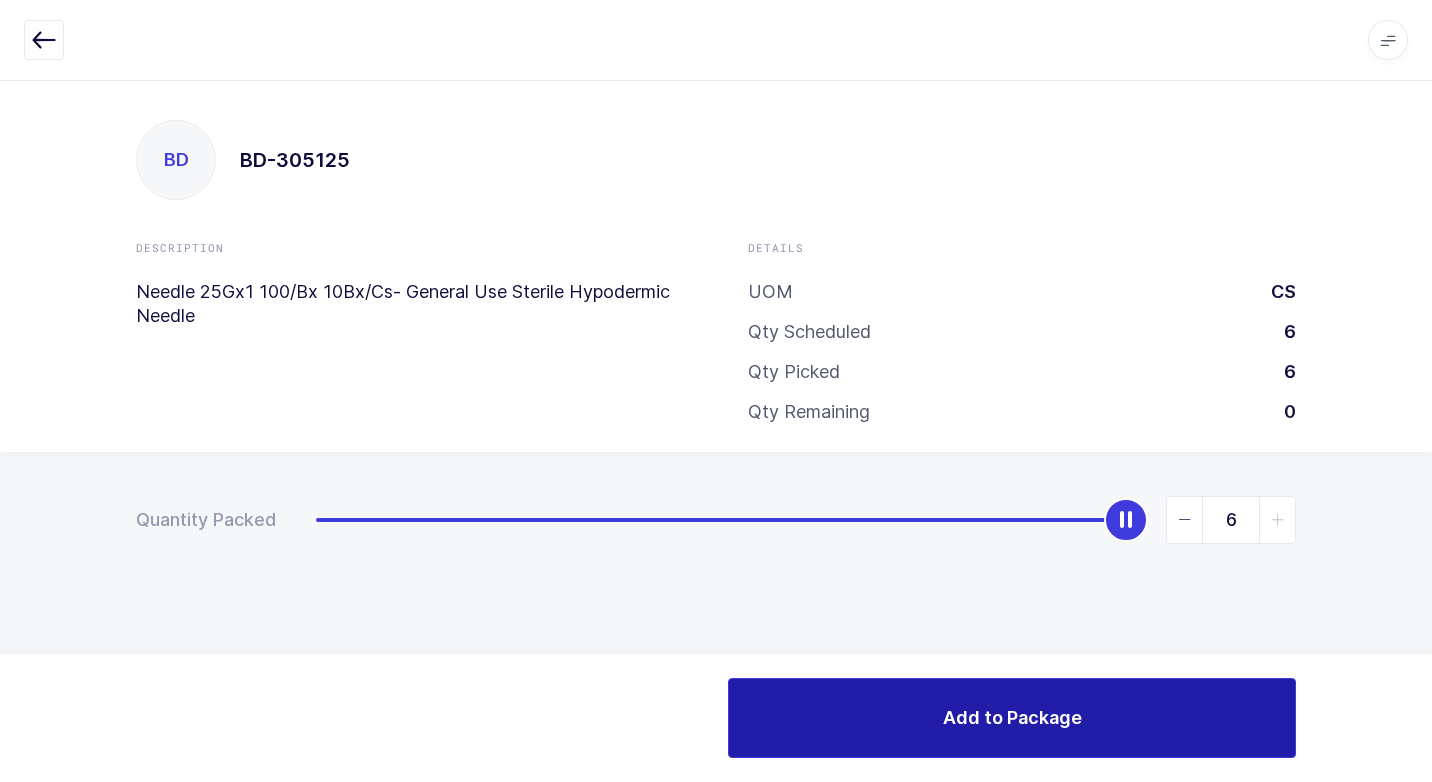 drag, startPoint x: 1066, startPoint y: 713, endPoint x: 1054, endPoint y: 717, distance: 12.649111 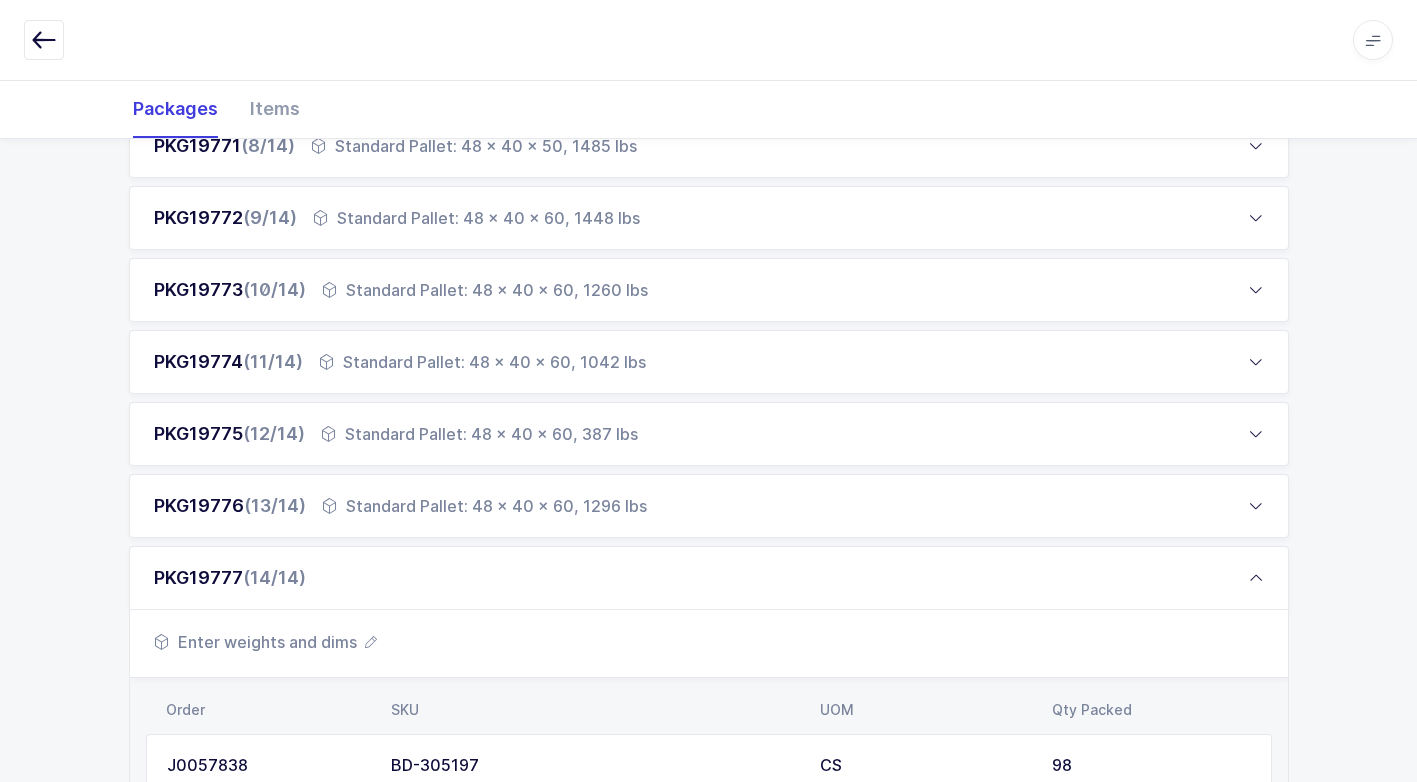 scroll, scrollTop: 1000, scrollLeft: 0, axis: vertical 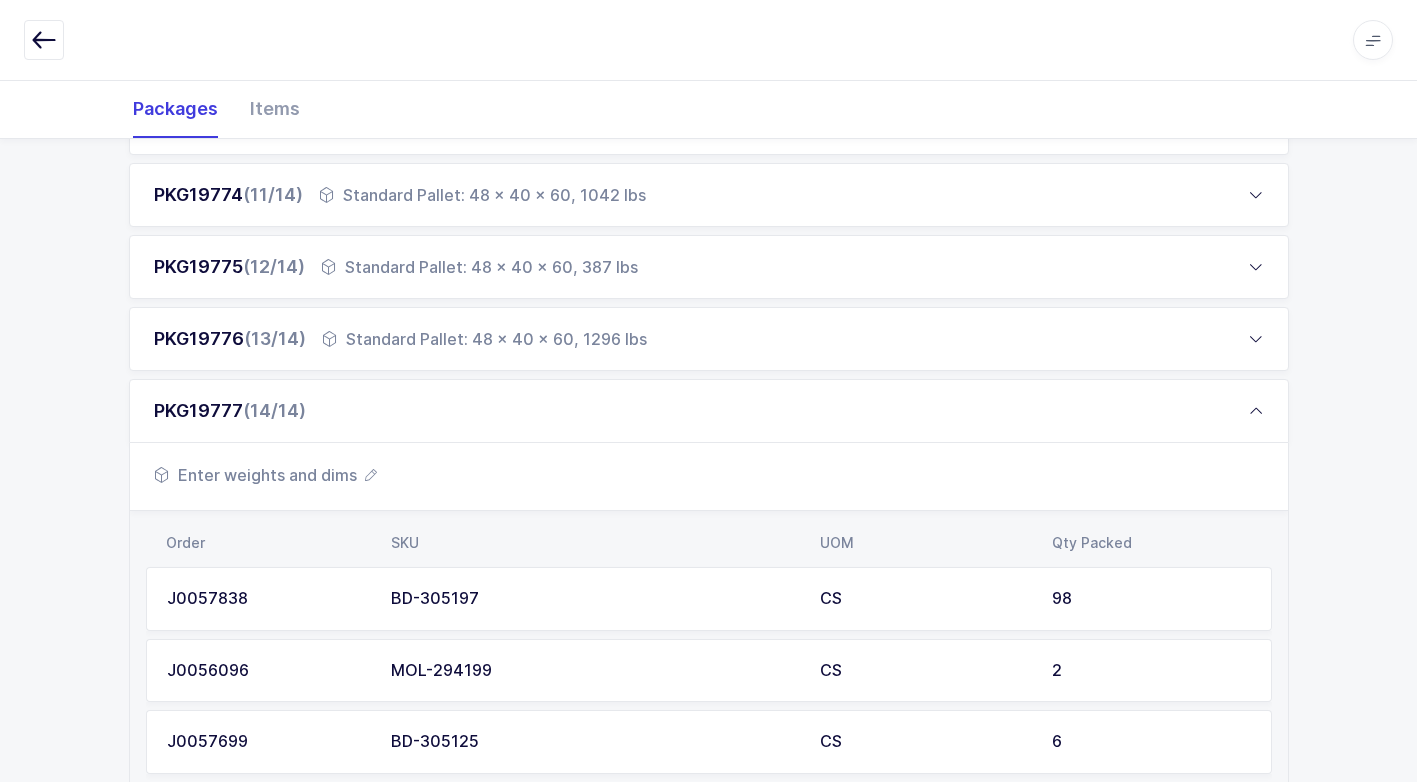 click on "Enter weights and dims" at bounding box center [265, 475] 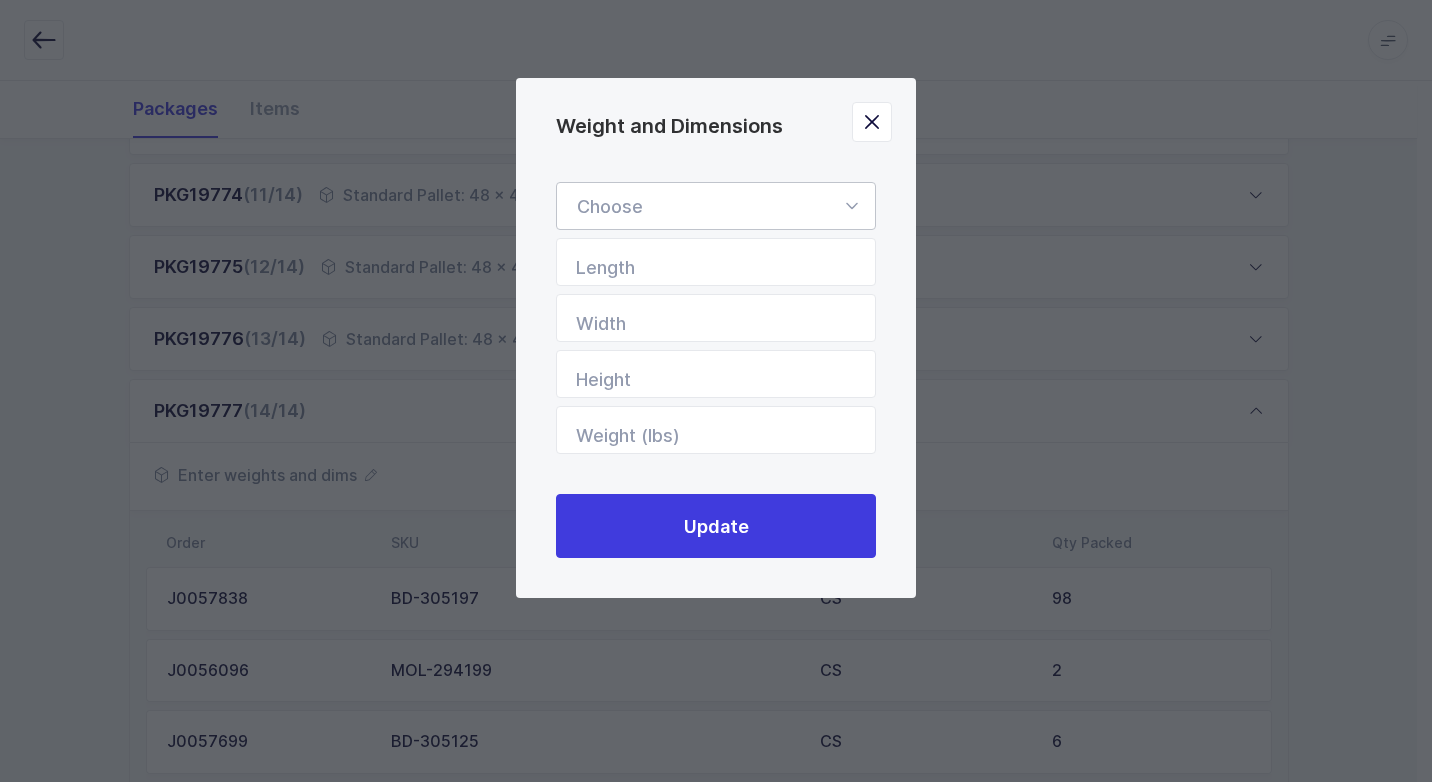 click at bounding box center [851, 206] 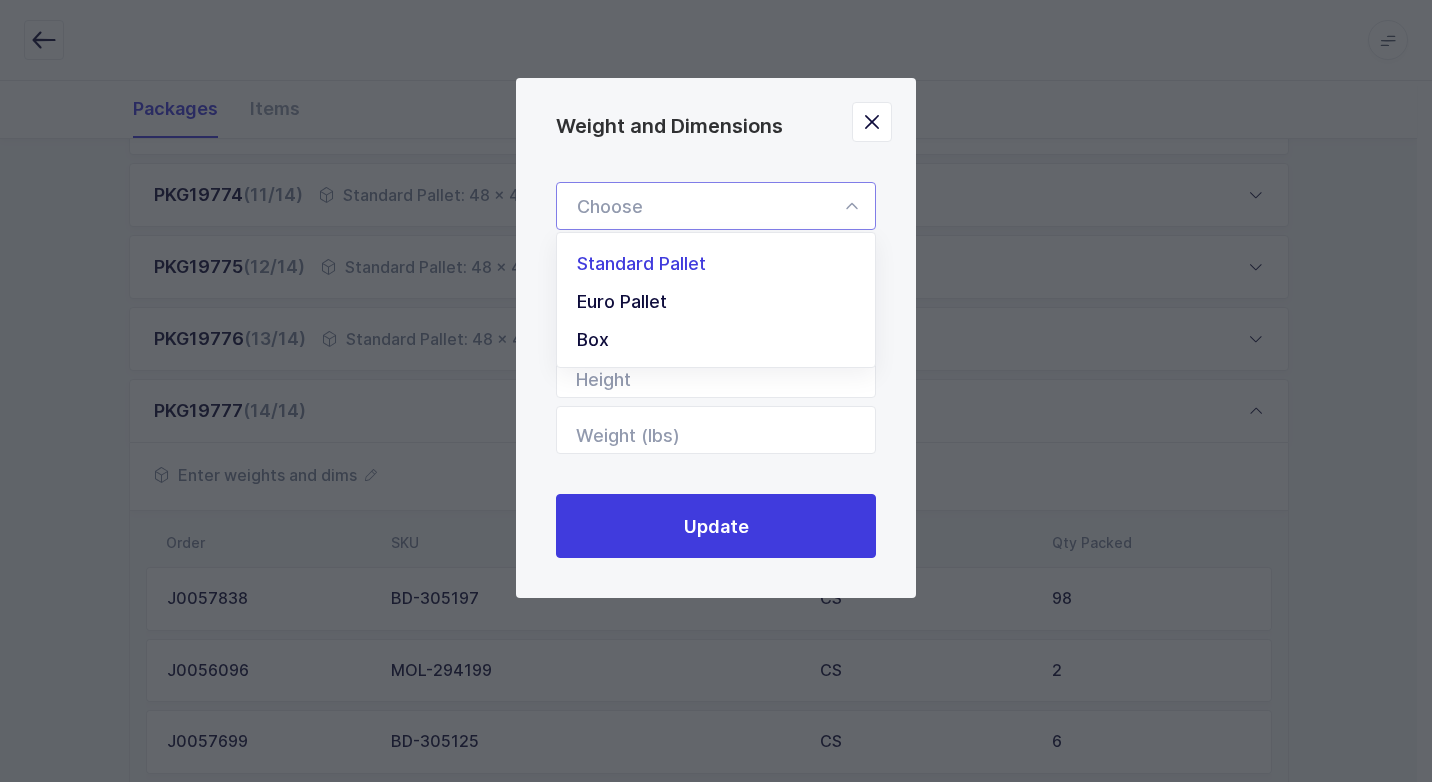 click on "Standard Pallet" at bounding box center [723, 264] 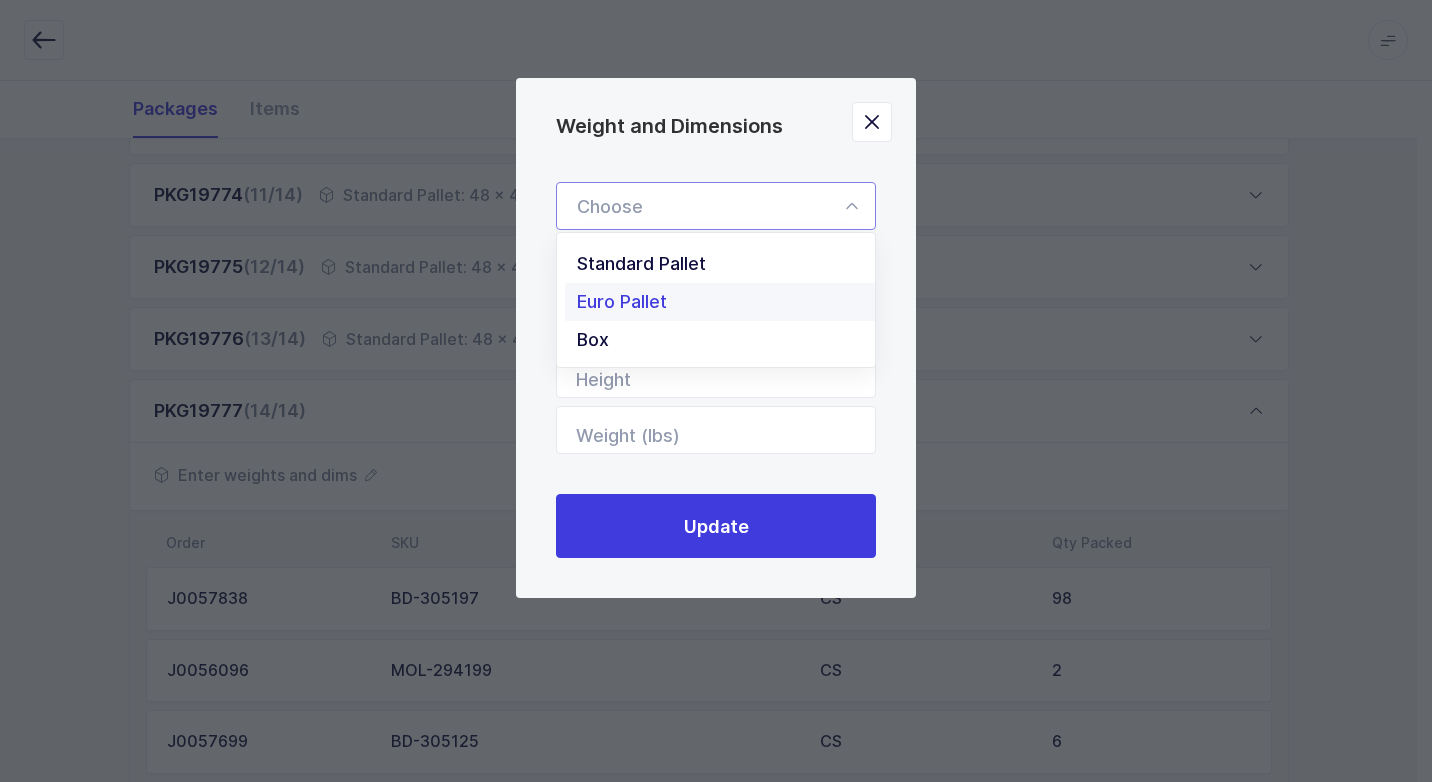 type on "Standard Pallet" 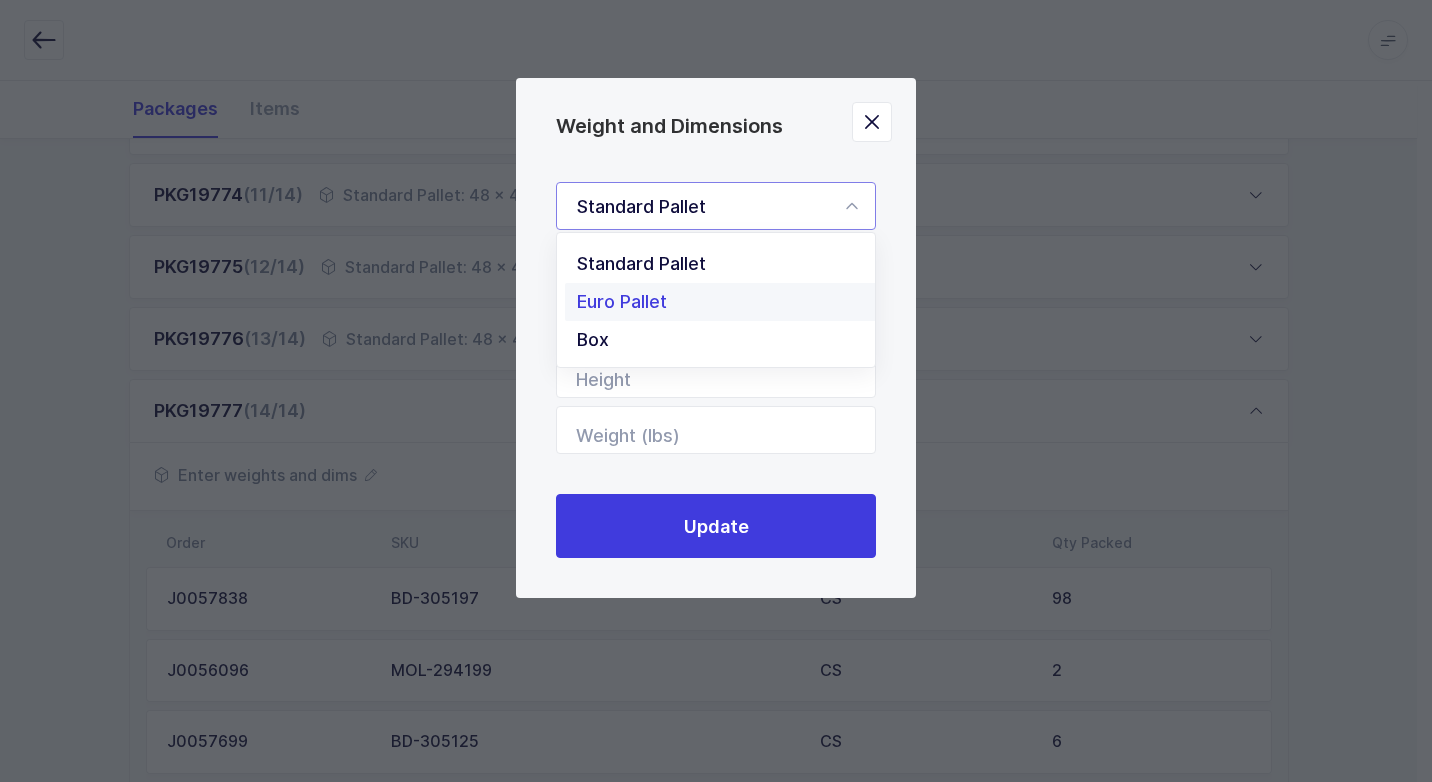type on "48" 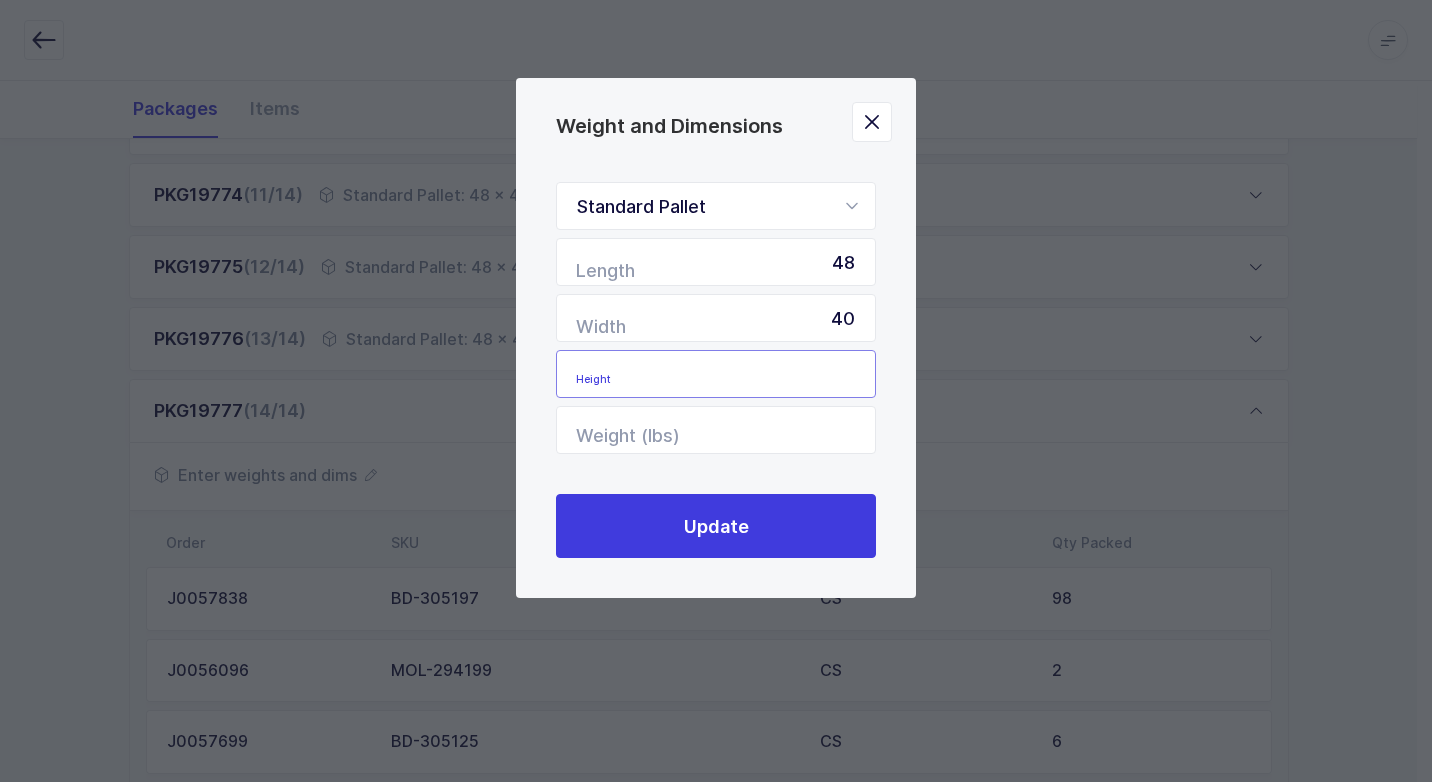 click at bounding box center (716, 374) 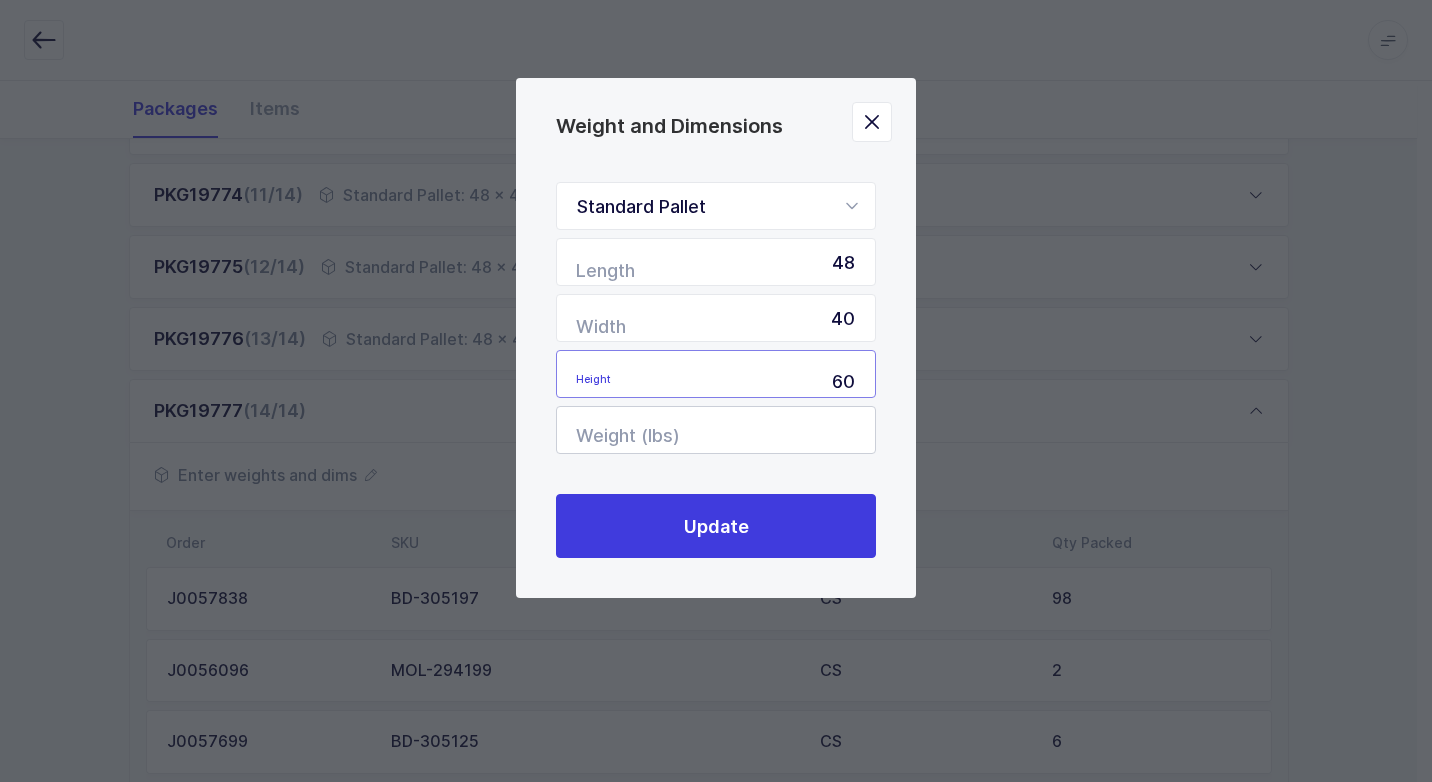 type on "60" 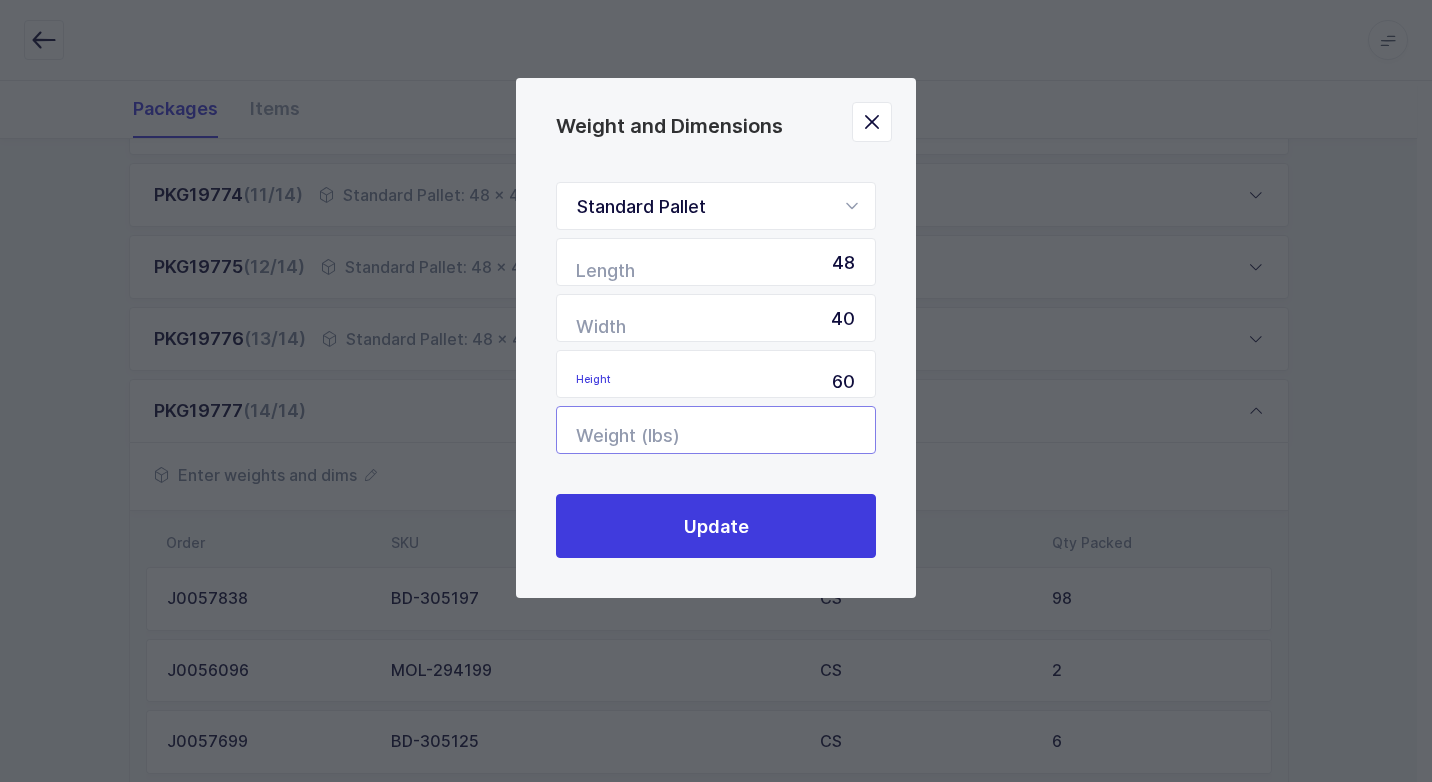 click at bounding box center [716, 430] 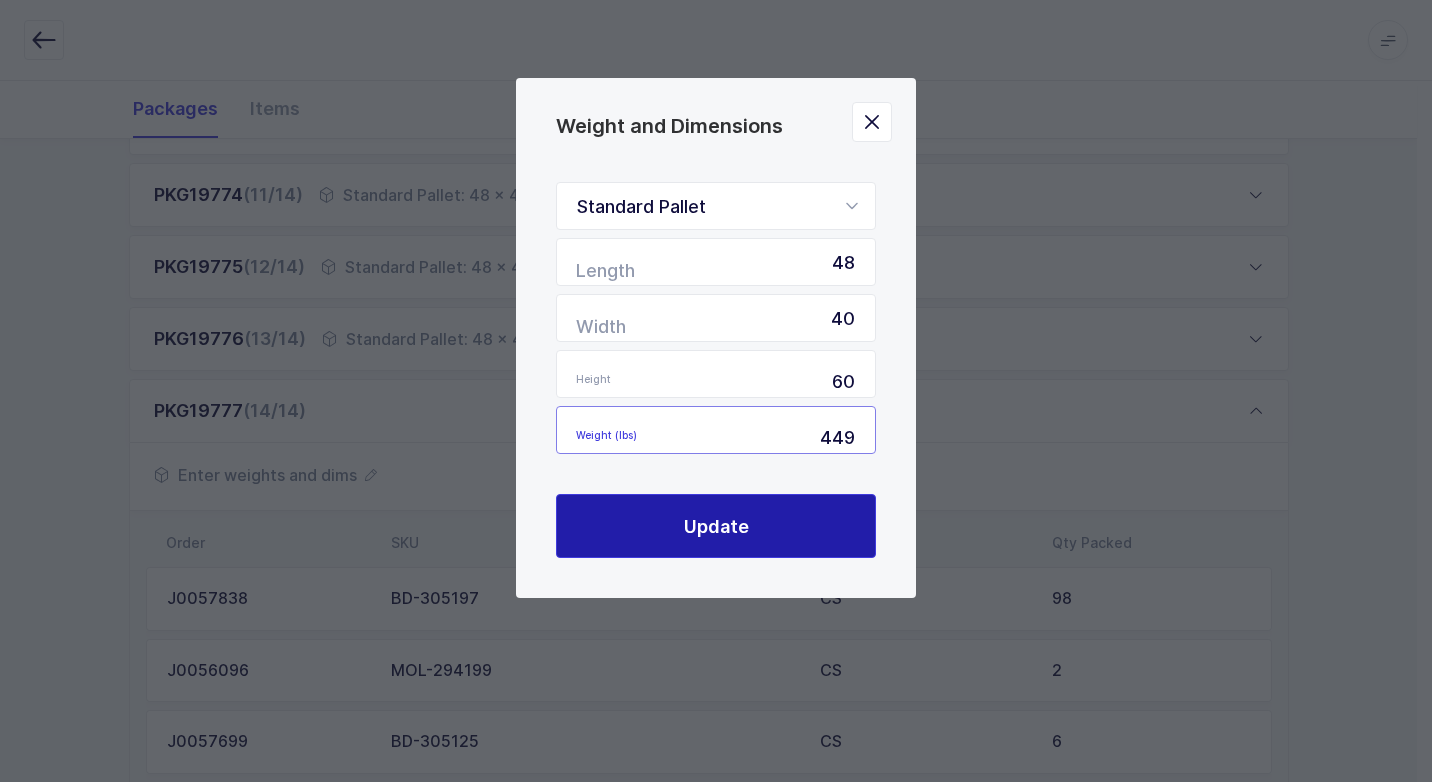 type on "449" 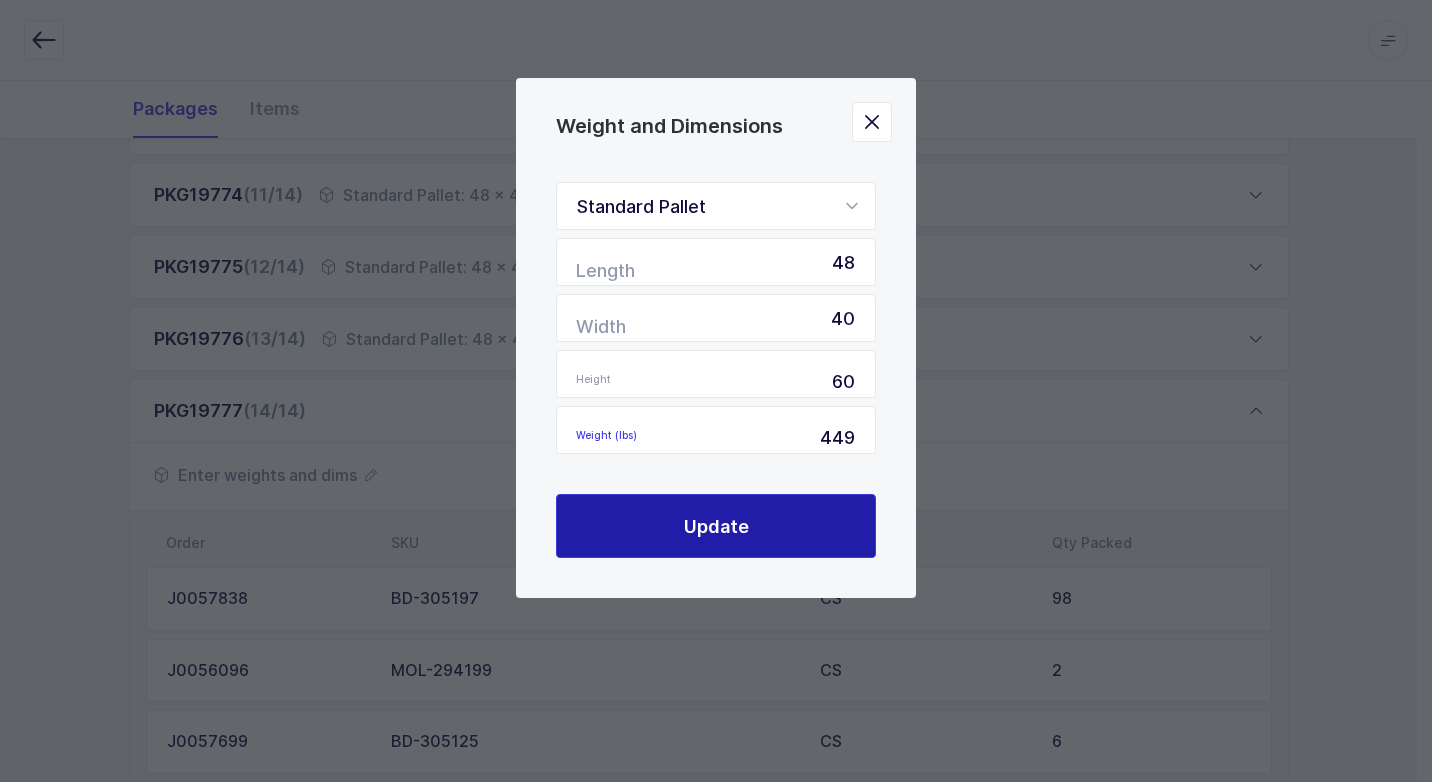 click on "Update" at bounding box center (716, 526) 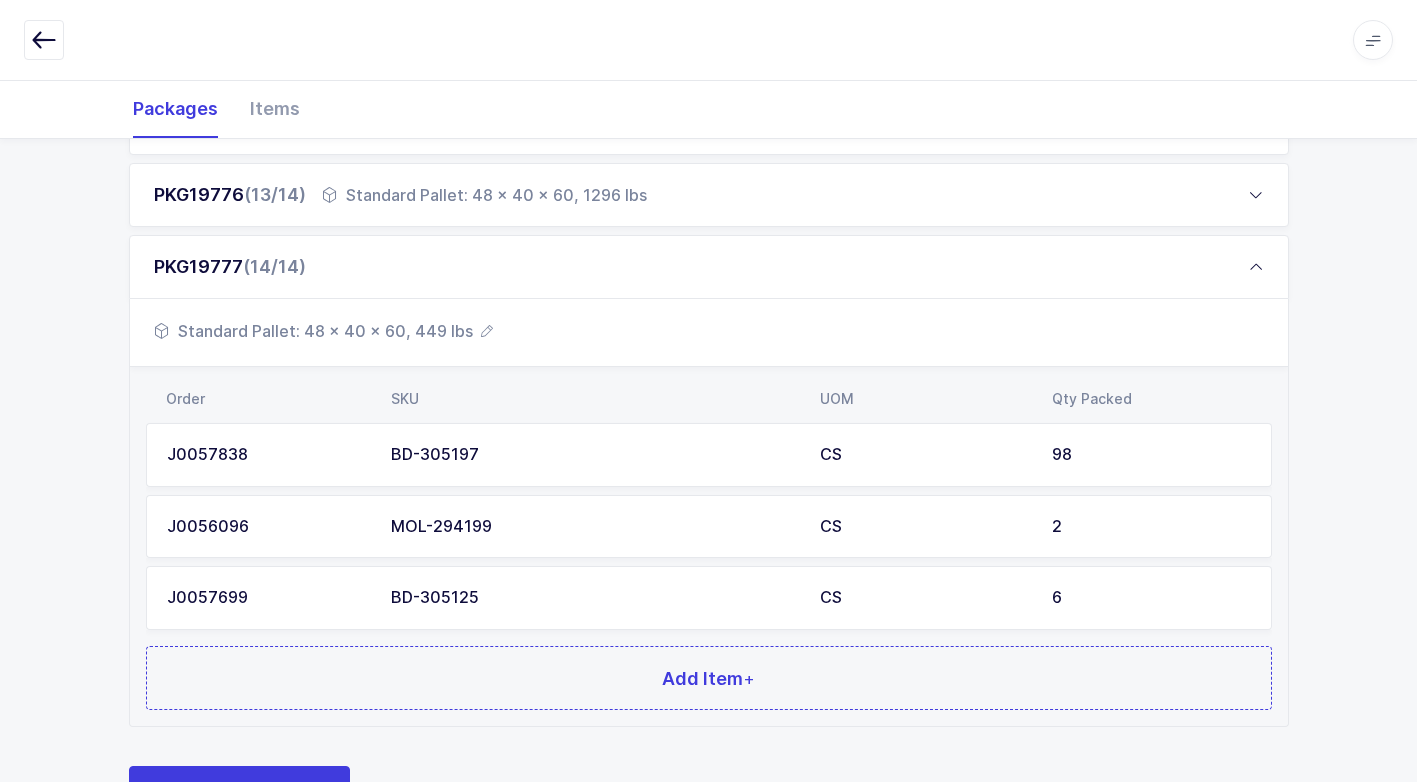 scroll, scrollTop: 1232, scrollLeft: 0, axis: vertical 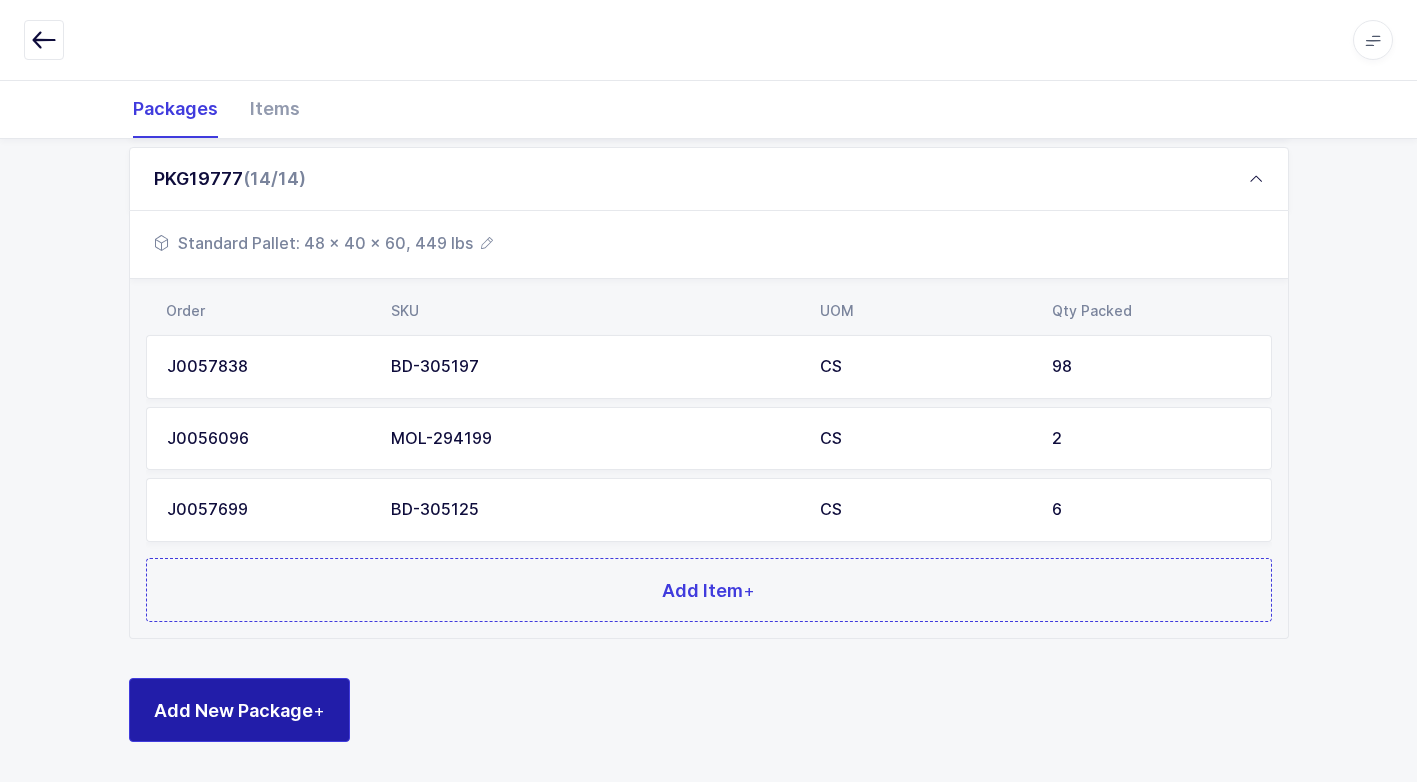 click on "Add New Package  +" at bounding box center [239, 710] 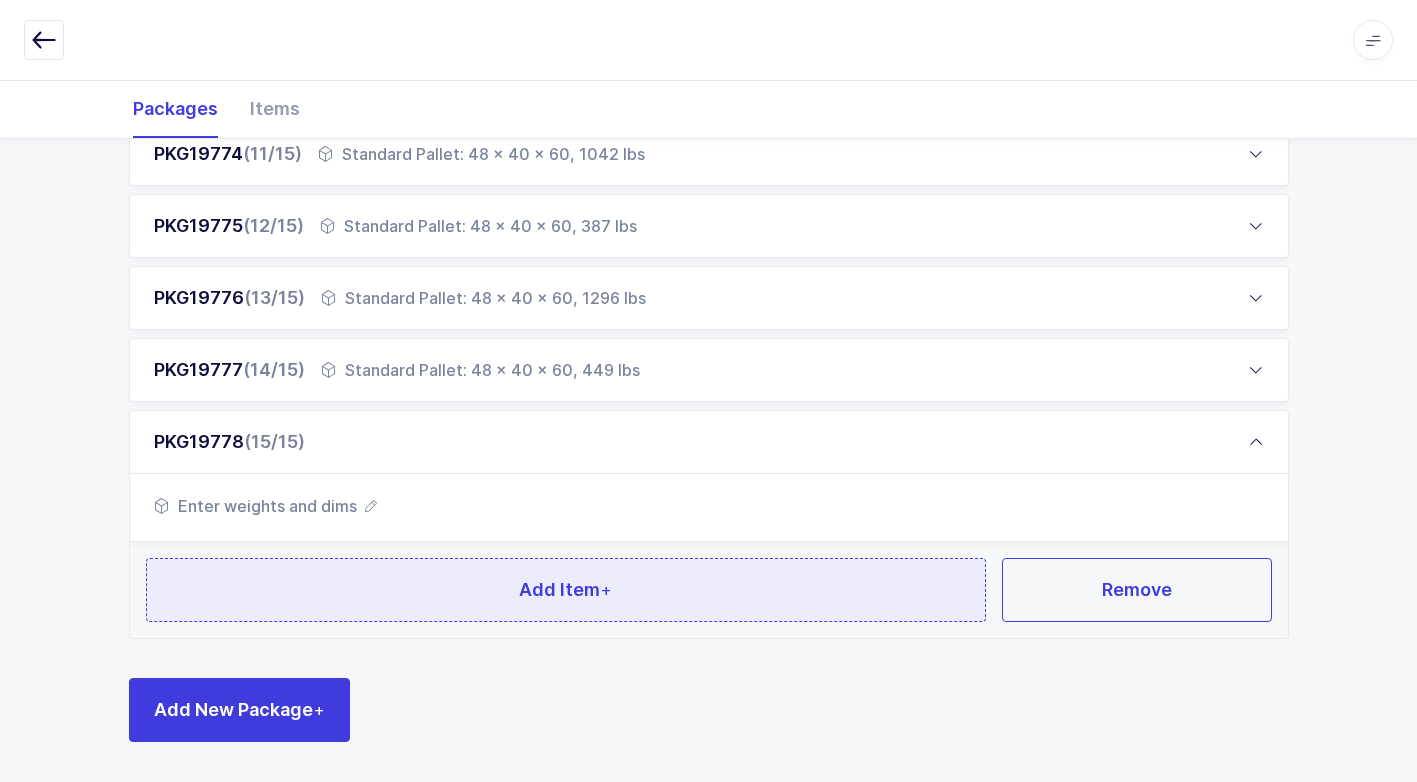 scroll, scrollTop: 1041, scrollLeft: 0, axis: vertical 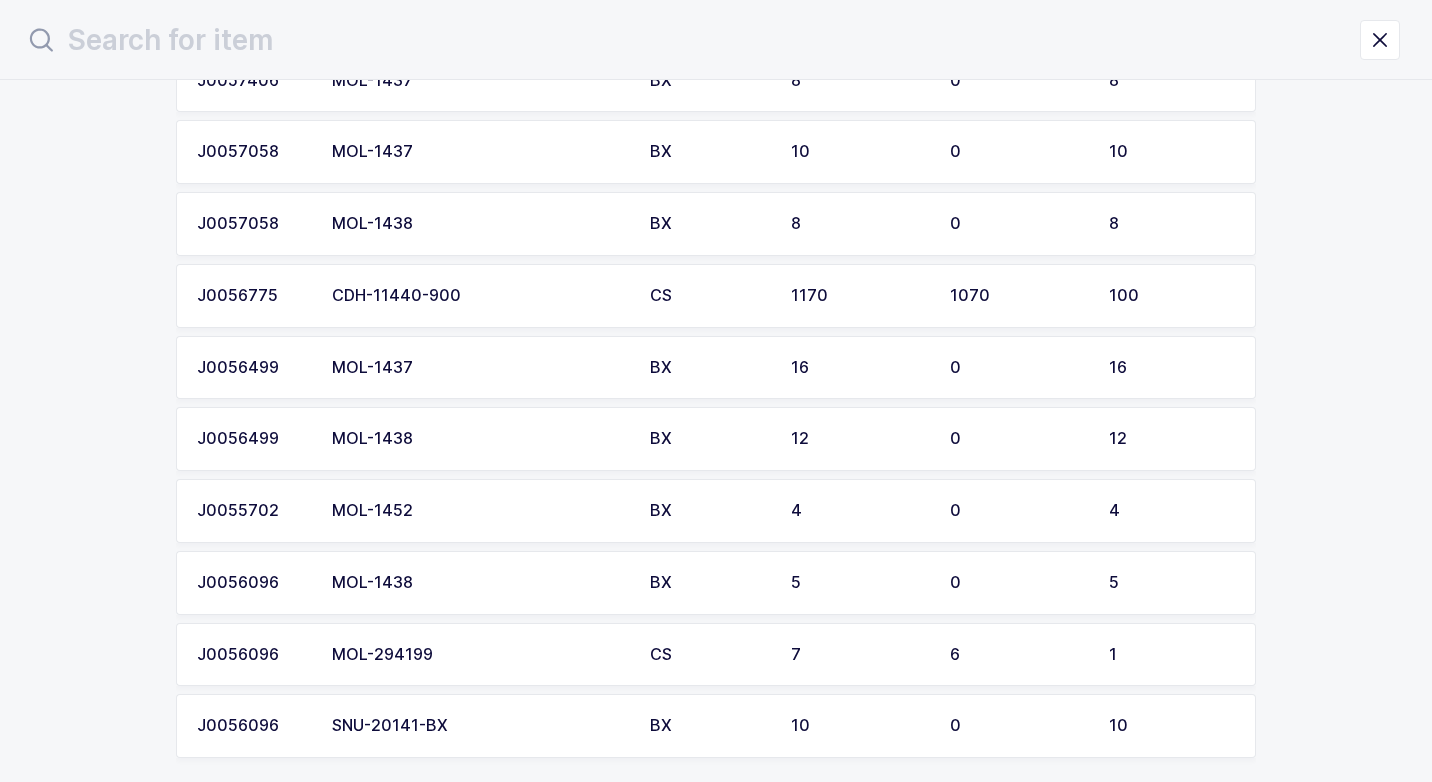click on "CDH-11440-900" at bounding box center [479, 296] 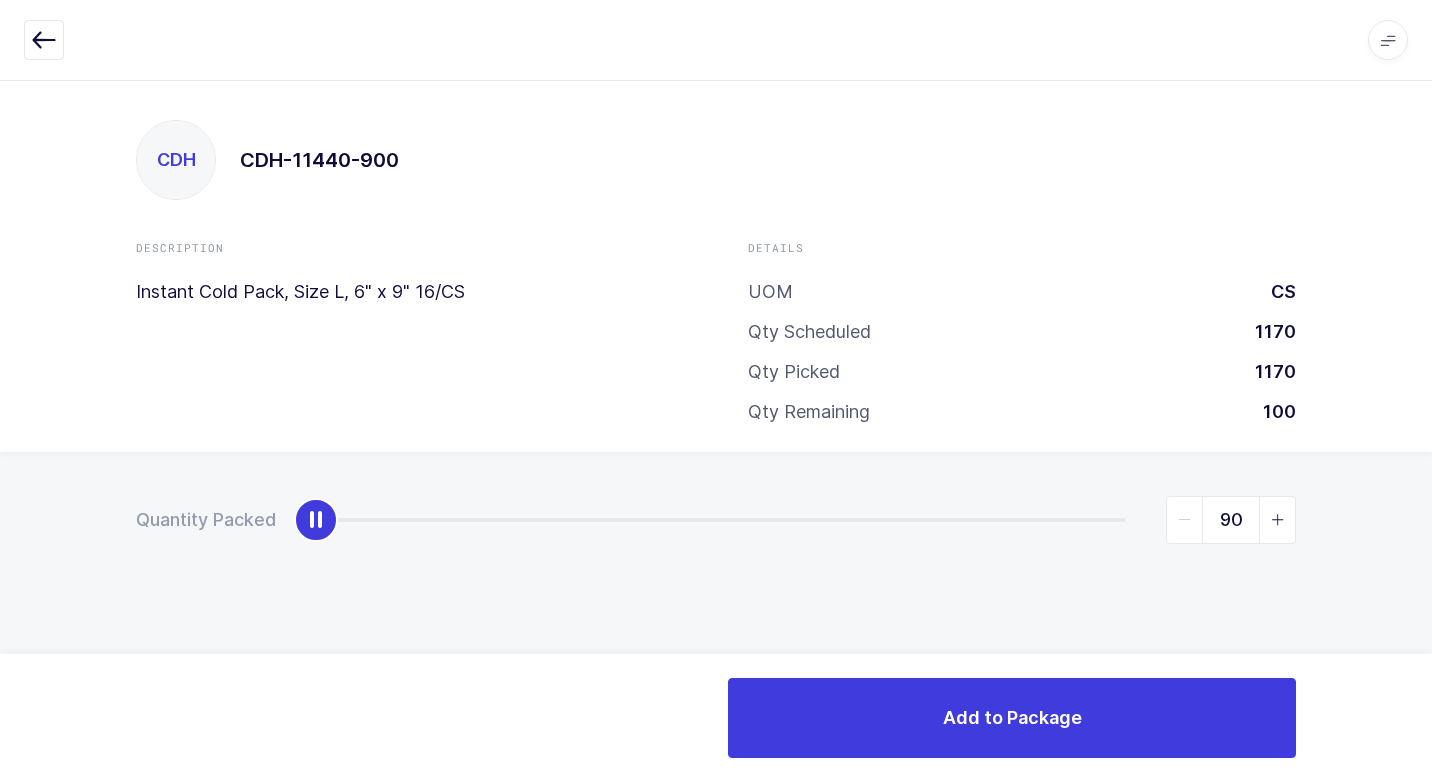type on "100" 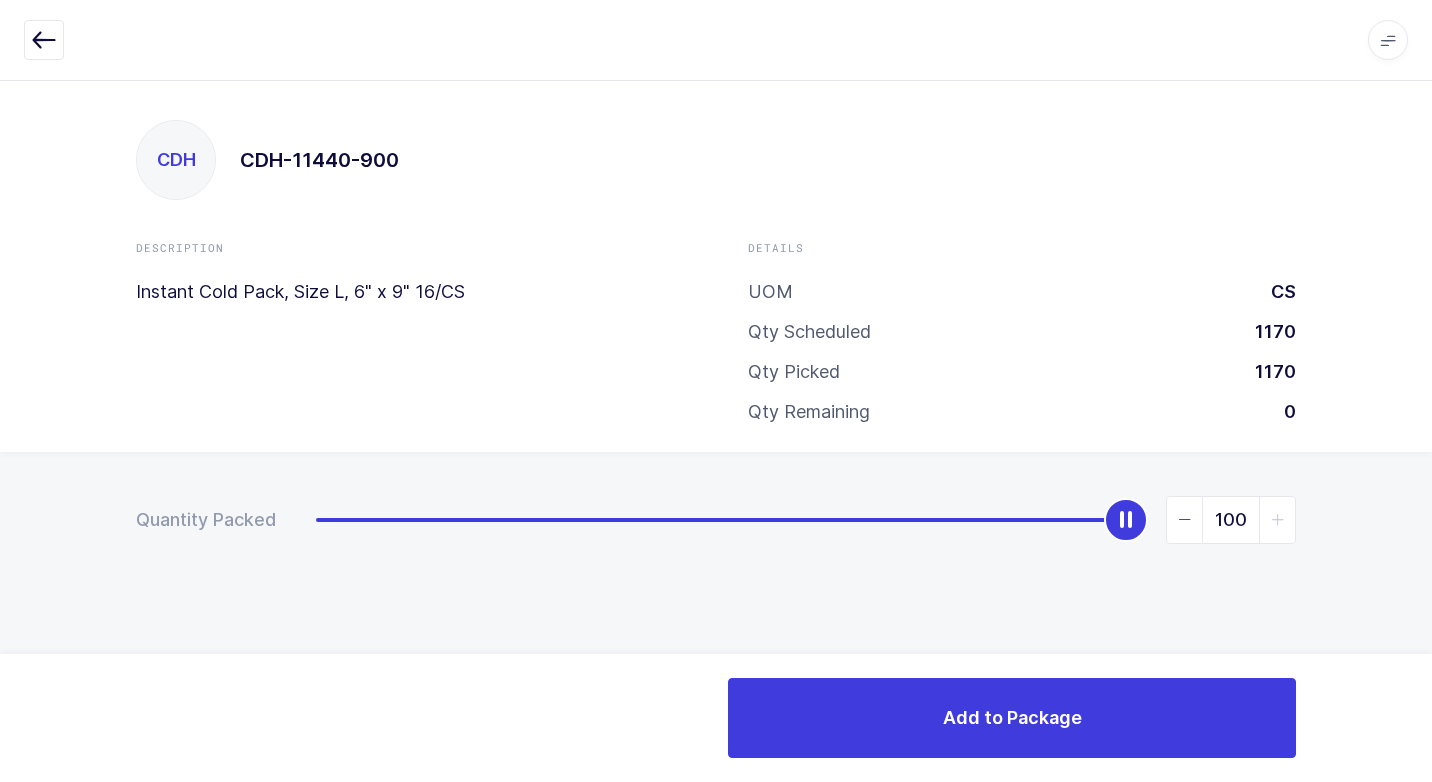 drag, startPoint x: 322, startPoint y: 535, endPoint x: 1435, endPoint y: 533, distance: 1113.0018 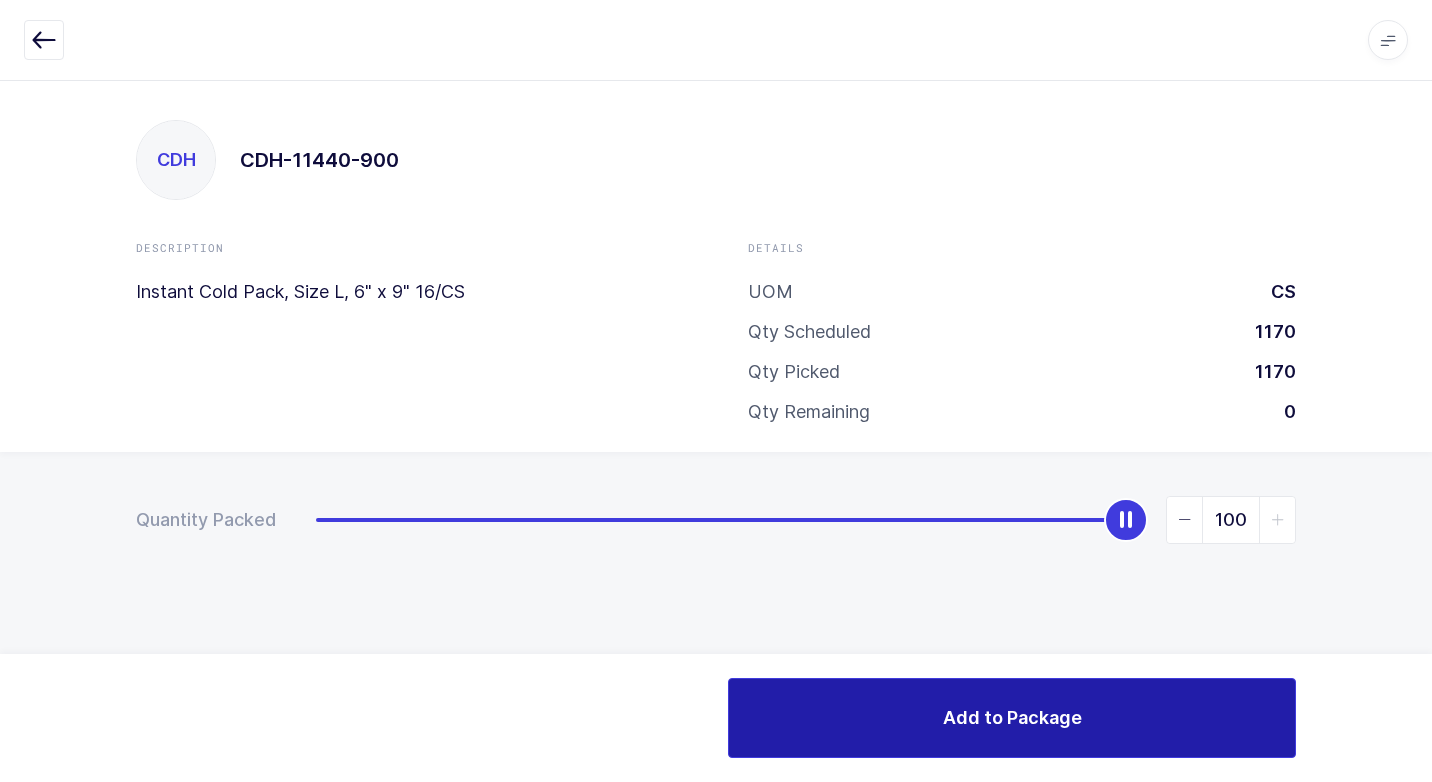 drag, startPoint x: 965, startPoint y: 725, endPoint x: 943, endPoint y: 725, distance: 22 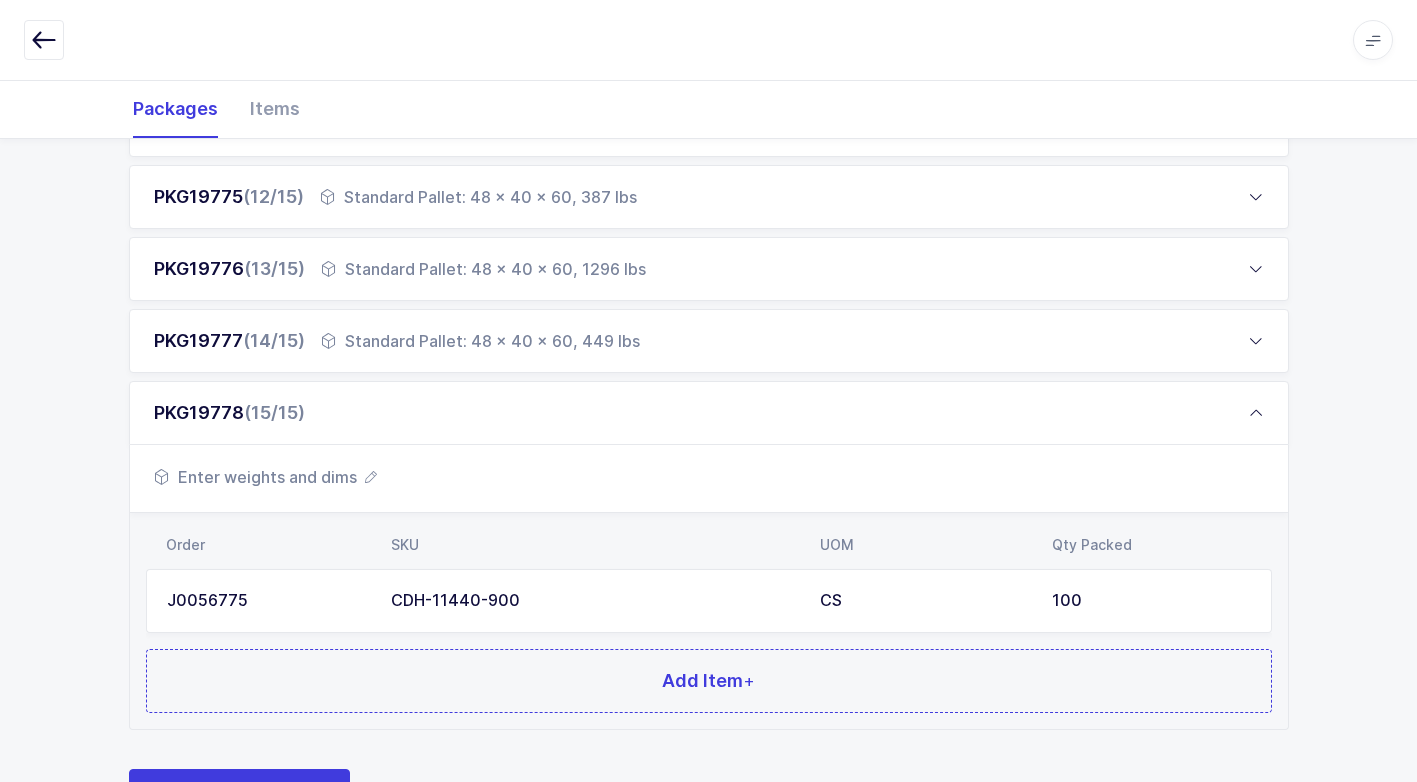 scroll, scrollTop: 1161, scrollLeft: 0, axis: vertical 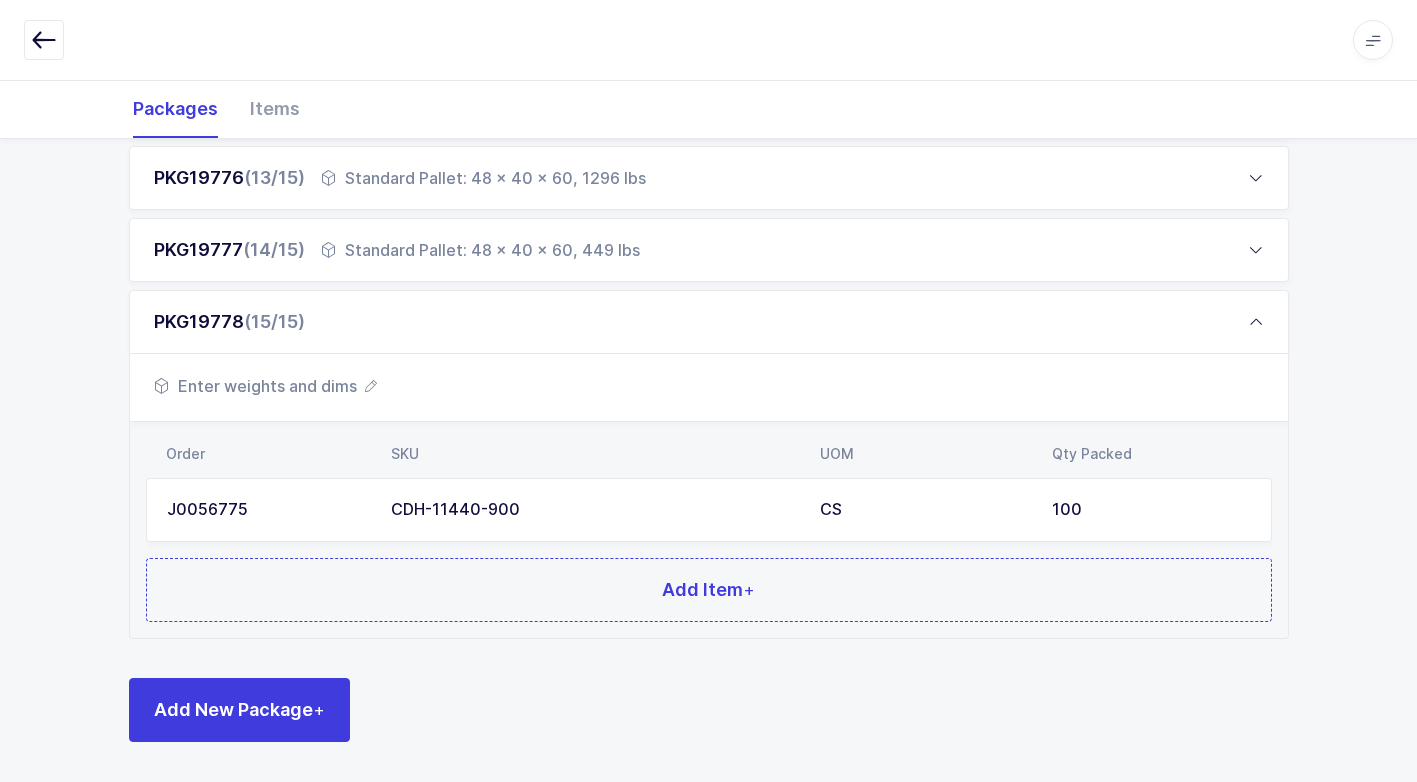 click on "Order SKU UOM Qty Packed J0056775 CDH-11440-900 CS 100
Add Item  +" at bounding box center (709, 530) 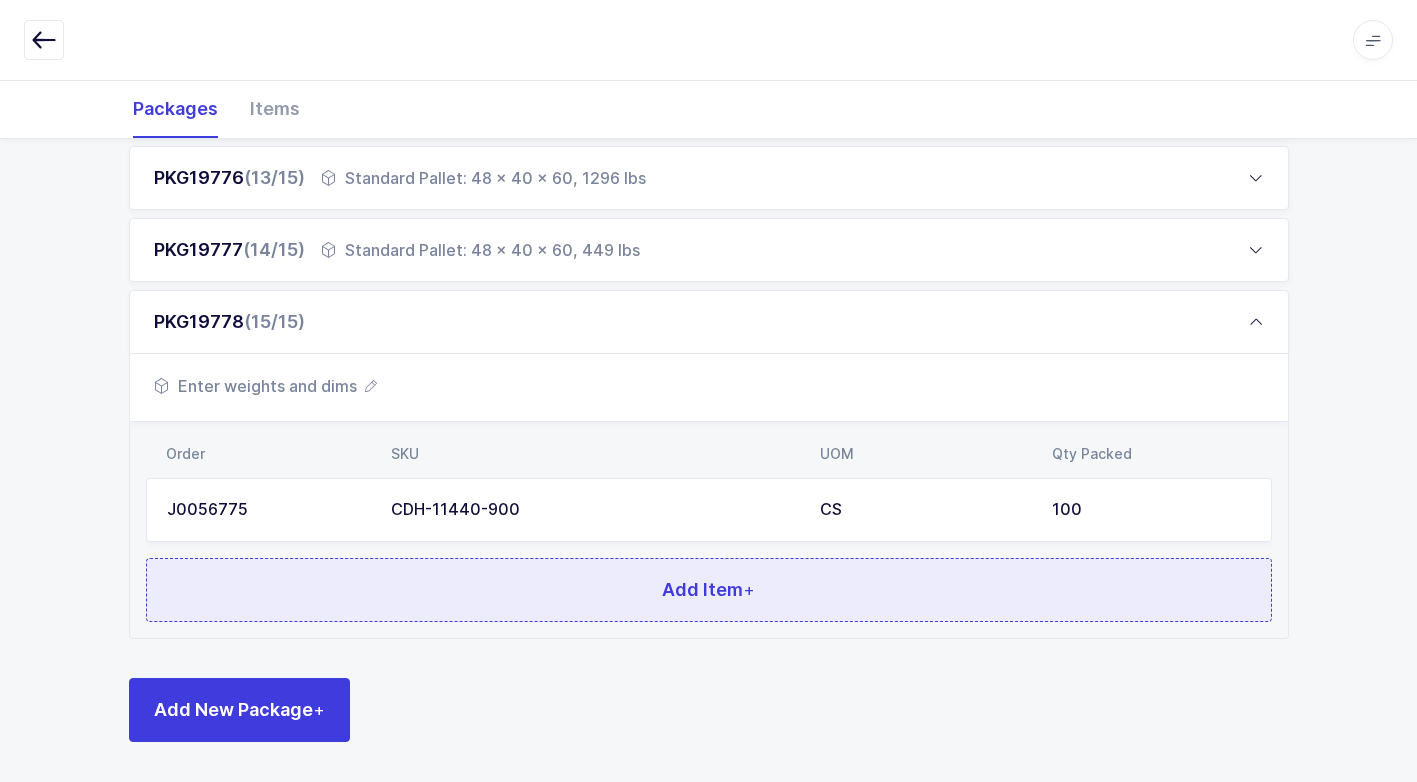 click on "Add Item  +" at bounding box center (709, 590) 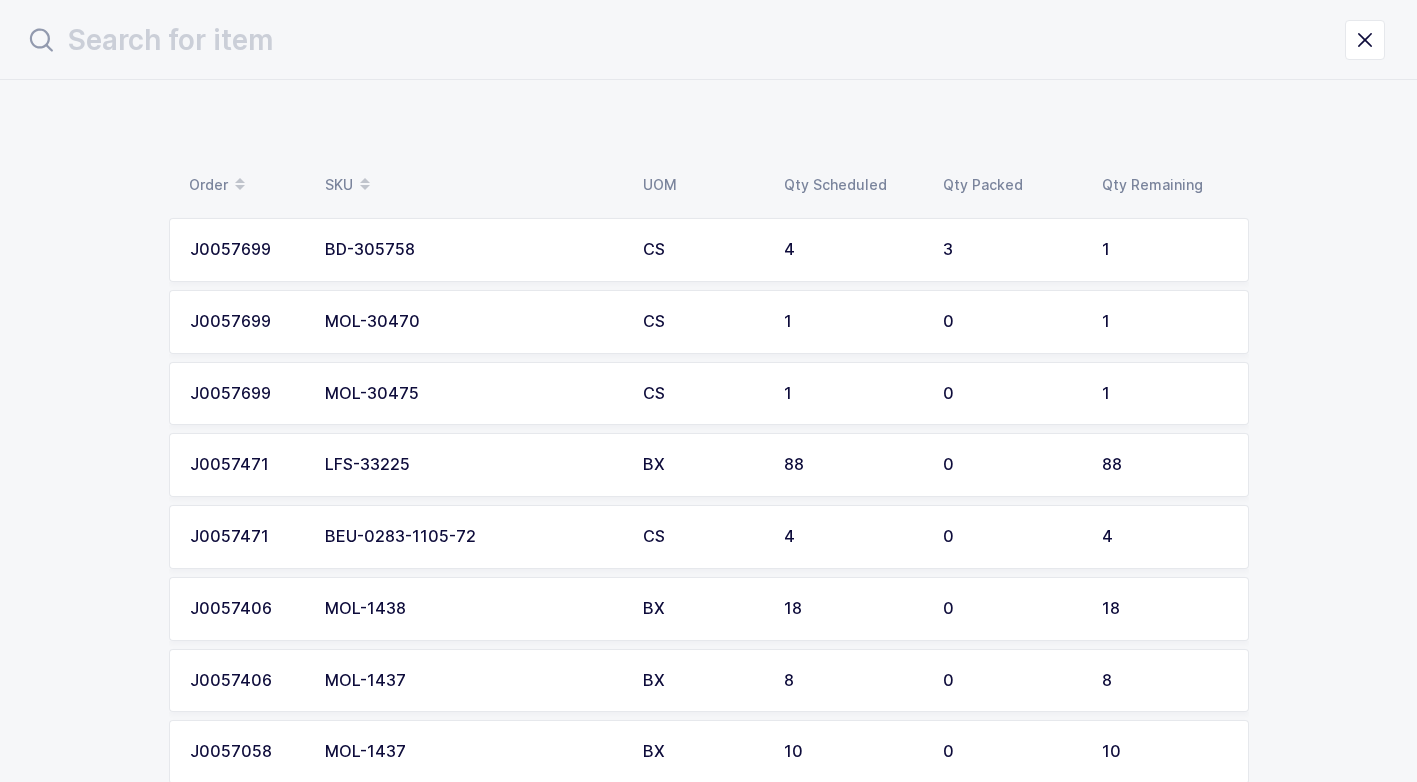 scroll, scrollTop: 0, scrollLeft: 0, axis: both 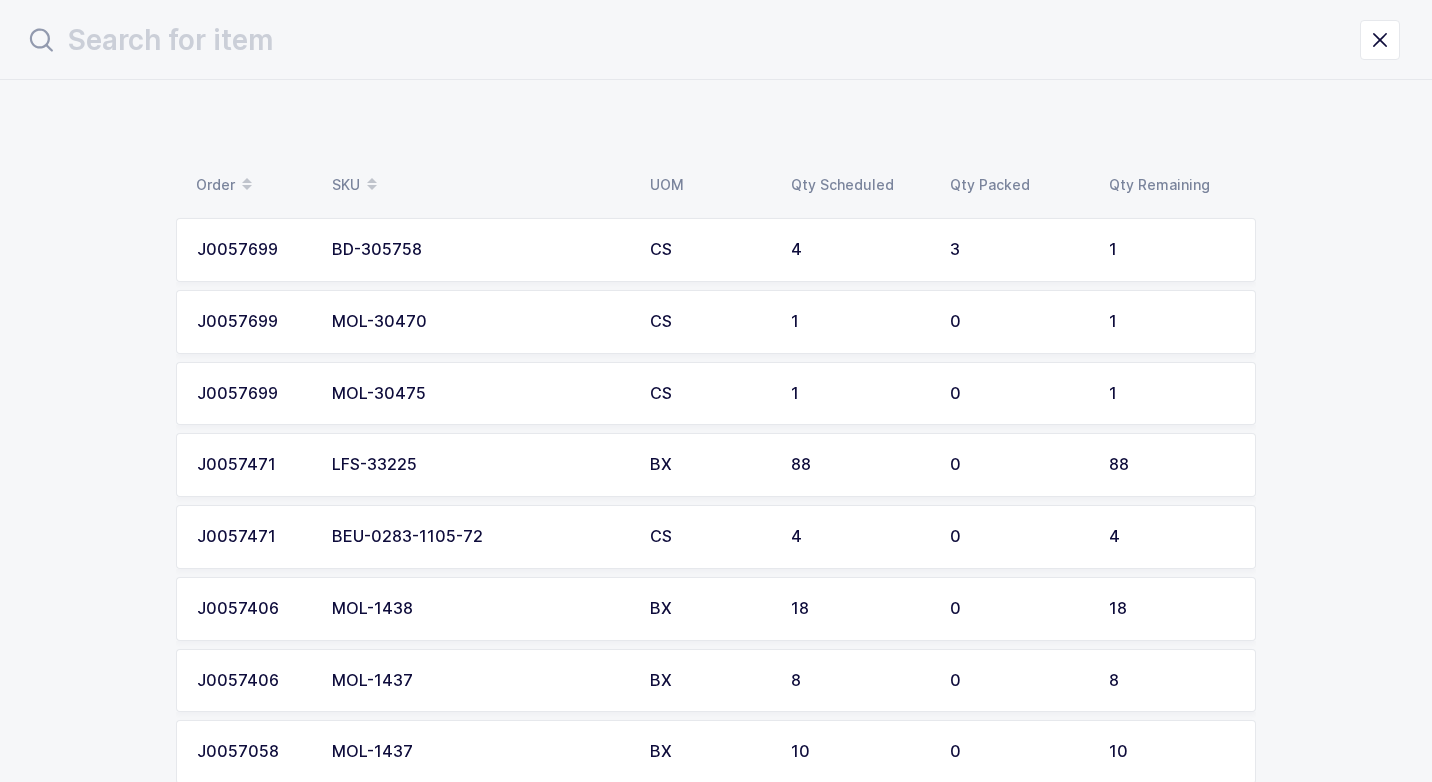 click on "MOL-30475" at bounding box center (479, 394) 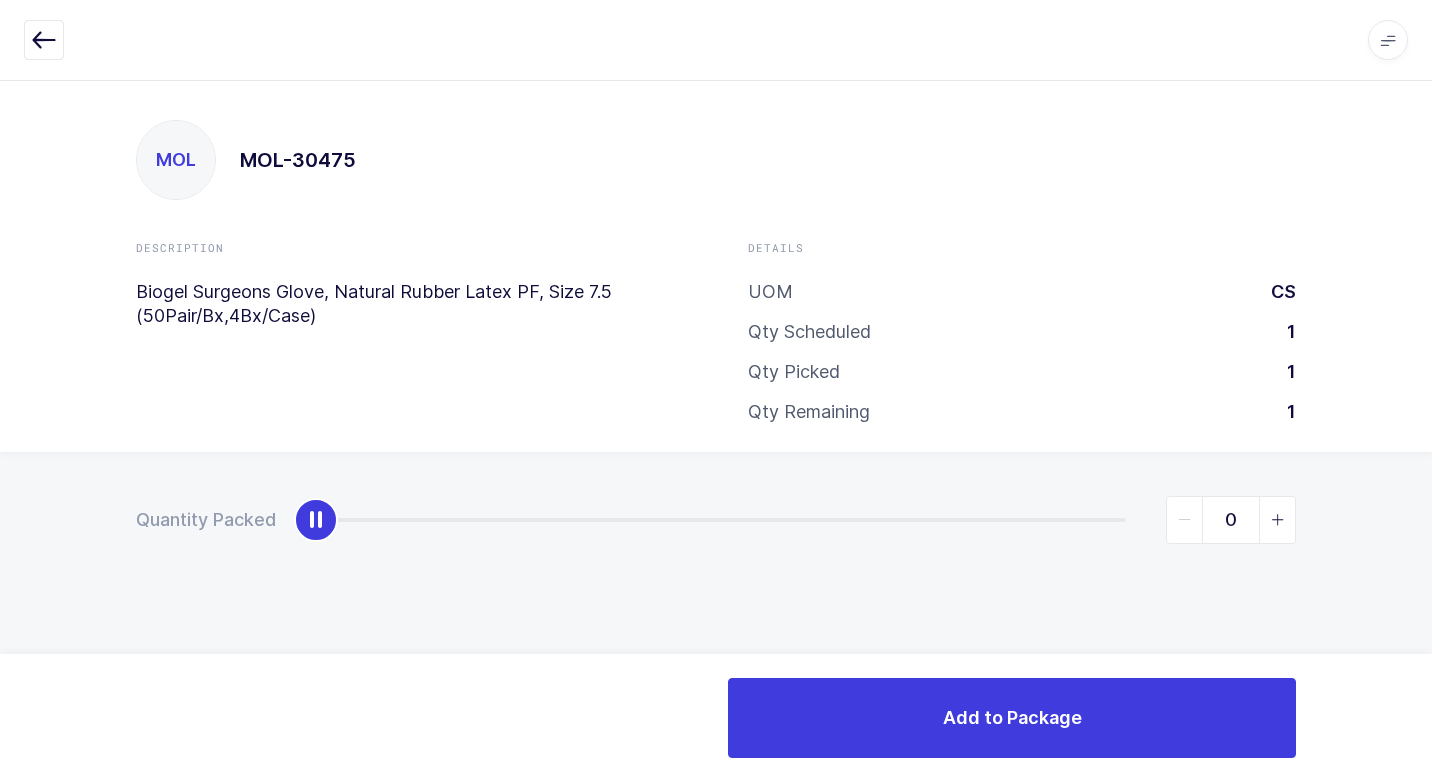 type on "1" 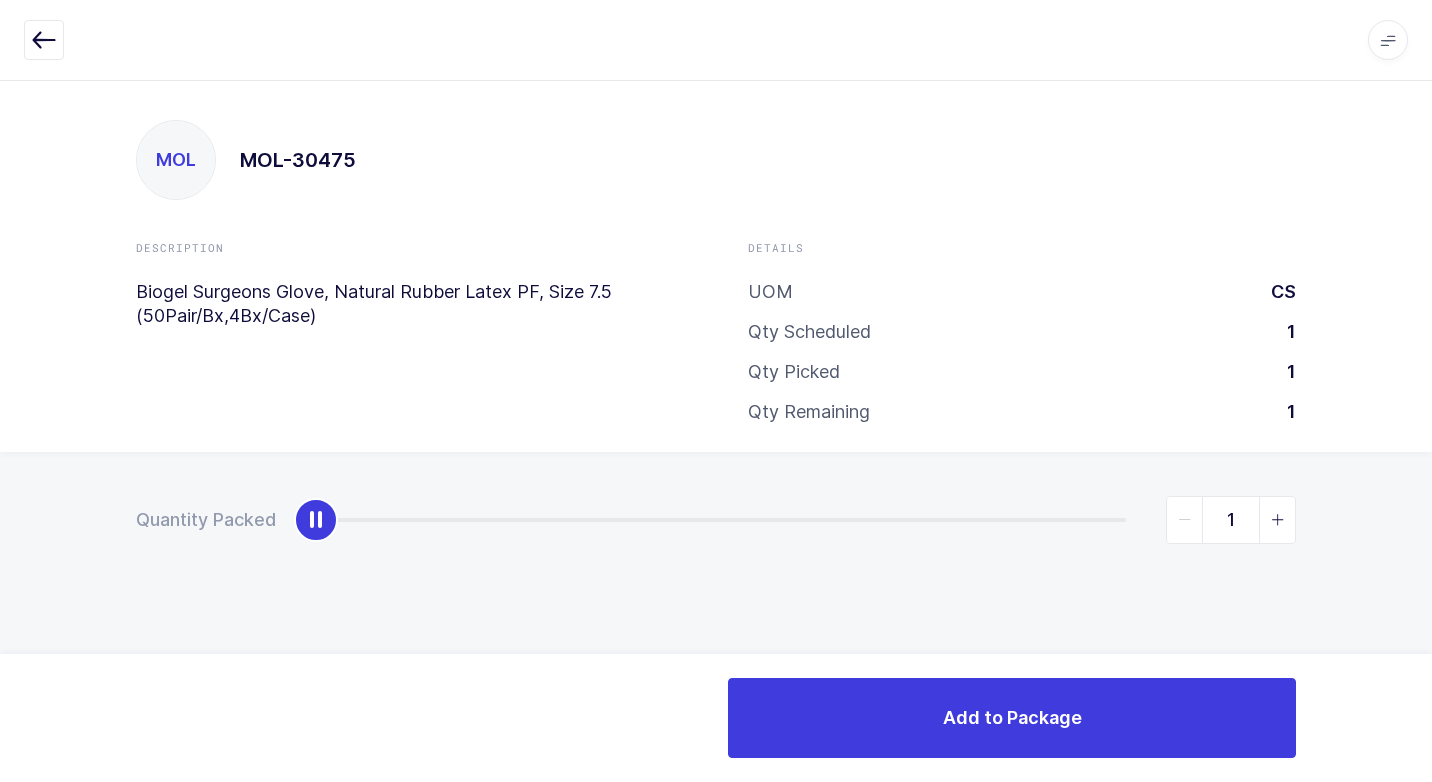 drag, startPoint x: 322, startPoint y: 531, endPoint x: 1431, endPoint y: 588, distance: 1110.4639 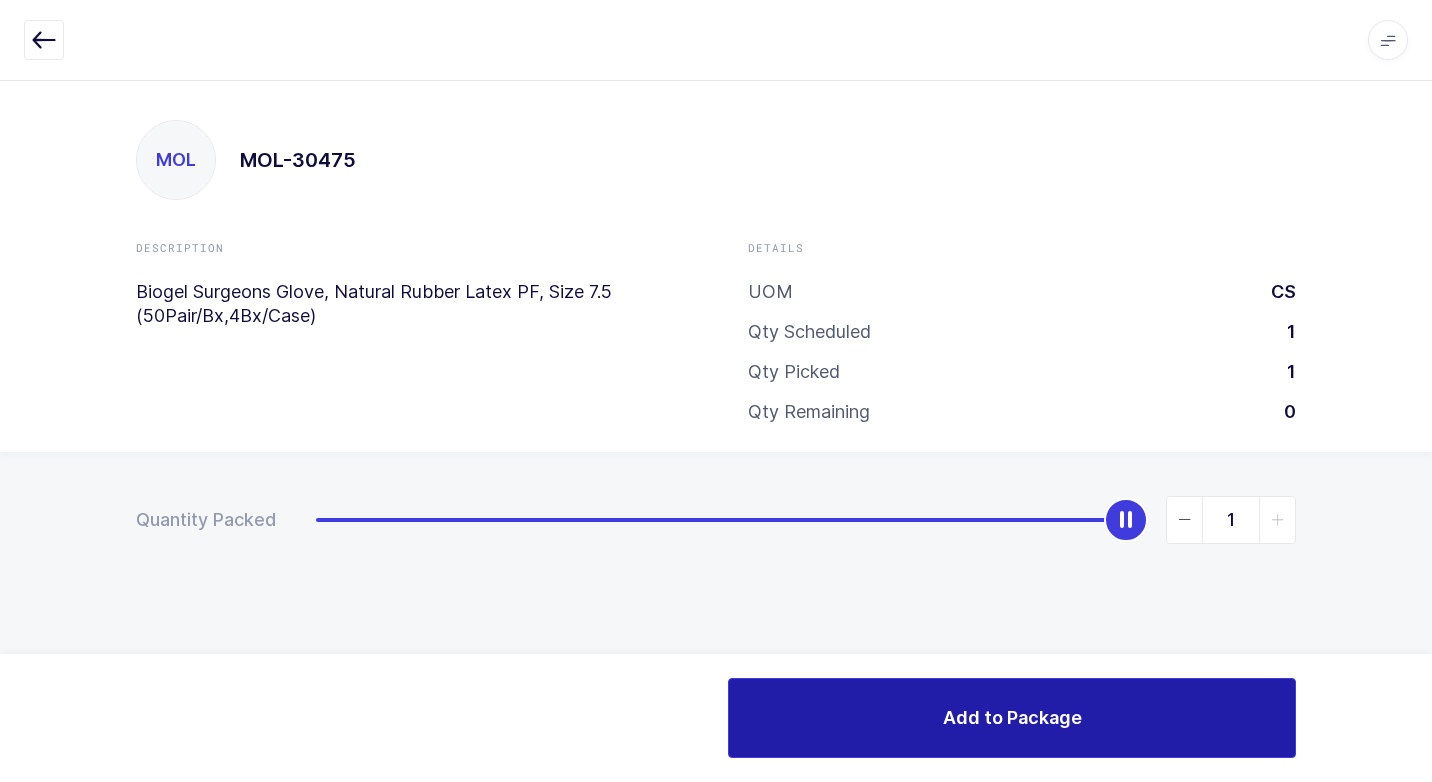 click on "Add to Package" at bounding box center (1012, 718) 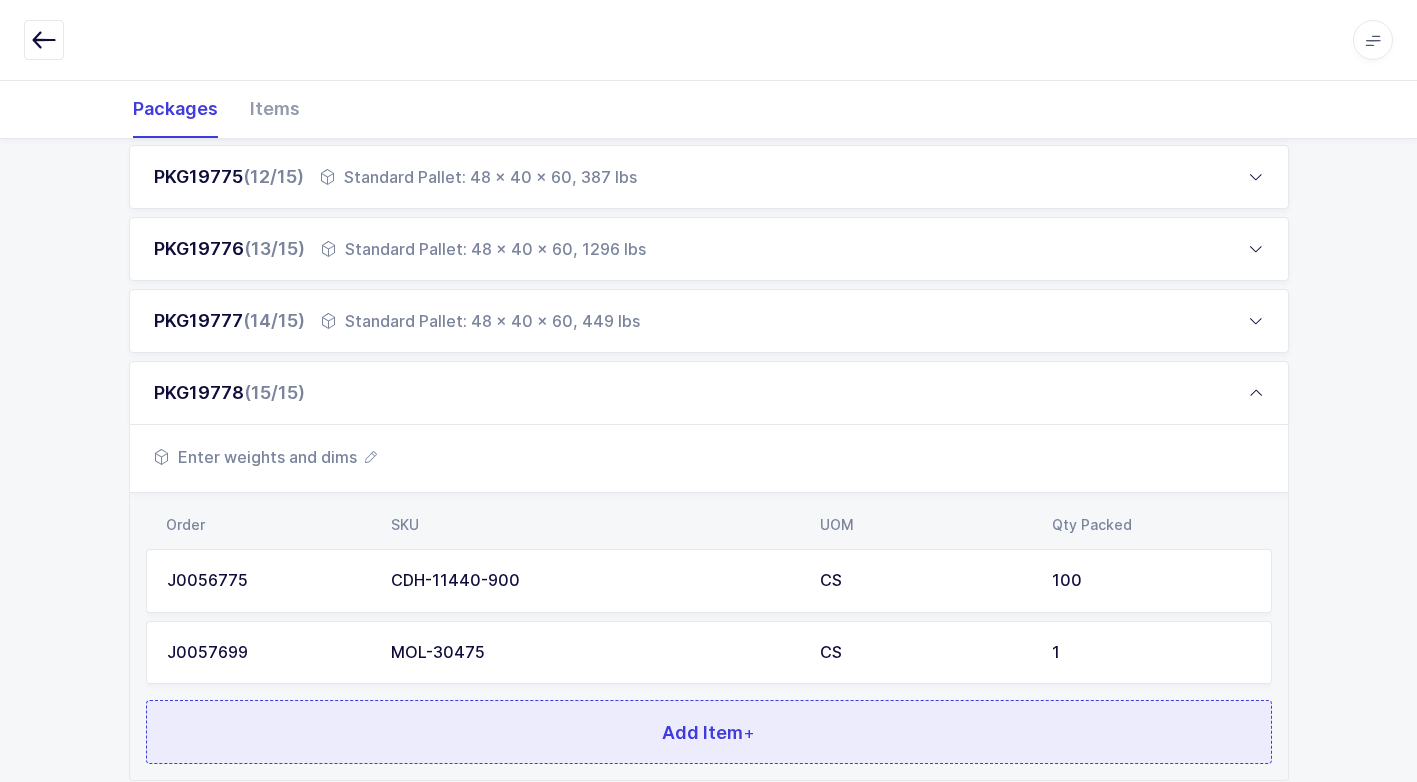 scroll, scrollTop: 1232, scrollLeft: 0, axis: vertical 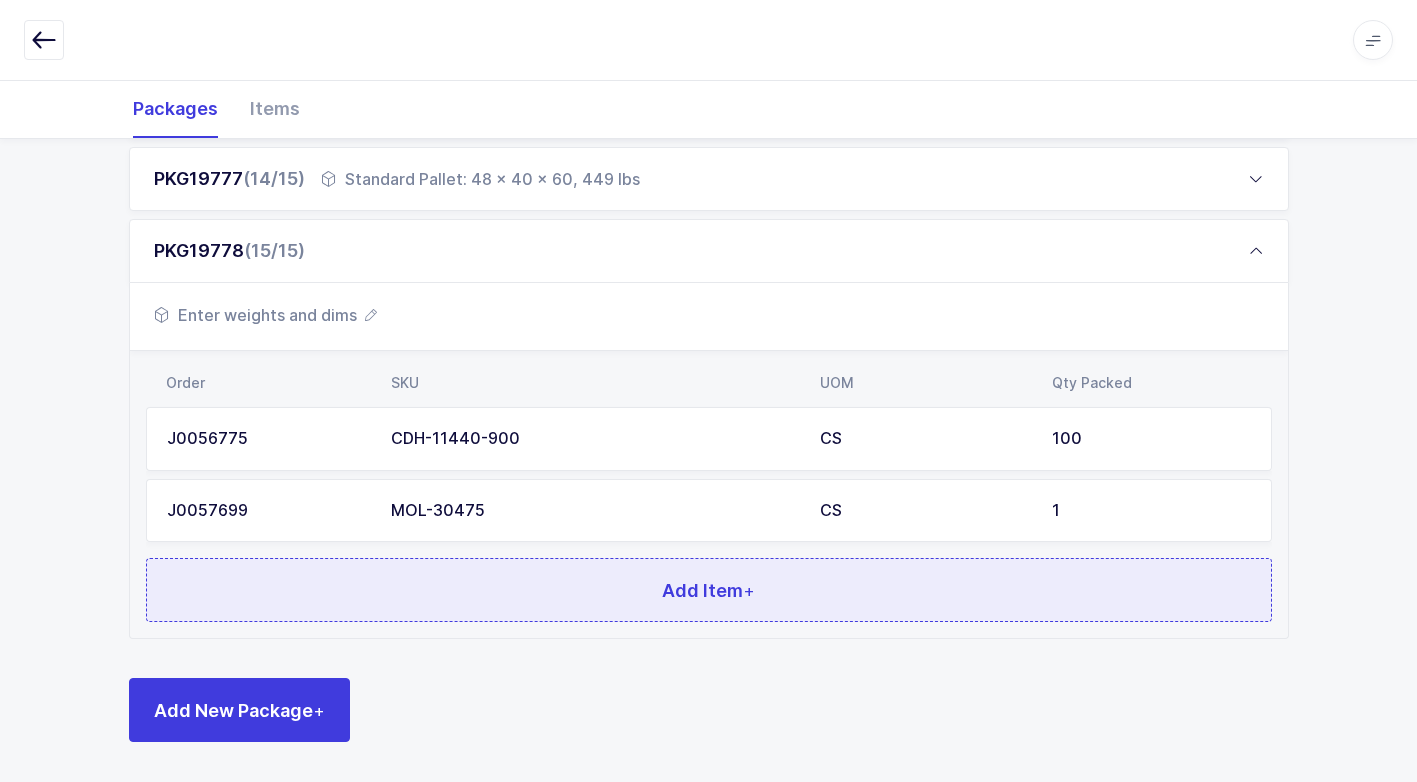 click on "Add Item  +" at bounding box center (709, 590) 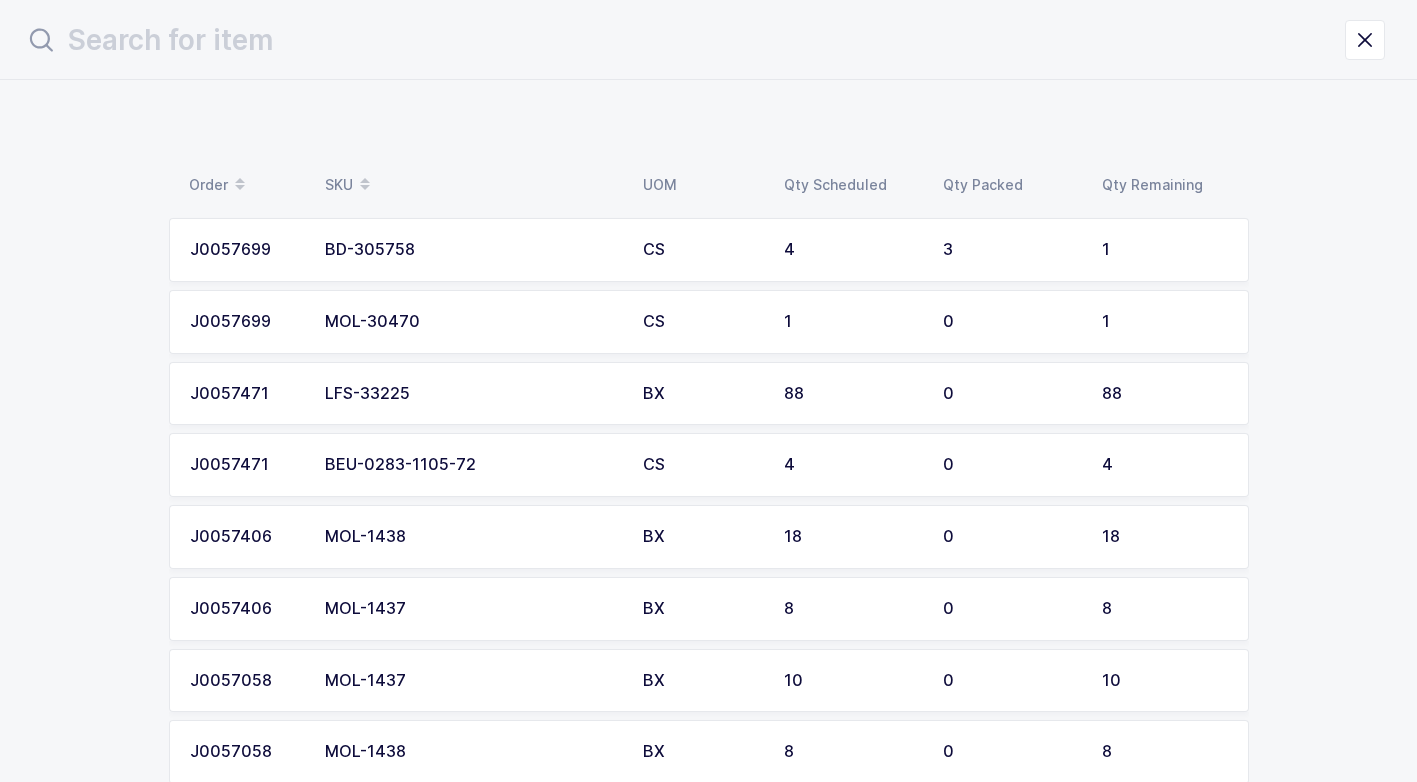 scroll, scrollTop: 0, scrollLeft: 0, axis: both 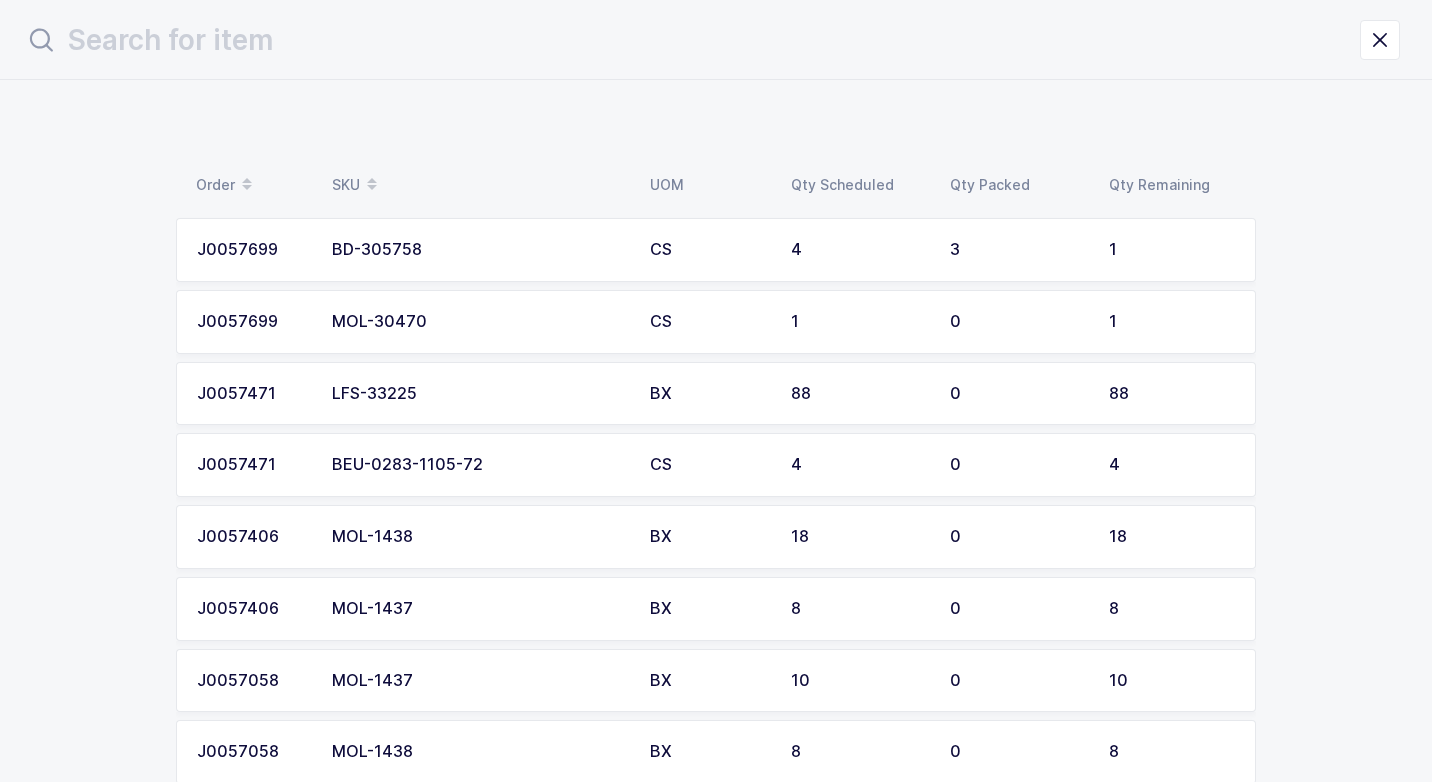 click on "MOL-30470" at bounding box center (479, 322) 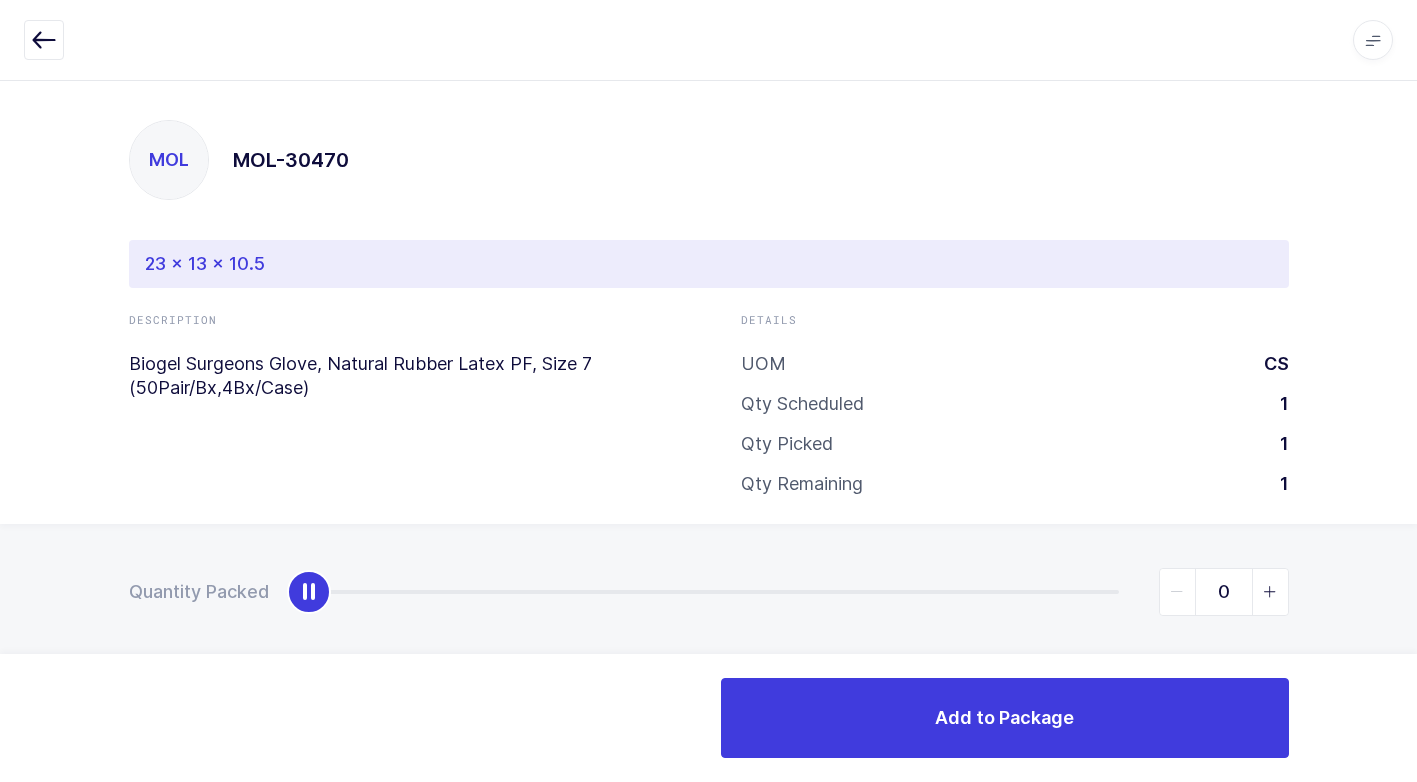 type on "1" 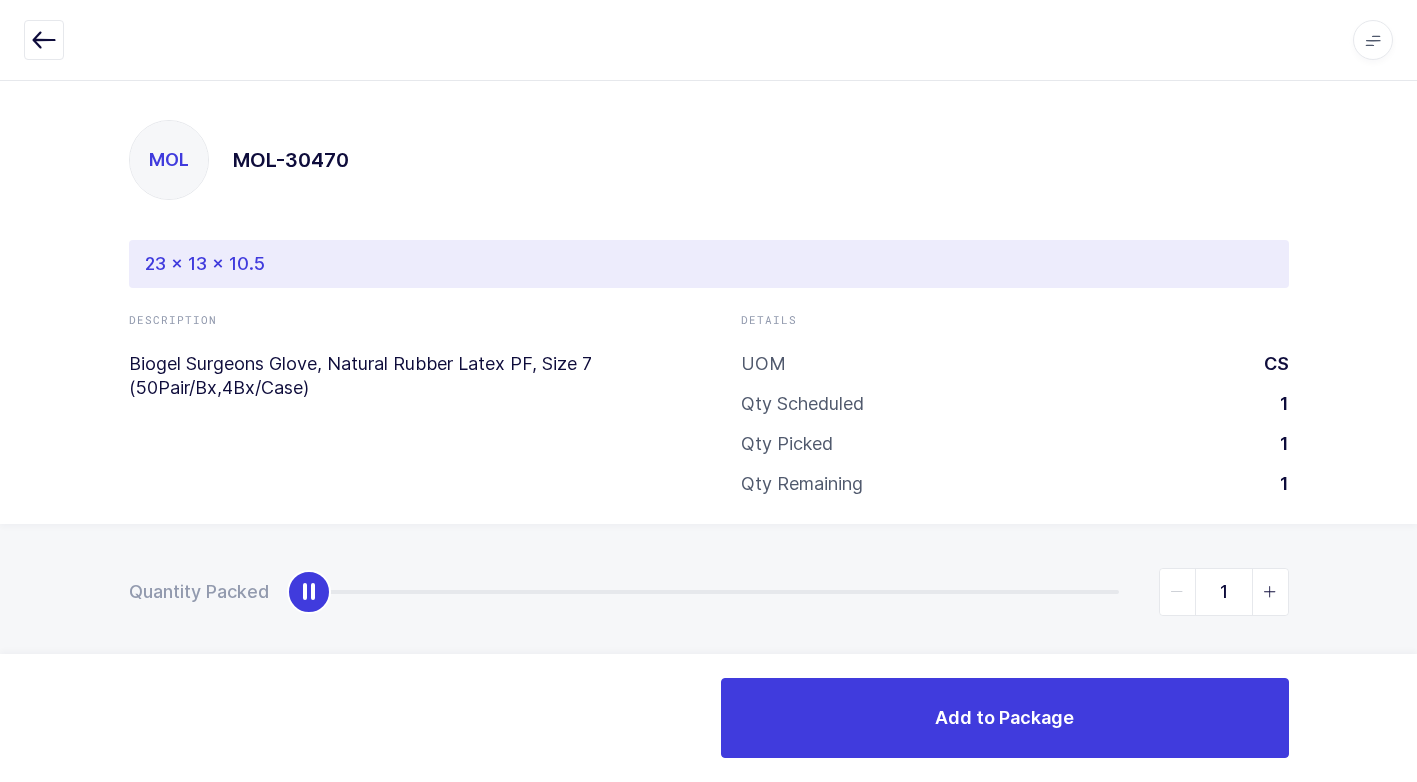 drag, startPoint x: 309, startPoint y: 602, endPoint x: 1406, endPoint y: 618, distance: 1097.1167 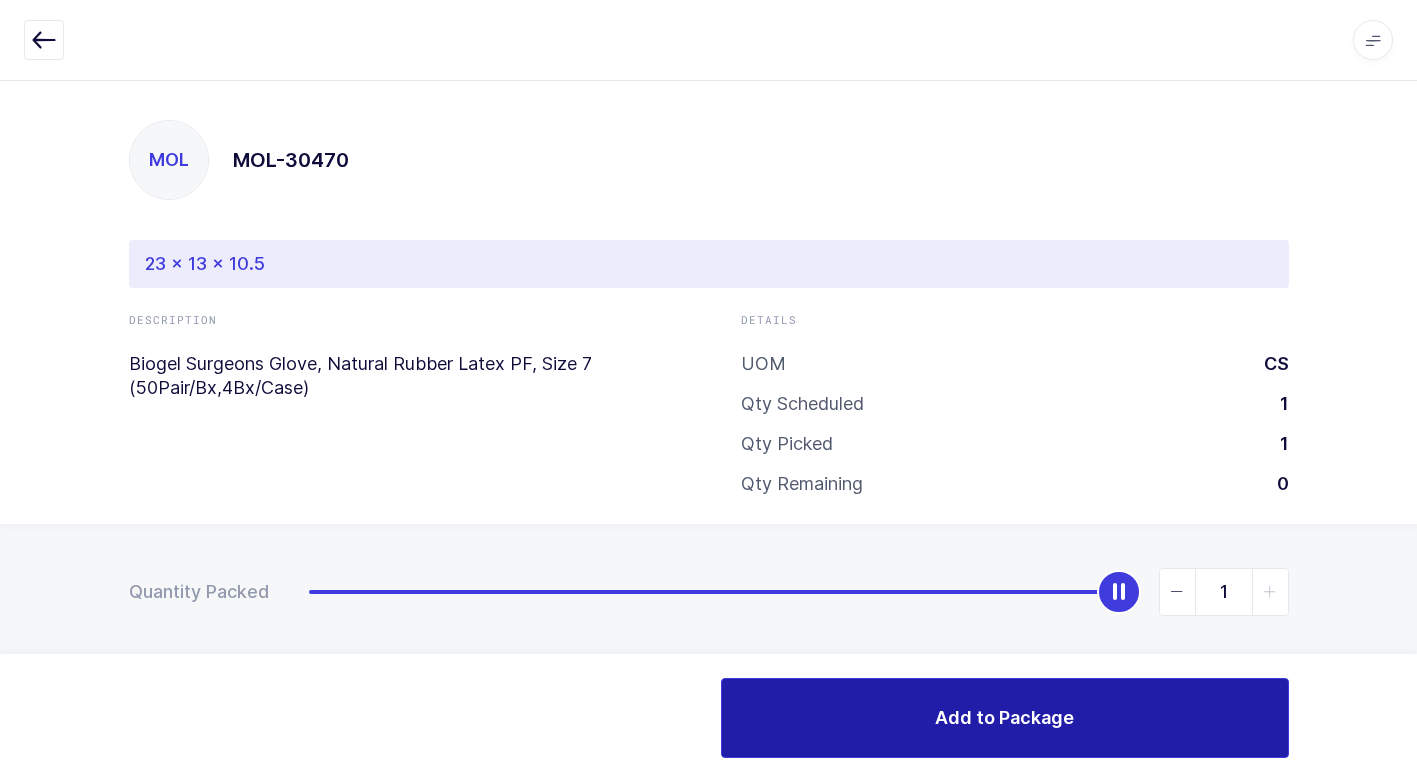 click on "Add to Package" at bounding box center (1004, 717) 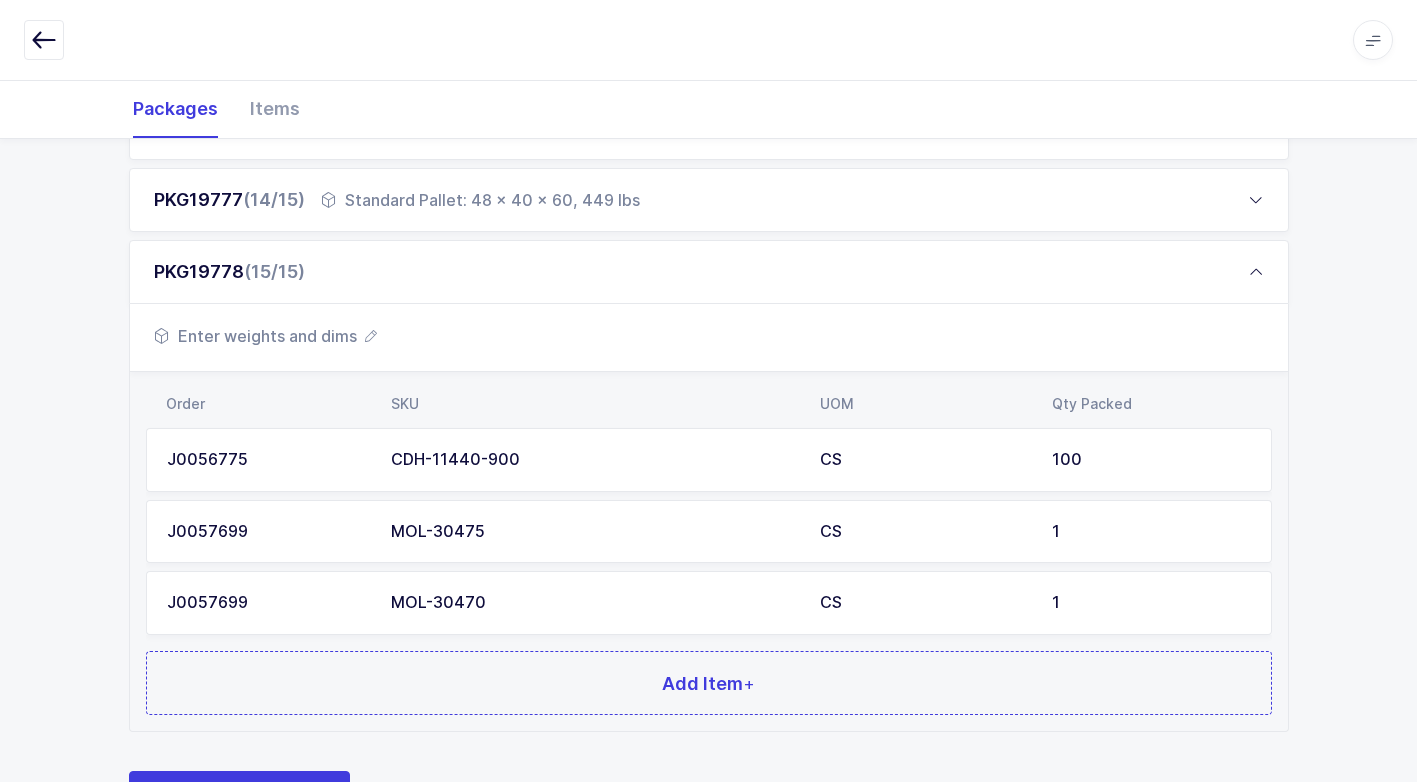 scroll, scrollTop: 1304, scrollLeft: 0, axis: vertical 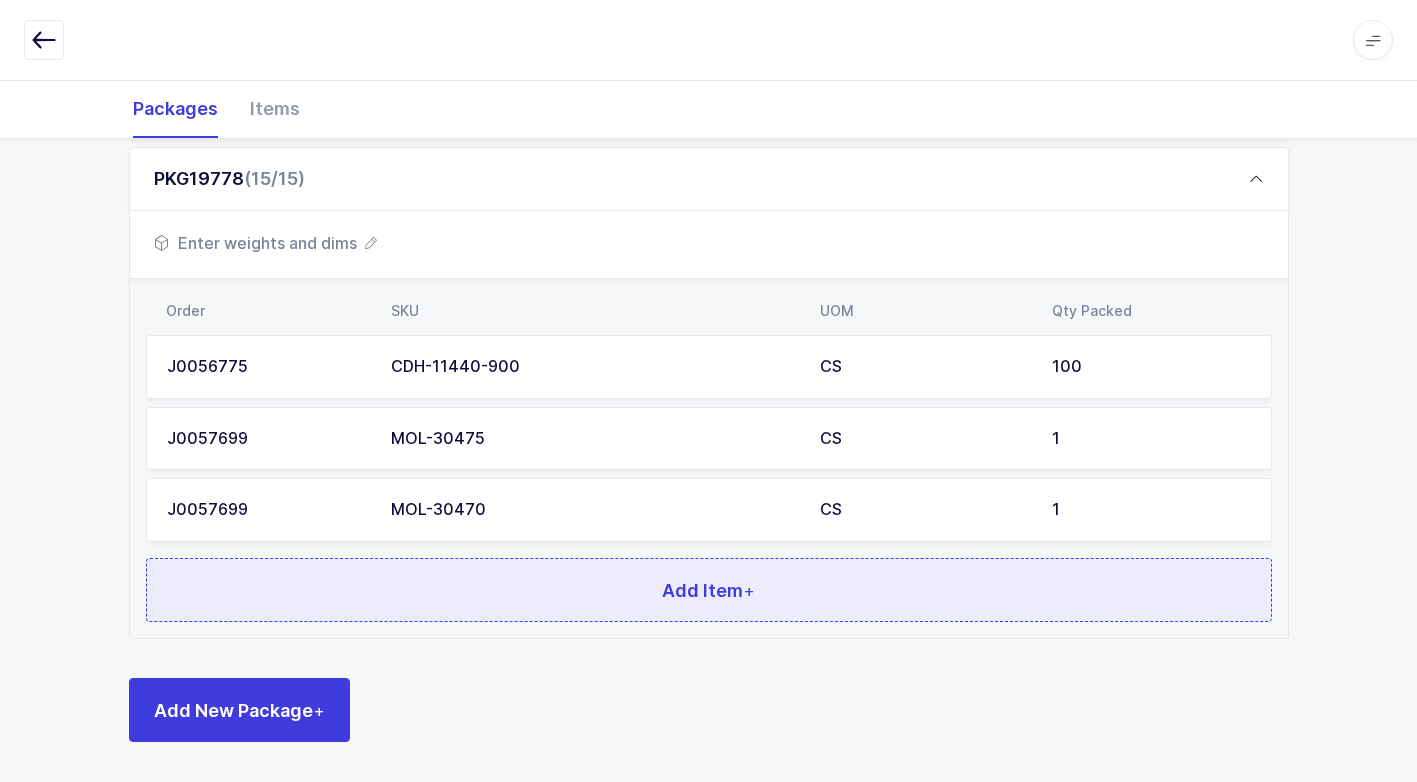 click on "Add Item  +" at bounding box center (709, 590) 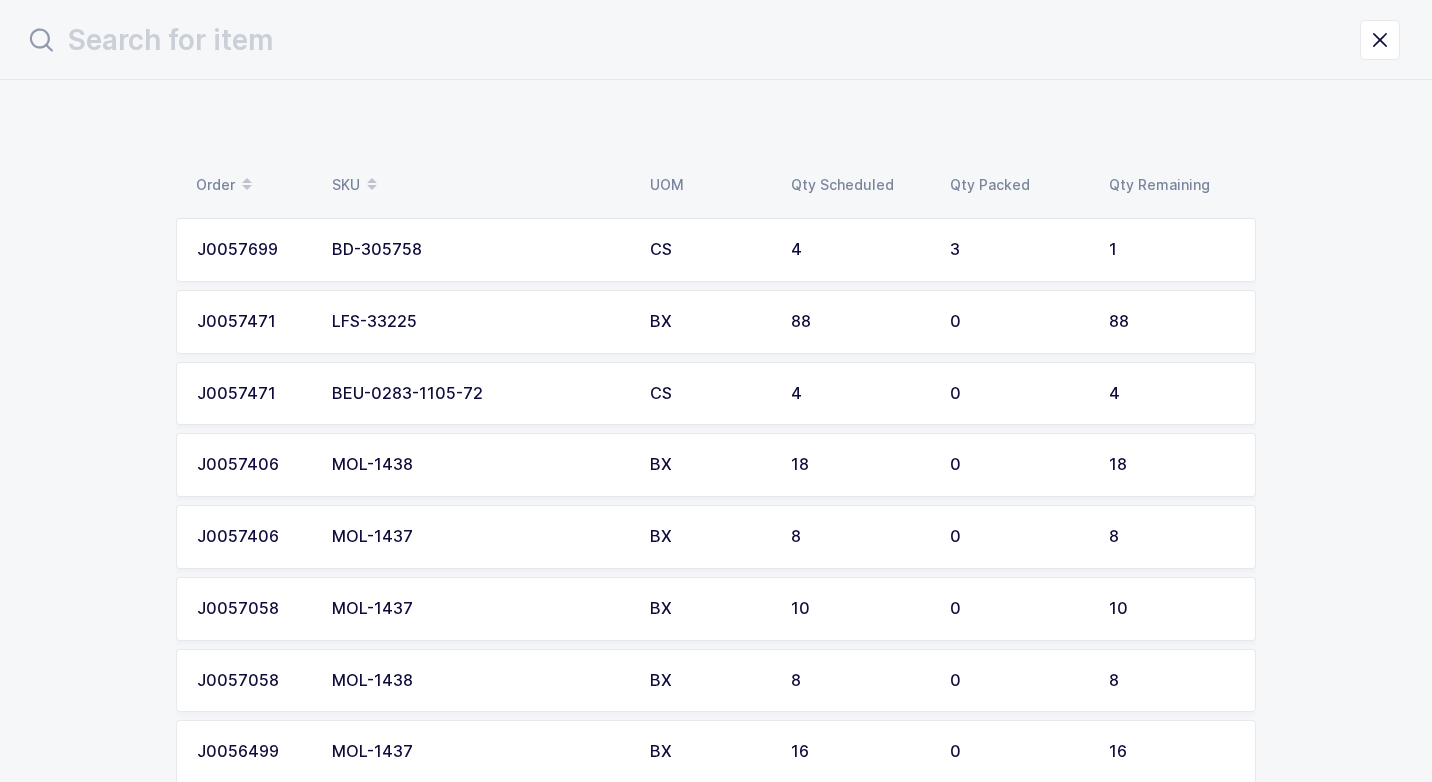 click on "BD-305758" at bounding box center (479, 250) 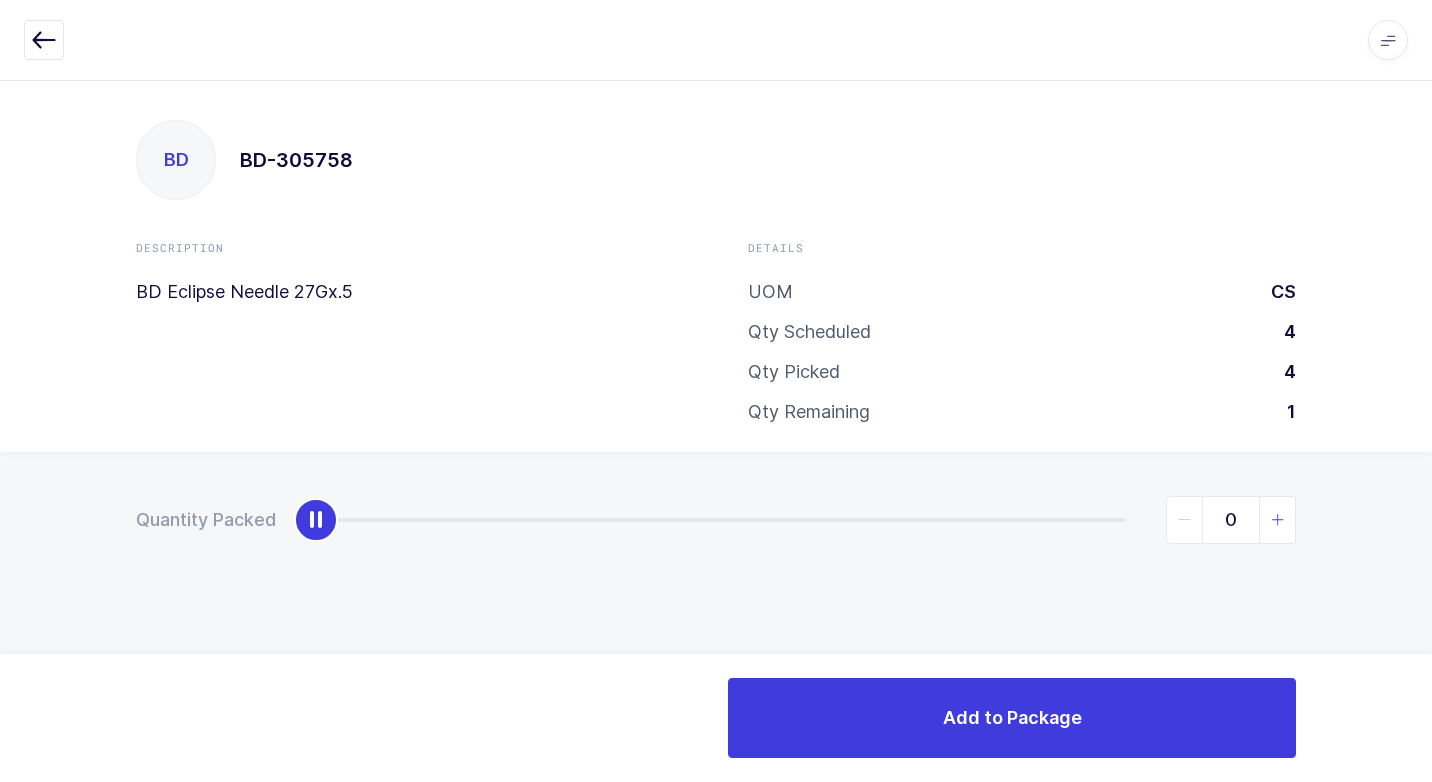 click at bounding box center [1277, 520] 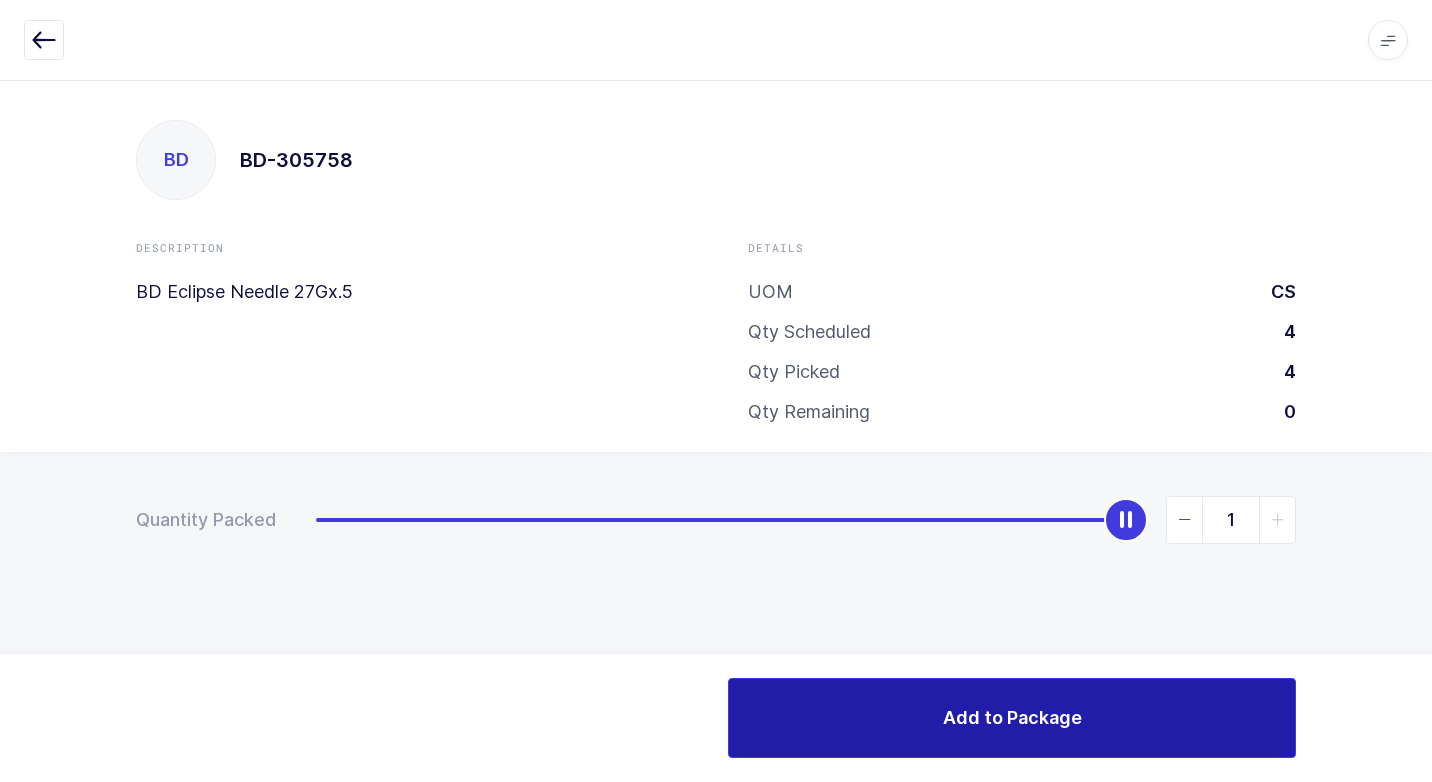 drag, startPoint x: 1078, startPoint y: 716, endPoint x: 1046, endPoint y: 713, distance: 32.140316 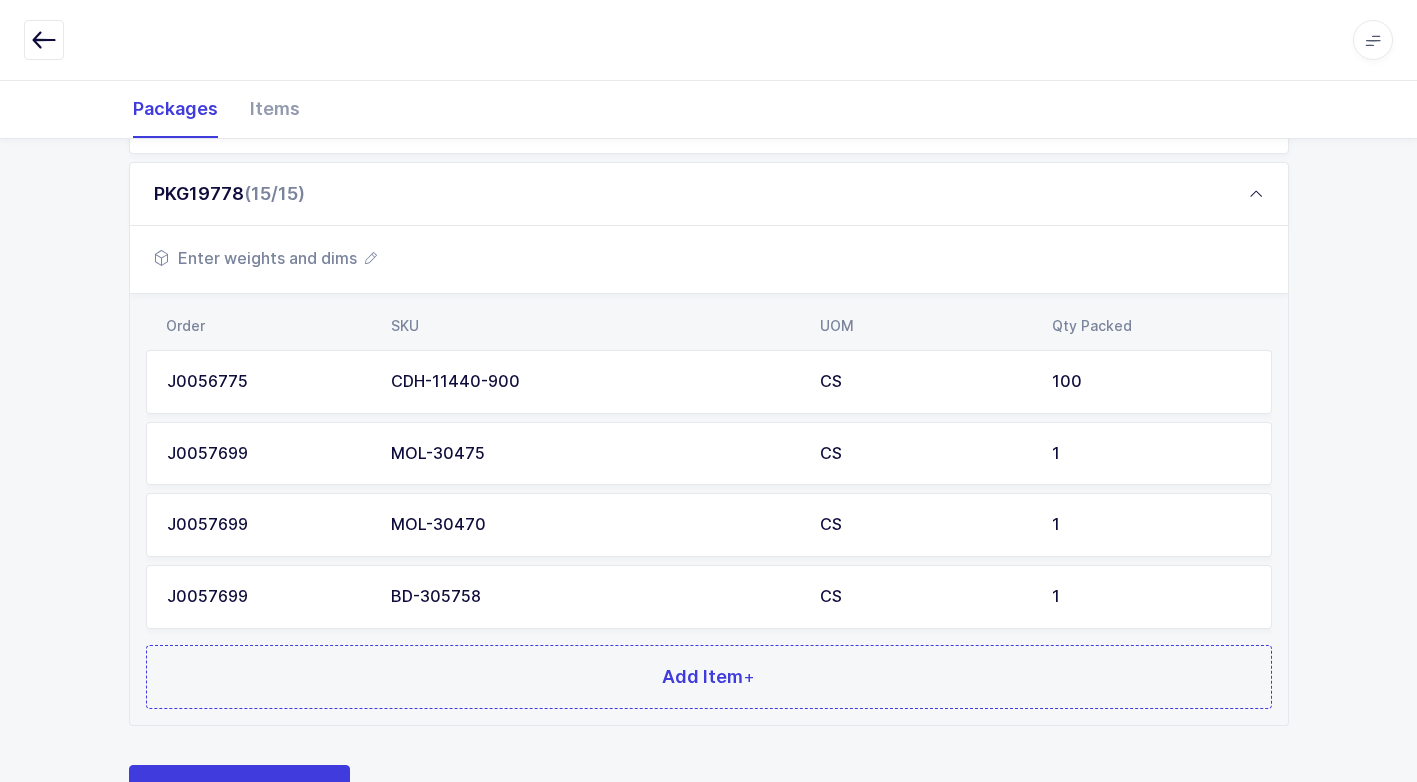 scroll, scrollTop: 1376, scrollLeft: 0, axis: vertical 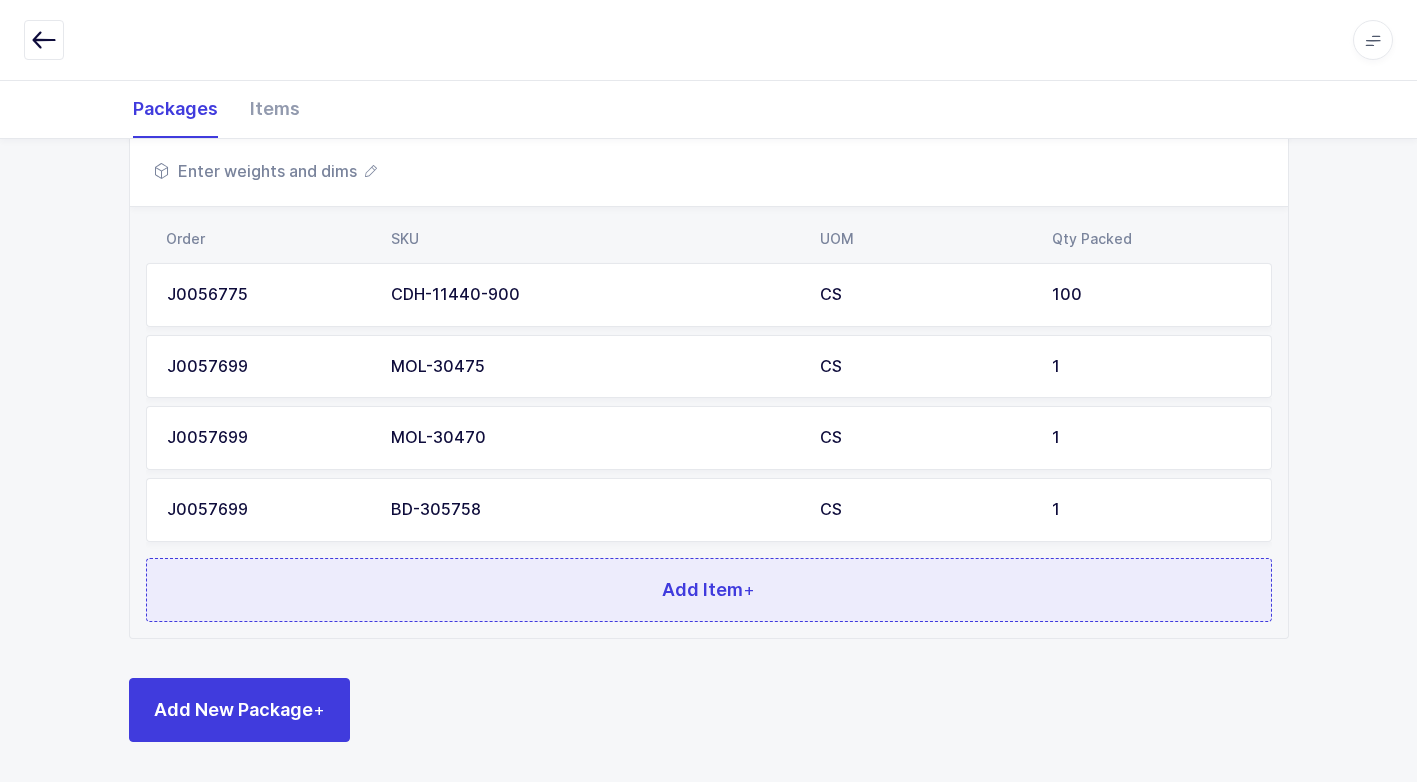 click on "Add Item  +" at bounding box center [709, 590] 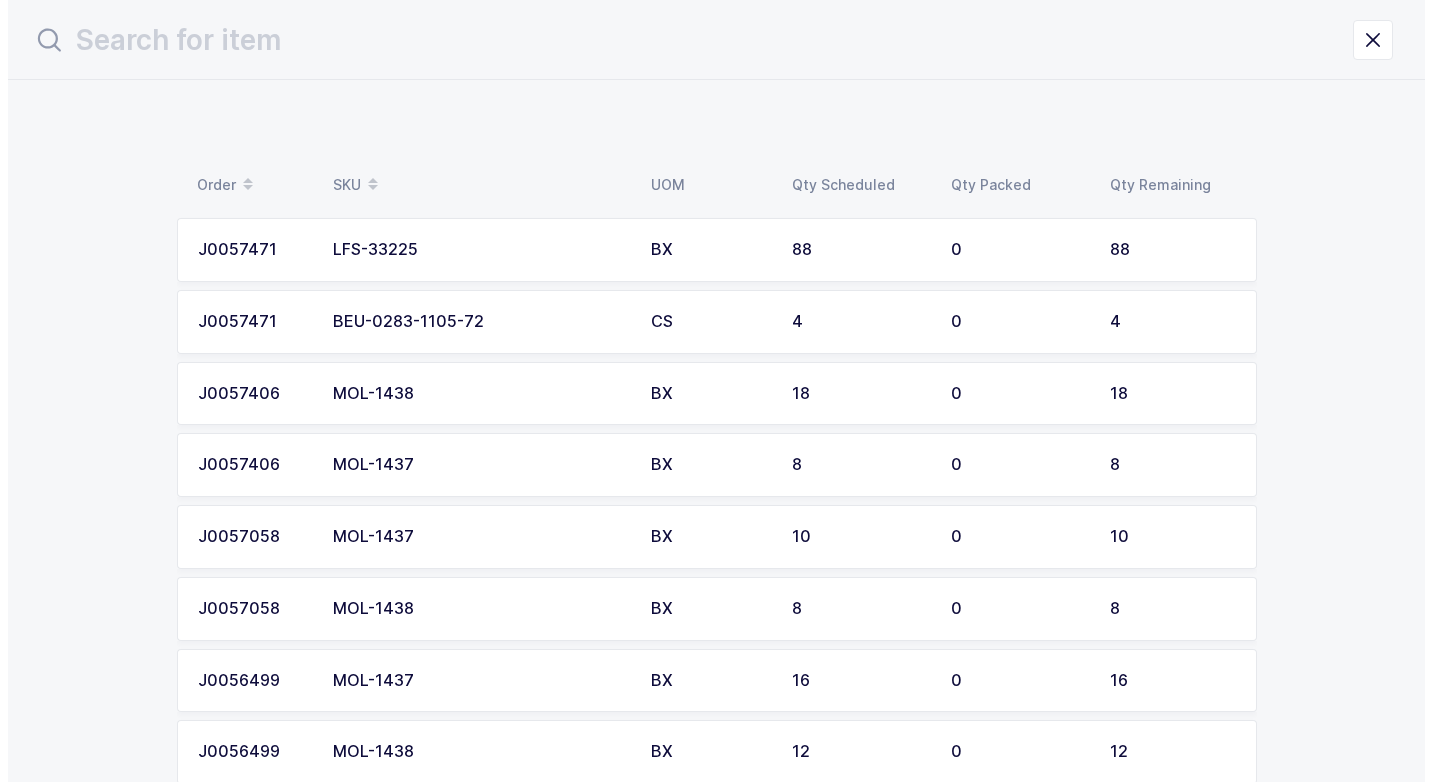 scroll, scrollTop: 0, scrollLeft: 0, axis: both 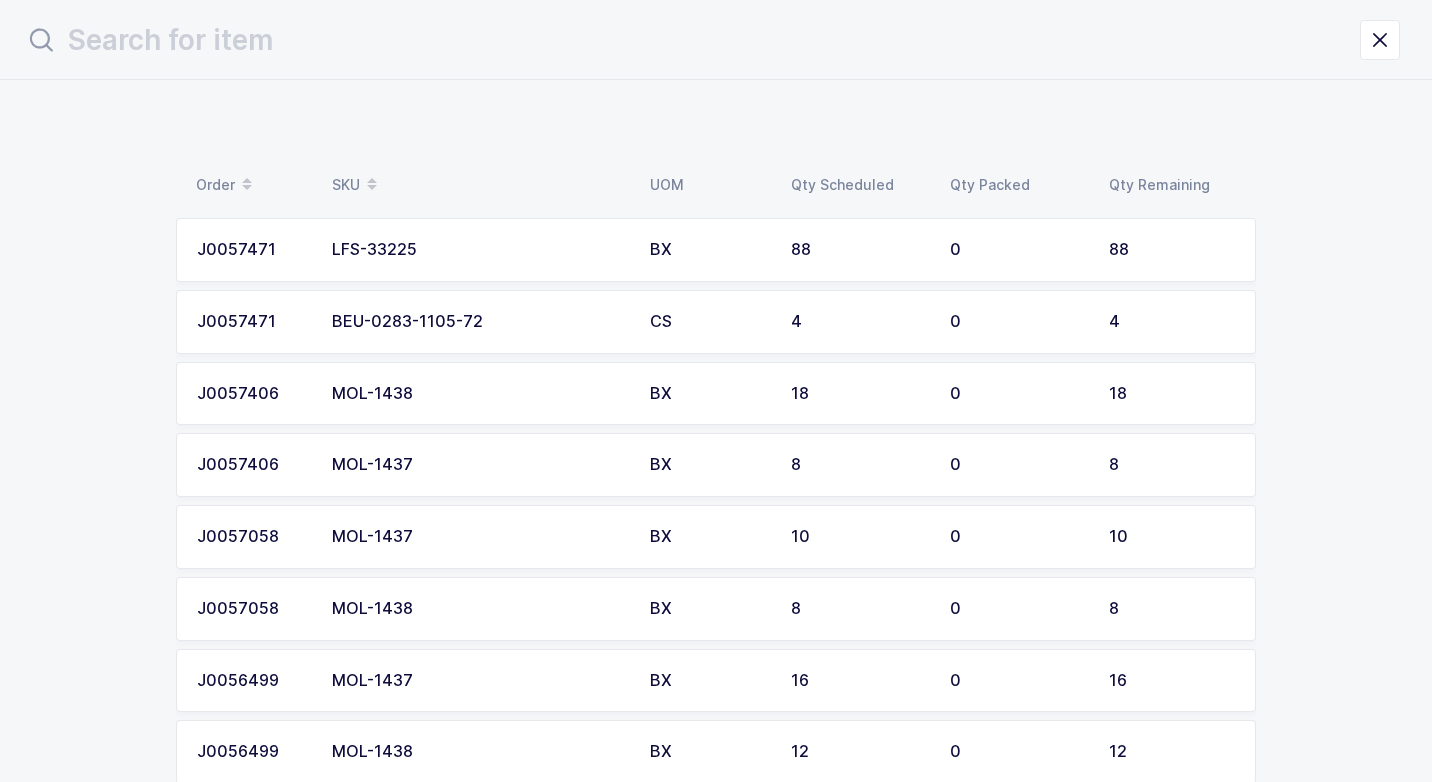 click on "MOL-1438" at bounding box center (479, 394) 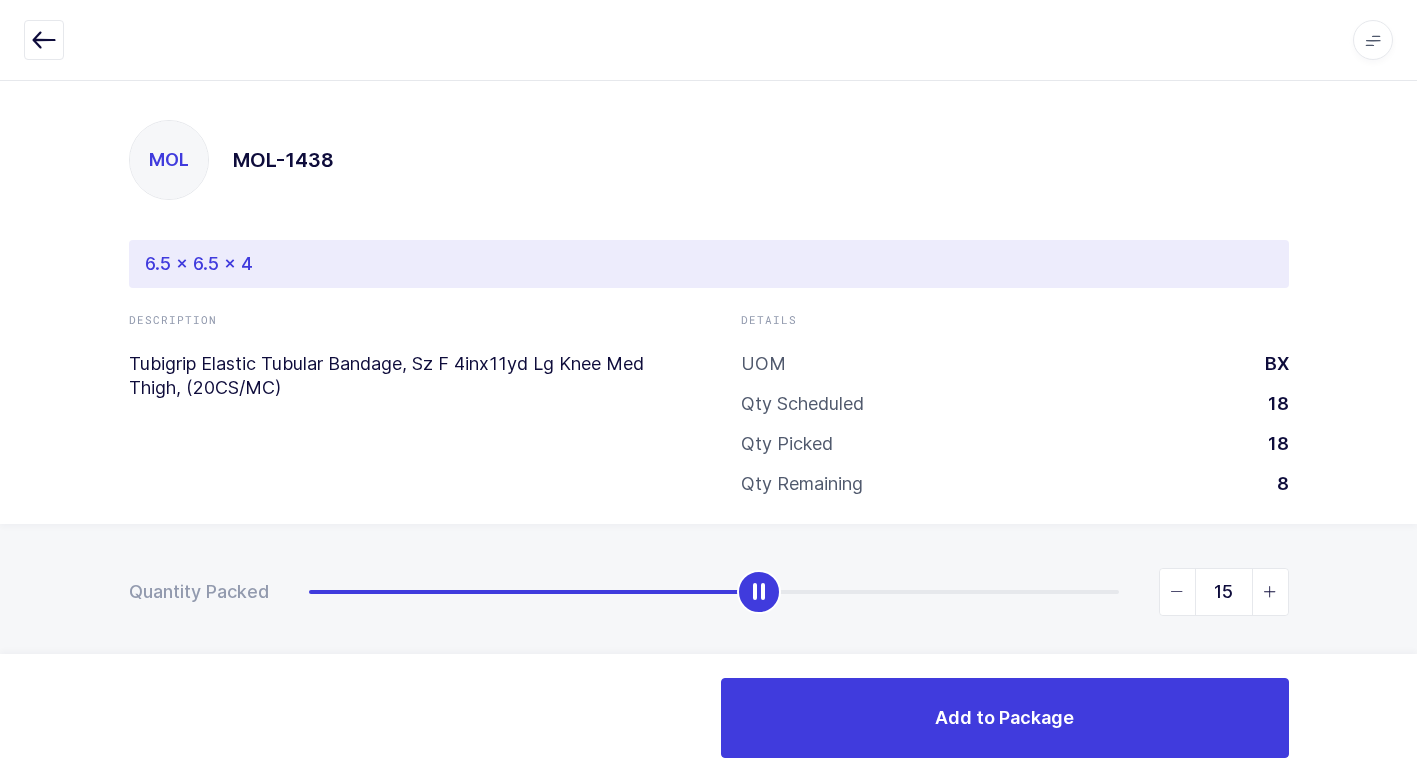 type on "18" 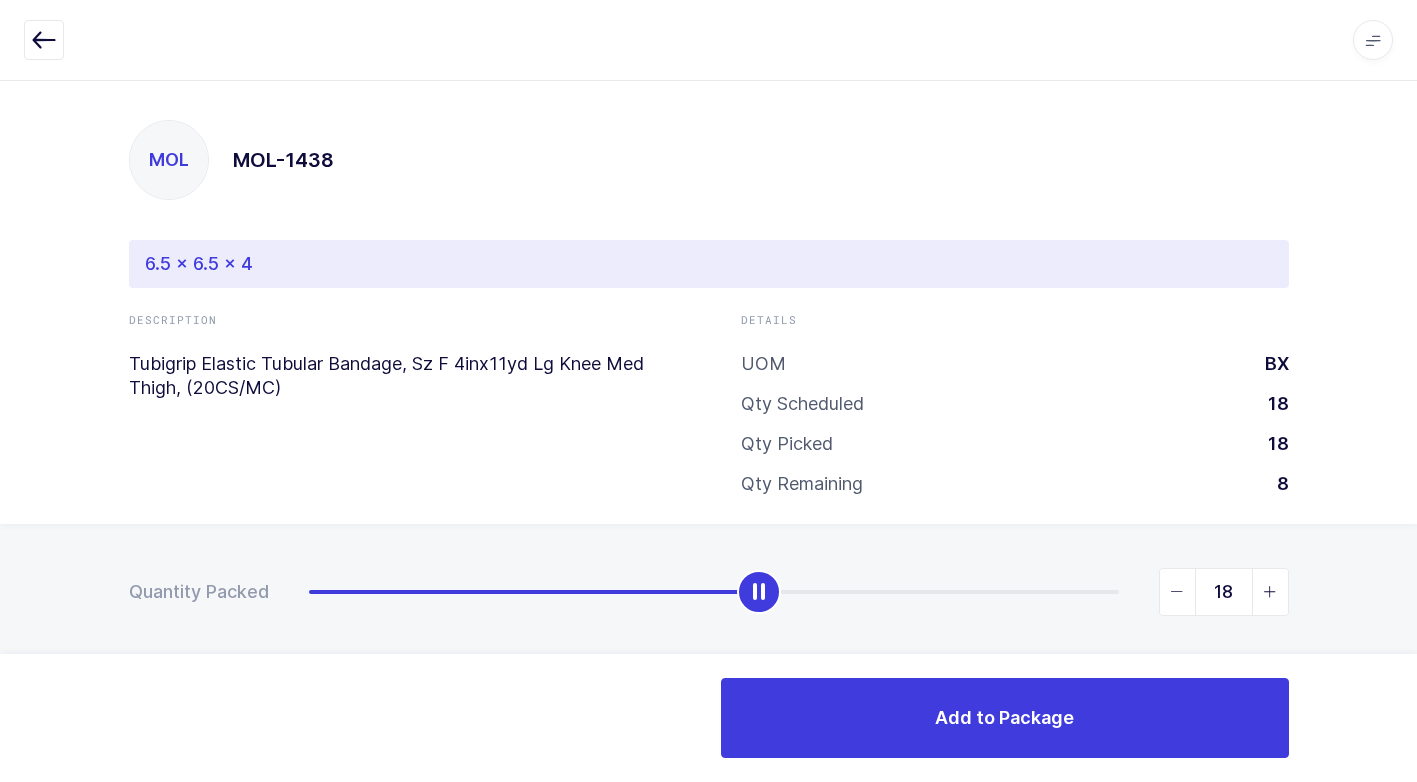 drag, startPoint x: 304, startPoint y: 601, endPoint x: 1410, endPoint y: 734, distance: 1113.9681 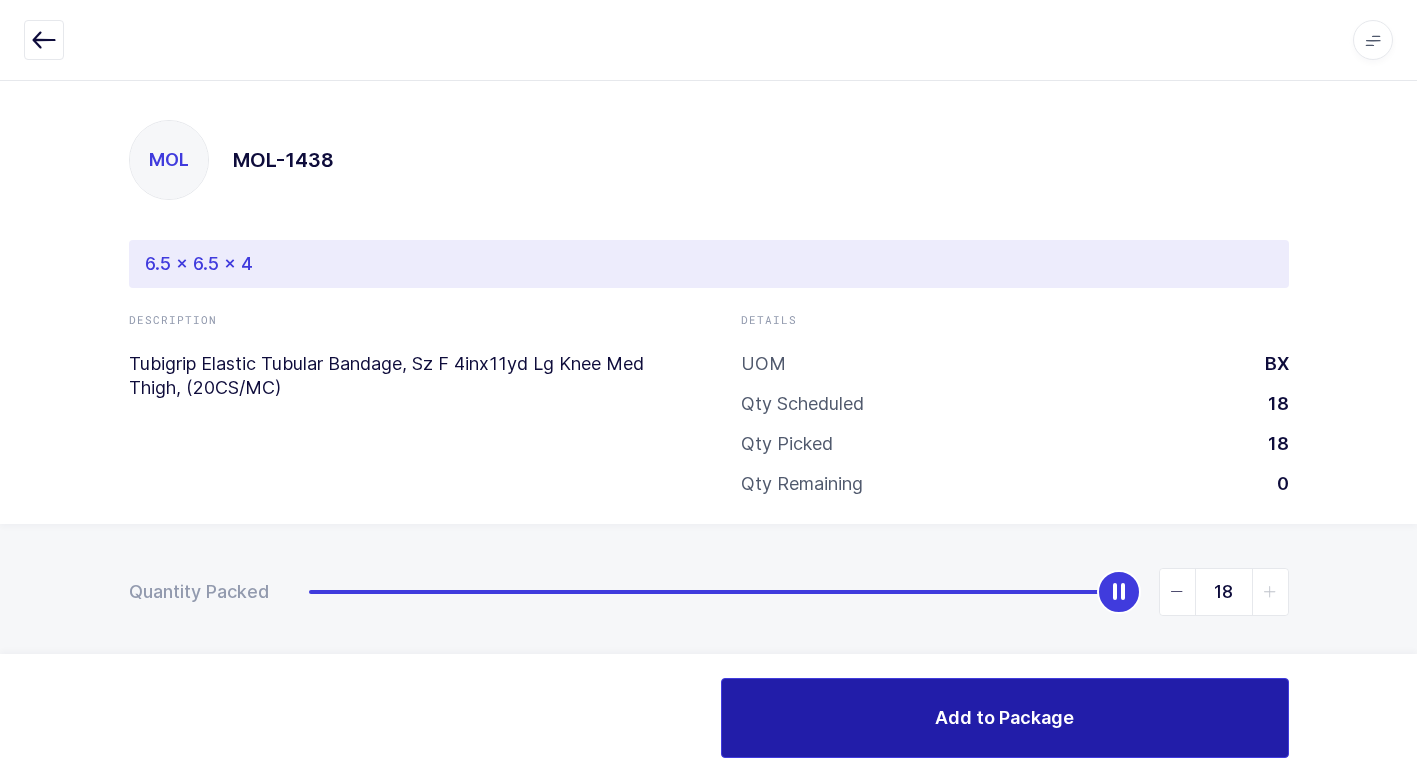 click on "Add to Package" at bounding box center [1004, 717] 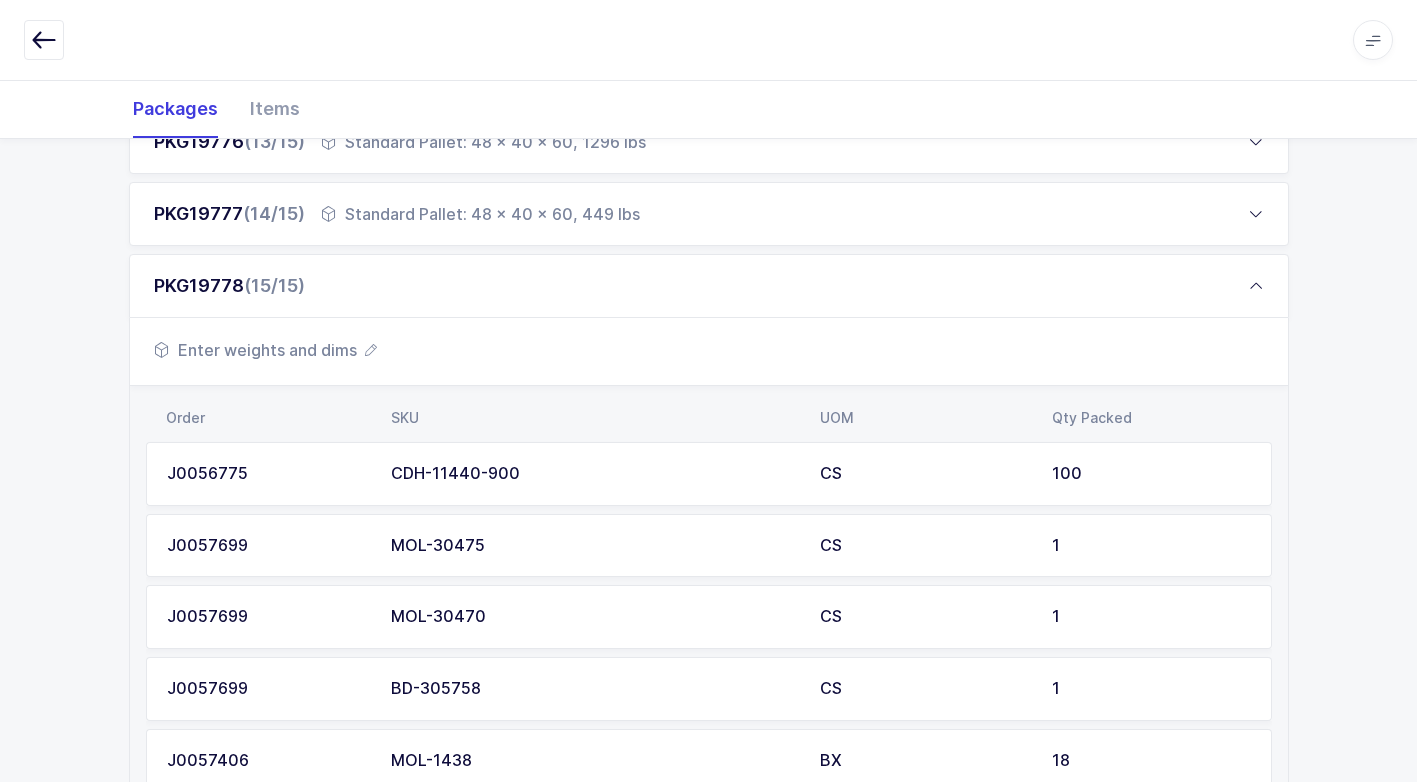 scroll, scrollTop: 1448, scrollLeft: 0, axis: vertical 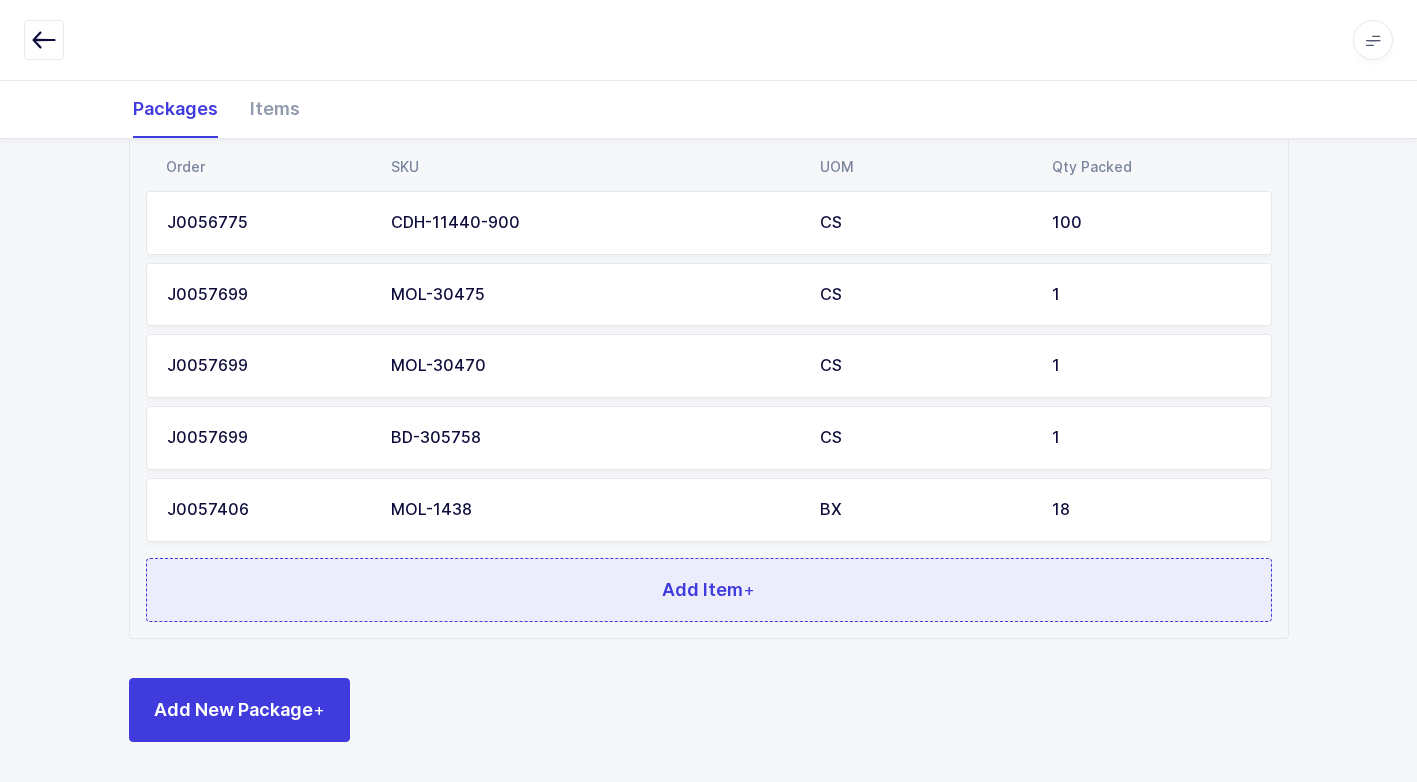 click on "Add Item  +" at bounding box center [709, 590] 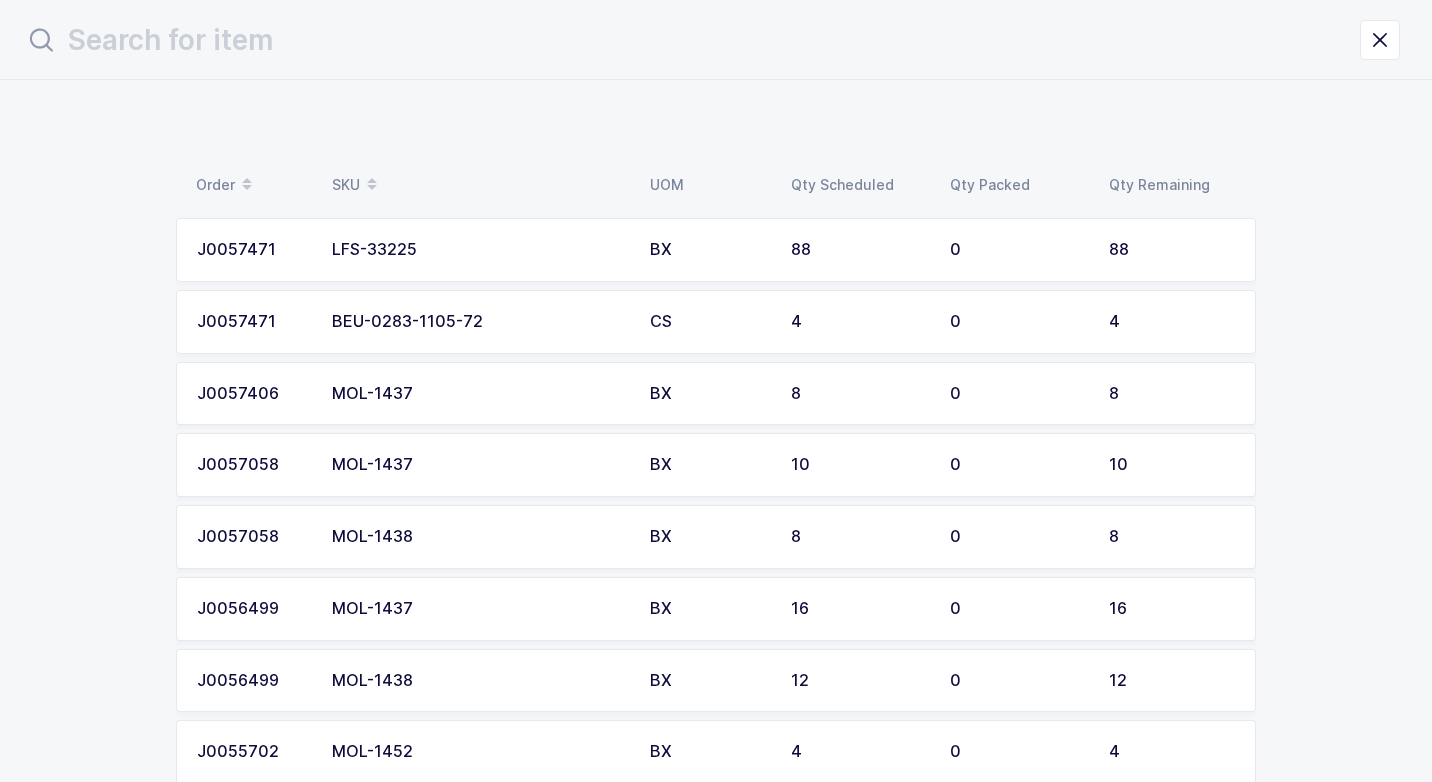 click on "MOL-1438" at bounding box center [479, 681] 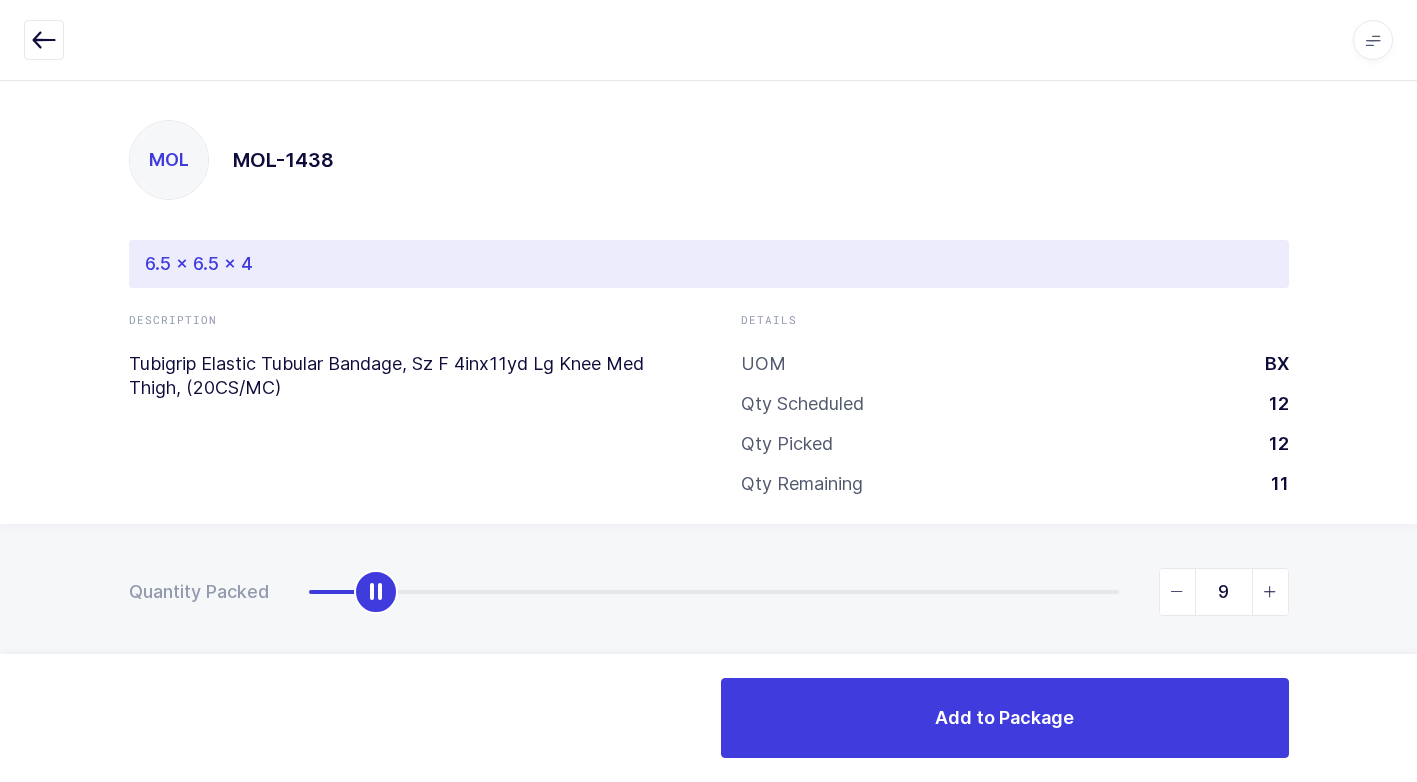 type on "12" 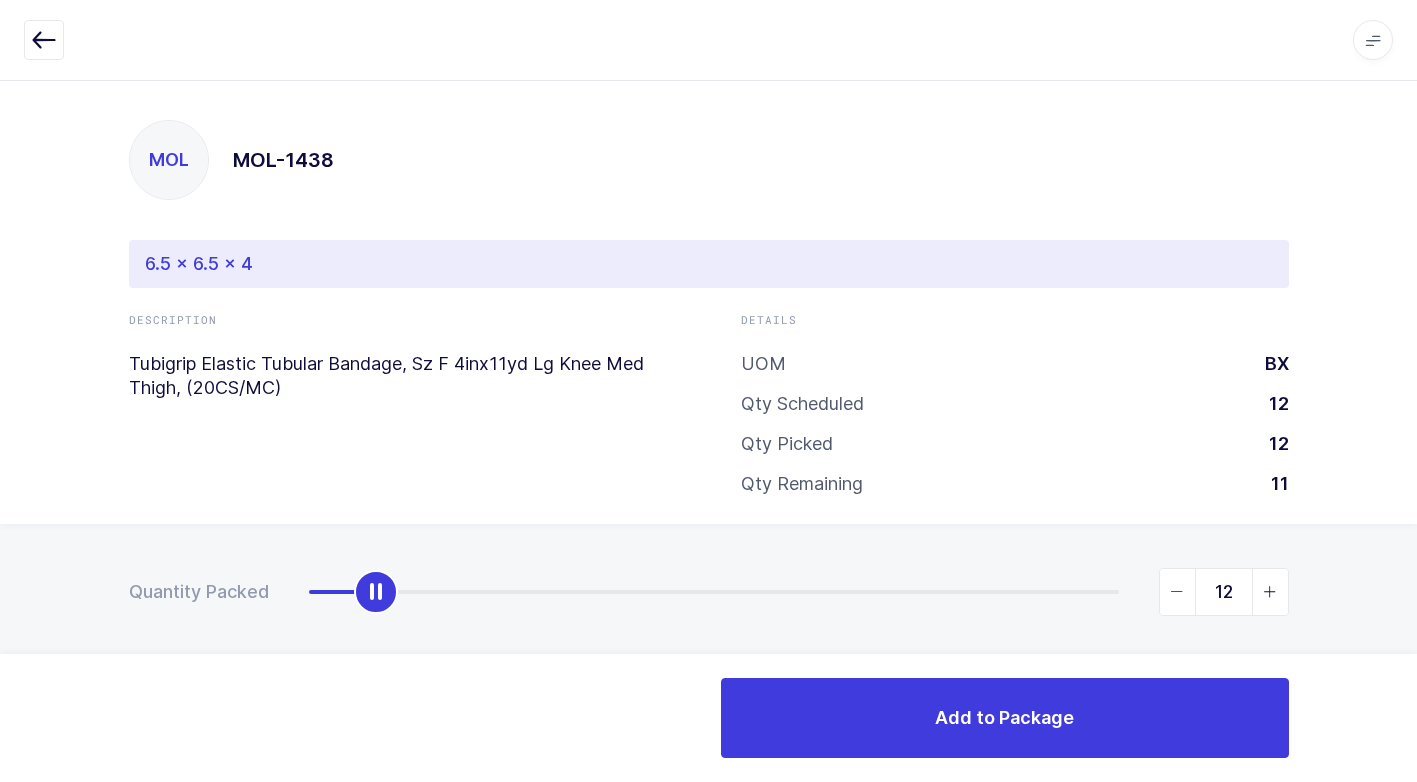 drag, startPoint x: 314, startPoint y: 596, endPoint x: 1431, endPoint y: 674, distance: 1119.7201 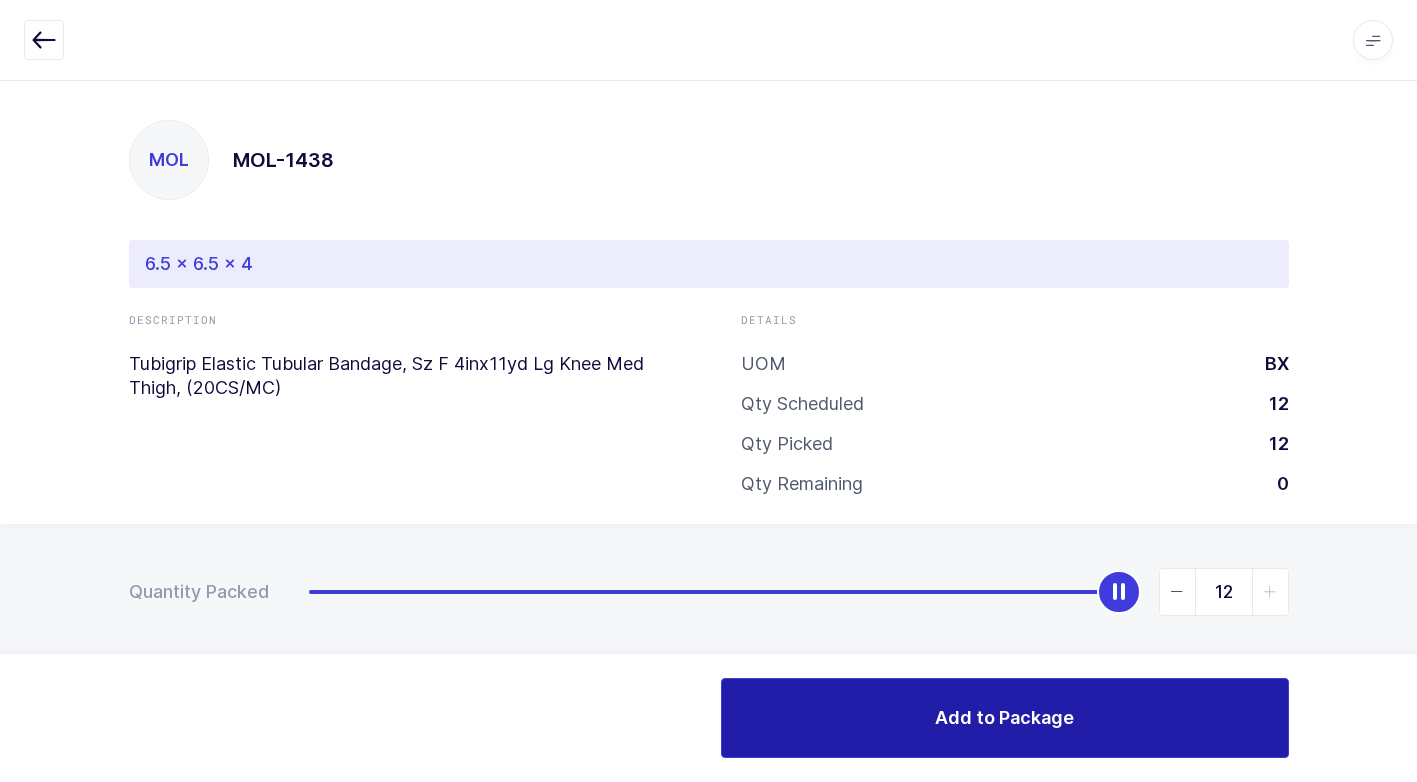 click on "Add to Package" at bounding box center (1005, 718) 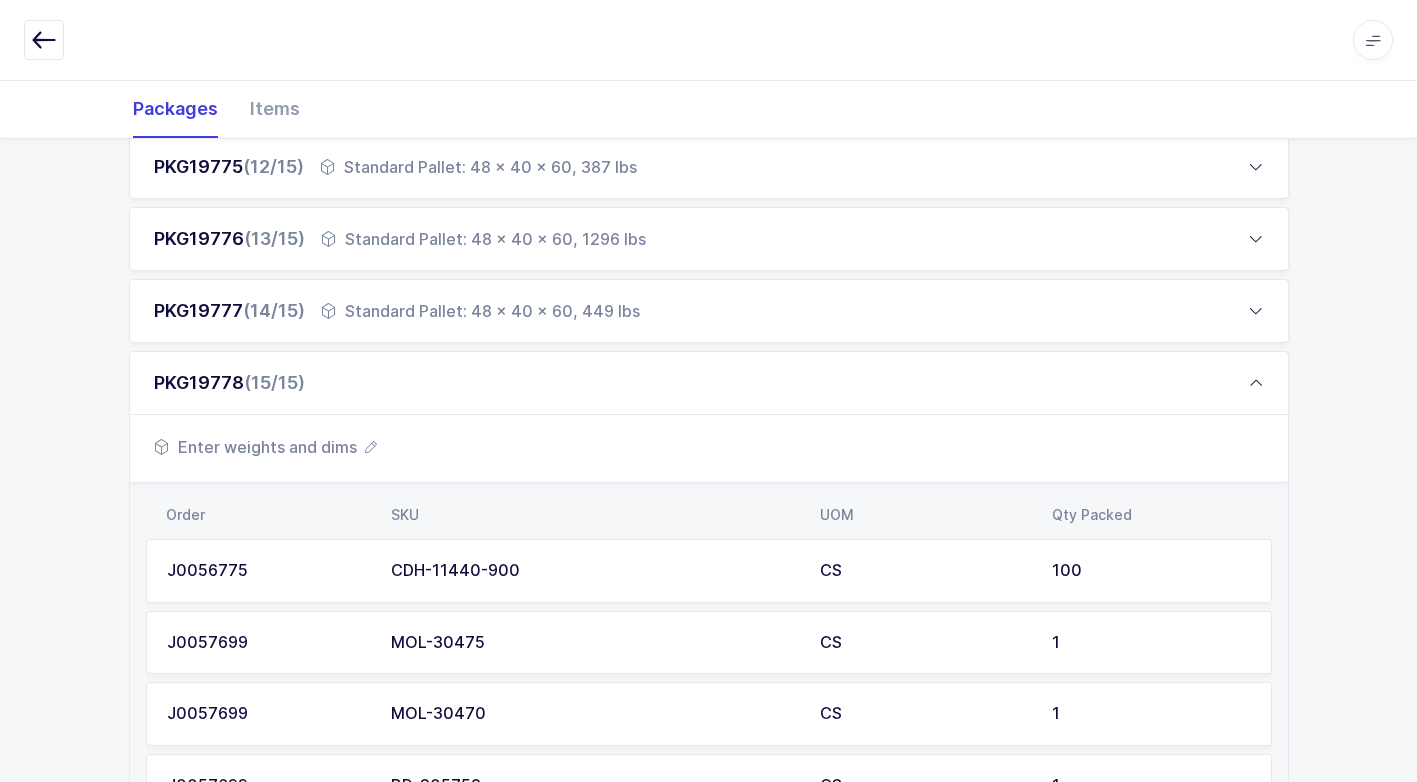 scroll, scrollTop: 1519, scrollLeft: 0, axis: vertical 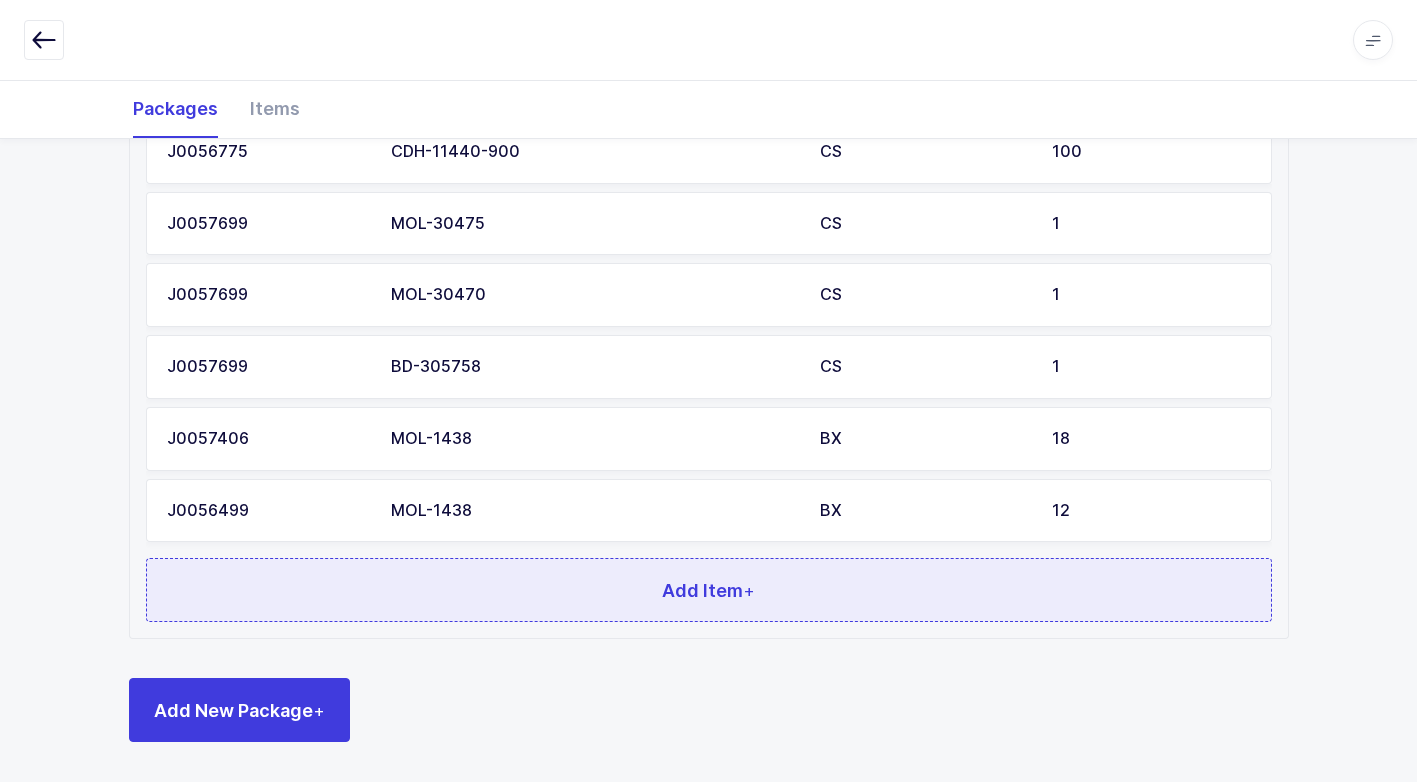 click on "Add Item  +" at bounding box center (709, 590) 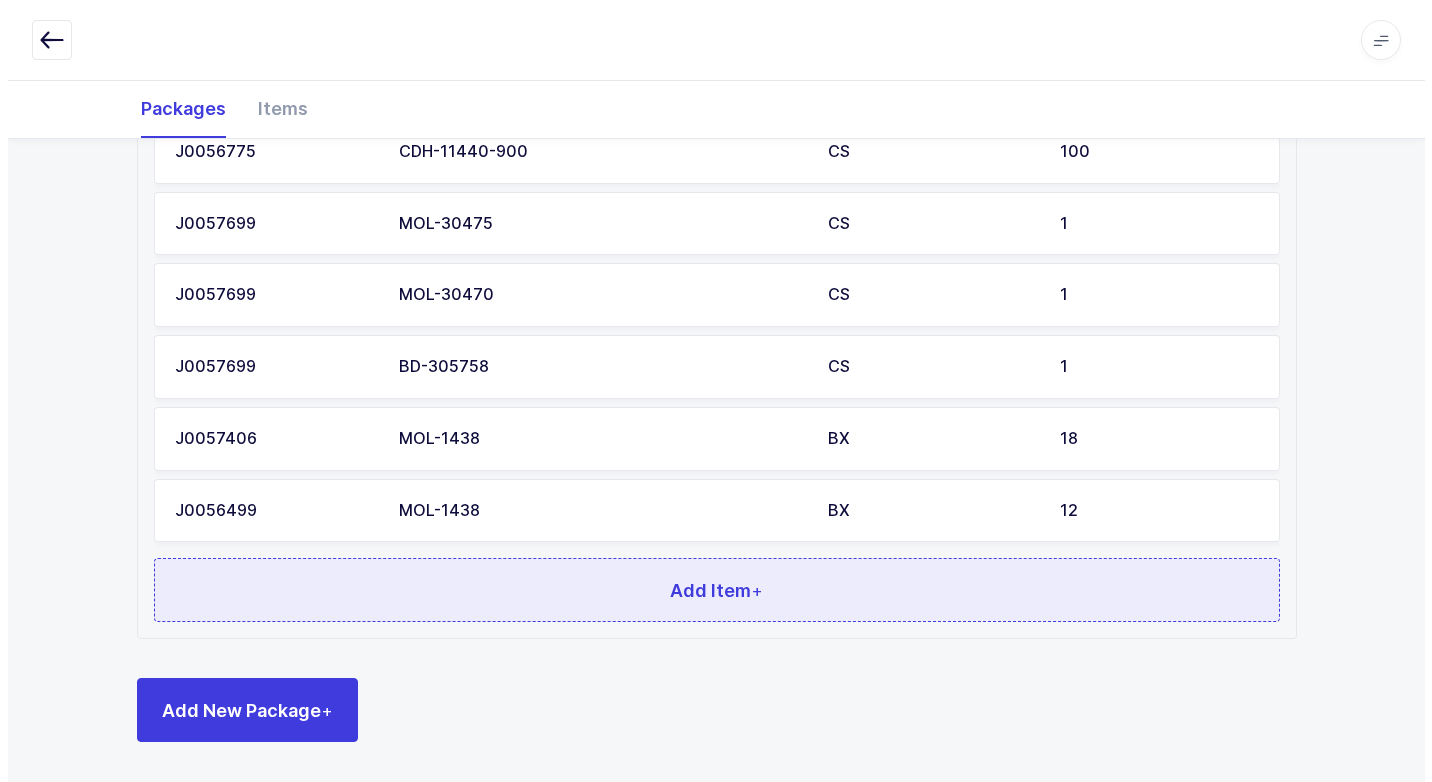 scroll, scrollTop: 0, scrollLeft: 0, axis: both 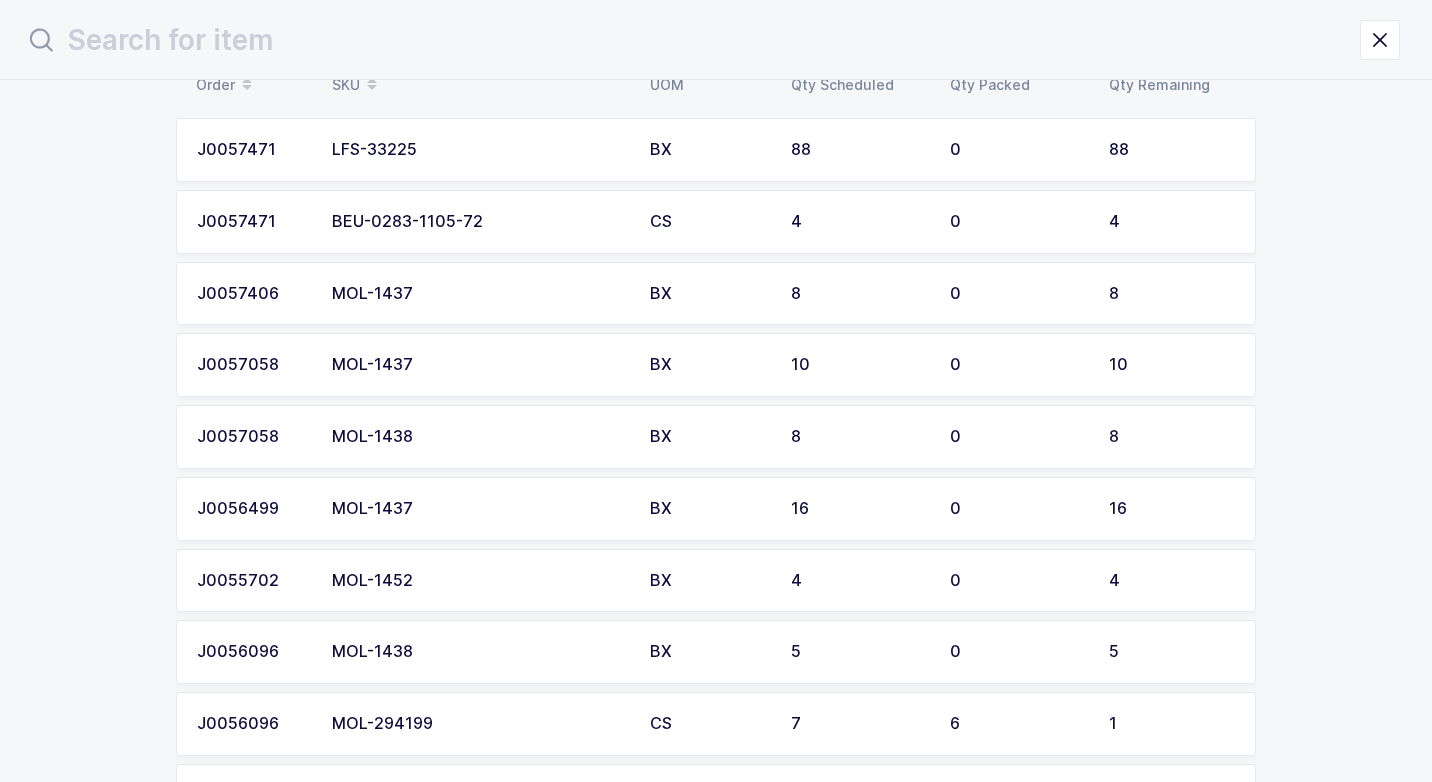 click on "MOL-1438" at bounding box center [479, 652] 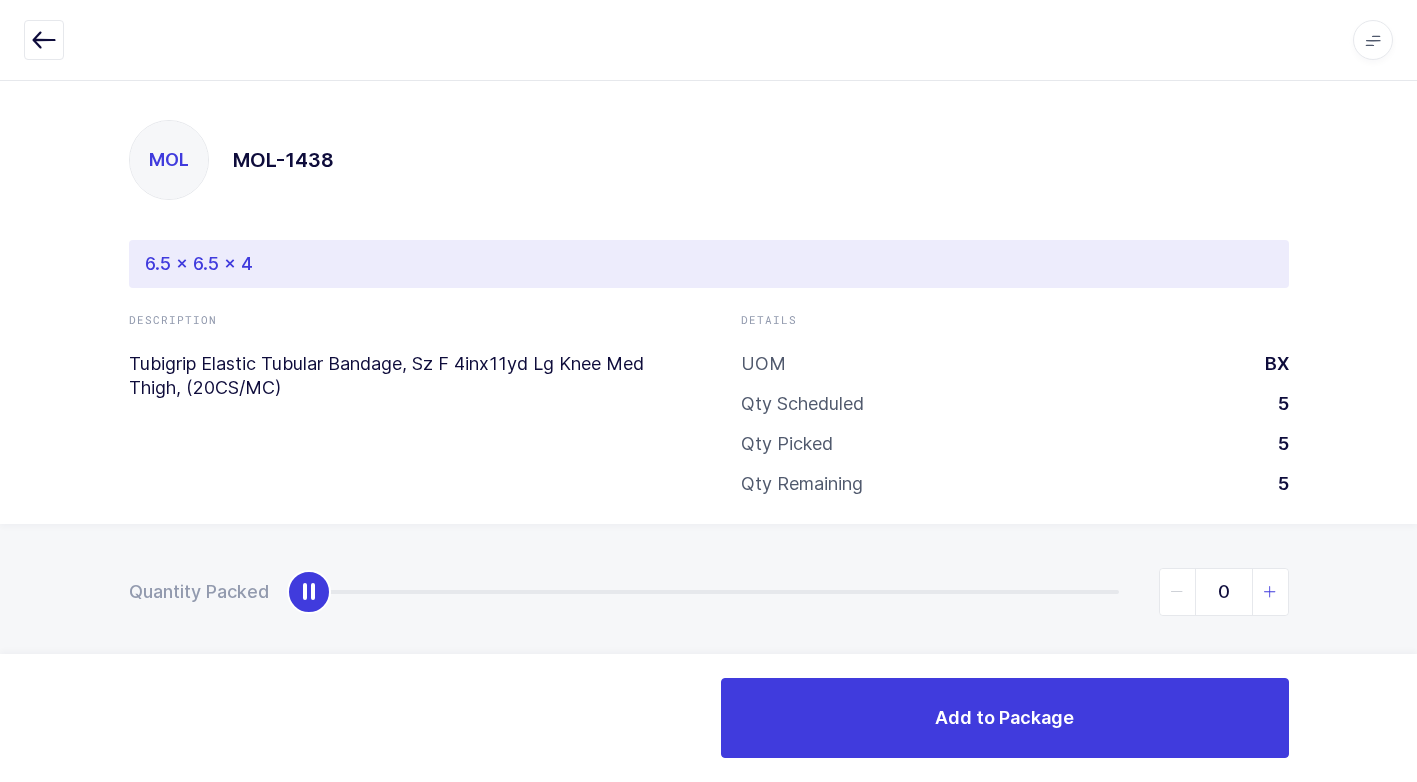 click at bounding box center [1270, 592] 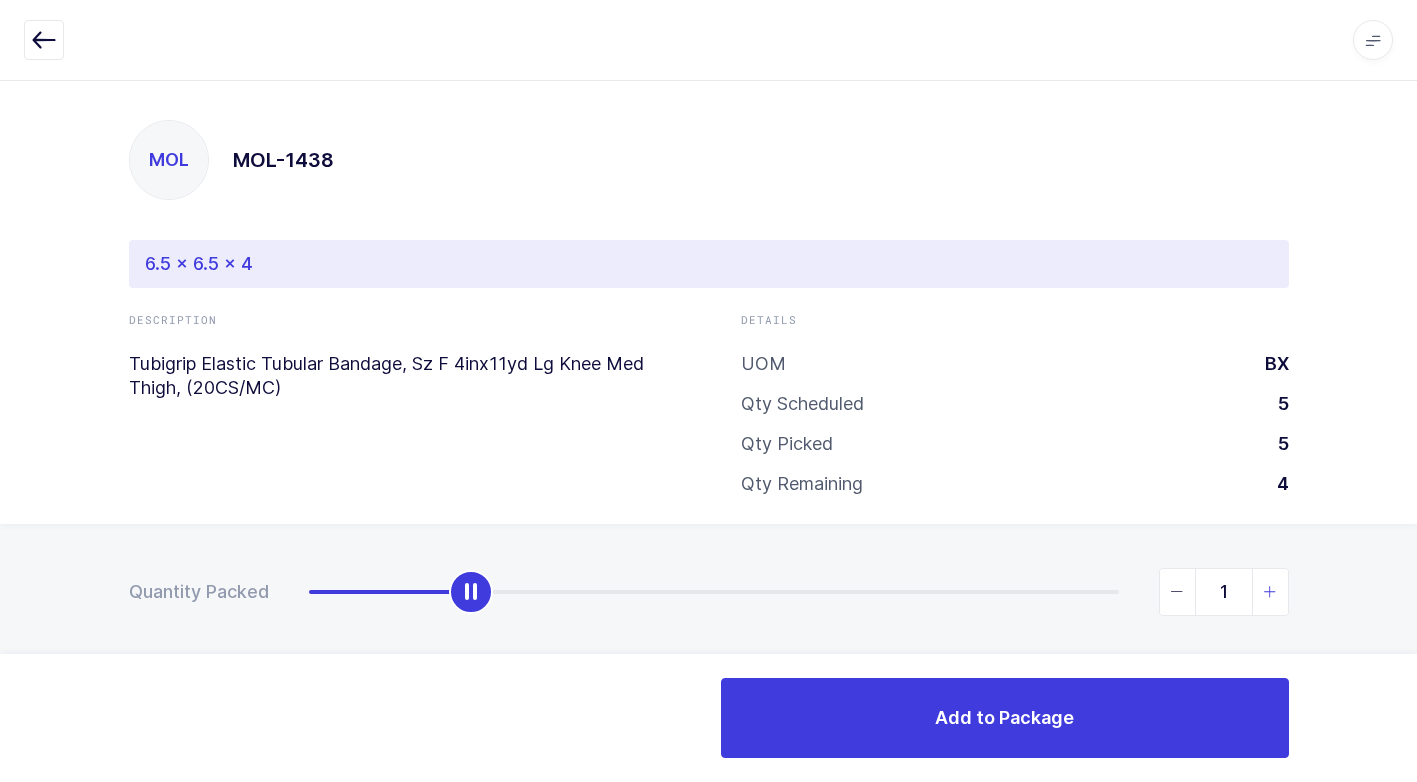 type on "2" 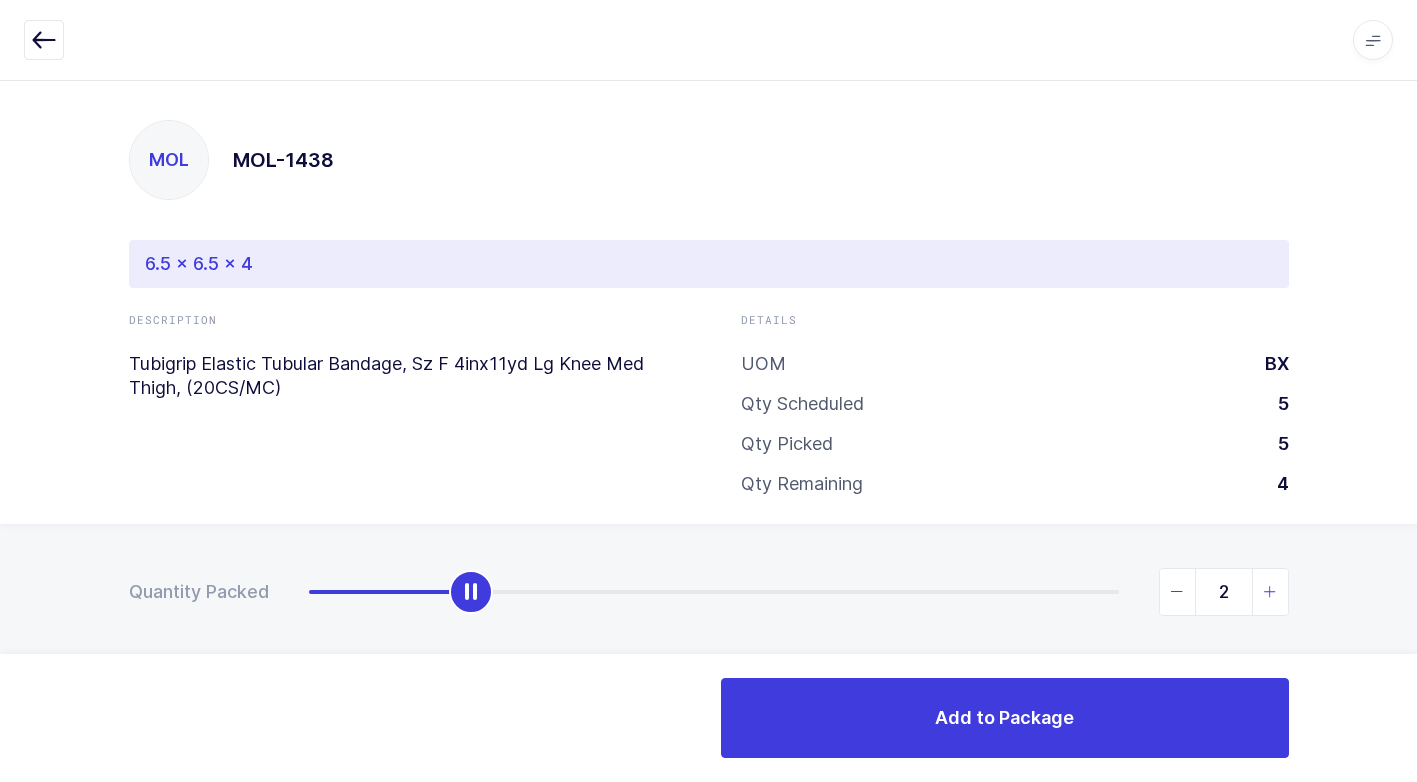 click at bounding box center [1270, 592] 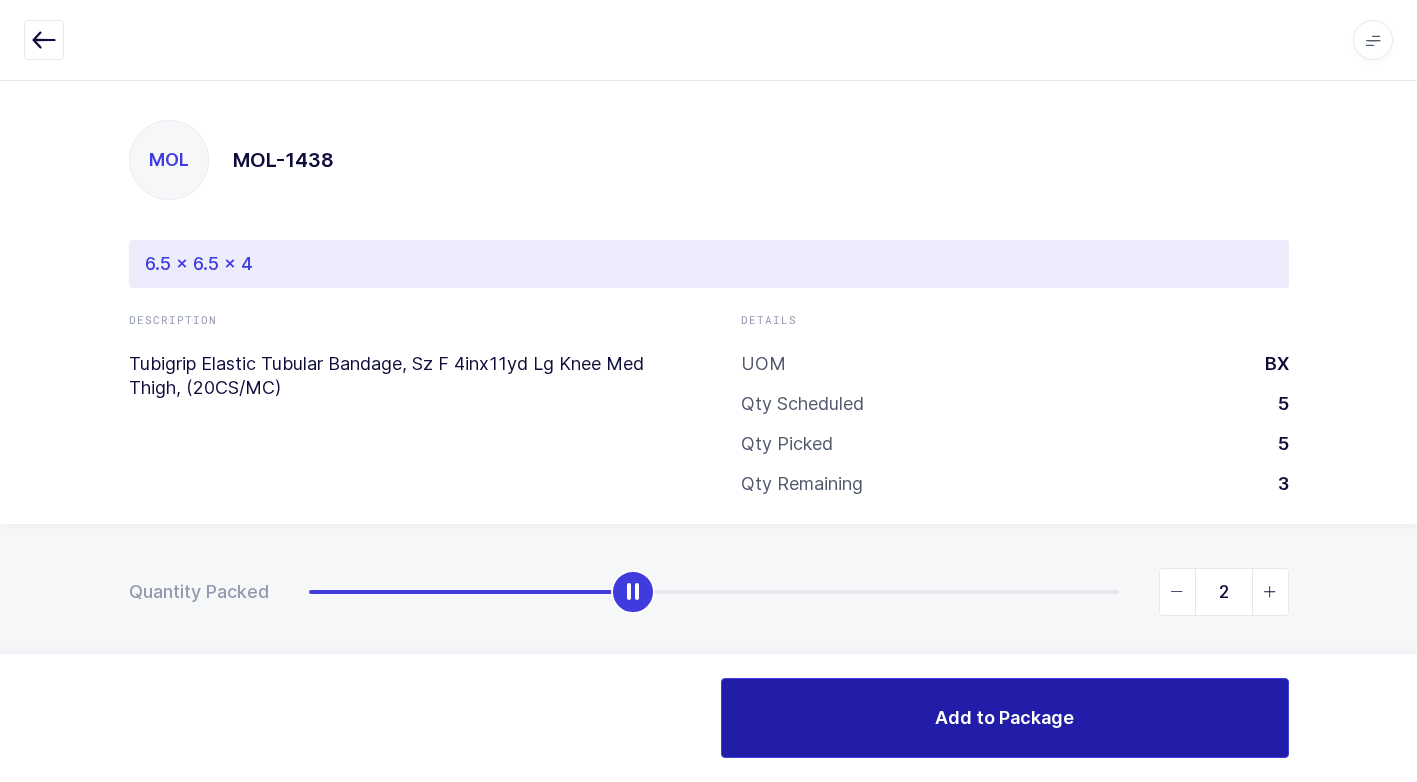 click on "Add to Package" at bounding box center [1004, 717] 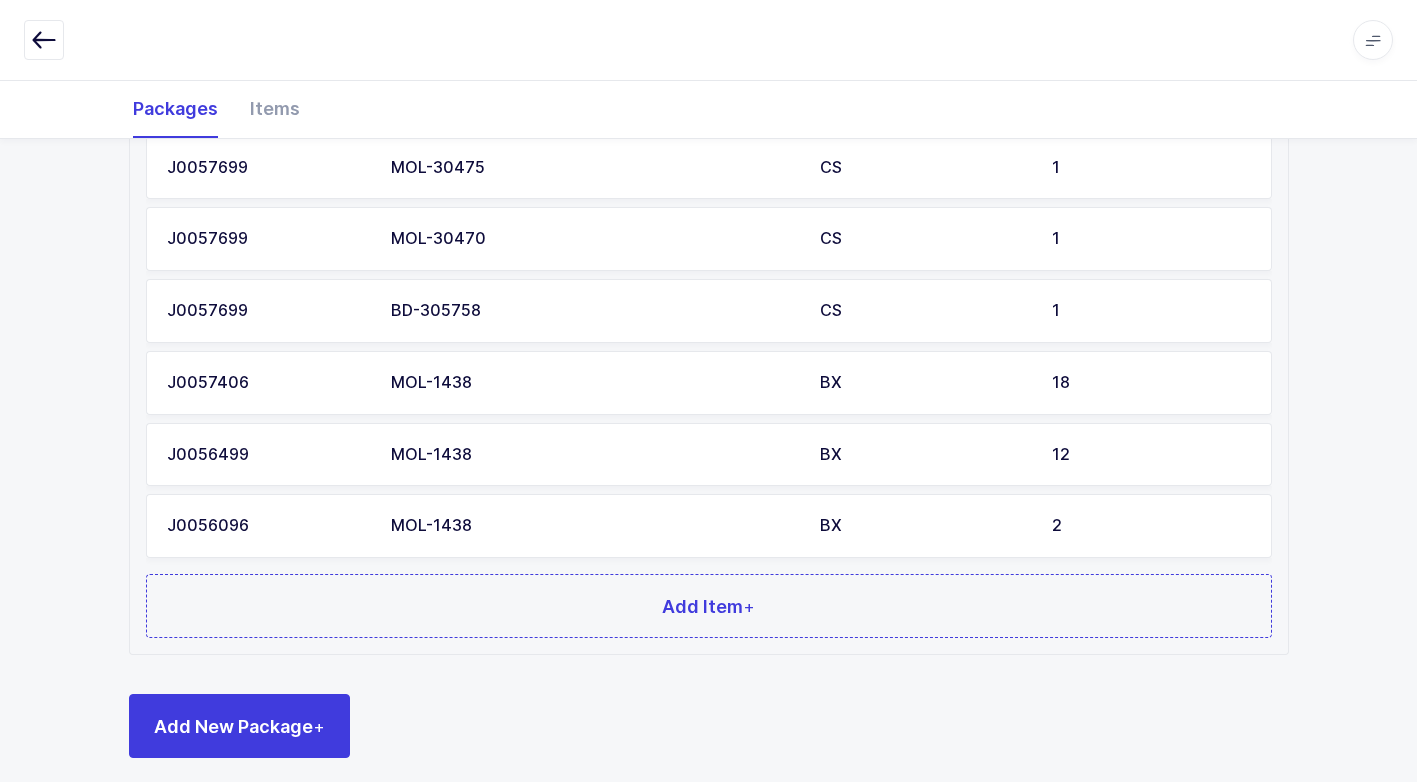scroll, scrollTop: 1591, scrollLeft: 0, axis: vertical 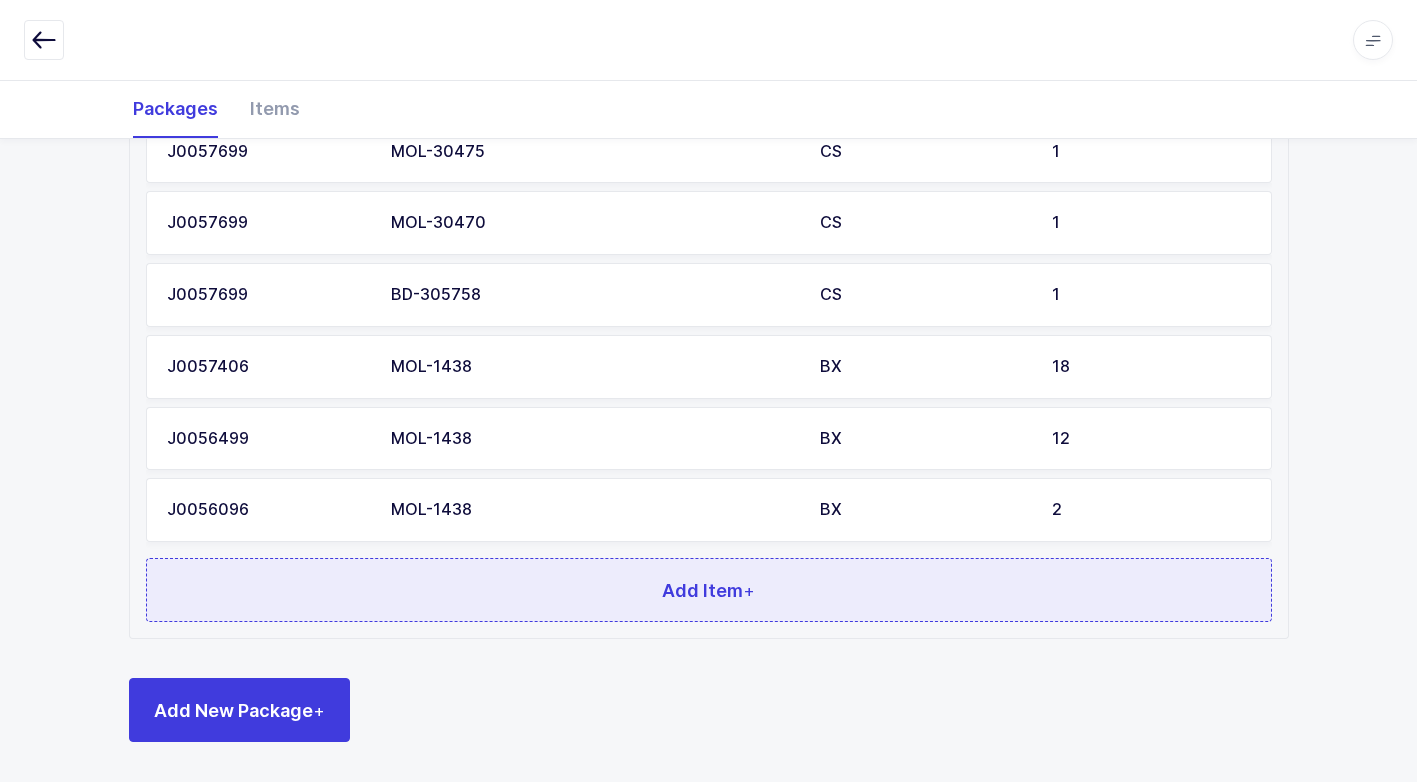 click on "Add Item  +" at bounding box center (709, 590) 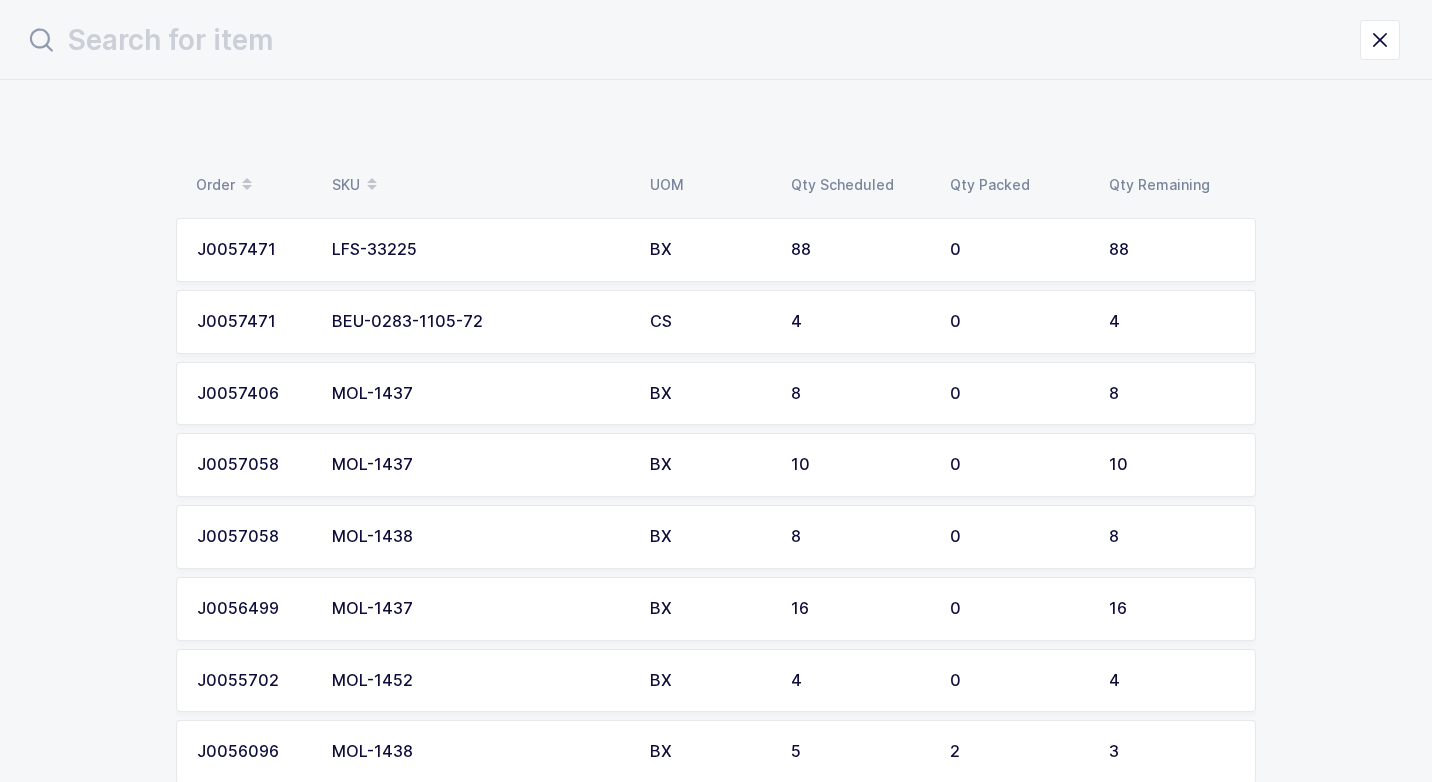 click on "MOL-1438" at bounding box center [479, 537] 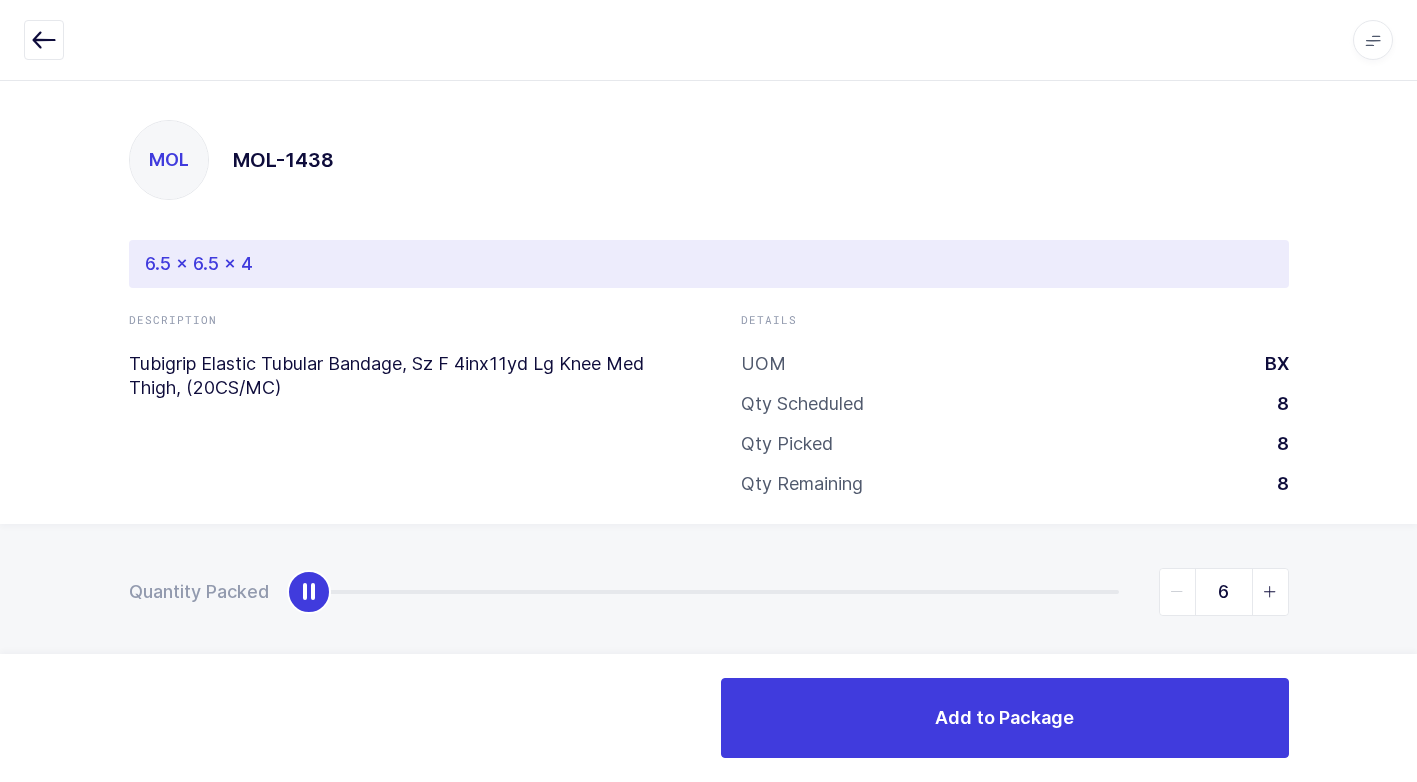 type on "8" 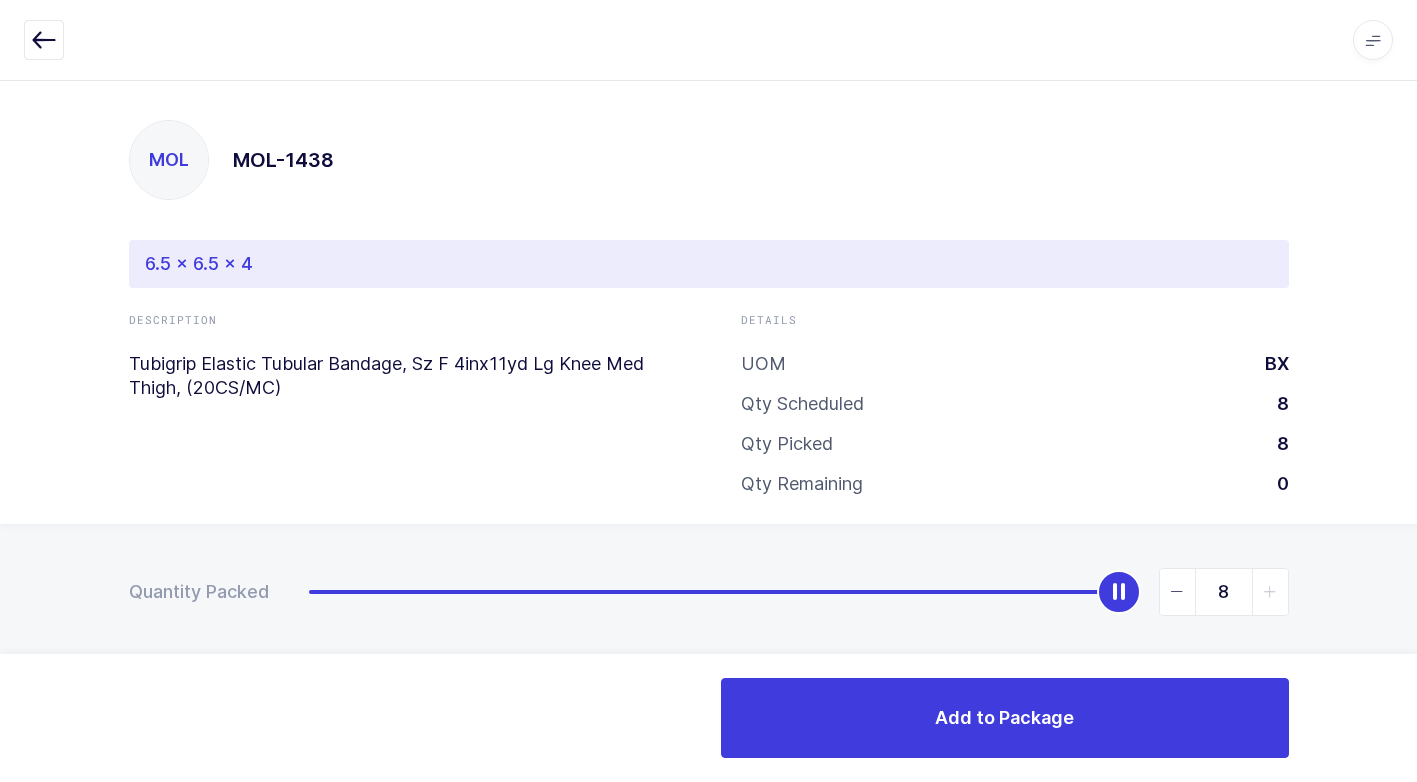 drag, startPoint x: 316, startPoint y: 597, endPoint x: 1412, endPoint y: 620, distance: 1096.2413 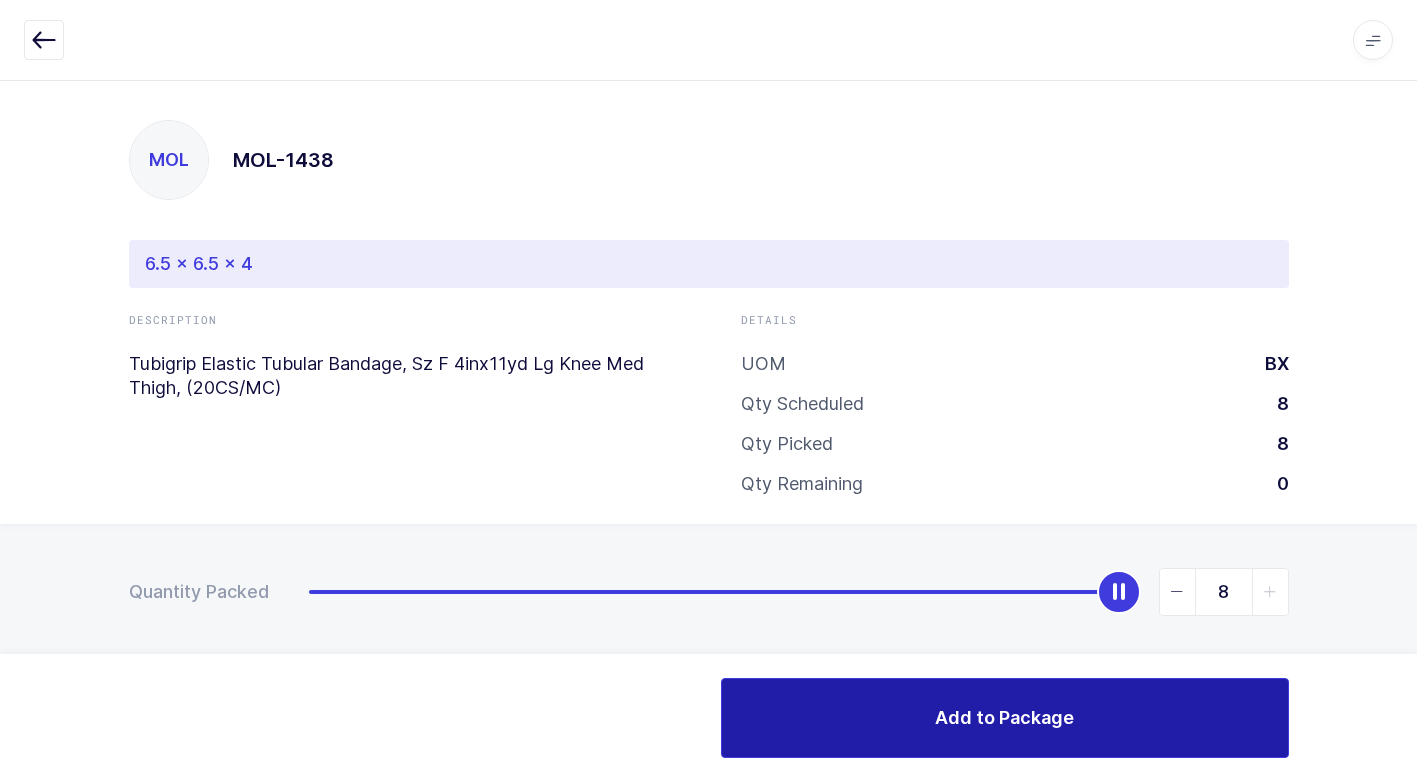 drag, startPoint x: 976, startPoint y: 716, endPoint x: 907, endPoint y: 709, distance: 69.354164 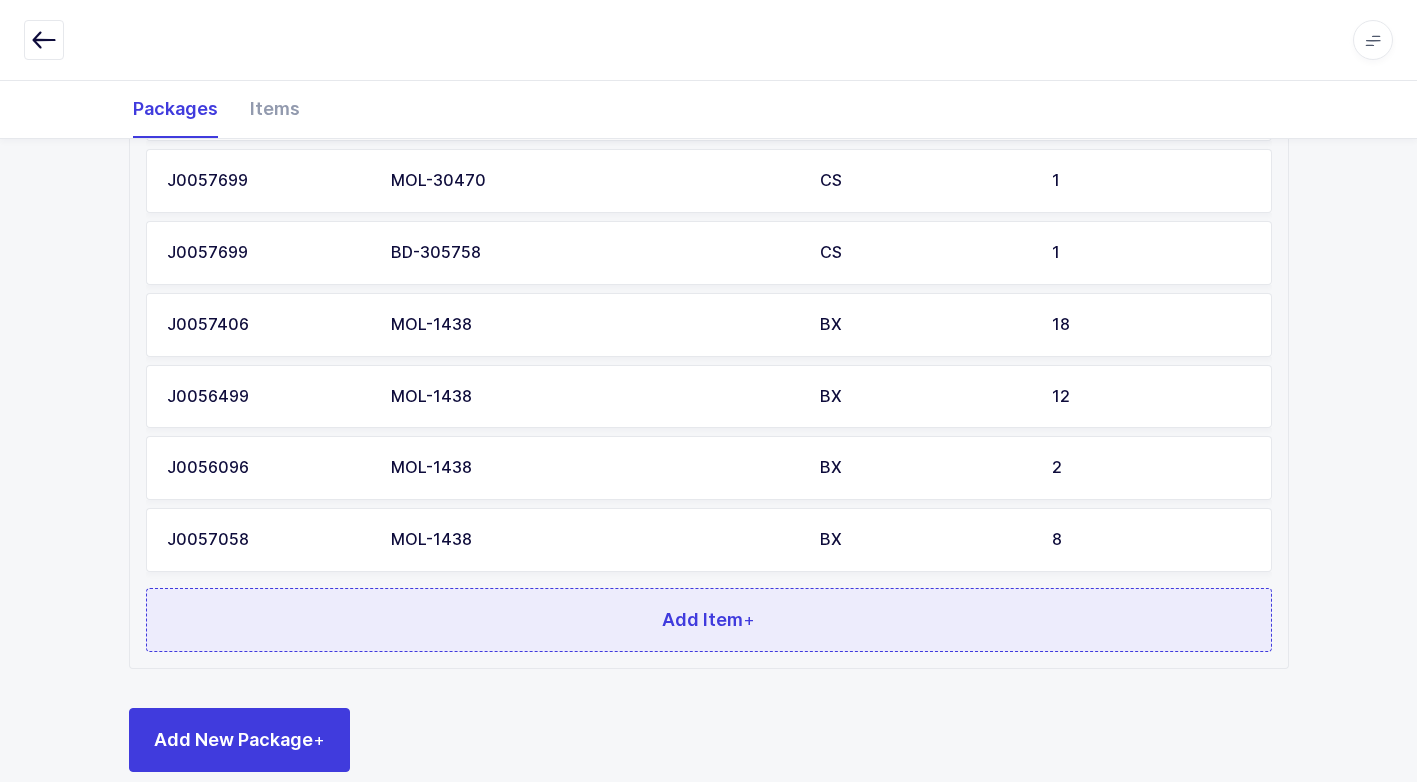 scroll, scrollTop: 1663, scrollLeft: 0, axis: vertical 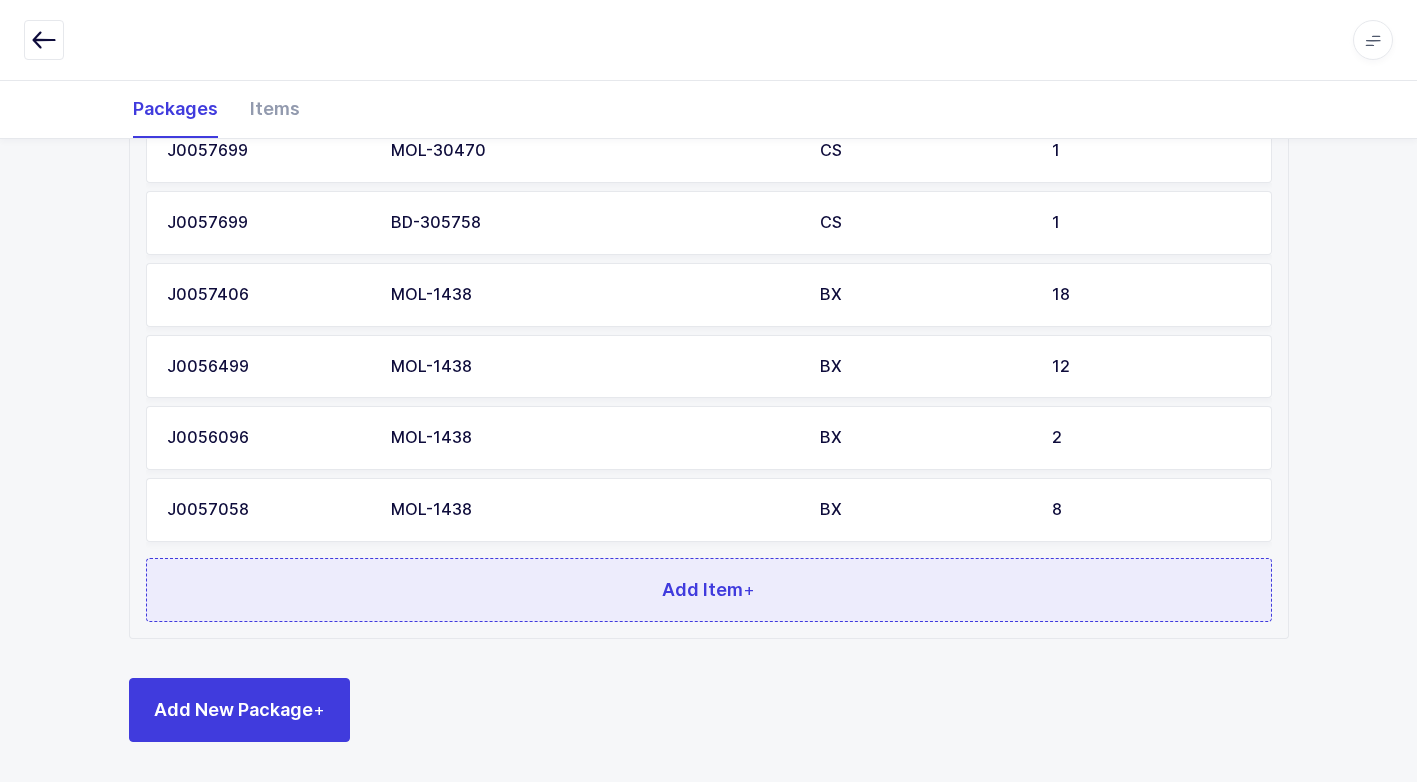 click on "Add Item  +" at bounding box center [709, 590] 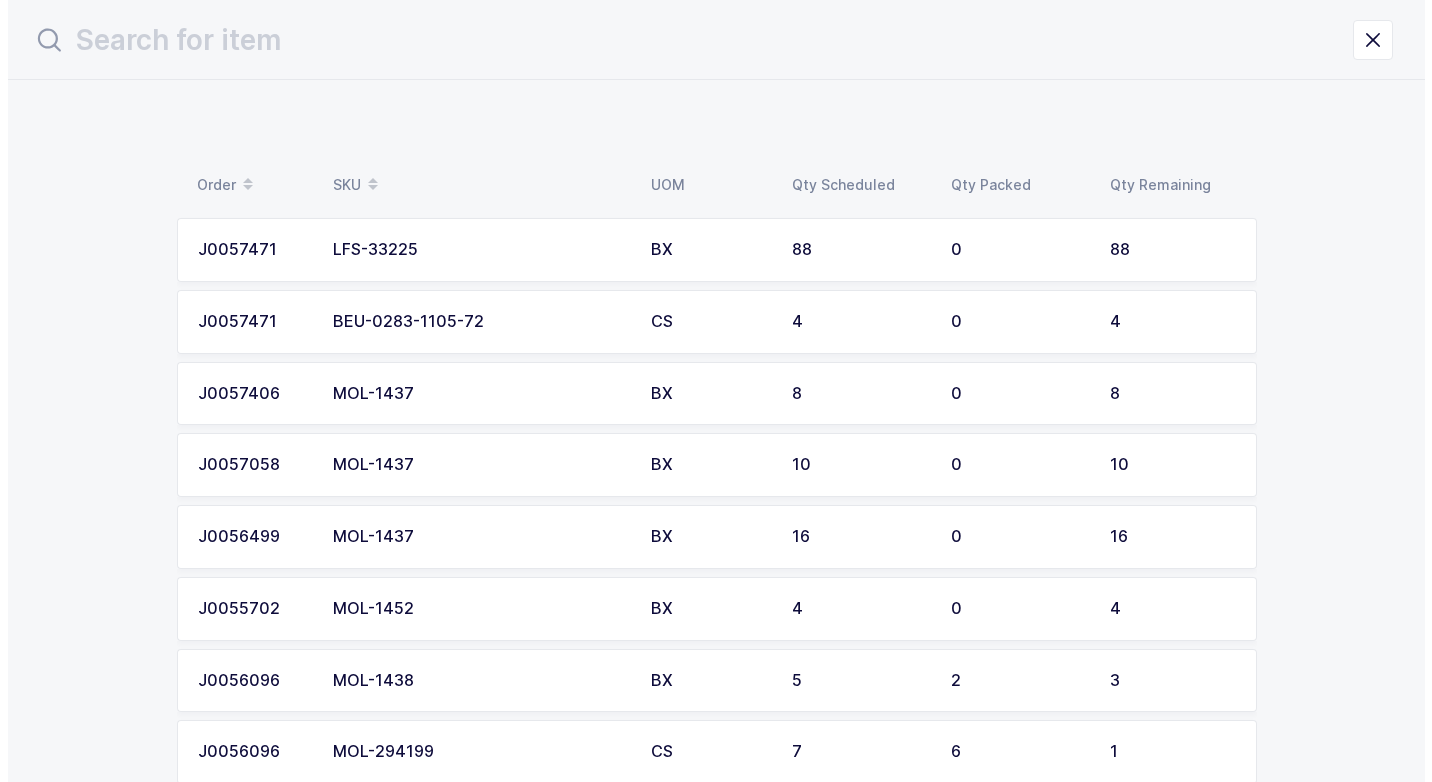 scroll, scrollTop: 0, scrollLeft: 0, axis: both 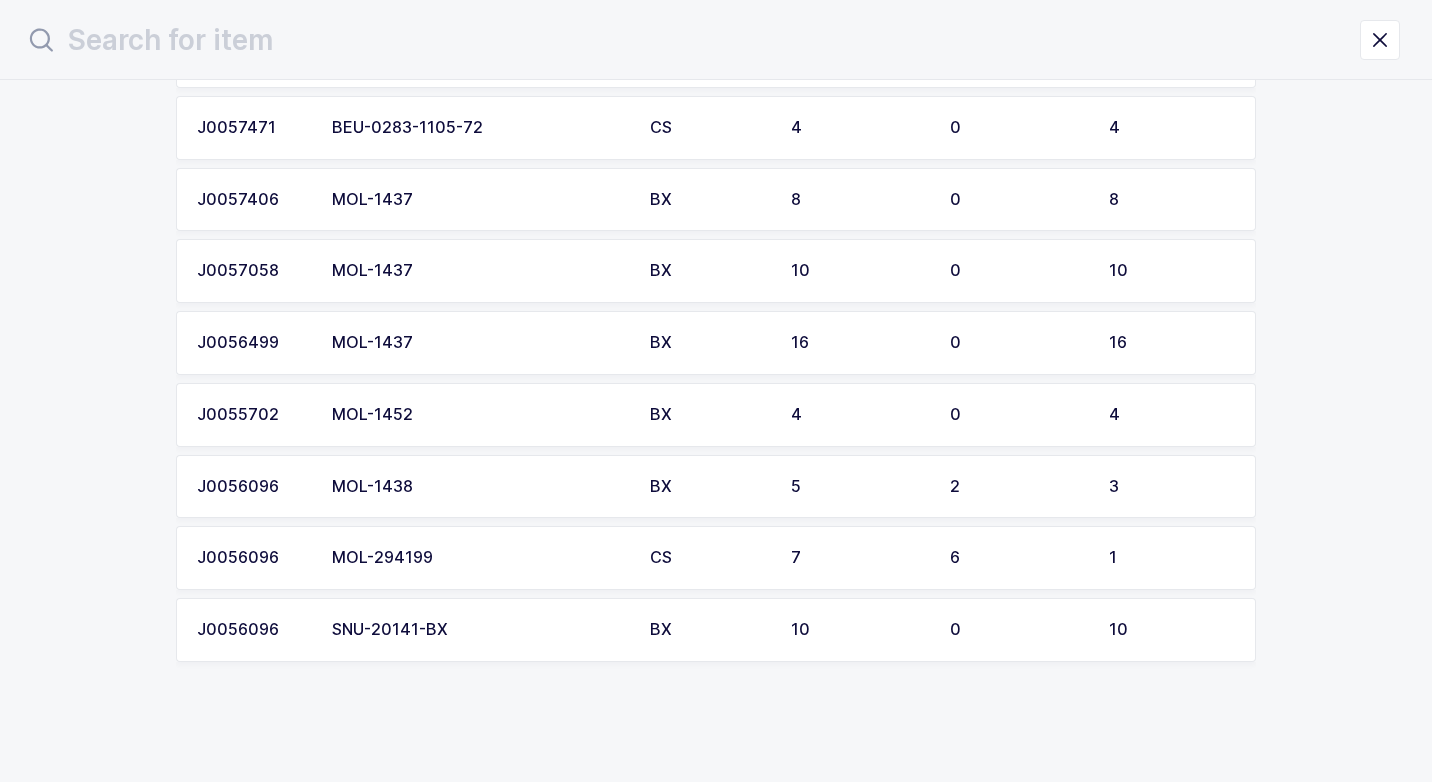 click on "MOL-294199" at bounding box center [479, 558] 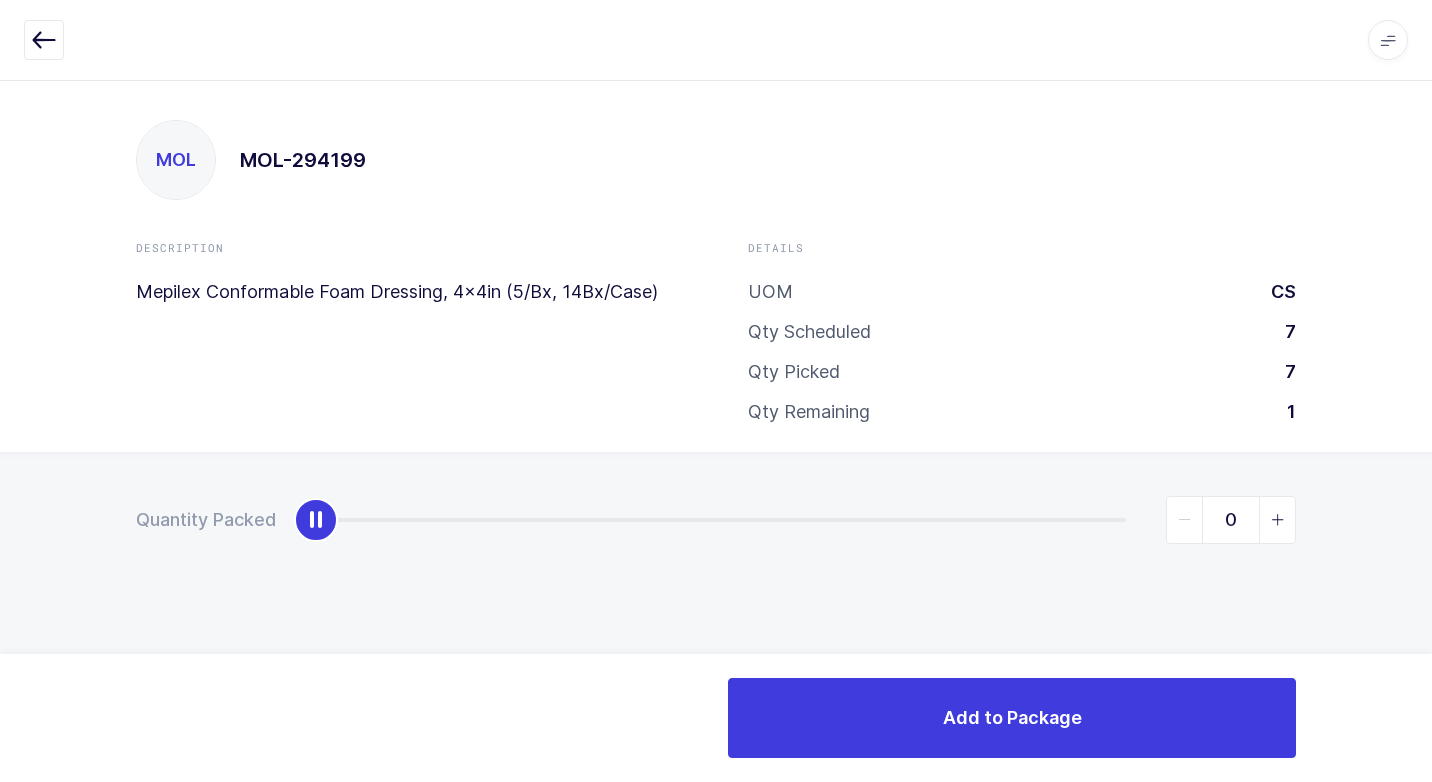 type on "1" 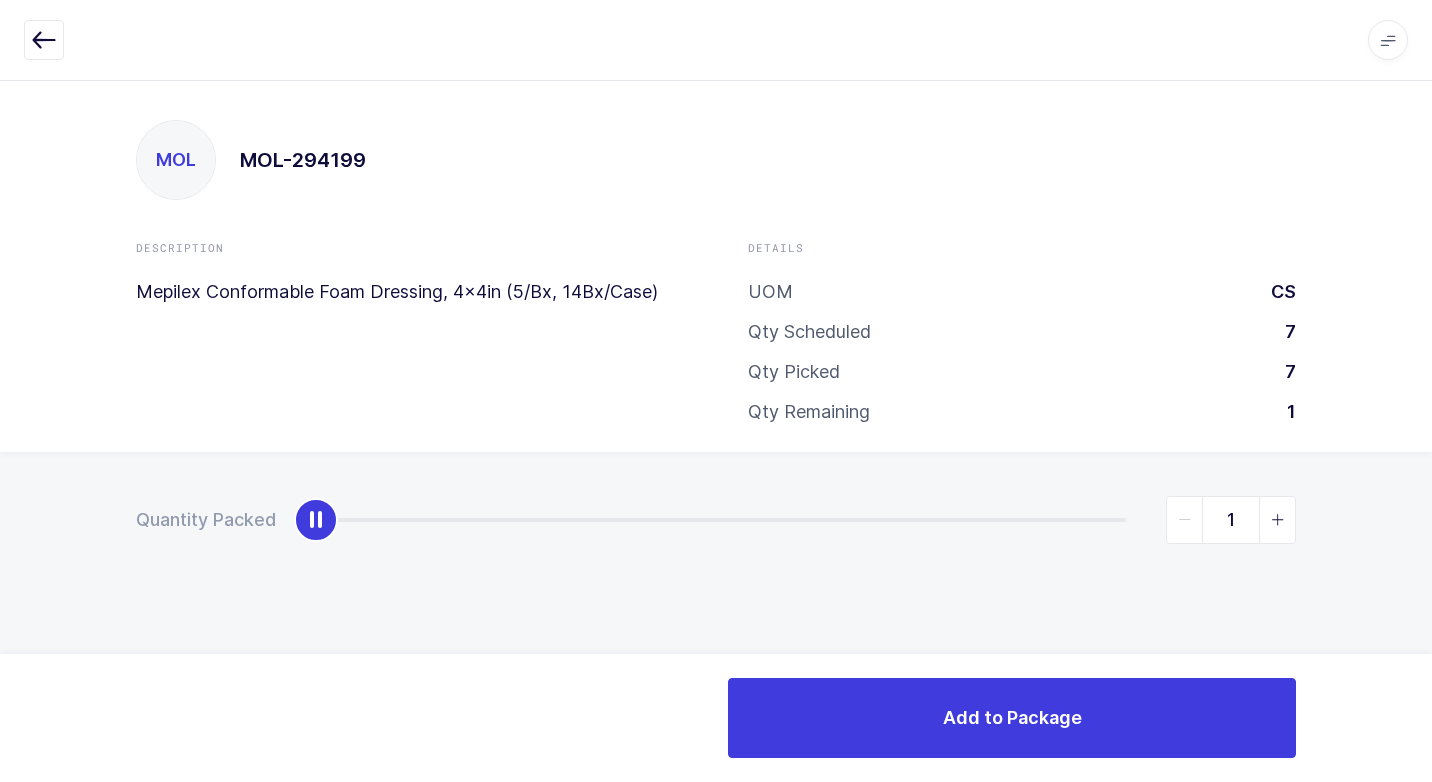 drag, startPoint x: 309, startPoint y: 520, endPoint x: 1435, endPoint y: 517, distance: 1126.004 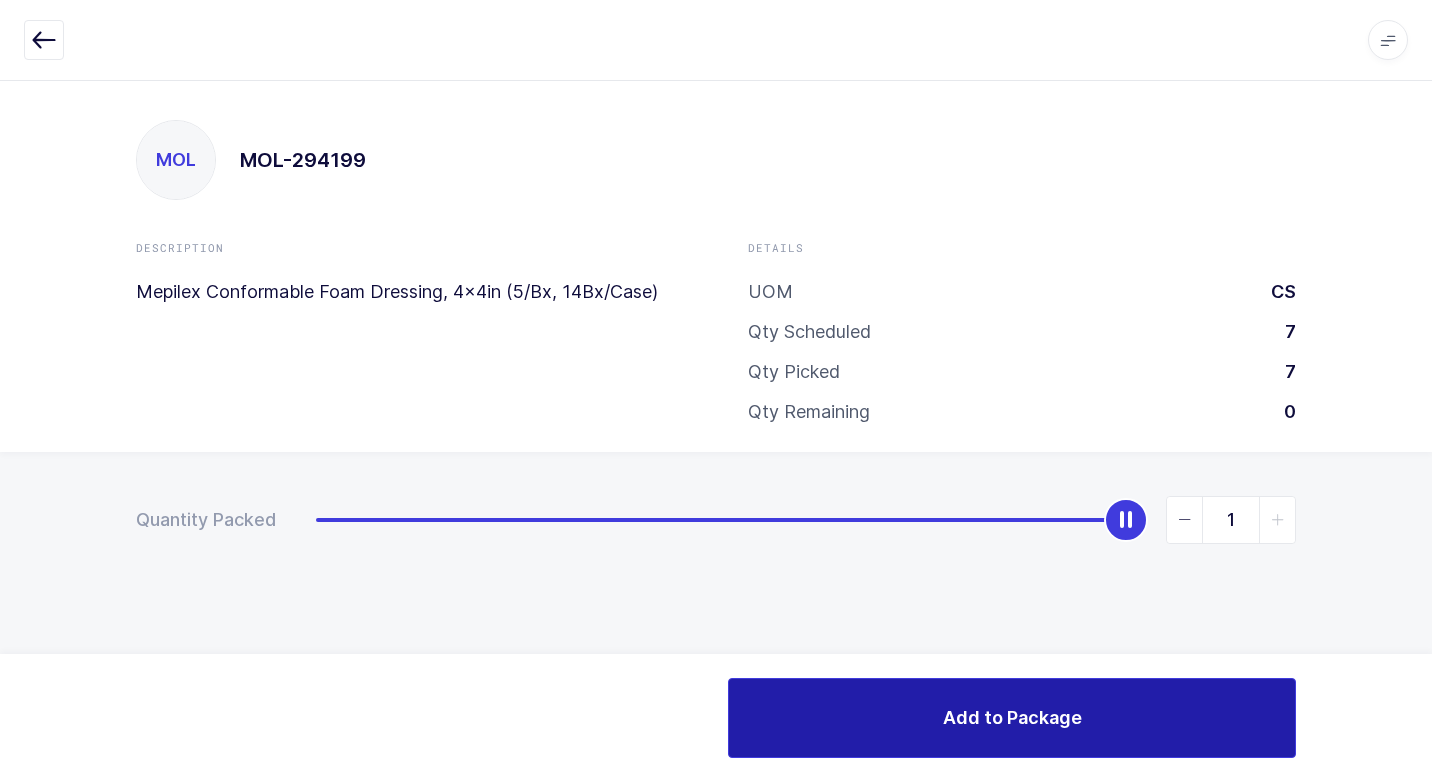 click on "Add to Package" at bounding box center (1012, 718) 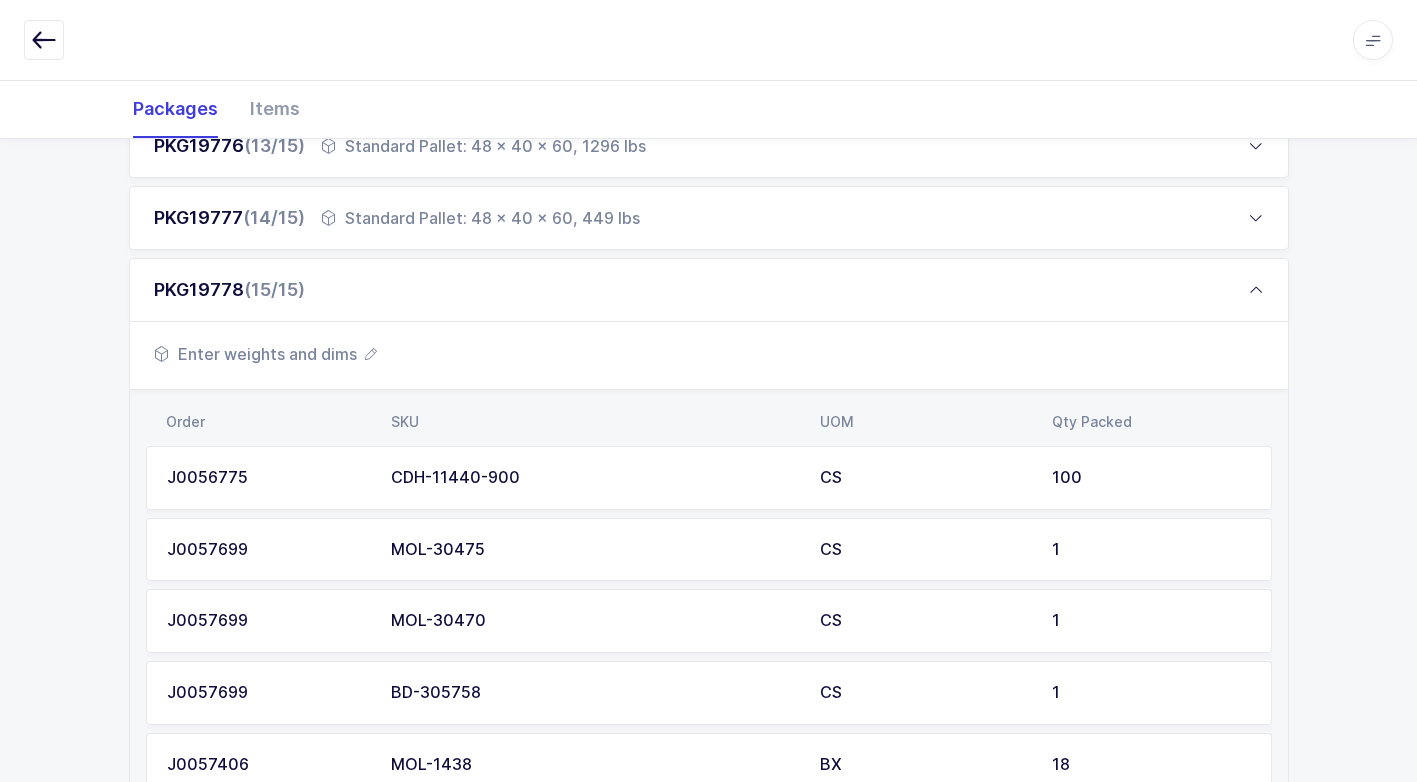 scroll, scrollTop: 1135, scrollLeft: 0, axis: vertical 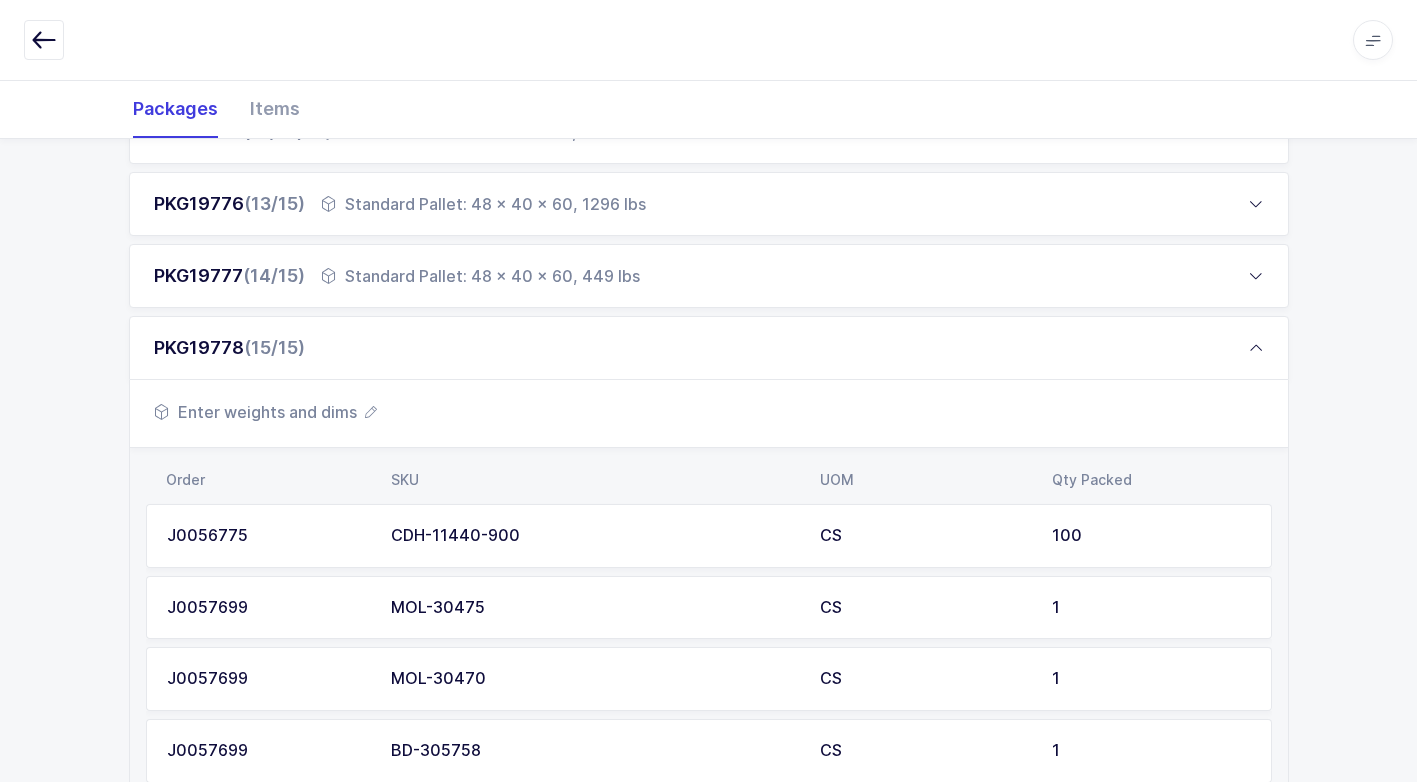 click on "Enter weights and dims" at bounding box center [265, 412] 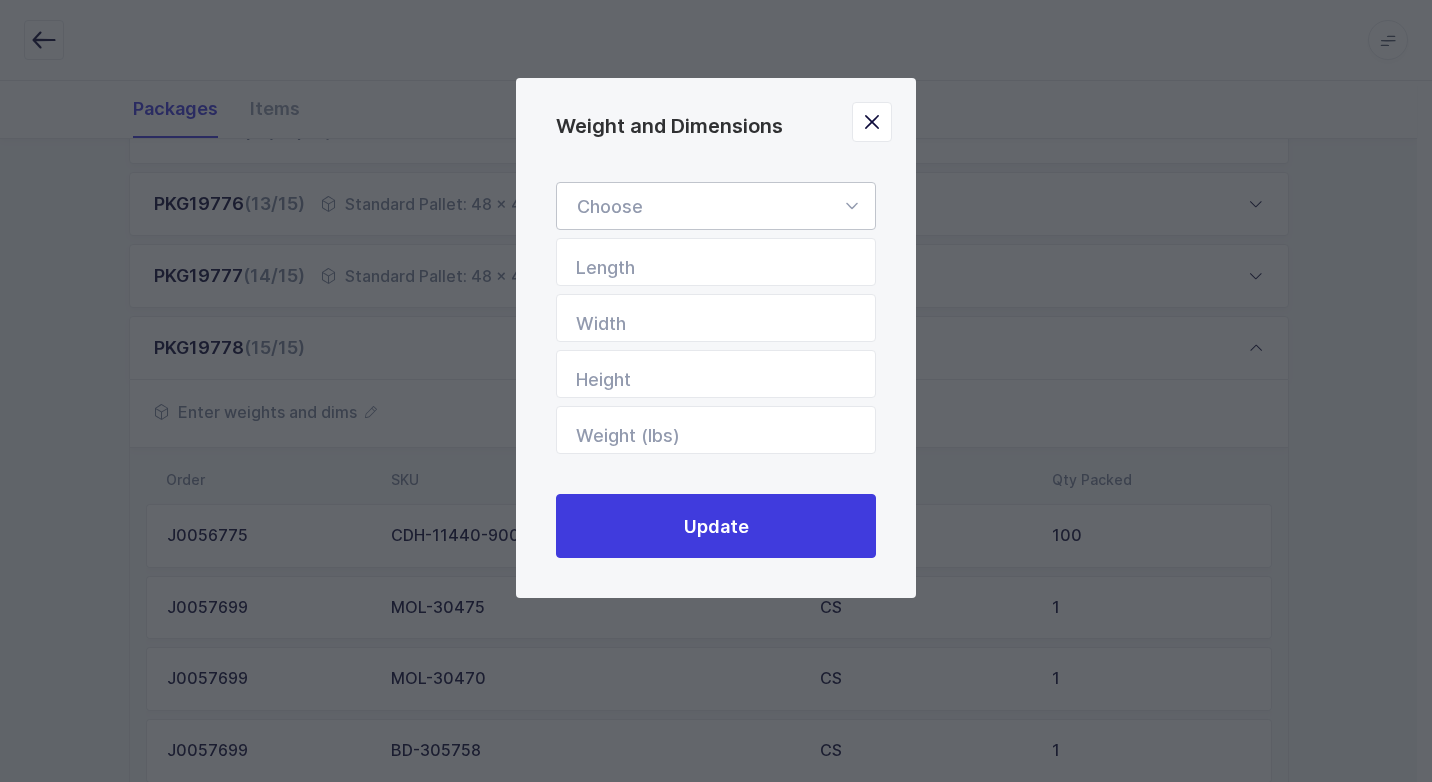 click at bounding box center (851, 206) 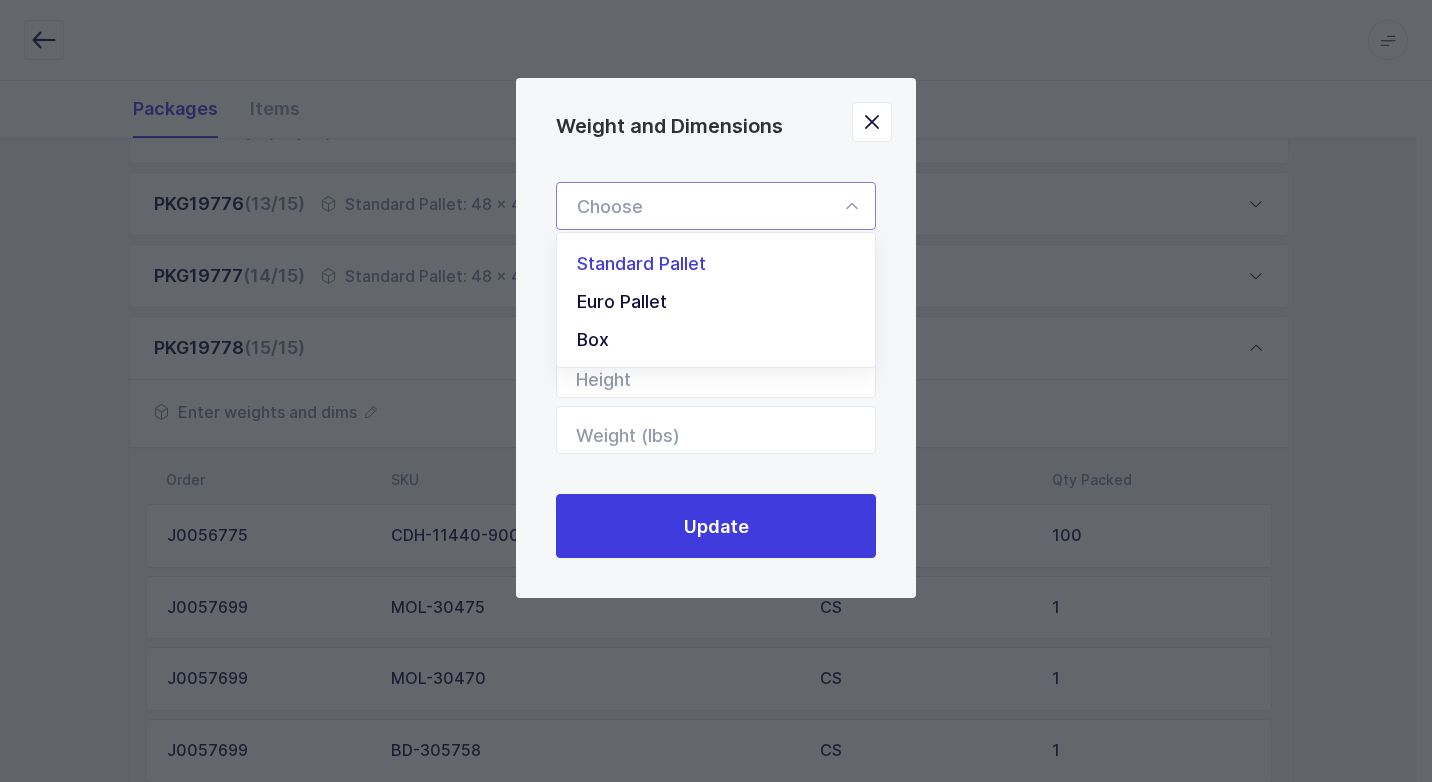 click on "Standard Pallet" at bounding box center [723, 264] 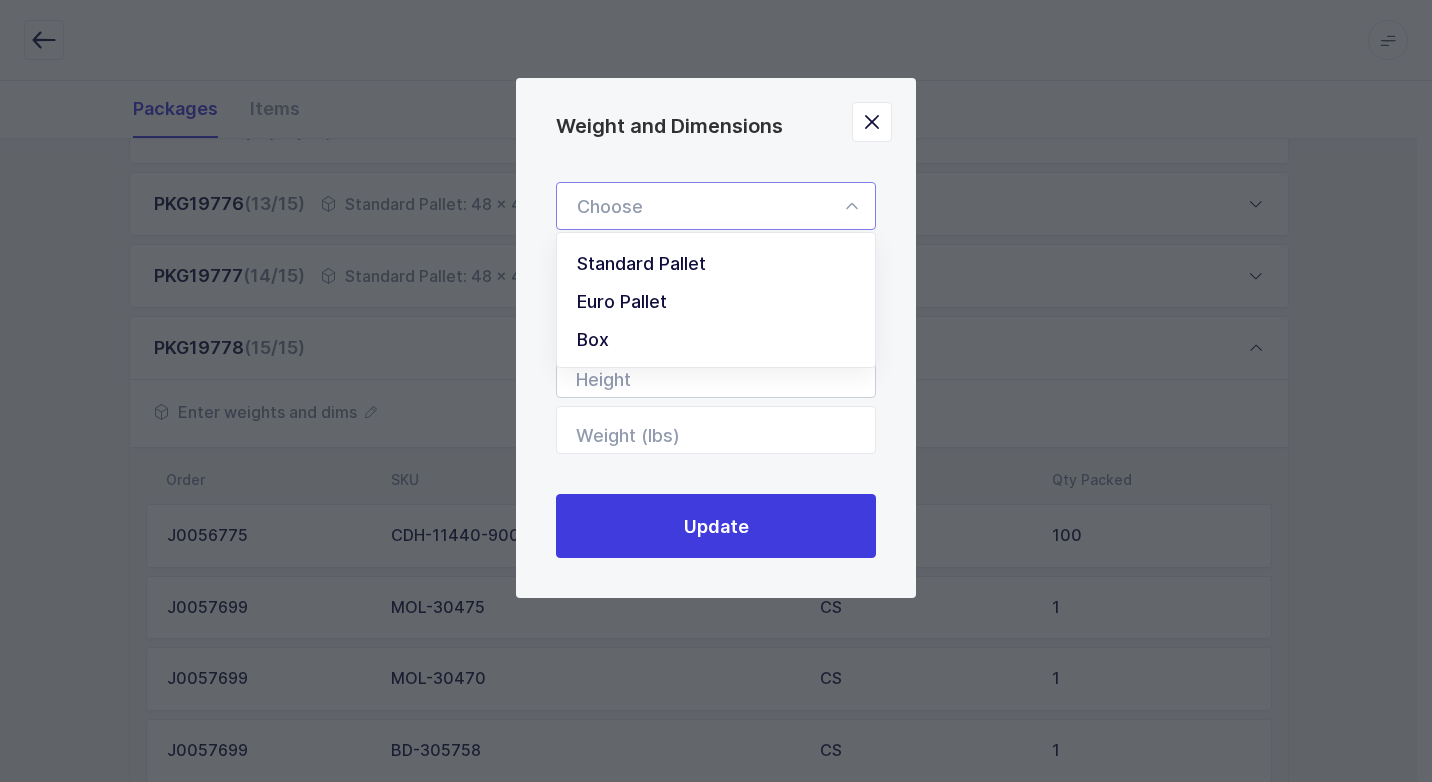 type on "Standard Pallet" 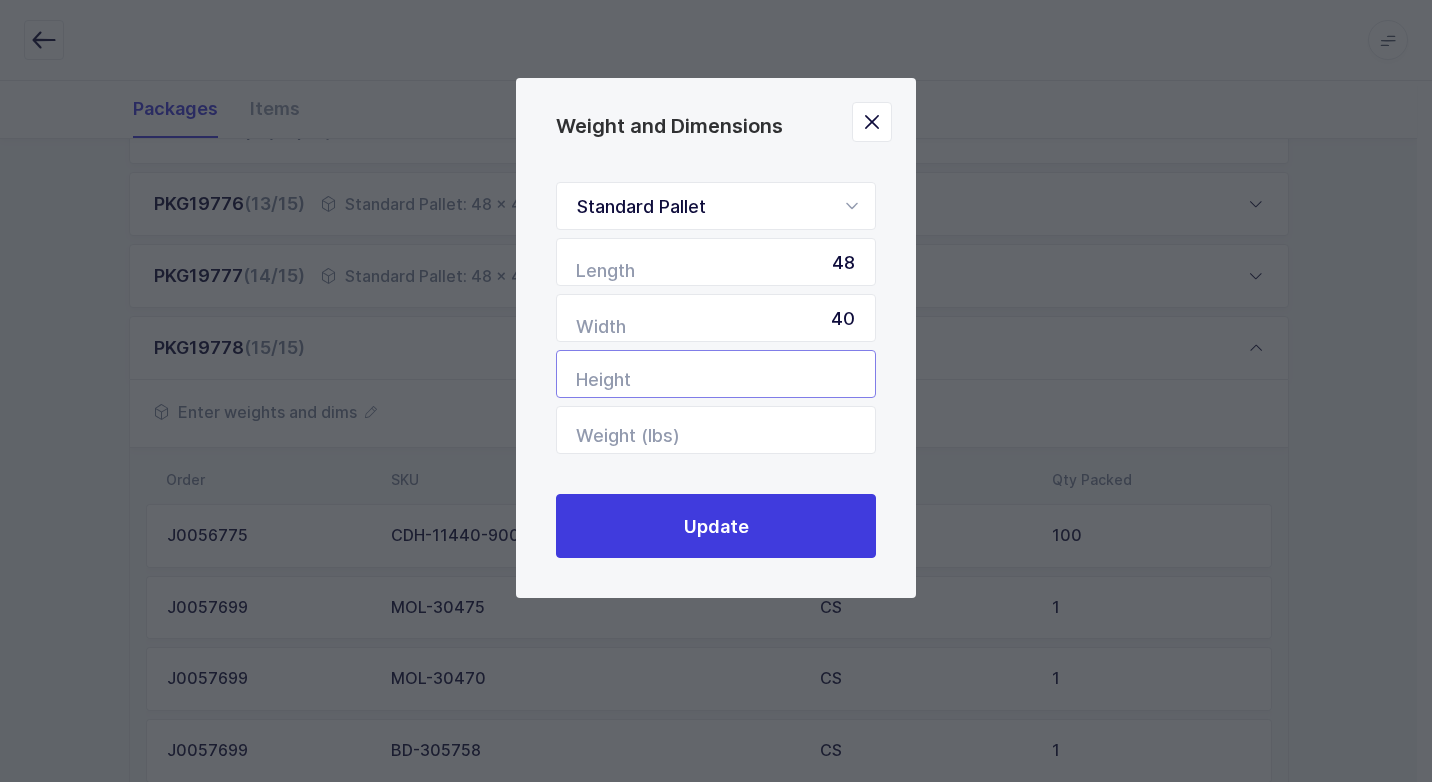 click at bounding box center (716, 374) 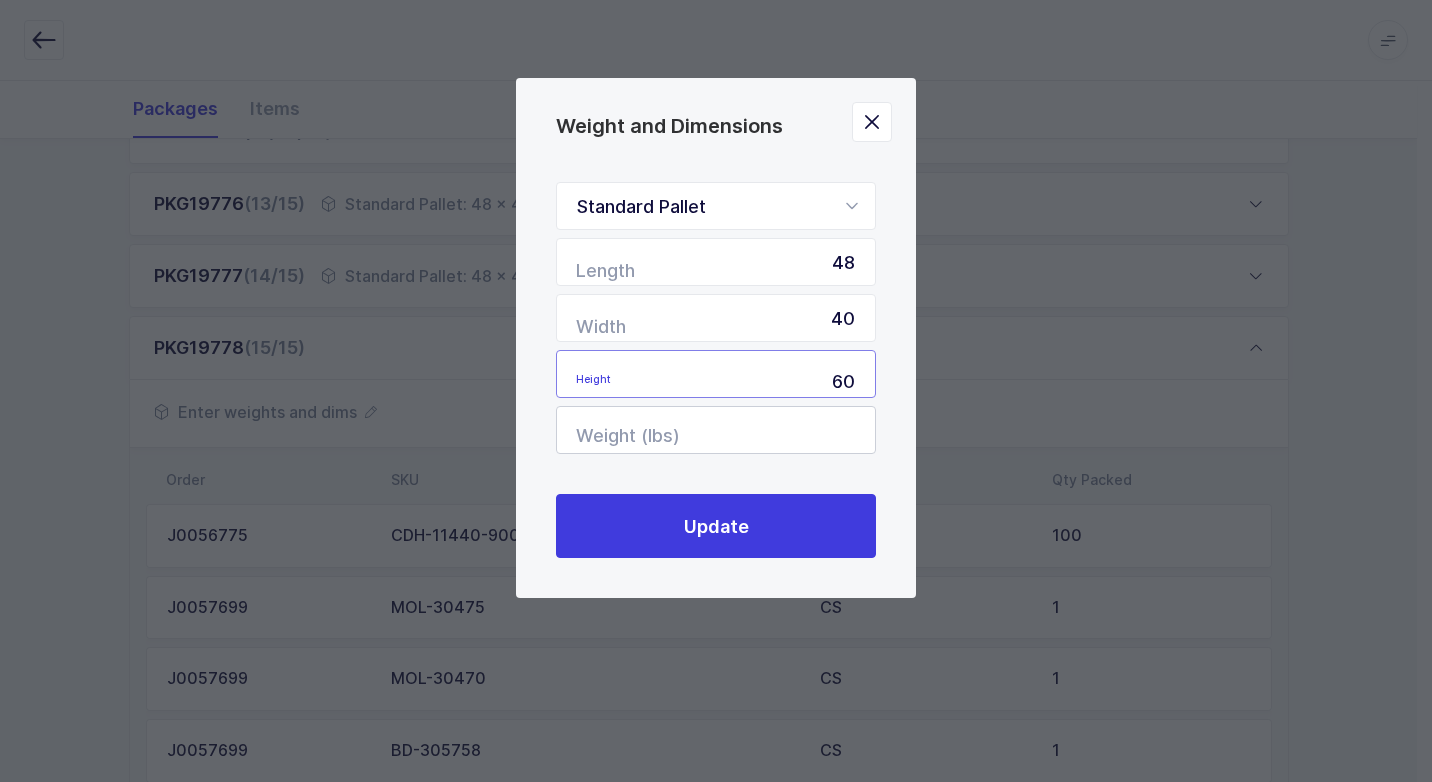 type on "60" 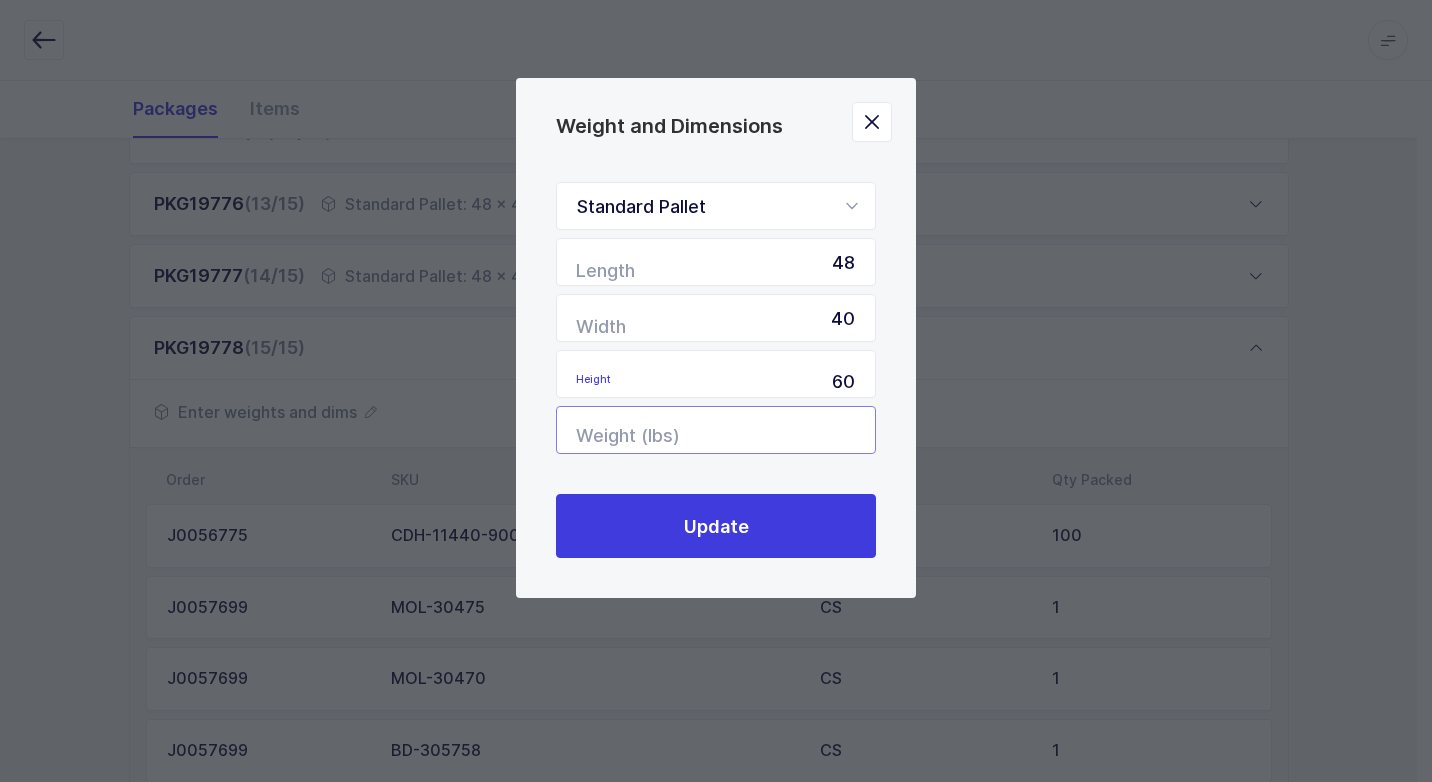 click at bounding box center (716, 430) 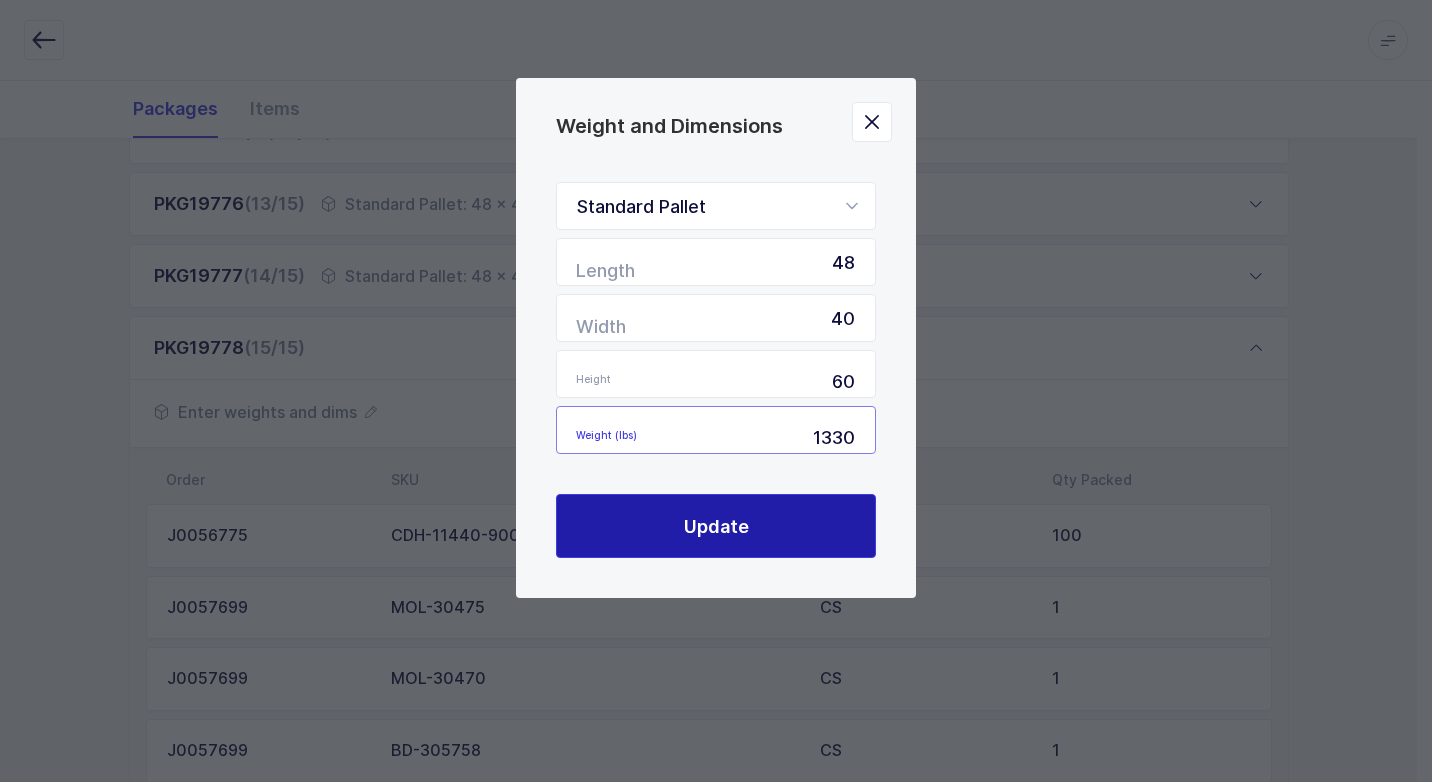 type on "1330" 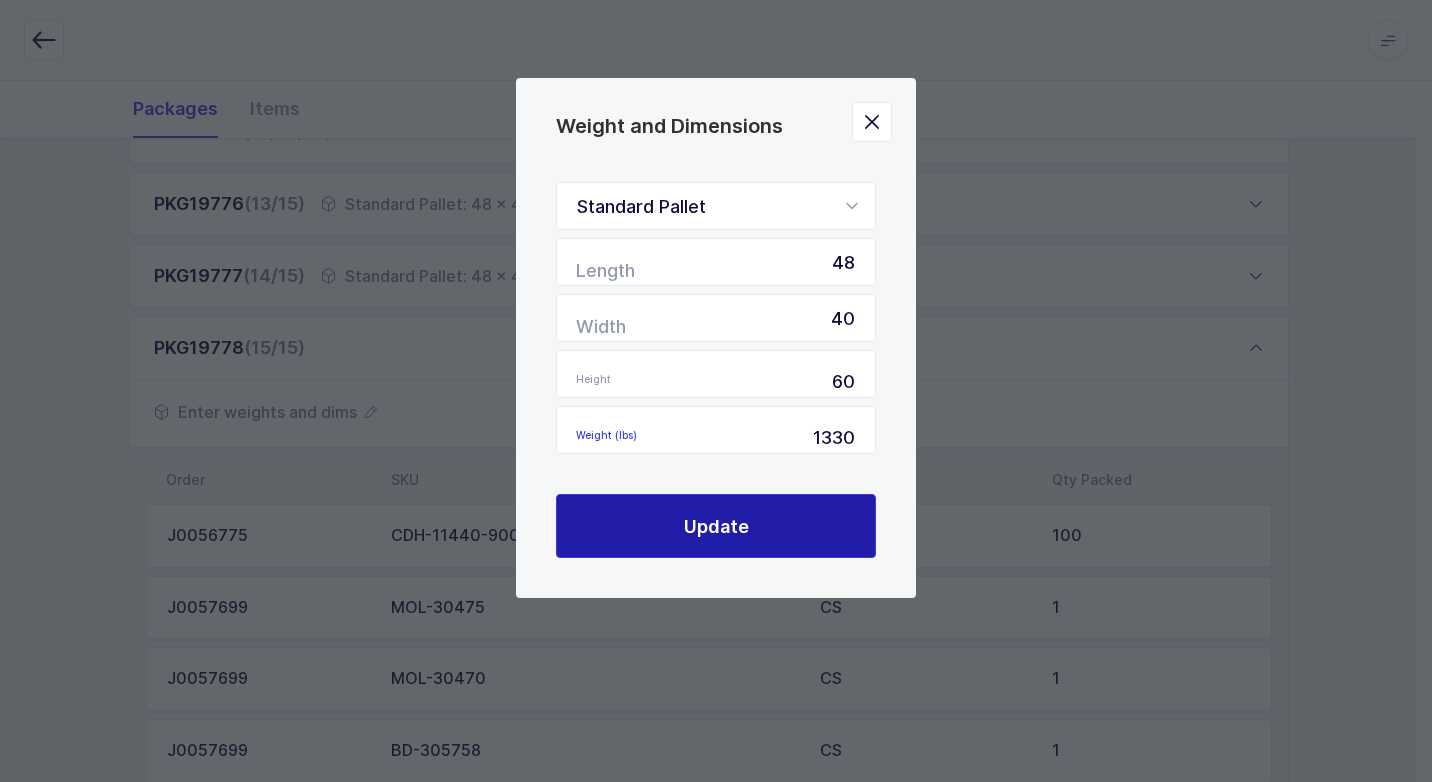 click on "Update" at bounding box center (716, 526) 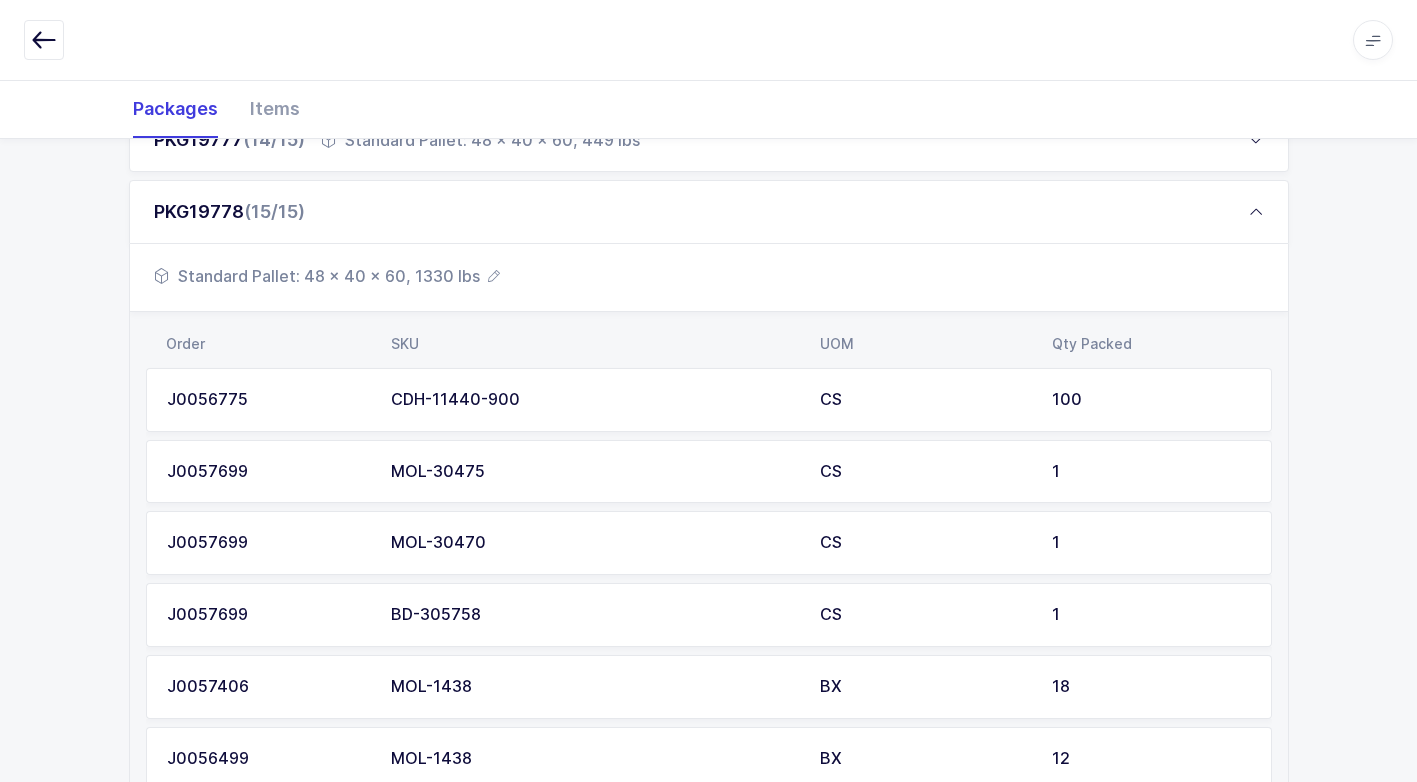 scroll, scrollTop: 1735, scrollLeft: 0, axis: vertical 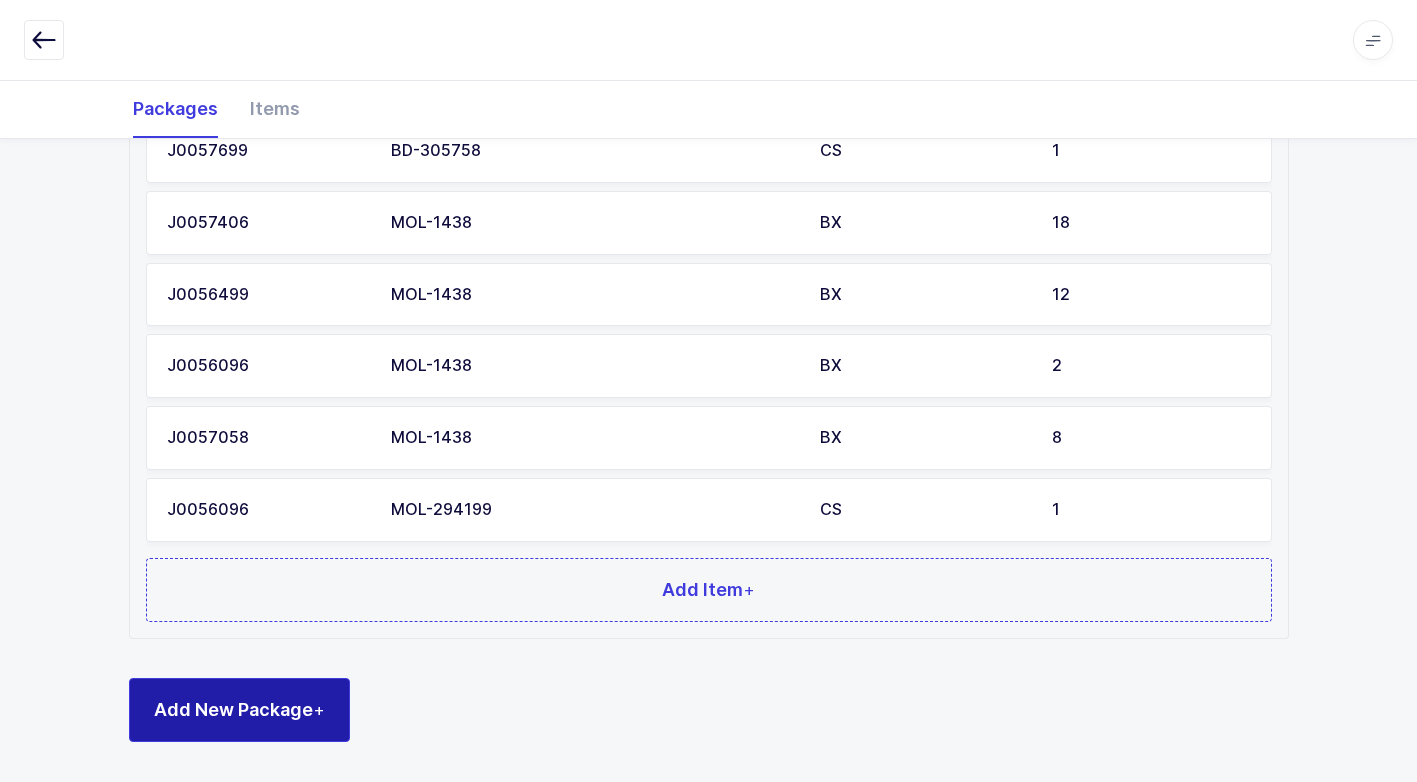 click on "Add New Package  +" at bounding box center [239, 710] 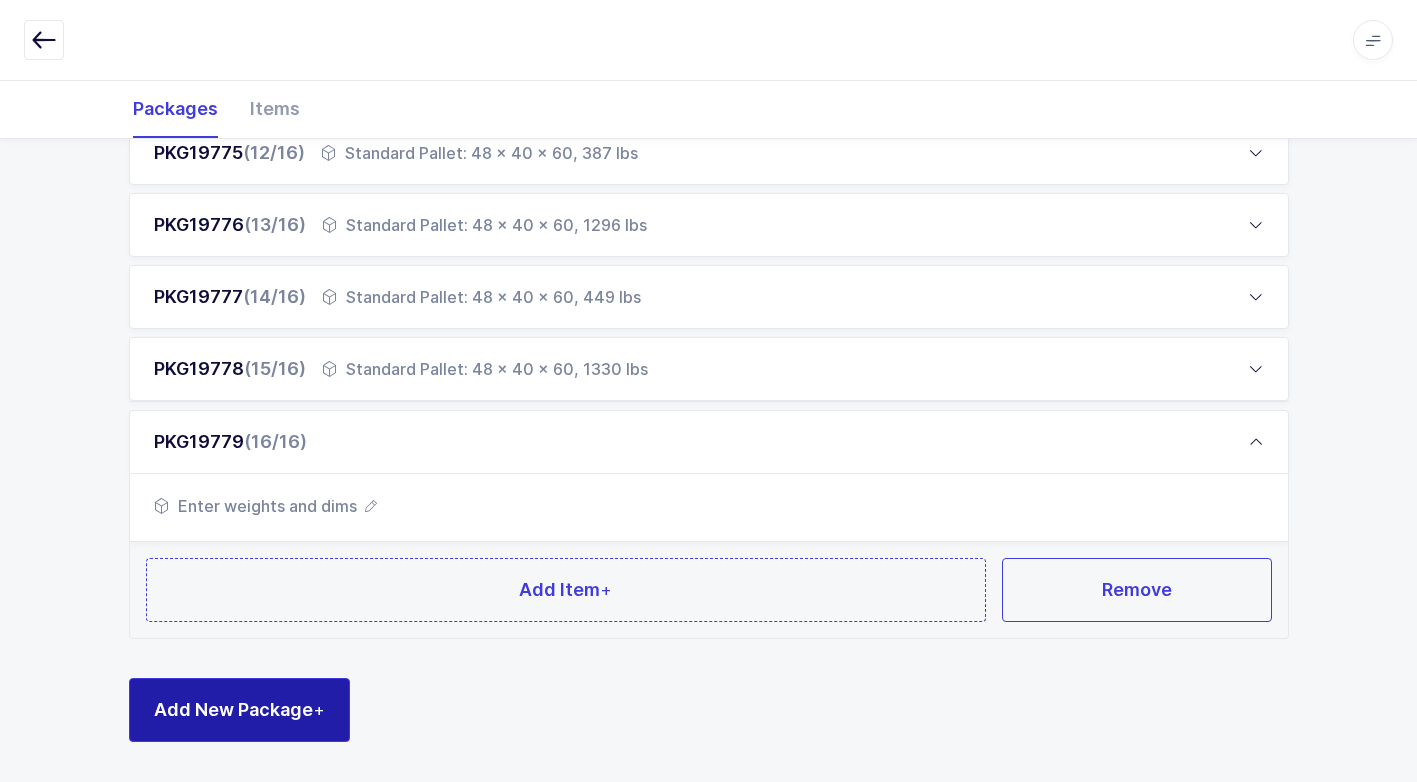 scroll, scrollTop: 1113, scrollLeft: 0, axis: vertical 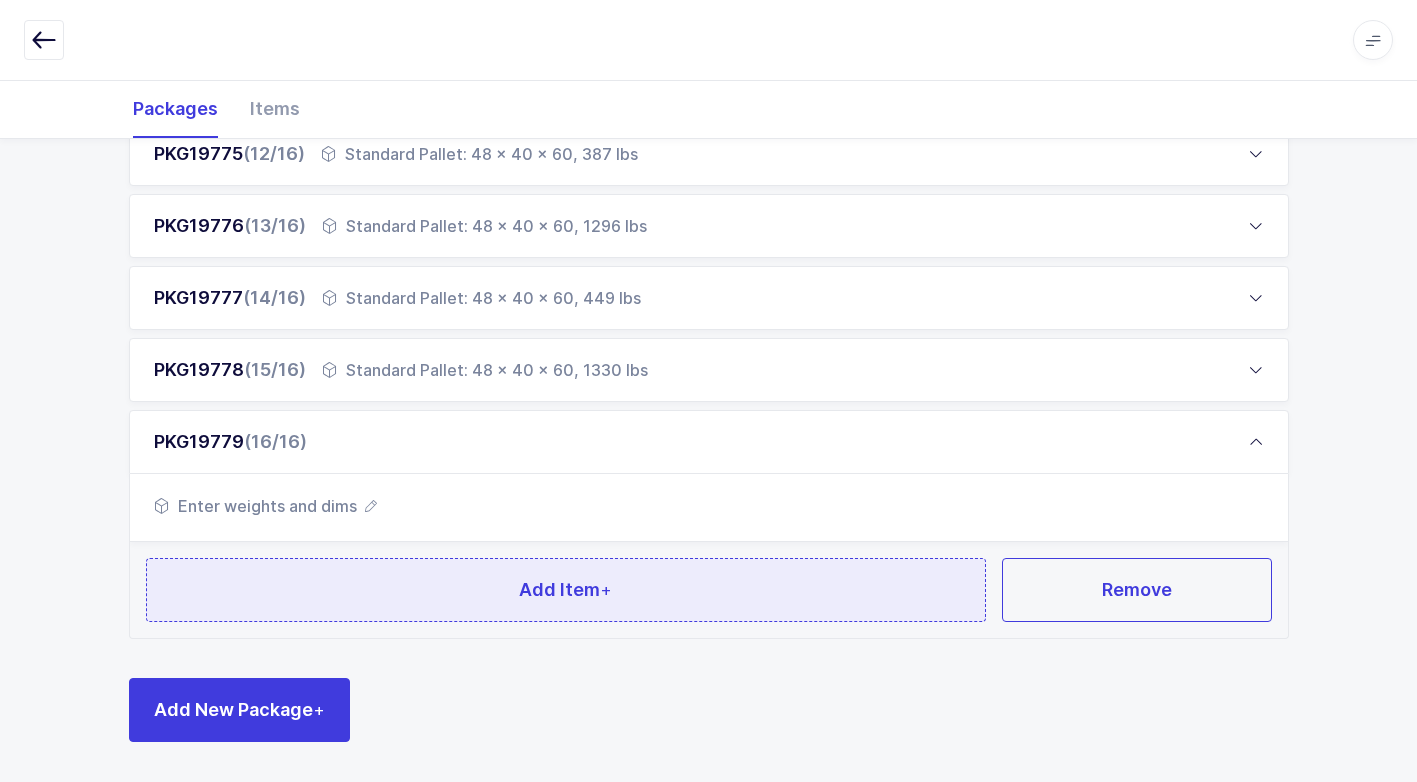 click on "Add Item  +" at bounding box center (566, 590) 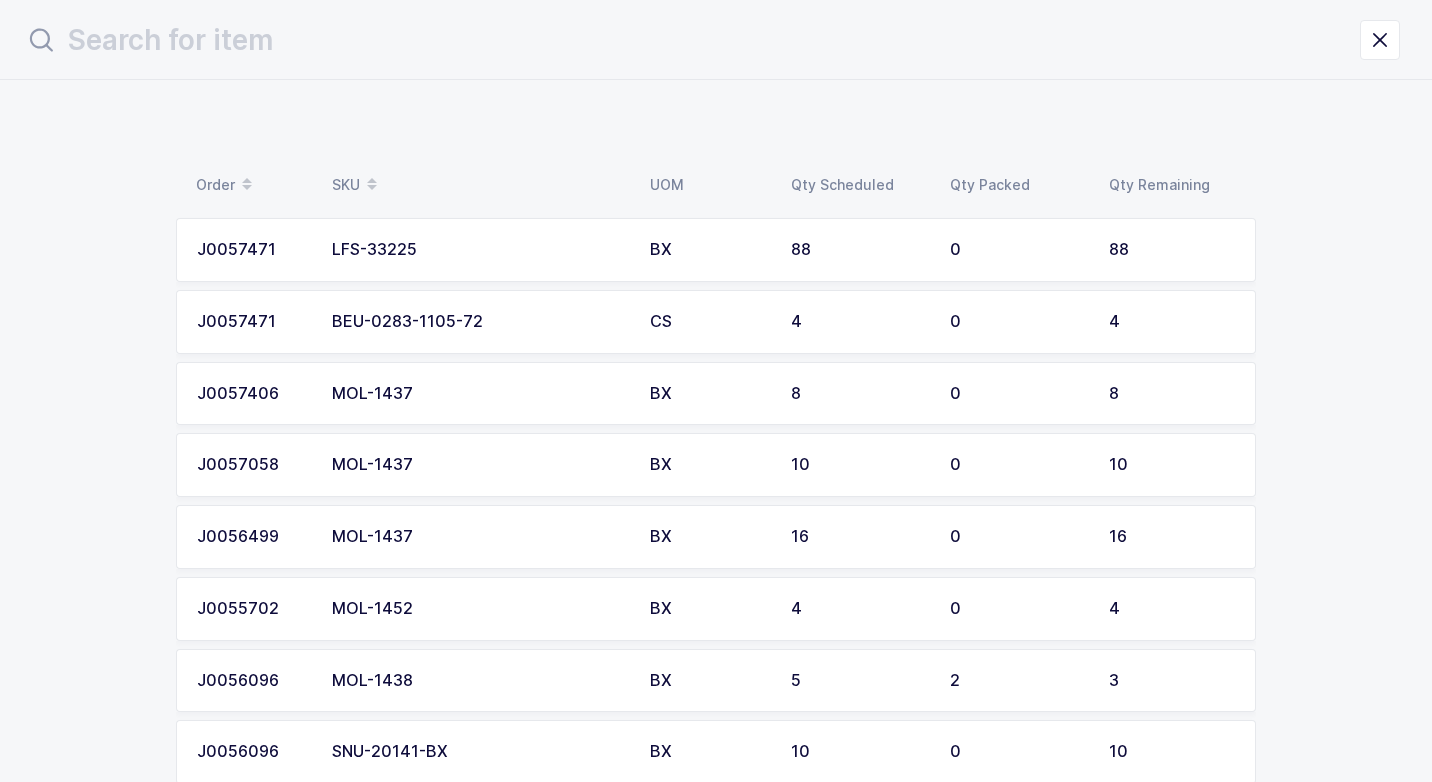 click on "MOL-1438" at bounding box center (479, 681) 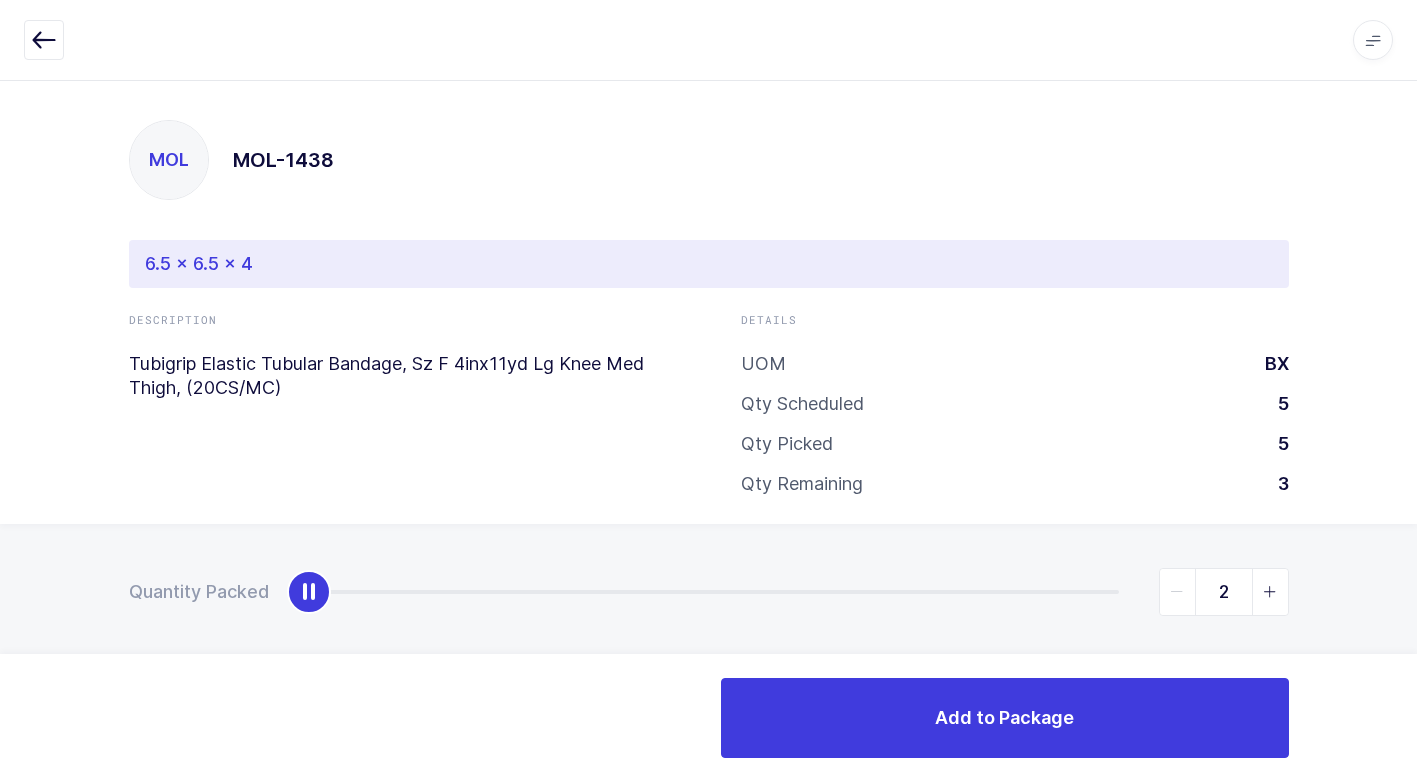 type on "3" 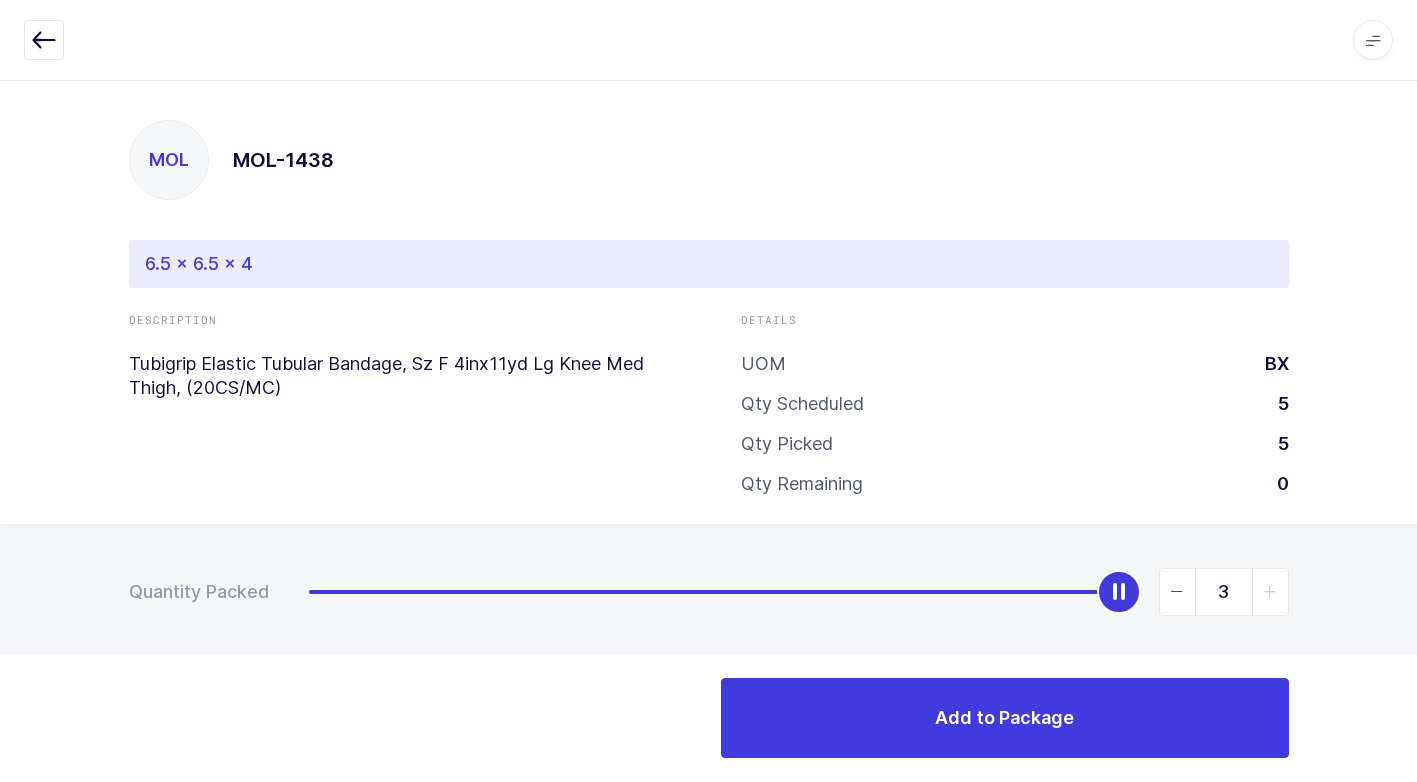 drag, startPoint x: 307, startPoint y: 594, endPoint x: 1435, endPoint y: 405, distance: 1143.7241 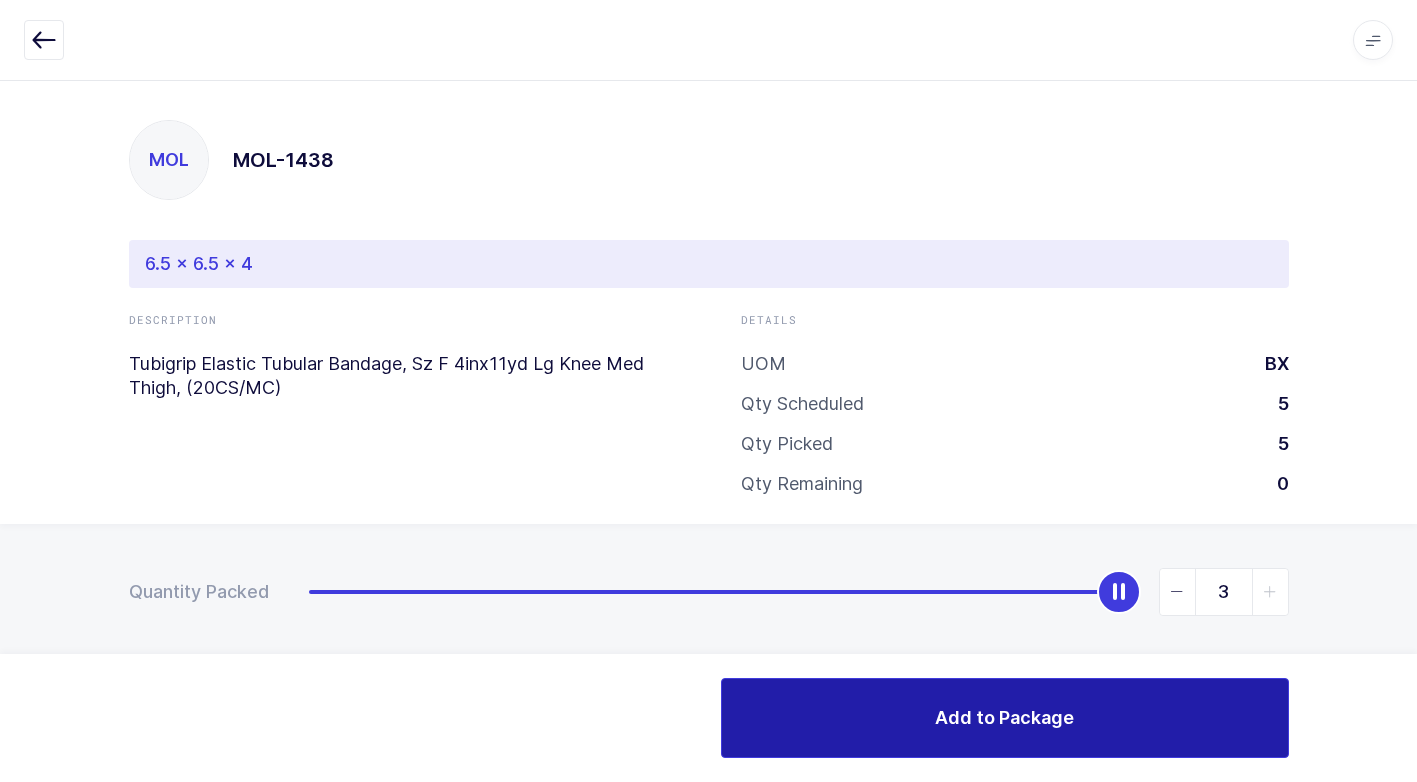 click on "Add to Package" at bounding box center (1005, 718) 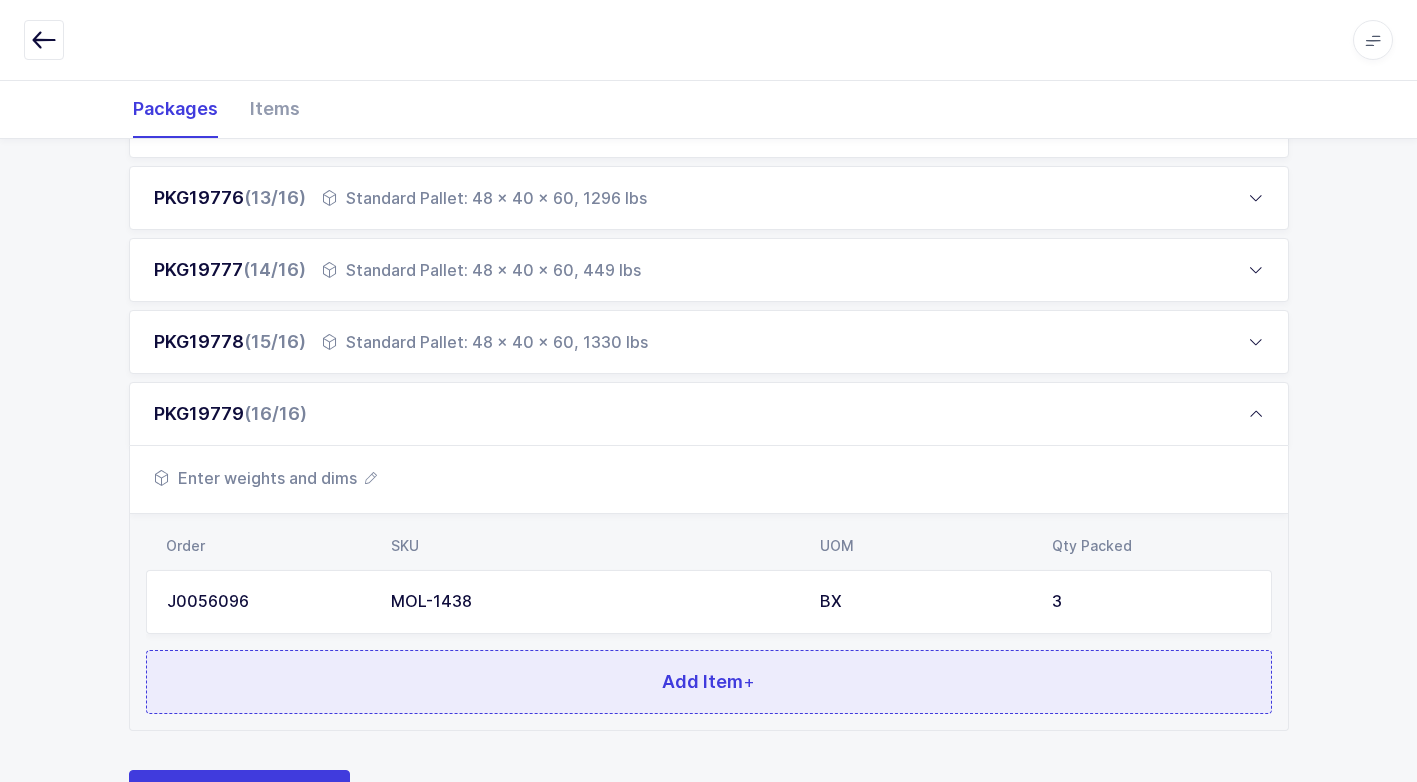 scroll, scrollTop: 1233, scrollLeft: 0, axis: vertical 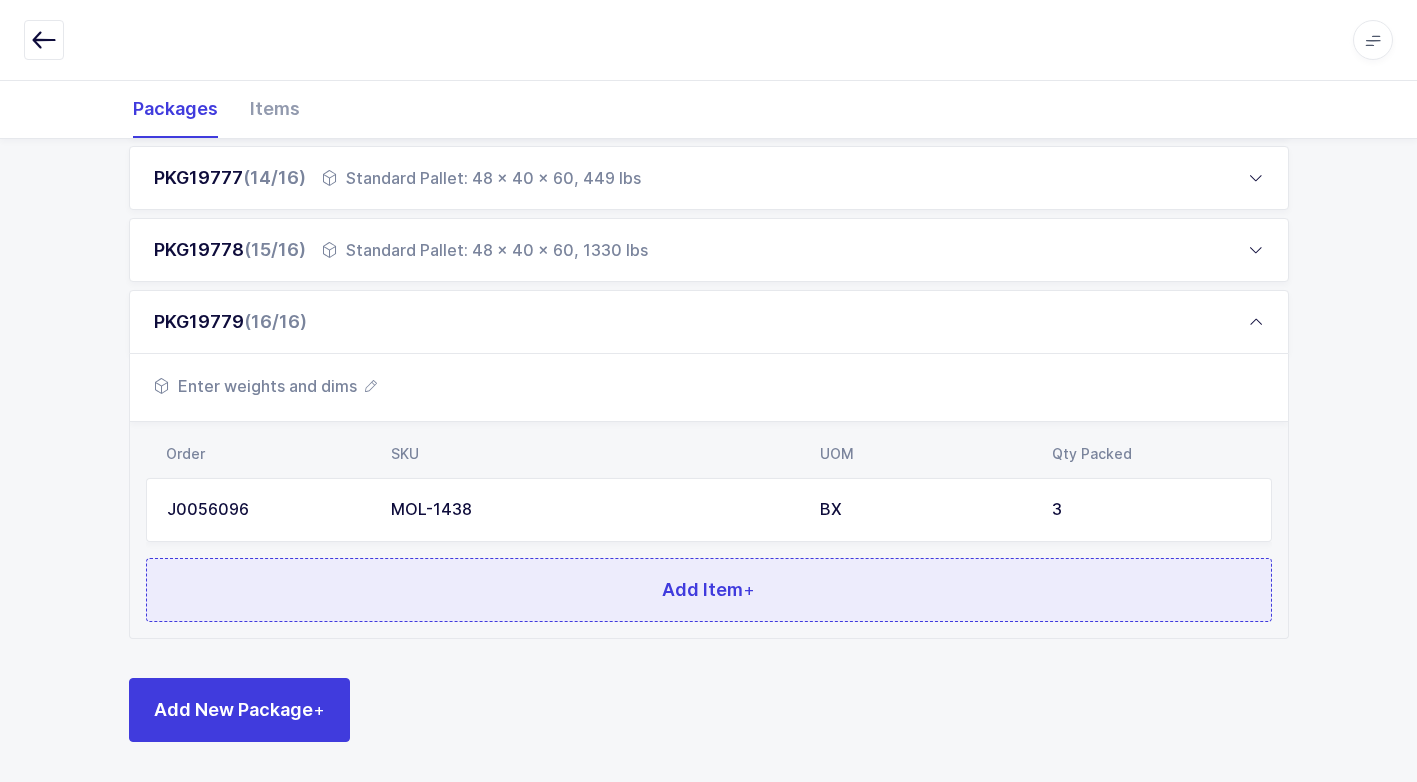 click on "Add Item  +" at bounding box center (709, 590) 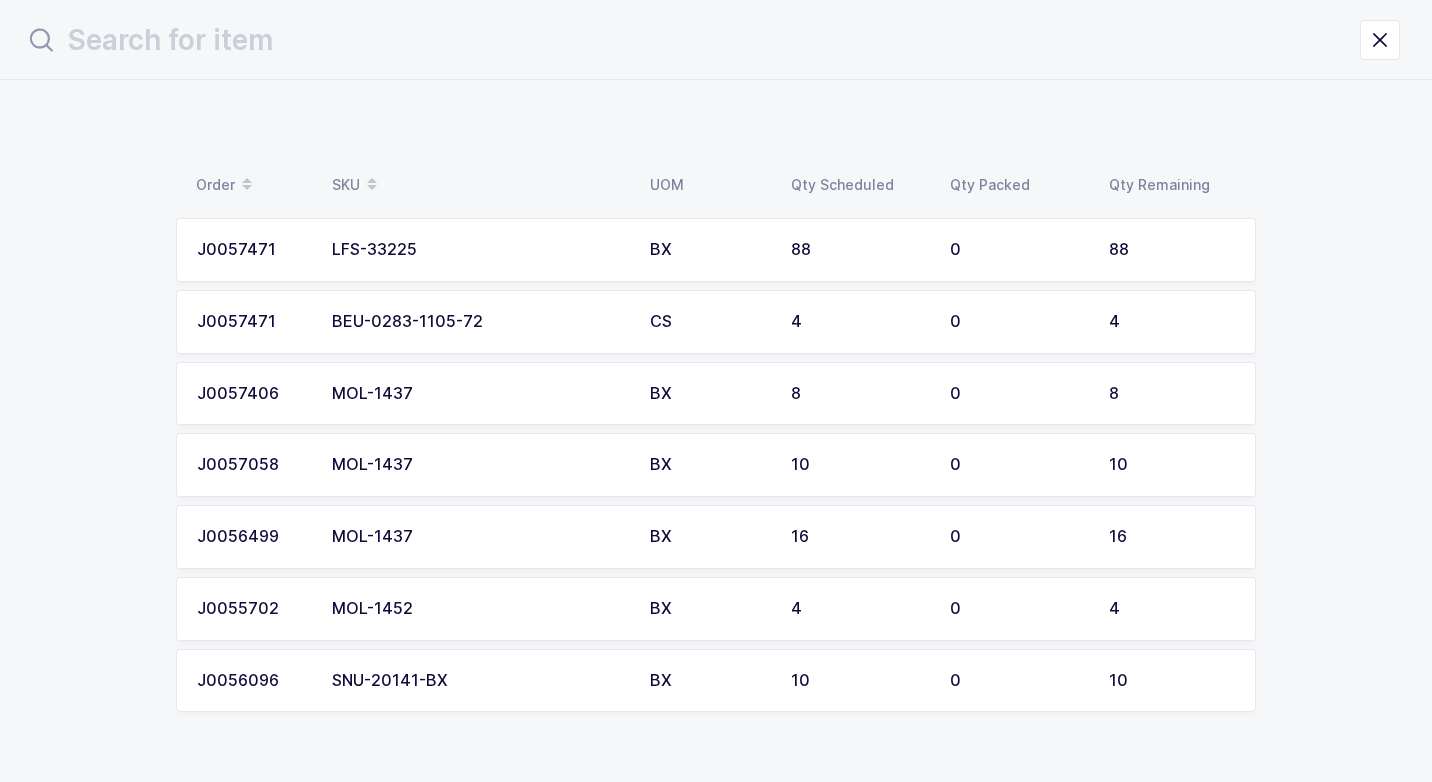 click on "MOL-1452" at bounding box center (479, 609) 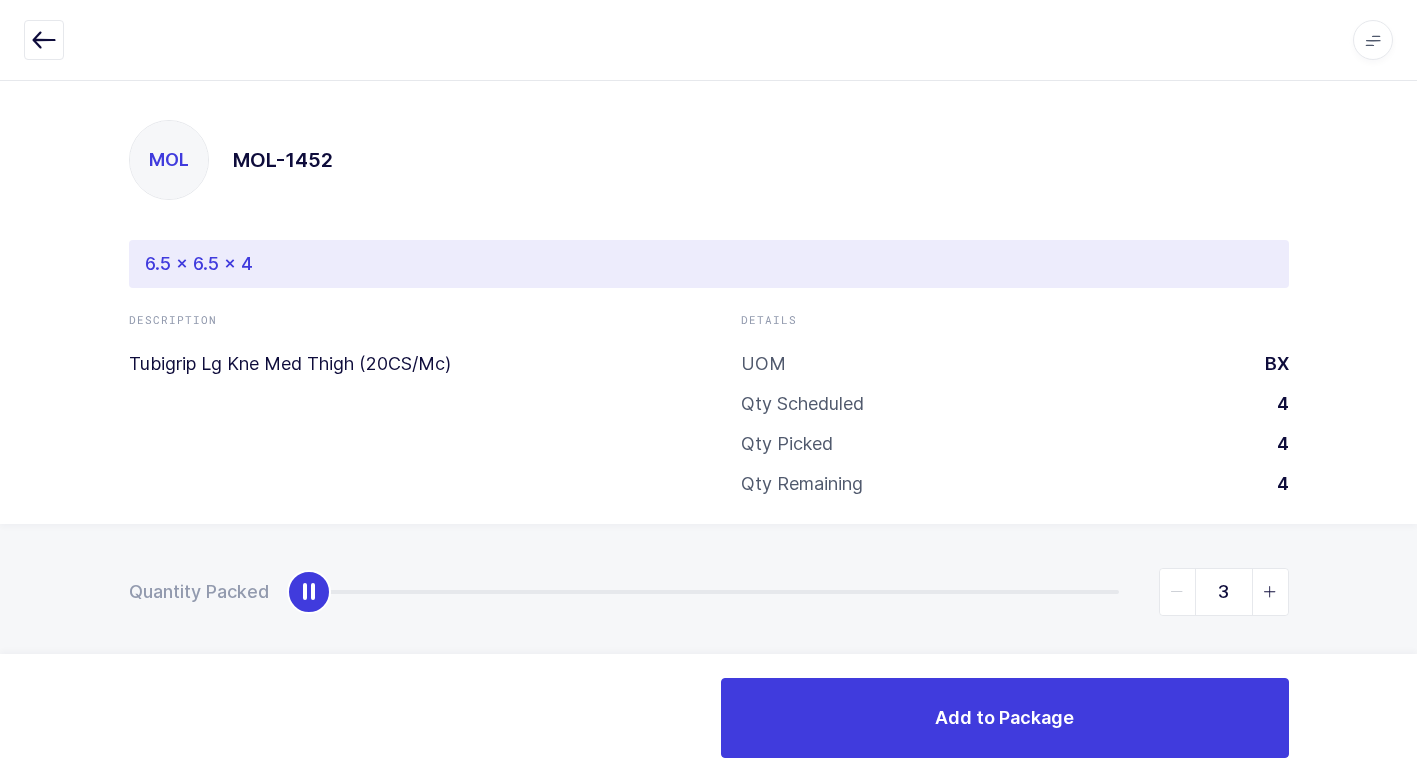 type on "4" 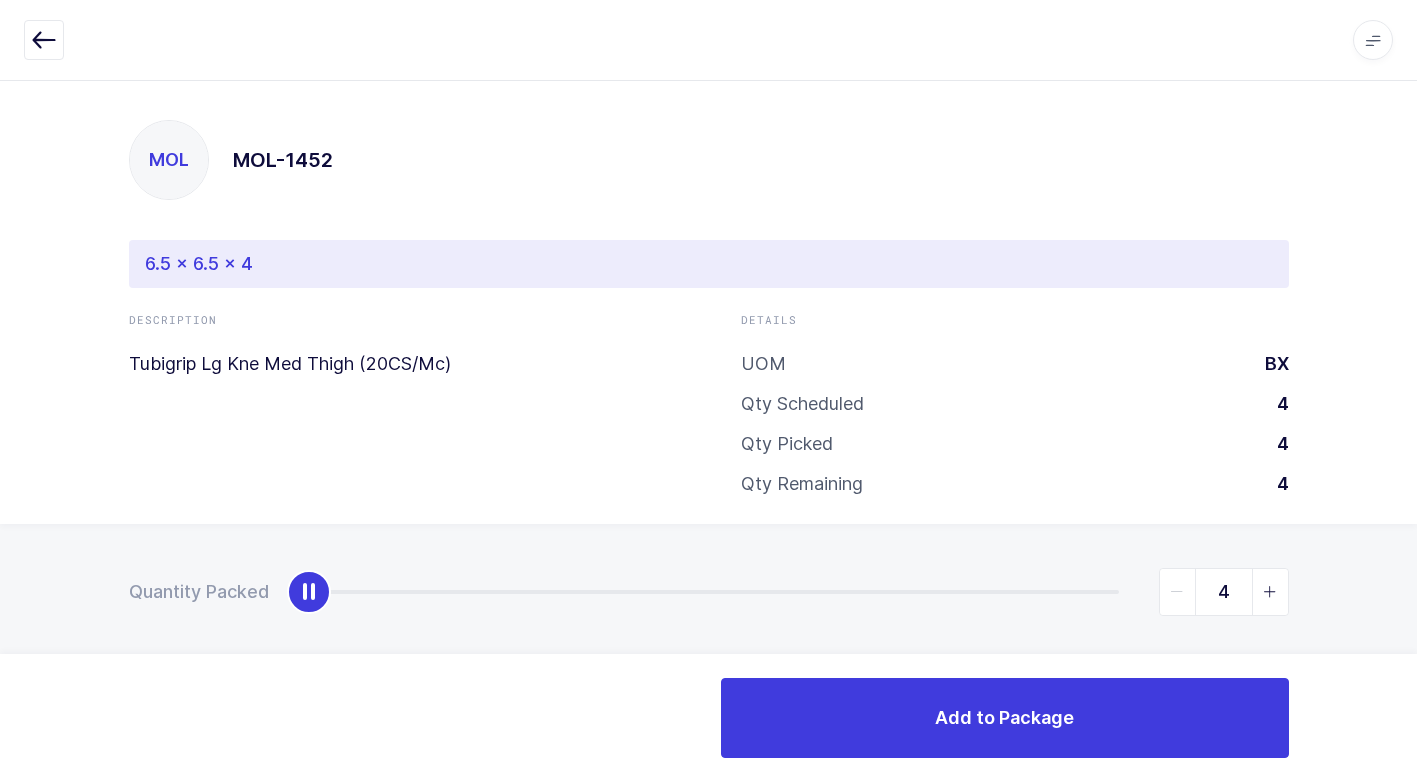 drag, startPoint x: 308, startPoint y: 598, endPoint x: 1407, endPoint y: 662, distance: 1100.8619 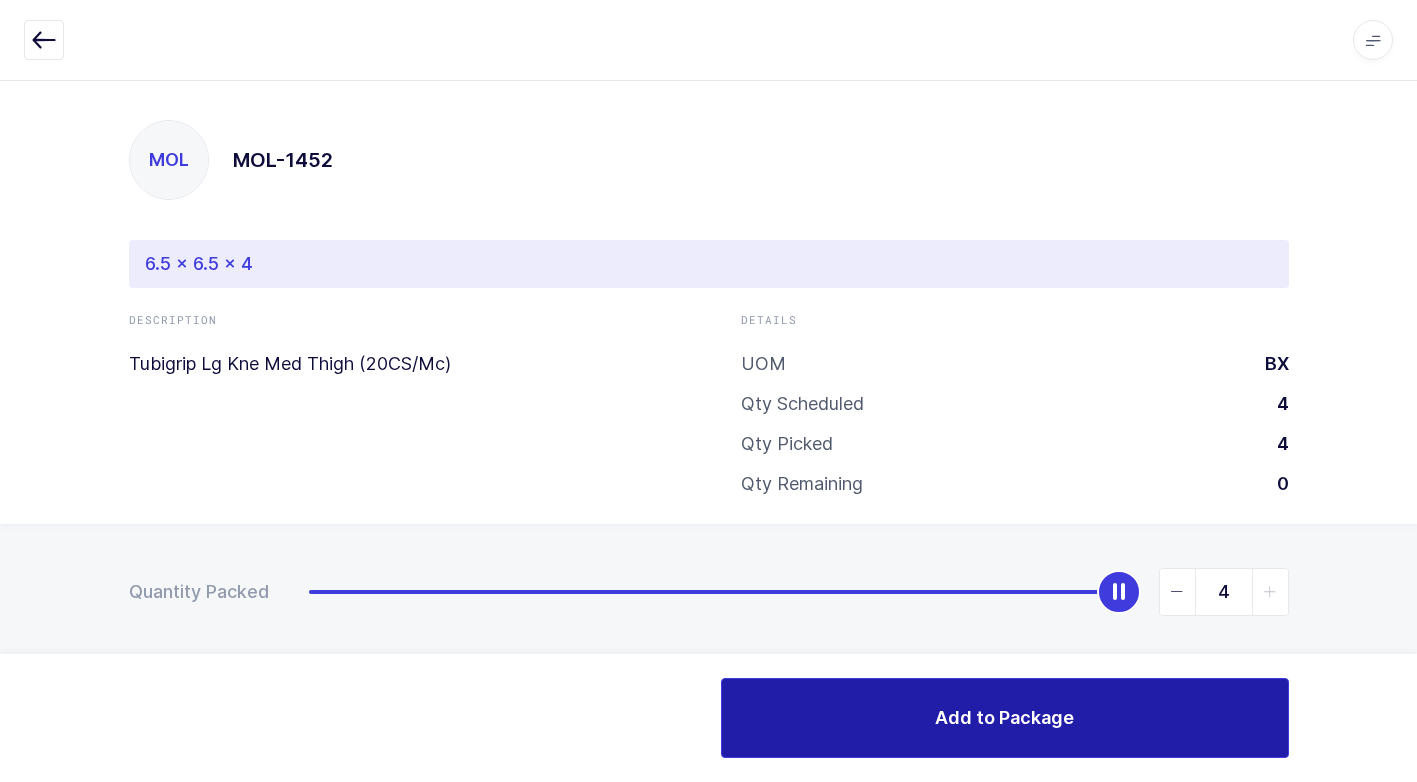 click on "Add to Package" at bounding box center [1005, 718] 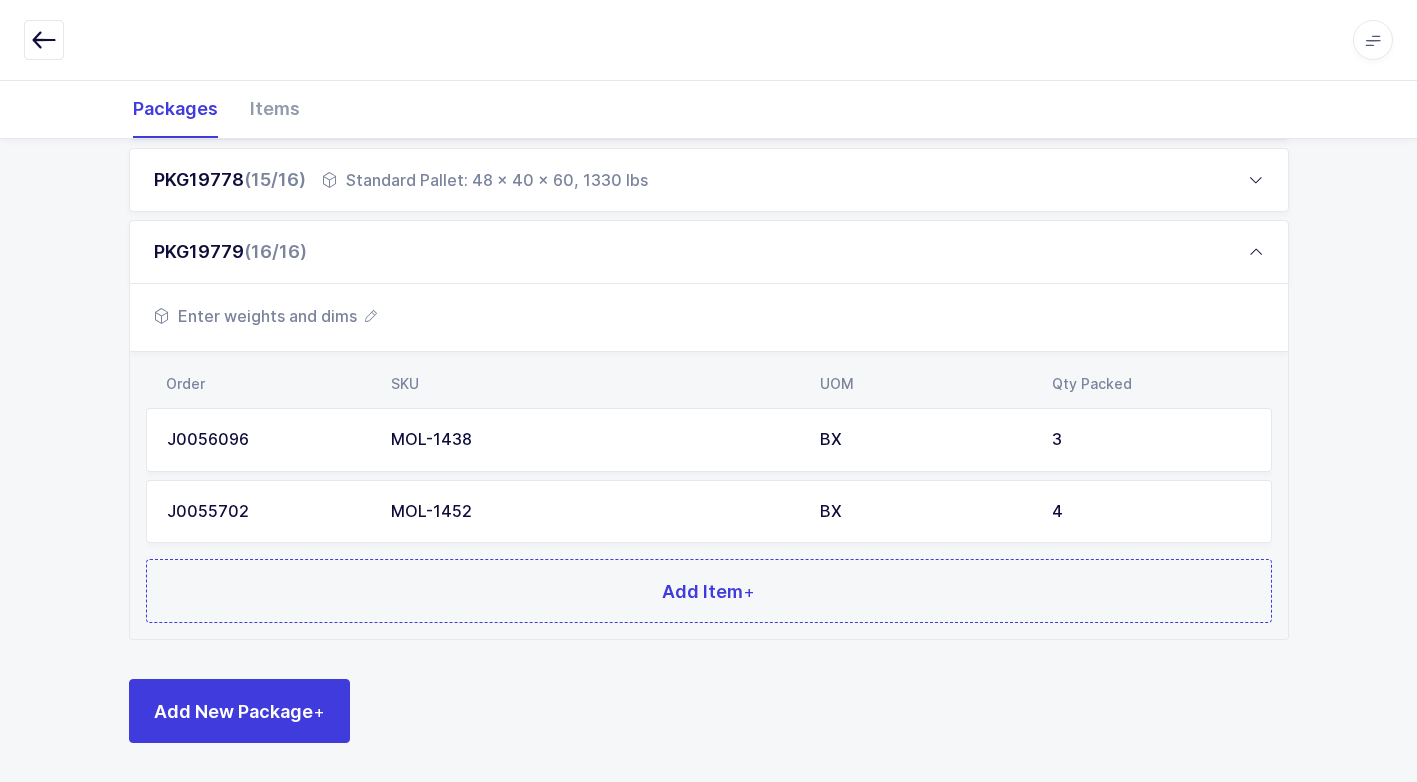 scroll, scrollTop: 1304, scrollLeft: 0, axis: vertical 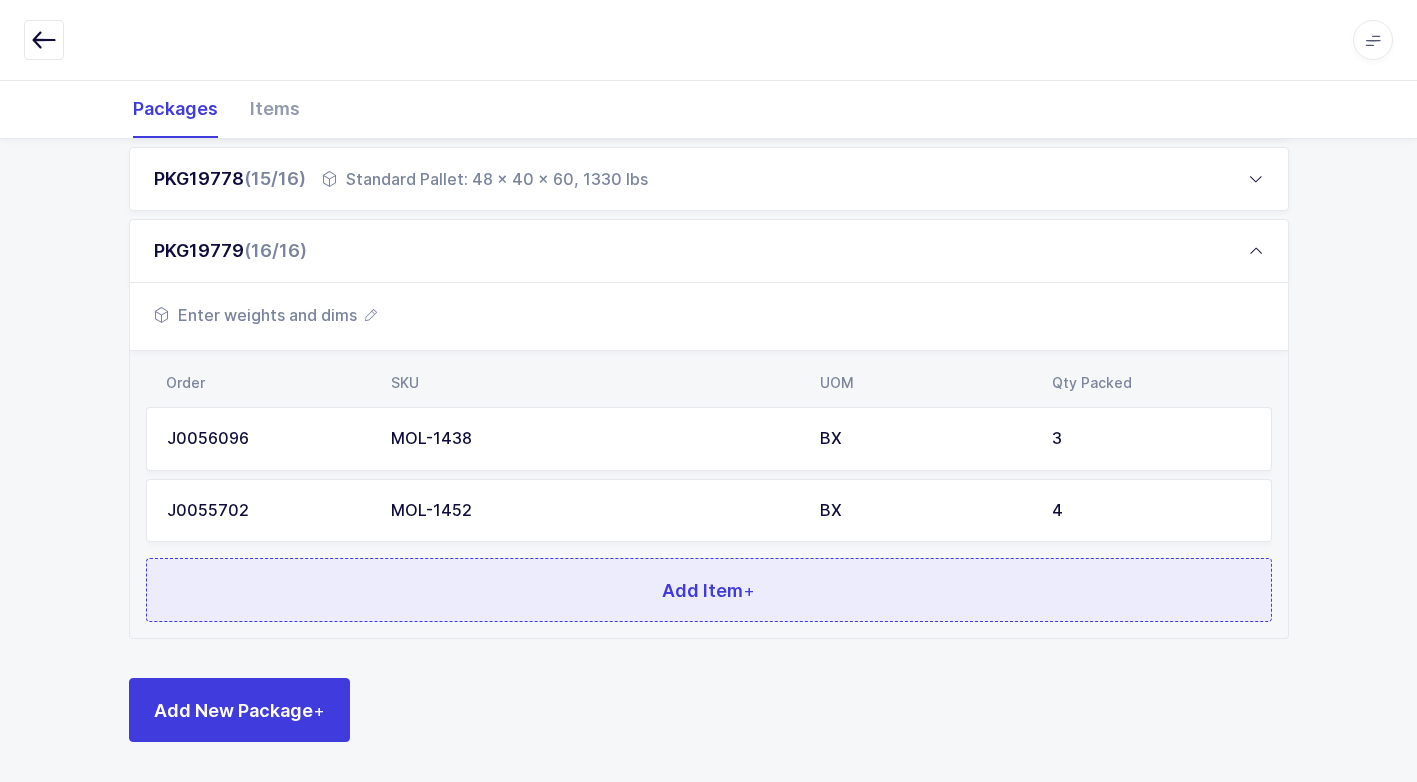 click on "Add Item  +" at bounding box center (709, 590) 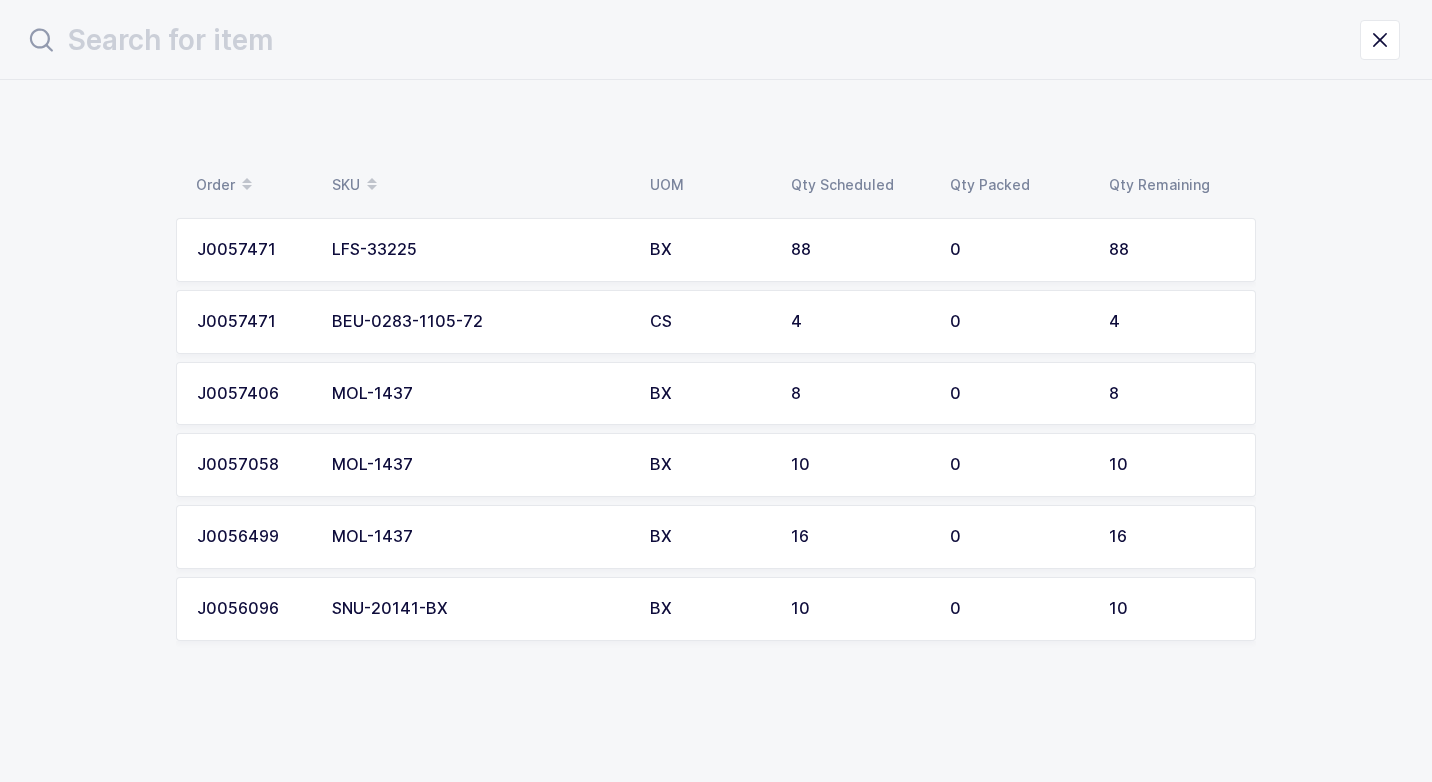 click on "MOL-1437" at bounding box center [479, 537] 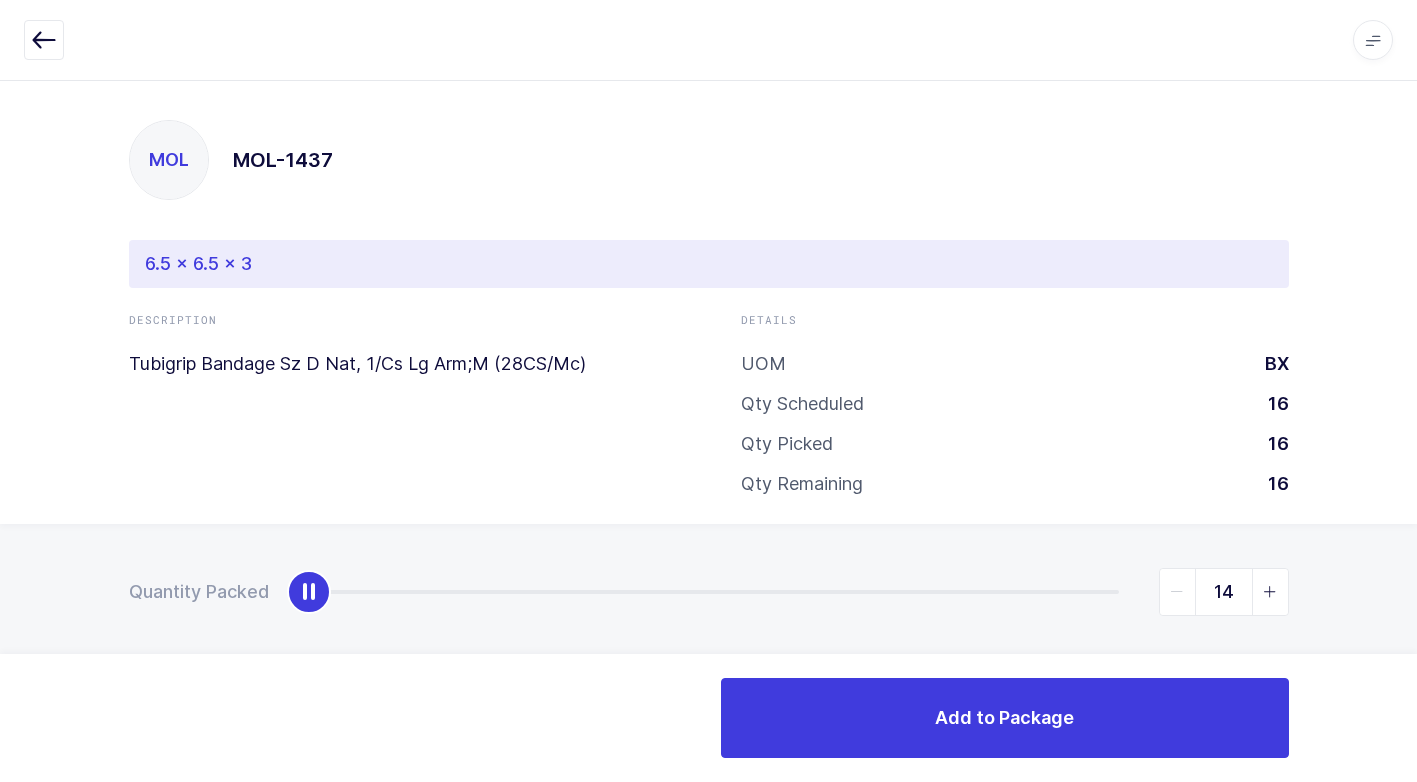 type on "16" 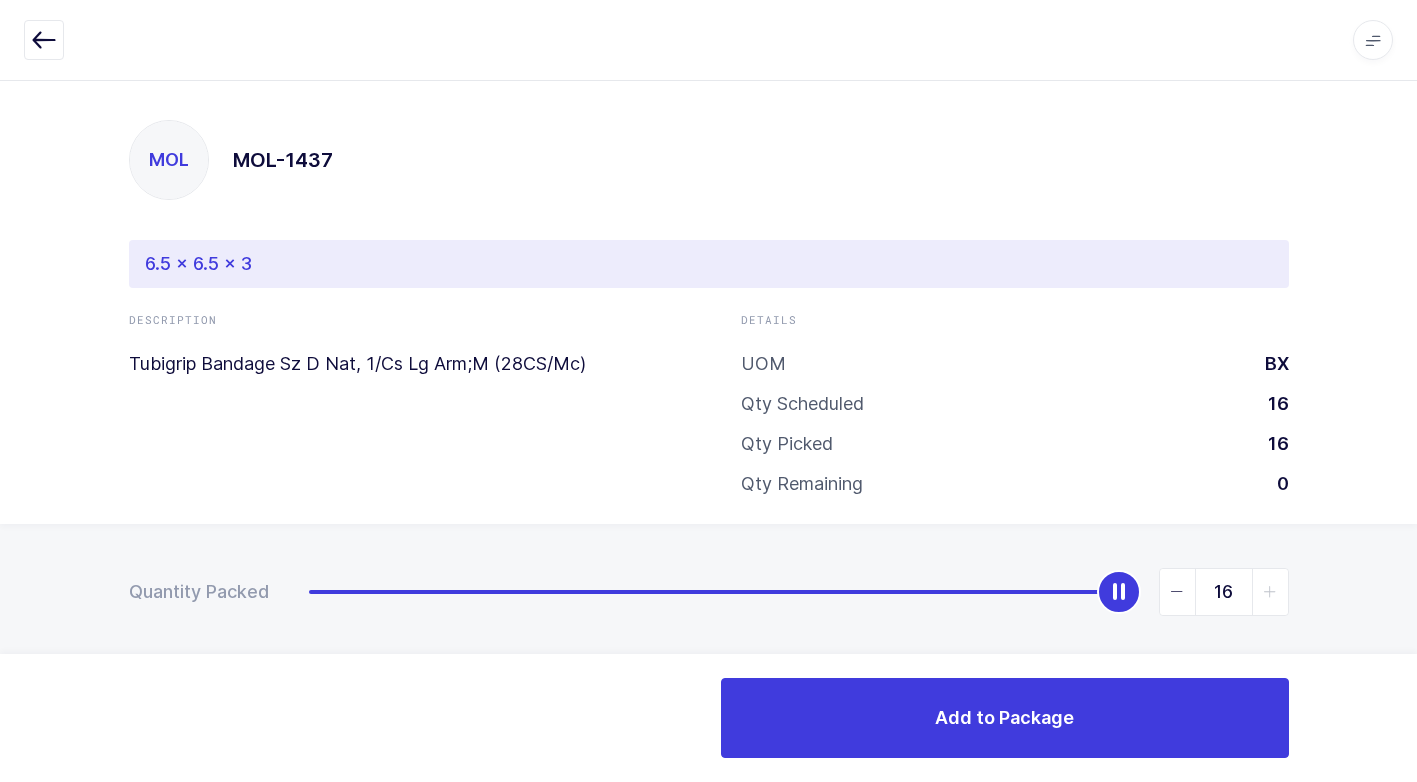 drag, startPoint x: 318, startPoint y: 593, endPoint x: 1435, endPoint y: 509, distance: 1120.154 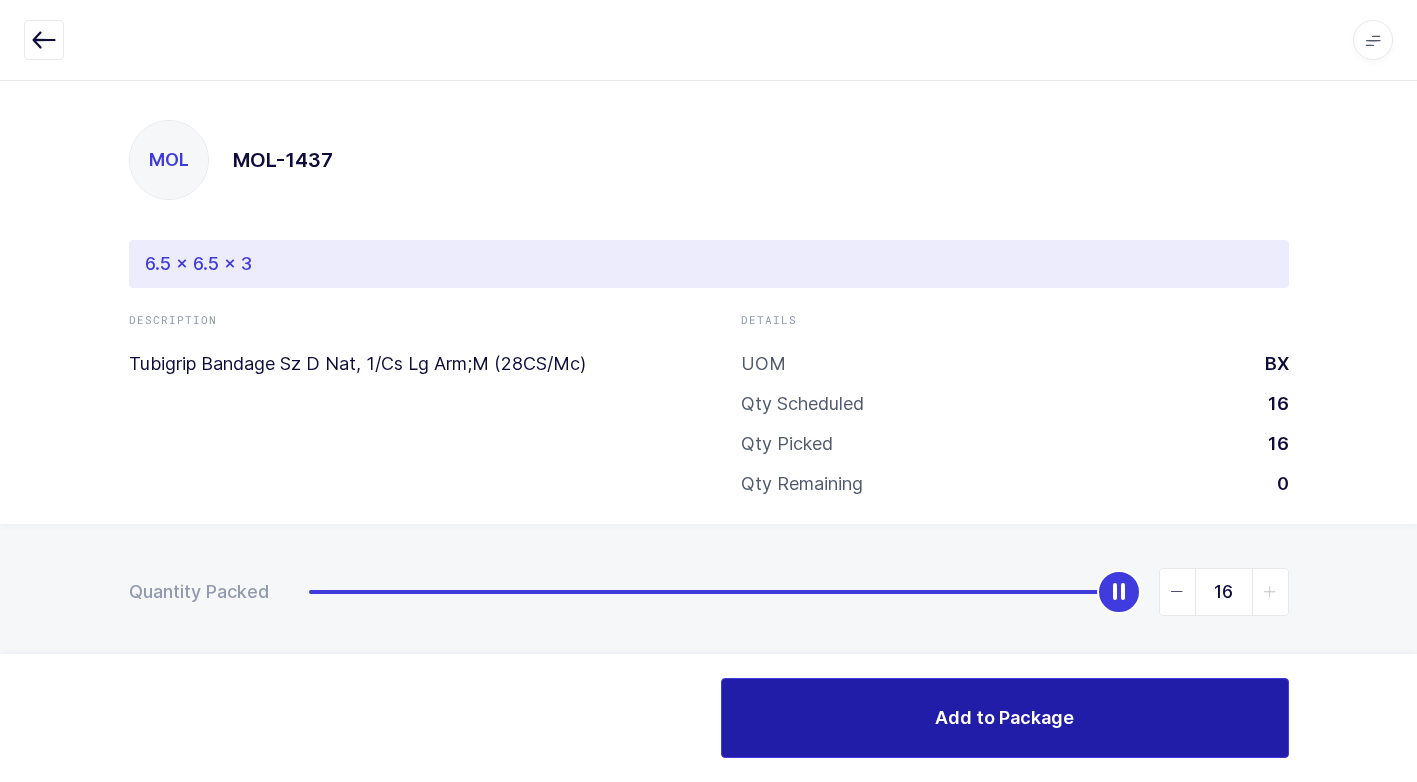 click on "Add to Package" at bounding box center (1005, 718) 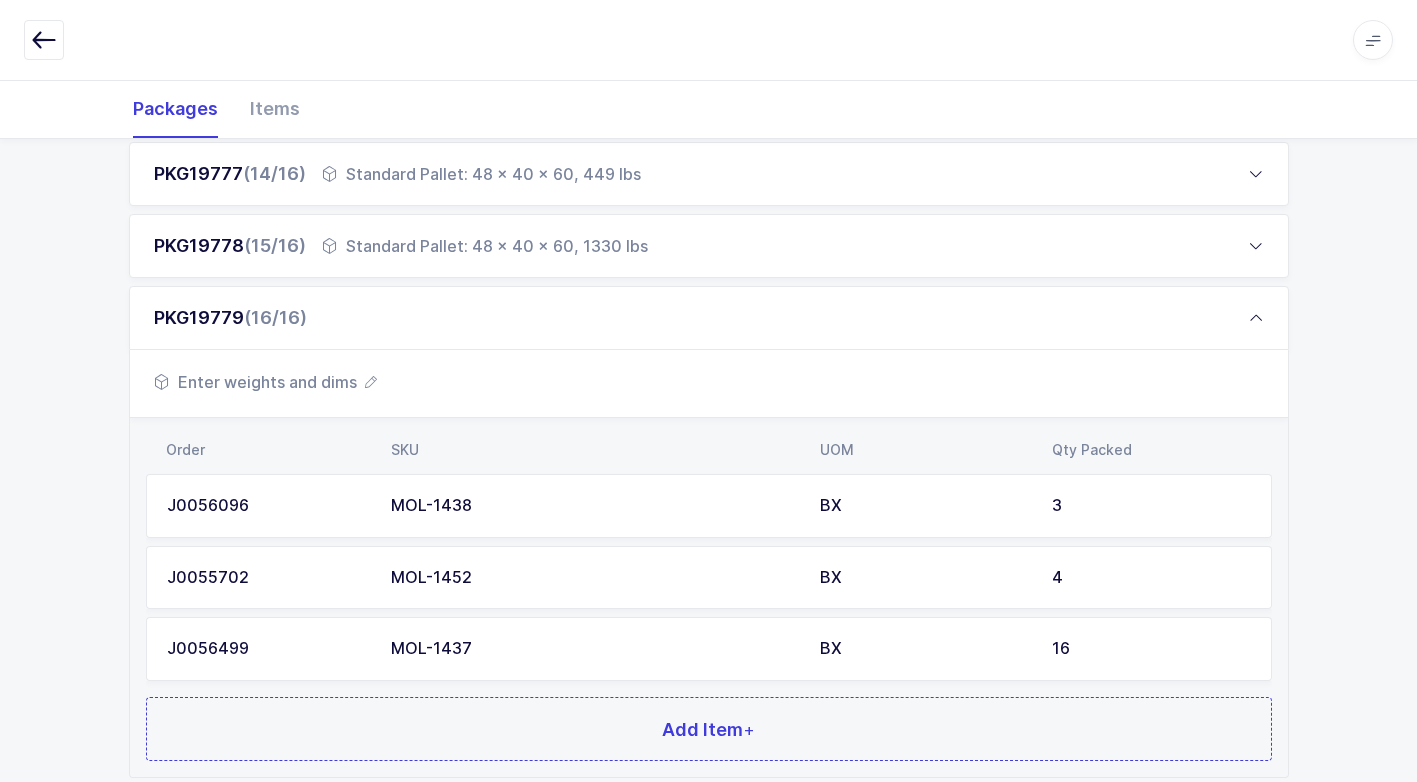 scroll, scrollTop: 1376, scrollLeft: 0, axis: vertical 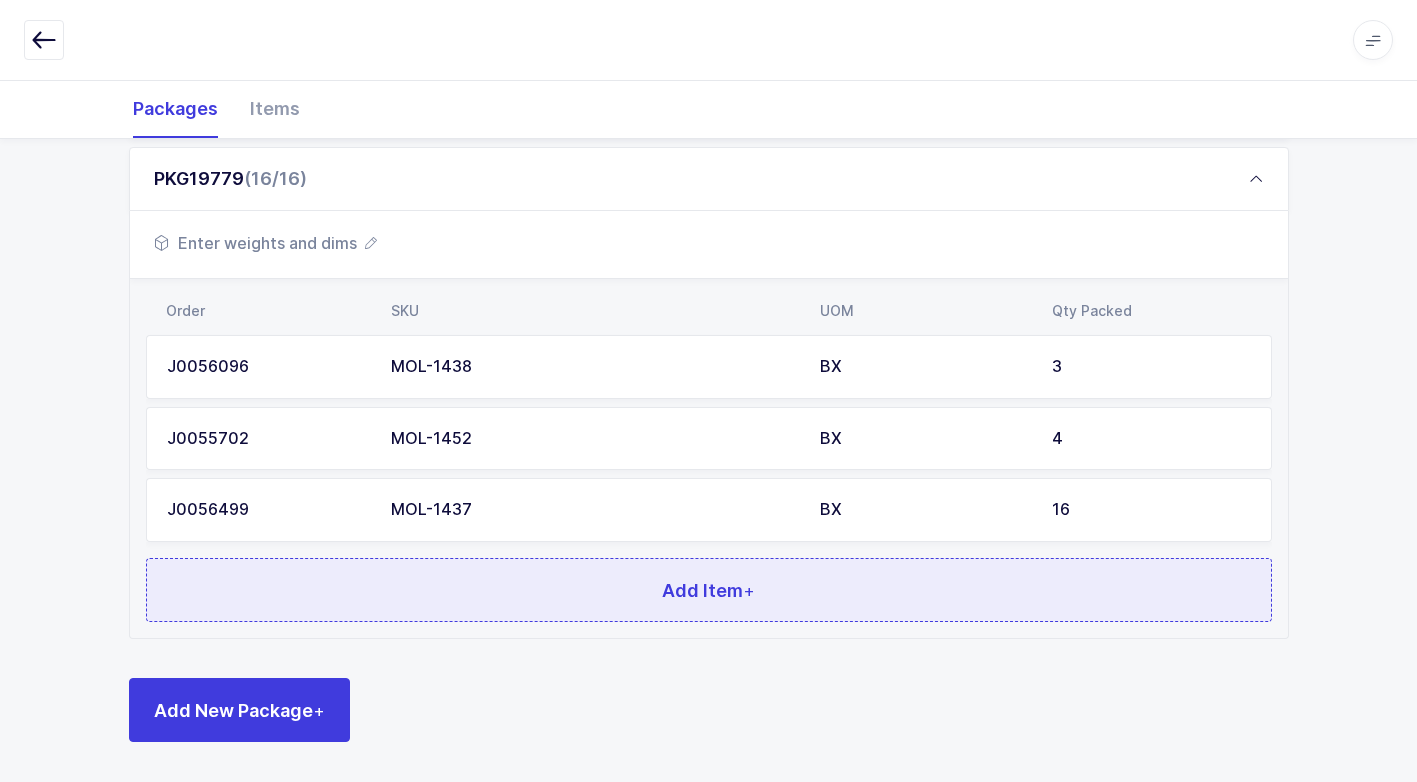click on "Add Item  +" at bounding box center [709, 590] 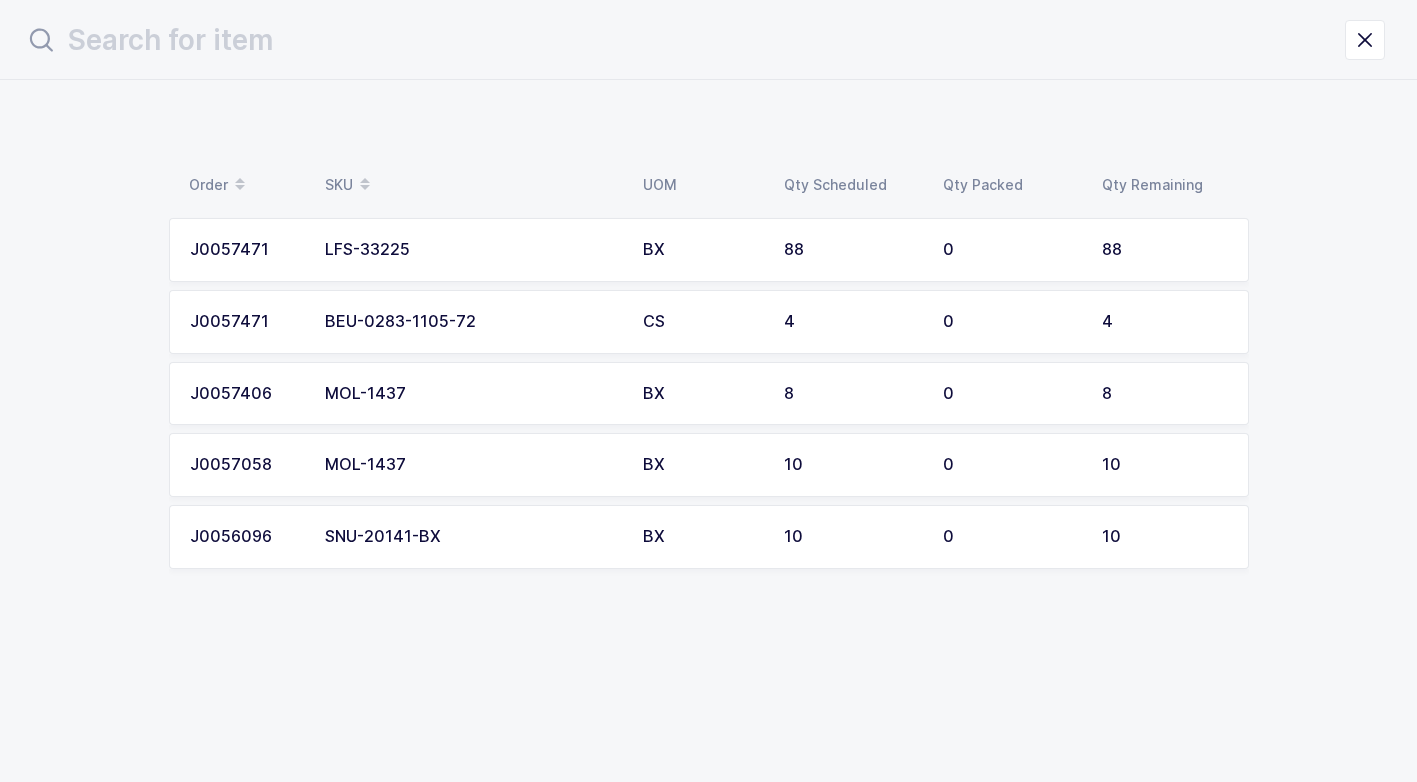 scroll, scrollTop: 0, scrollLeft: 0, axis: both 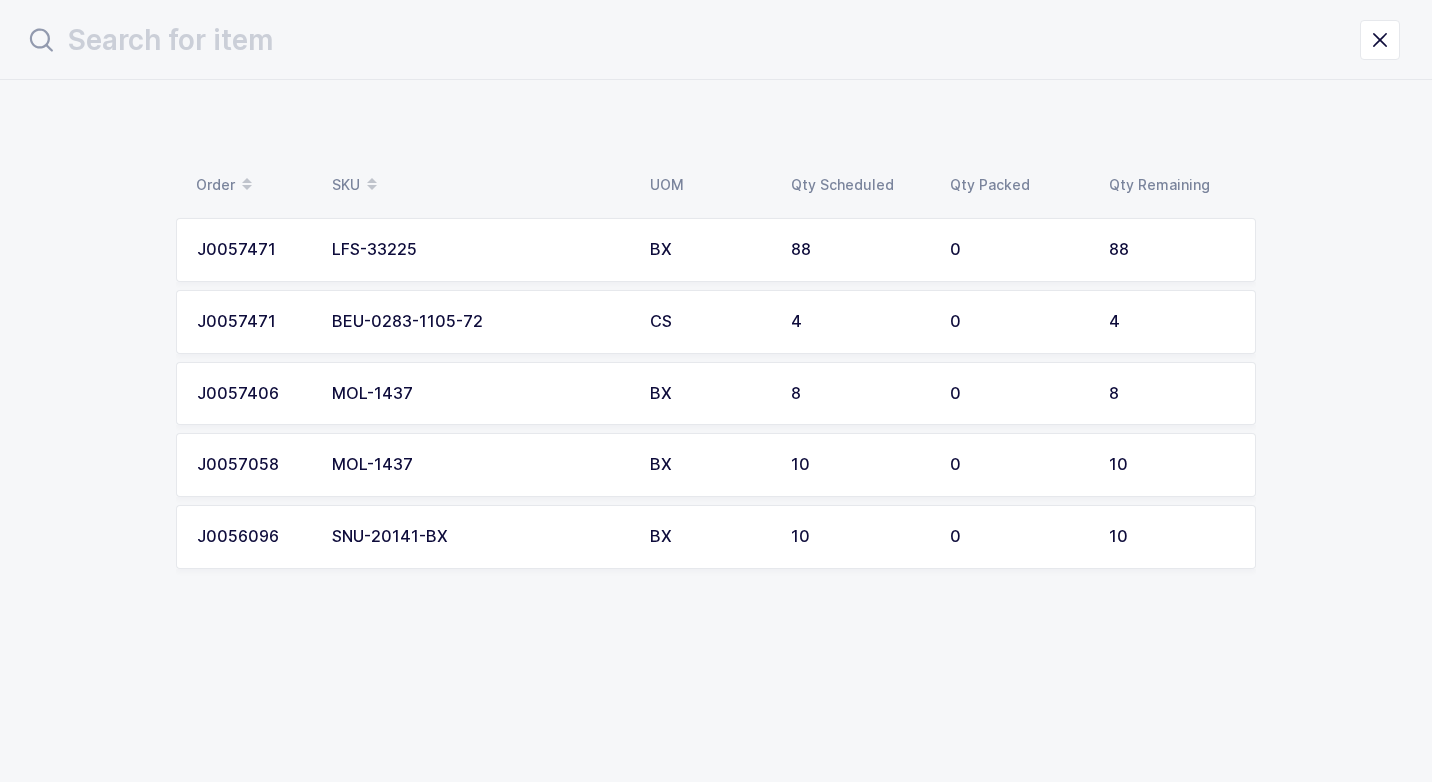 click on "MOL-1437" at bounding box center (479, 465) 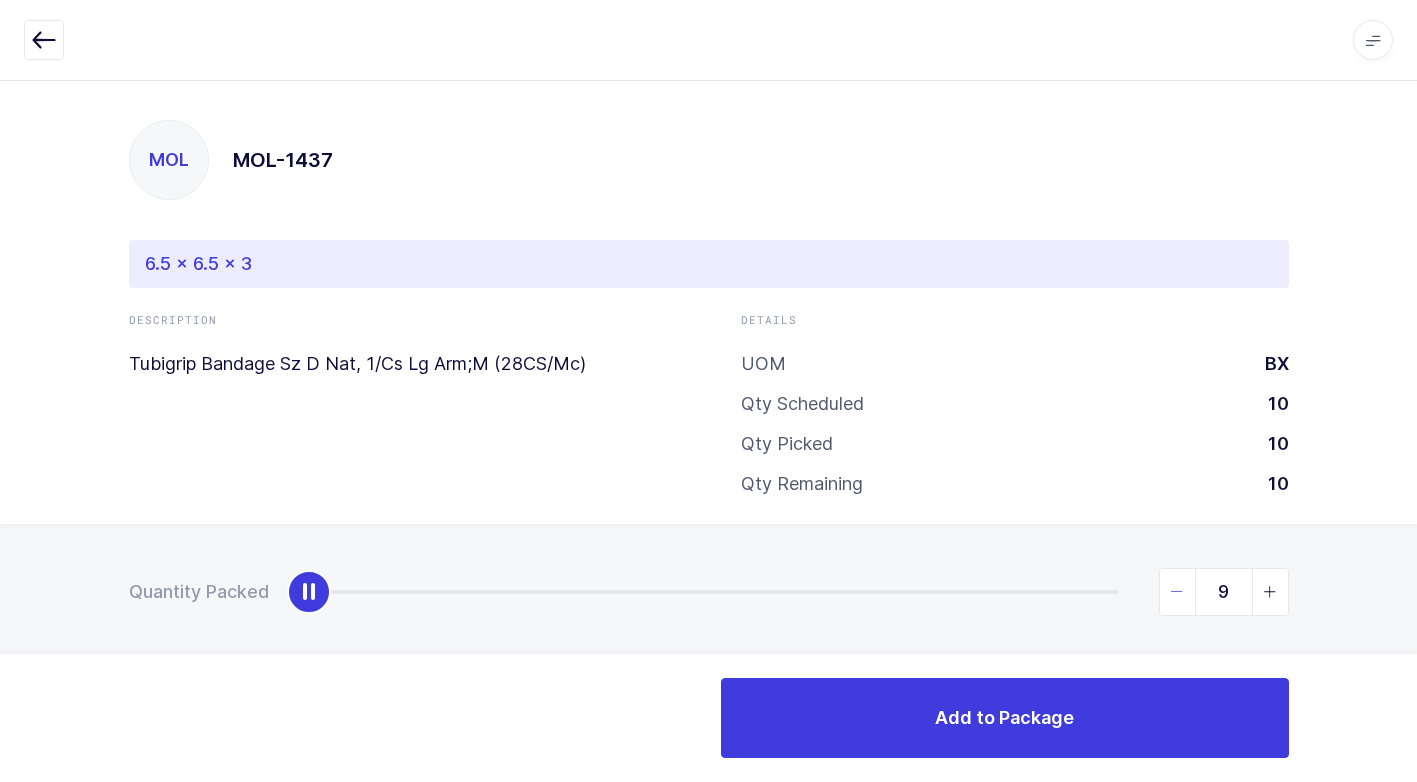 type on "10" 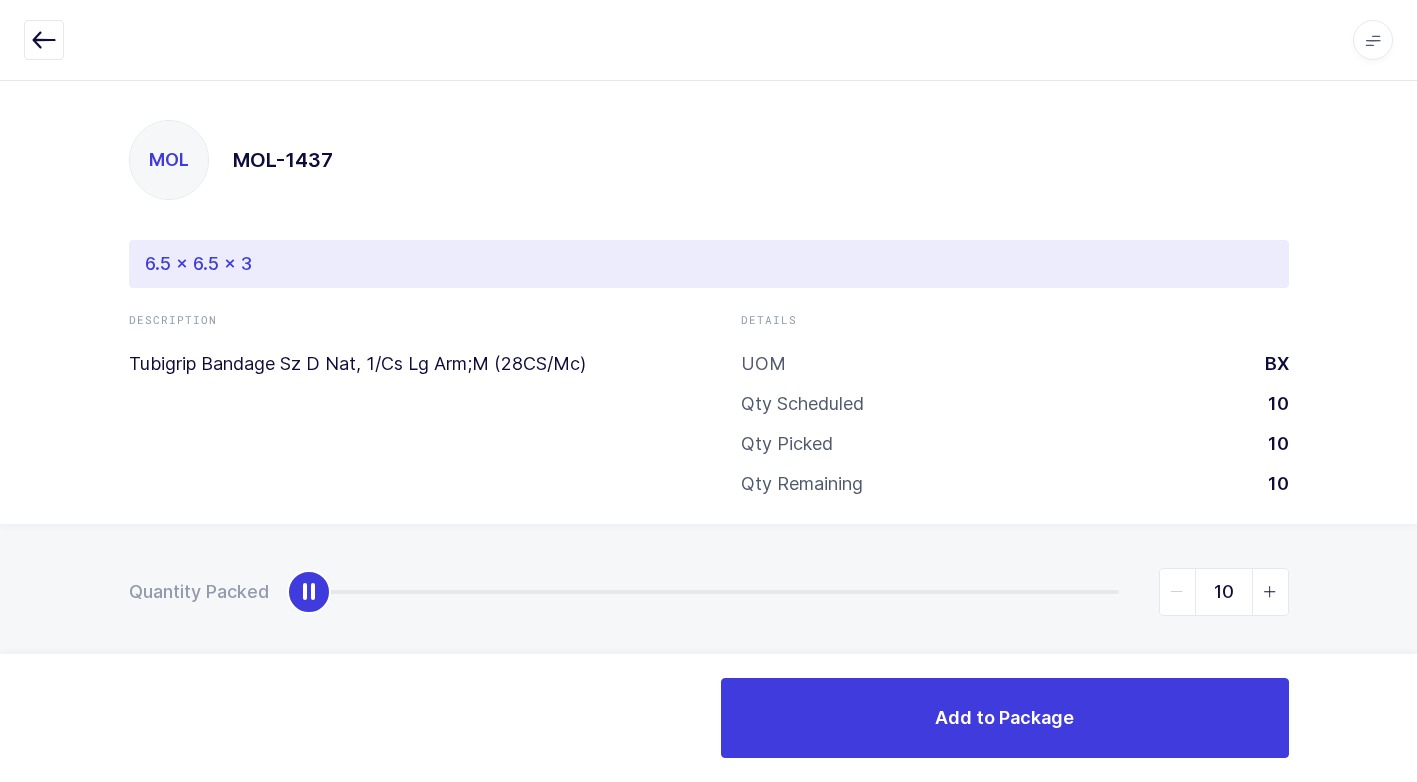drag, startPoint x: 297, startPoint y: 609, endPoint x: 1429, endPoint y: 622, distance: 1132.0746 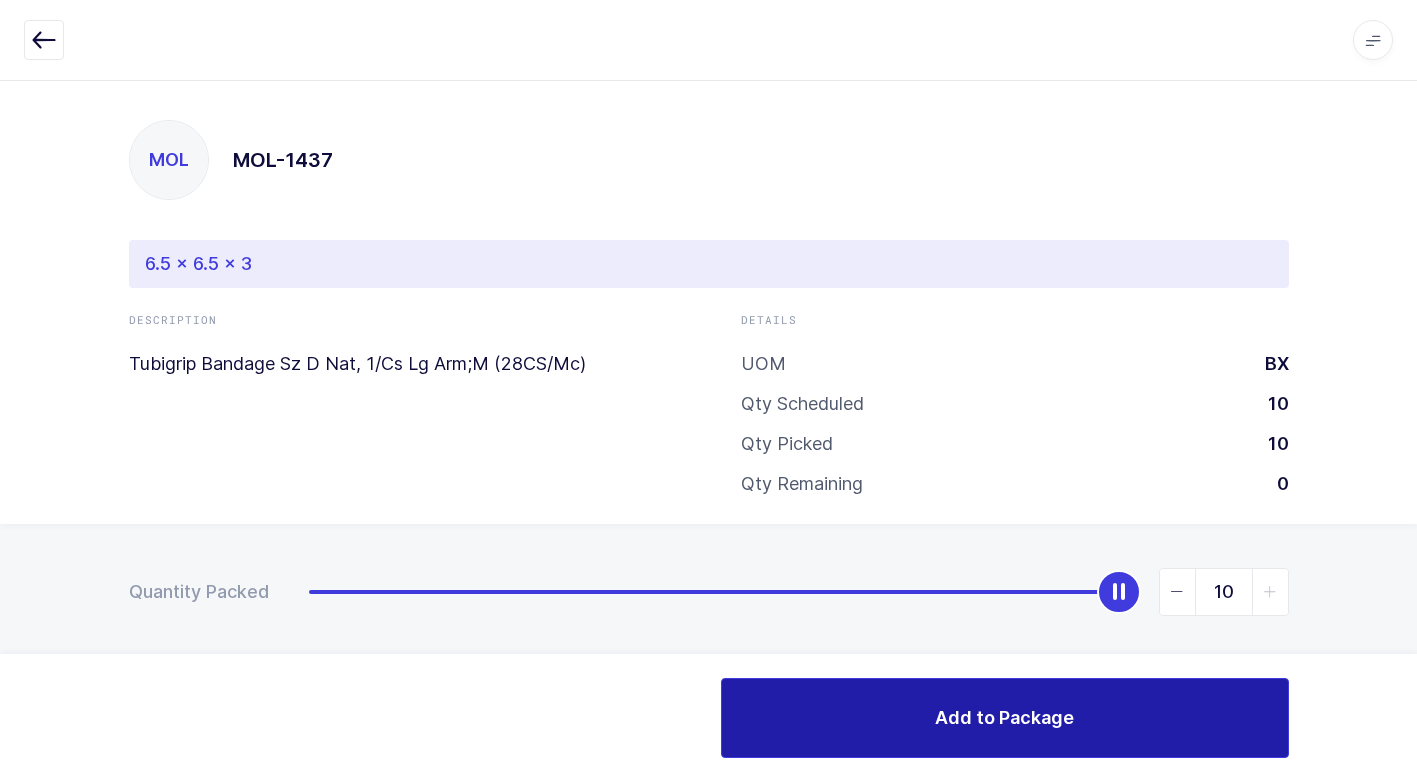 drag, startPoint x: 997, startPoint y: 713, endPoint x: 930, endPoint y: 708, distance: 67.18631 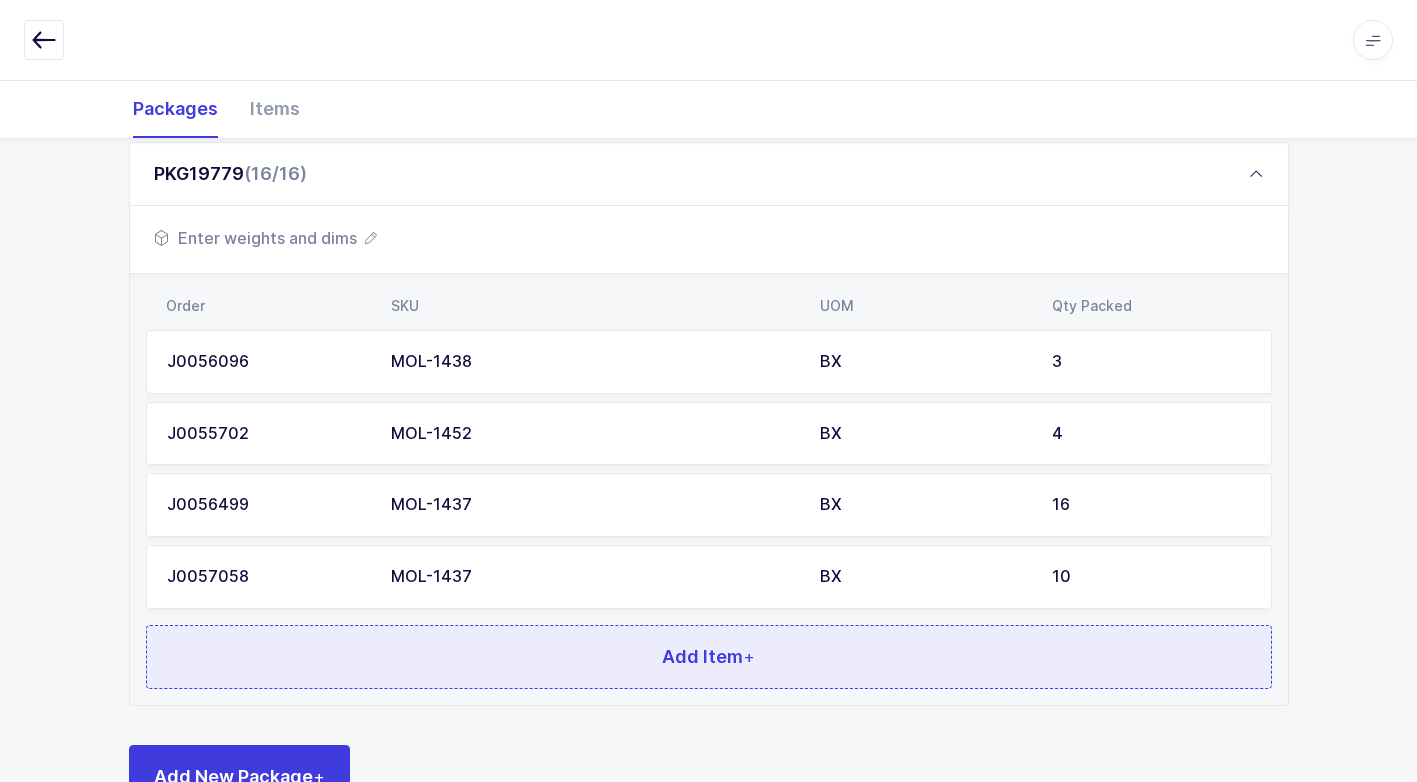scroll, scrollTop: 1448, scrollLeft: 0, axis: vertical 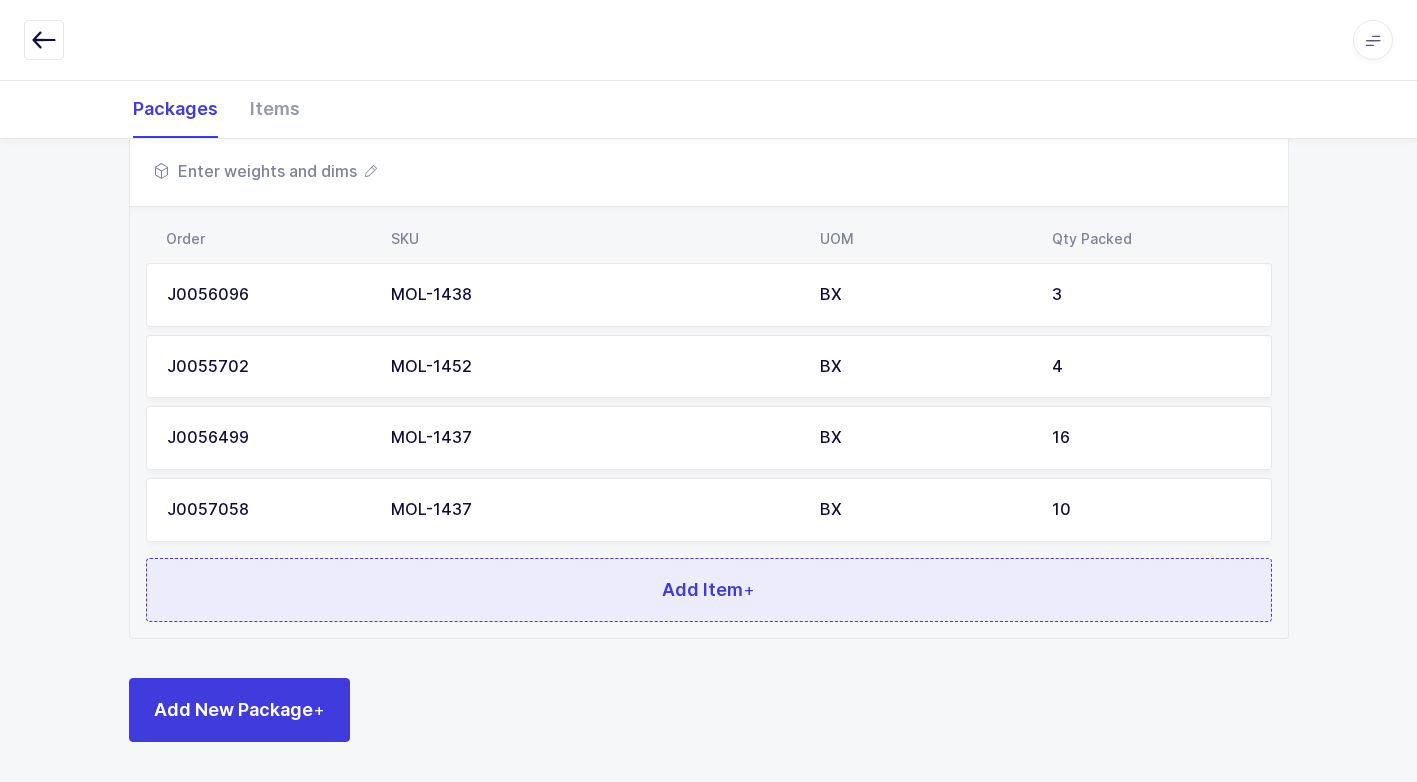 click on "Add Item  +" at bounding box center [709, 590] 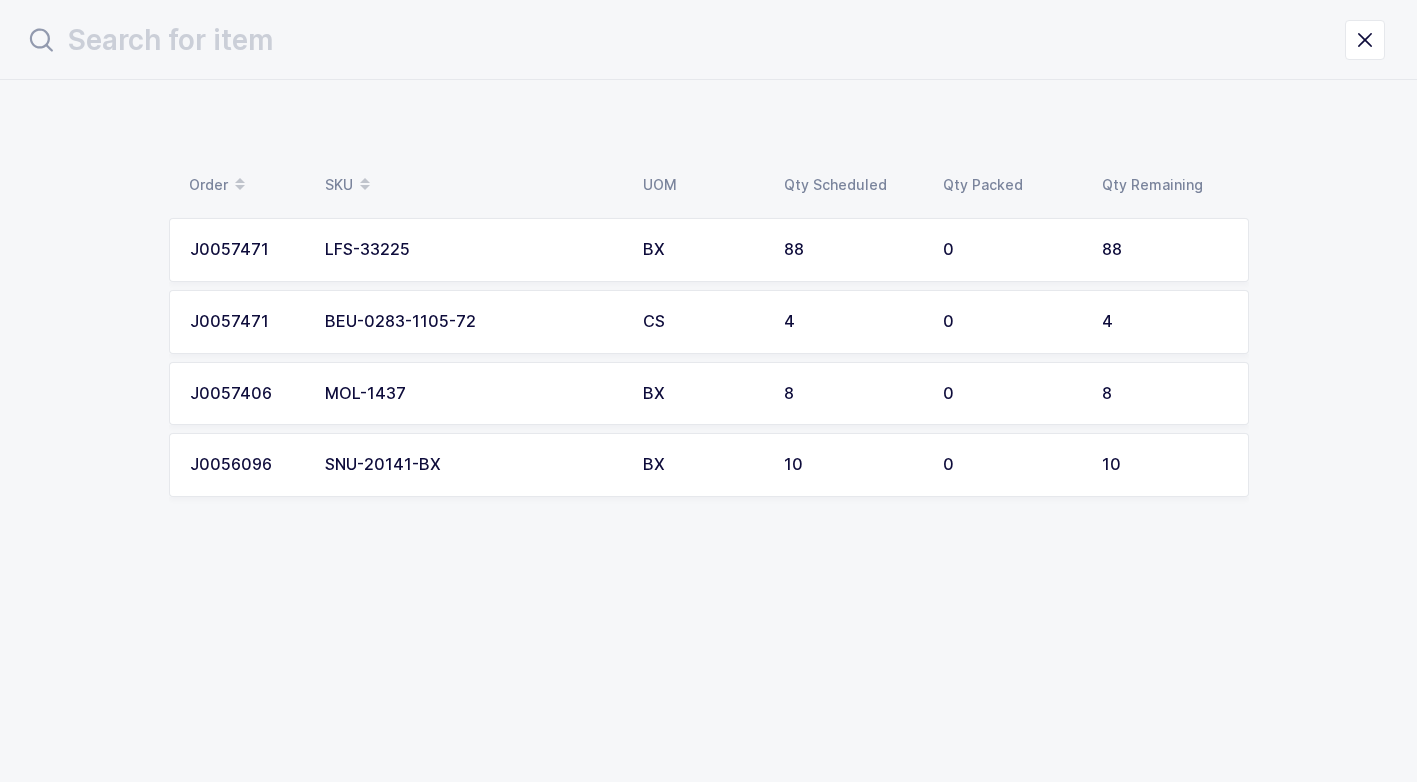 scroll, scrollTop: 0, scrollLeft: 0, axis: both 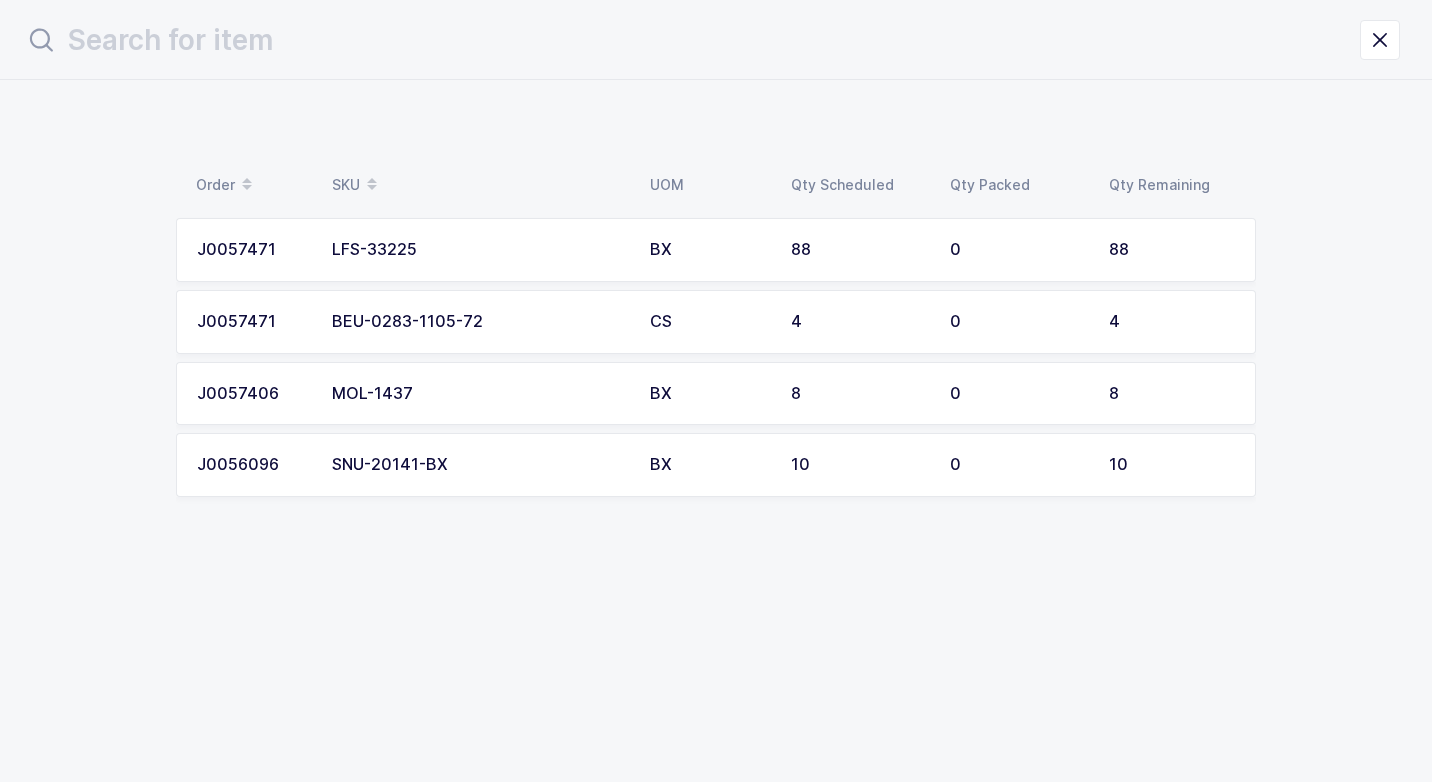 click on "MOL-1437" at bounding box center [479, 394] 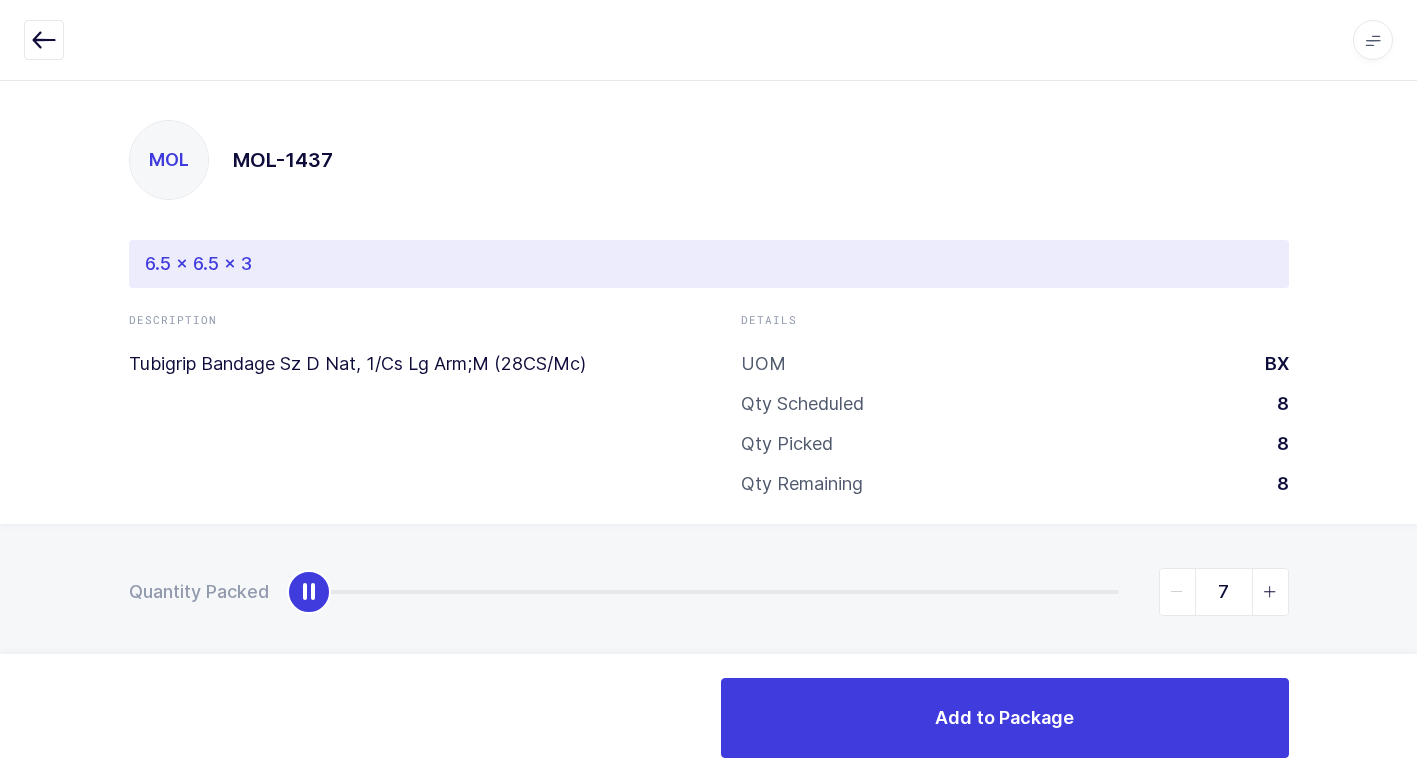 type on "8" 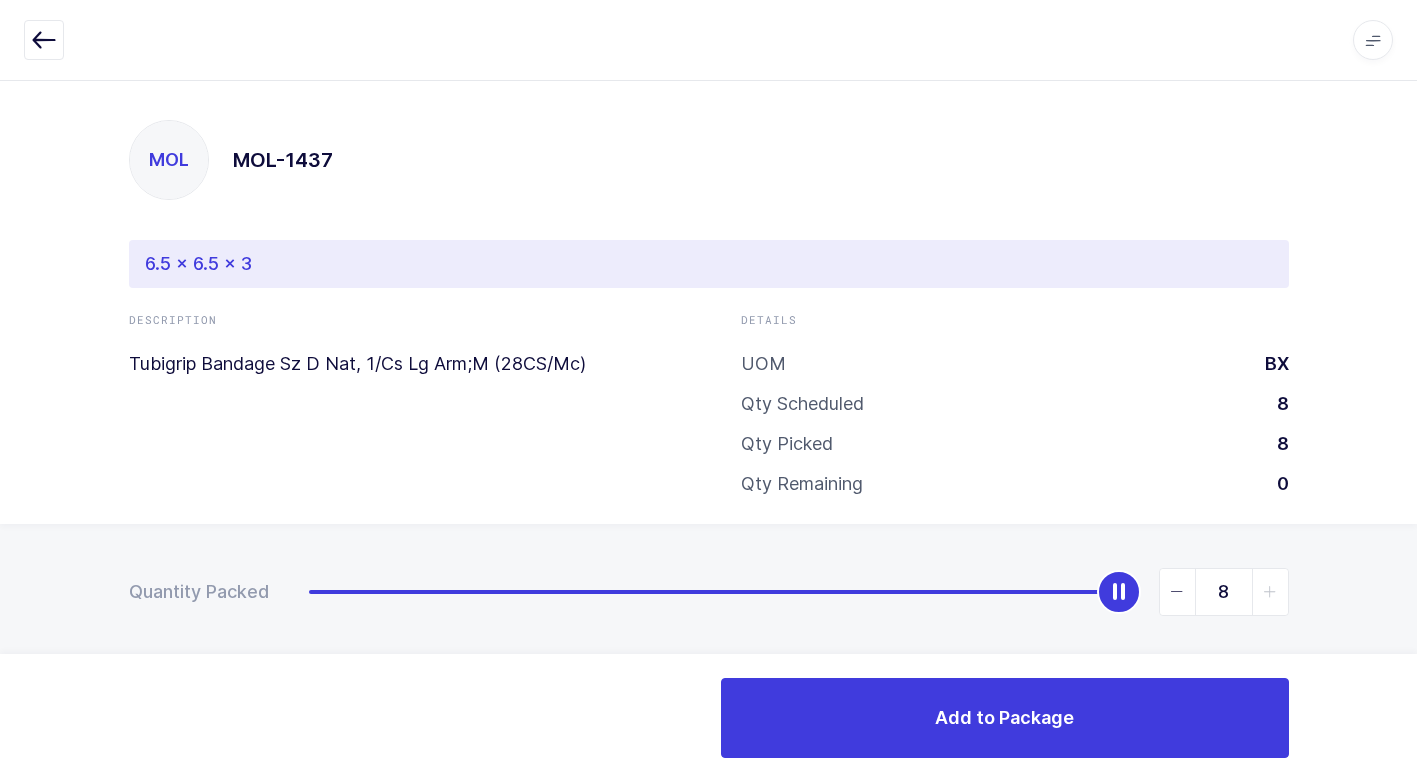 drag, startPoint x: 786, startPoint y: 574, endPoint x: 1431, endPoint y: 592, distance: 645.2511 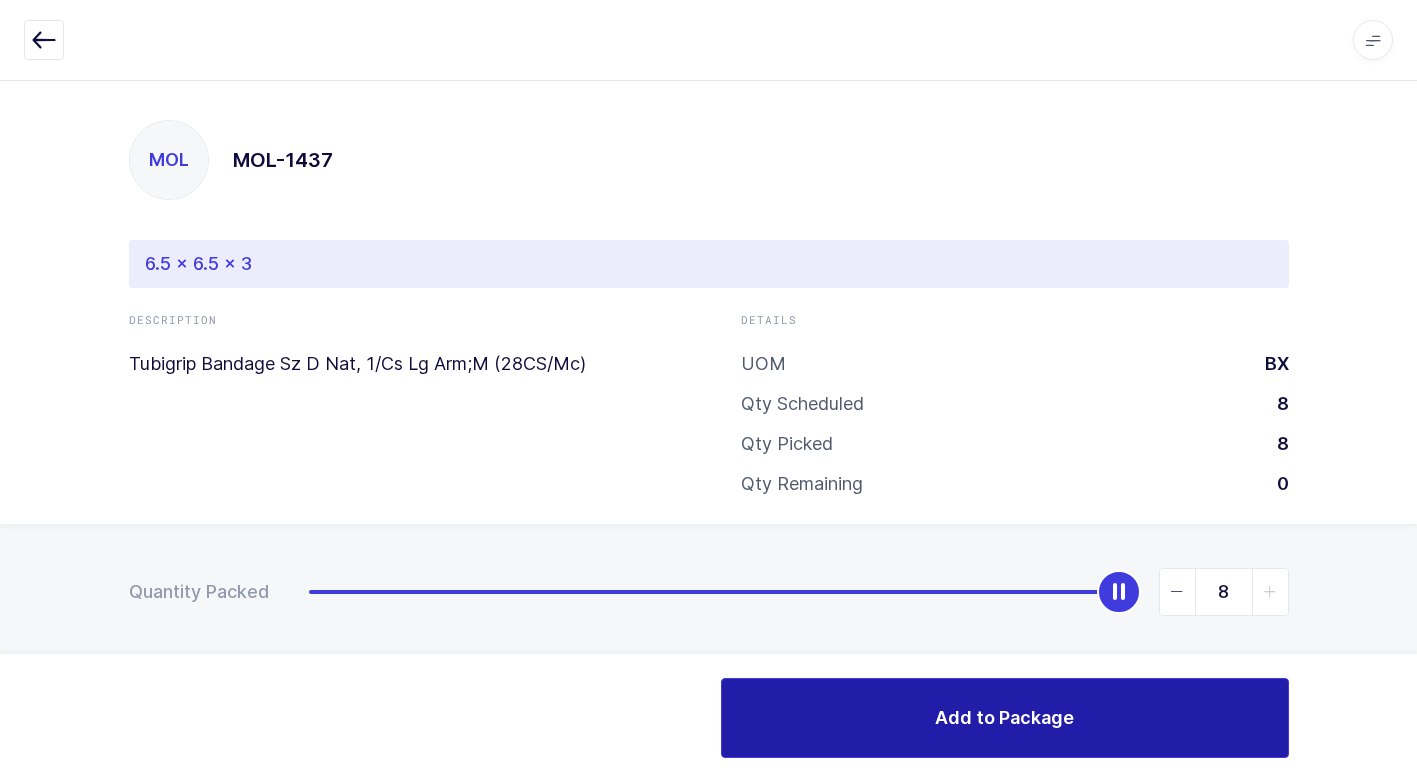 drag, startPoint x: 917, startPoint y: 715, endPoint x: 807, endPoint y: 688, distance: 113.265175 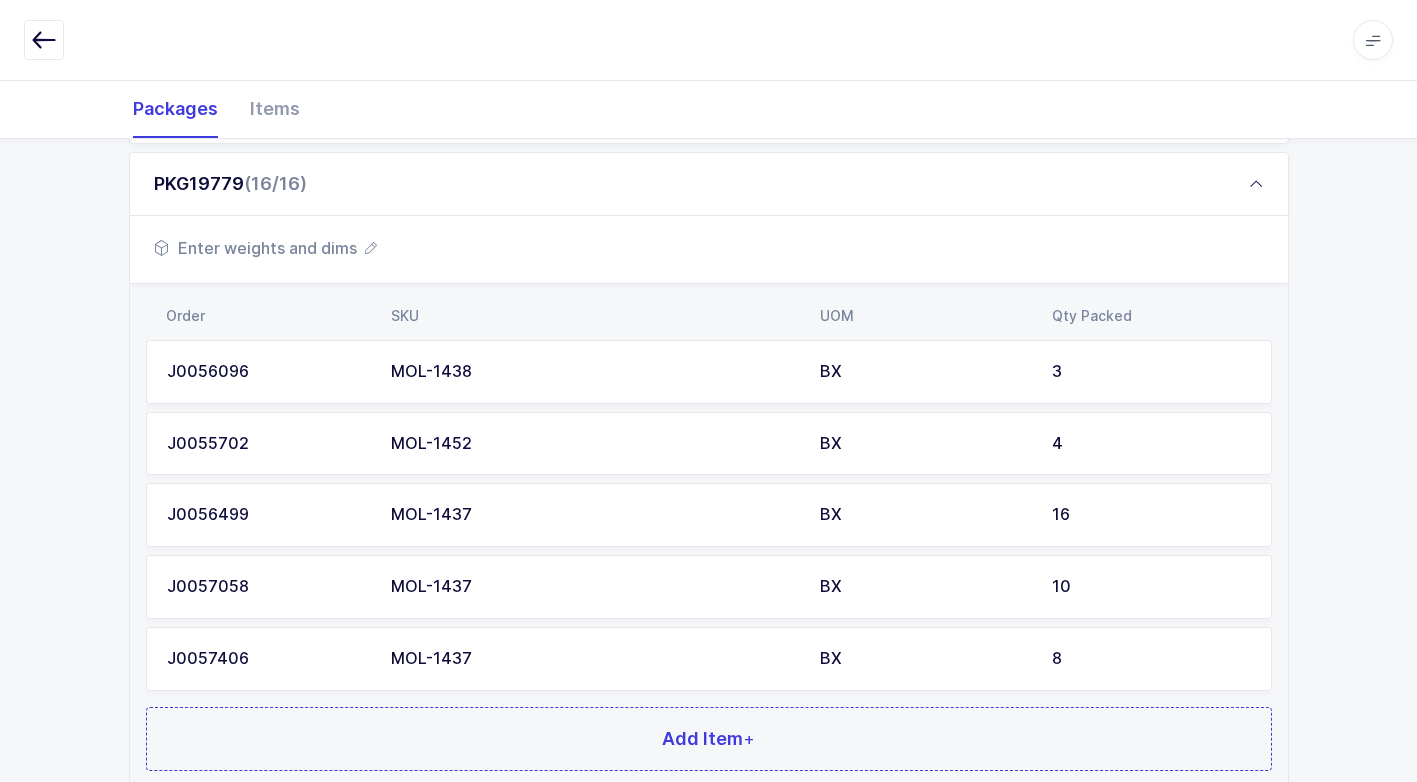 scroll, scrollTop: 1520, scrollLeft: 0, axis: vertical 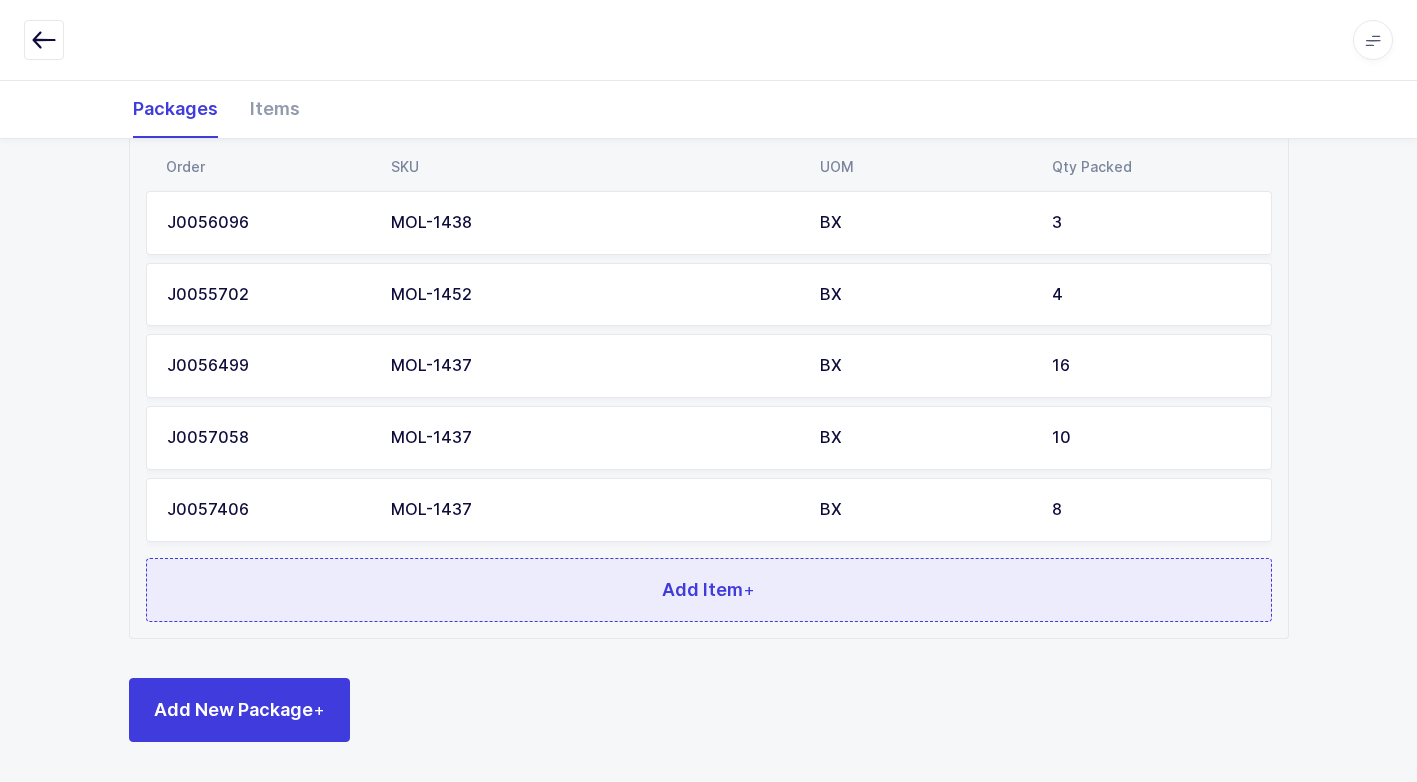 click on "Add Item  +" at bounding box center (709, 590) 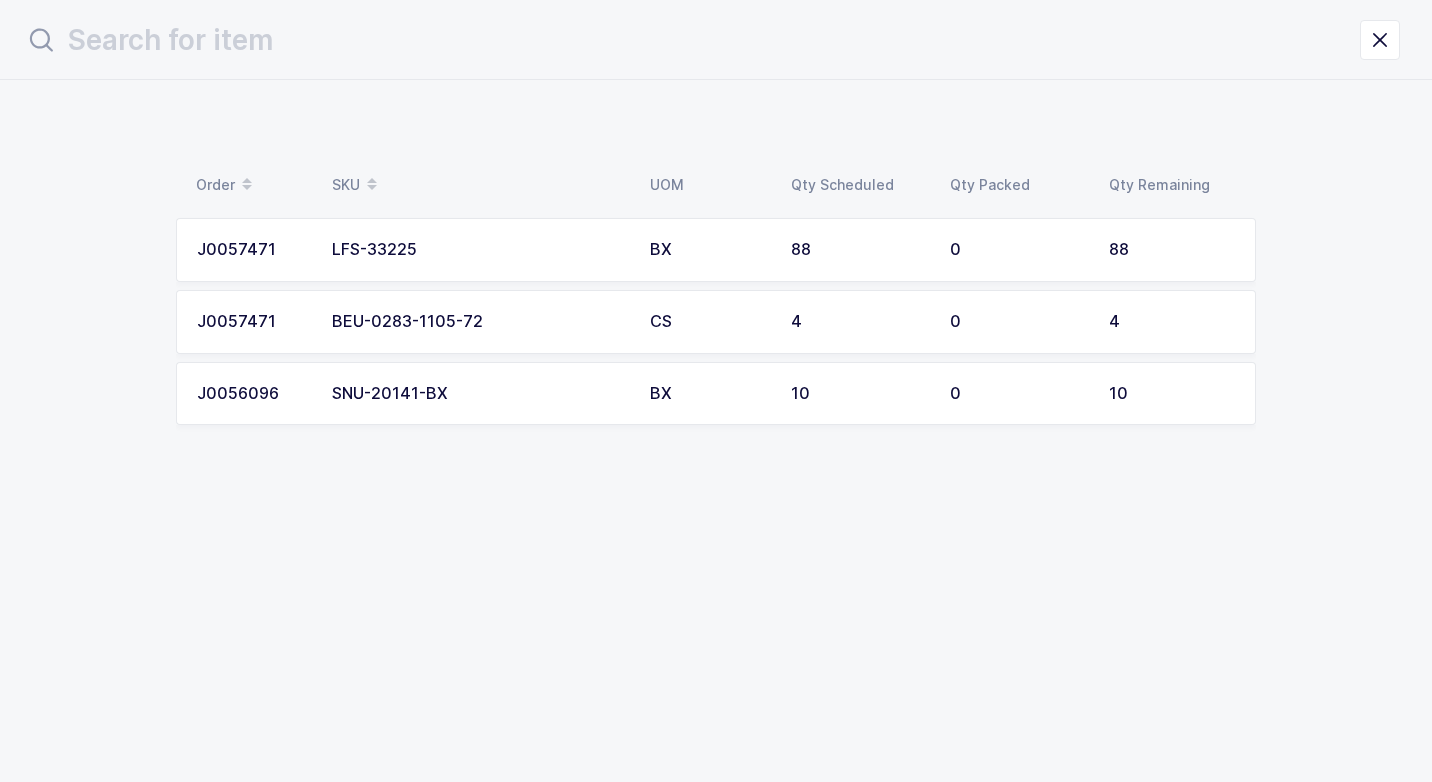 click on "BEU-0283-1105-72" at bounding box center [479, 322] 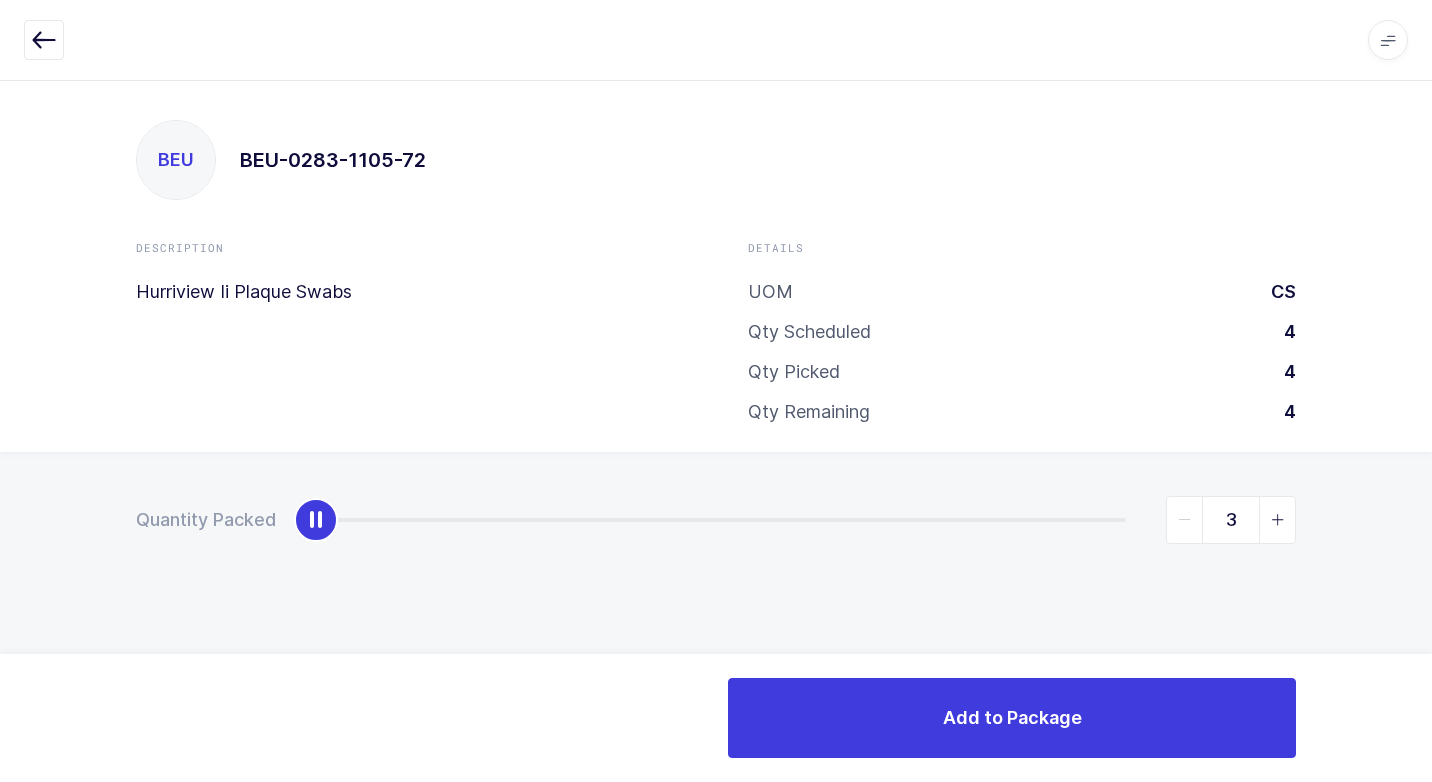type on "4" 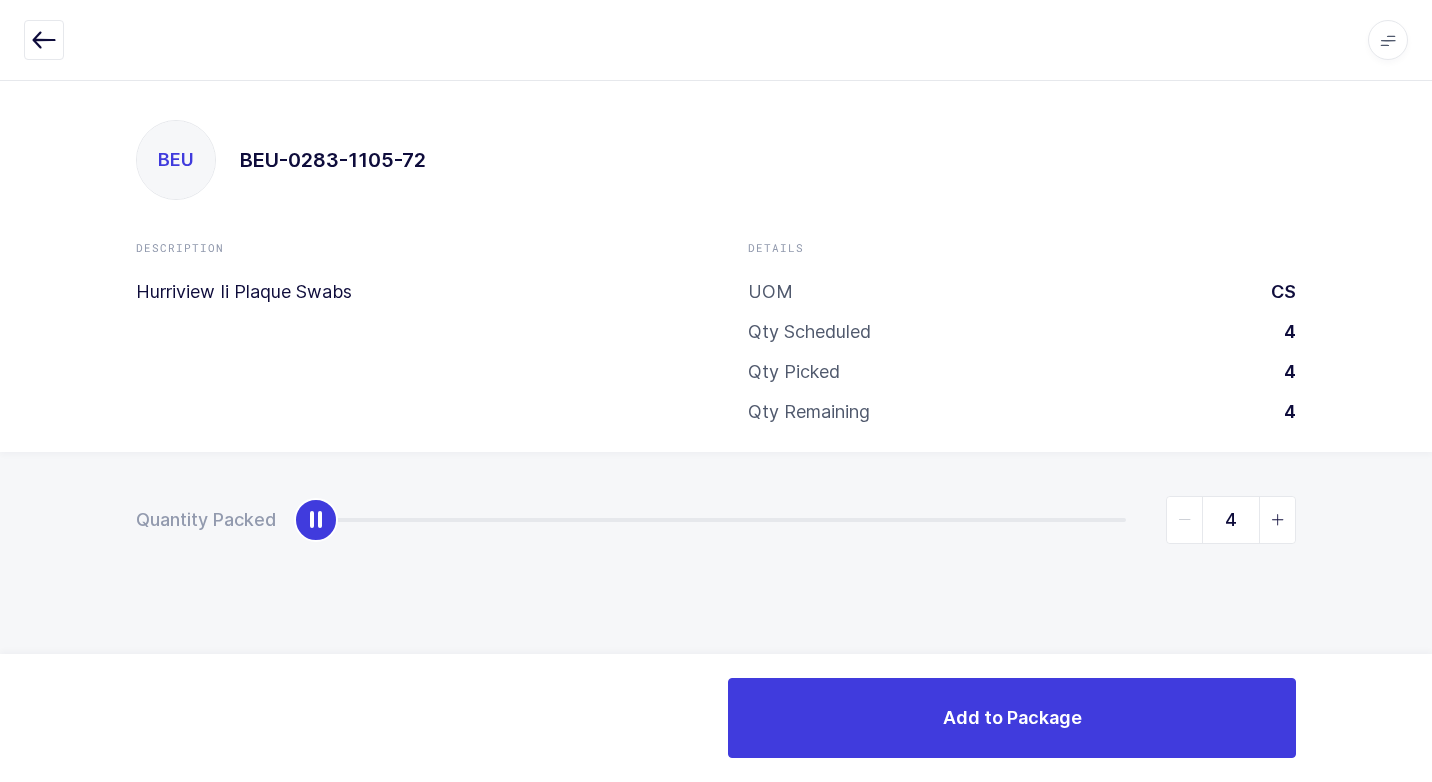 drag, startPoint x: 319, startPoint y: 522, endPoint x: 1431, endPoint y: 540, distance: 1112.1456 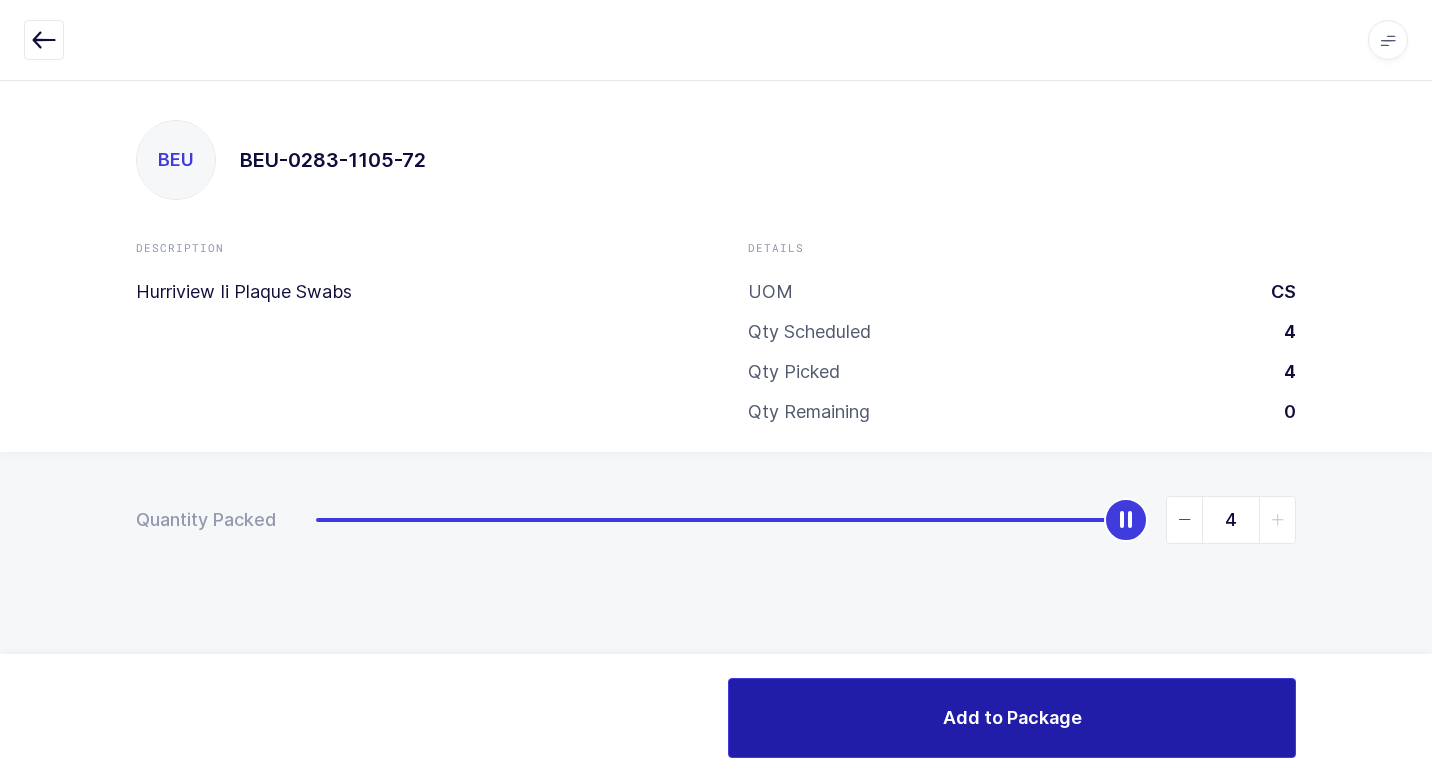 drag, startPoint x: 965, startPoint y: 724, endPoint x: 809, endPoint y: 731, distance: 156.15697 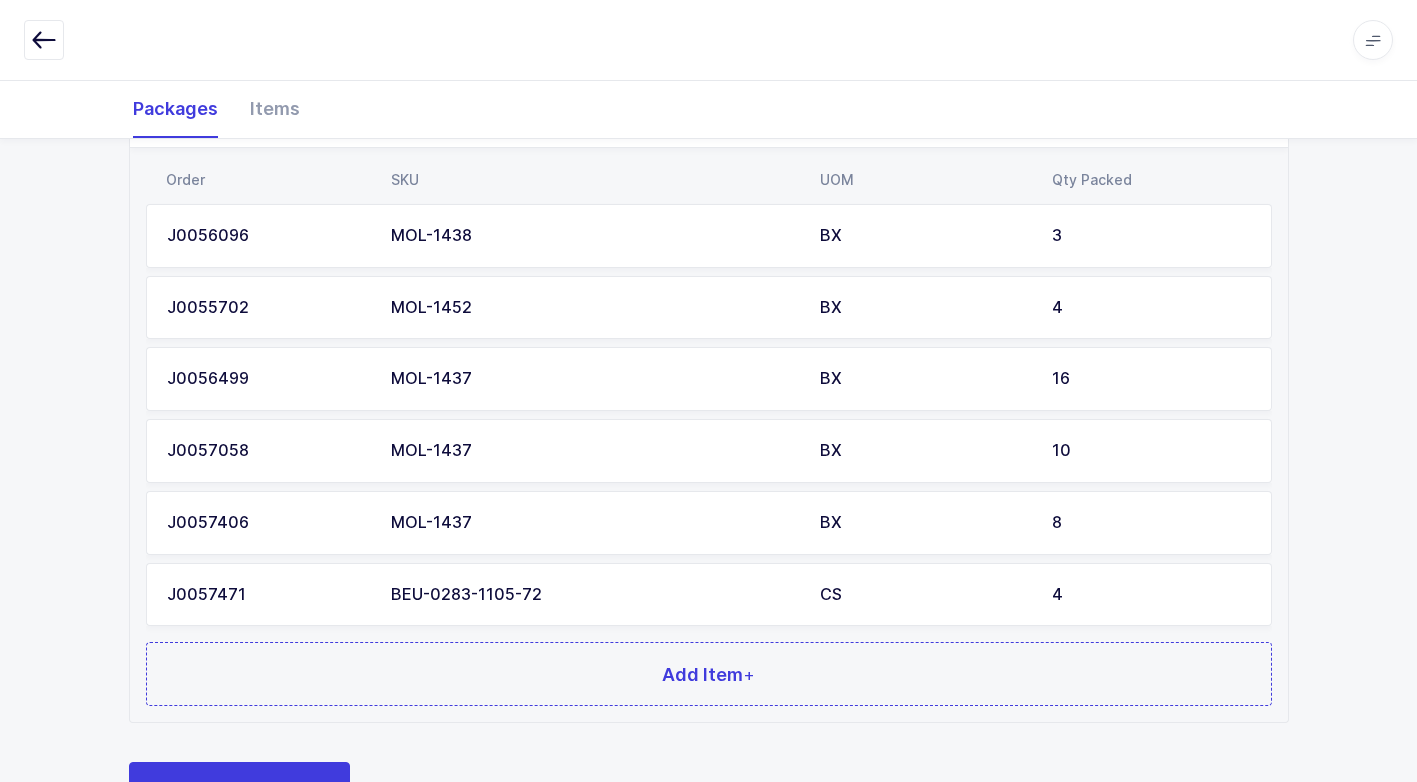 scroll, scrollTop: 1591, scrollLeft: 0, axis: vertical 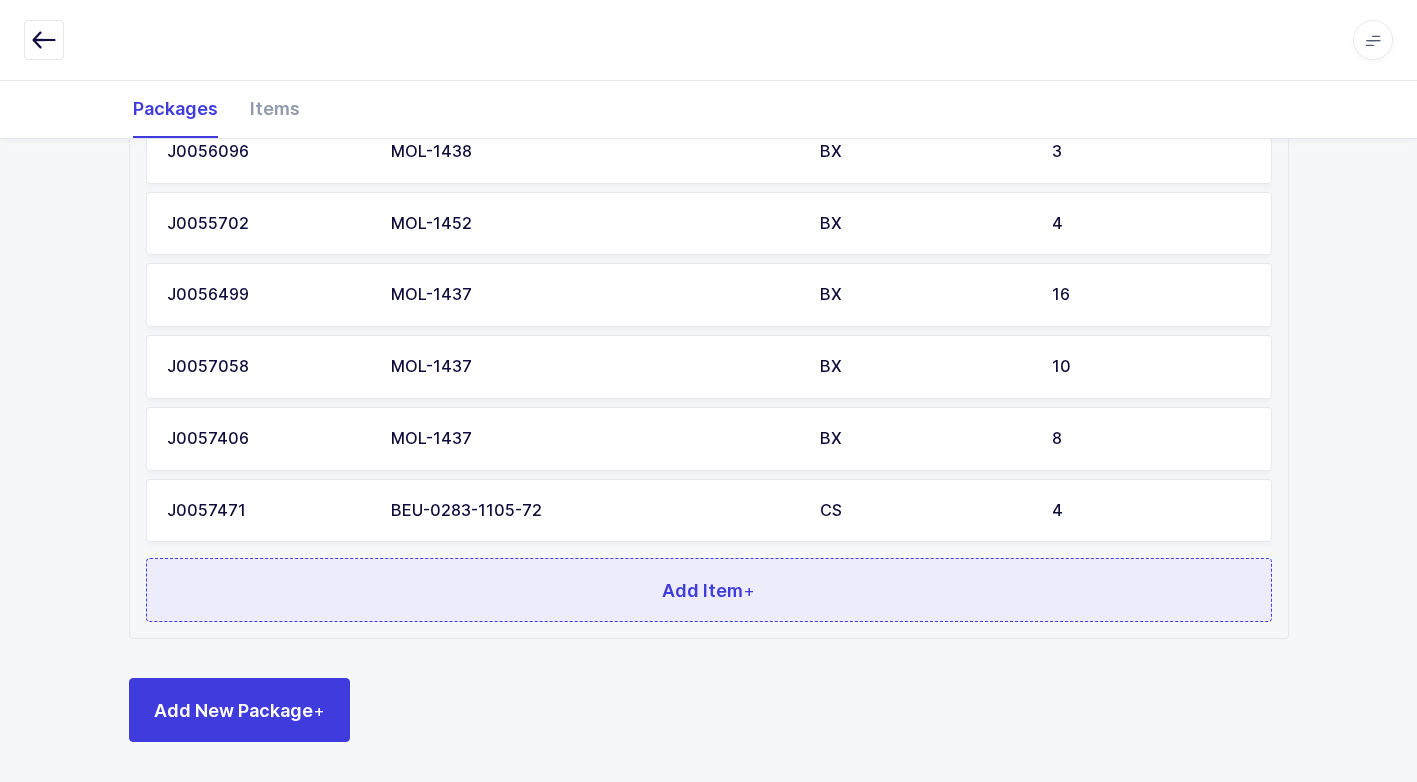 click on "Add Item  +" at bounding box center (709, 590) 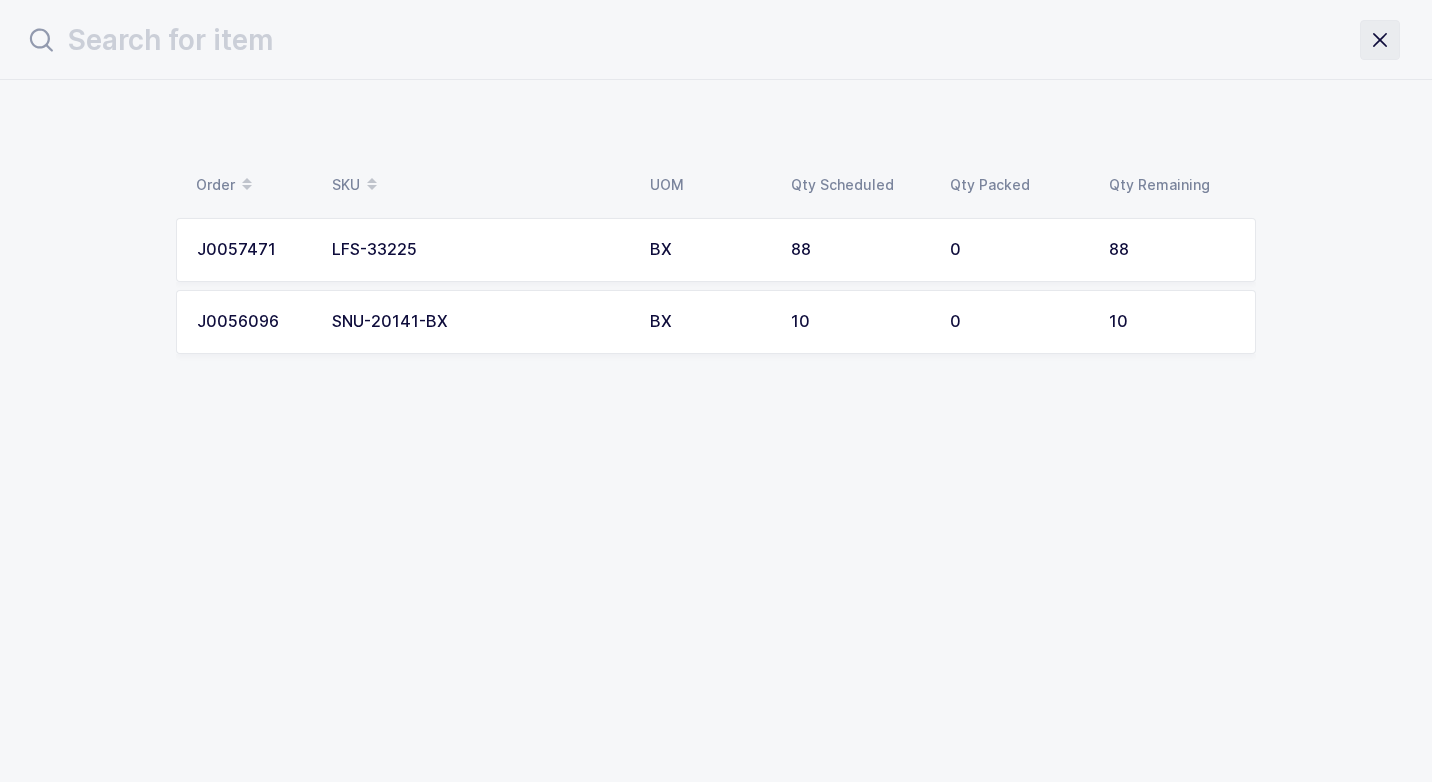 click at bounding box center [1380, 40] 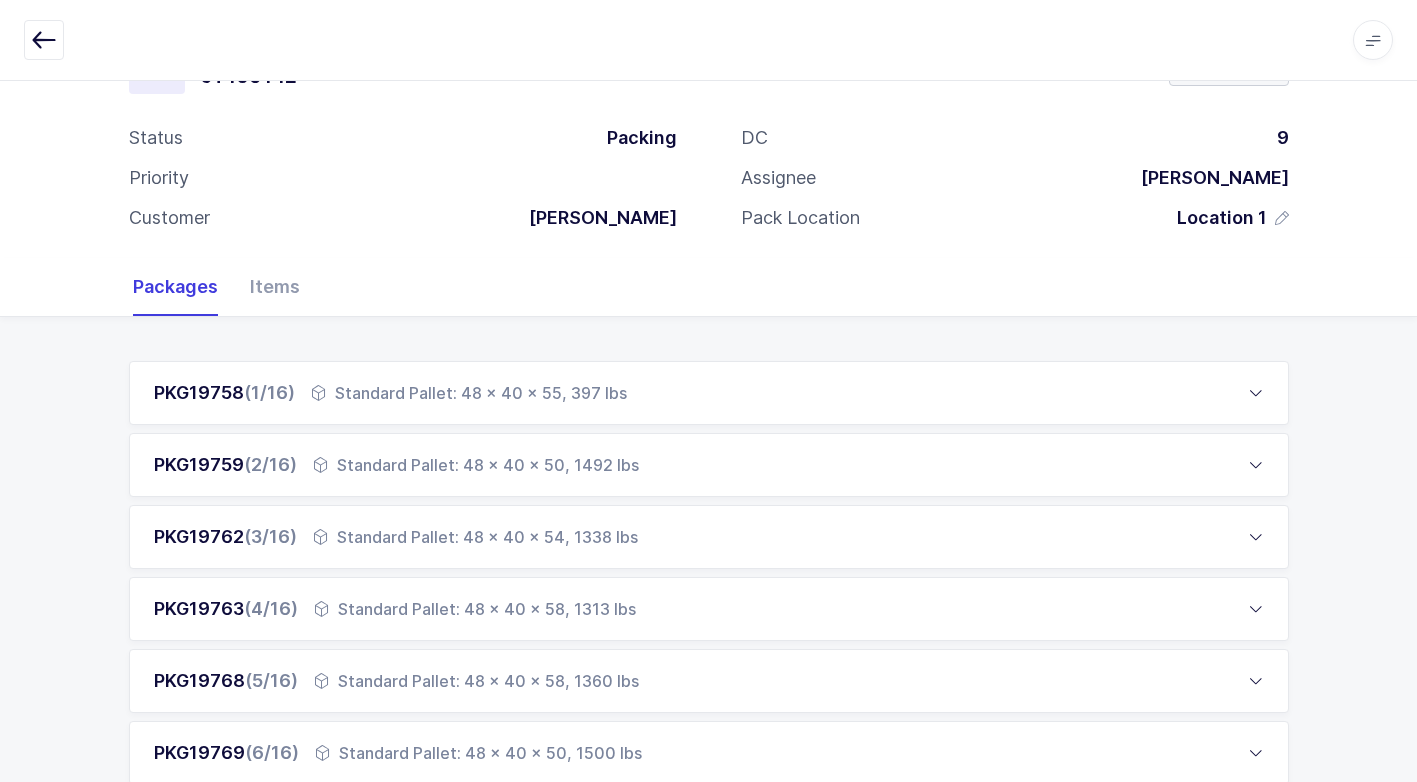 scroll, scrollTop: 300, scrollLeft: 0, axis: vertical 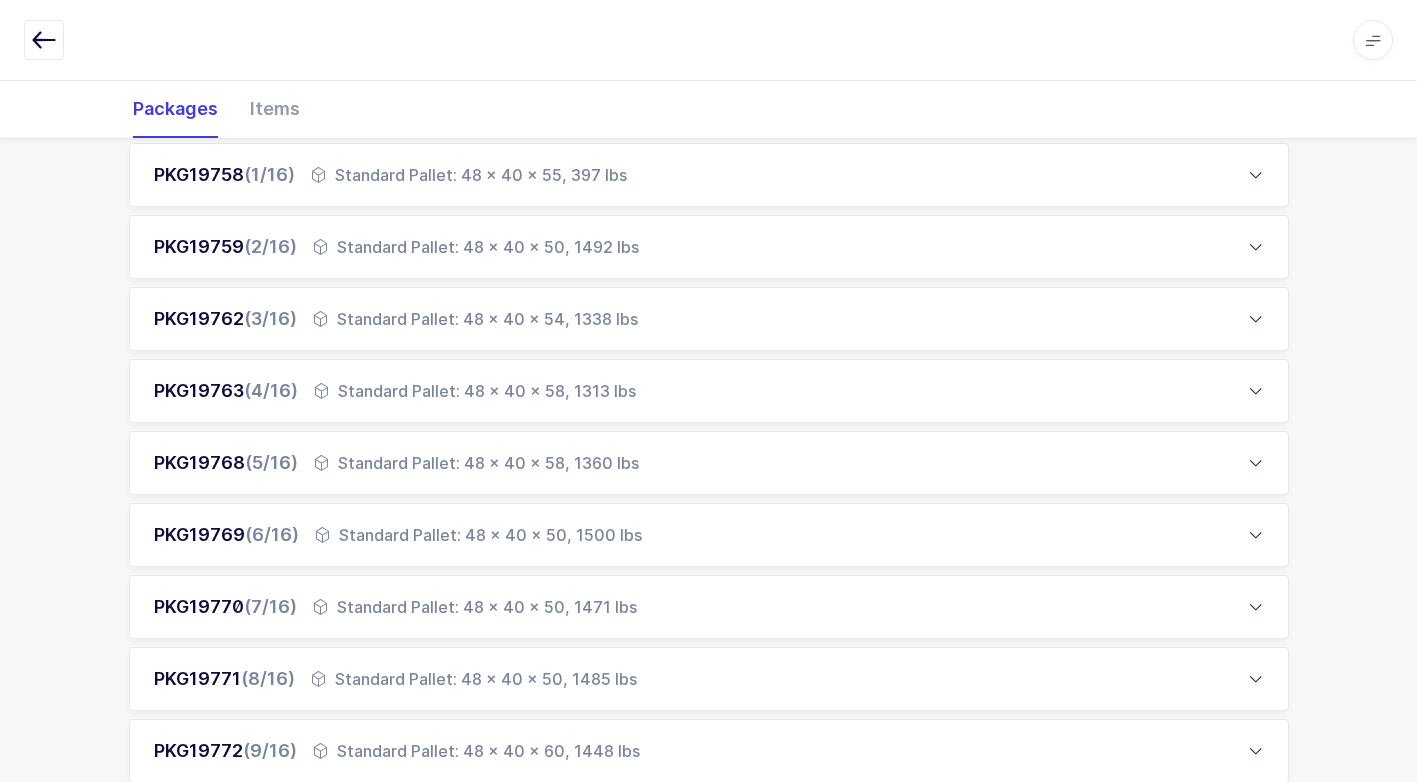 click on "Standard Pallet: 48 x 40 x 58, 1360 lbs" at bounding box center (476, 463) 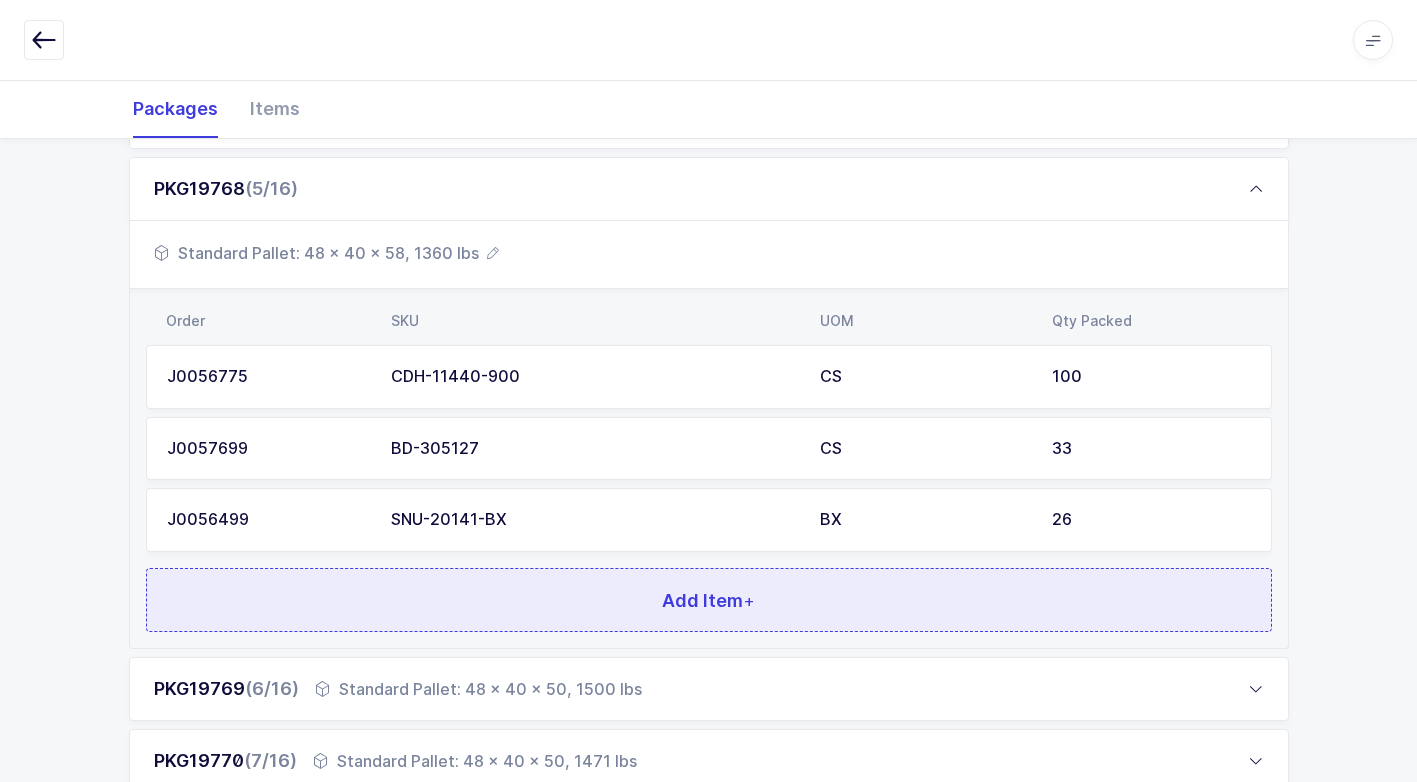 scroll, scrollTop: 600, scrollLeft: 0, axis: vertical 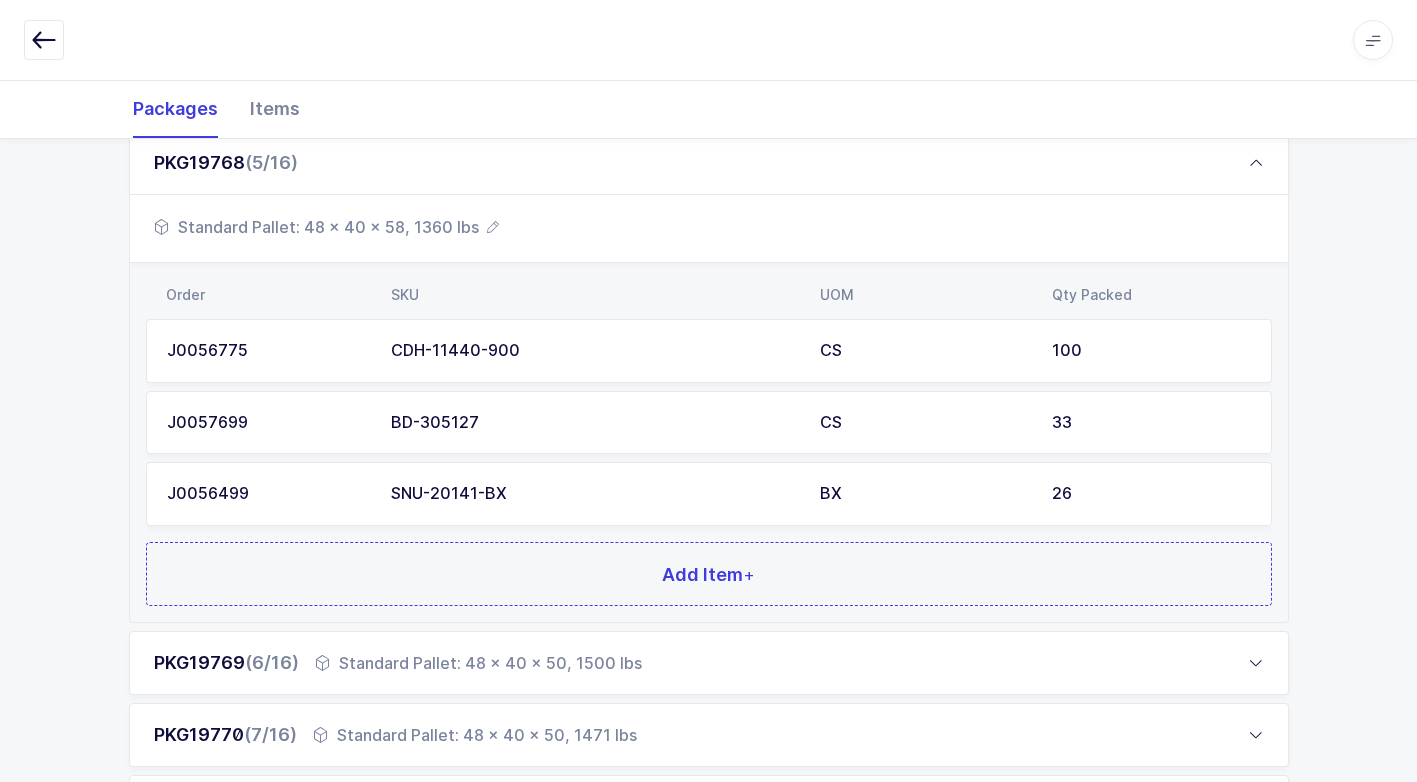 click on "Items" at bounding box center [267, 109] 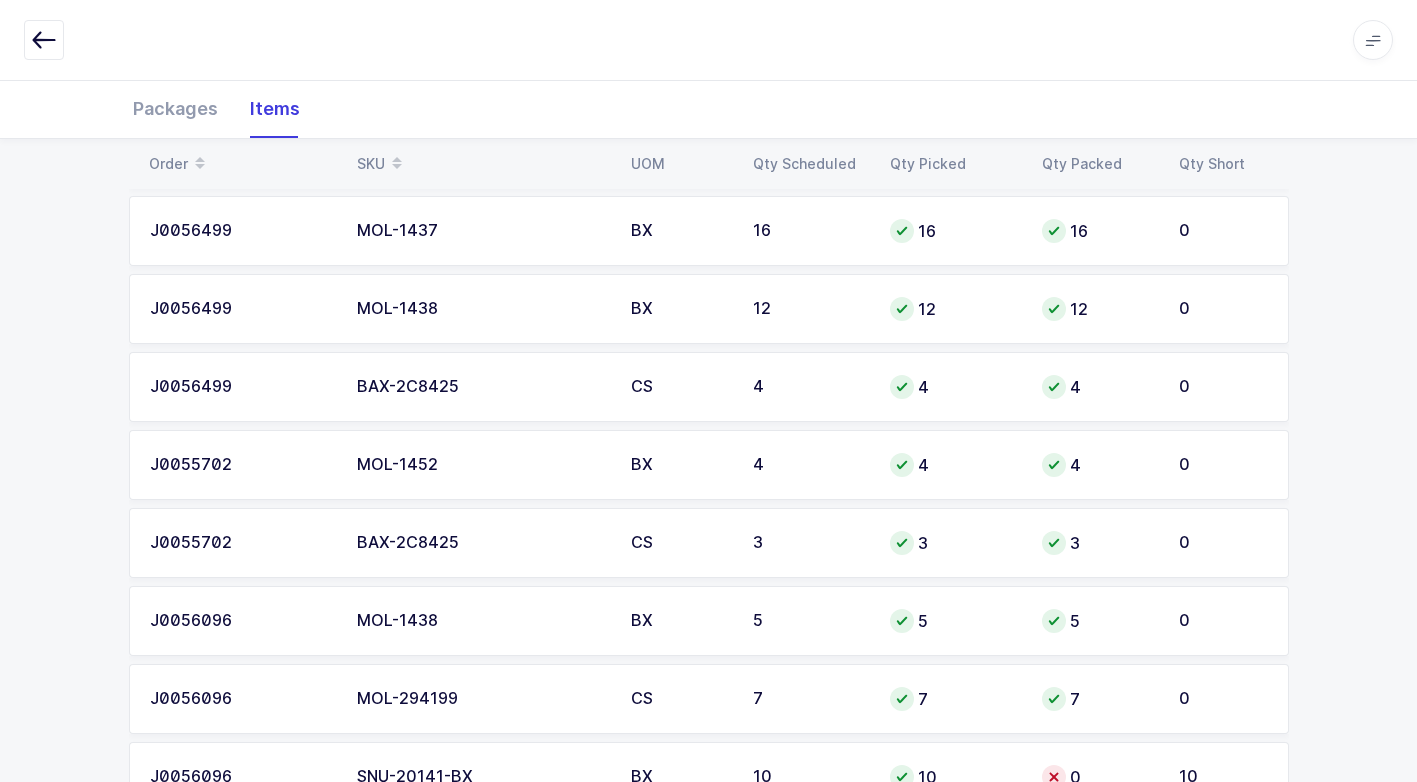 scroll, scrollTop: 2387, scrollLeft: 0, axis: vertical 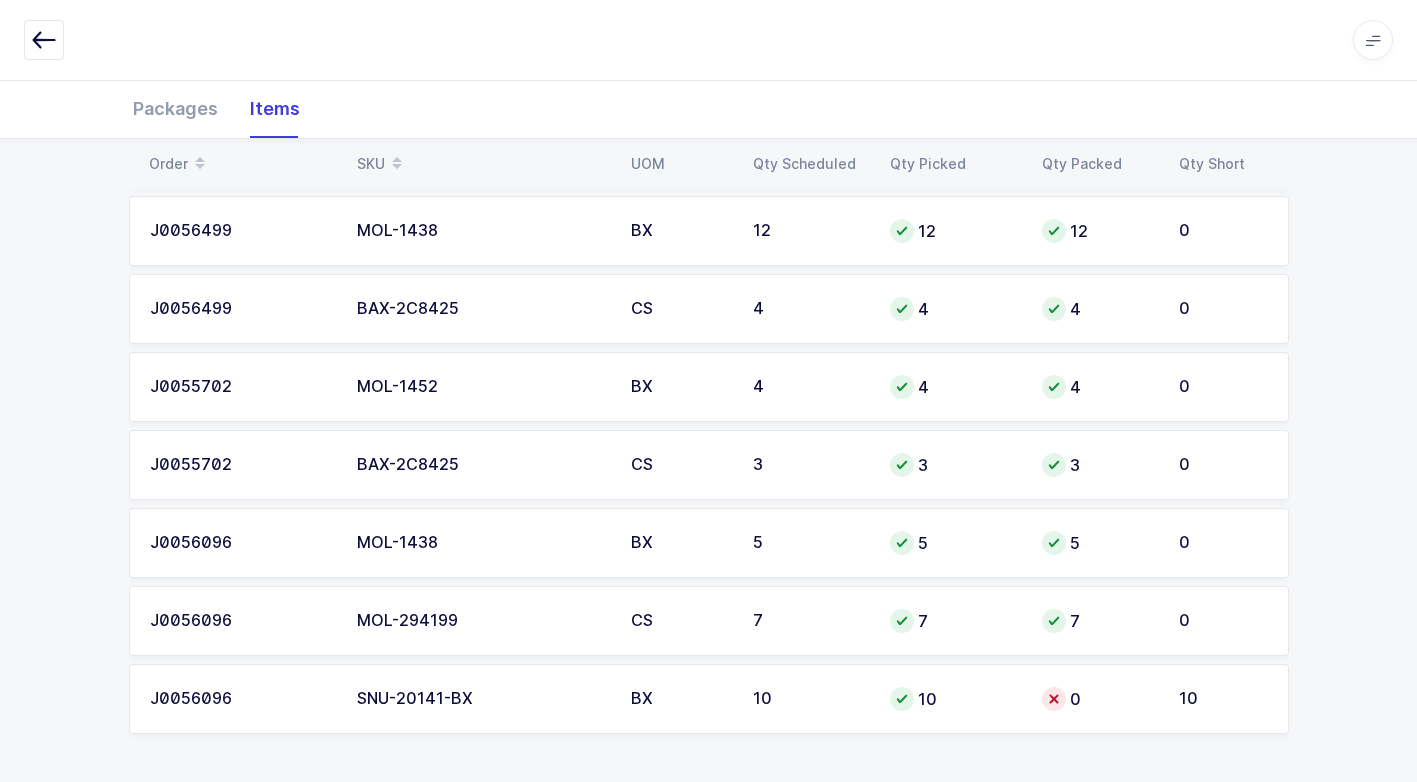click on "SNU-20141-BX" at bounding box center (482, 699) 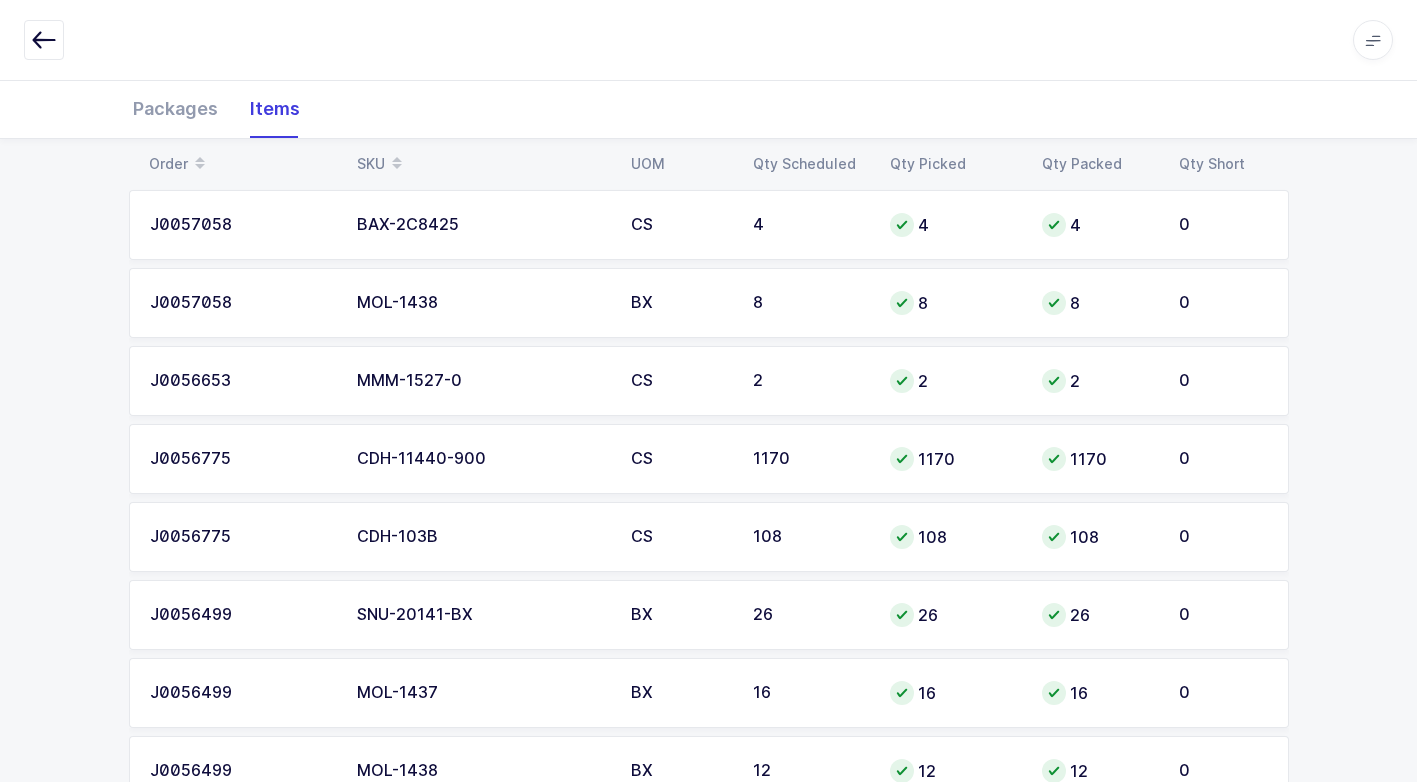 scroll, scrollTop: 1787, scrollLeft: 0, axis: vertical 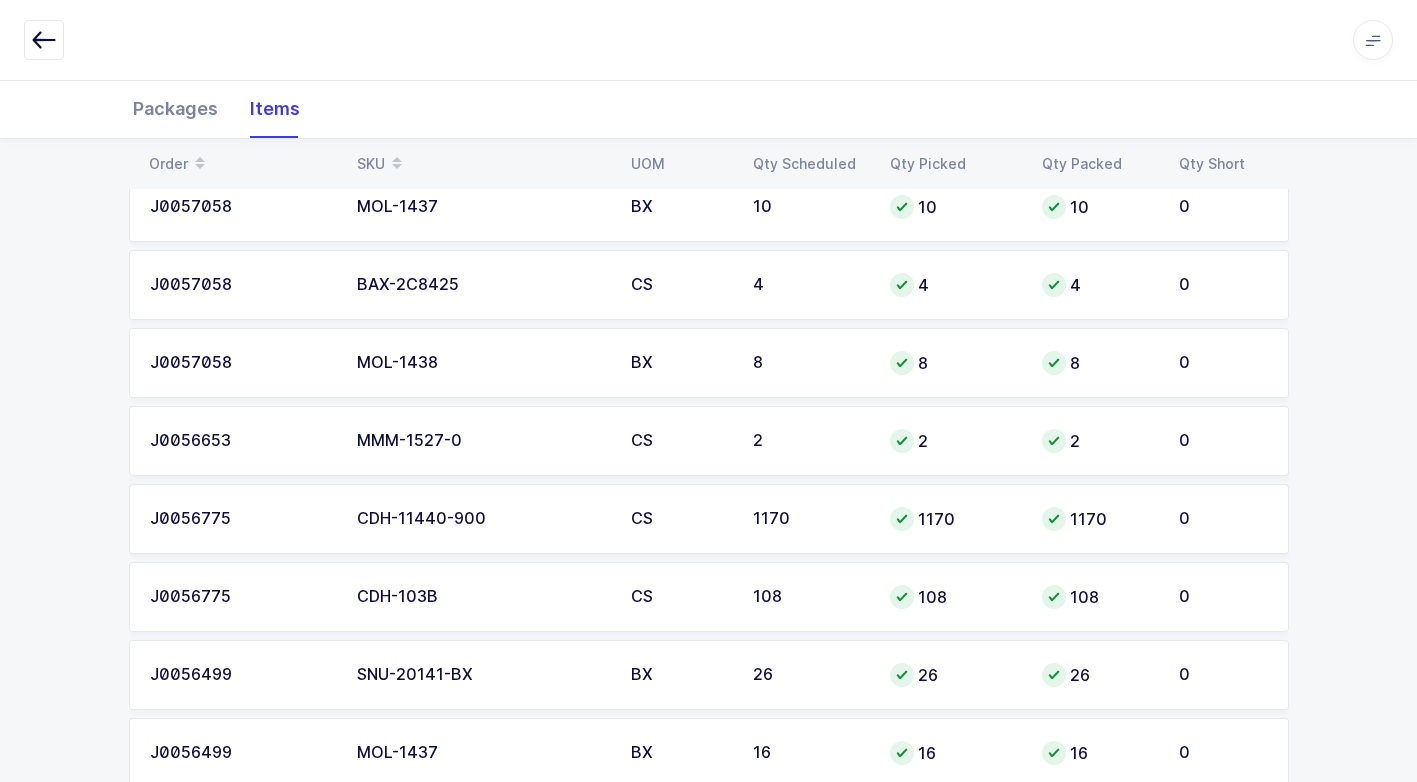 click on "Packages" at bounding box center [183, 109] 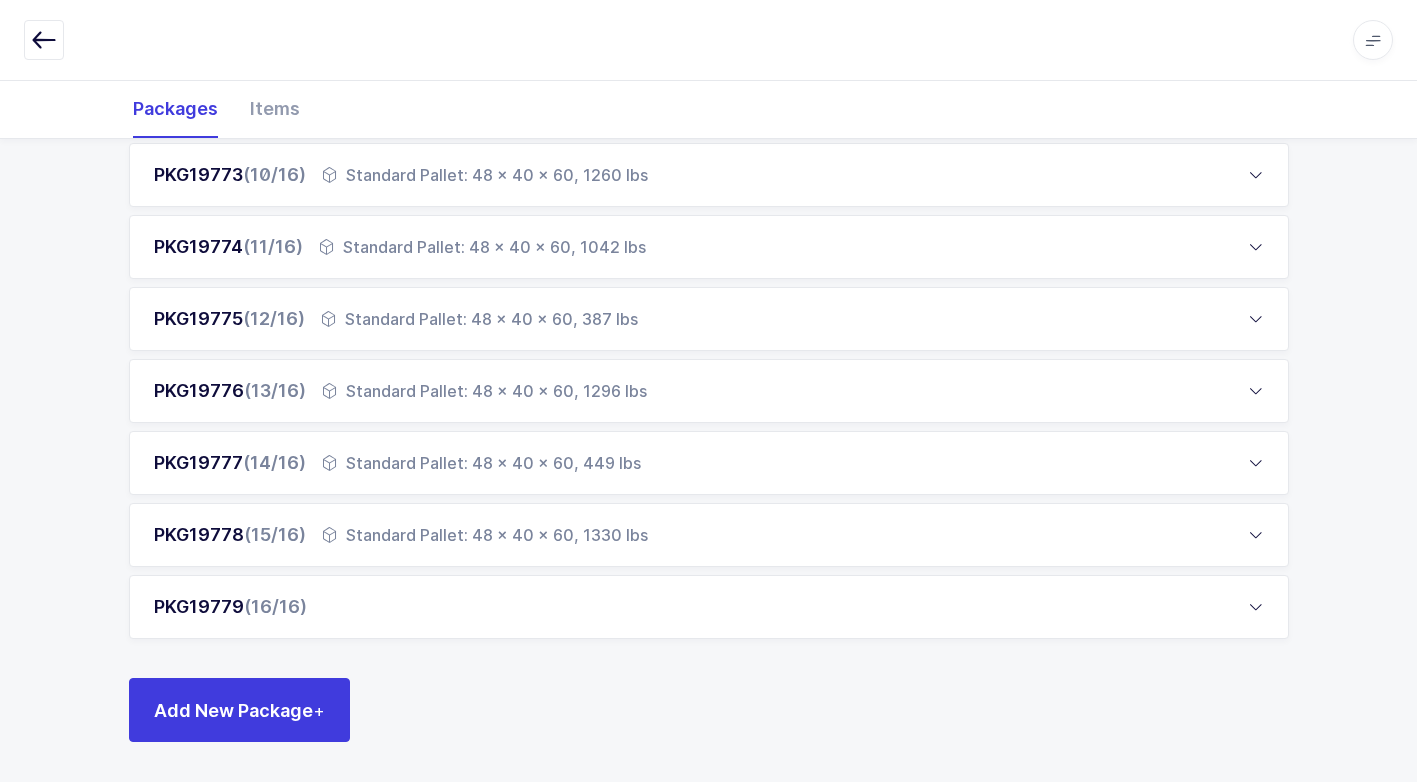 scroll, scrollTop: 1376, scrollLeft: 0, axis: vertical 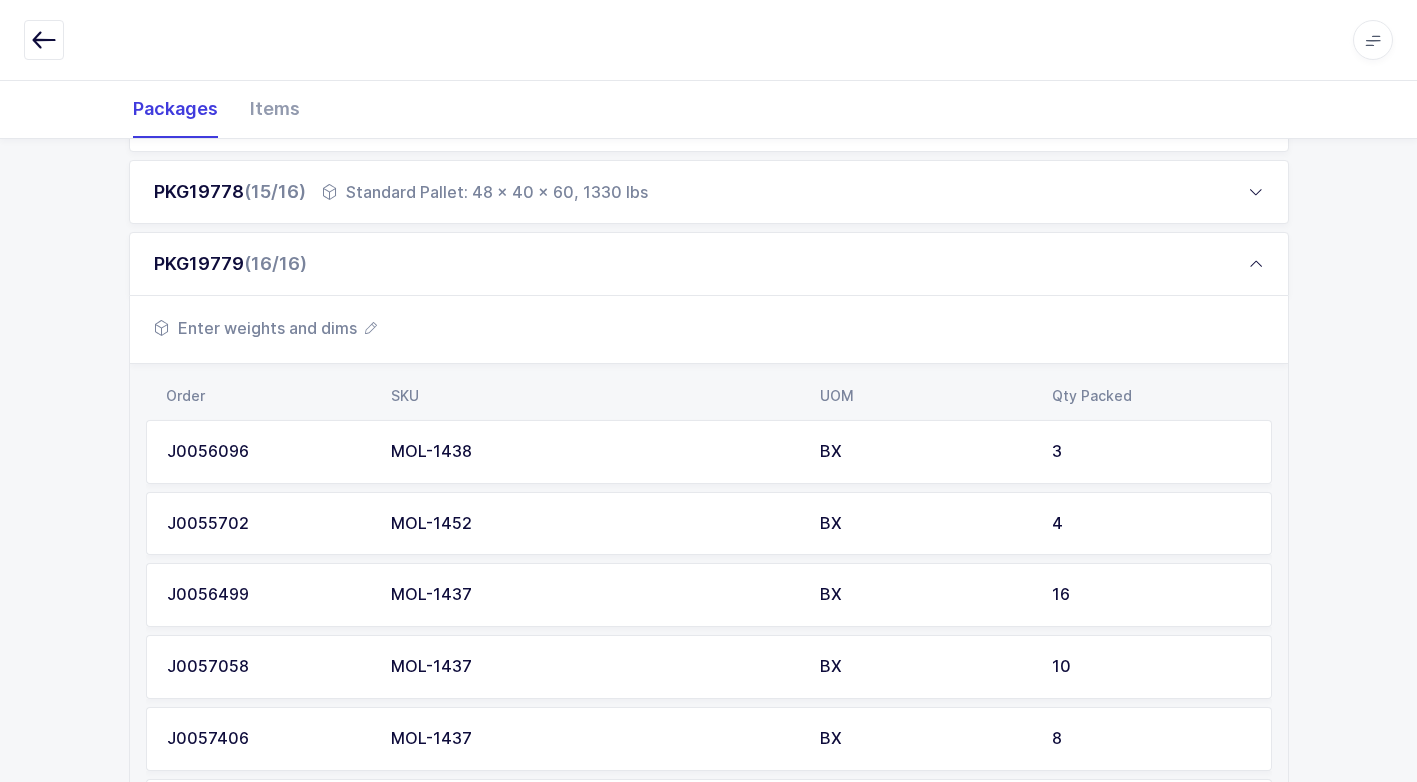 click on "Enter weights and dims" at bounding box center (265, 328) 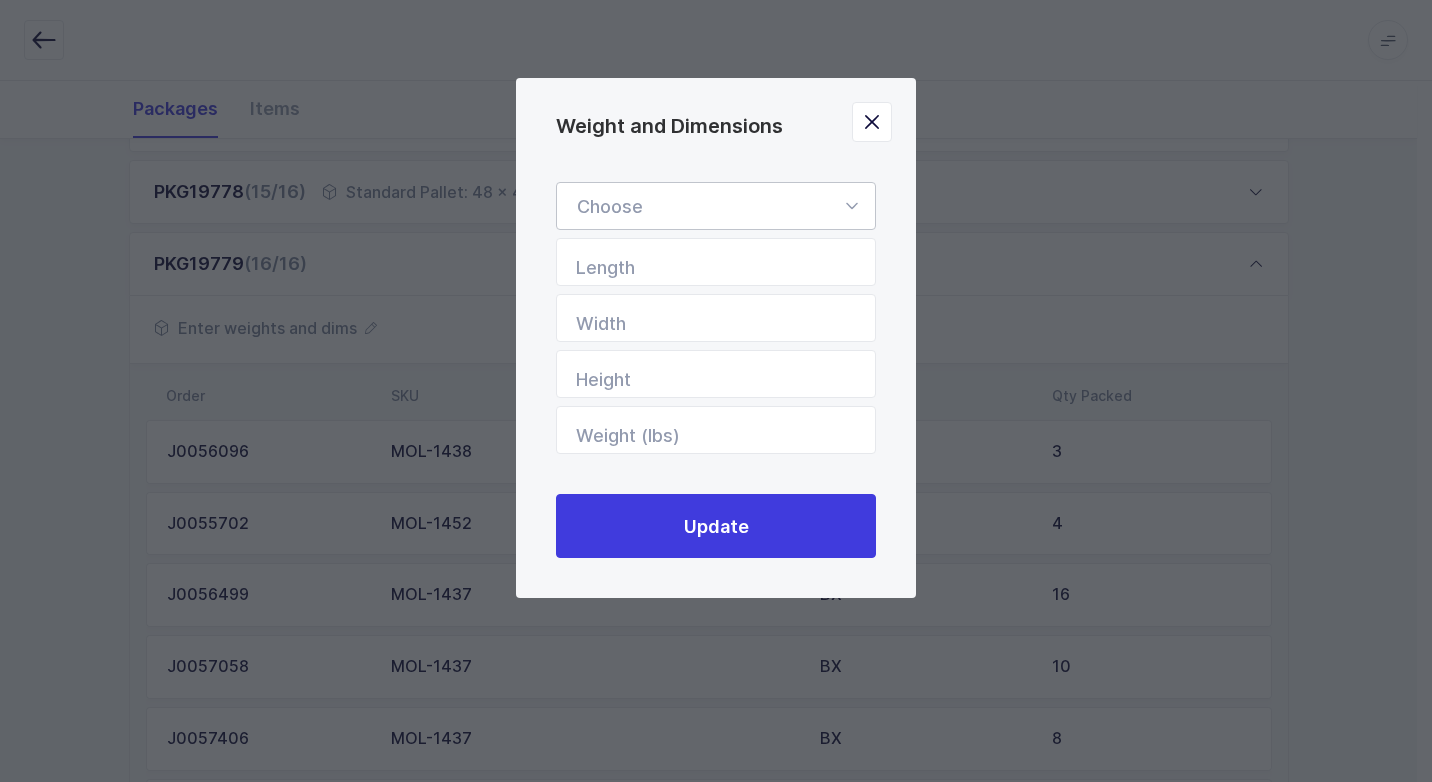 click at bounding box center (851, 206) 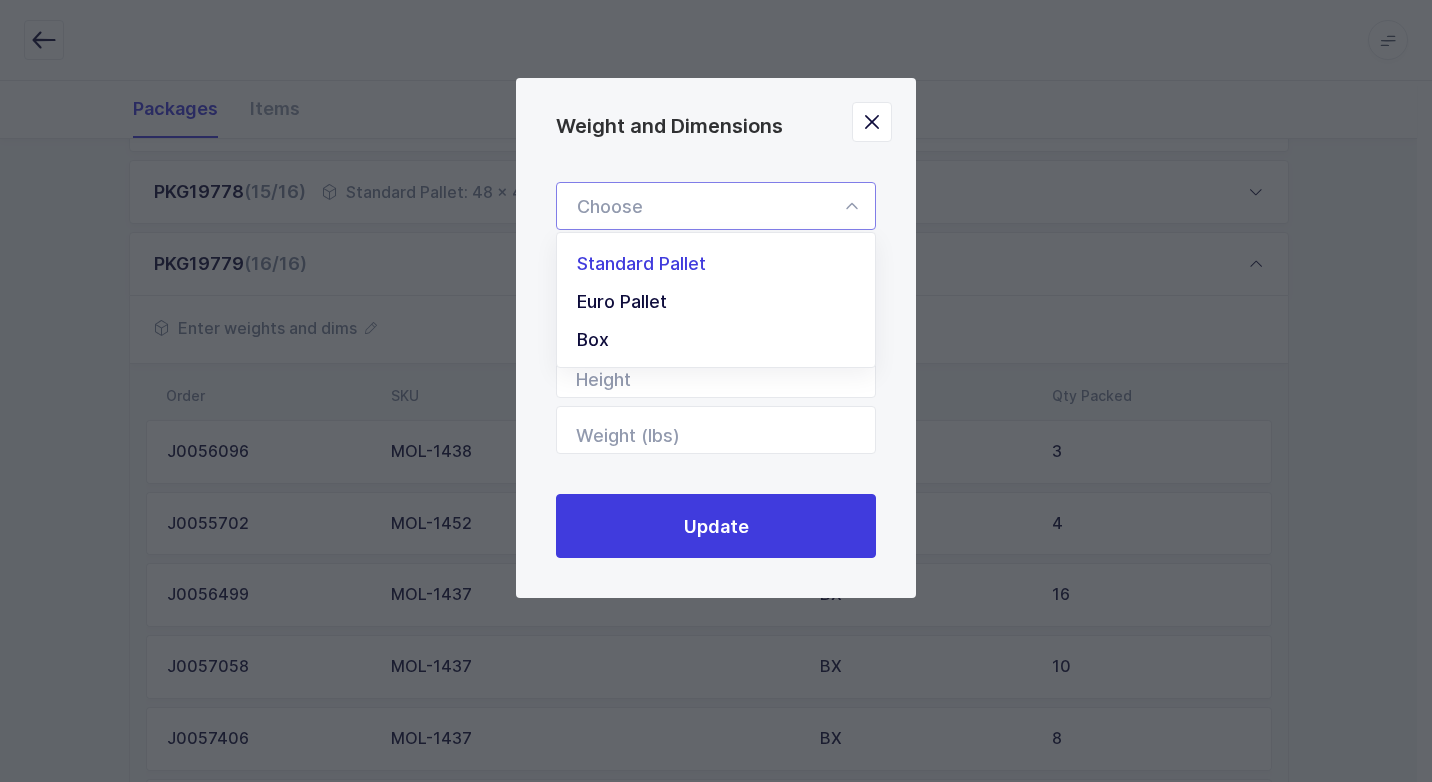 click on "Standard Pallet" at bounding box center [723, 264] 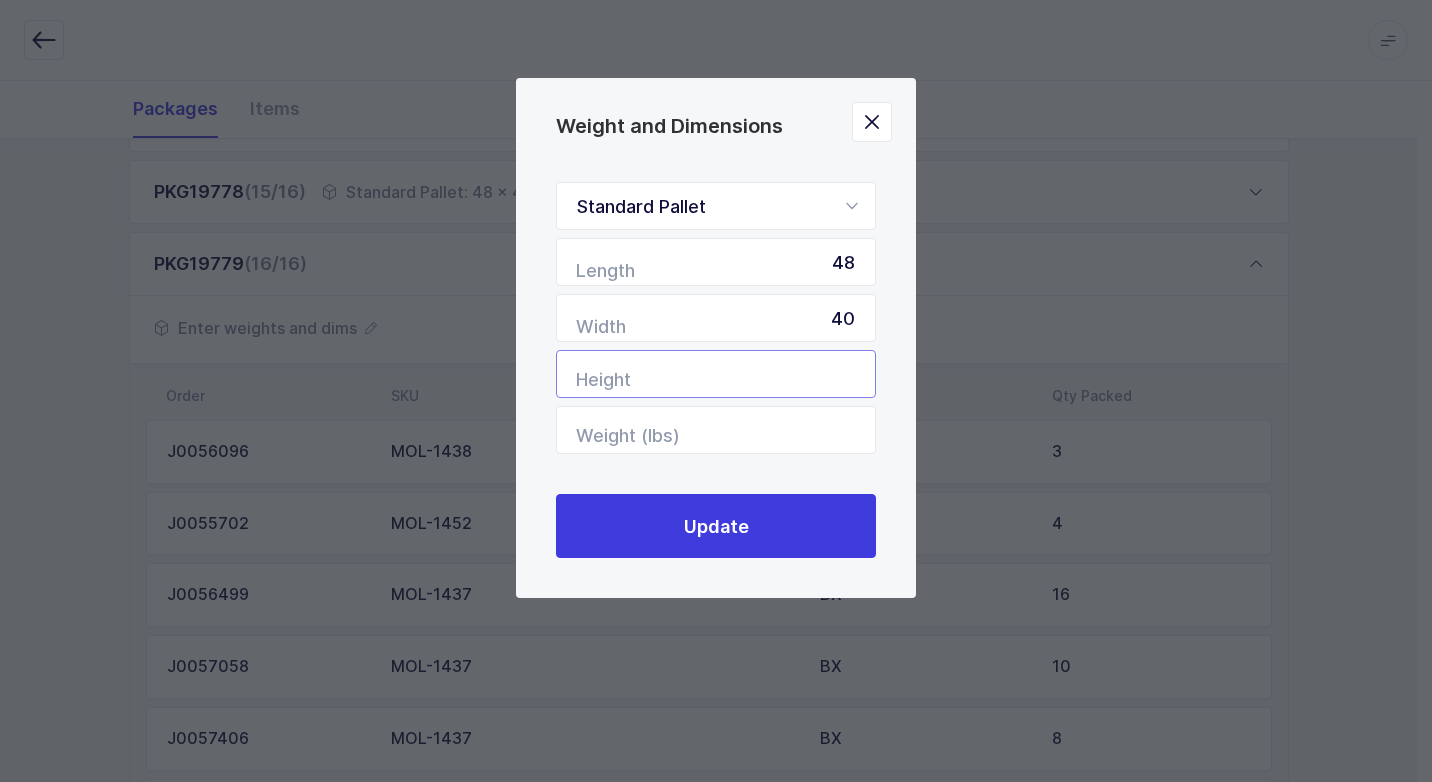 drag, startPoint x: 827, startPoint y: 363, endPoint x: 807, endPoint y: 367, distance: 20.396078 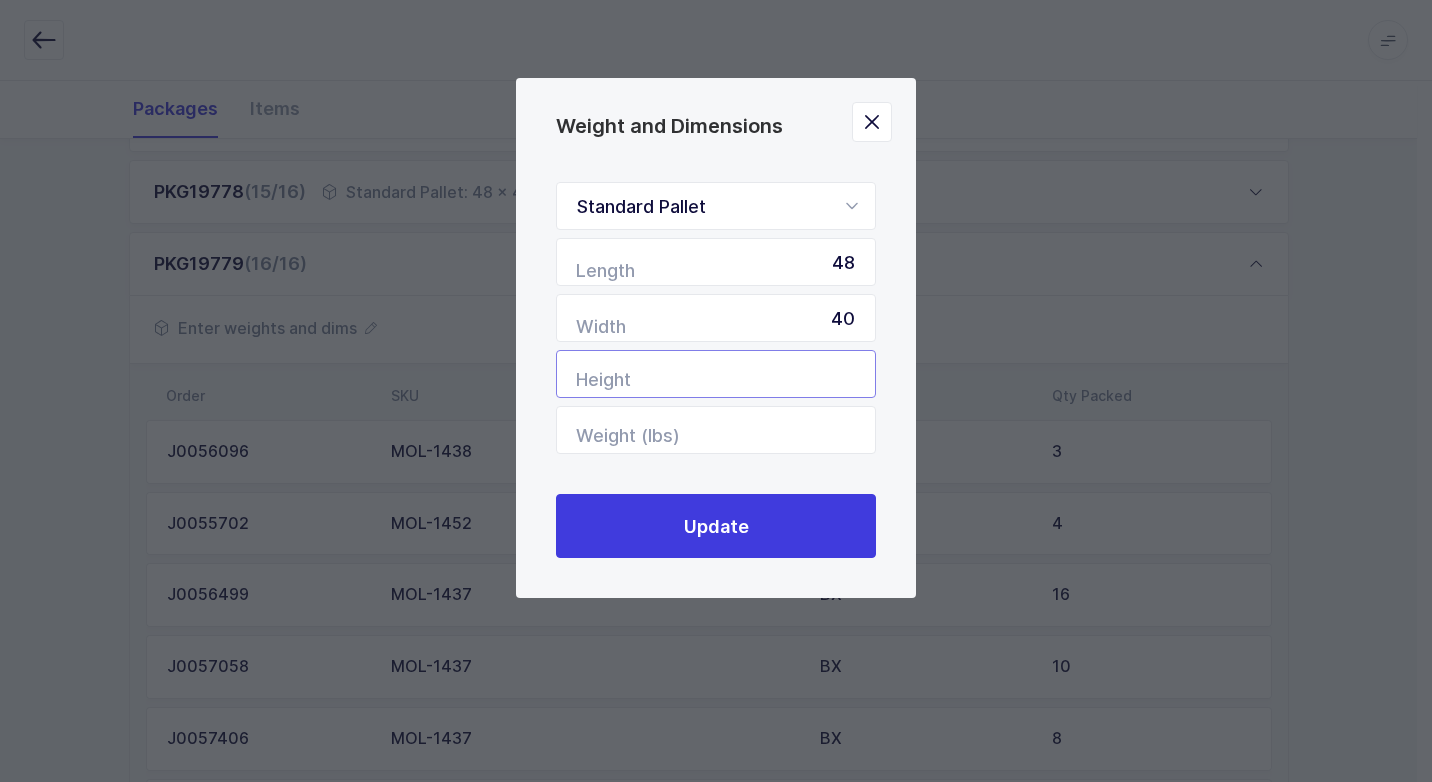 click at bounding box center (716, 374) 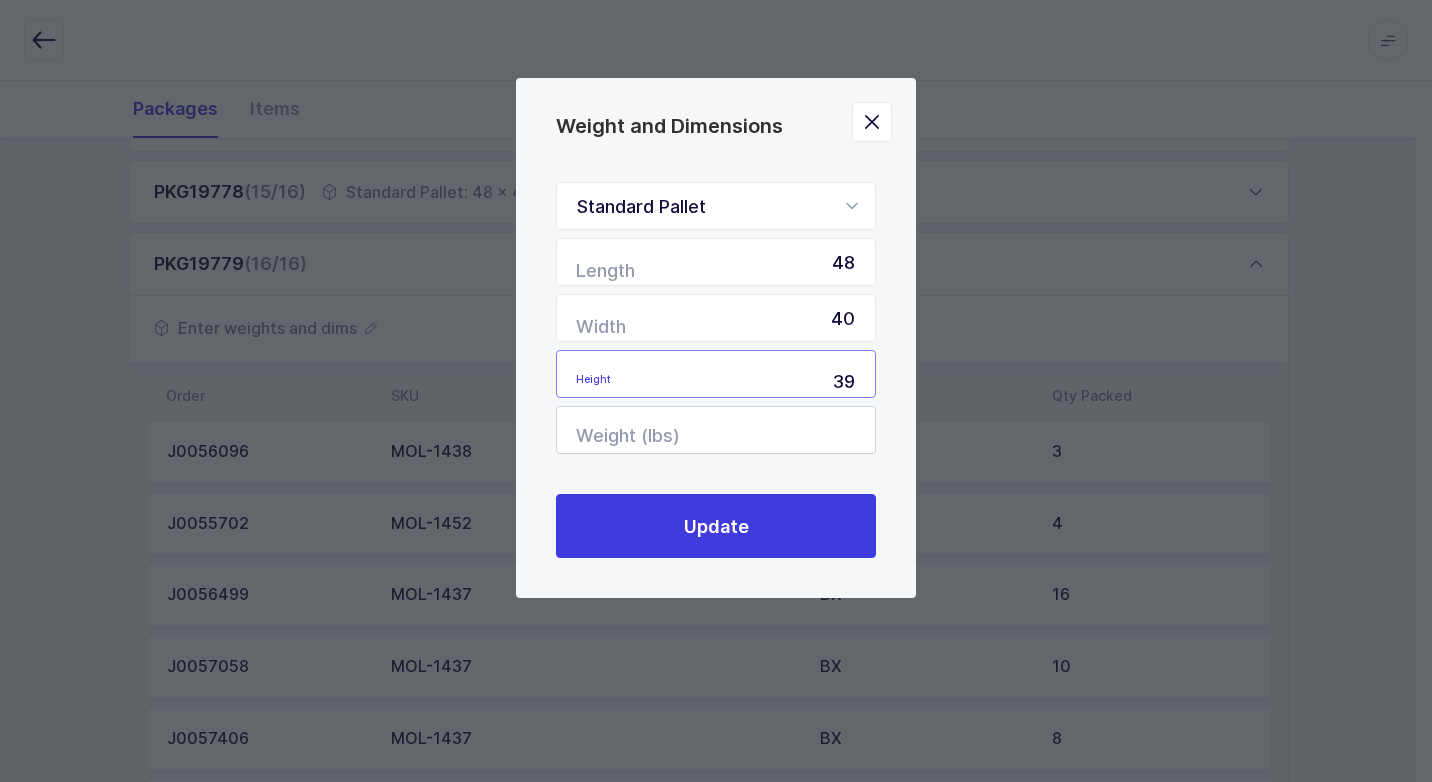 type on "39" 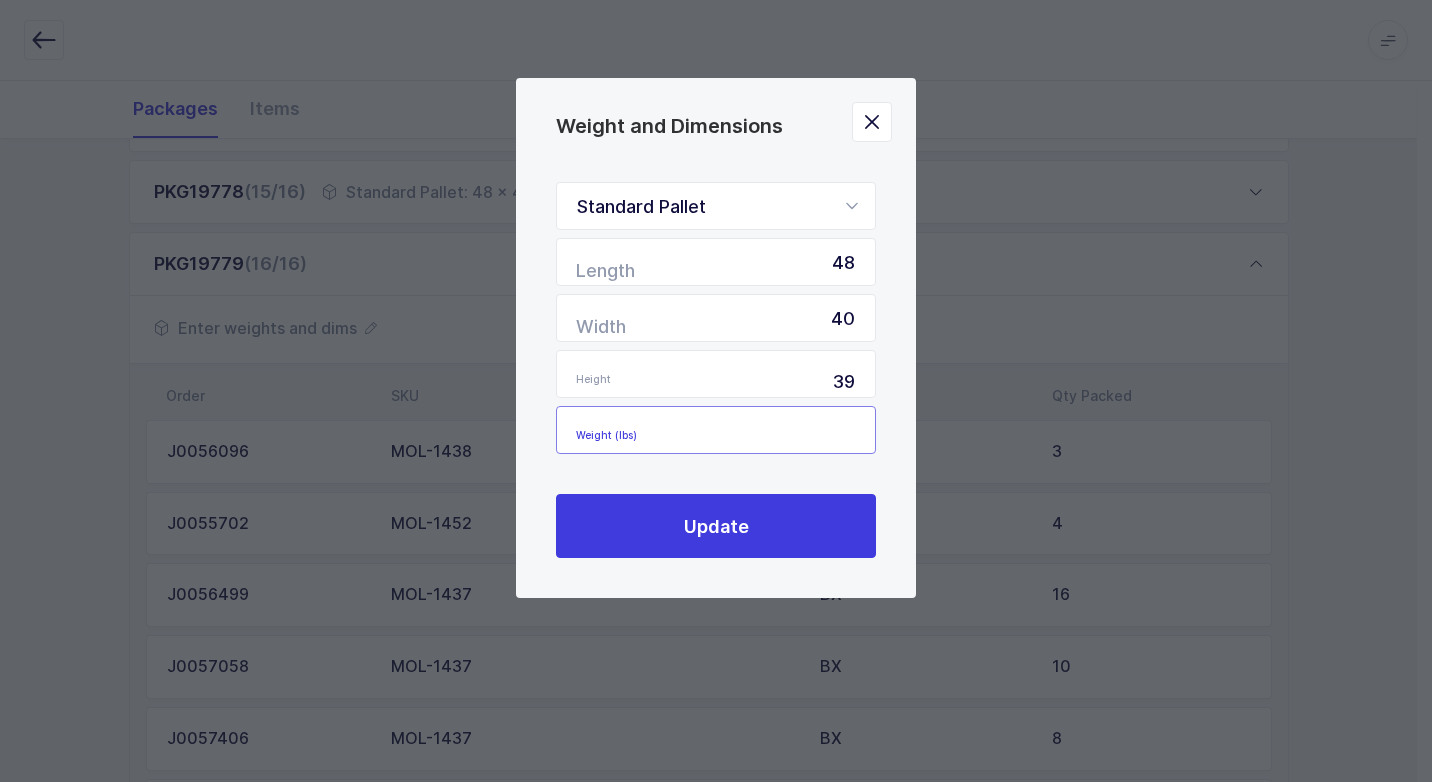 click at bounding box center [716, 430] 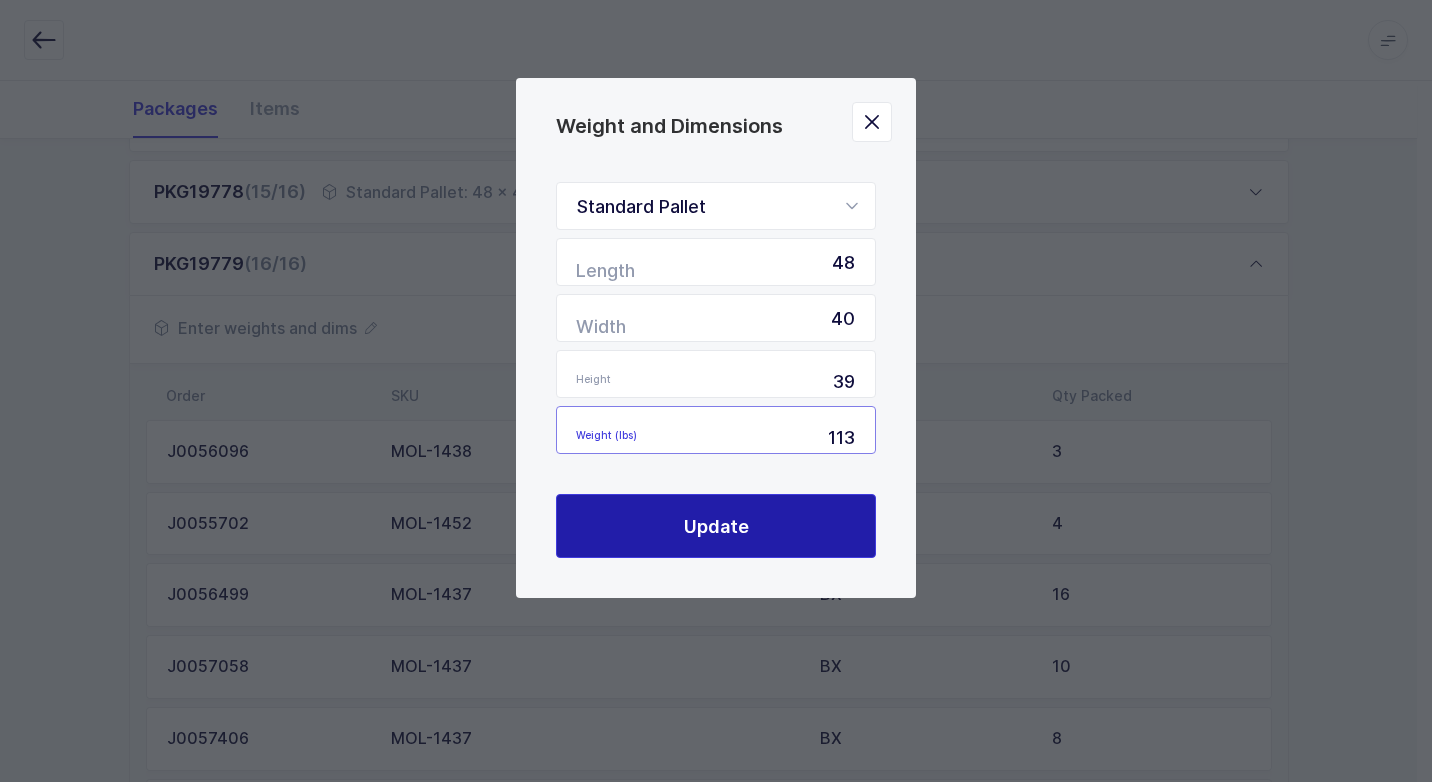 type on "113" 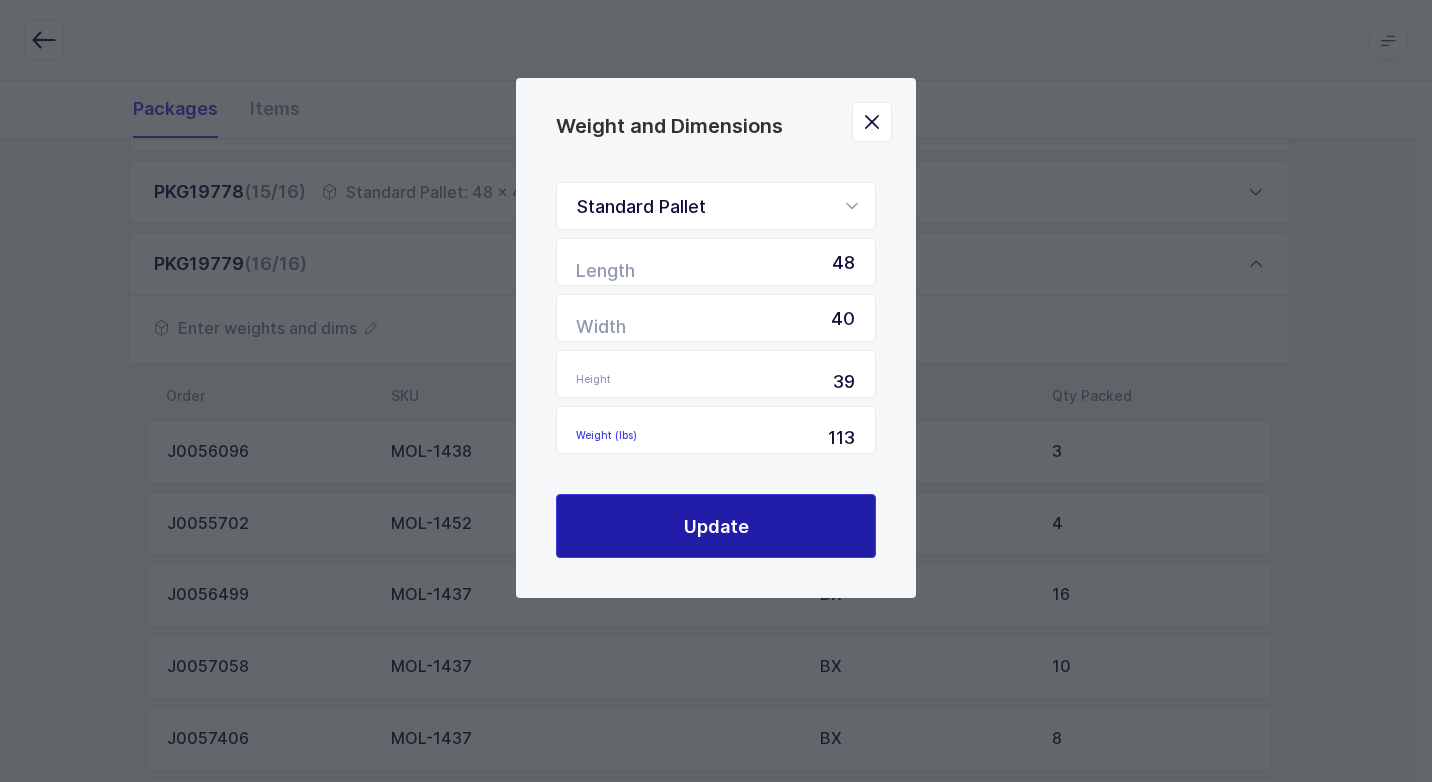 click on "Update" at bounding box center (716, 526) 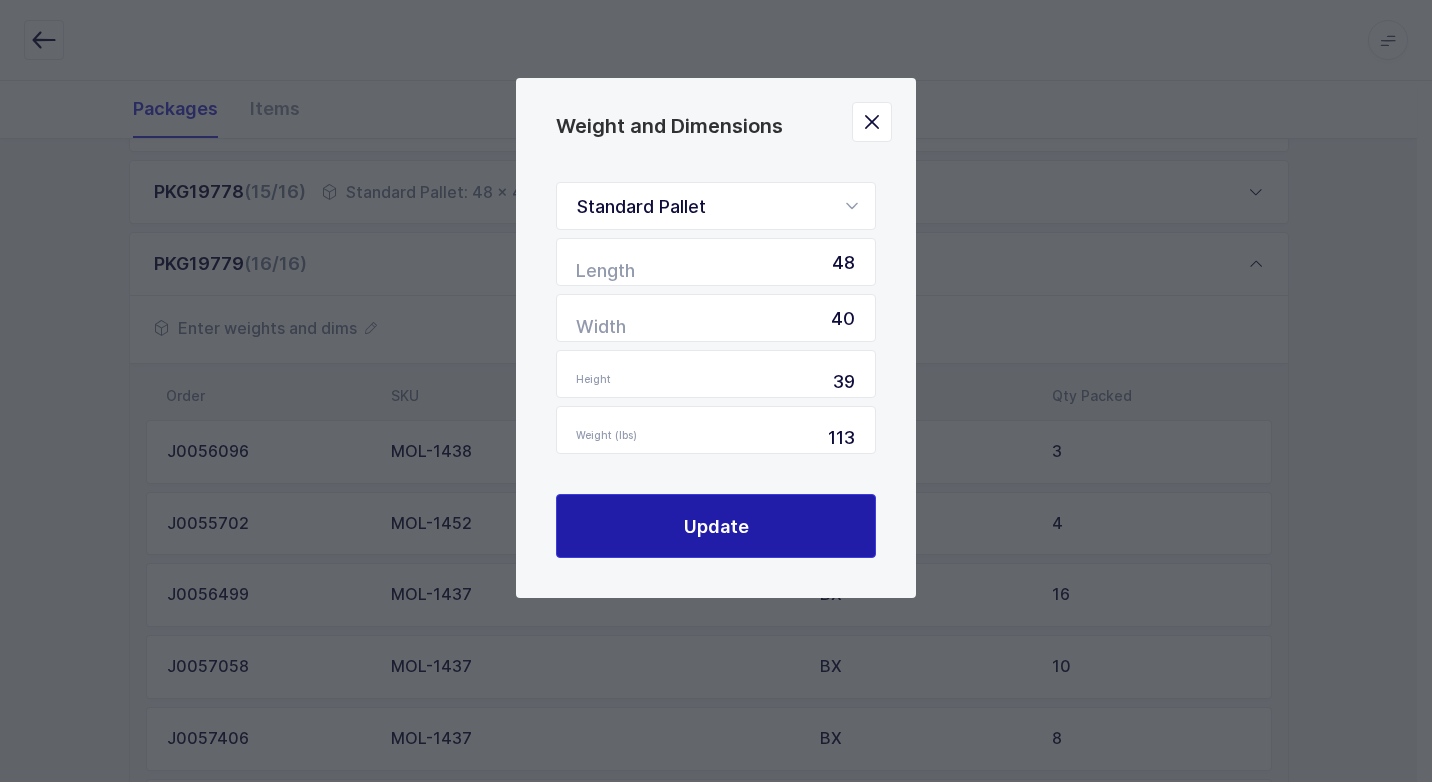 click on "Update" at bounding box center (716, 526) 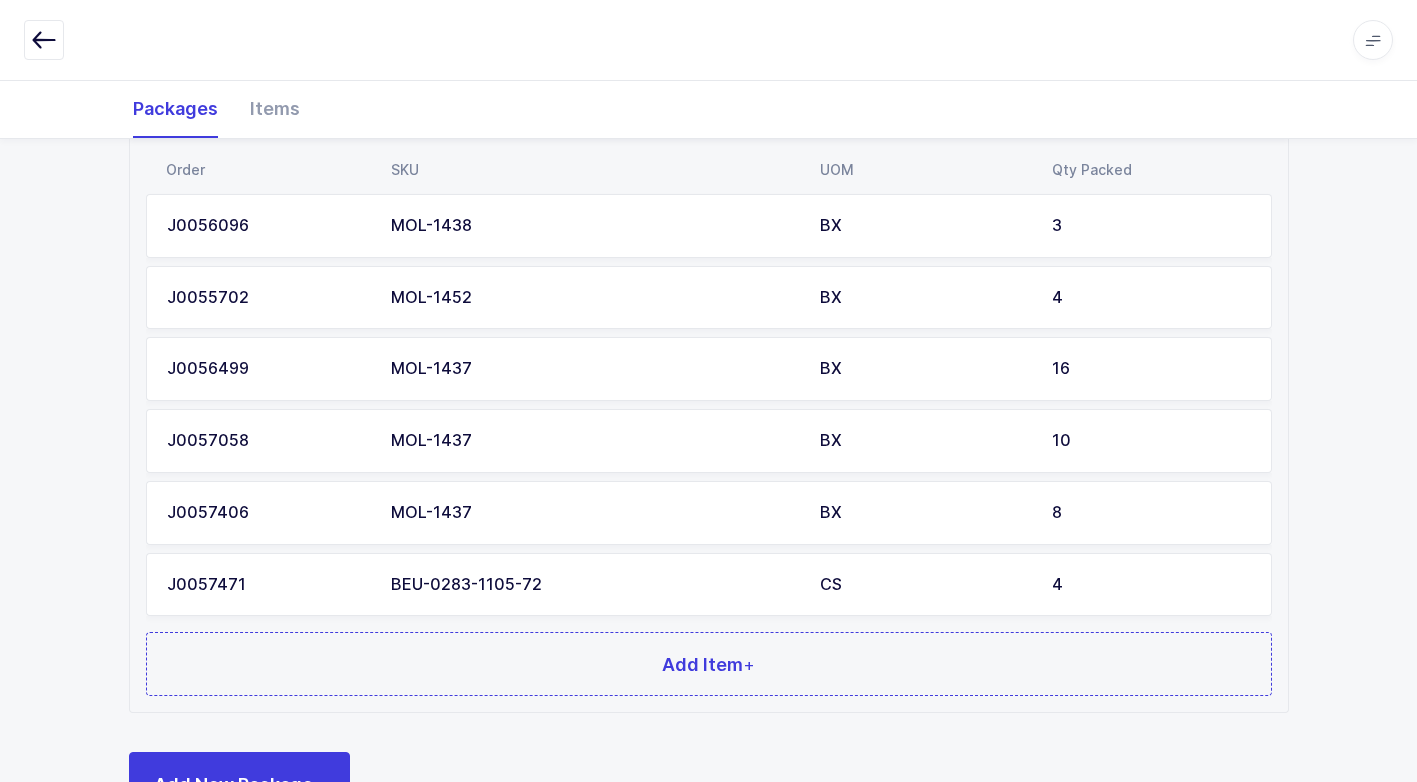 scroll, scrollTop: 1591, scrollLeft: 0, axis: vertical 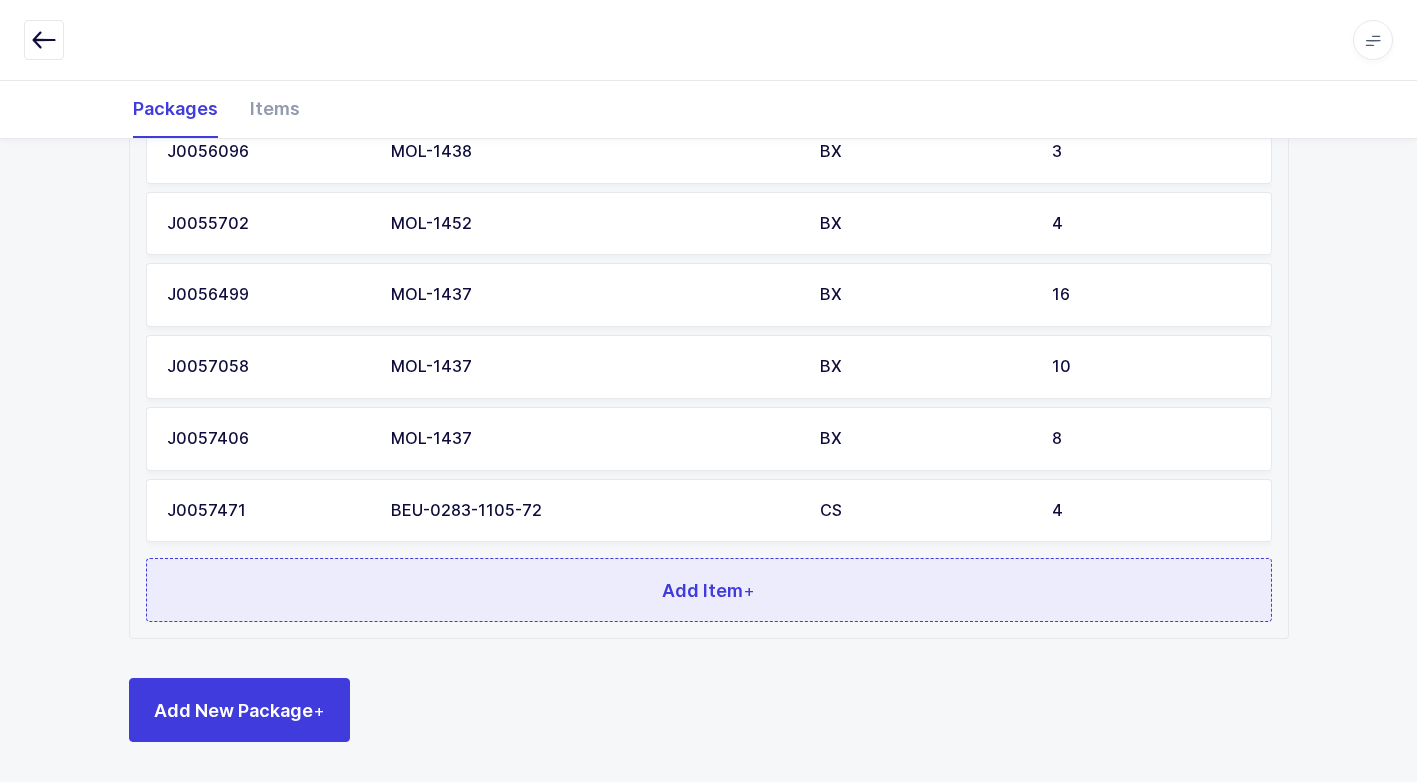 click on "Add Item  +" at bounding box center [709, 590] 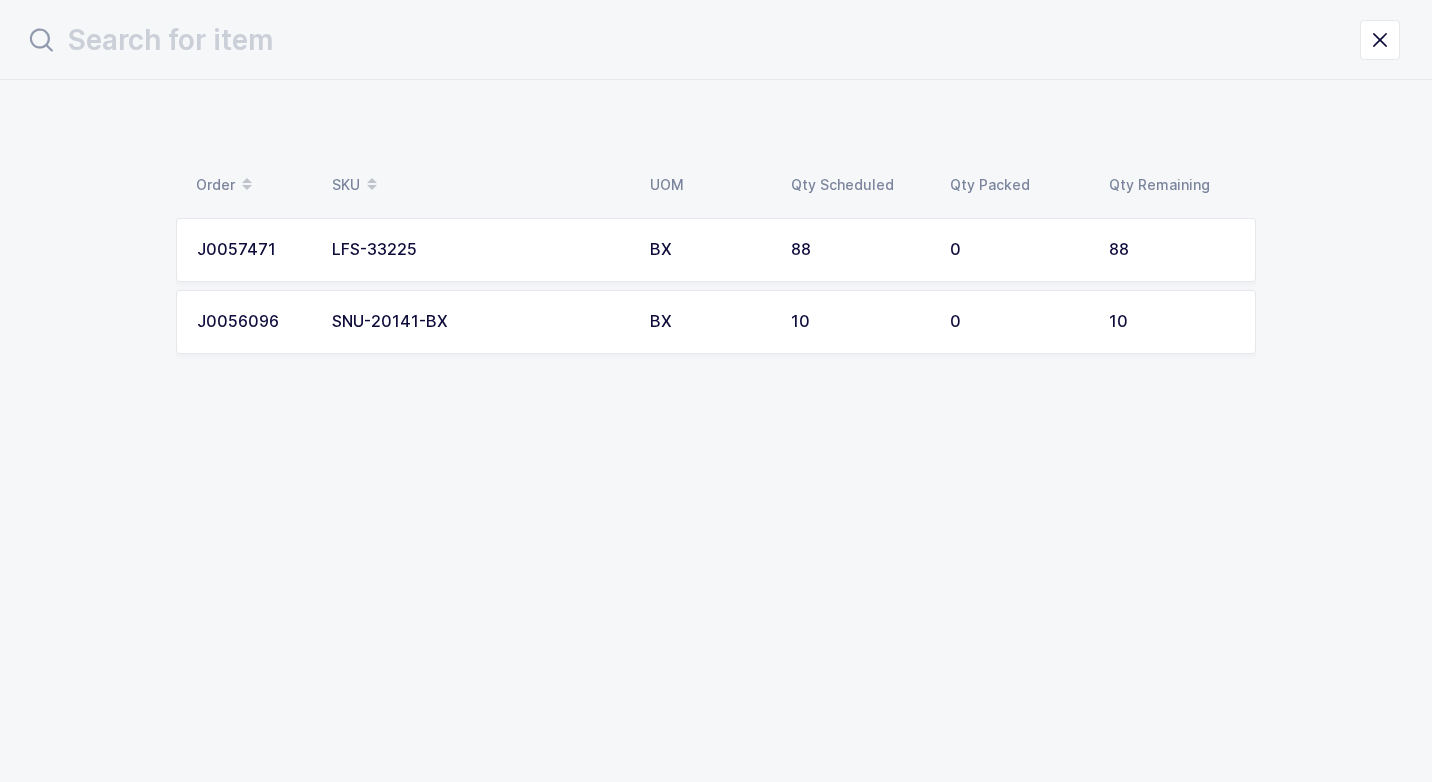 click on "LFS-33225" at bounding box center (479, 250) 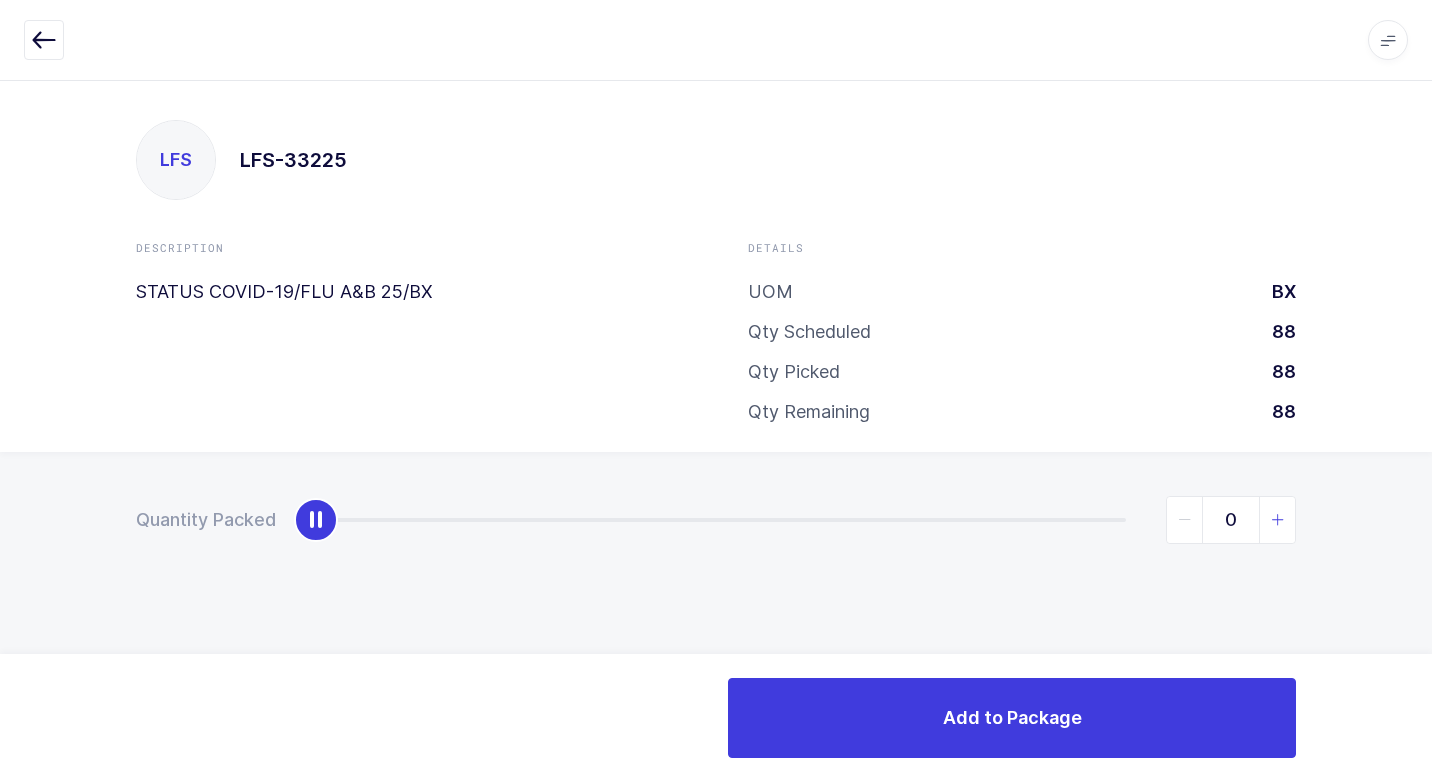click at bounding box center (1278, 520) 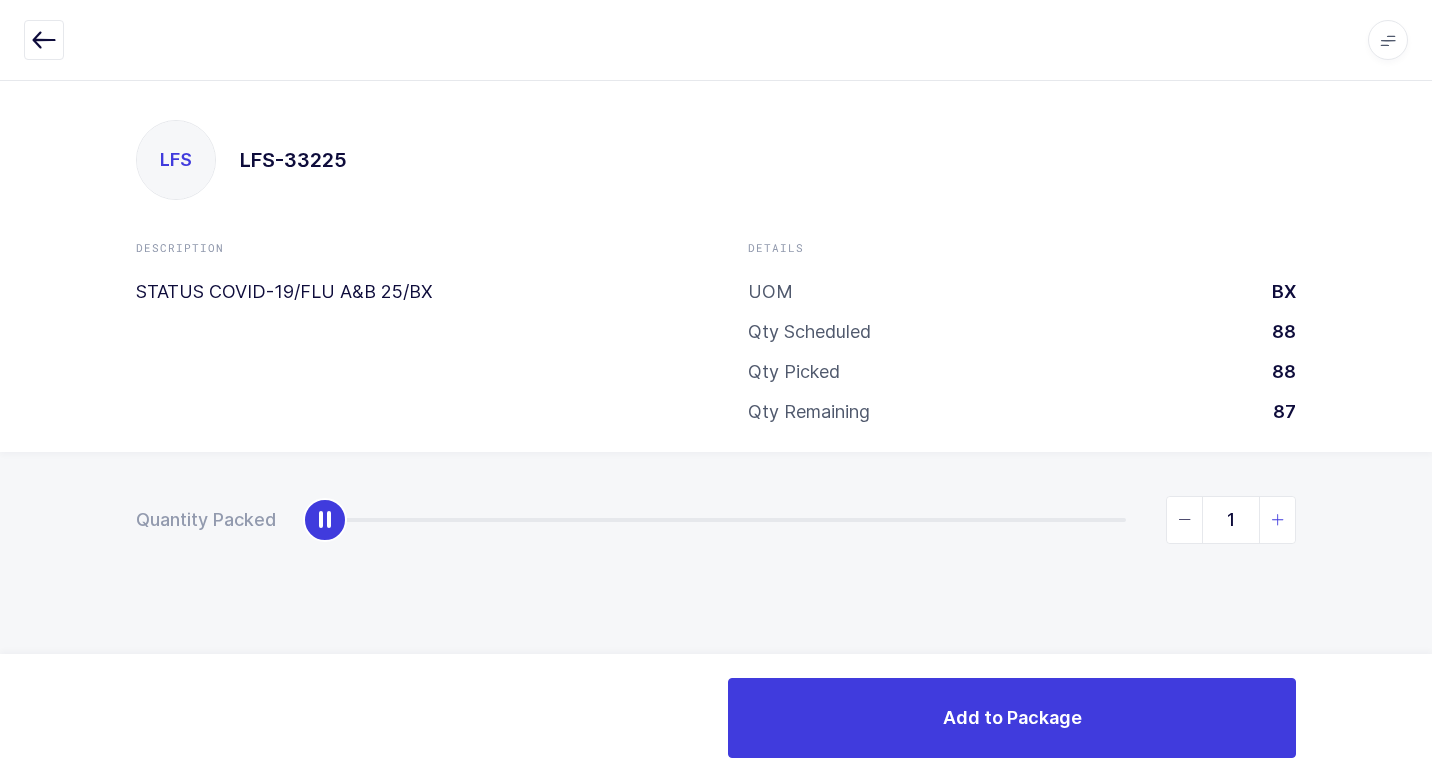 click at bounding box center [1278, 520] 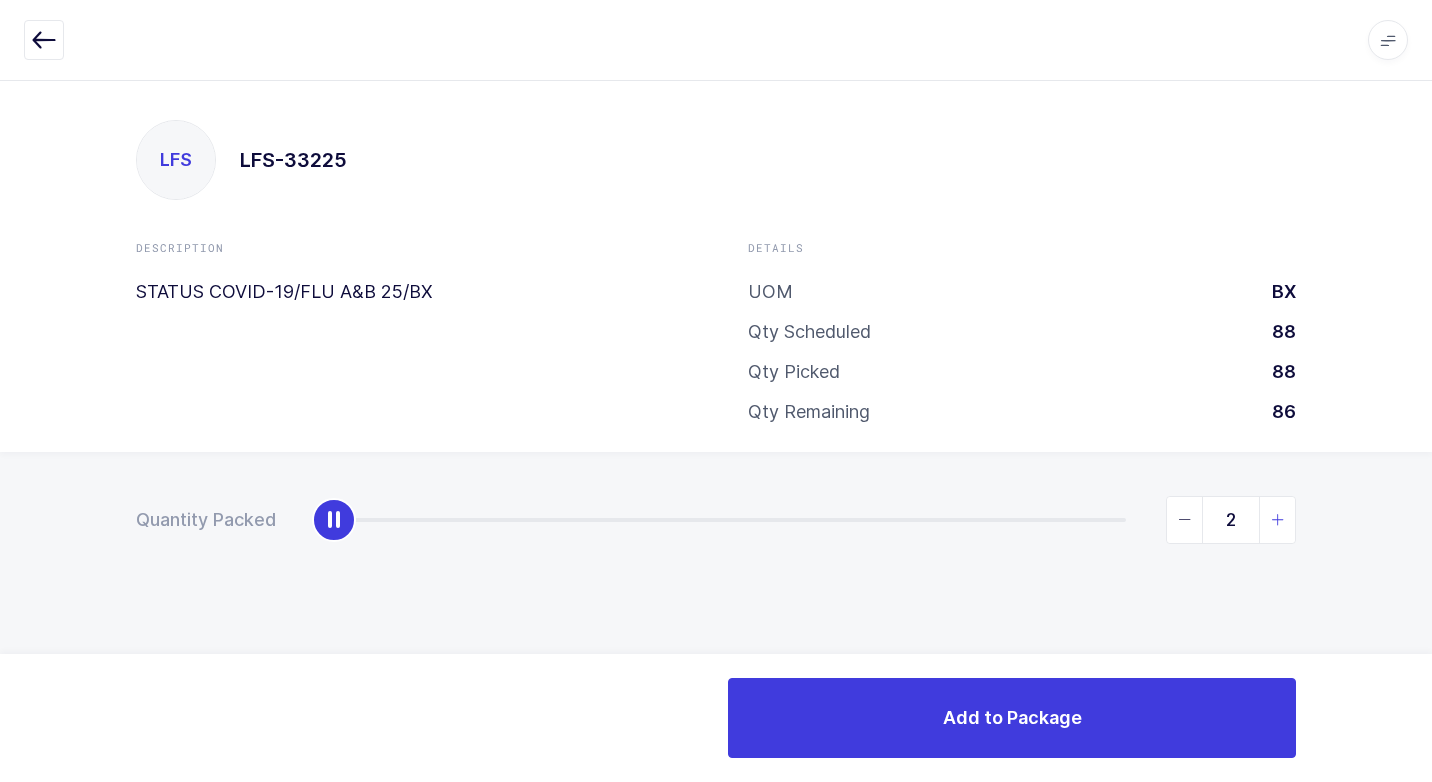 click at bounding box center (1278, 520) 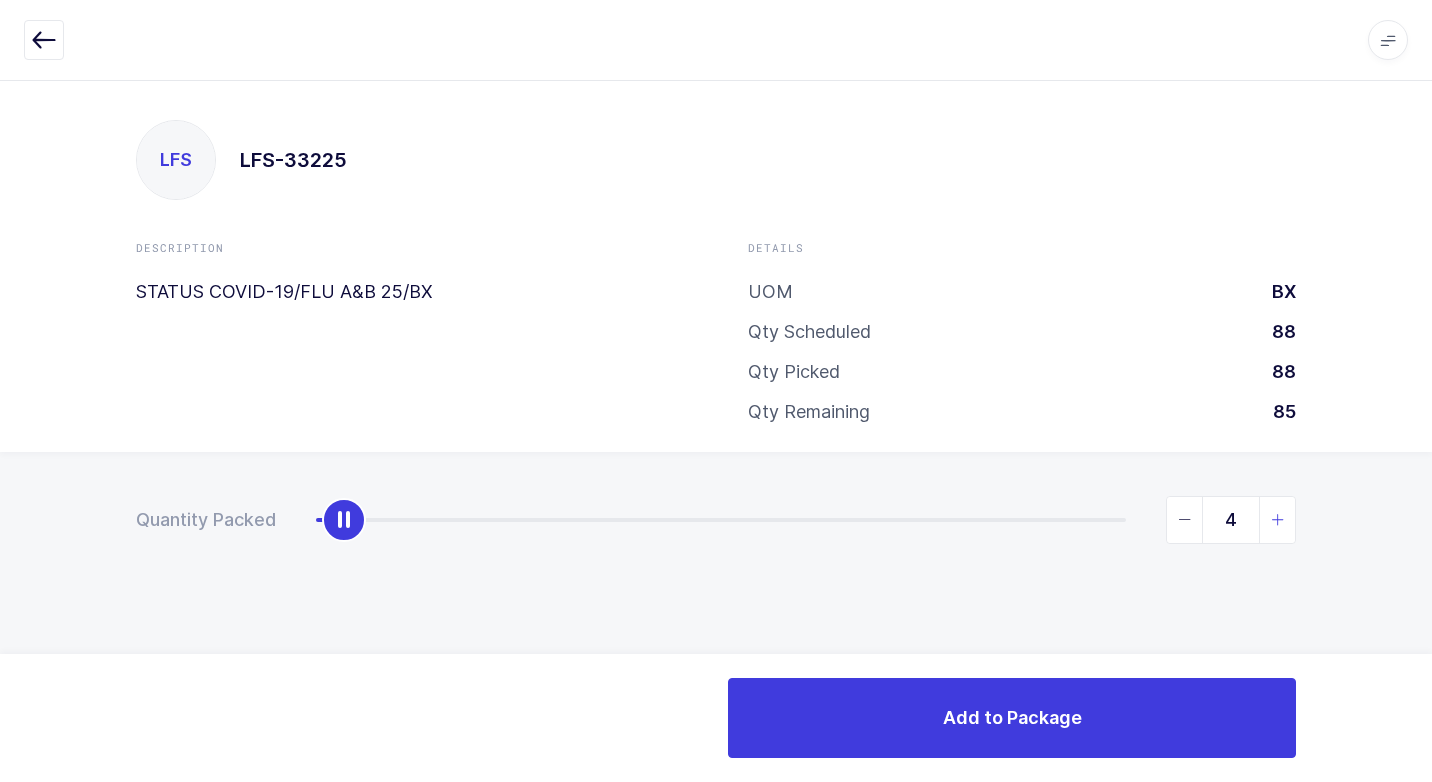 click at bounding box center (1278, 520) 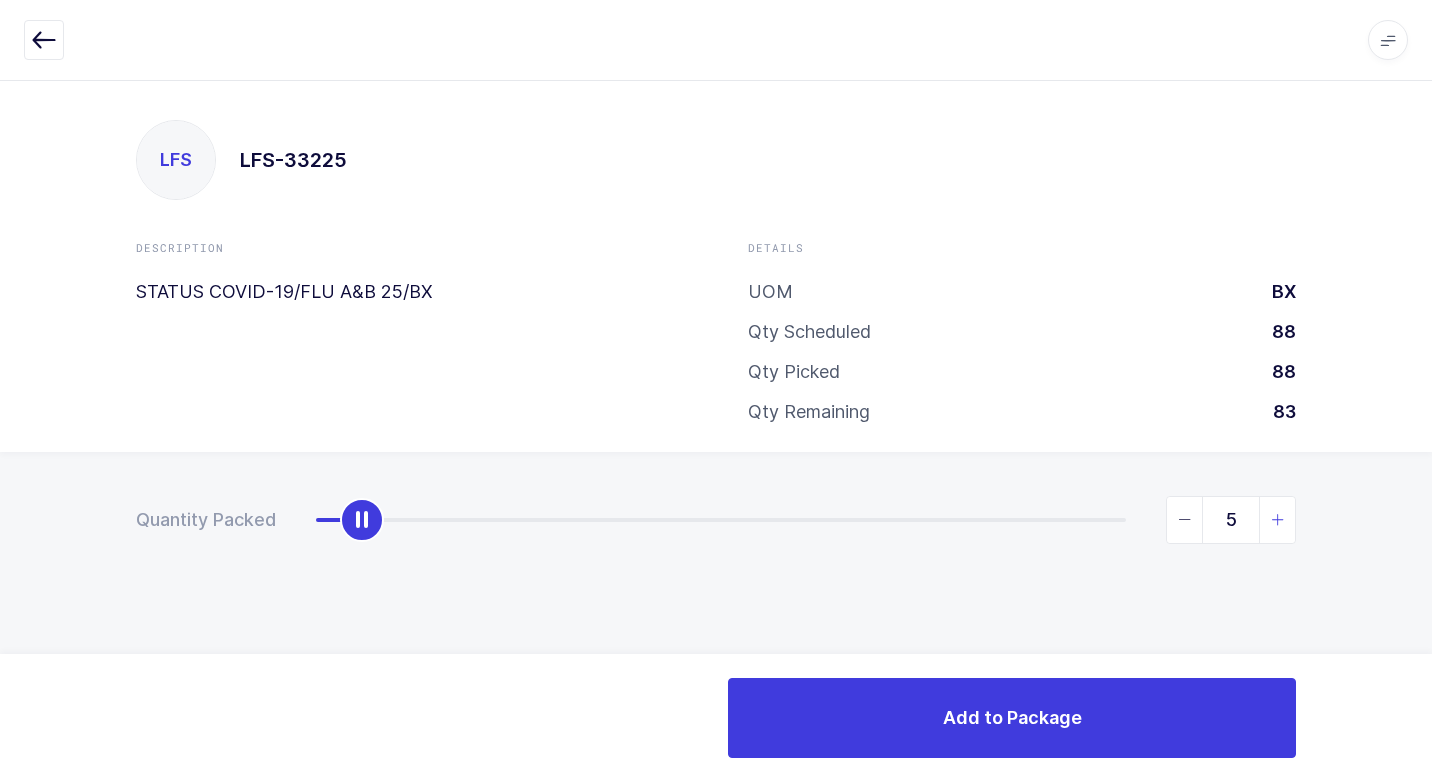 click at bounding box center [1278, 520] 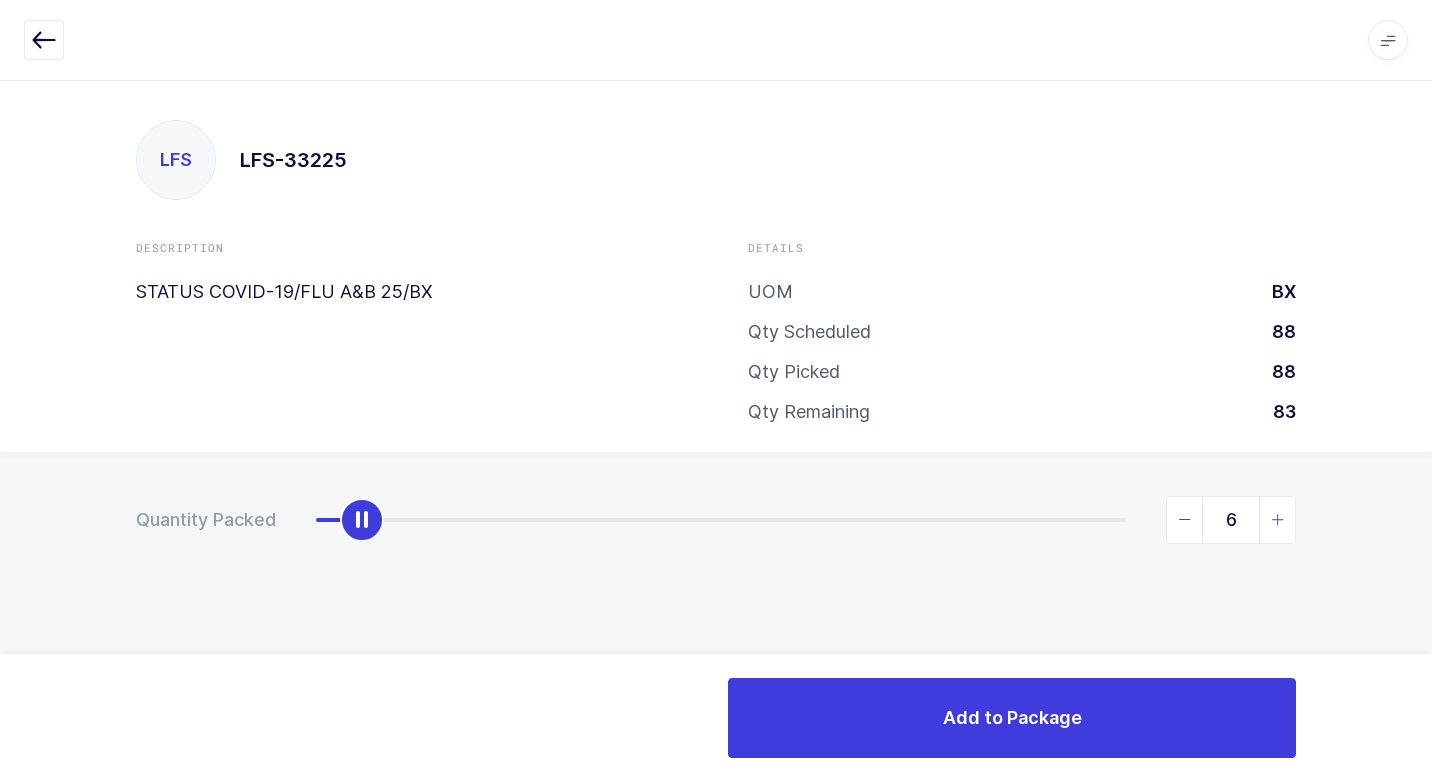 click at bounding box center [1278, 520] 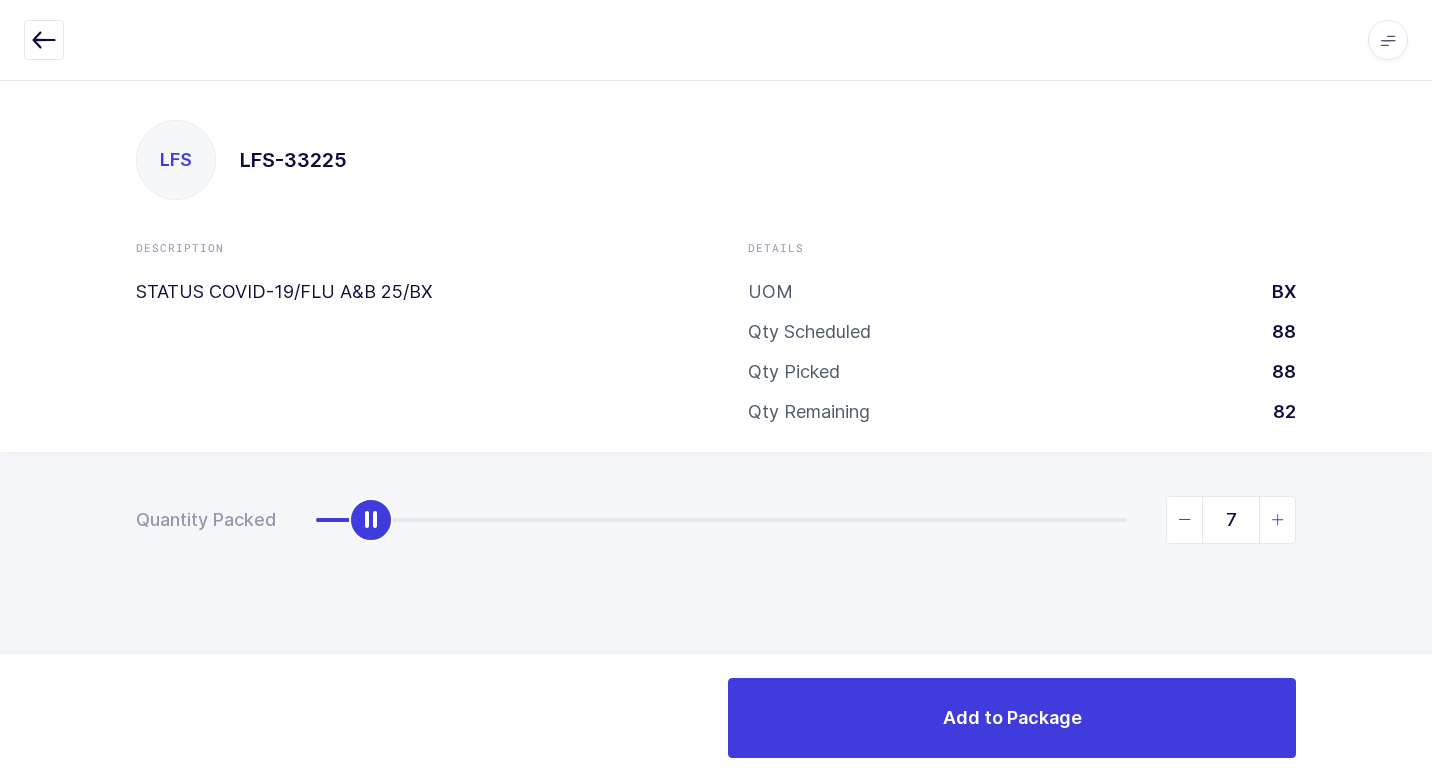 click at bounding box center [1278, 520] 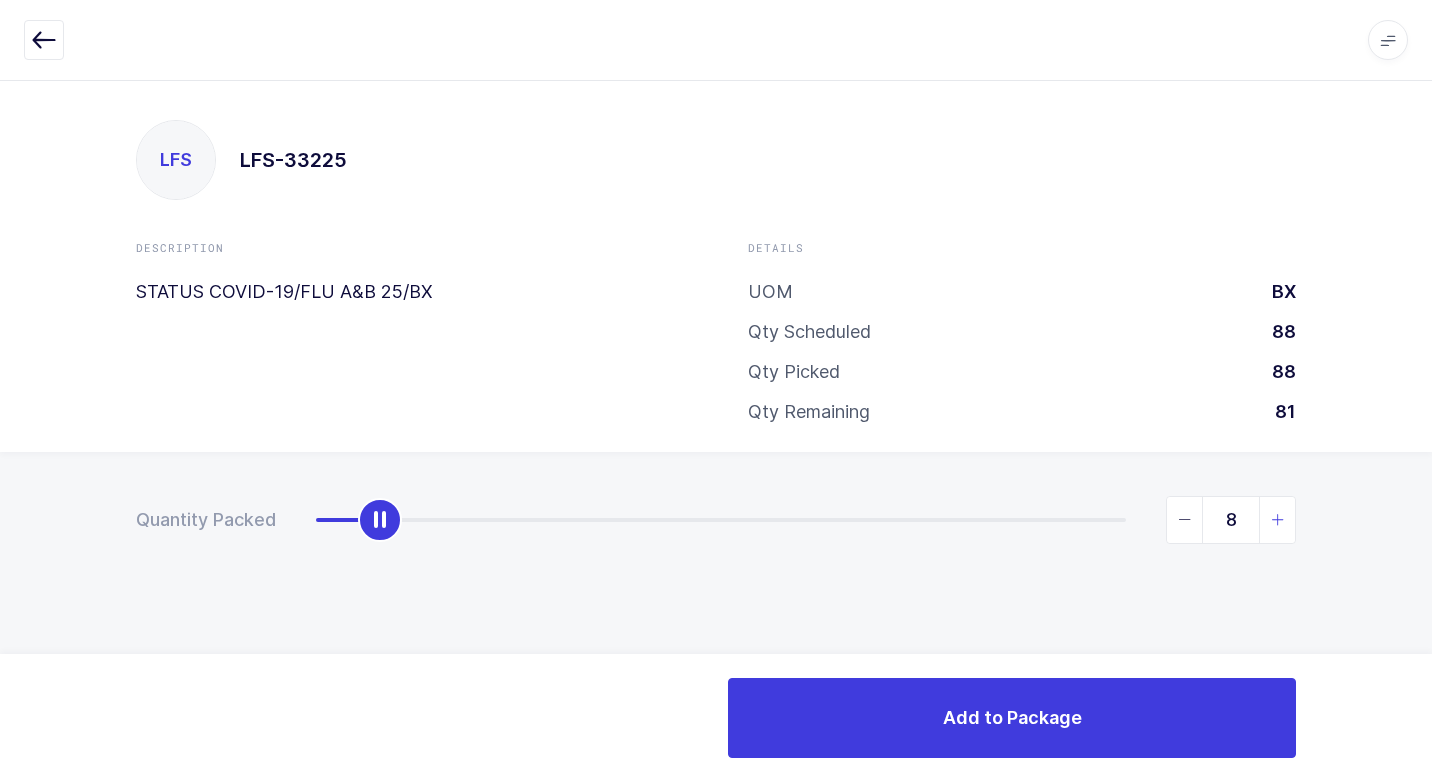 click at bounding box center (1278, 520) 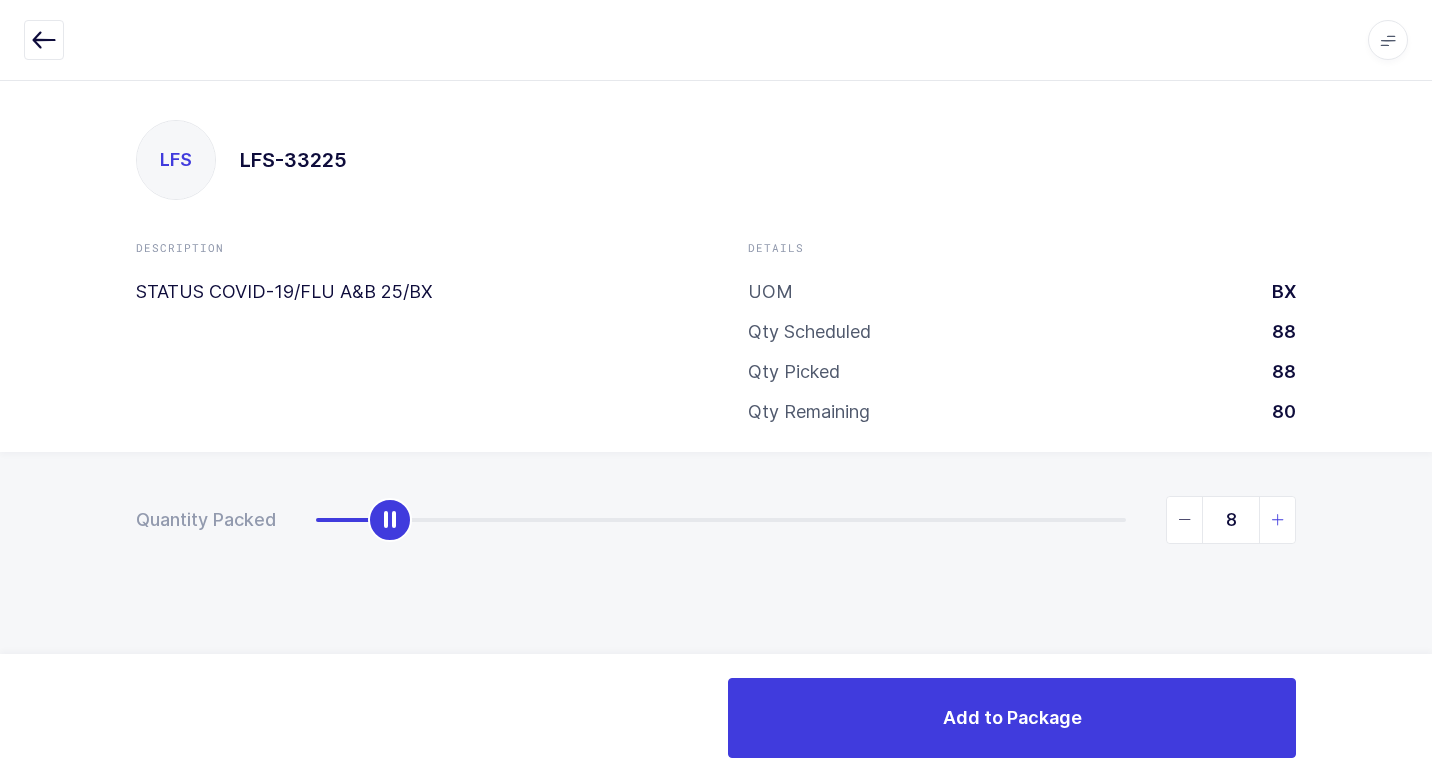 click at bounding box center [1278, 520] 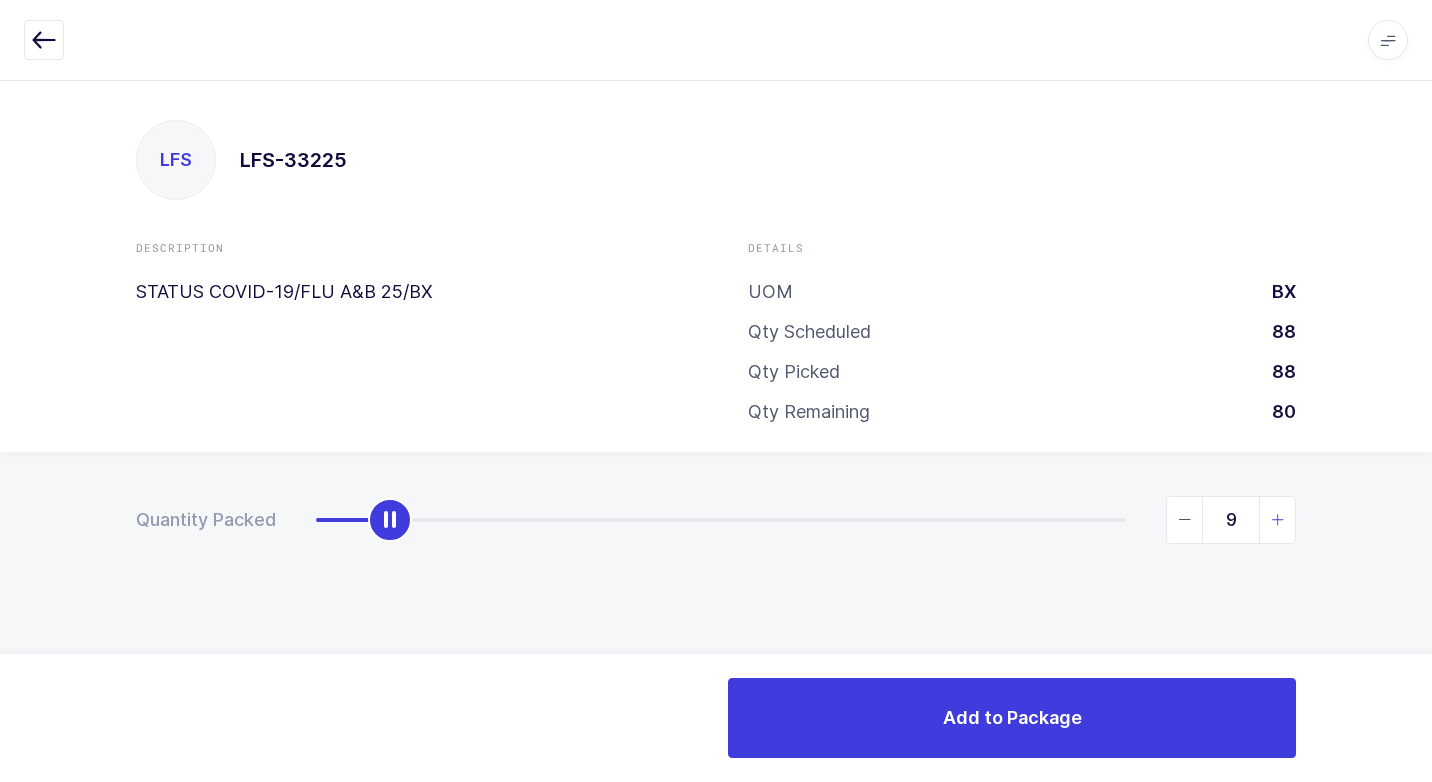 click at bounding box center [1278, 520] 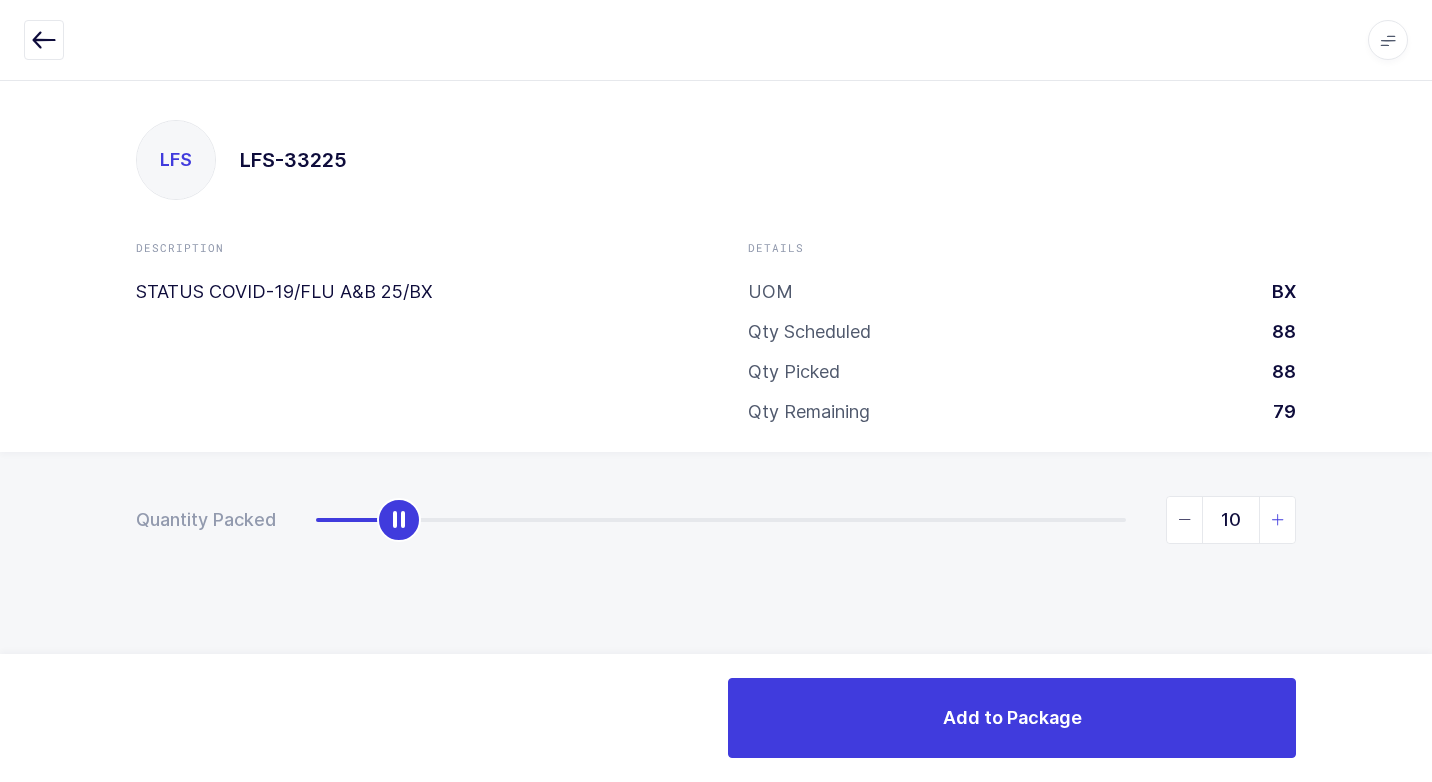 click at bounding box center [1278, 520] 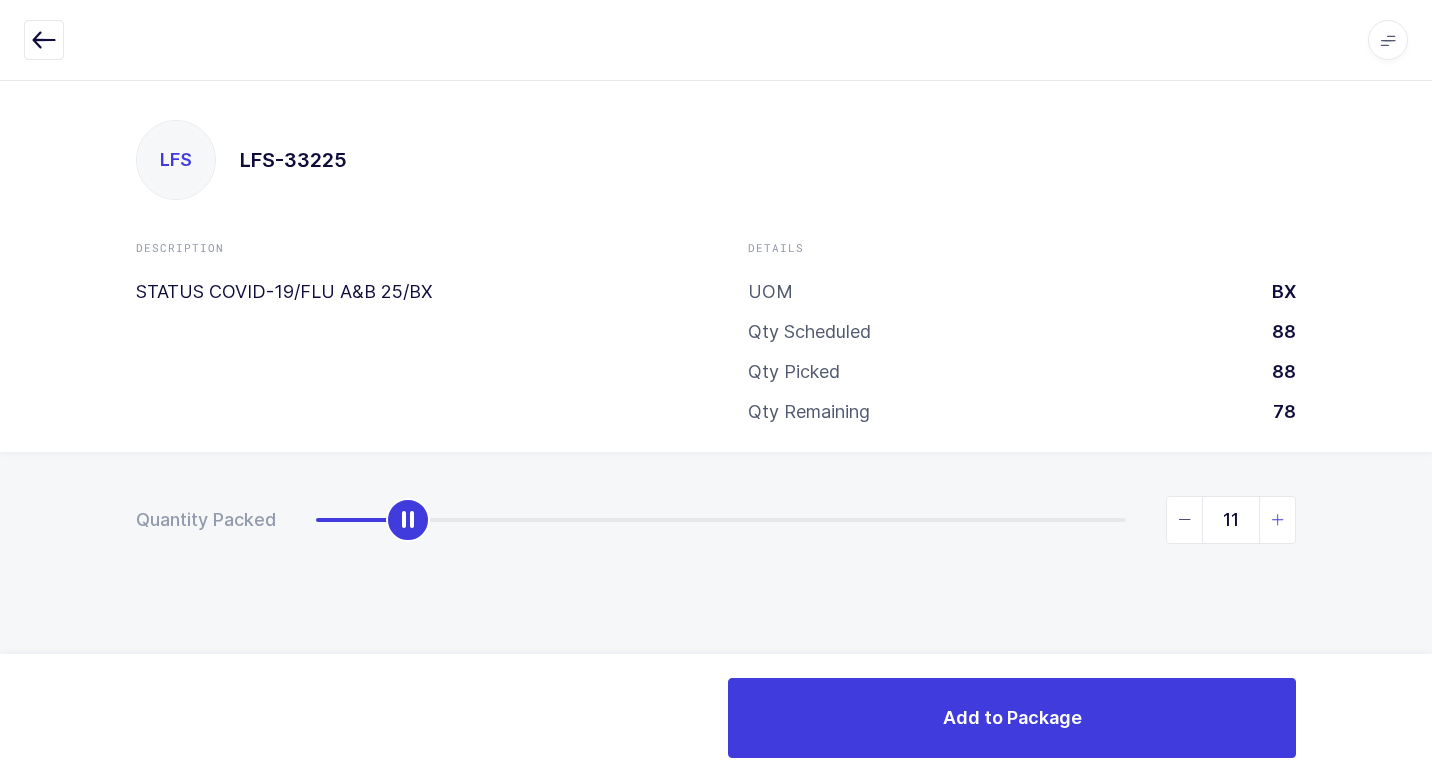 click at bounding box center (1278, 520) 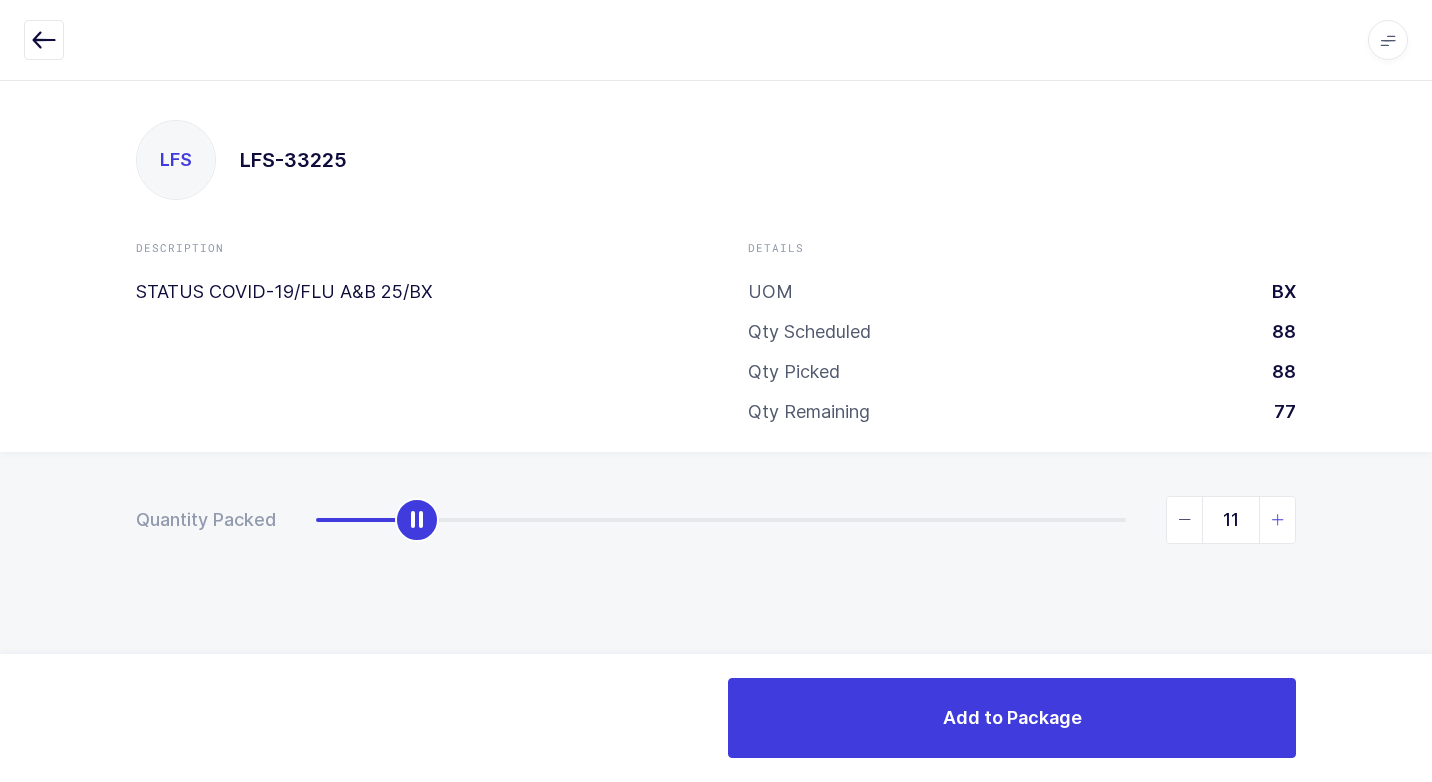 click at bounding box center [1278, 520] 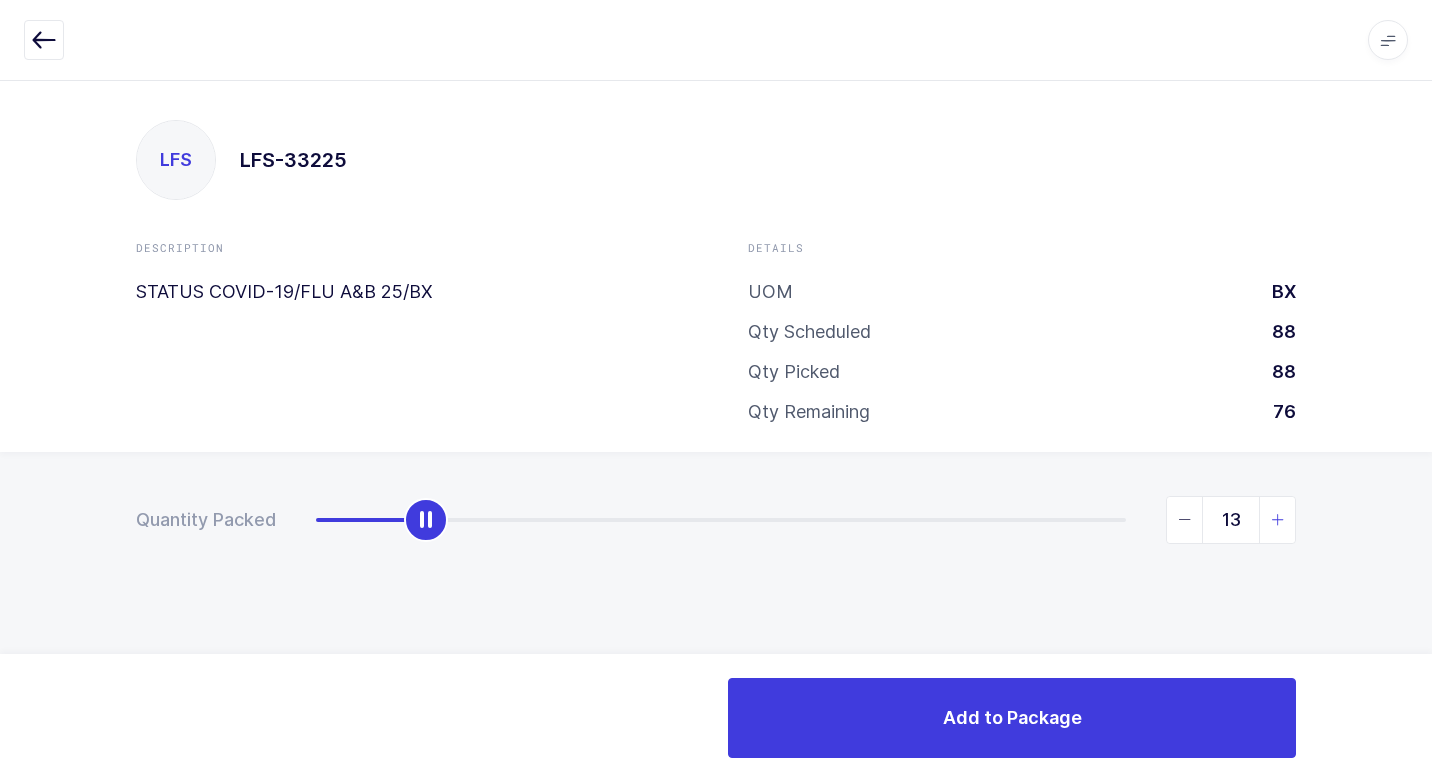 click at bounding box center (1278, 520) 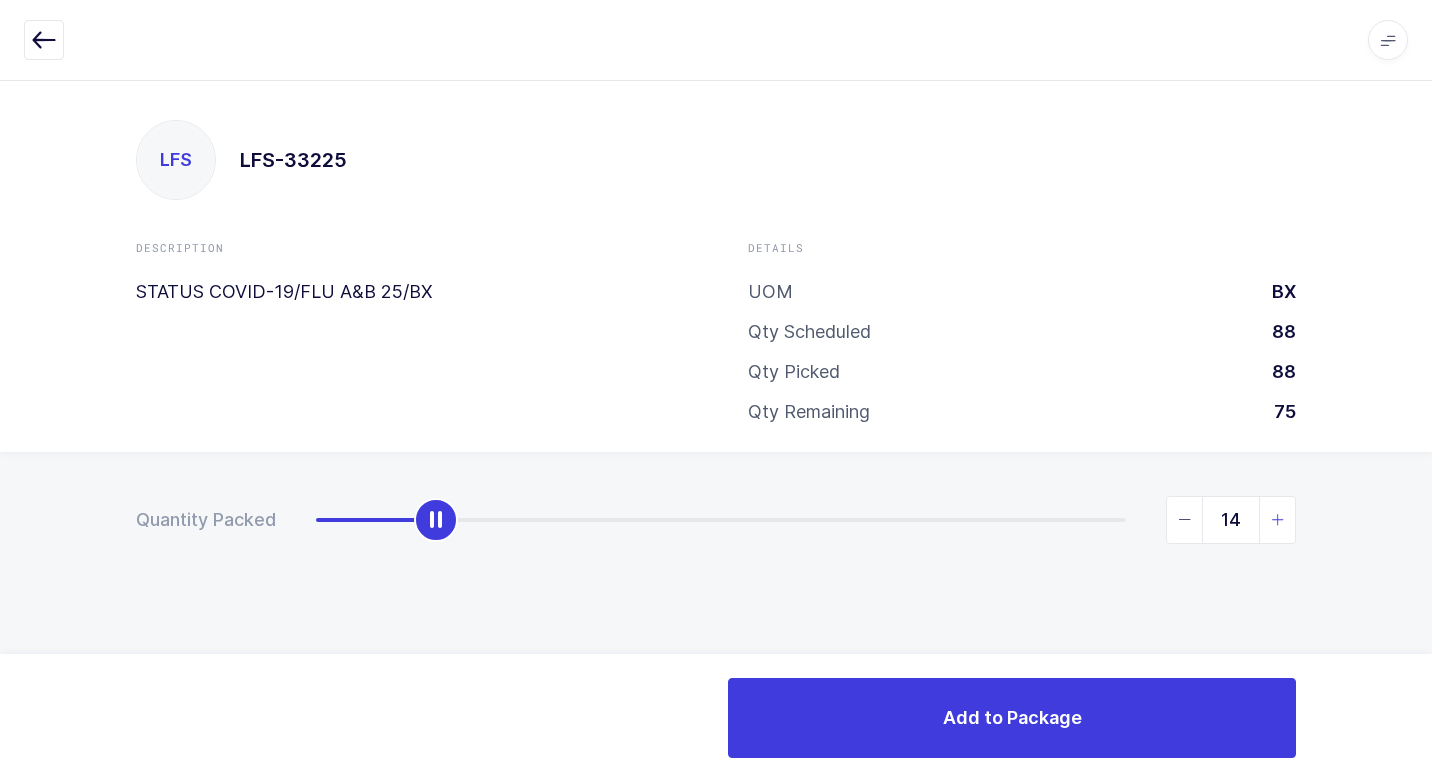click at bounding box center (1278, 520) 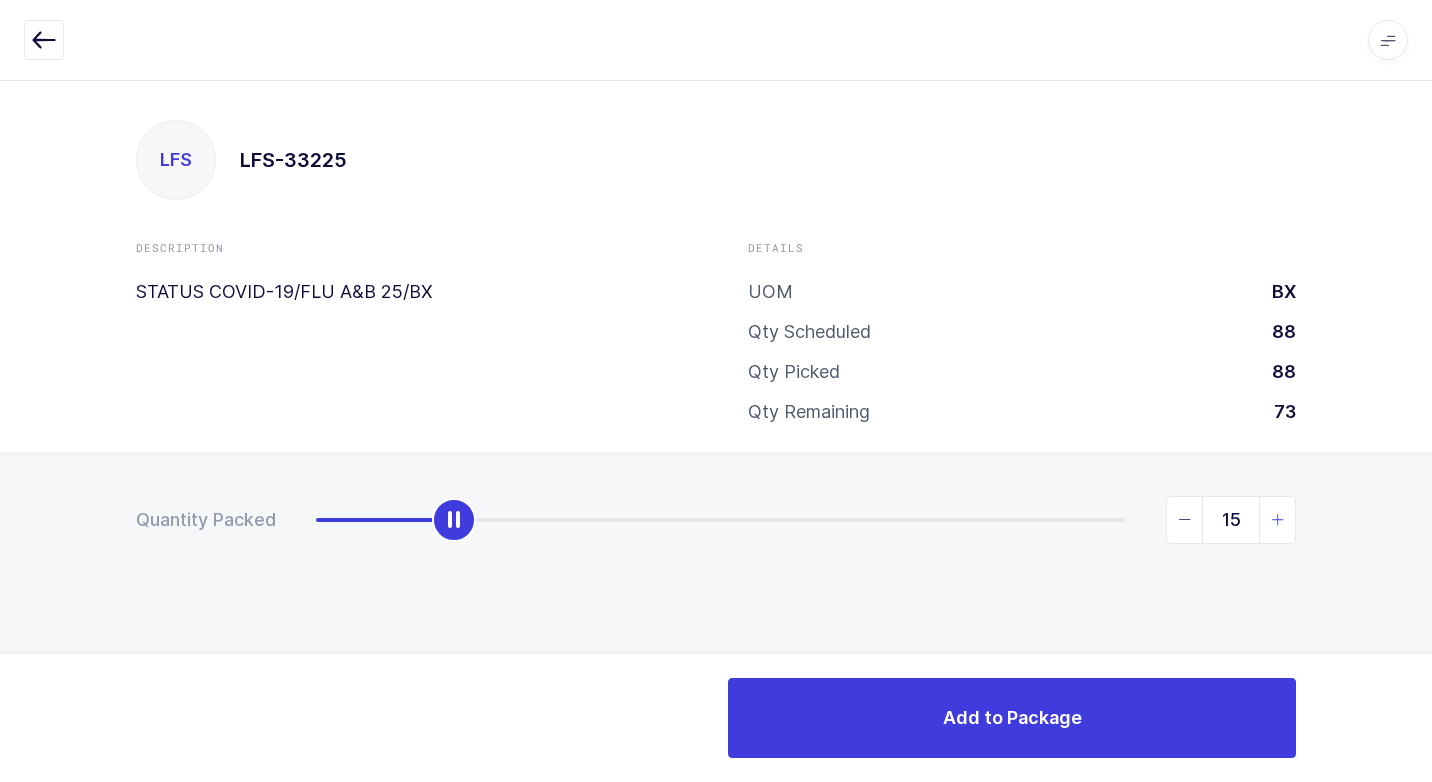 click at bounding box center [1278, 520] 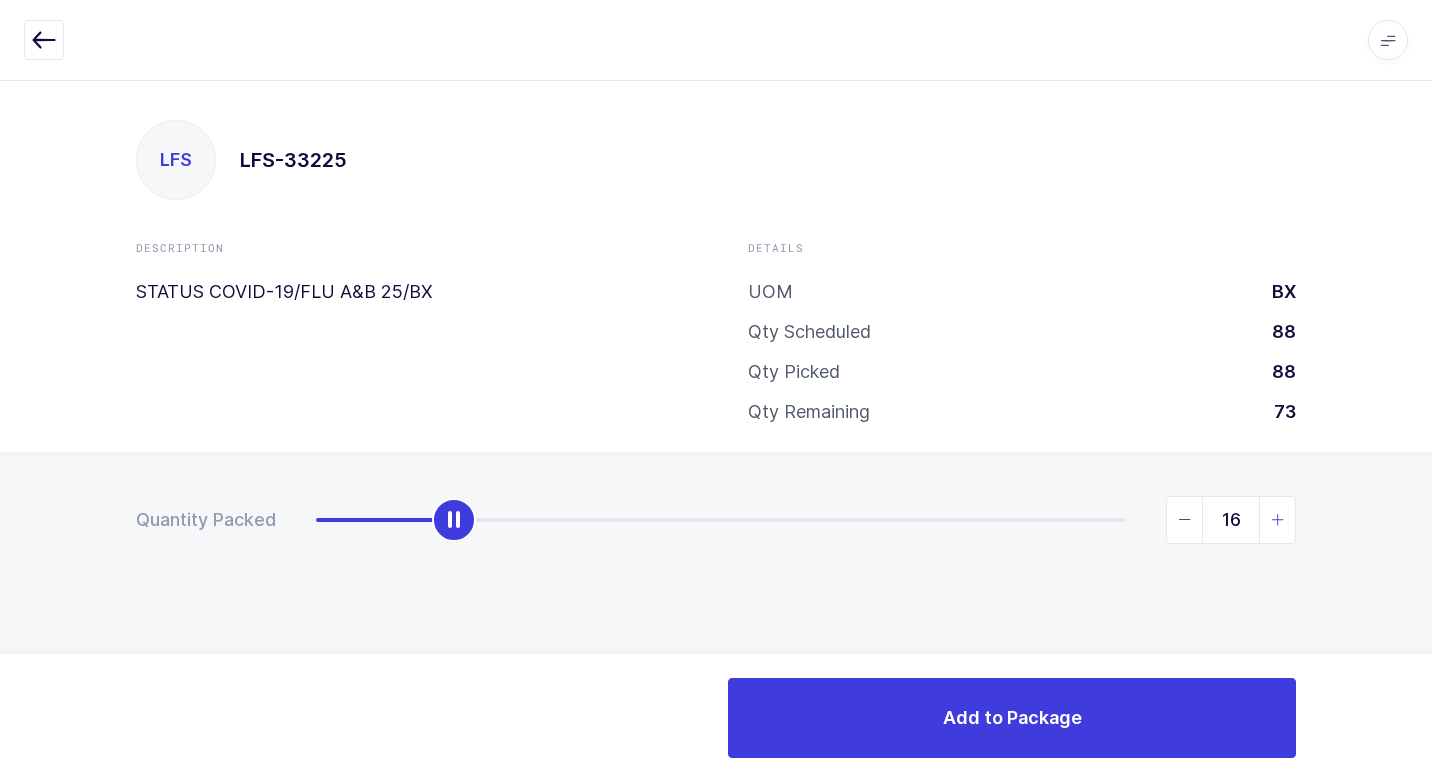 click at bounding box center [1278, 520] 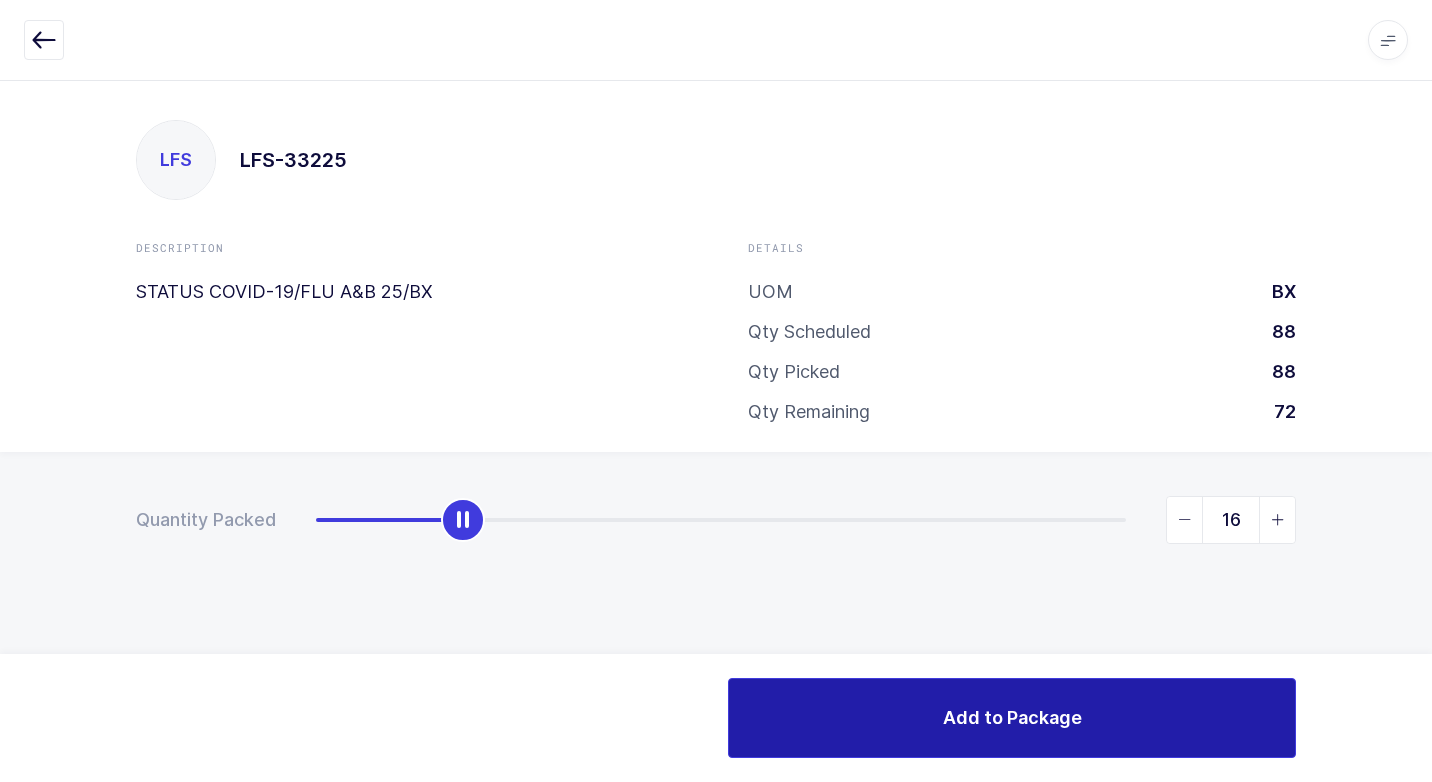 click on "Add to Package" at bounding box center [1012, 717] 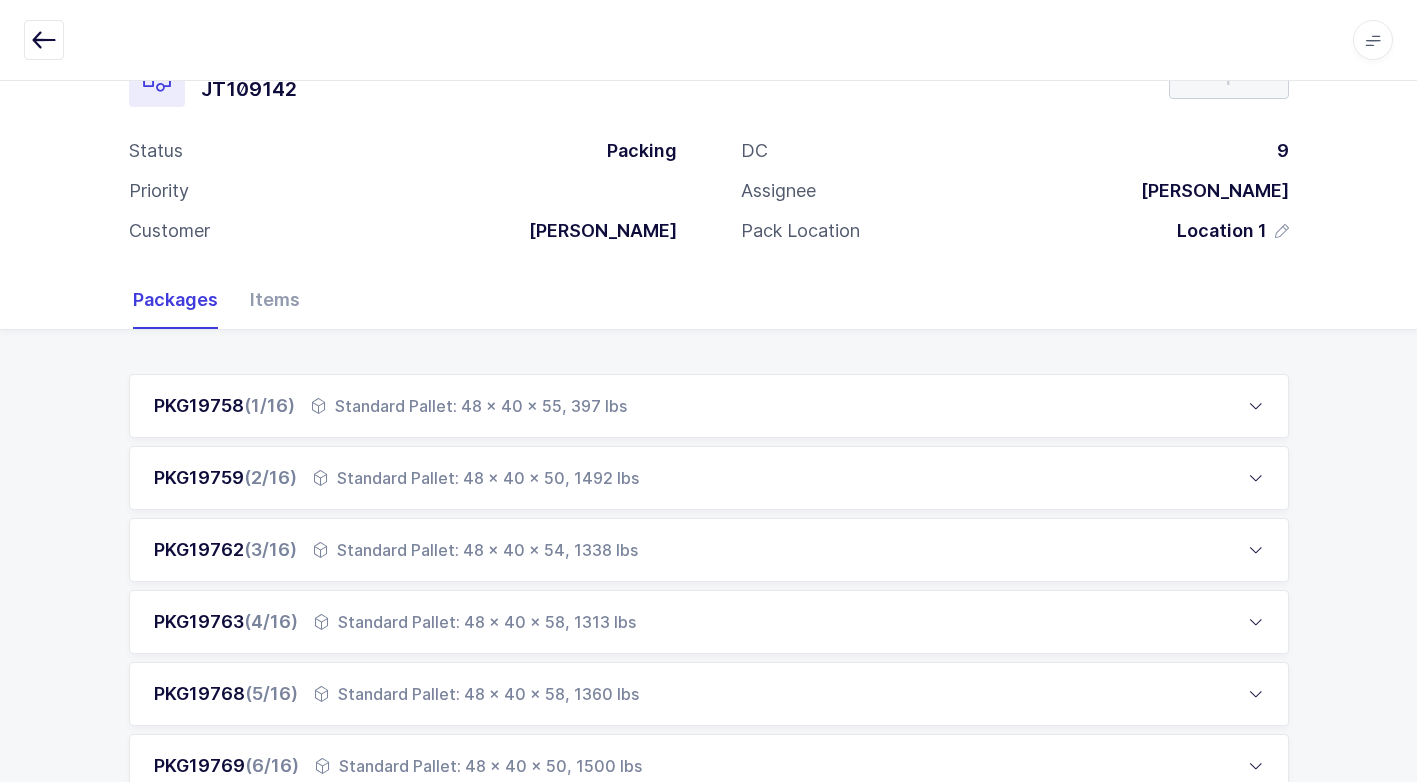 scroll, scrollTop: 800, scrollLeft: 0, axis: vertical 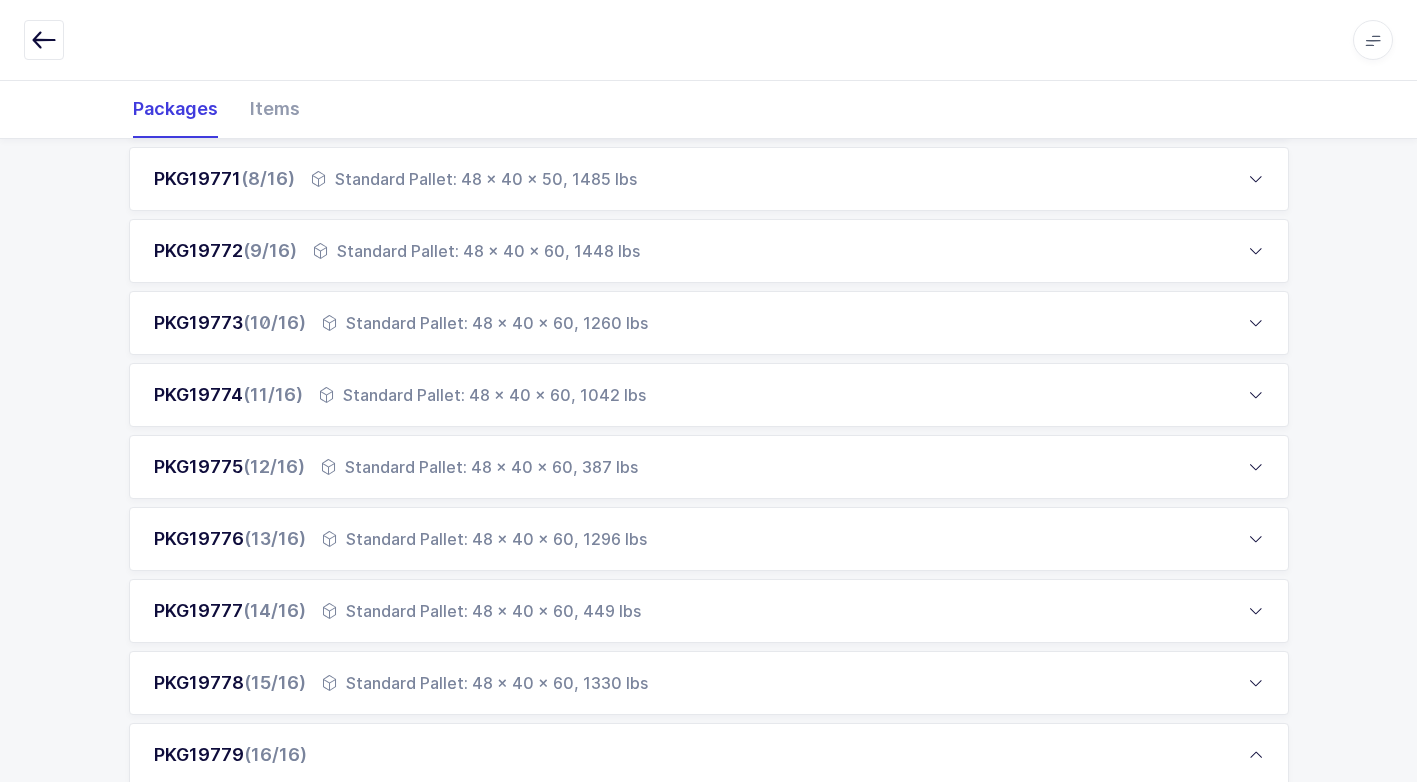 click on "Standard Pallet: 48 x 40 x 60, 449 lbs" at bounding box center [481, 611] 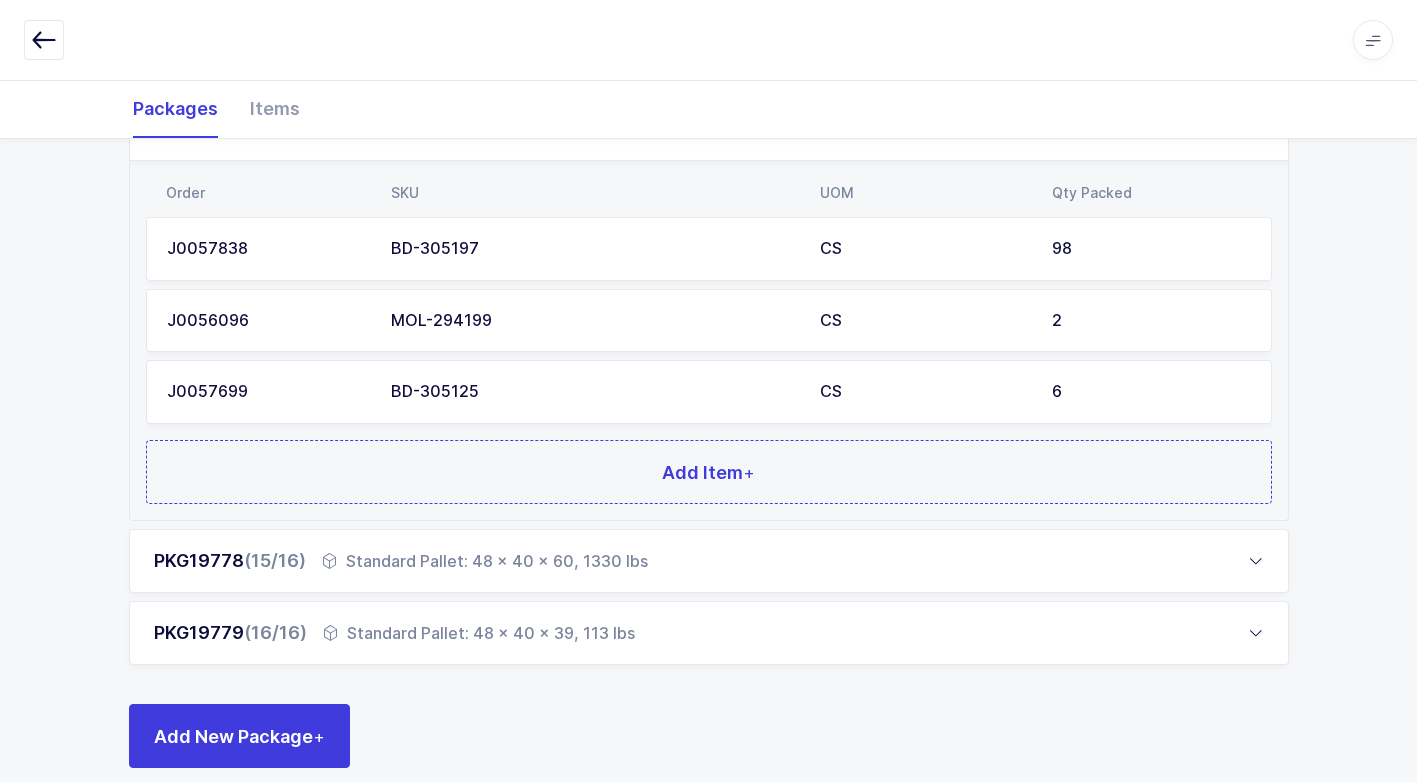 scroll, scrollTop: 1376, scrollLeft: 0, axis: vertical 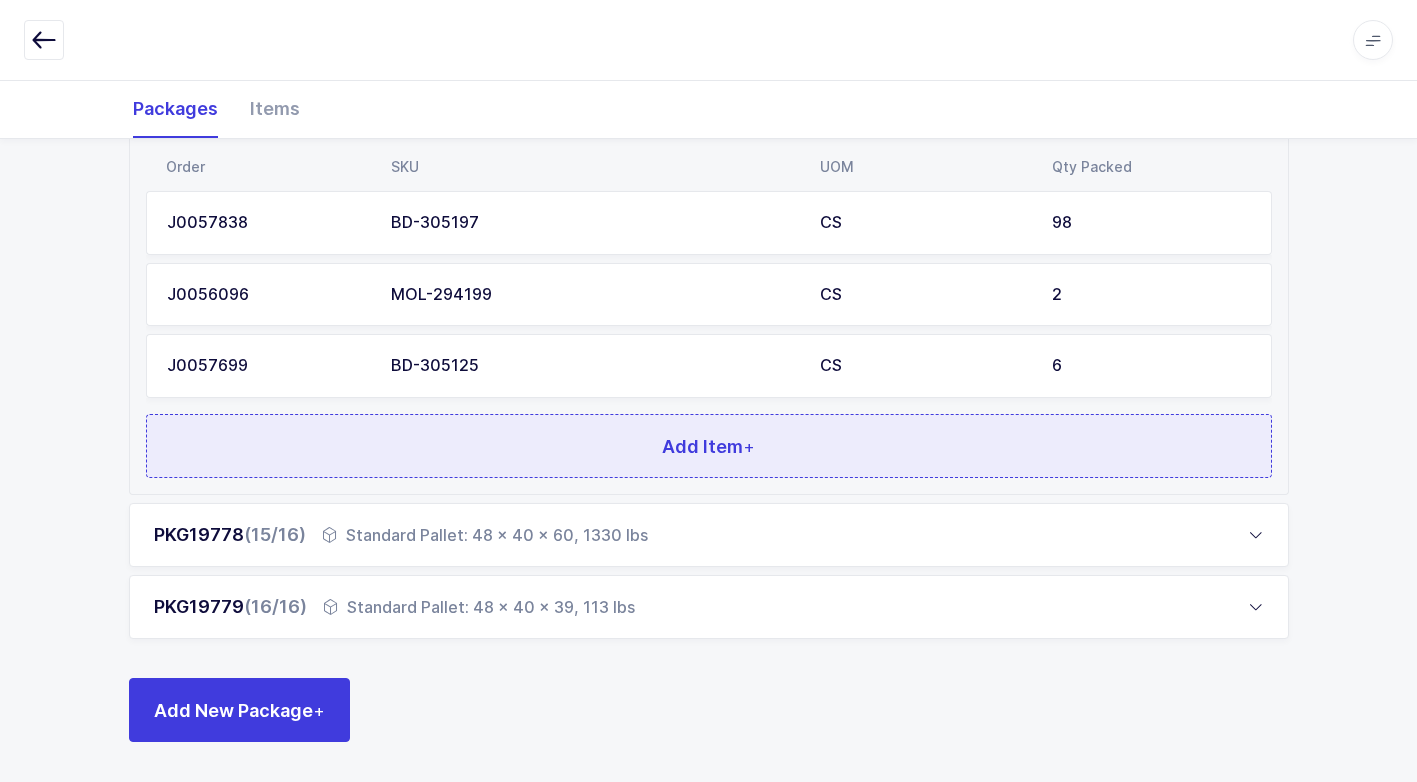 click on "Add Item  +" at bounding box center [709, 446] 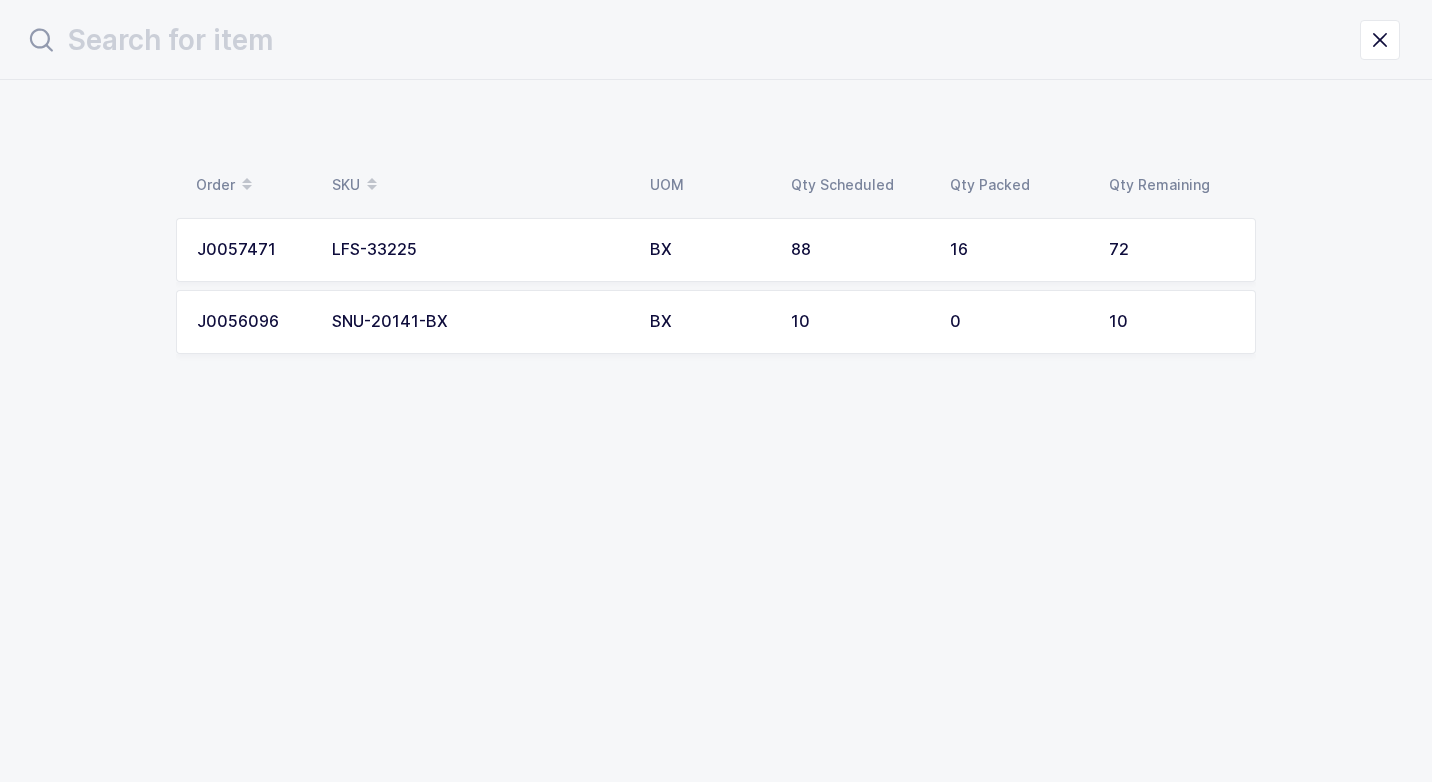 click on "LFS-33225" at bounding box center [479, 250] 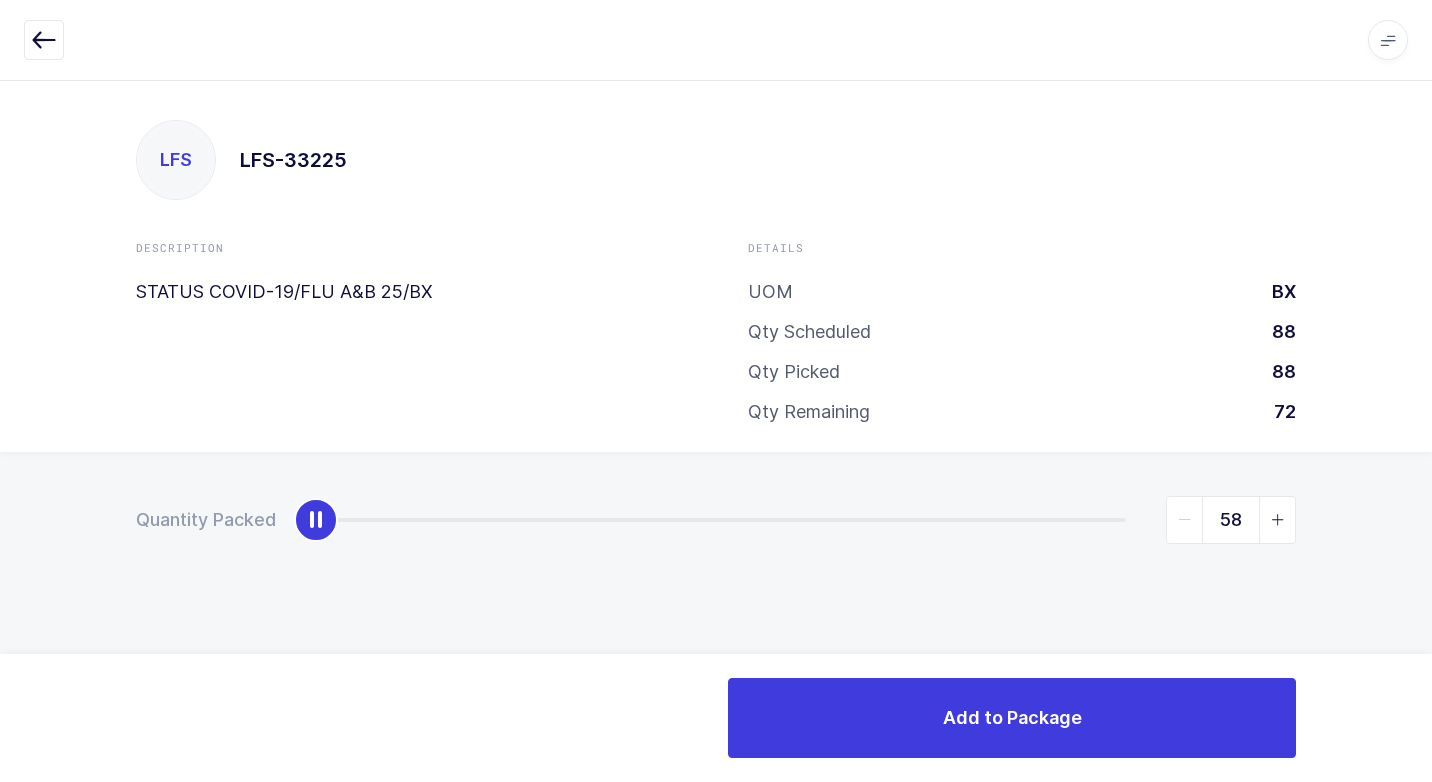 type on "72" 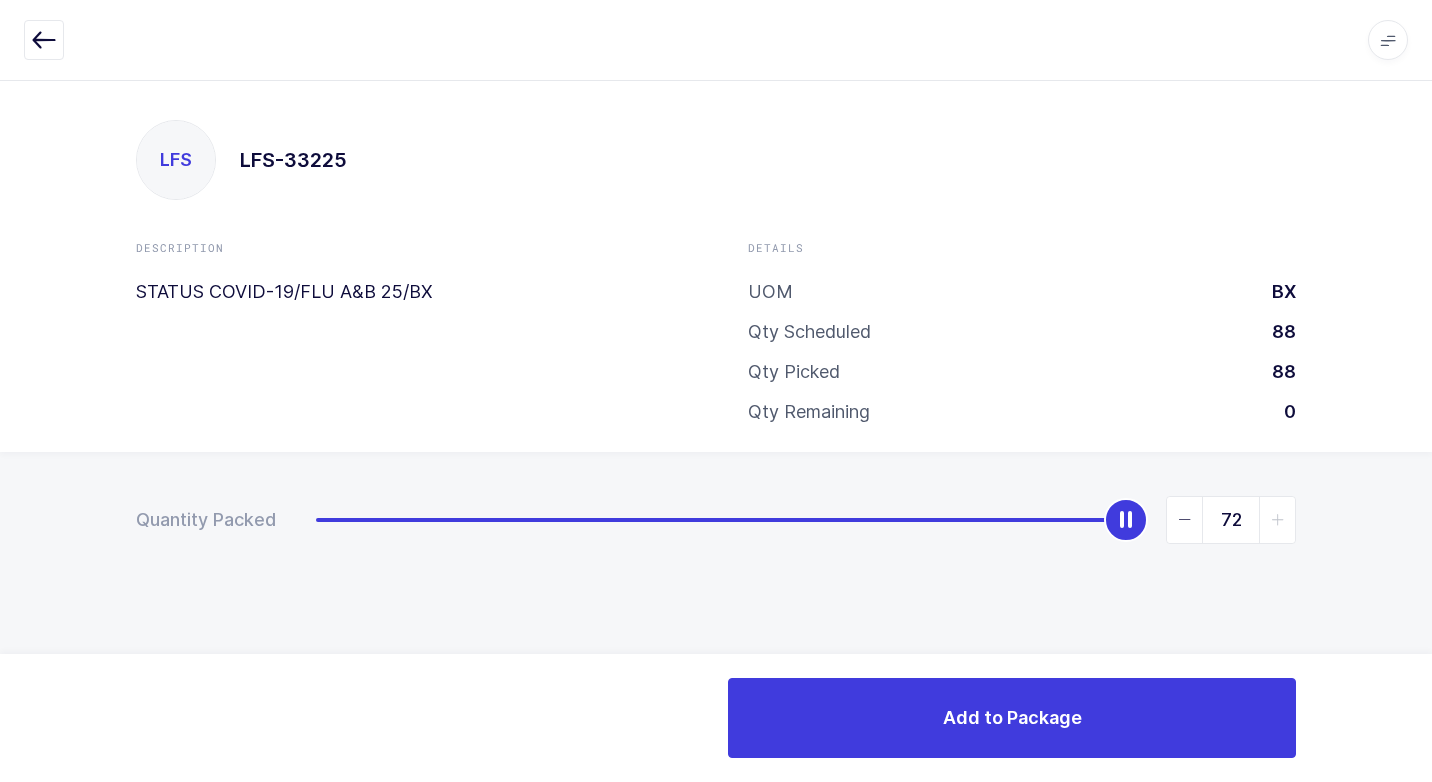 drag, startPoint x: 316, startPoint y: 530, endPoint x: 1220, endPoint y: 553, distance: 904.29254 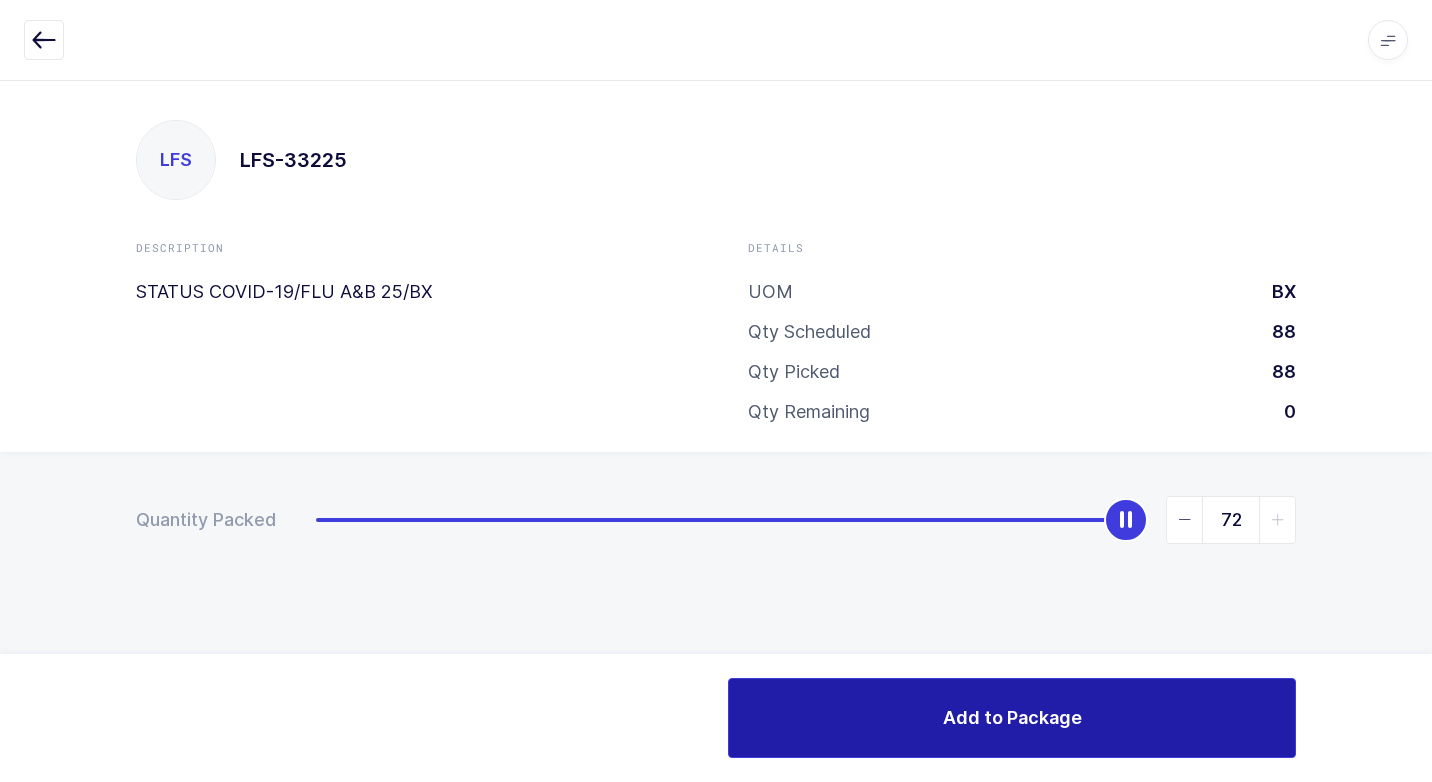 drag, startPoint x: 956, startPoint y: 749, endPoint x: 939, endPoint y: 747, distance: 17.117243 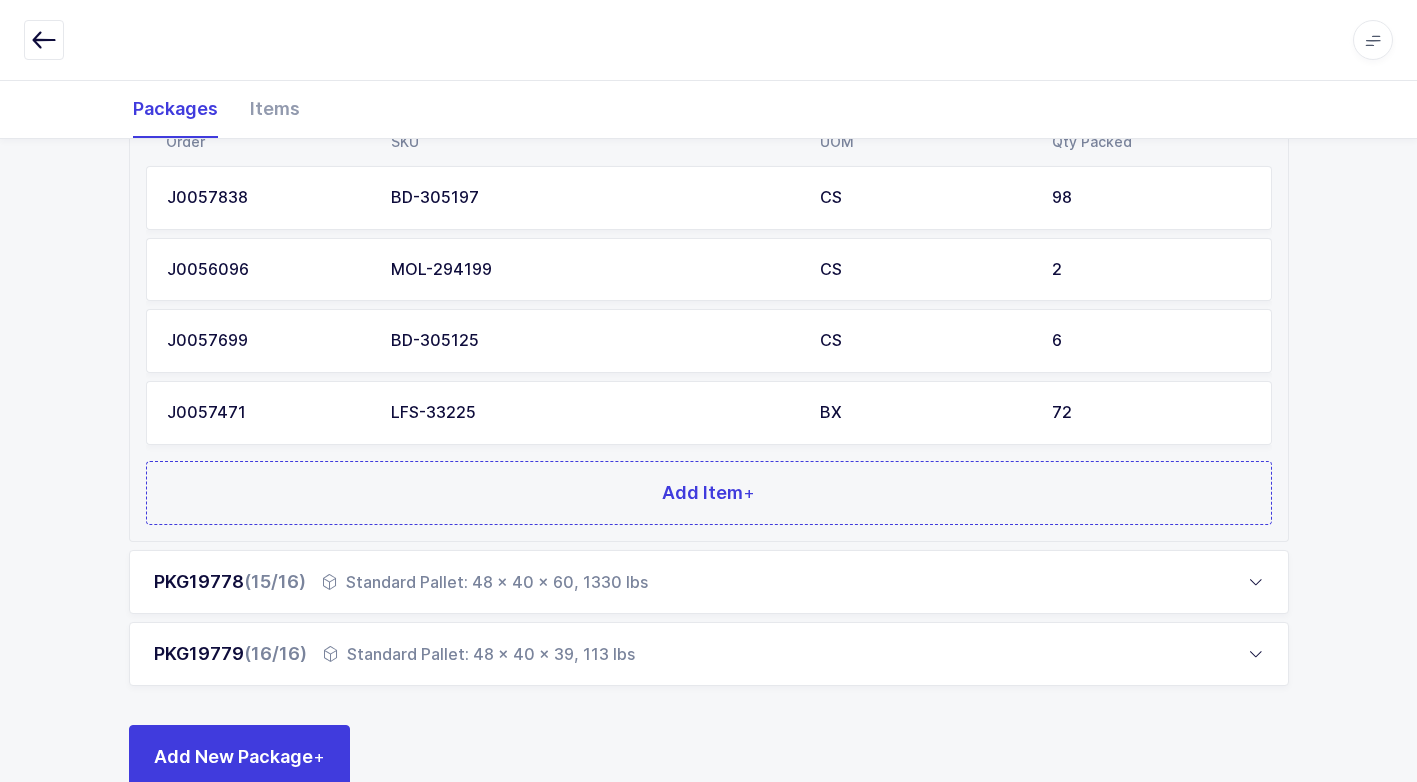 scroll, scrollTop: 1448, scrollLeft: 0, axis: vertical 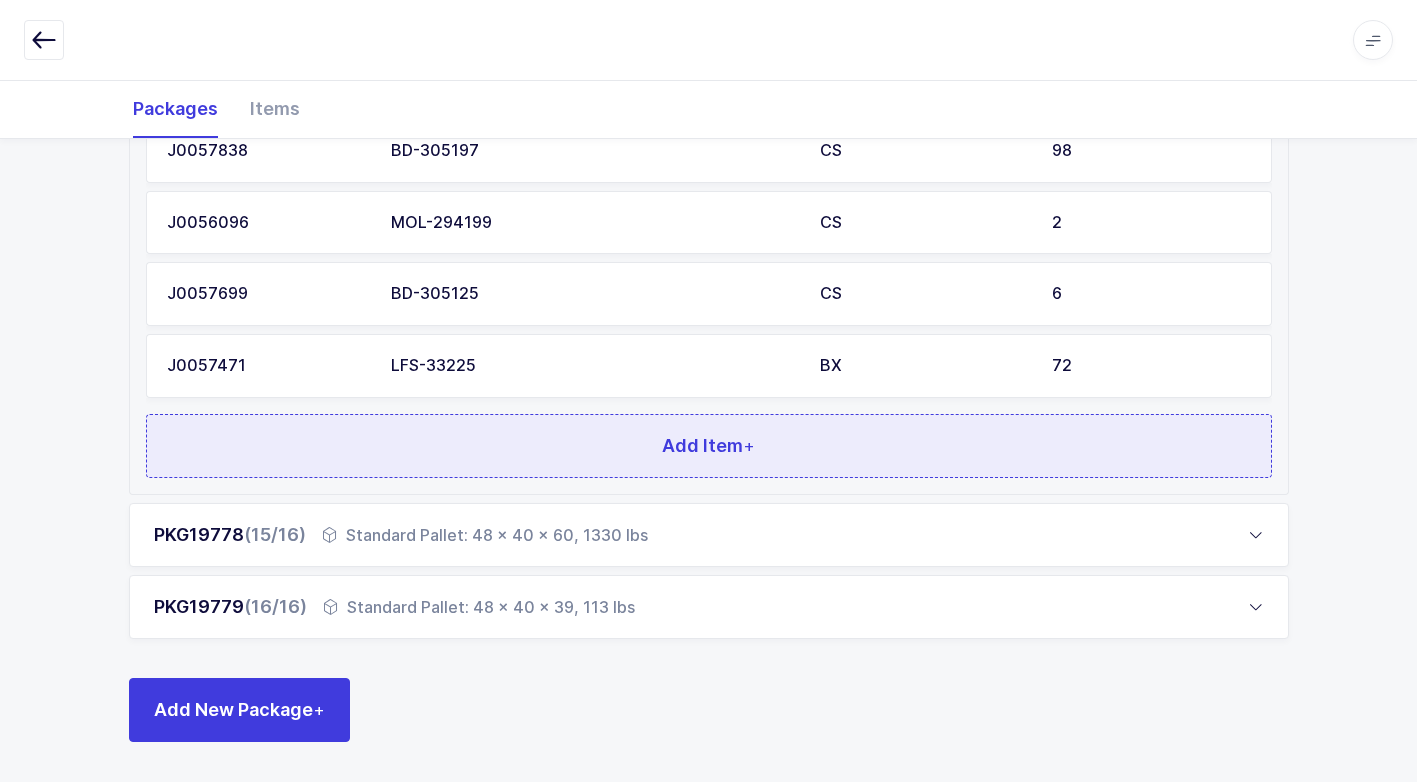 click on "Add Item  +" at bounding box center (709, 446) 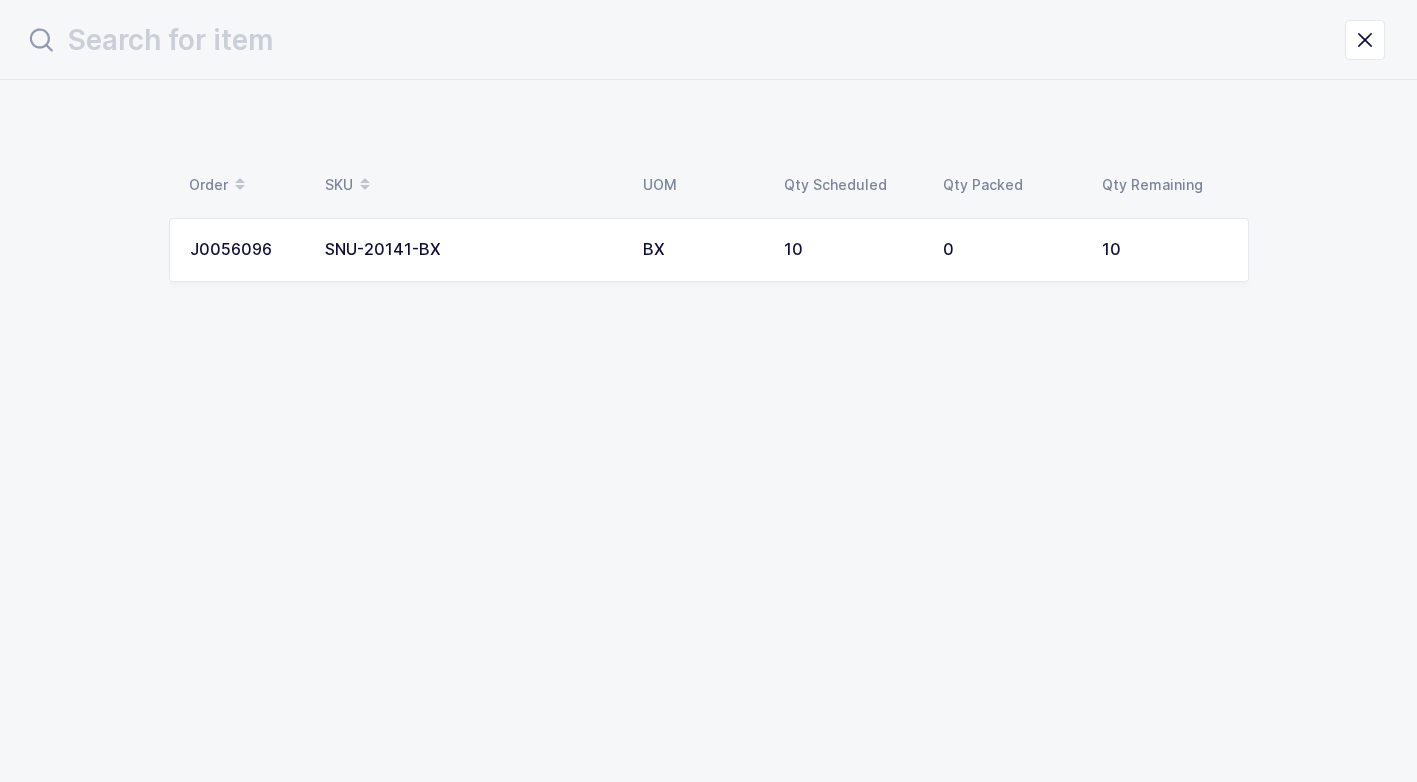scroll, scrollTop: 0, scrollLeft: 0, axis: both 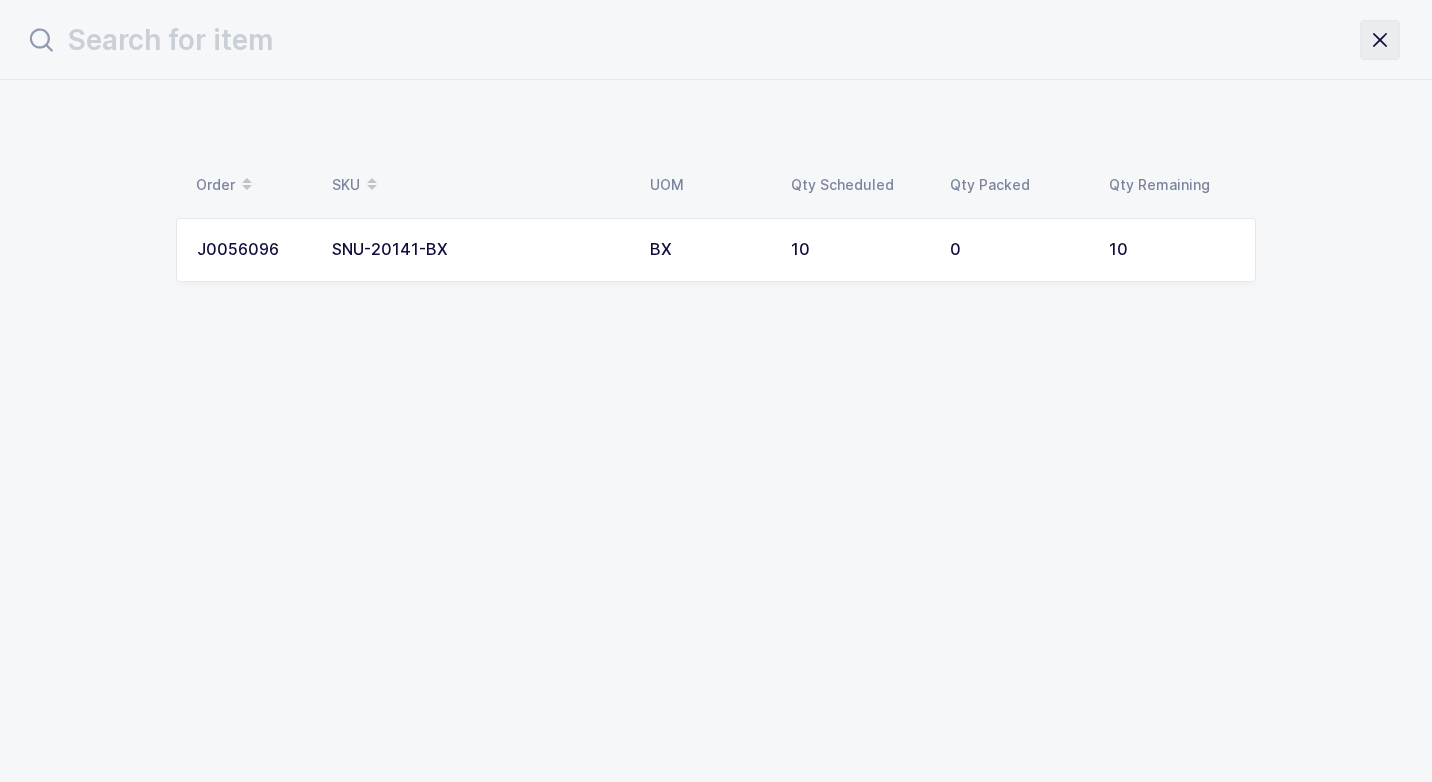click at bounding box center [1380, 40] 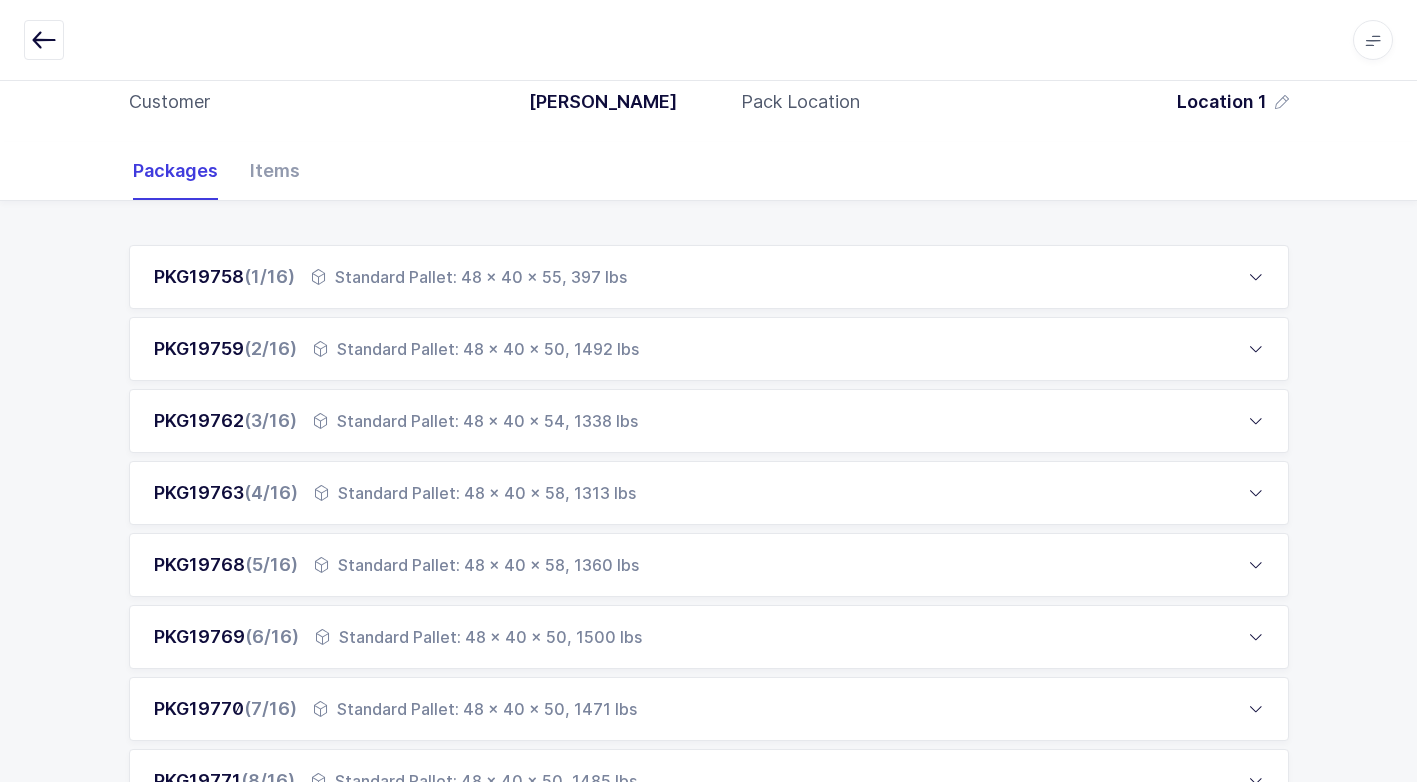 scroll, scrollTop: 200, scrollLeft: 0, axis: vertical 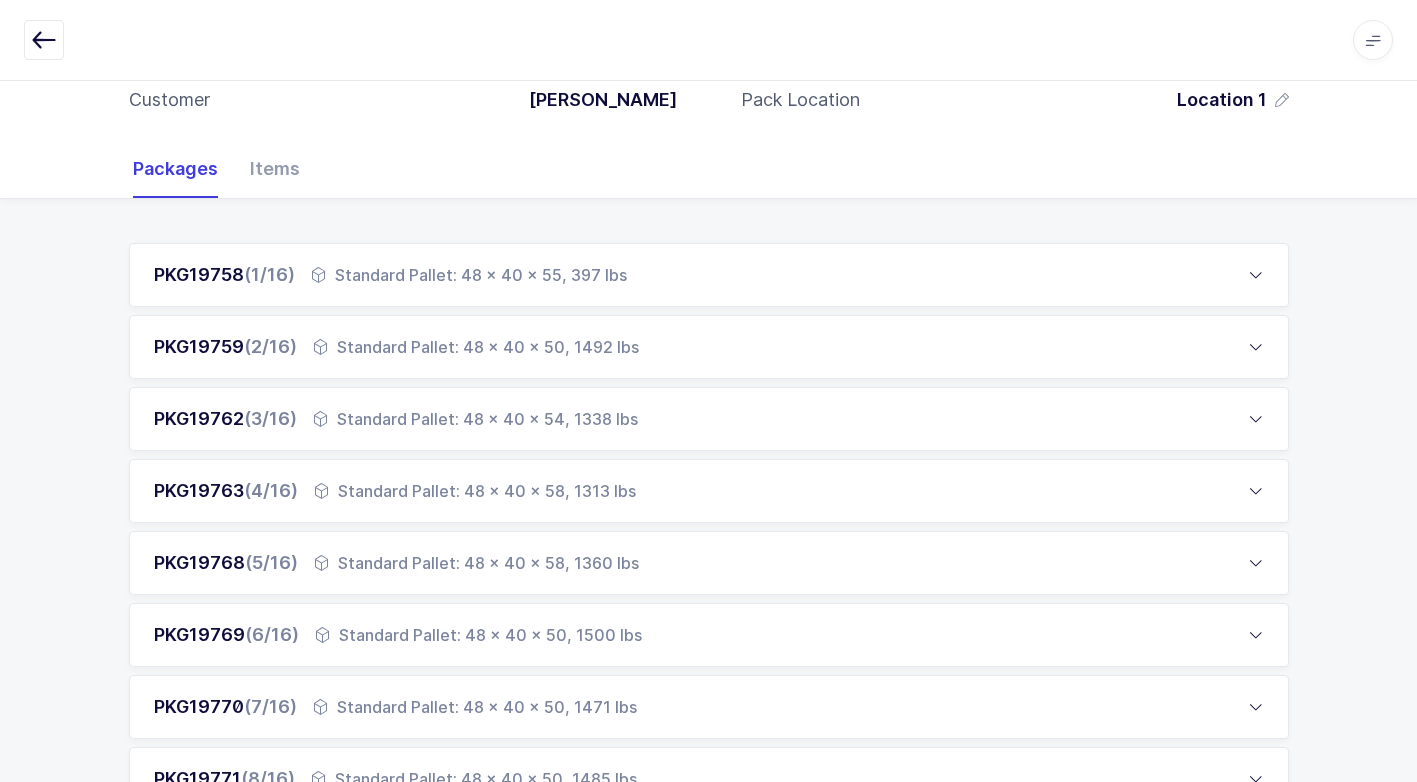 click on "Standard Pallet: 48 x 40 x 58, 1360 lbs" at bounding box center [476, 563] 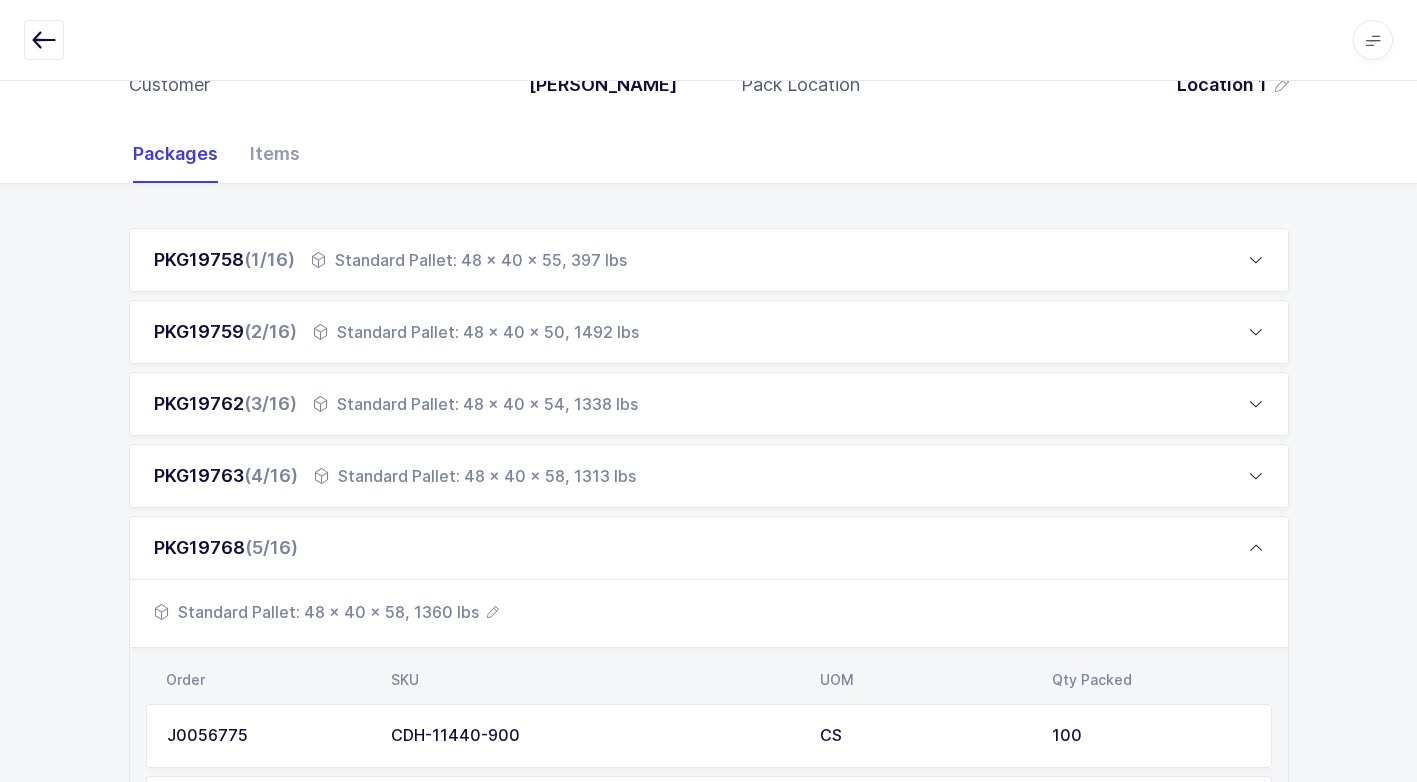scroll, scrollTop: 700, scrollLeft: 0, axis: vertical 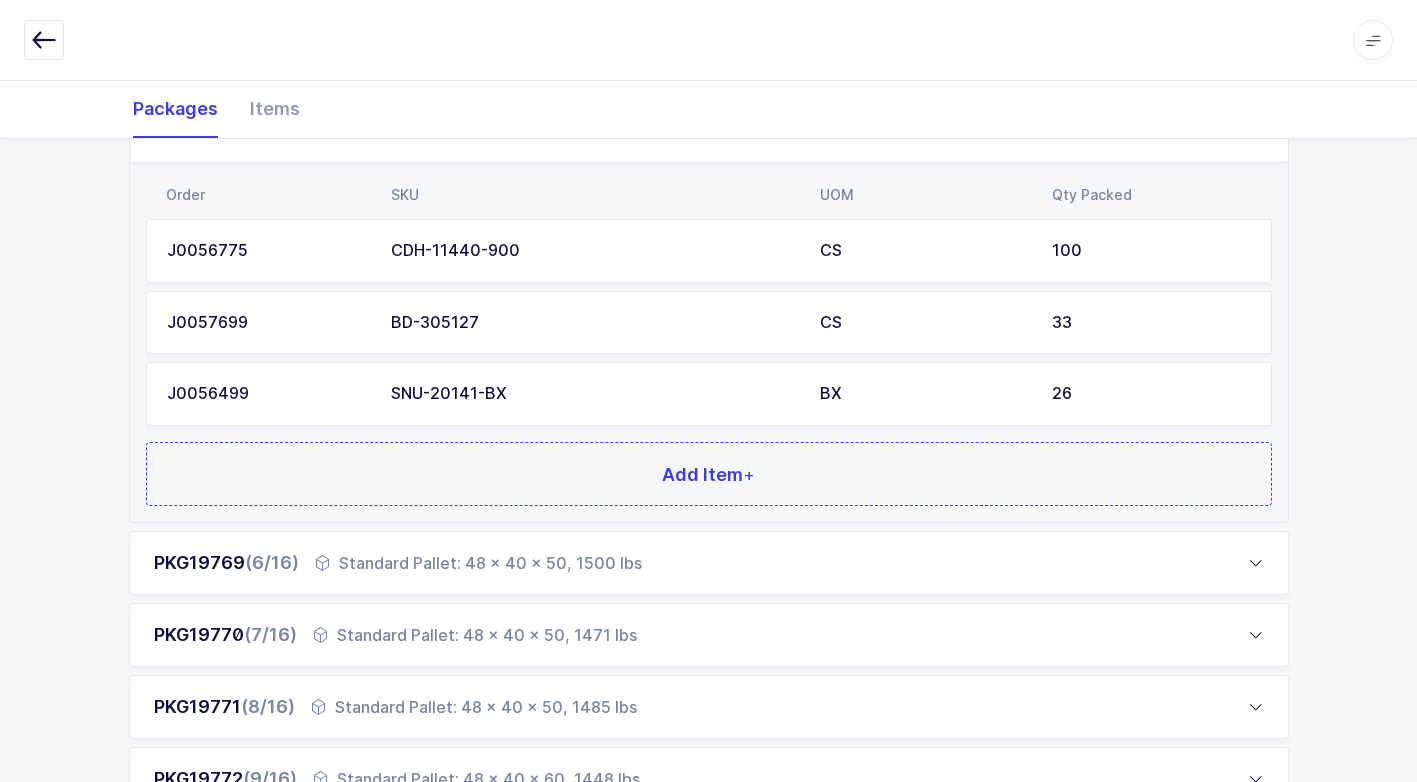 click on "SNU-20141-BX" at bounding box center [593, 394] 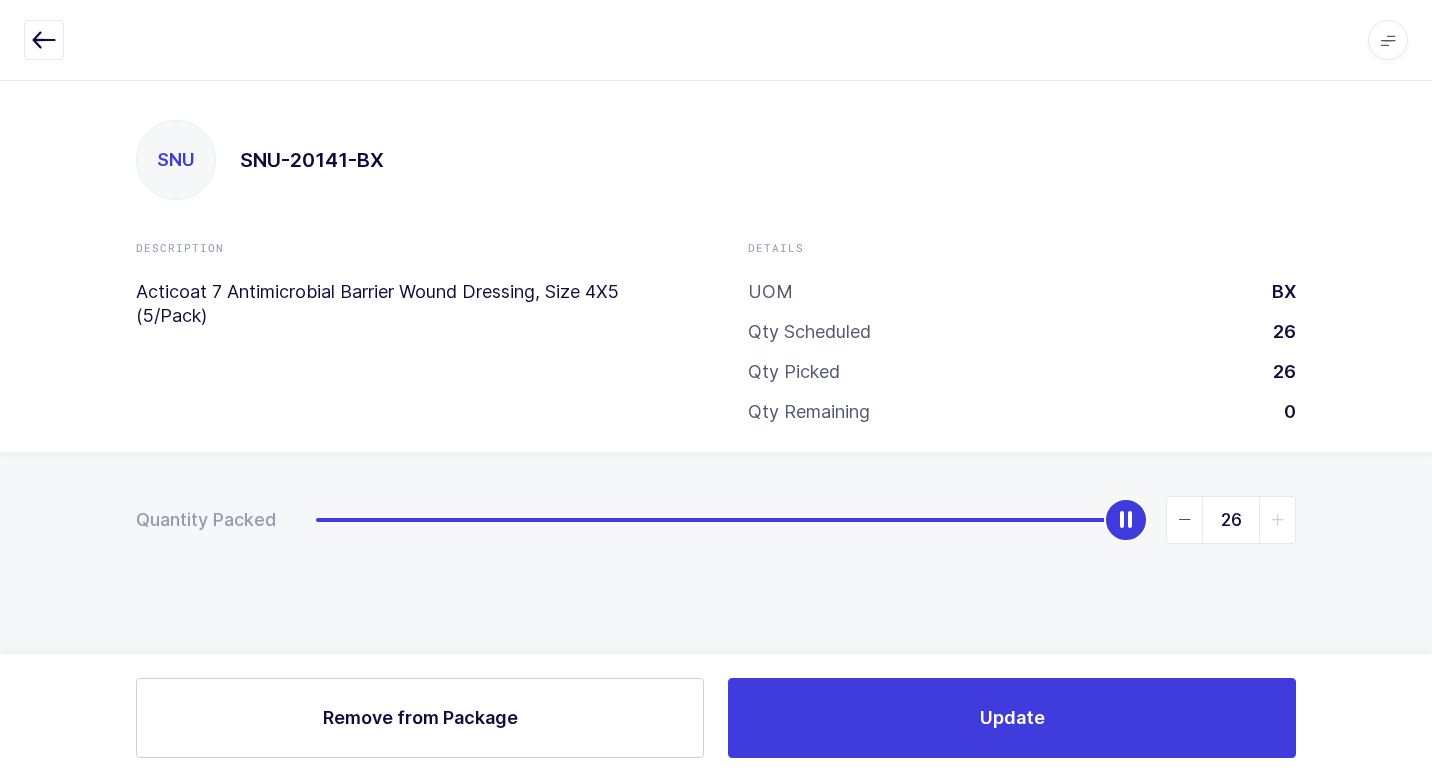 drag, startPoint x: 1122, startPoint y: 513, endPoint x: 1337, endPoint y: 620, distance: 240.15411 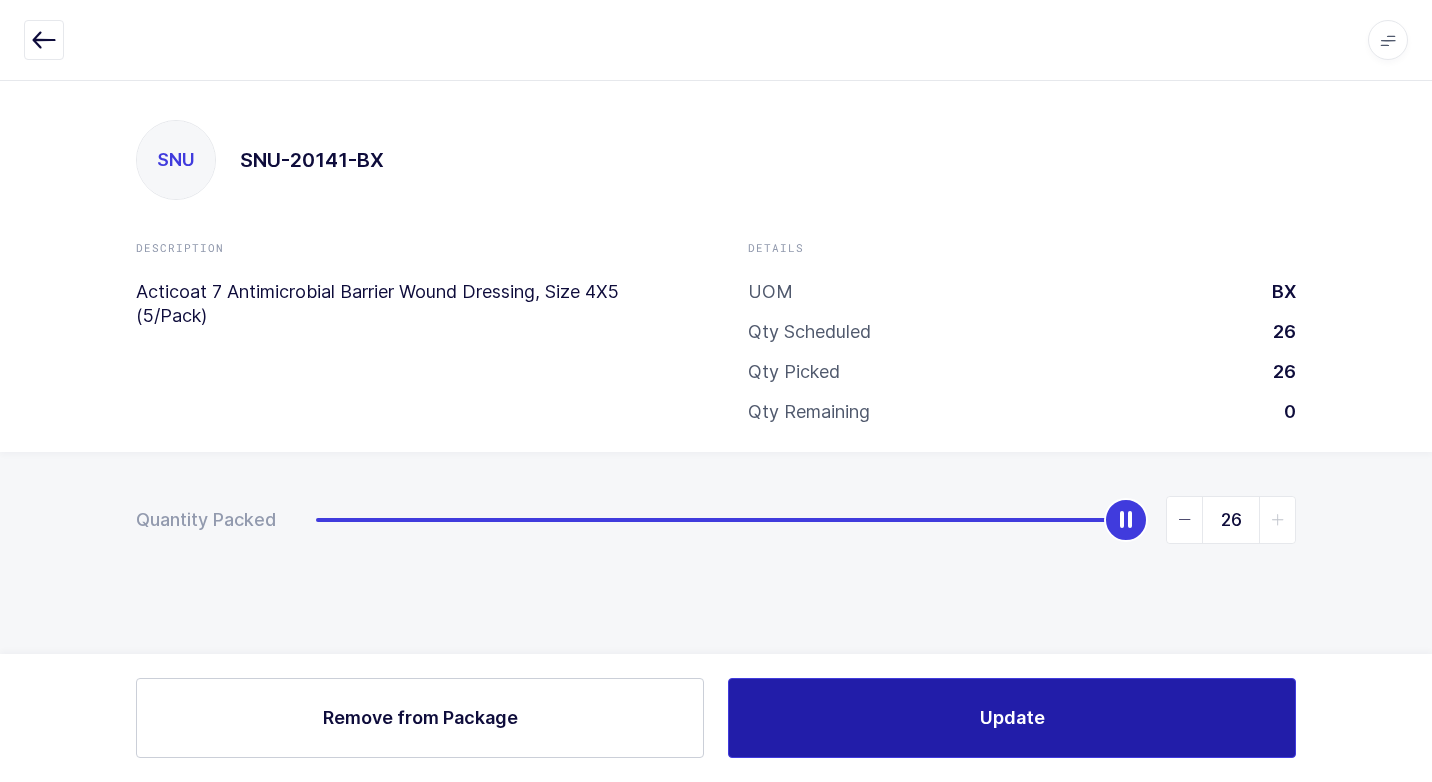 click on "Update" at bounding box center (1012, 718) 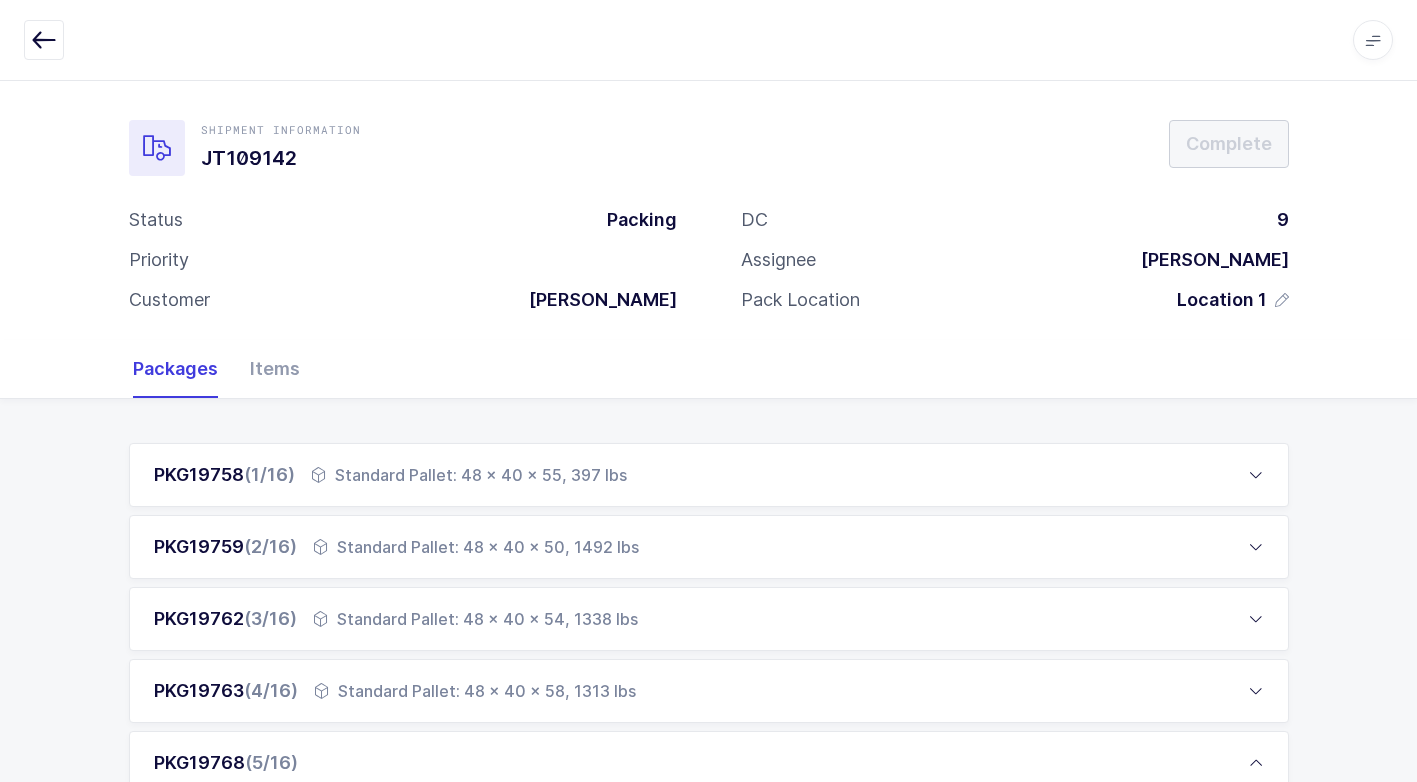 click on "Standard Pallet: 48 x 40 x 54, 1338 lbs" at bounding box center (475, 619) 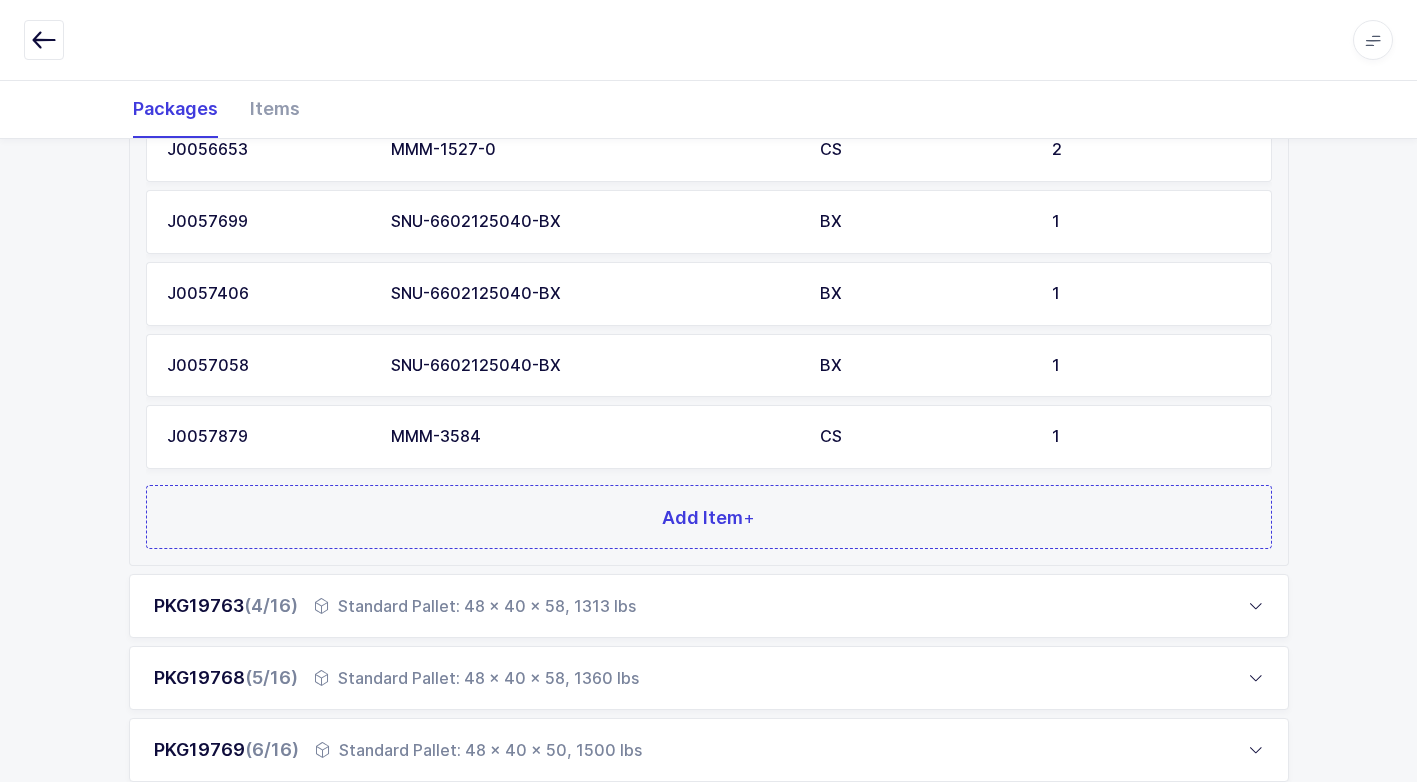 scroll, scrollTop: 1100, scrollLeft: 0, axis: vertical 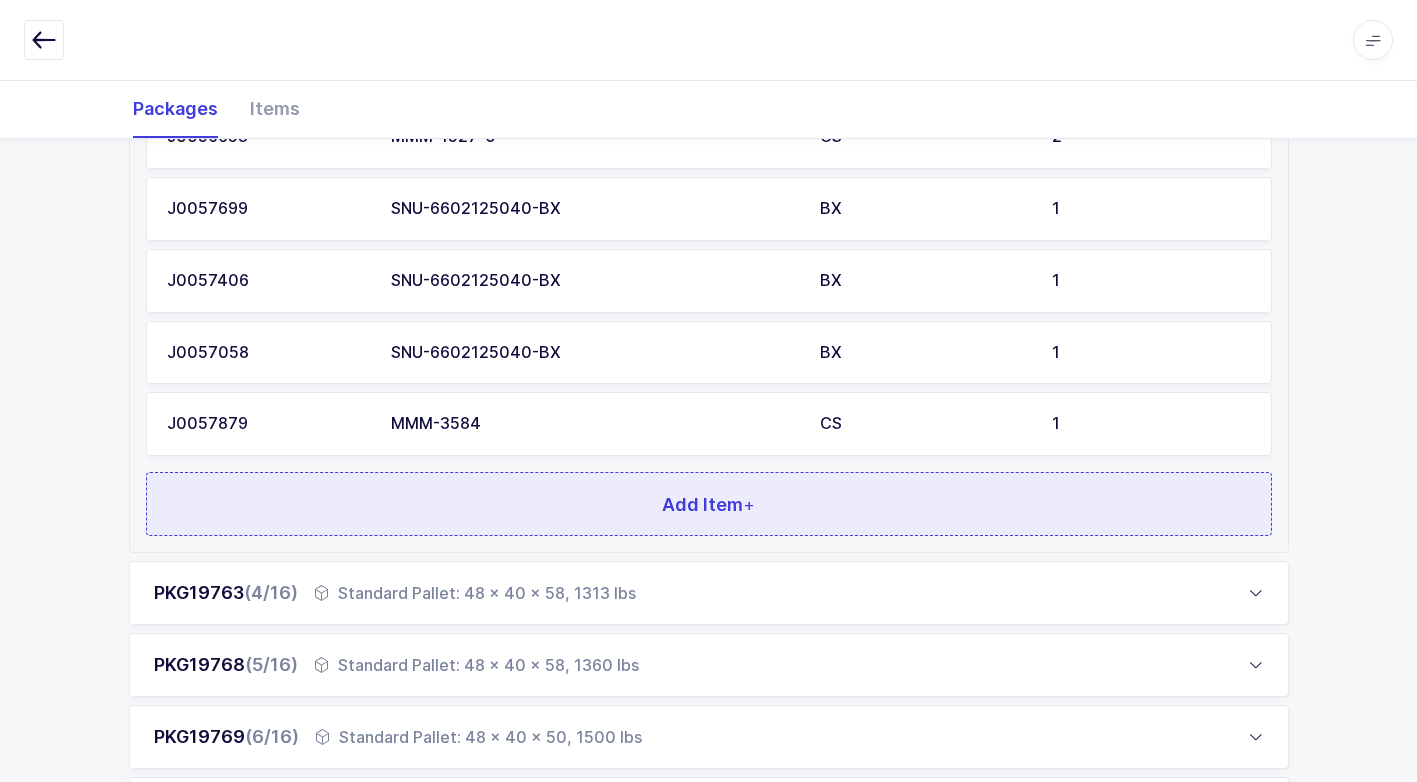 click on "Add Item  +" at bounding box center [709, 504] 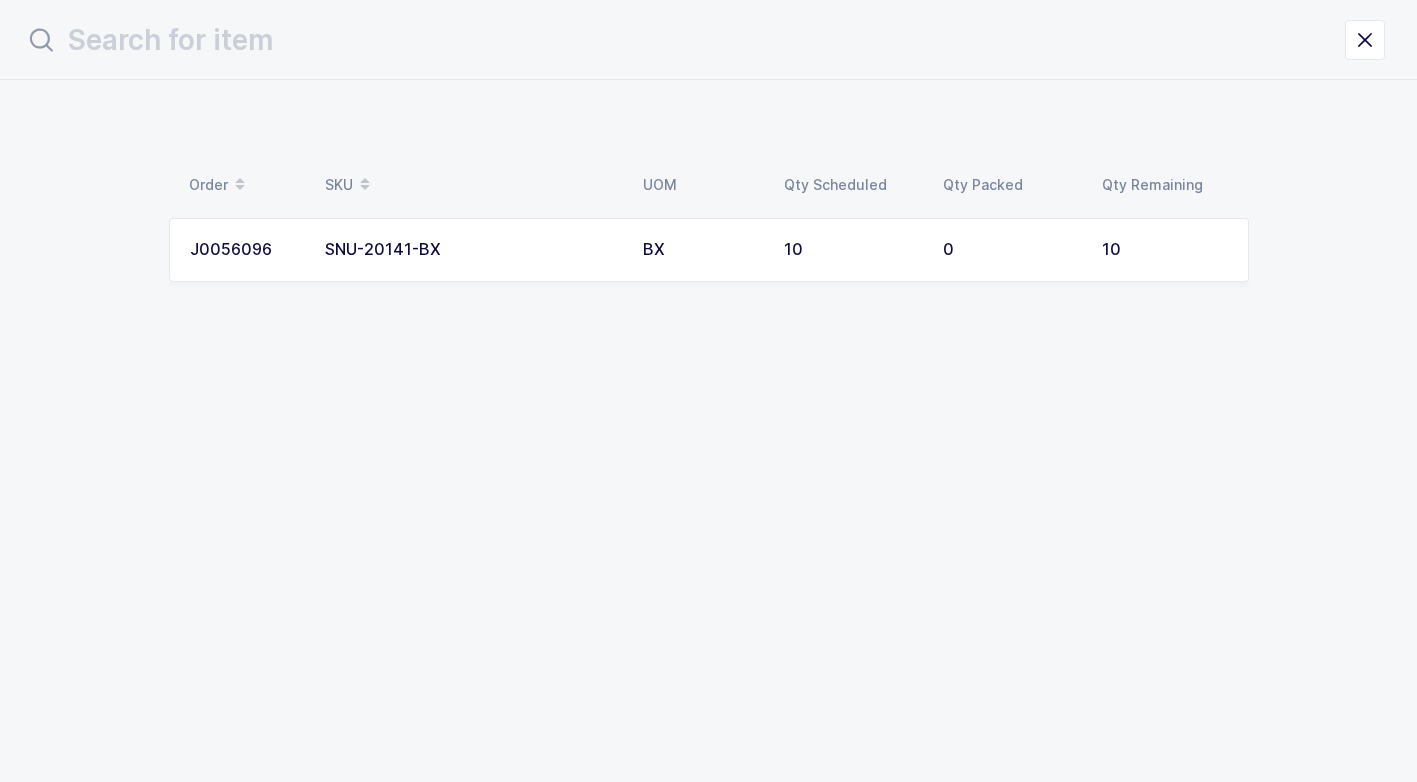 scroll, scrollTop: 0, scrollLeft: 0, axis: both 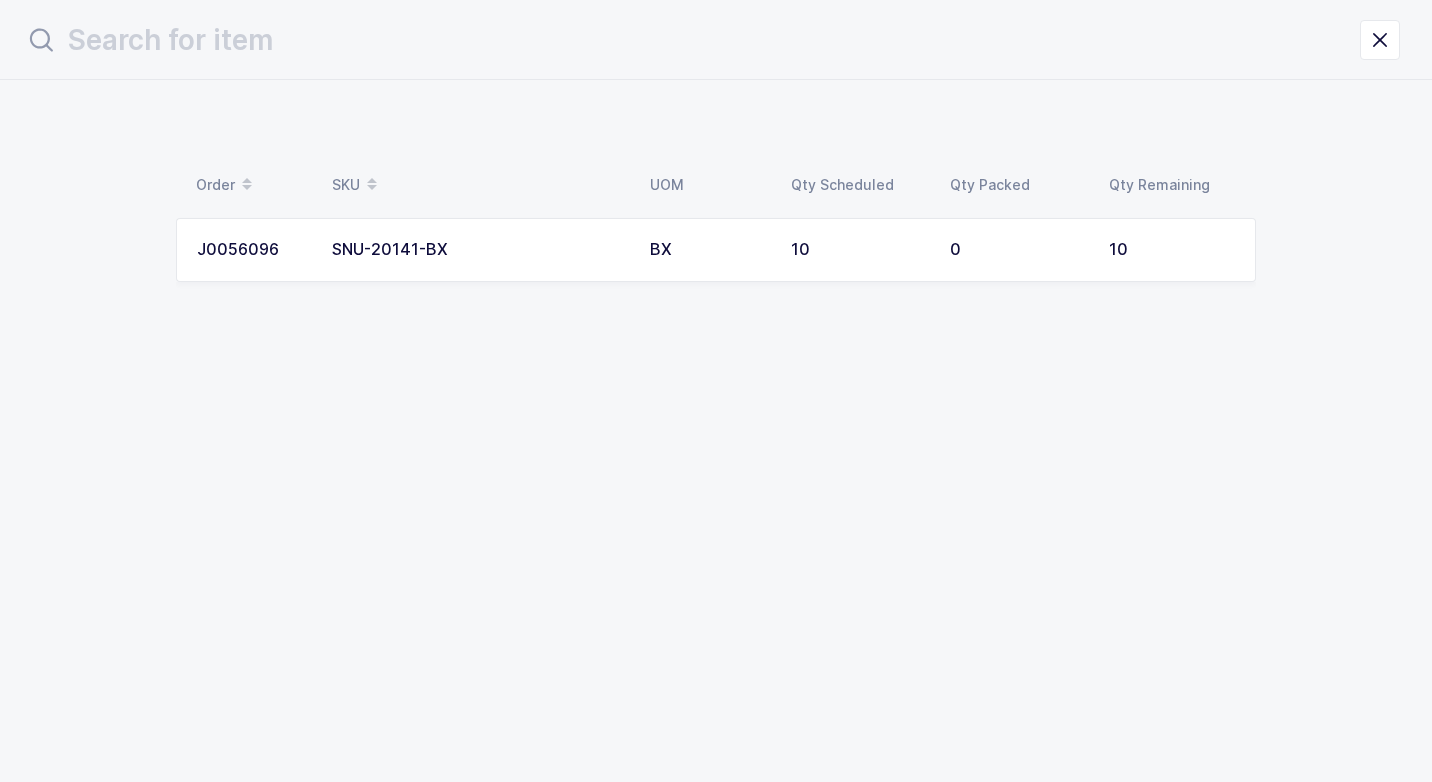 click on "SNU-20141-BX" at bounding box center (479, 250) 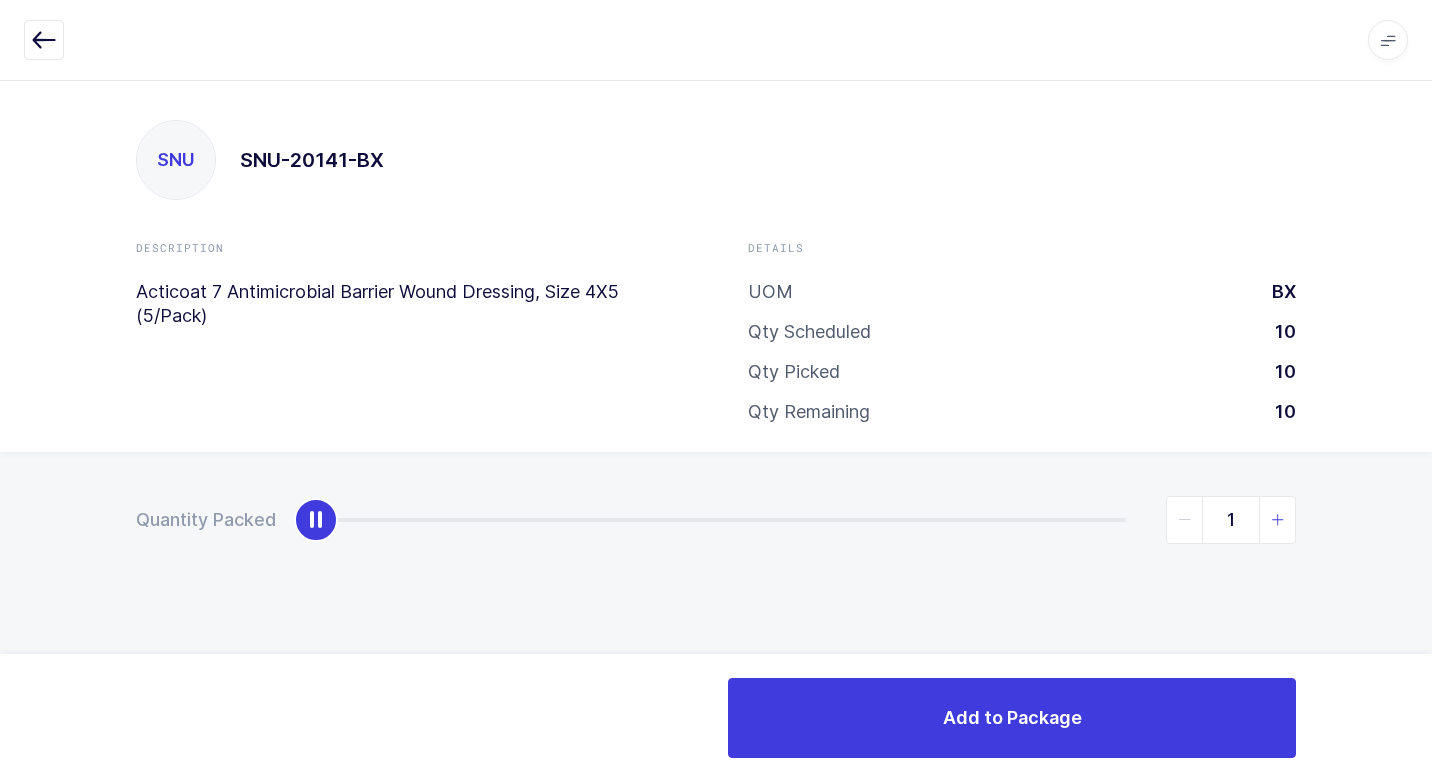 click at bounding box center (1278, 520) 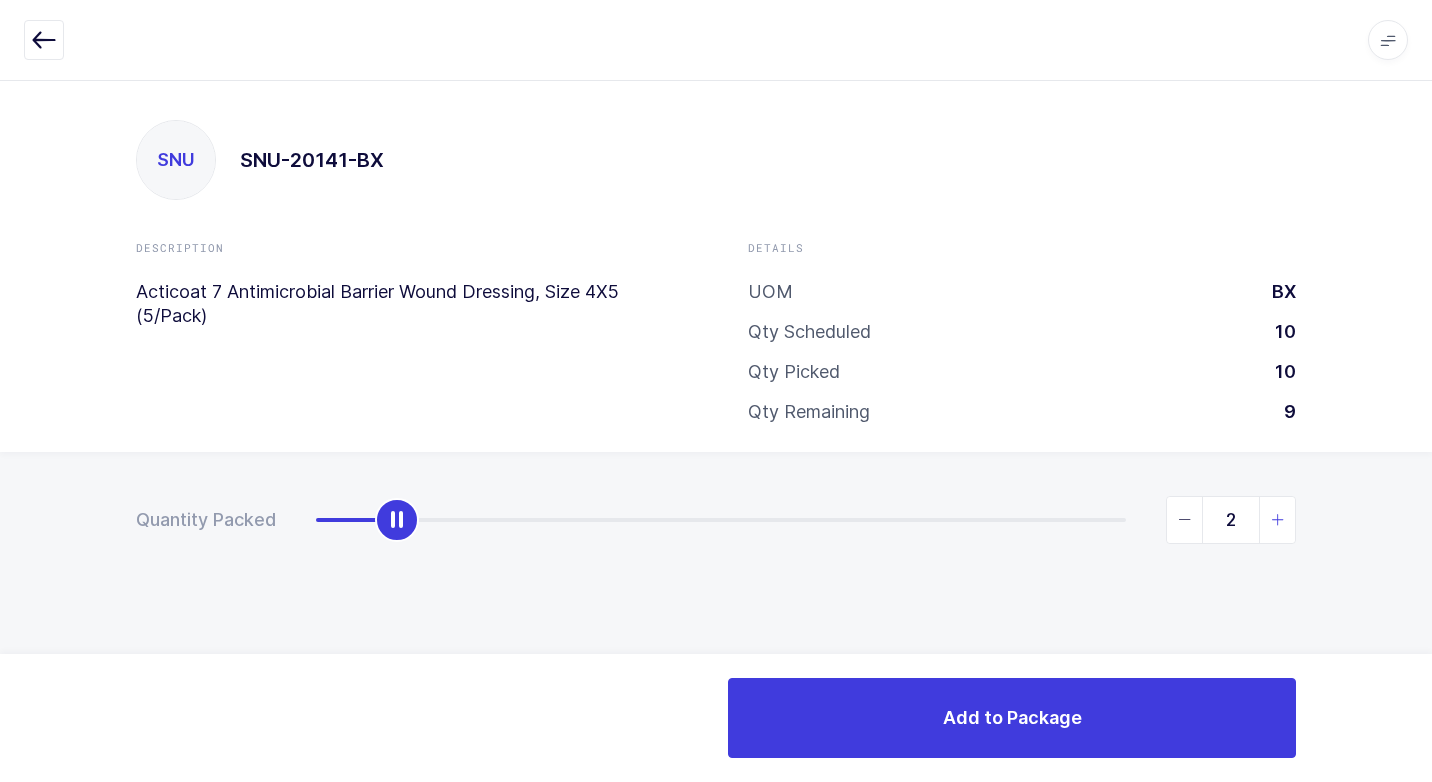 click at bounding box center (1278, 520) 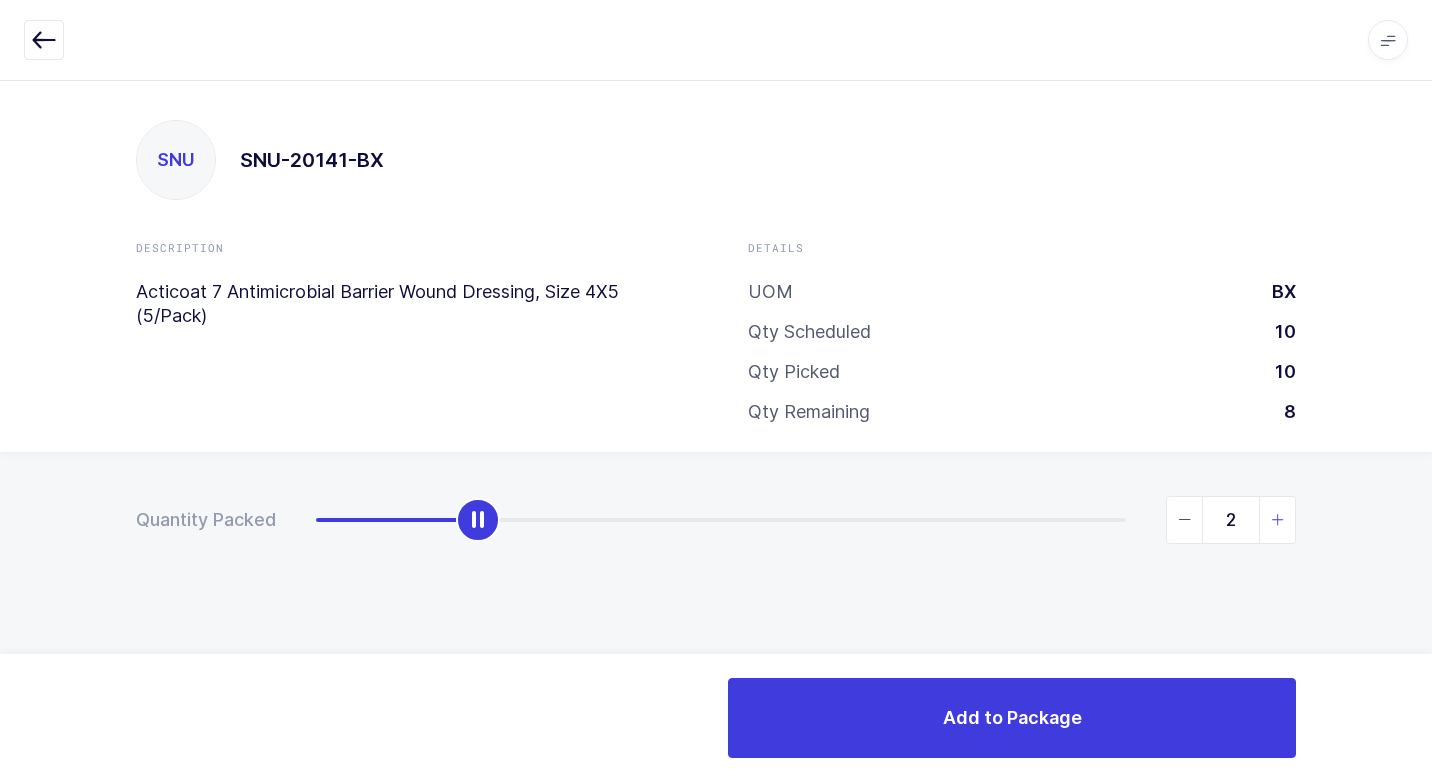 type on "3" 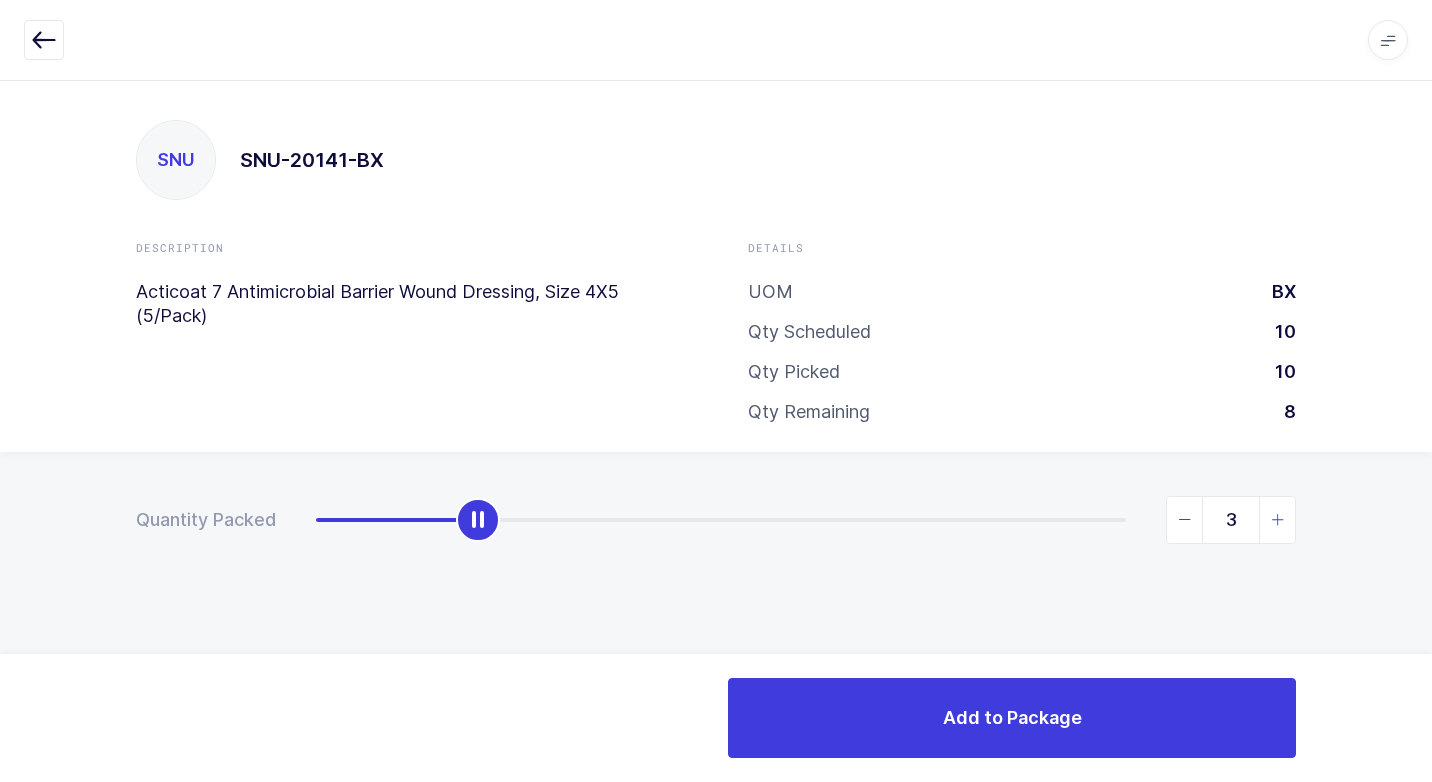 drag, startPoint x: 1277, startPoint y: 519, endPoint x: 1270, endPoint y: 538, distance: 20.248457 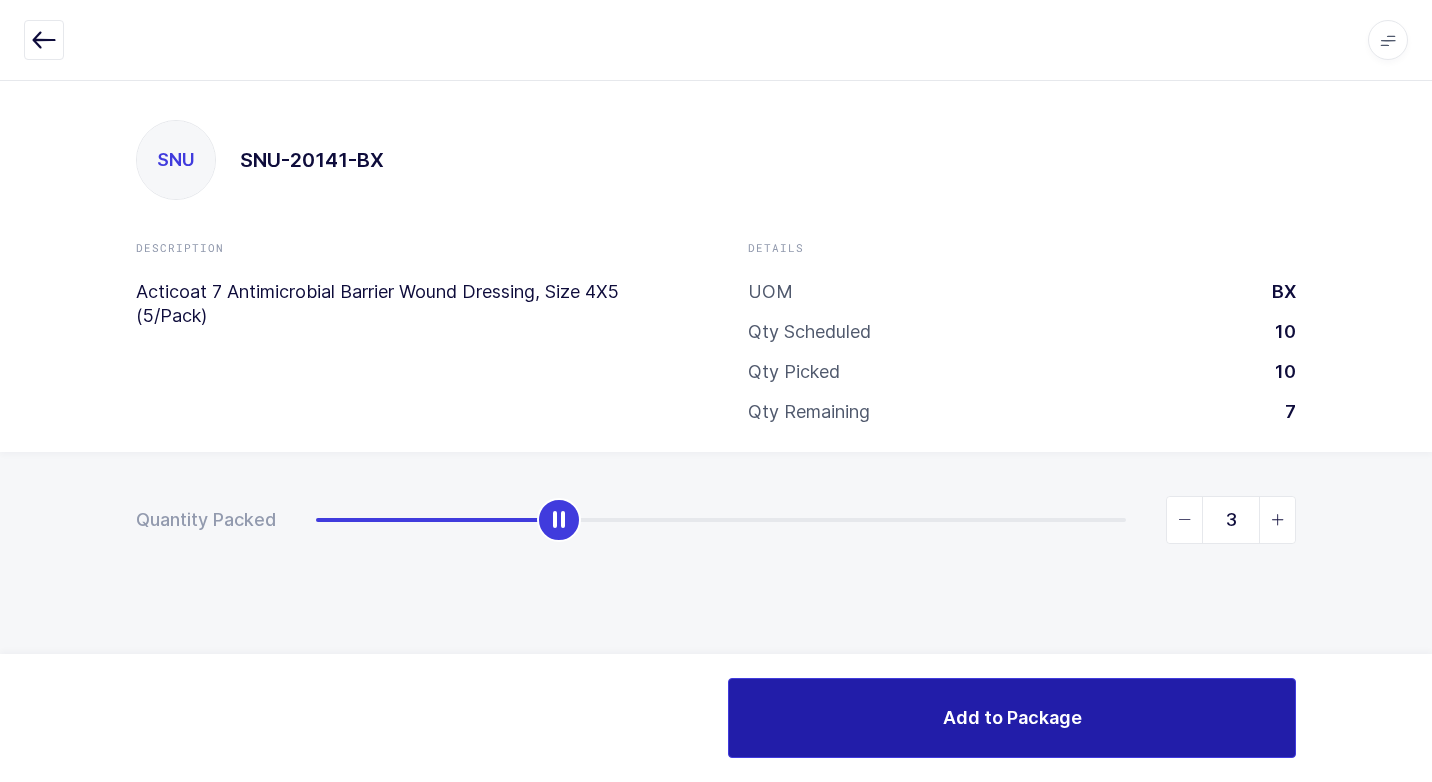 drag, startPoint x: 997, startPoint y: 729, endPoint x: 976, endPoint y: 729, distance: 21 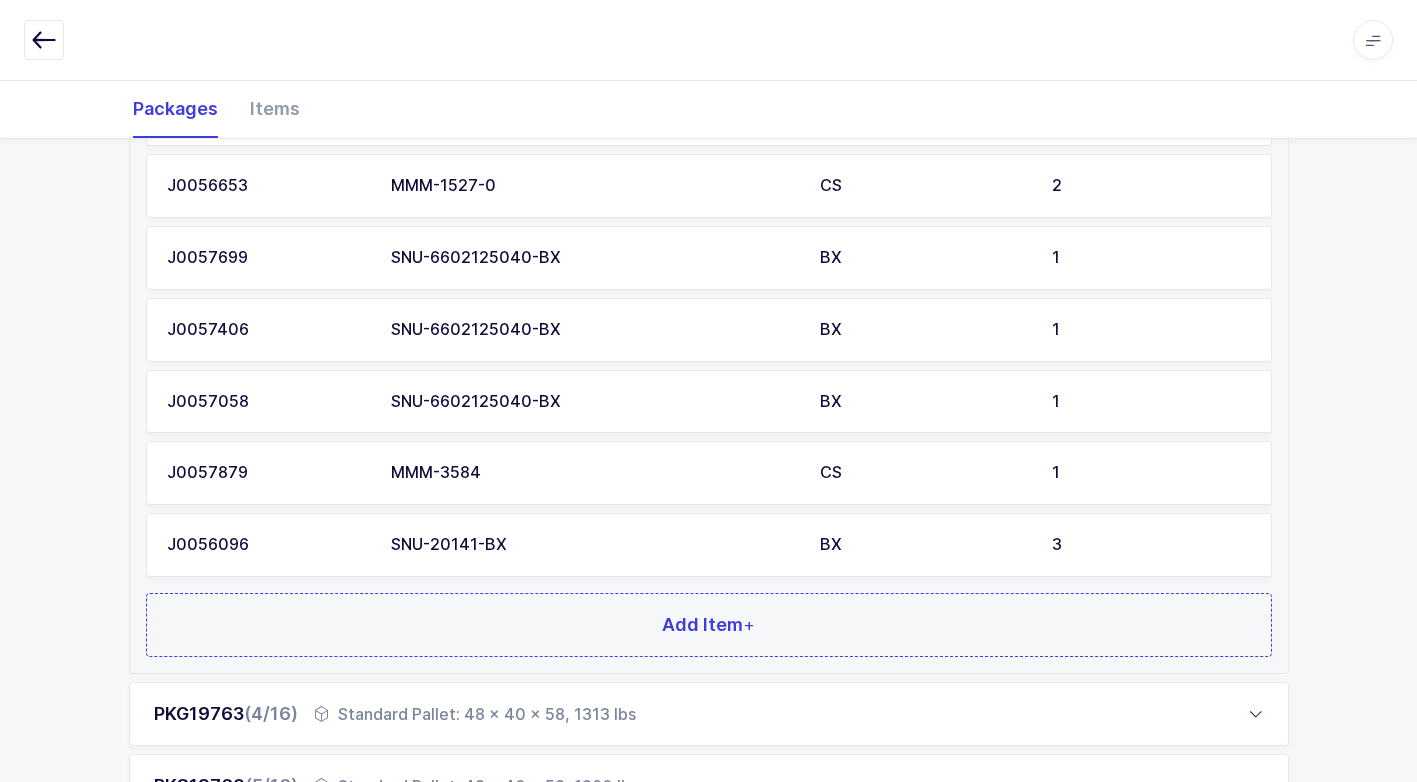 scroll, scrollTop: 1400, scrollLeft: 0, axis: vertical 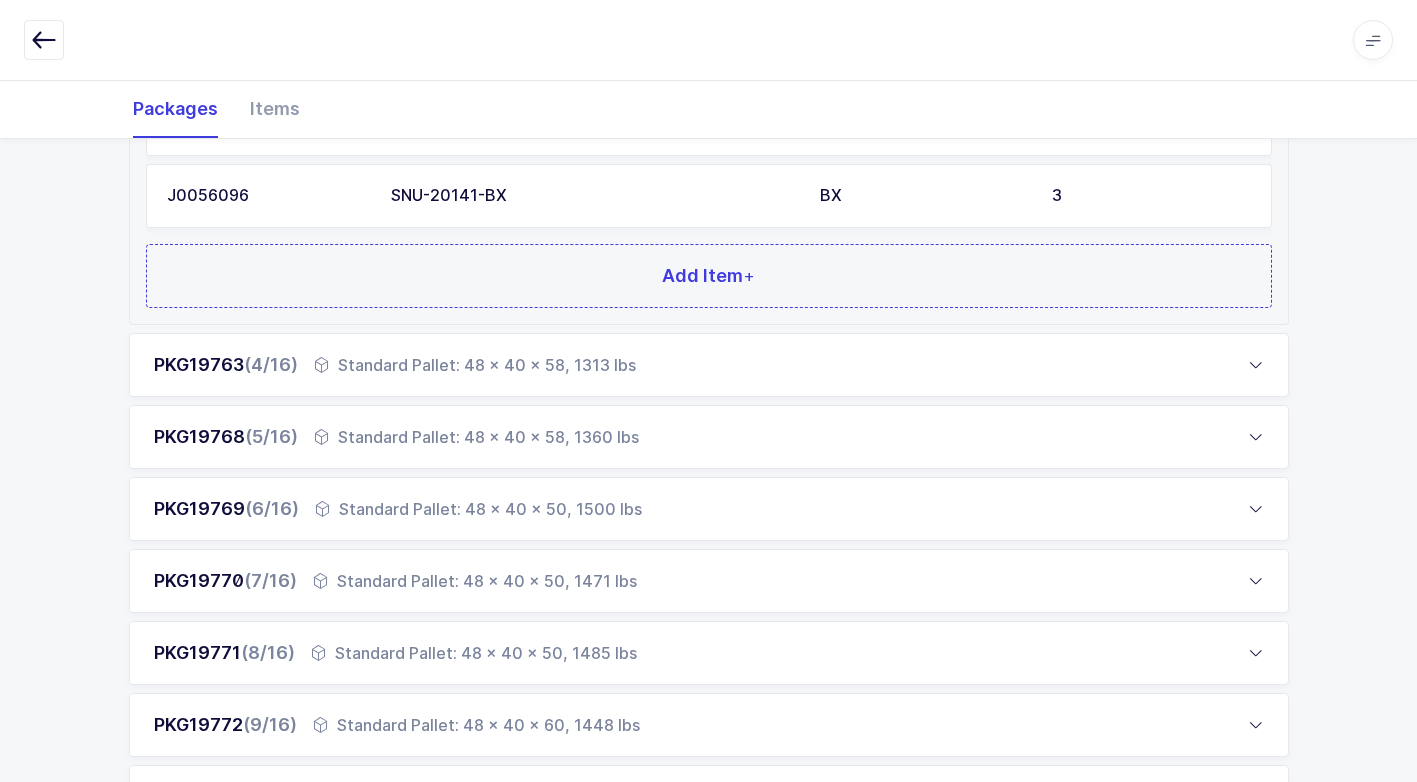 click on "Standard Pallet: 48 x 40 x 58, 1360 lbs" at bounding box center [476, 437] 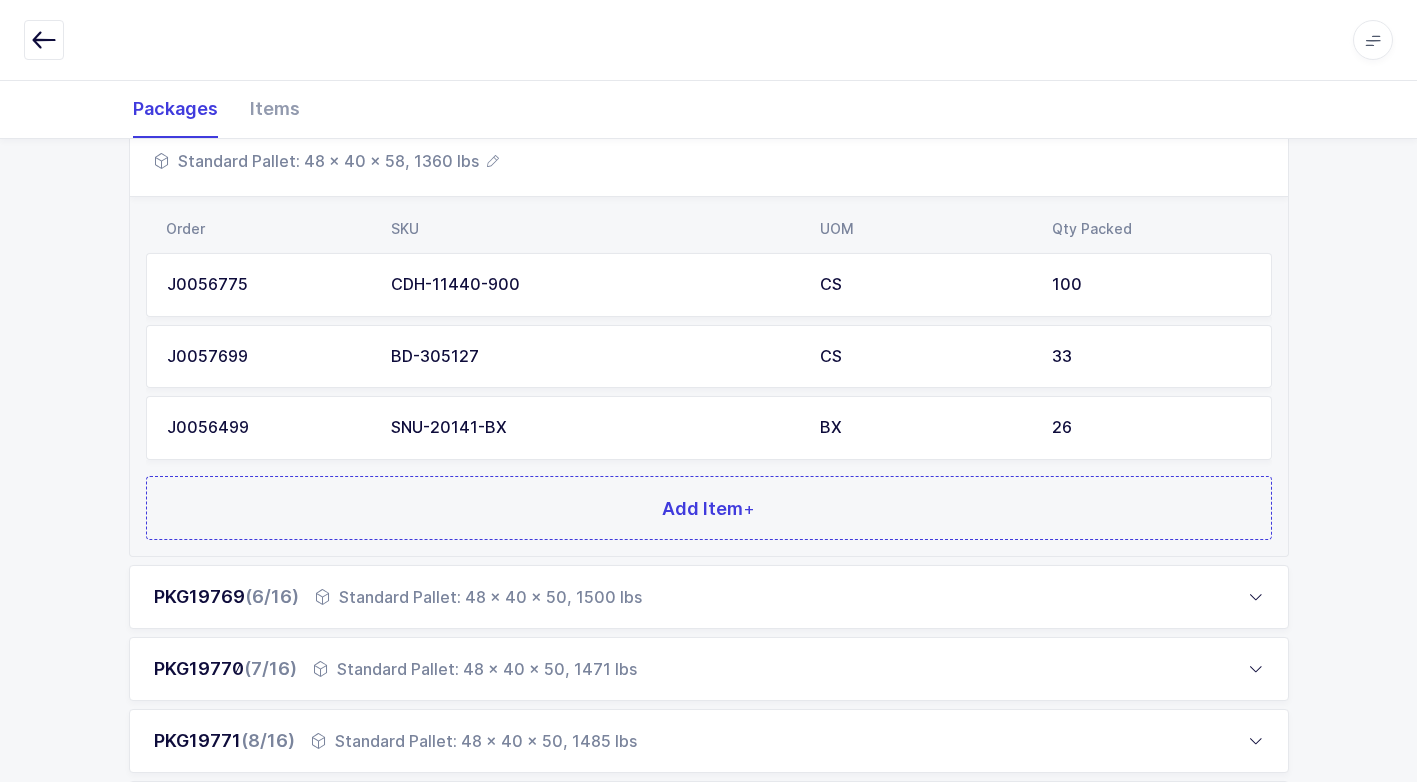 scroll, scrollTop: 566, scrollLeft: 0, axis: vertical 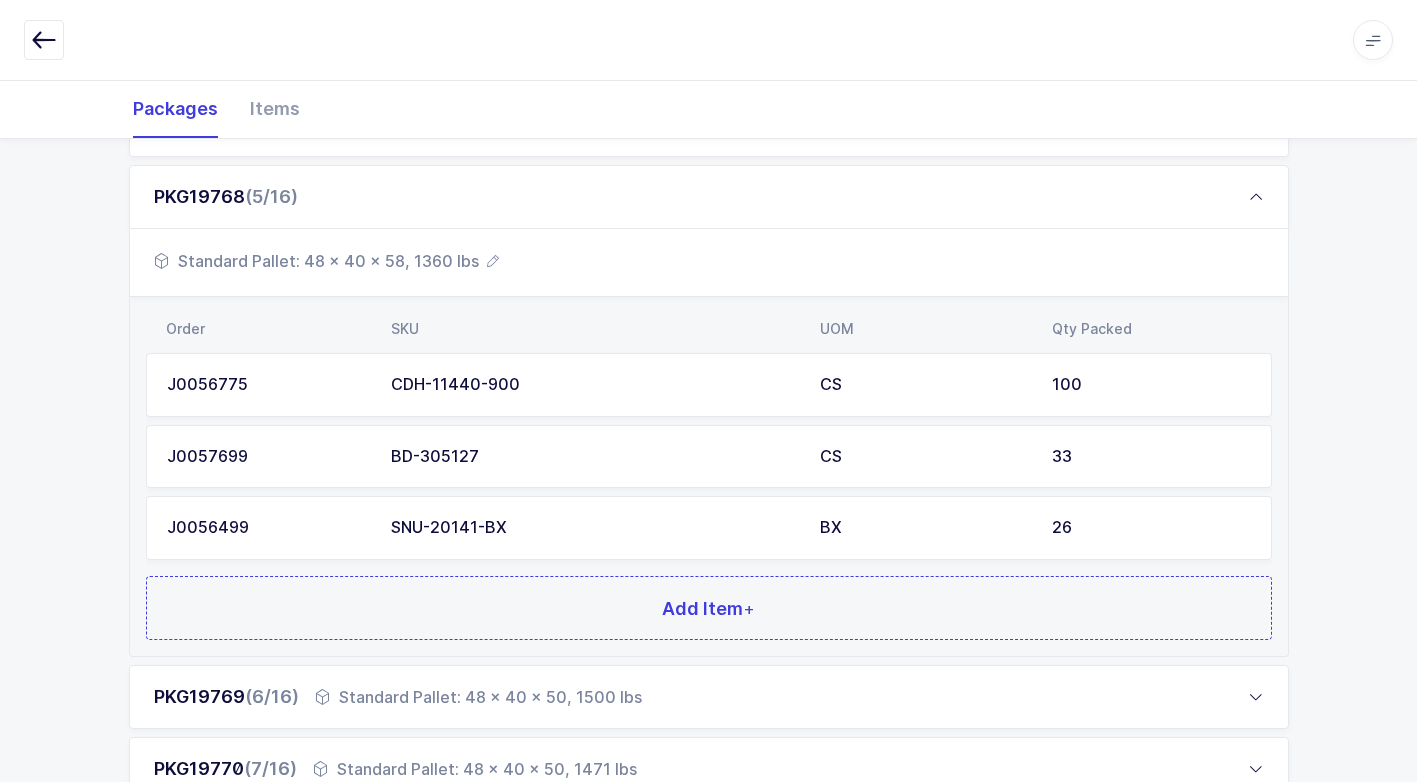 click on "SNU-20141-BX" at bounding box center [593, 528] 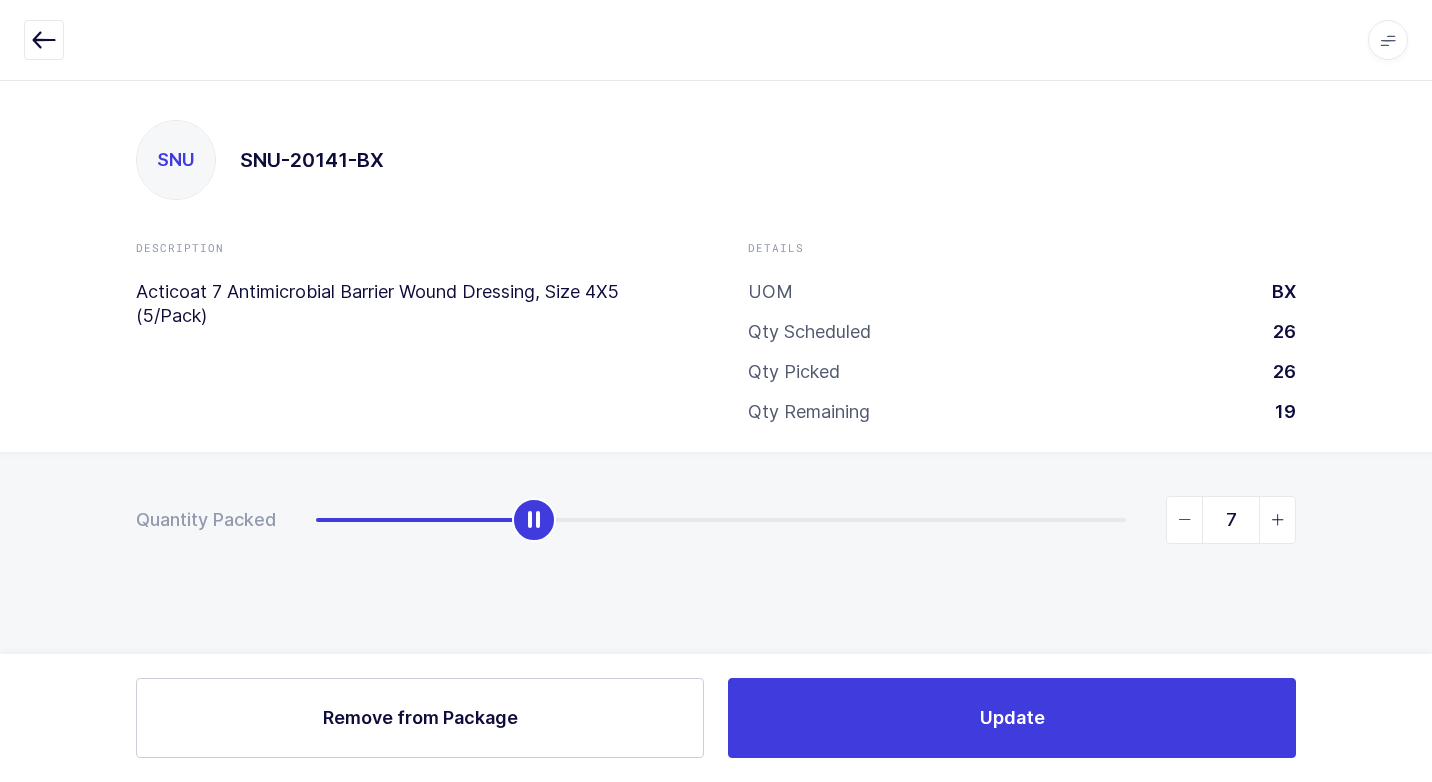 type on "6" 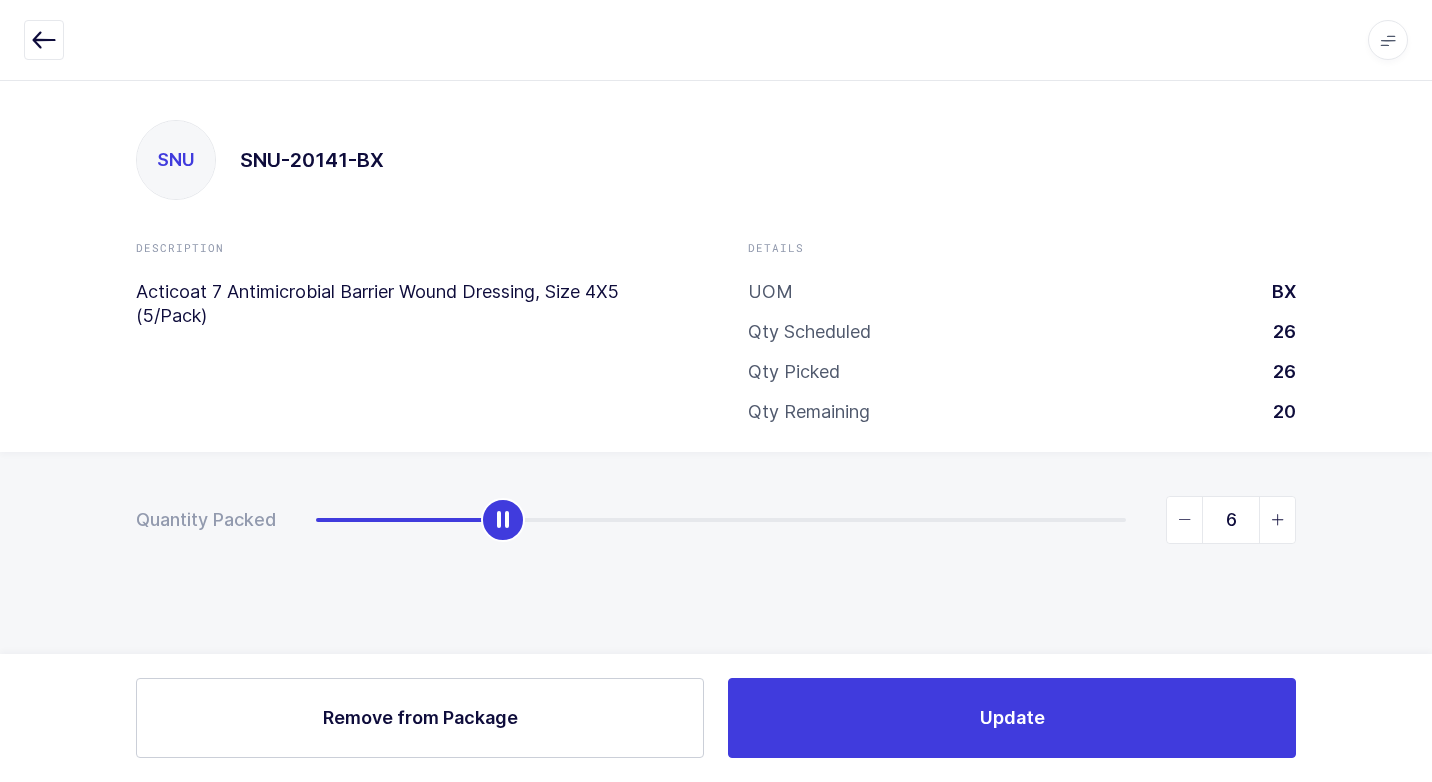 drag, startPoint x: 1124, startPoint y: 527, endPoint x: 514, endPoint y: 571, distance: 611.58484 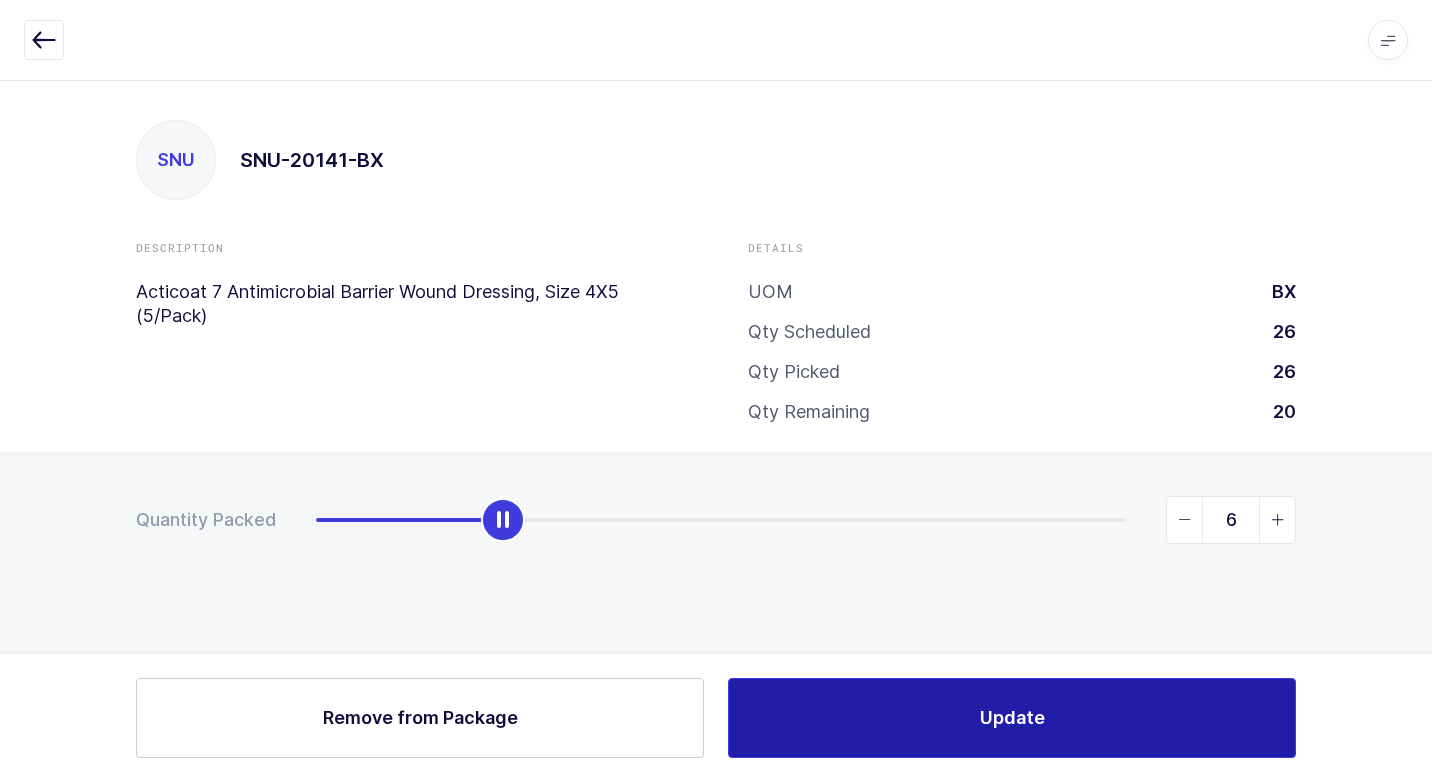 click on "Update" at bounding box center (1012, 718) 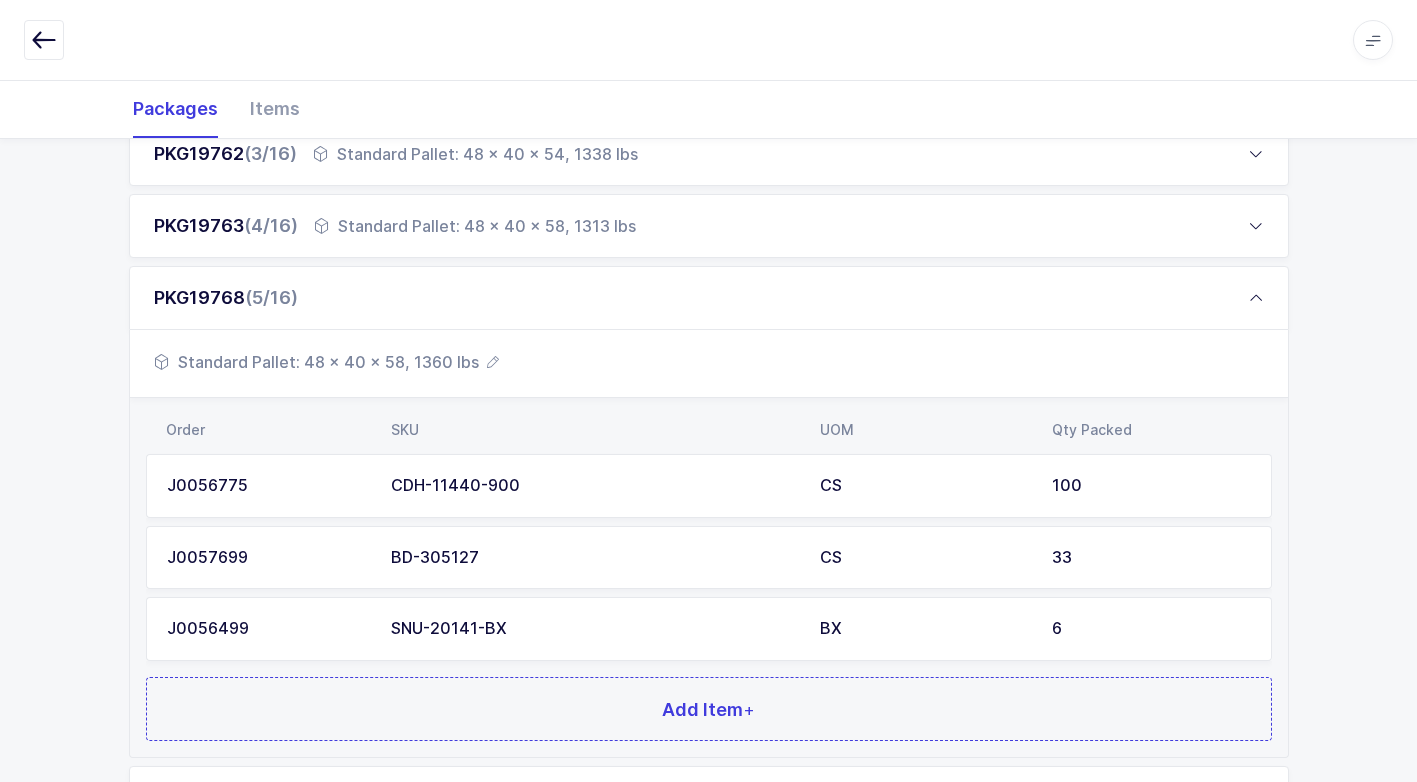 scroll, scrollTop: 500, scrollLeft: 0, axis: vertical 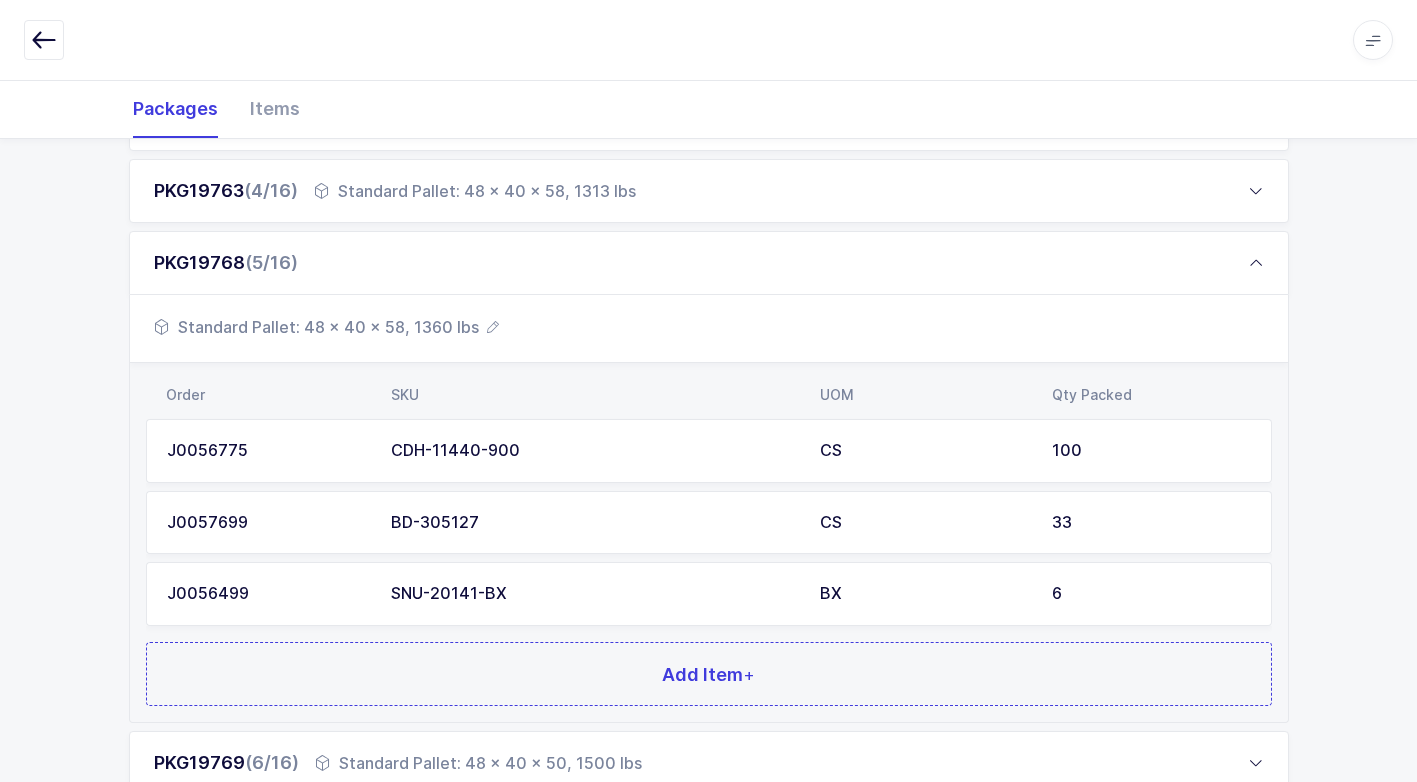 click on "SNU-20141-BX" at bounding box center [593, 594] 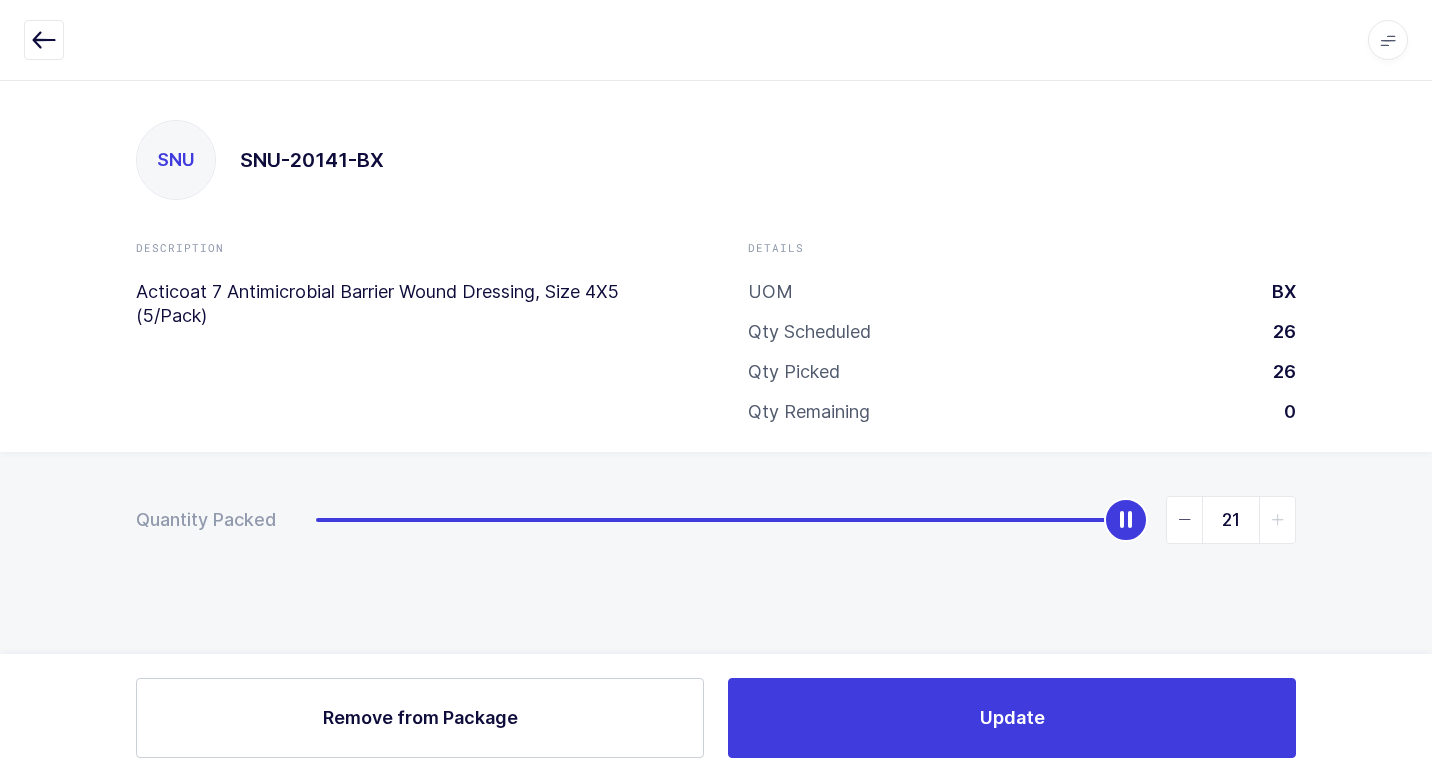 type on "26" 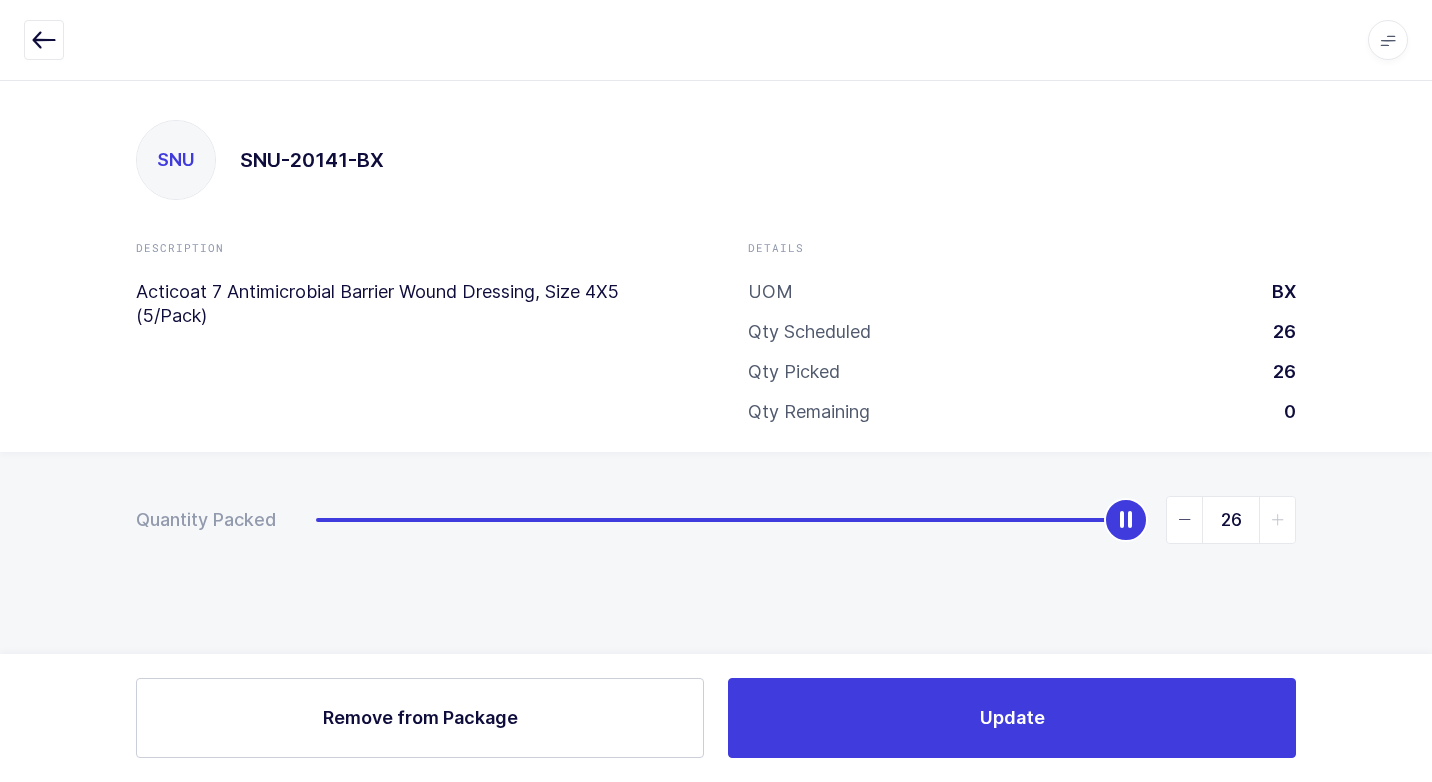 drag, startPoint x: 503, startPoint y: 517, endPoint x: 1334, endPoint y: 633, distance: 839.0572 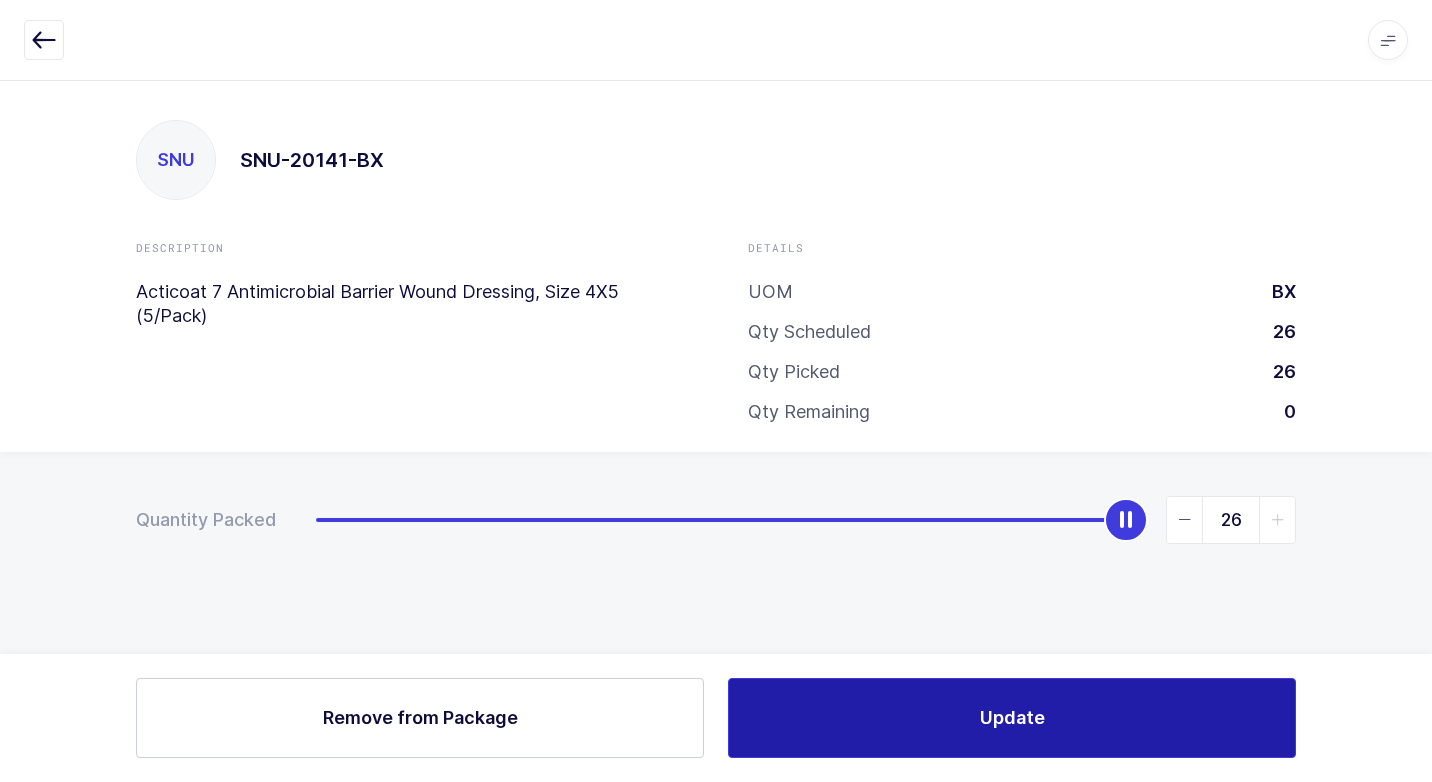 drag, startPoint x: 932, startPoint y: 723, endPoint x: 832, endPoint y: 703, distance: 101.98039 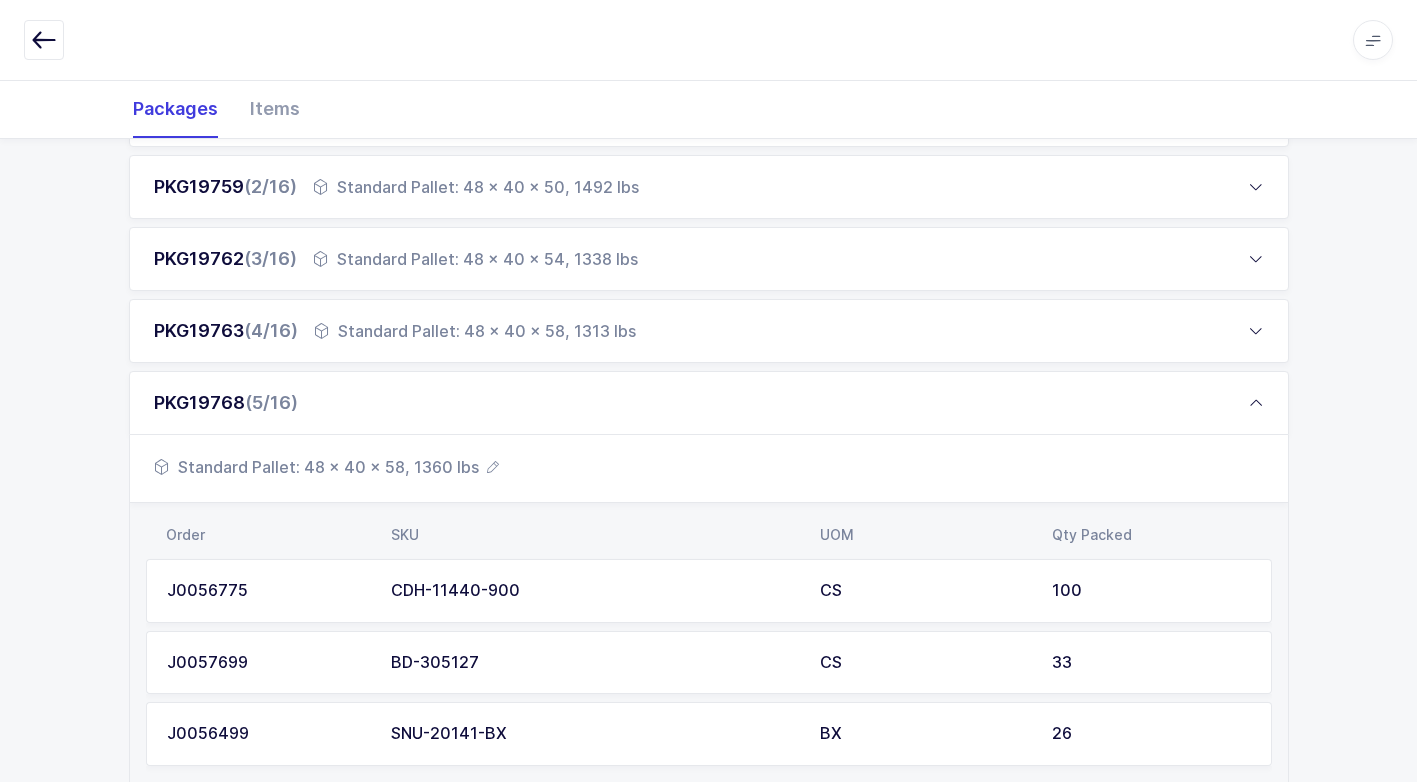 scroll, scrollTop: 300, scrollLeft: 0, axis: vertical 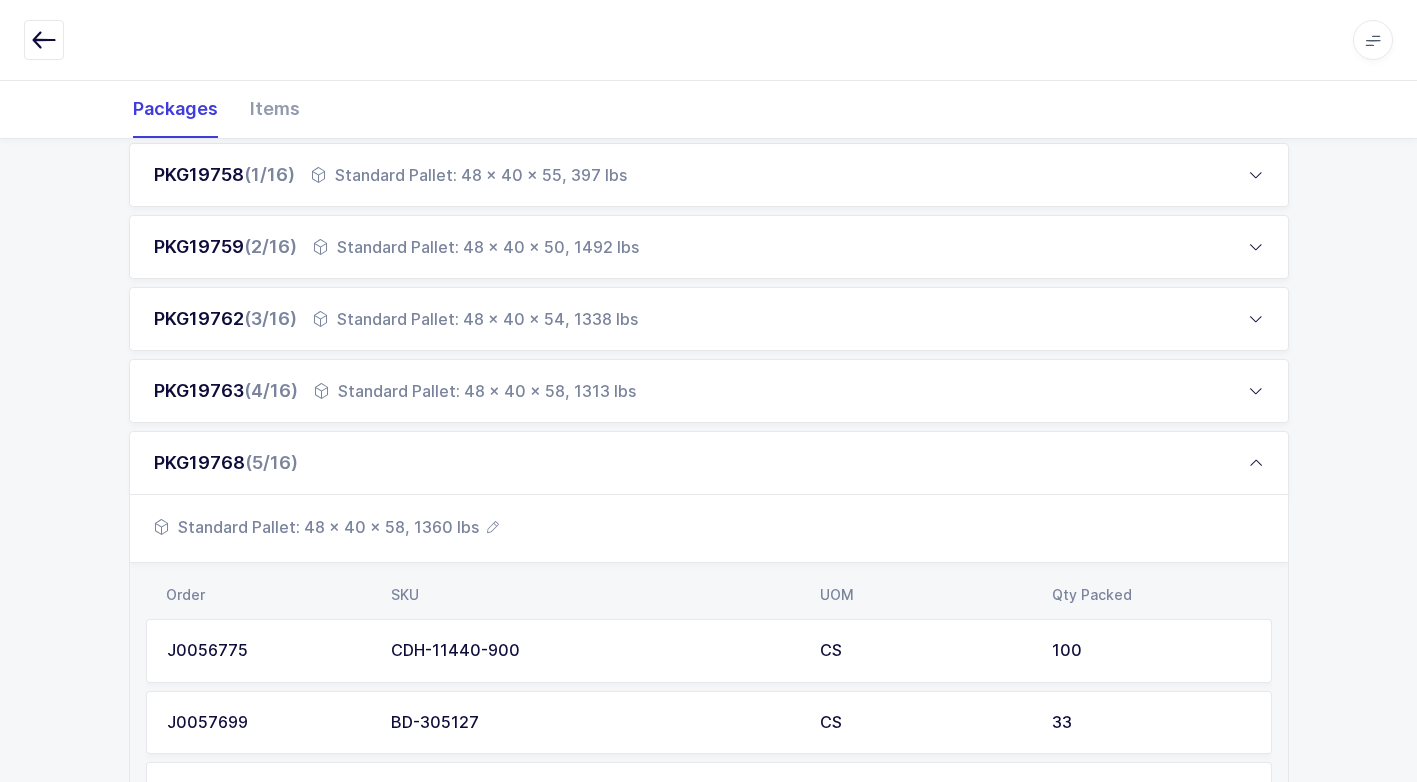 click on "Standard Pallet: 48 x 40 x 54, 1338 lbs" at bounding box center [475, 319] 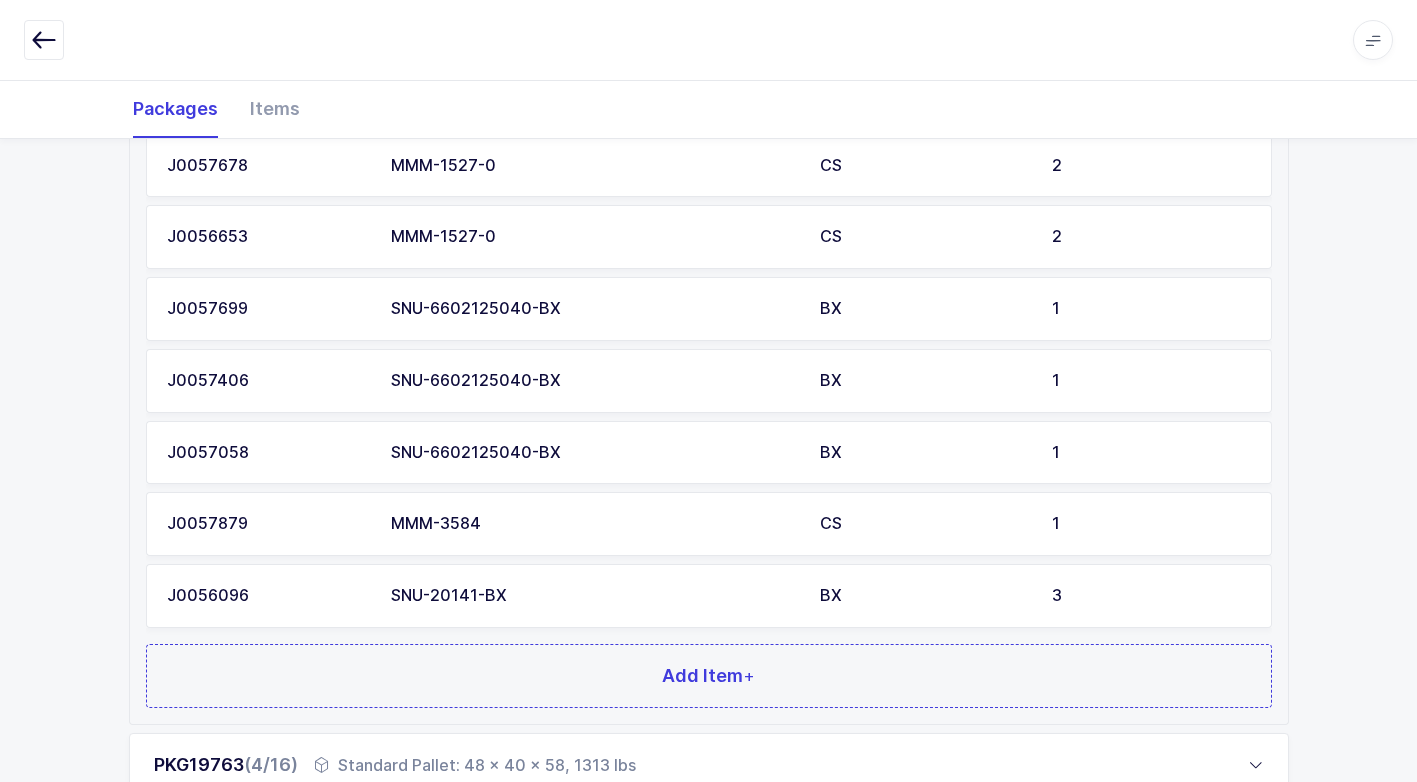 scroll, scrollTop: 1100, scrollLeft: 0, axis: vertical 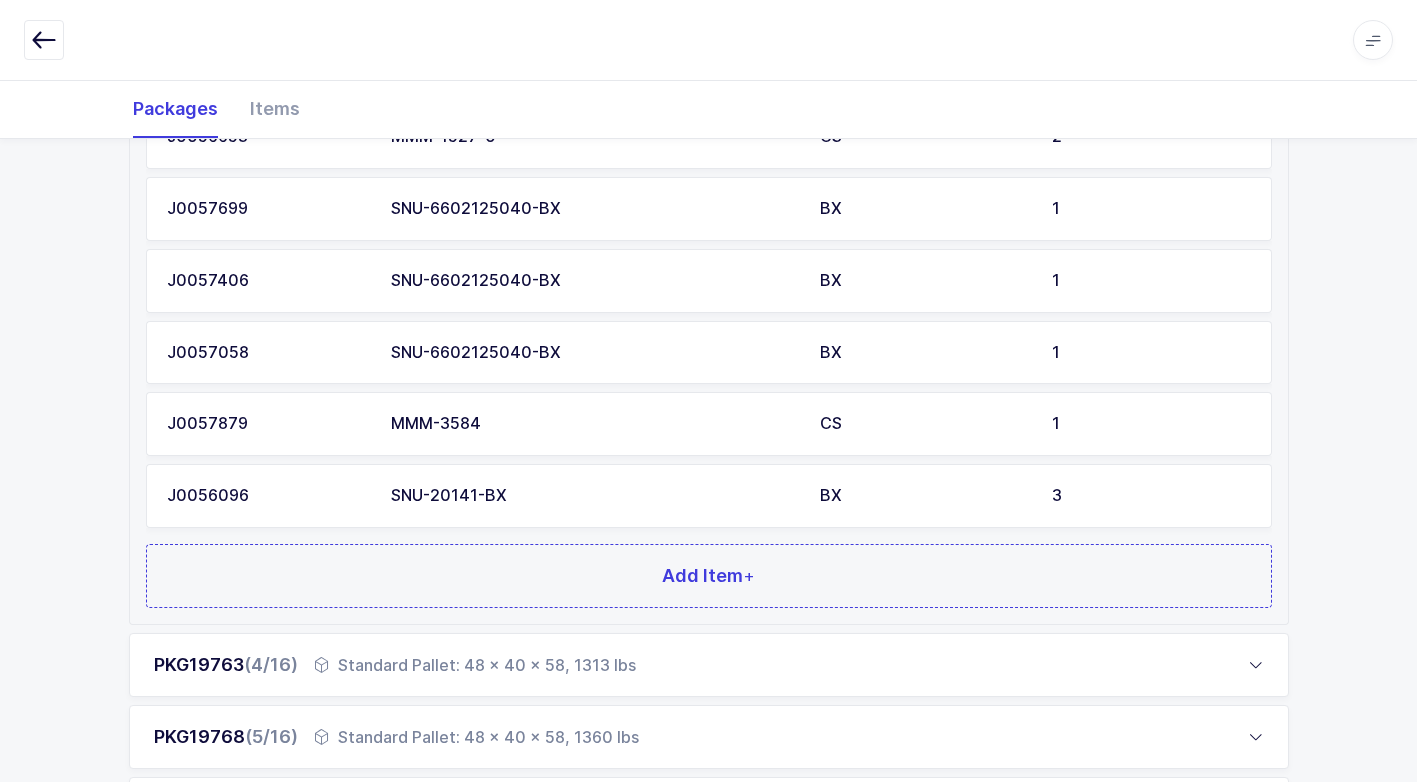 click on "SNU-20141-BX" at bounding box center (593, 496) 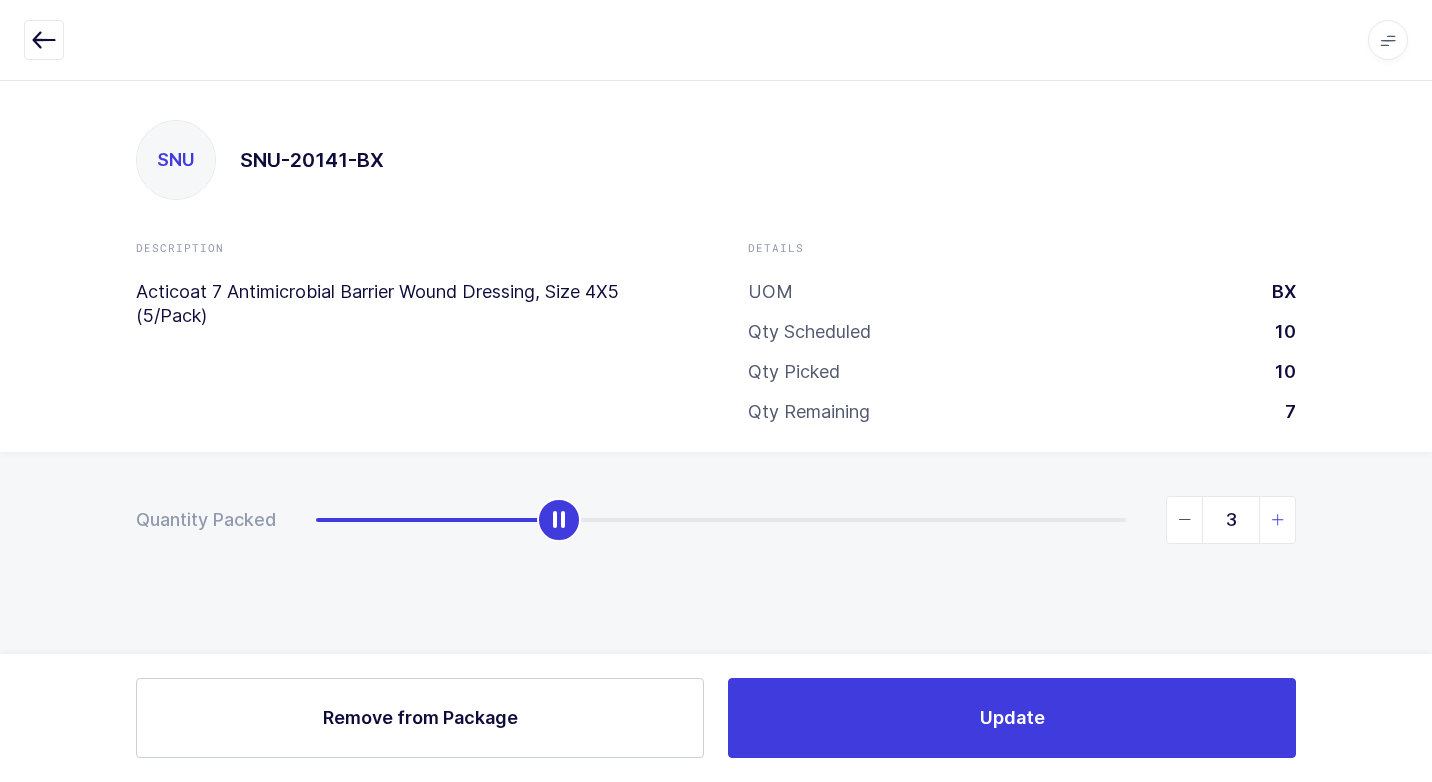 click at bounding box center (1278, 520) 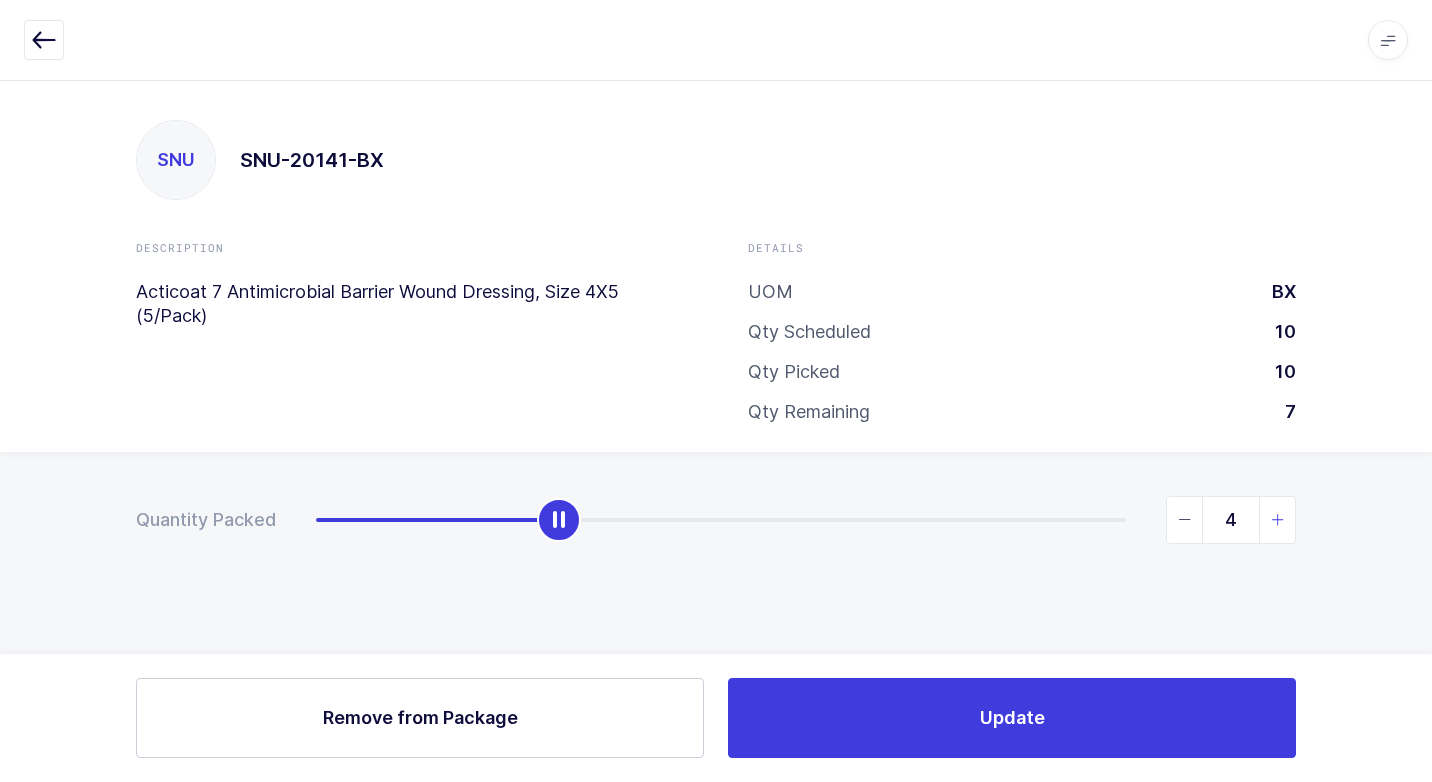 click at bounding box center (1278, 520) 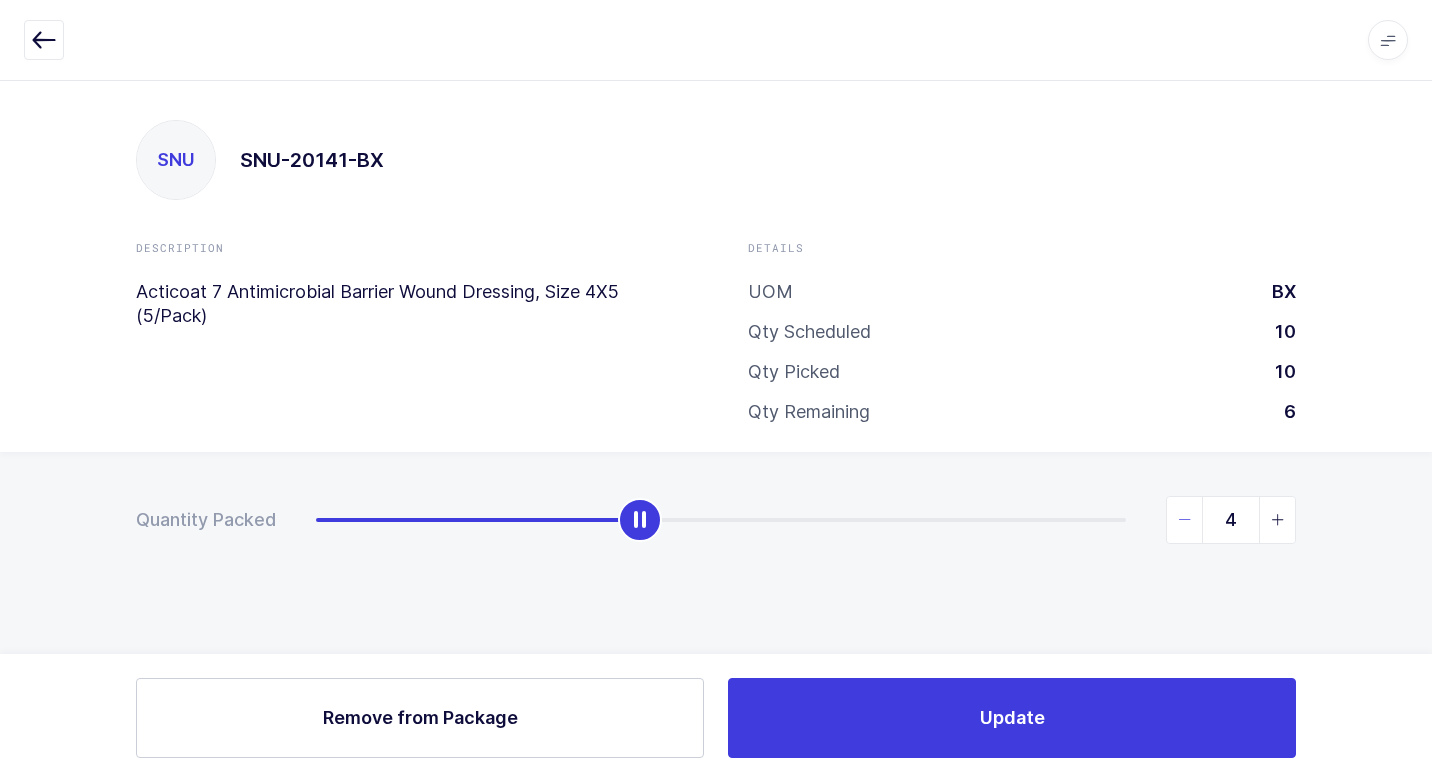 click at bounding box center (1185, 520) 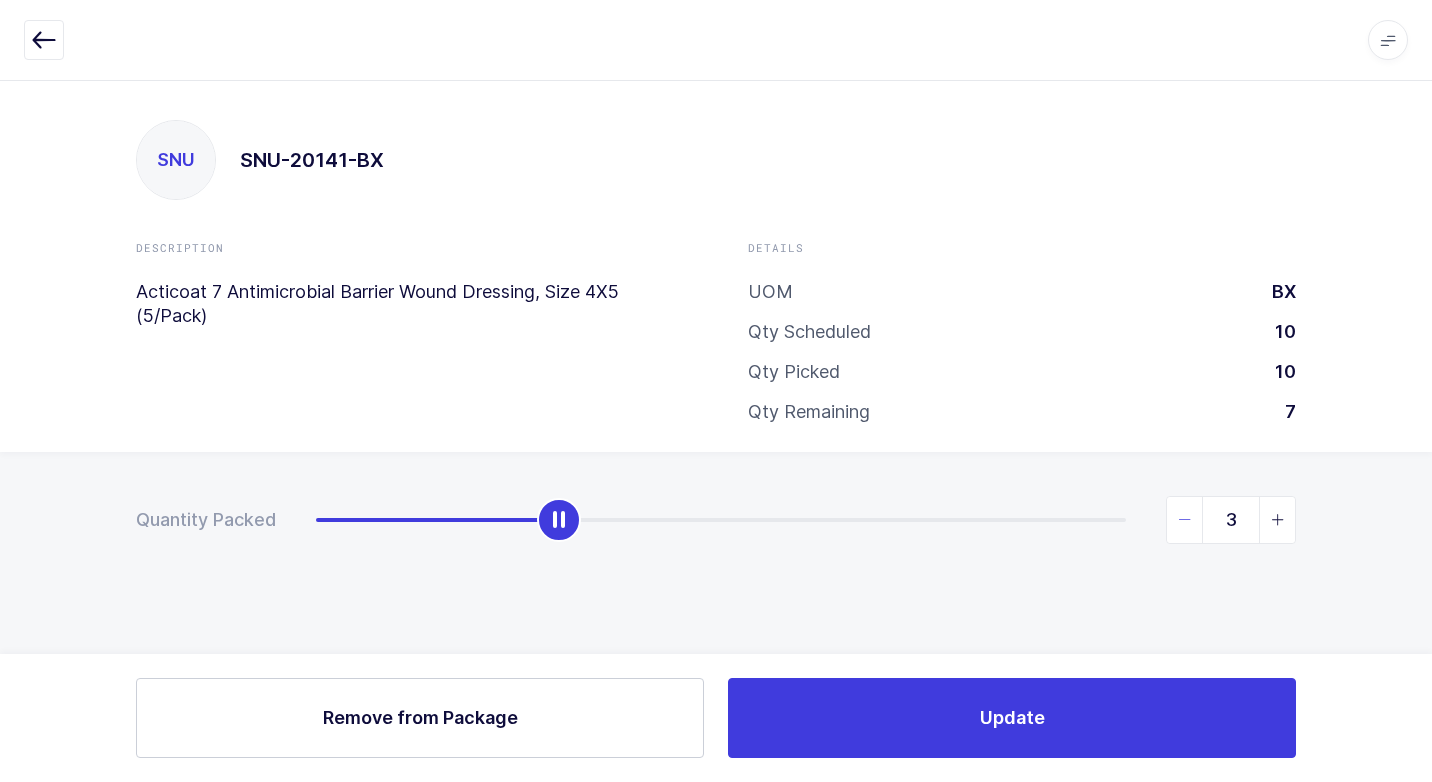 click at bounding box center [1185, 520] 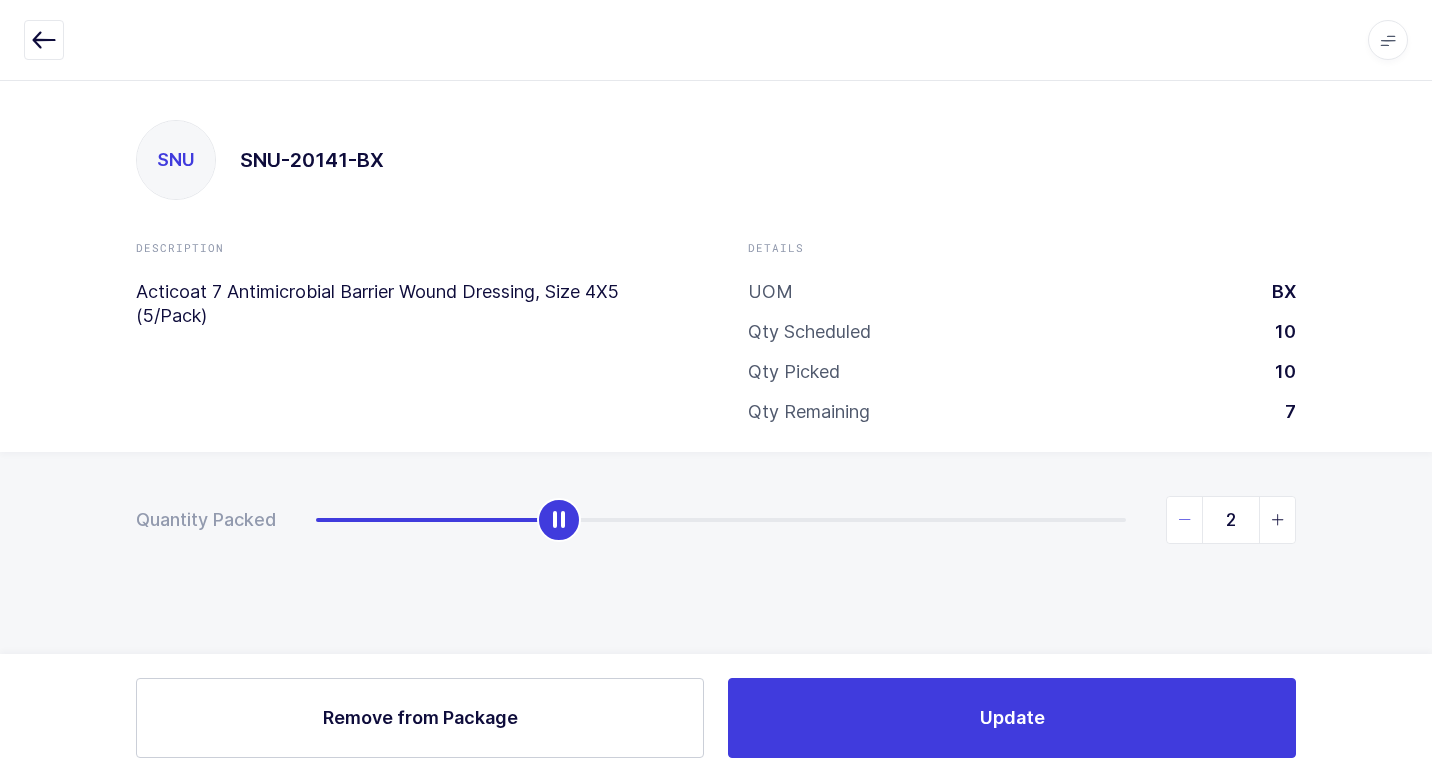 click at bounding box center (1185, 520) 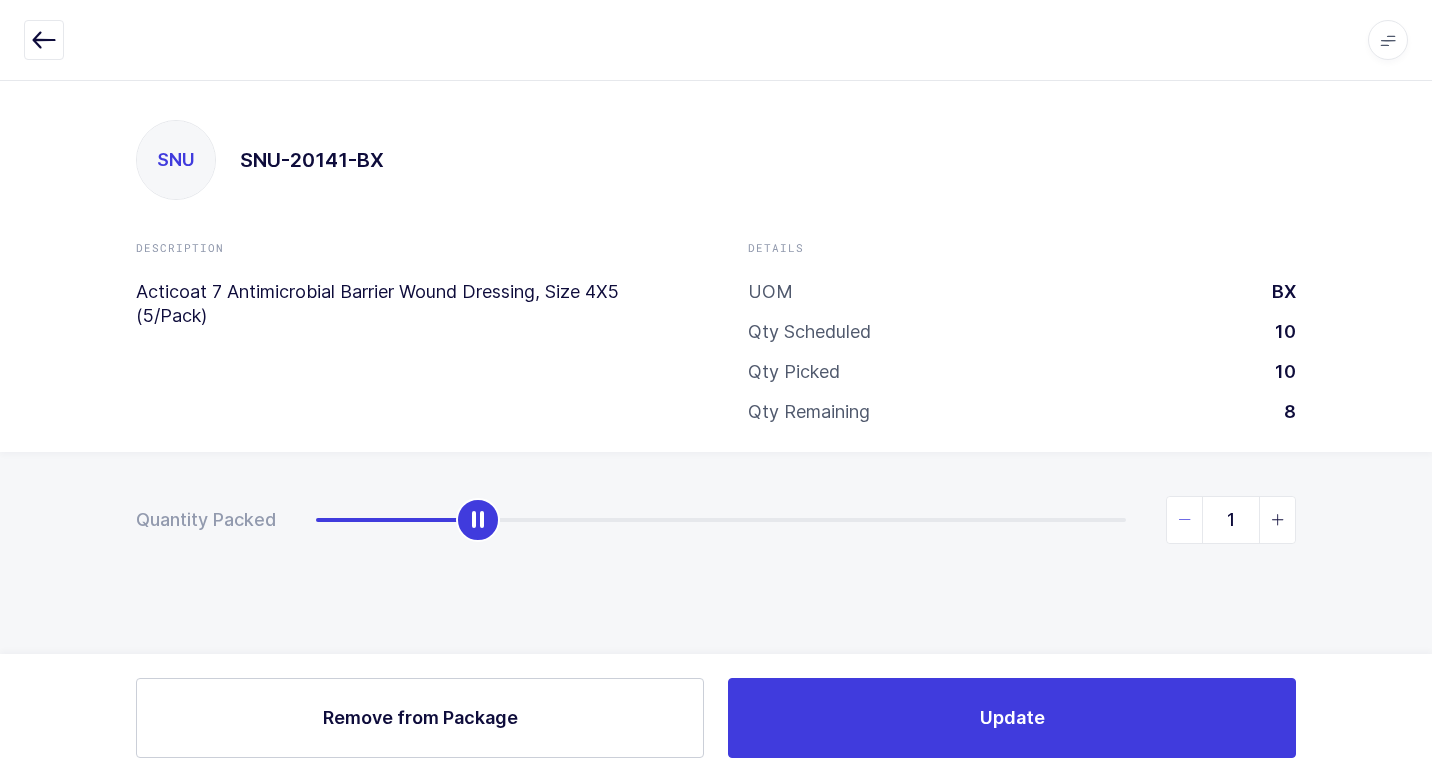 click at bounding box center [1185, 520] 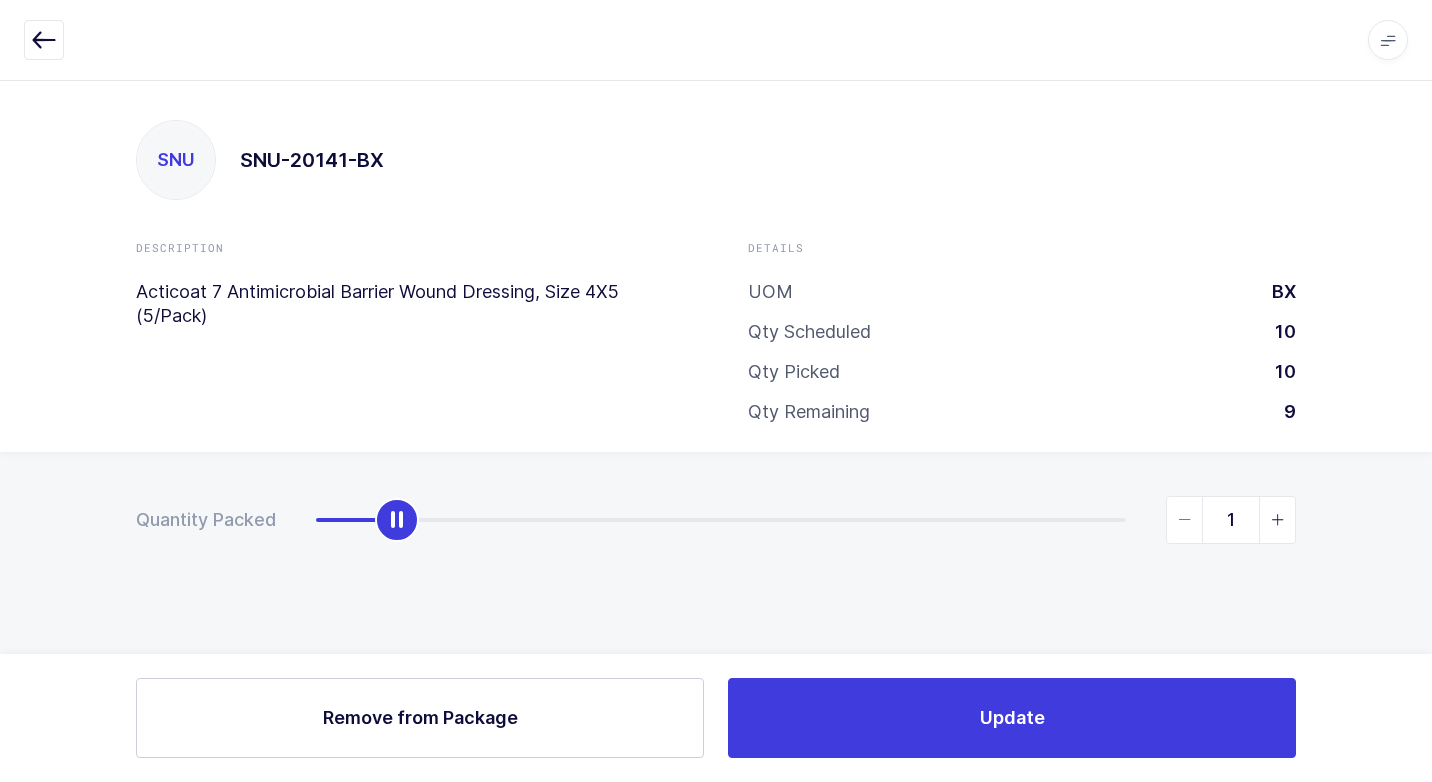 type on "0" 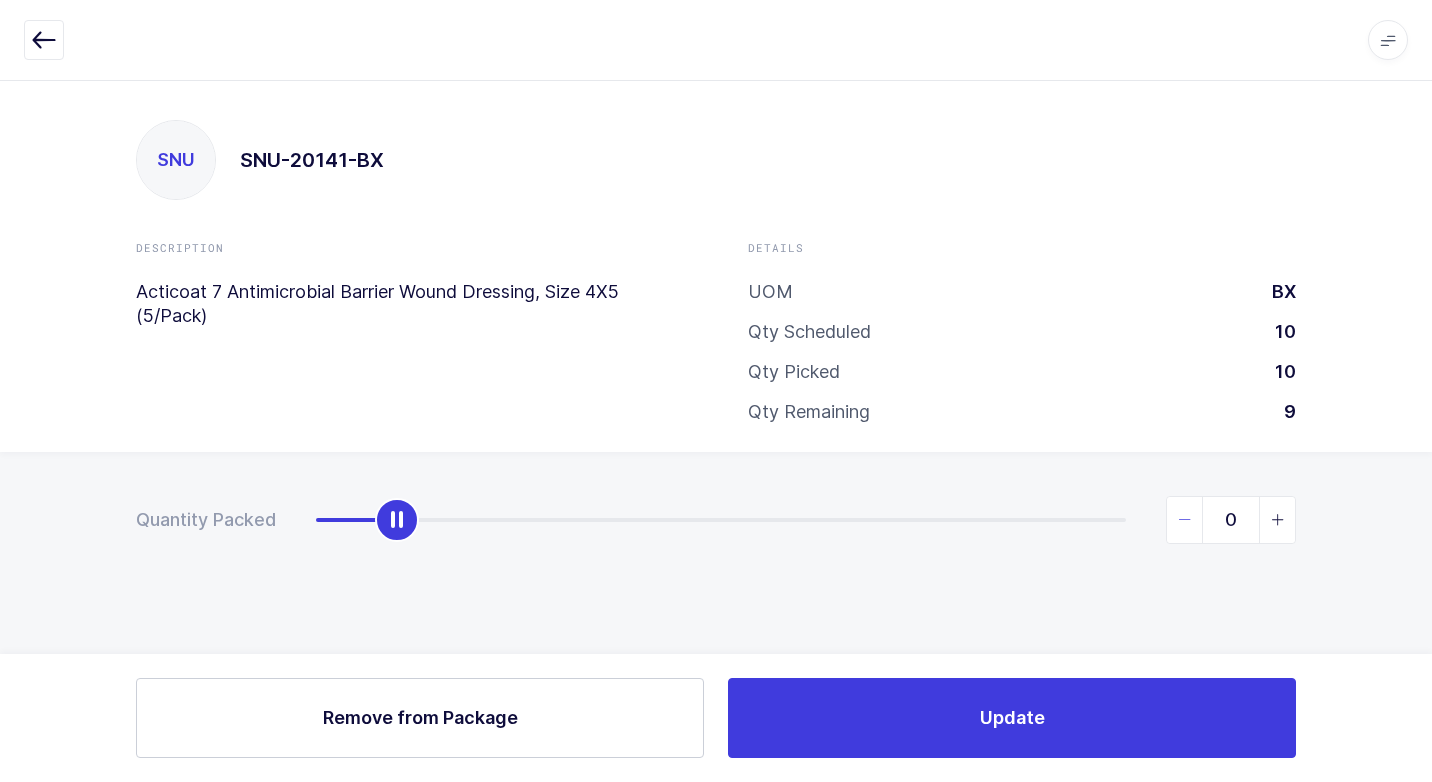 click at bounding box center [1185, 520] 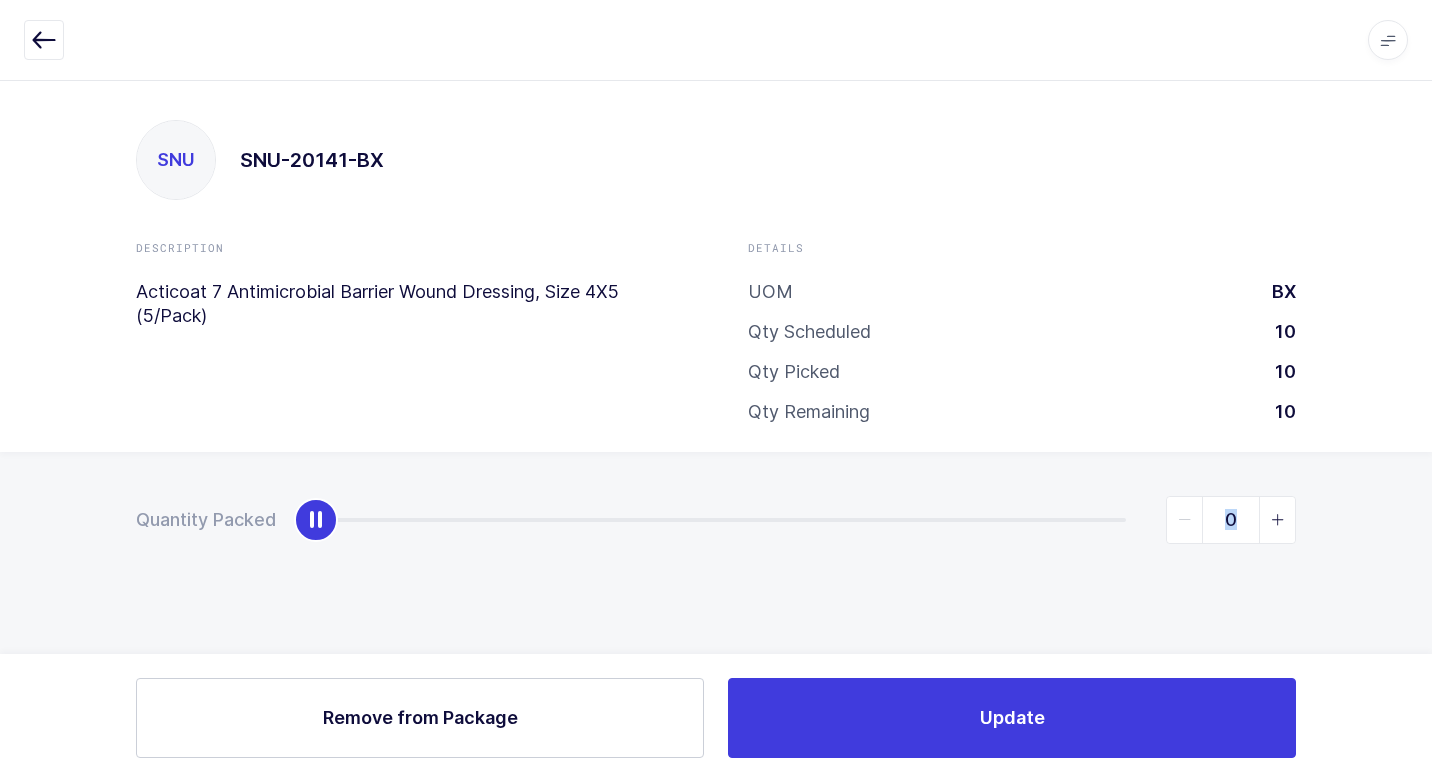 drag, startPoint x: 1182, startPoint y: 517, endPoint x: 1046, endPoint y: 625, distance: 173.66635 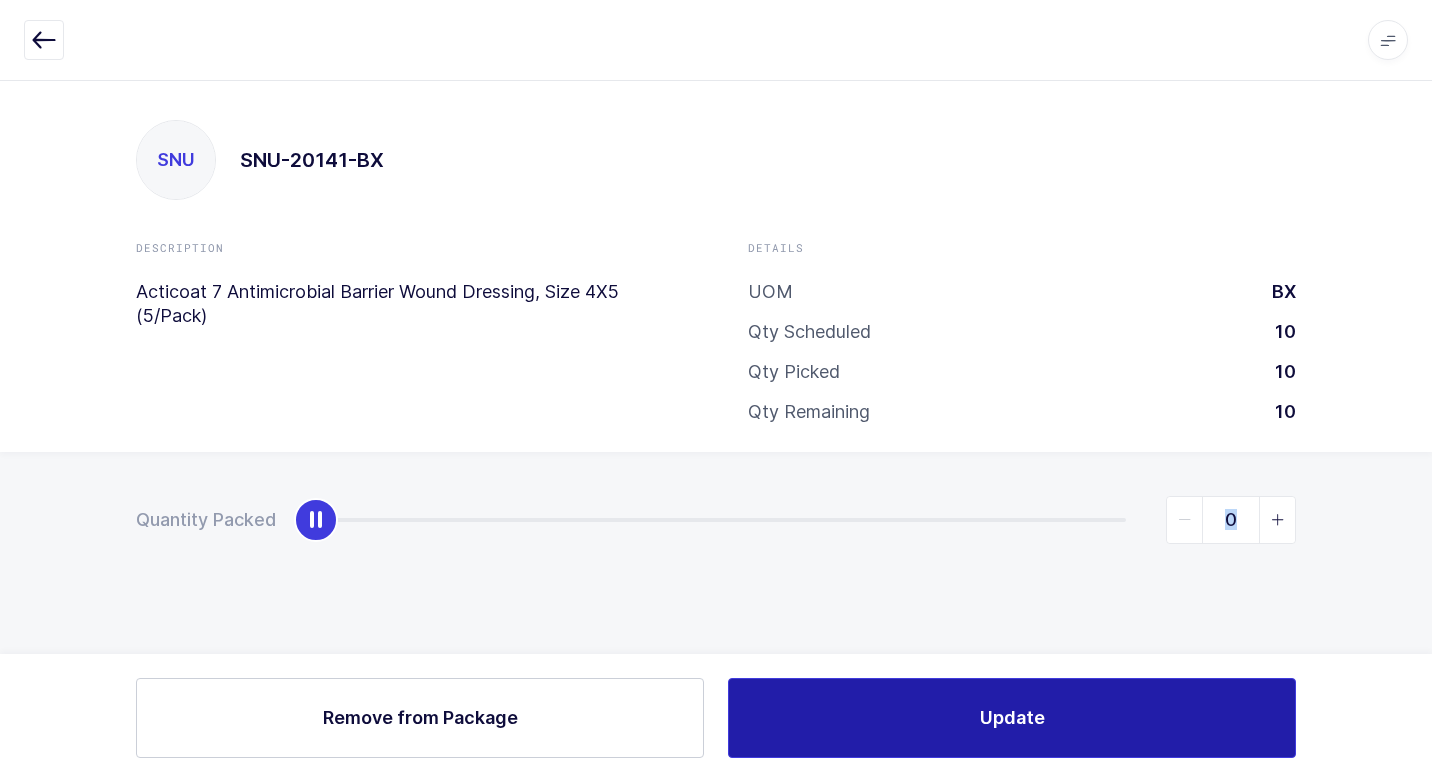 click on "Update" at bounding box center (1012, 718) 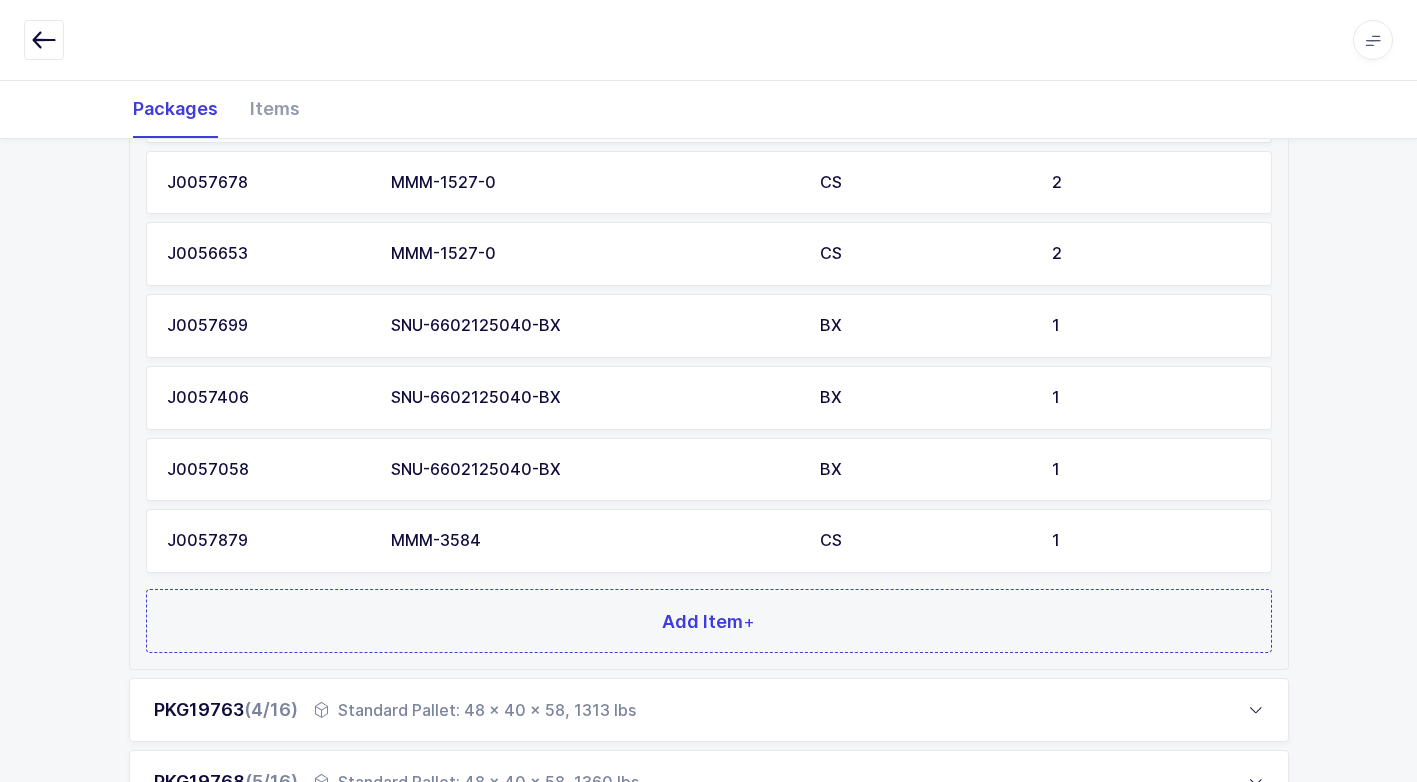 scroll, scrollTop: 1100, scrollLeft: 0, axis: vertical 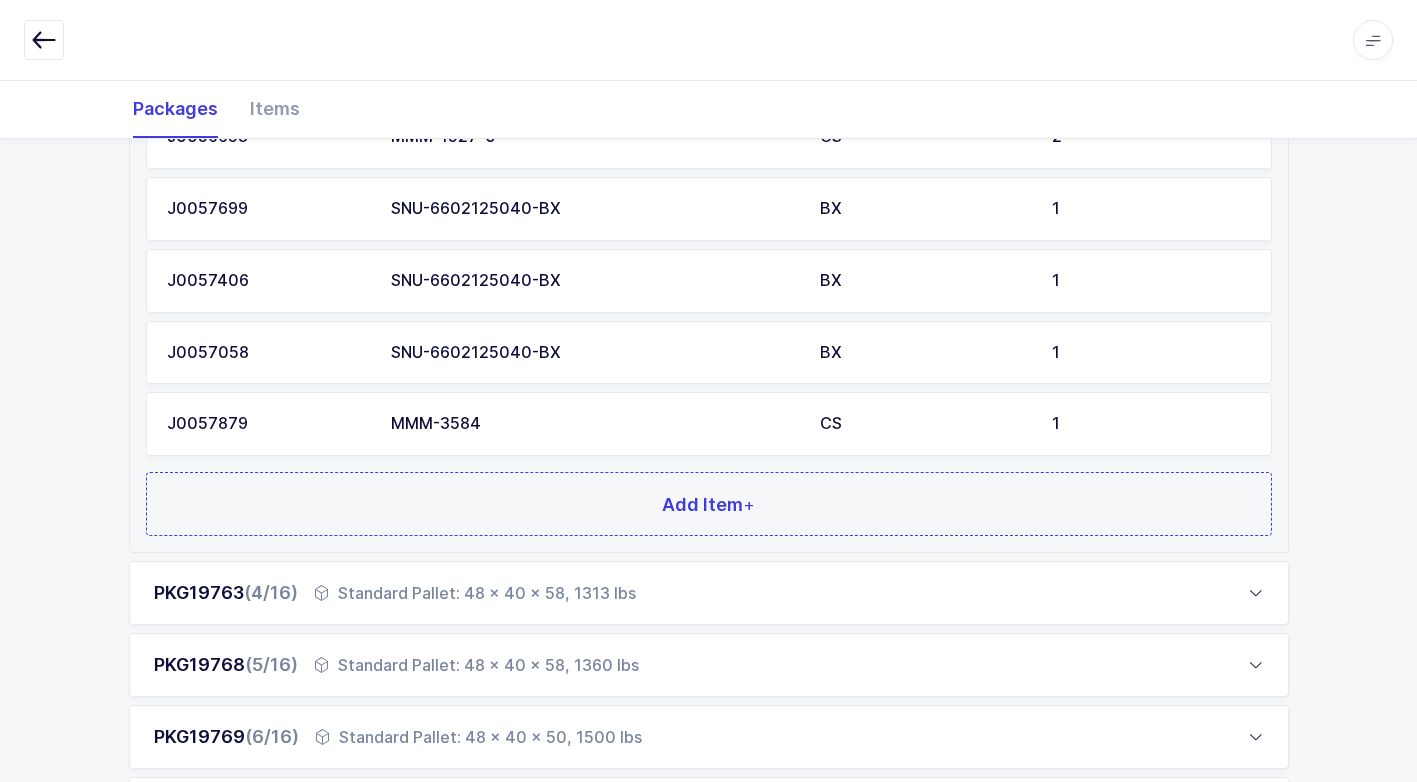 click on "Standard Pallet: 48 x 40 x 58, 1360 lbs" at bounding box center [476, 665] 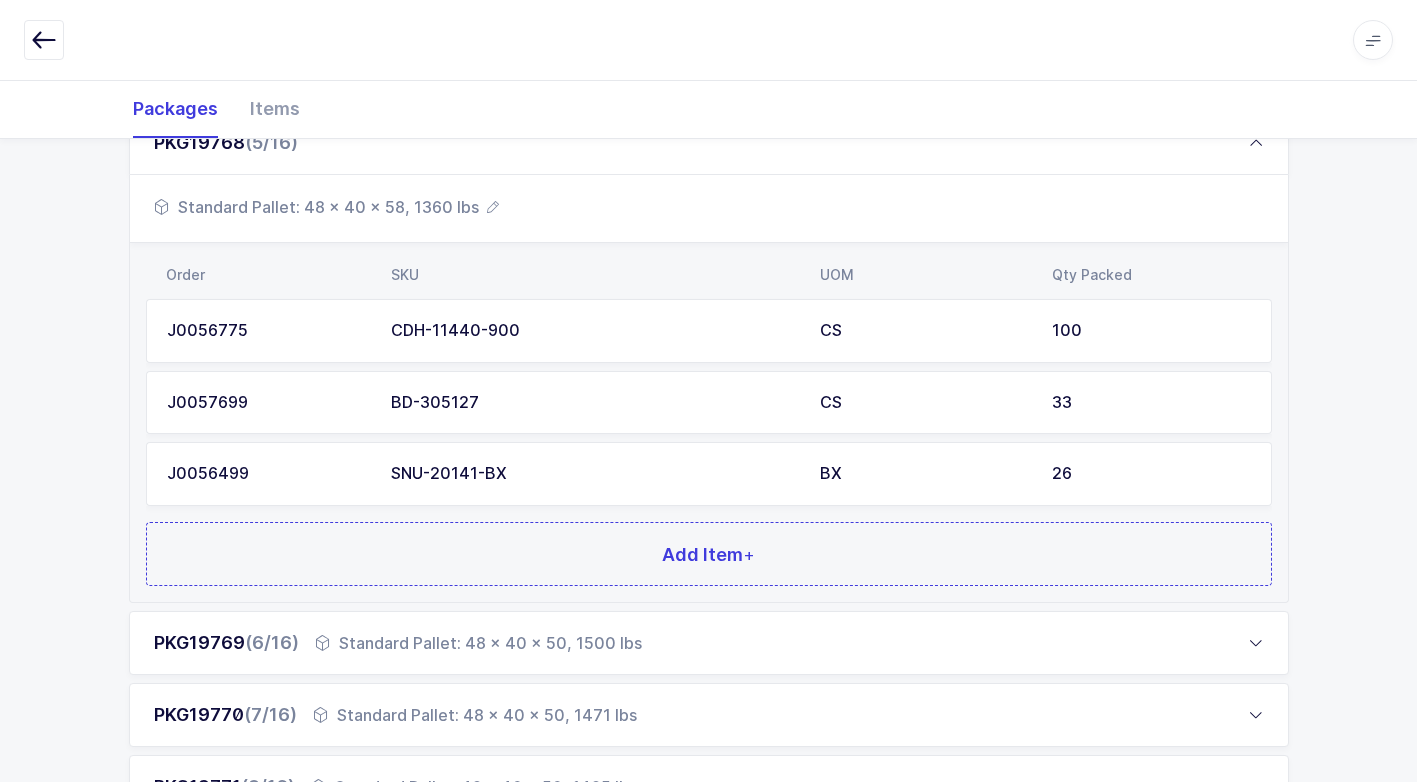 scroll, scrollTop: 576, scrollLeft: 0, axis: vertical 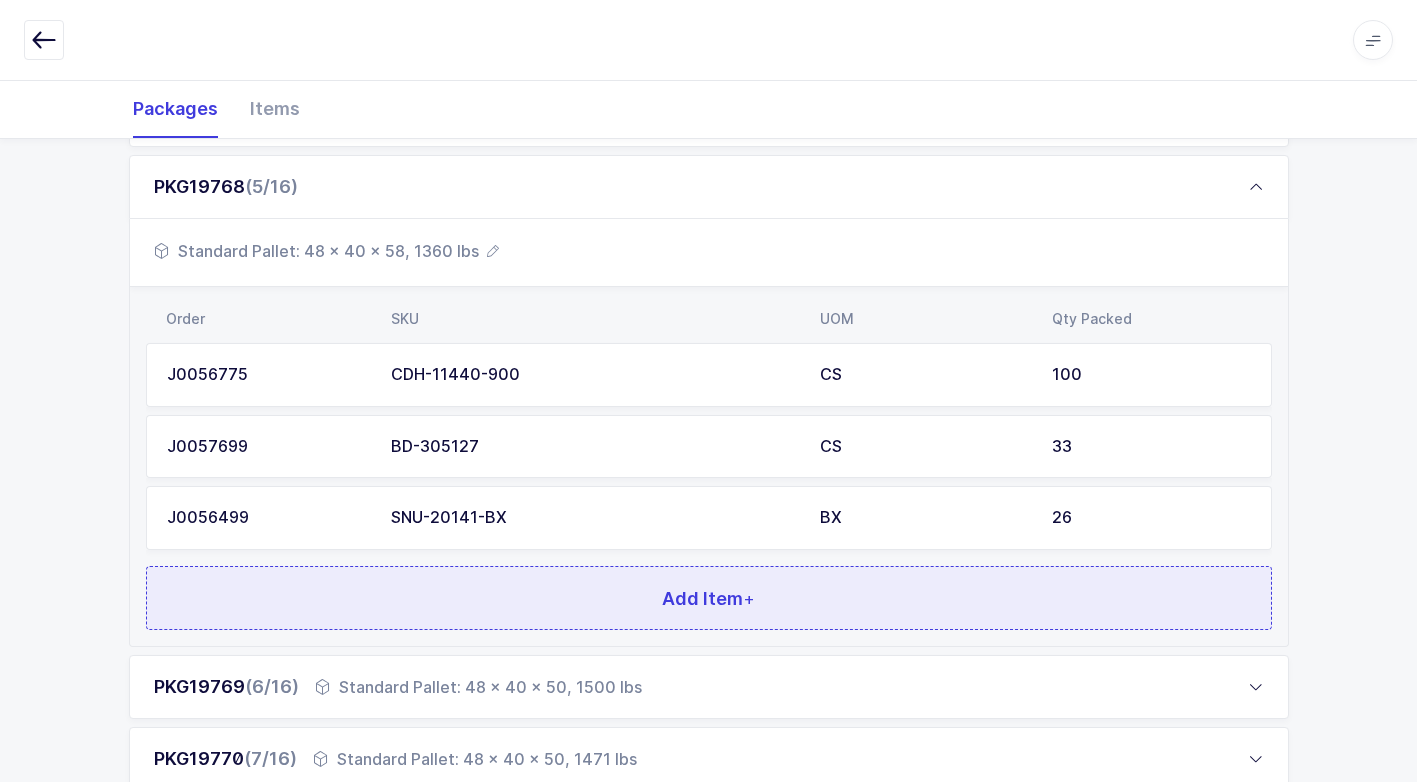 click on "Add Item  +" at bounding box center [708, 598] 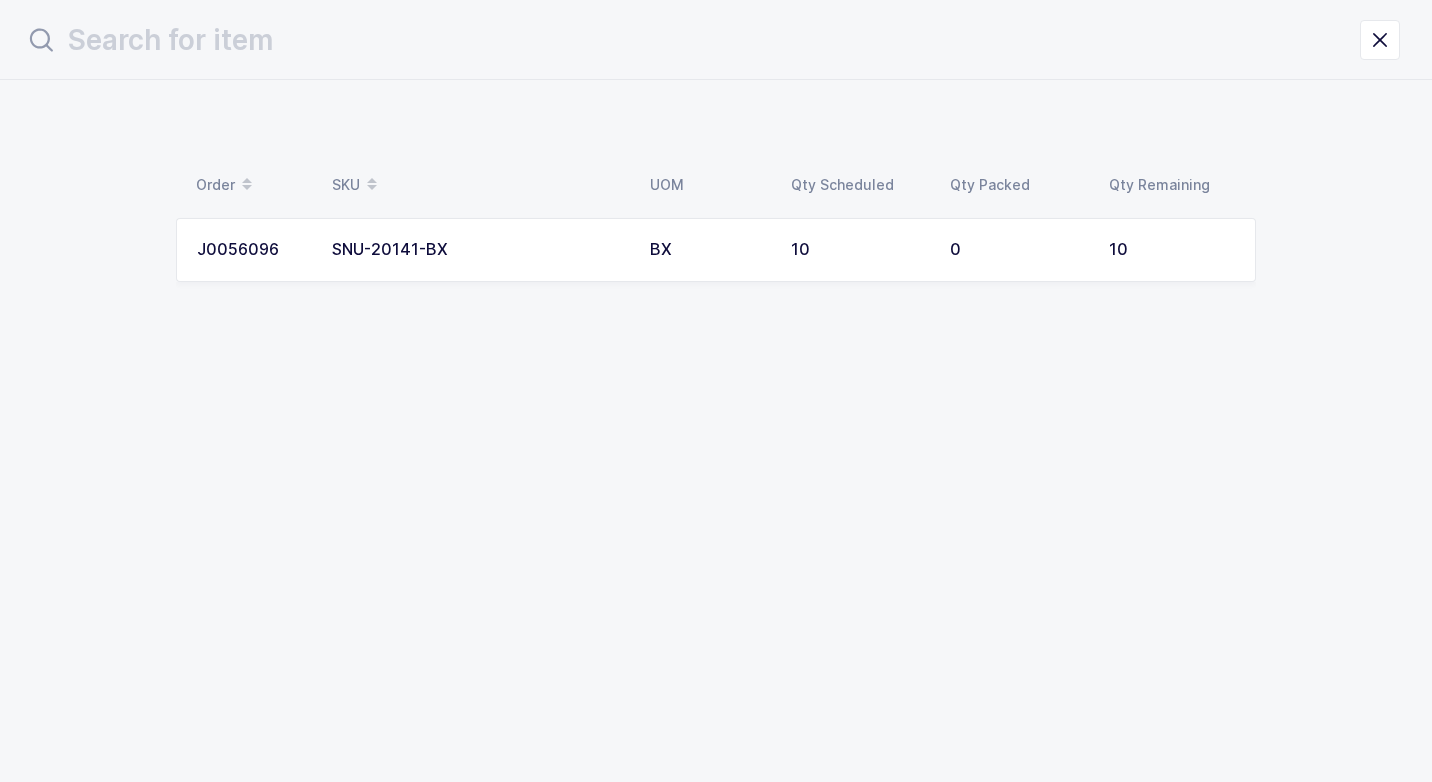 click on "BX" at bounding box center [708, 250] 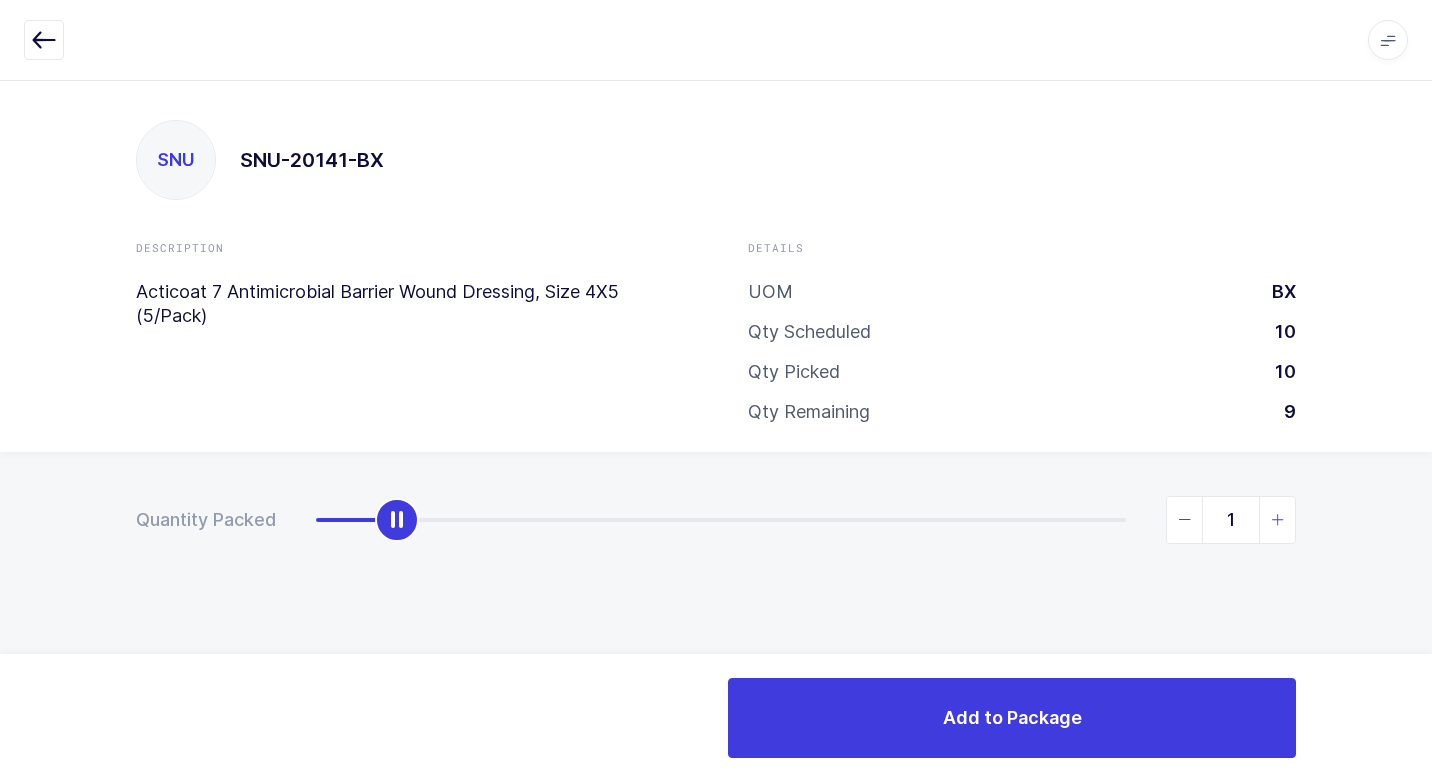 click at bounding box center (1278, 520) 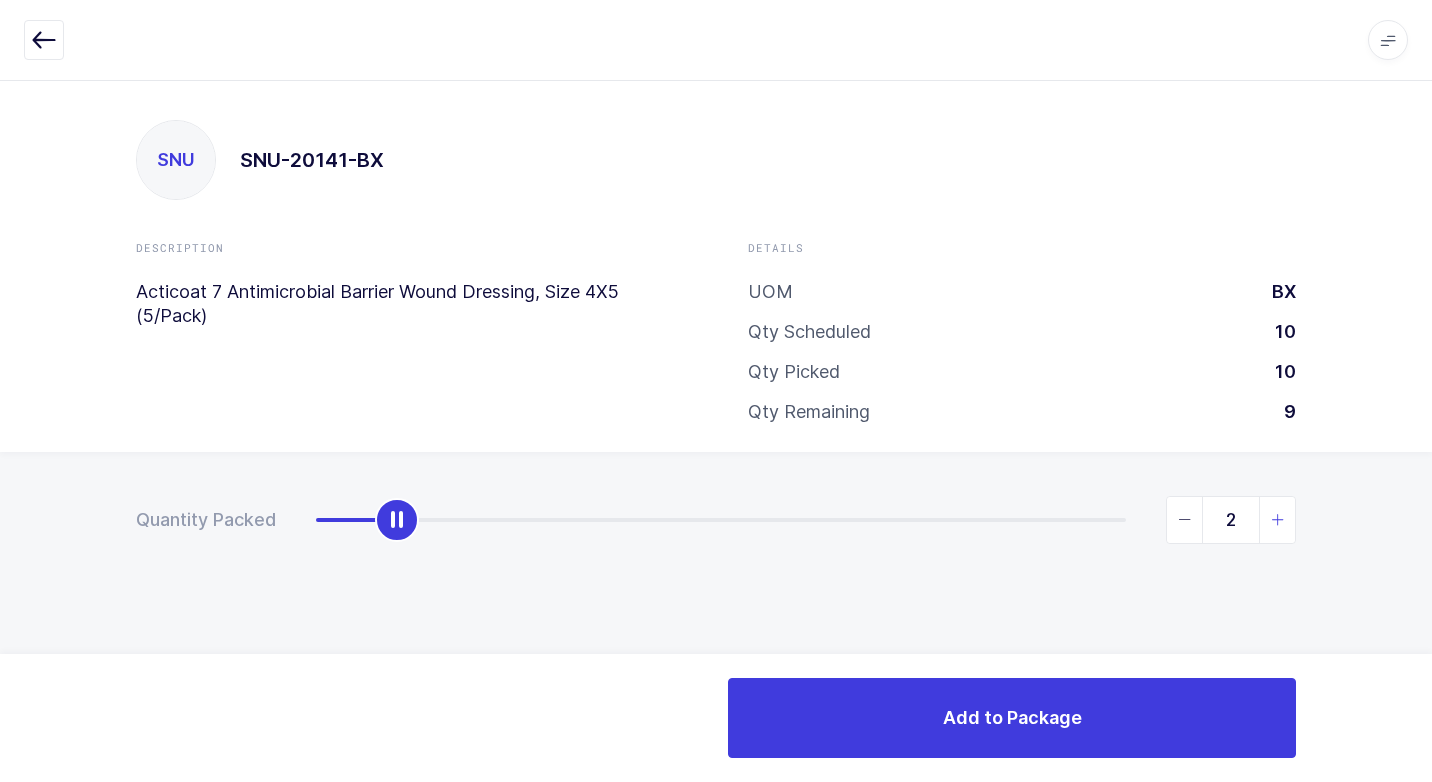 click at bounding box center (1278, 520) 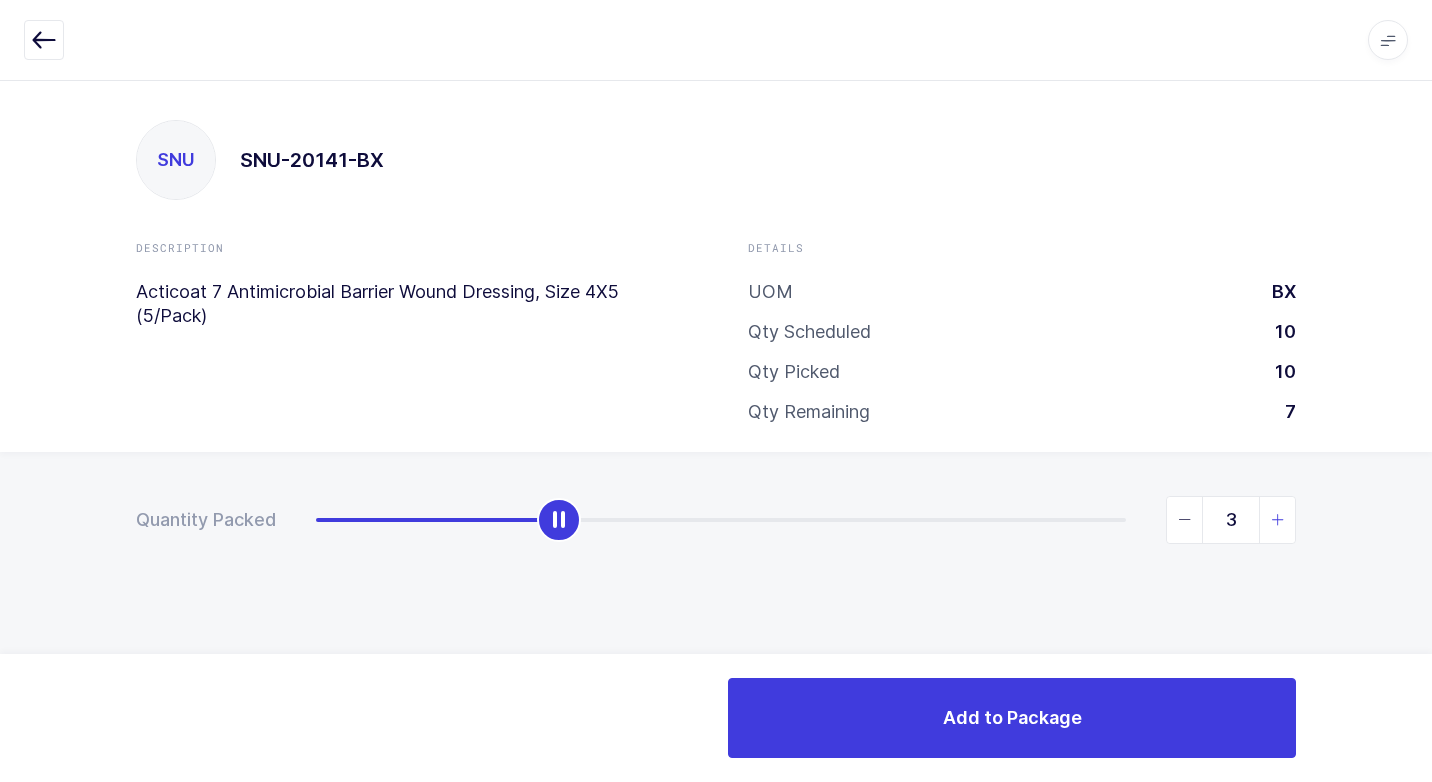 click at bounding box center (1278, 520) 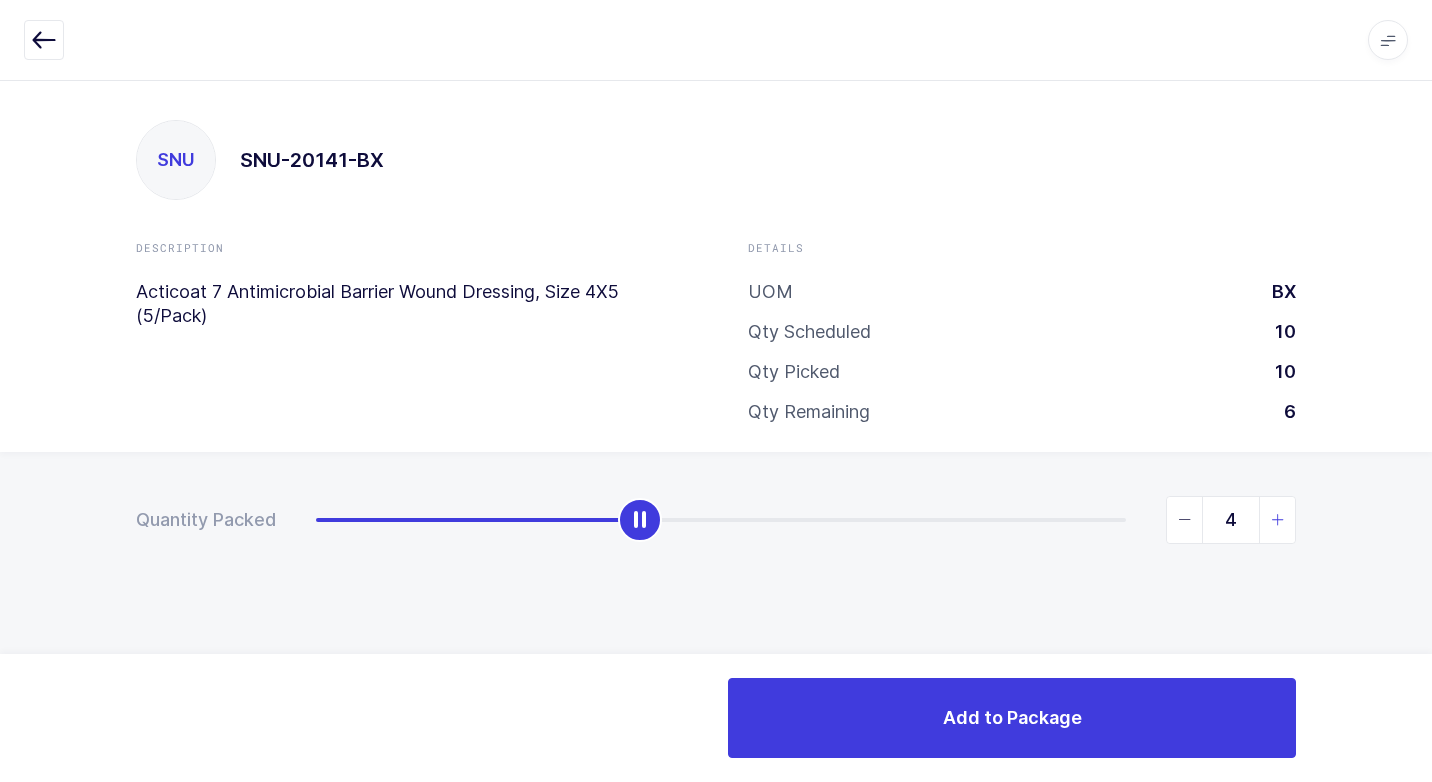 click at bounding box center [1278, 520] 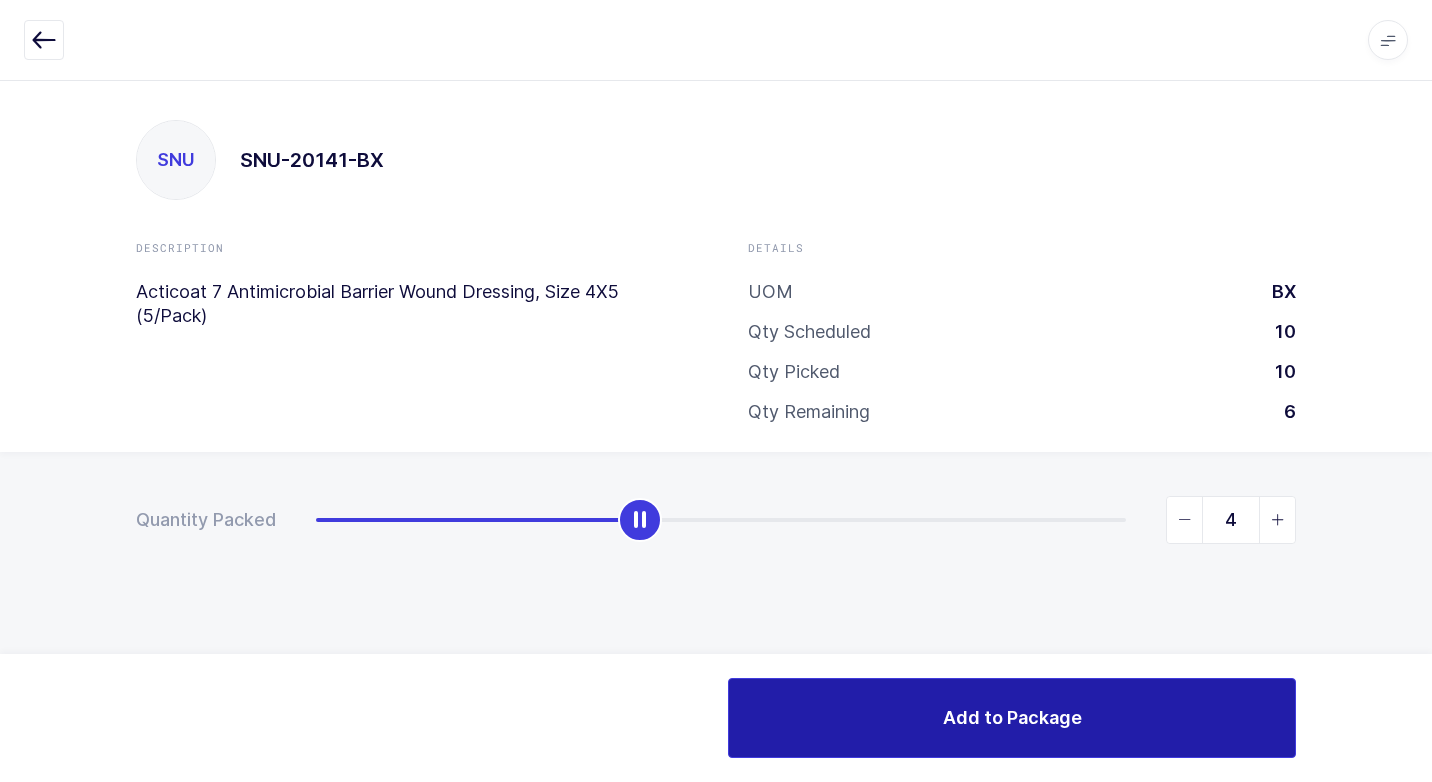 click on "Add to Package" at bounding box center (1012, 718) 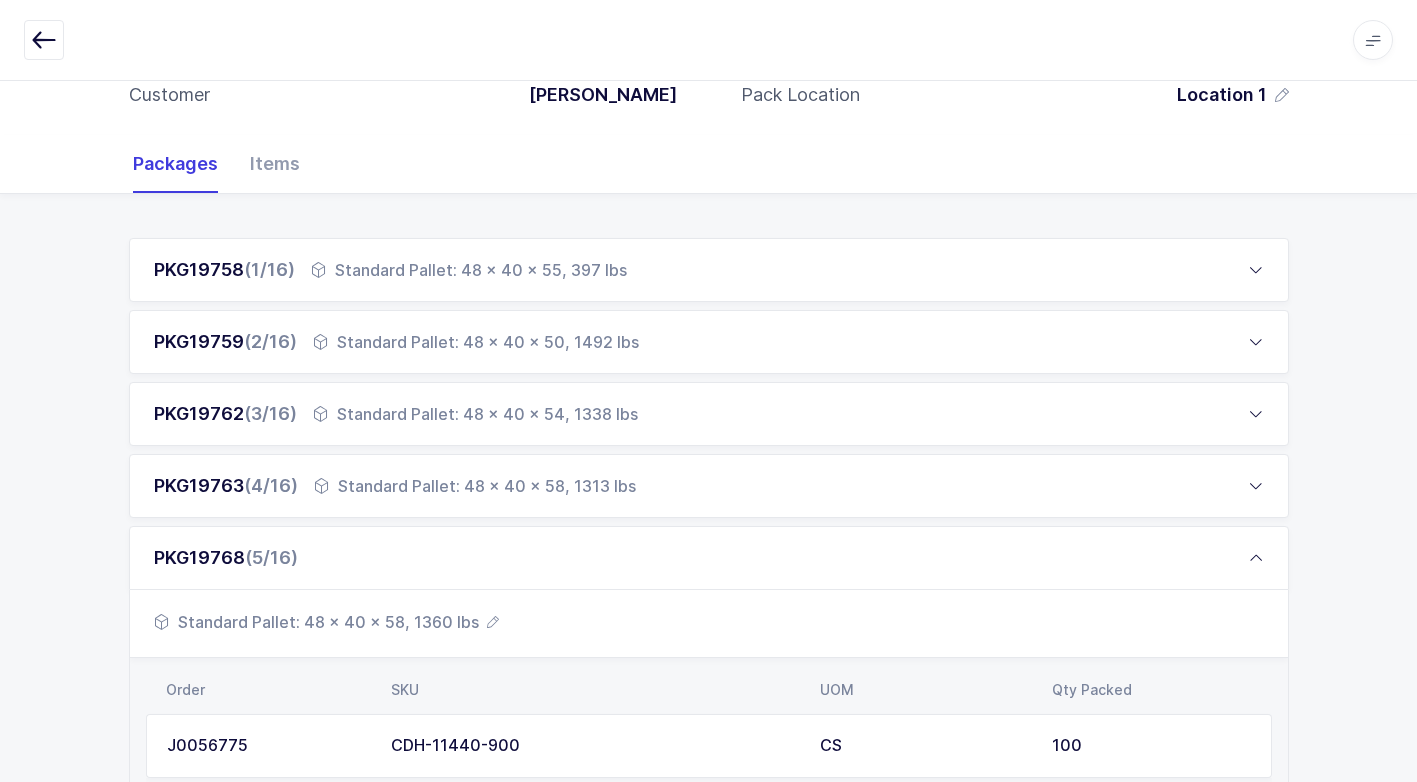 scroll, scrollTop: 200, scrollLeft: 0, axis: vertical 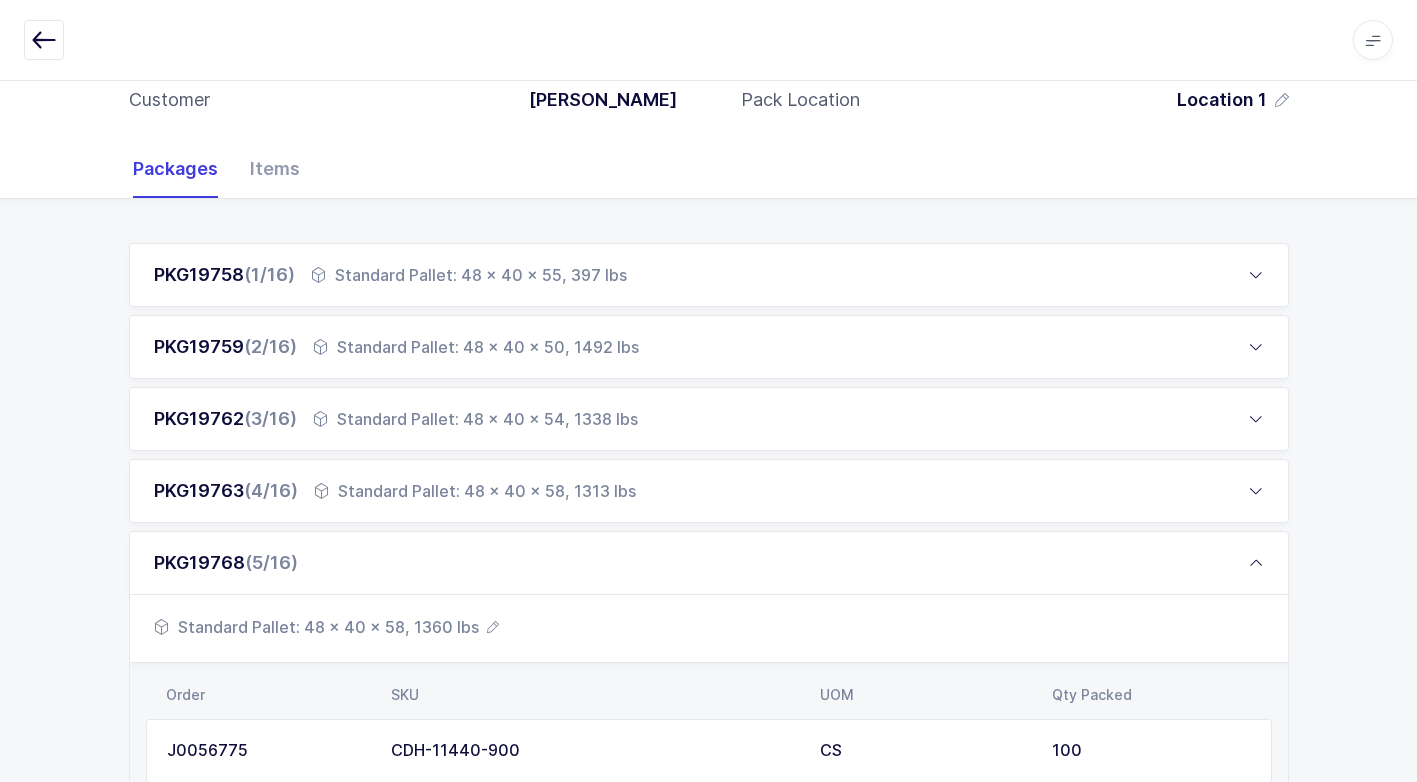 click on "Standard Pallet: 48 x 40 x 54, 1338 lbs" at bounding box center [475, 419] 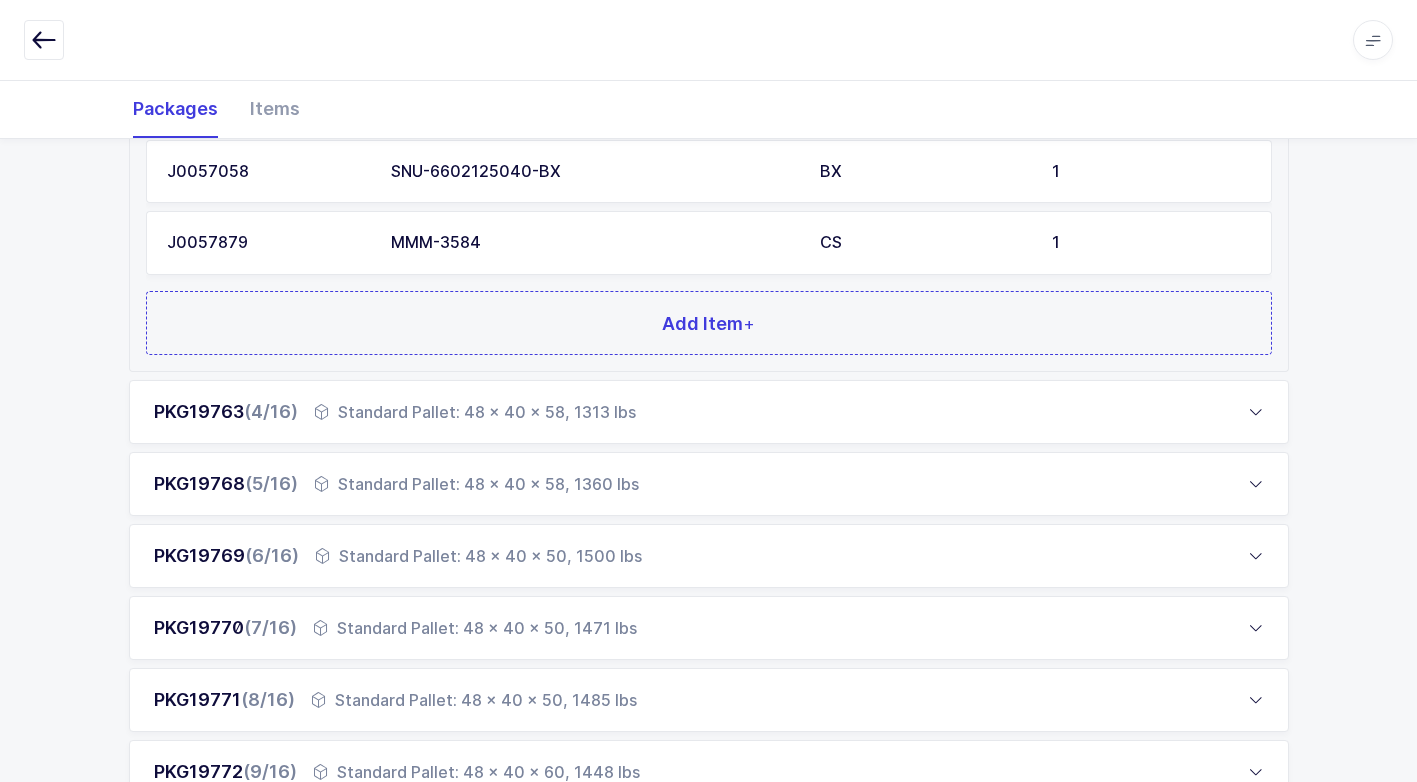 scroll, scrollTop: 1400, scrollLeft: 0, axis: vertical 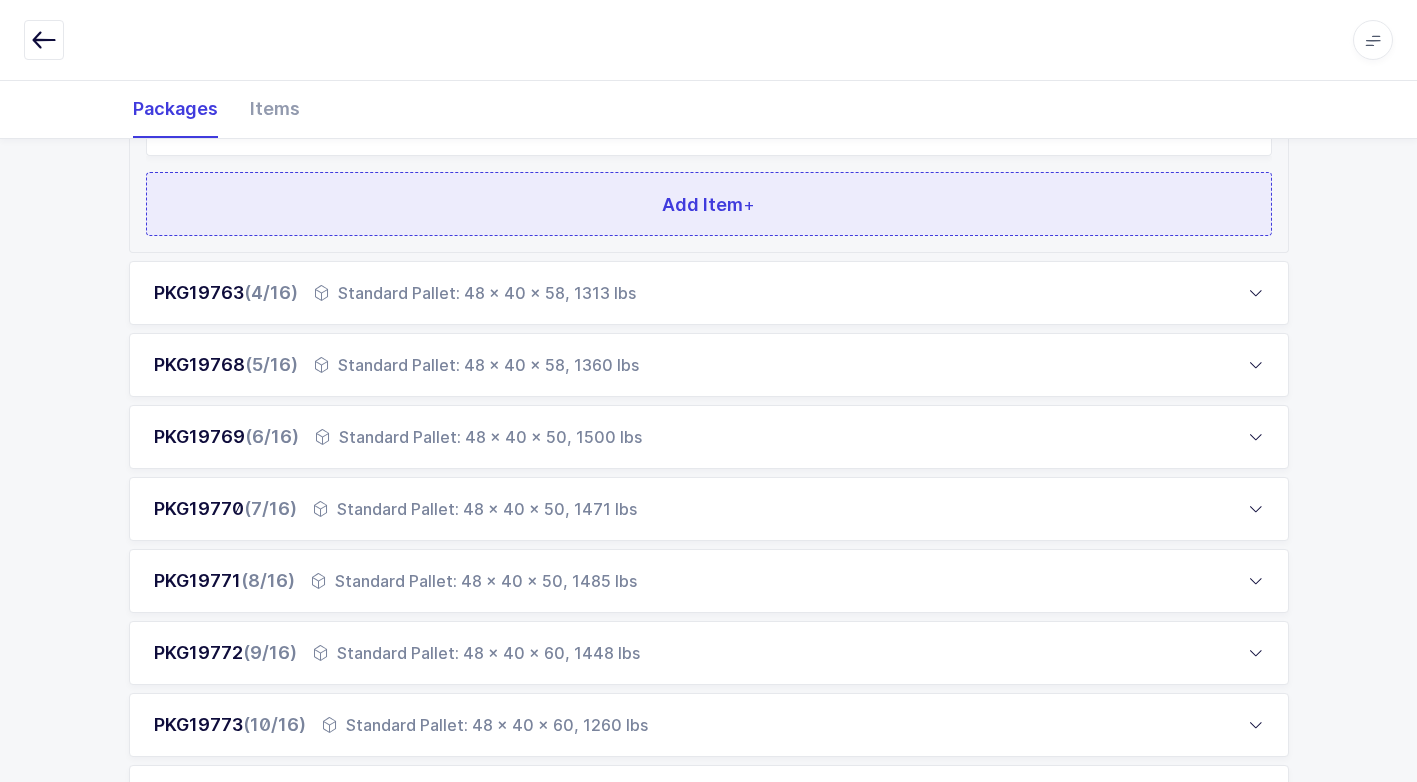 click on "Add Item  +" at bounding box center (708, 204) 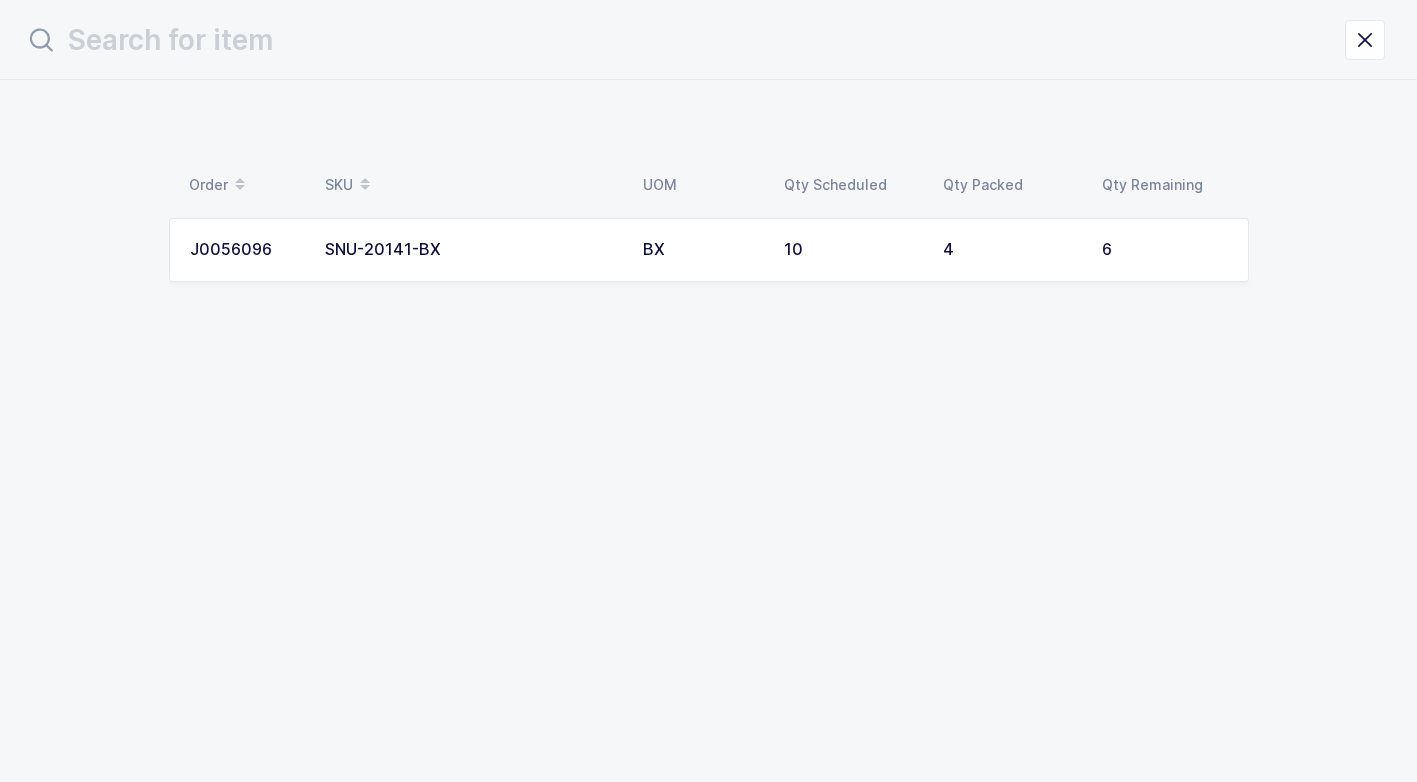 scroll, scrollTop: 0, scrollLeft: 0, axis: both 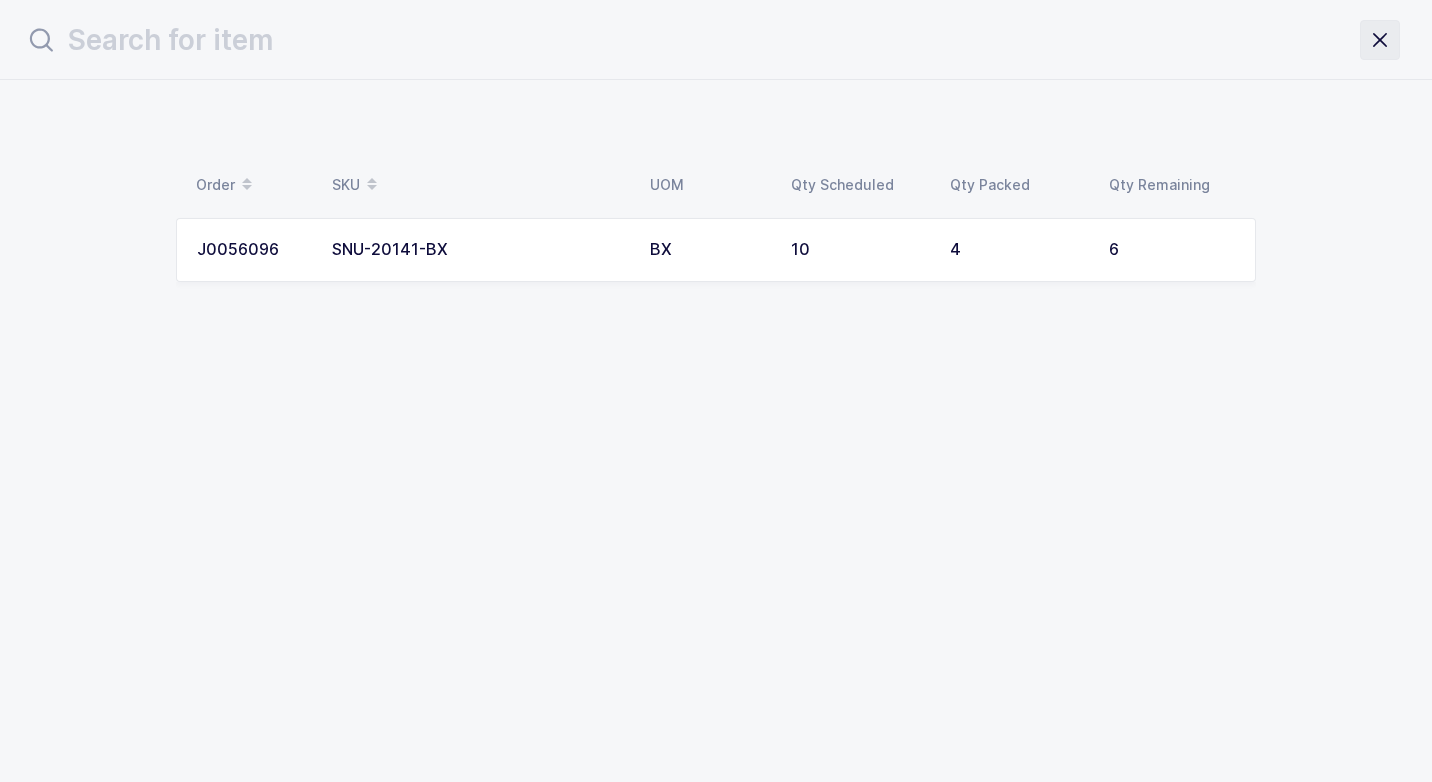 click at bounding box center [1380, 40] 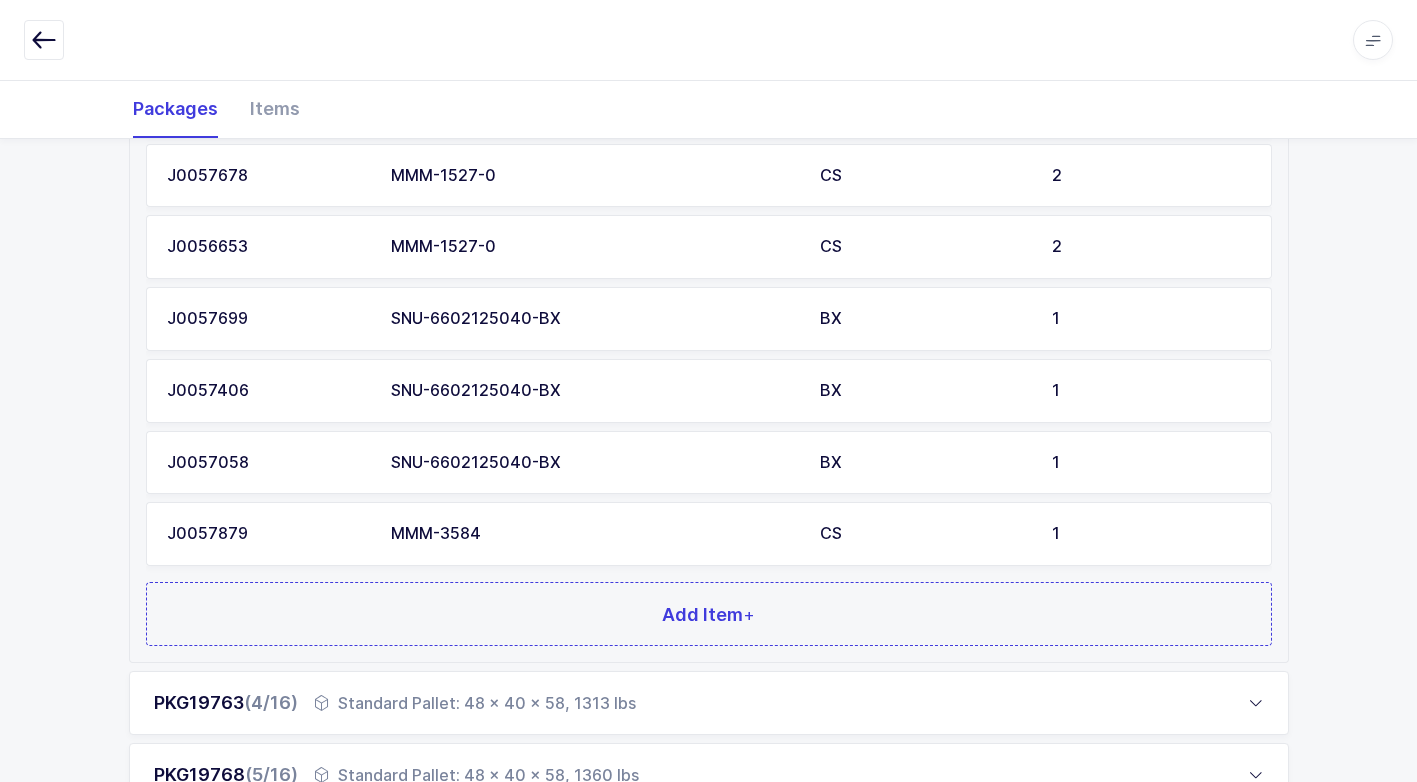 scroll, scrollTop: 1200, scrollLeft: 0, axis: vertical 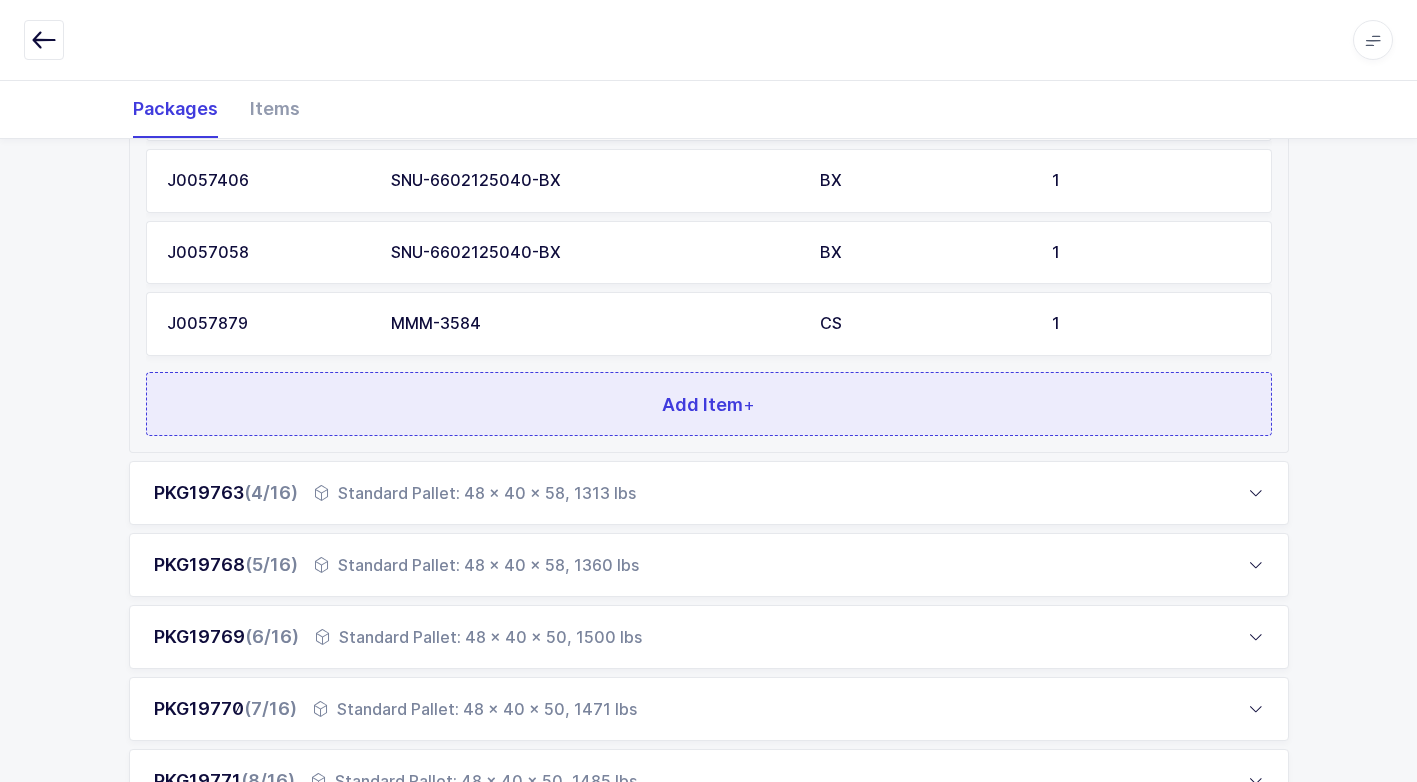 click on "Add Item  +" at bounding box center [709, 404] 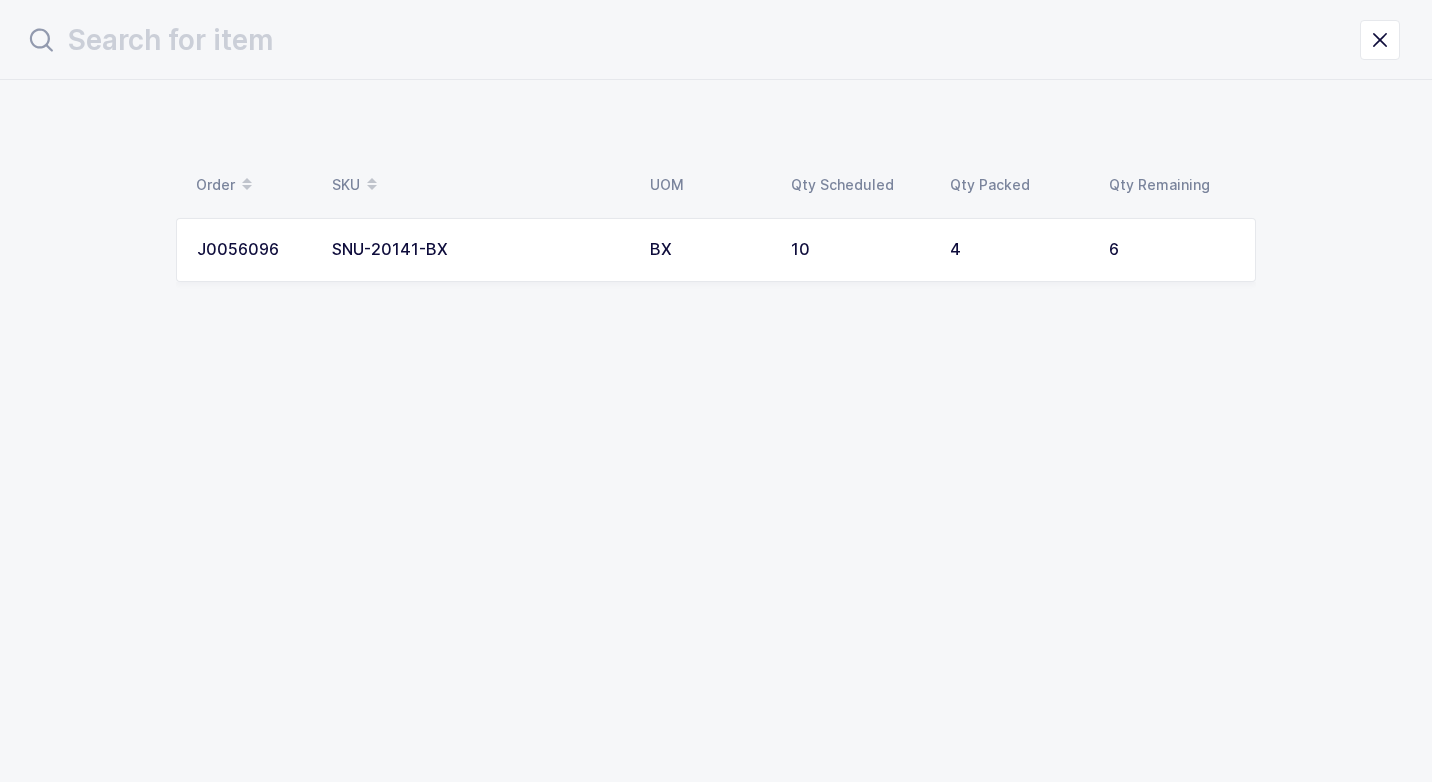 click on "SNU-20141-BX" at bounding box center (479, 250) 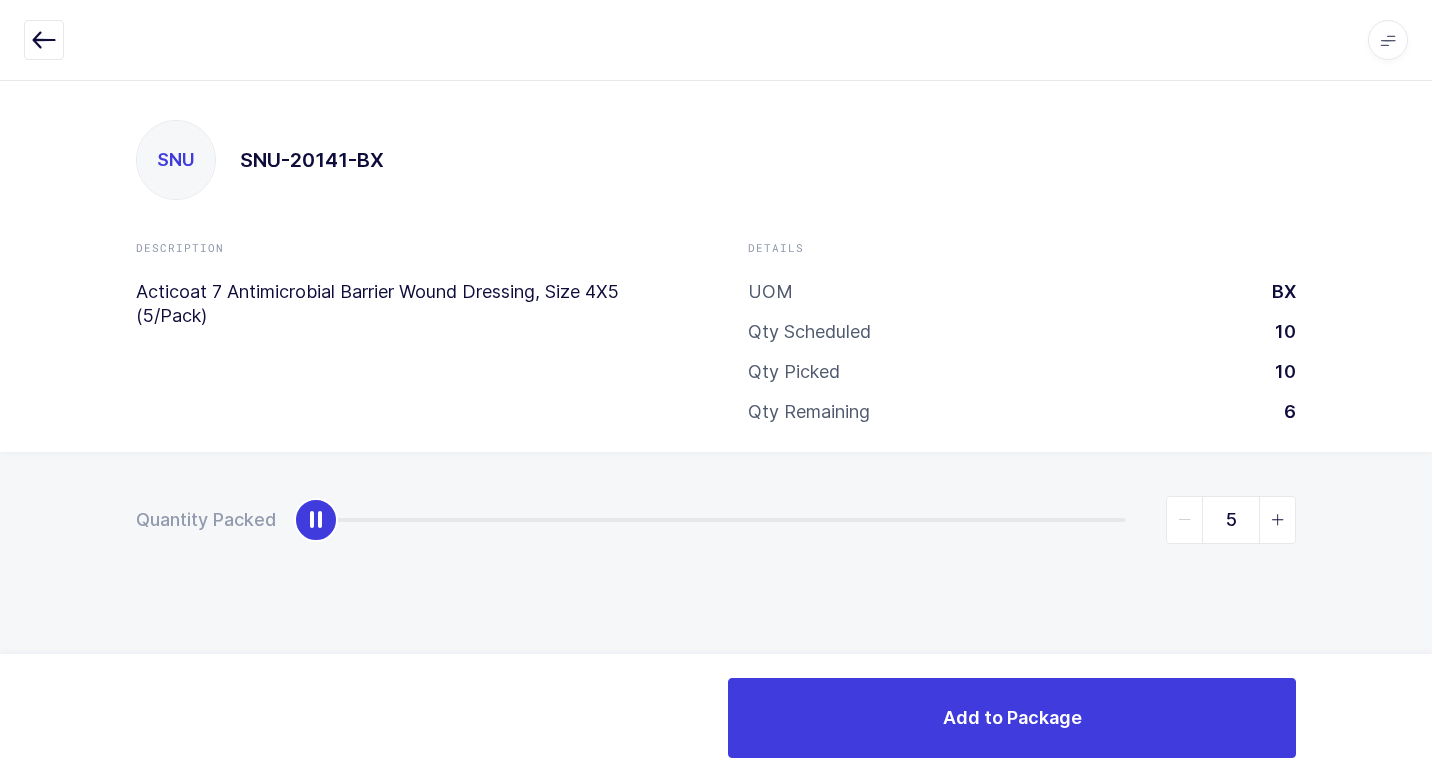 type on "6" 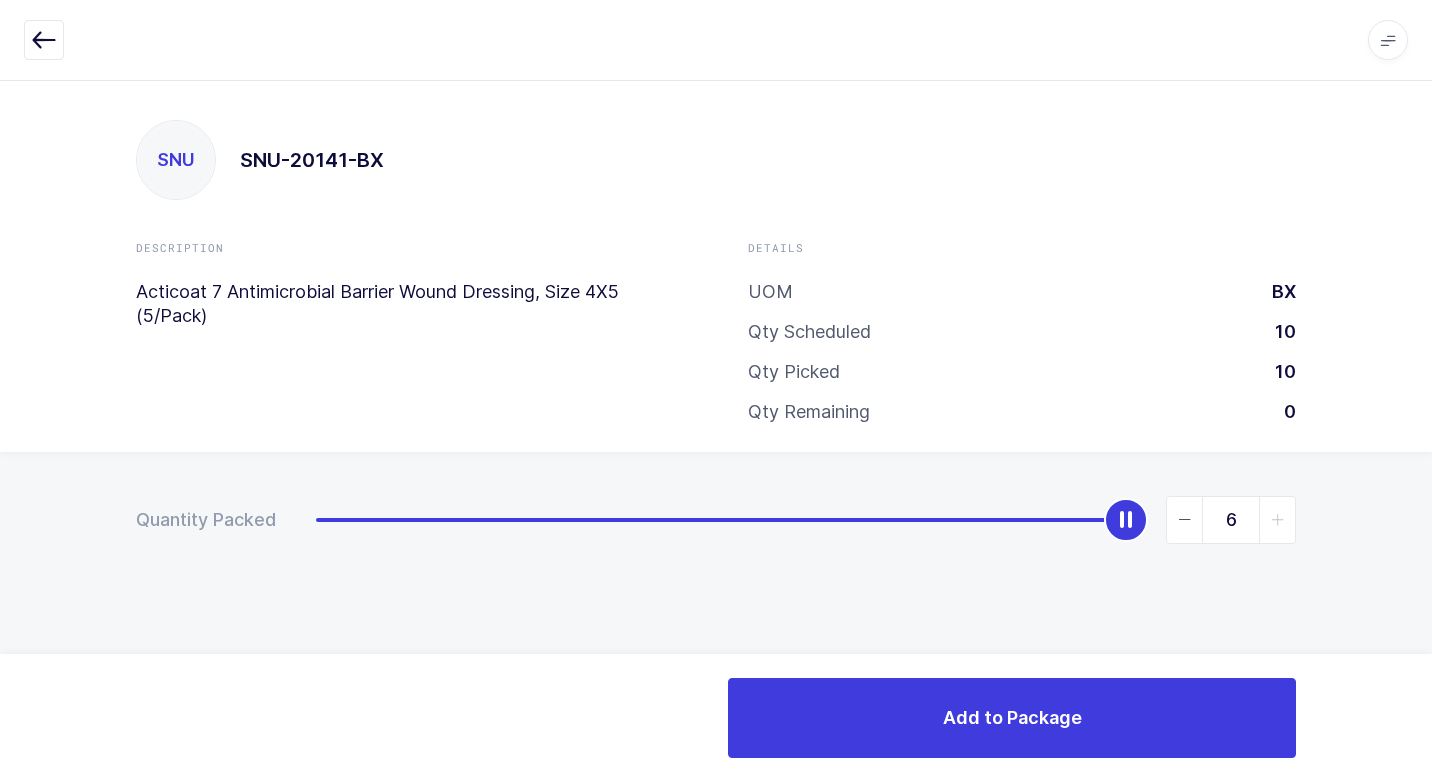 drag, startPoint x: 323, startPoint y: 521, endPoint x: 1435, endPoint y: 514, distance: 1112.022 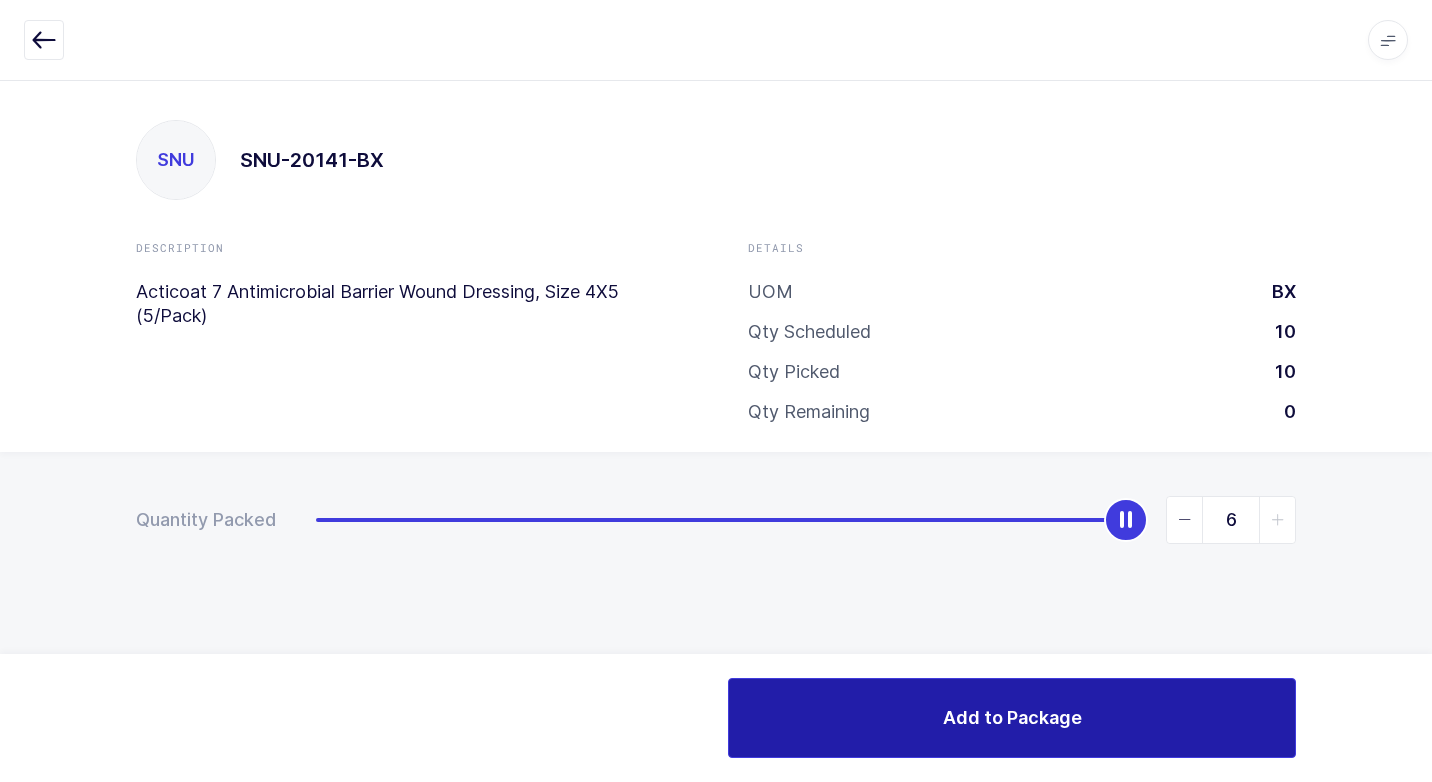 click on "Add to Package" at bounding box center (1012, 718) 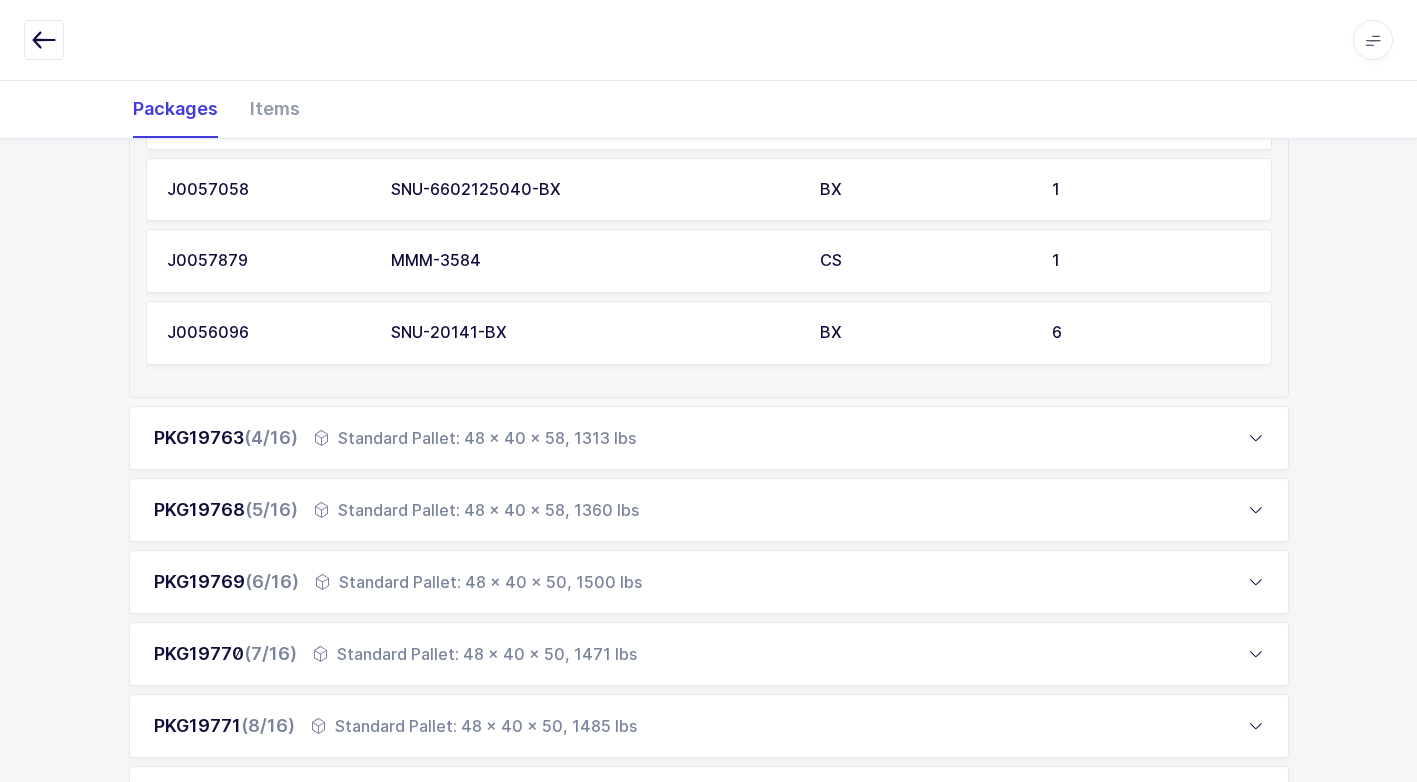 scroll, scrollTop: 1400, scrollLeft: 0, axis: vertical 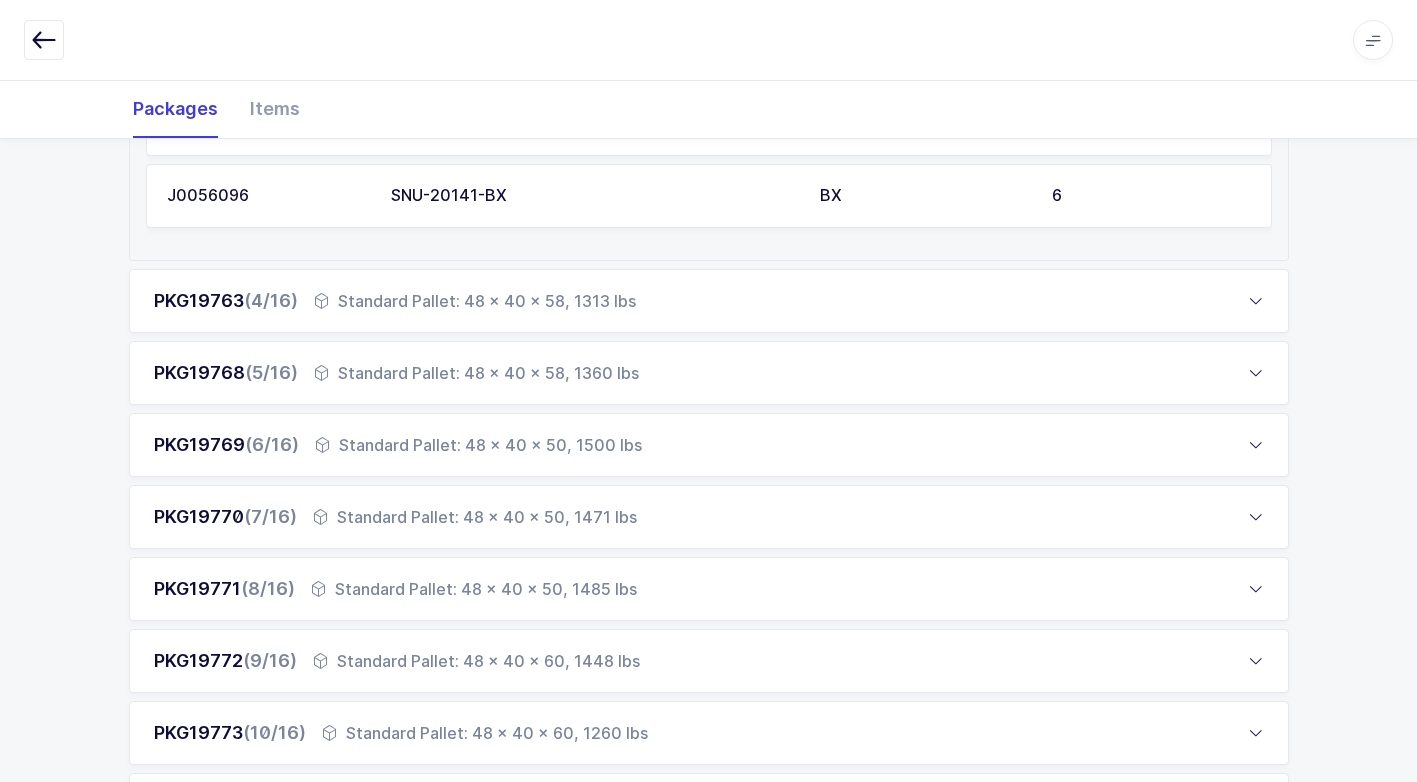click on "Standard Pallet: 48 x 40 x 58, 1360 lbs" at bounding box center (476, 373) 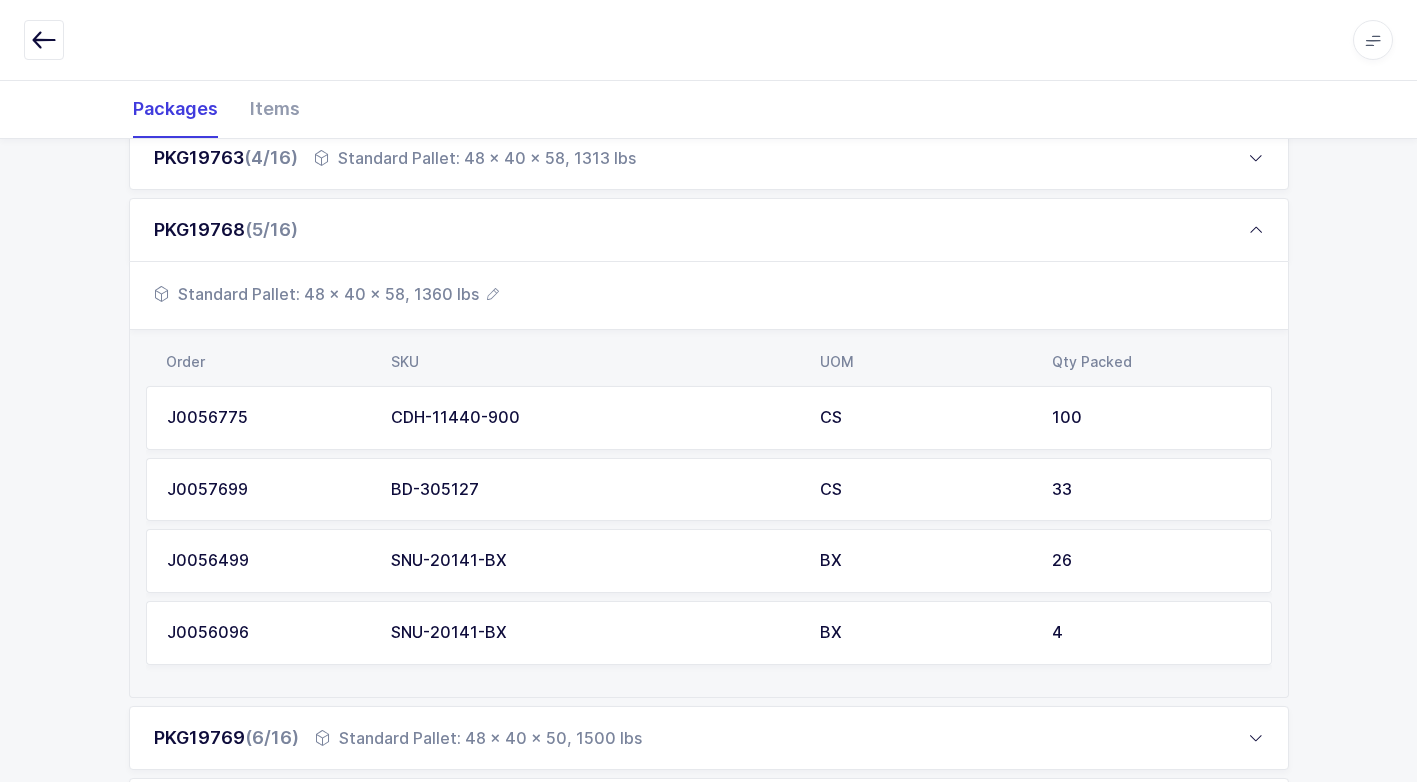 scroll, scrollTop: 520, scrollLeft: 0, axis: vertical 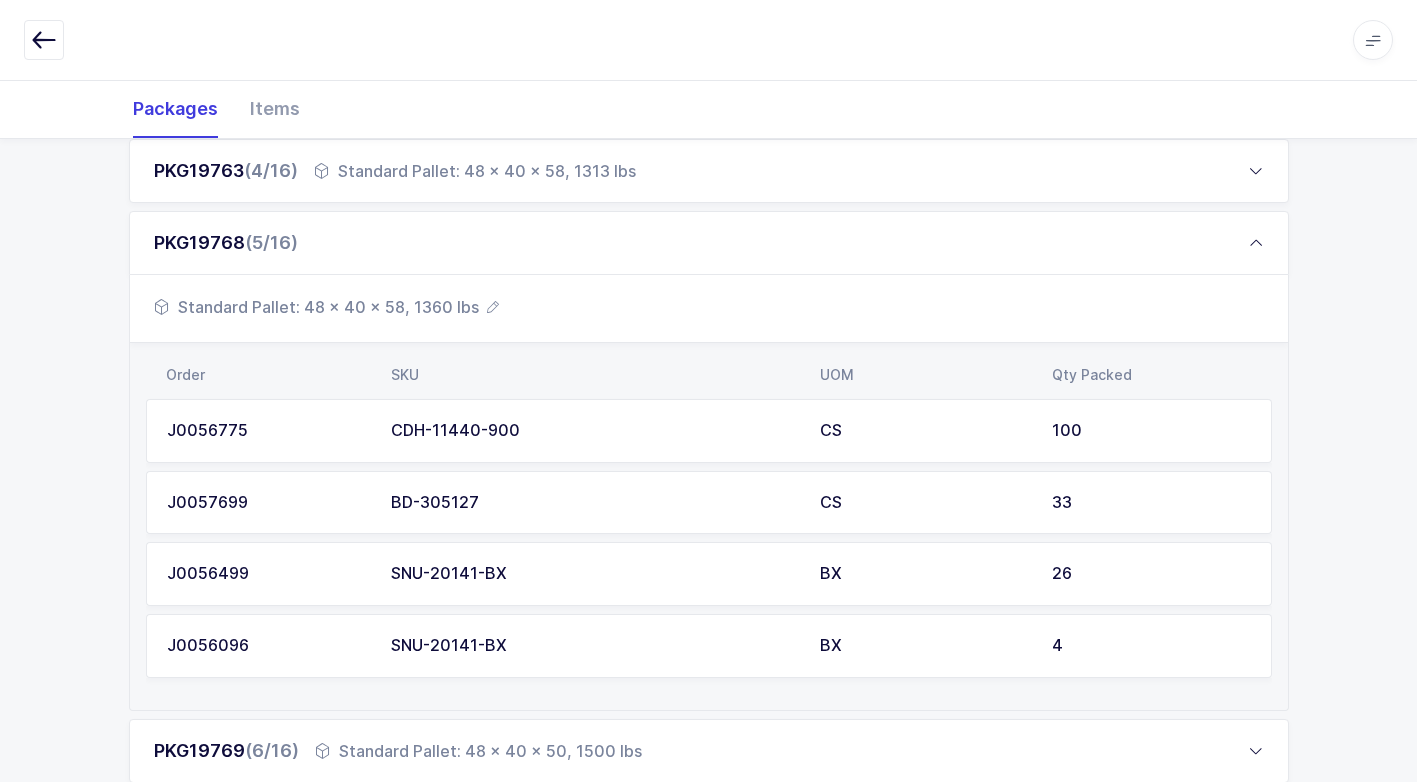 click on "SNU-20141-BX" at bounding box center [593, 574] 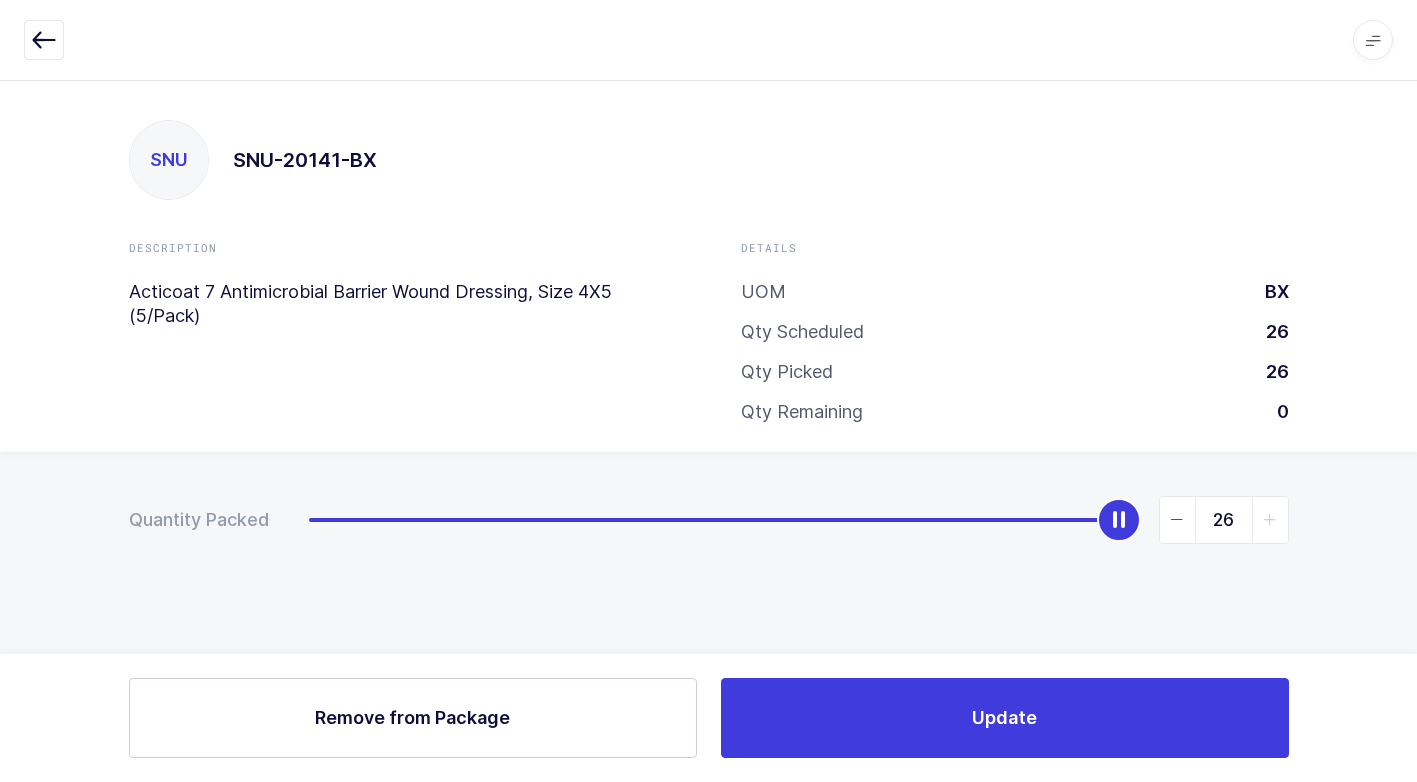 scroll, scrollTop: 0, scrollLeft: 0, axis: both 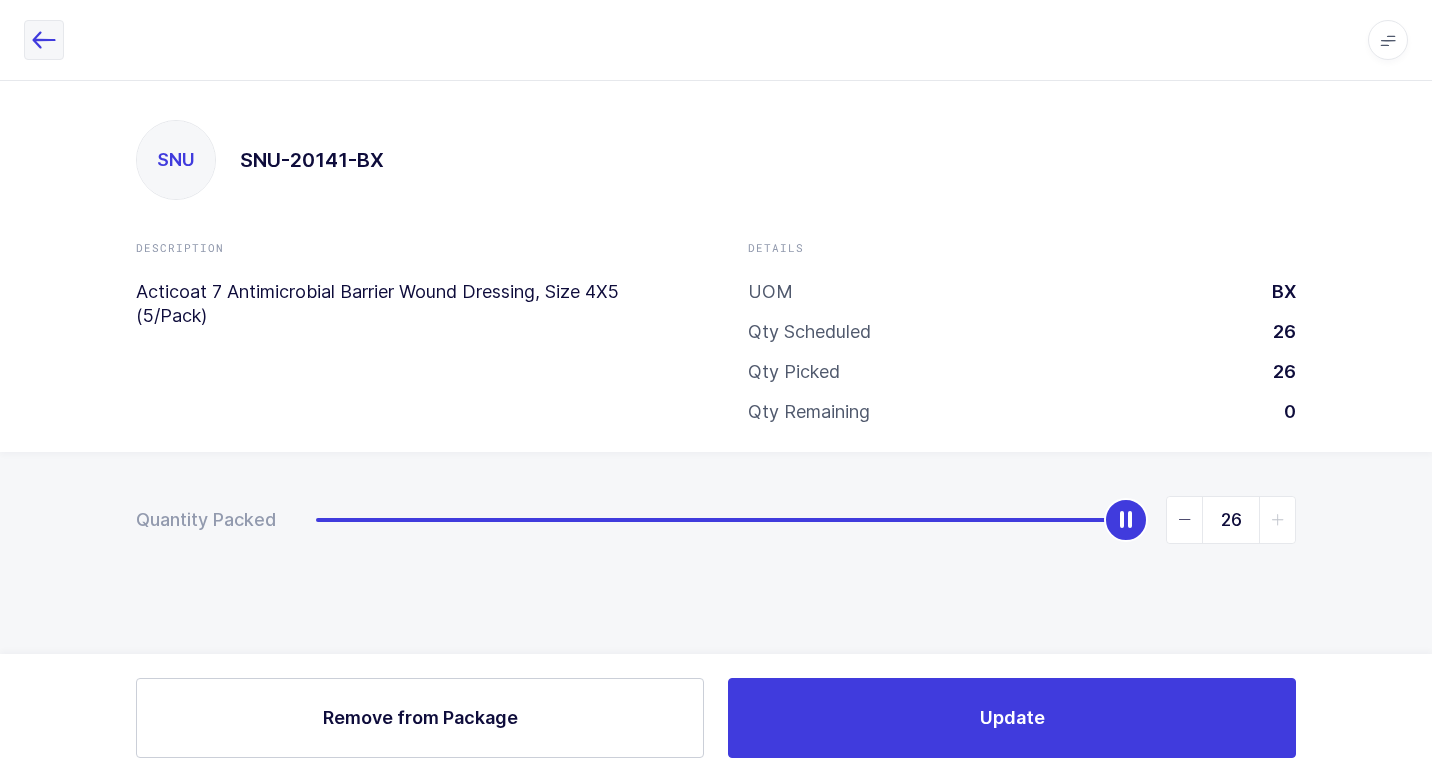 click at bounding box center (44, 40) 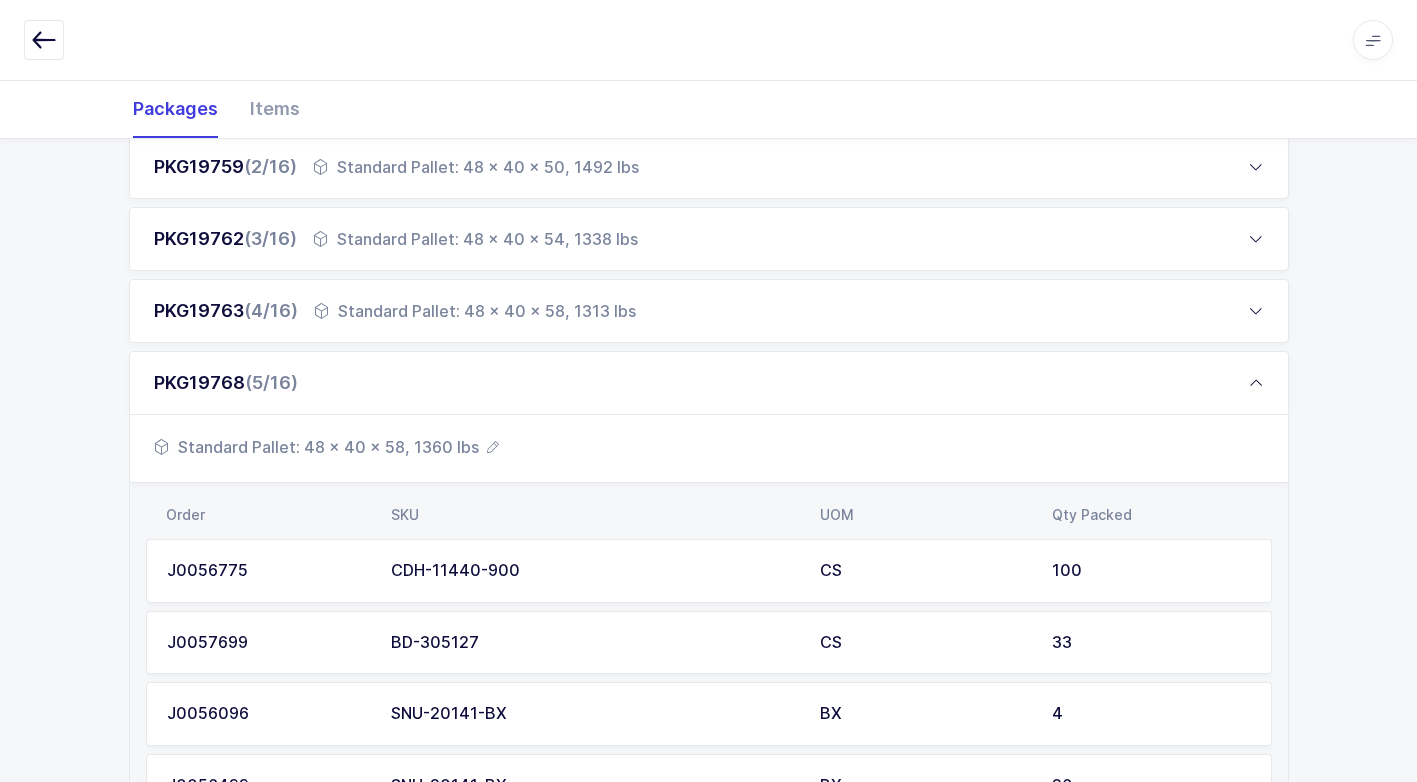 scroll, scrollTop: 500, scrollLeft: 0, axis: vertical 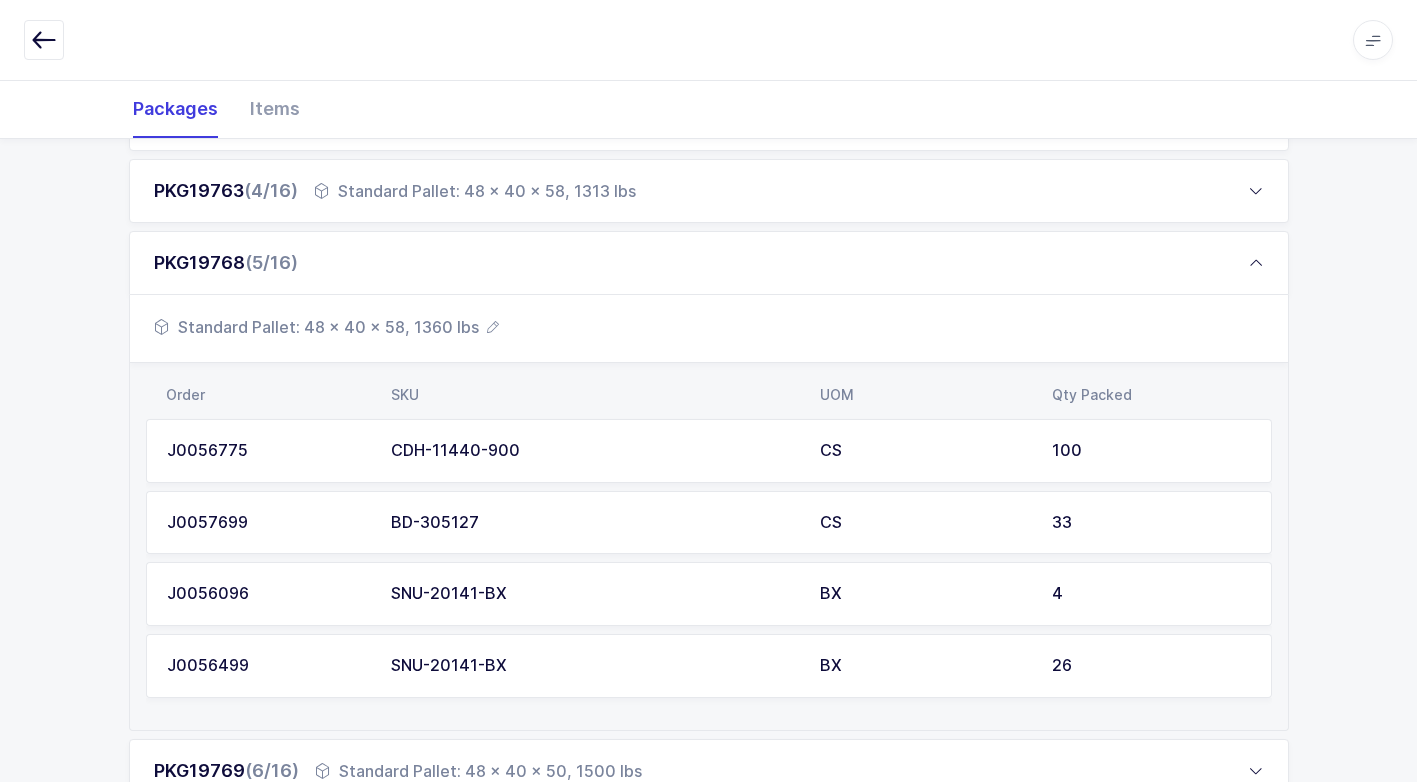 click on "SNU-20141-BX" at bounding box center (593, 666) 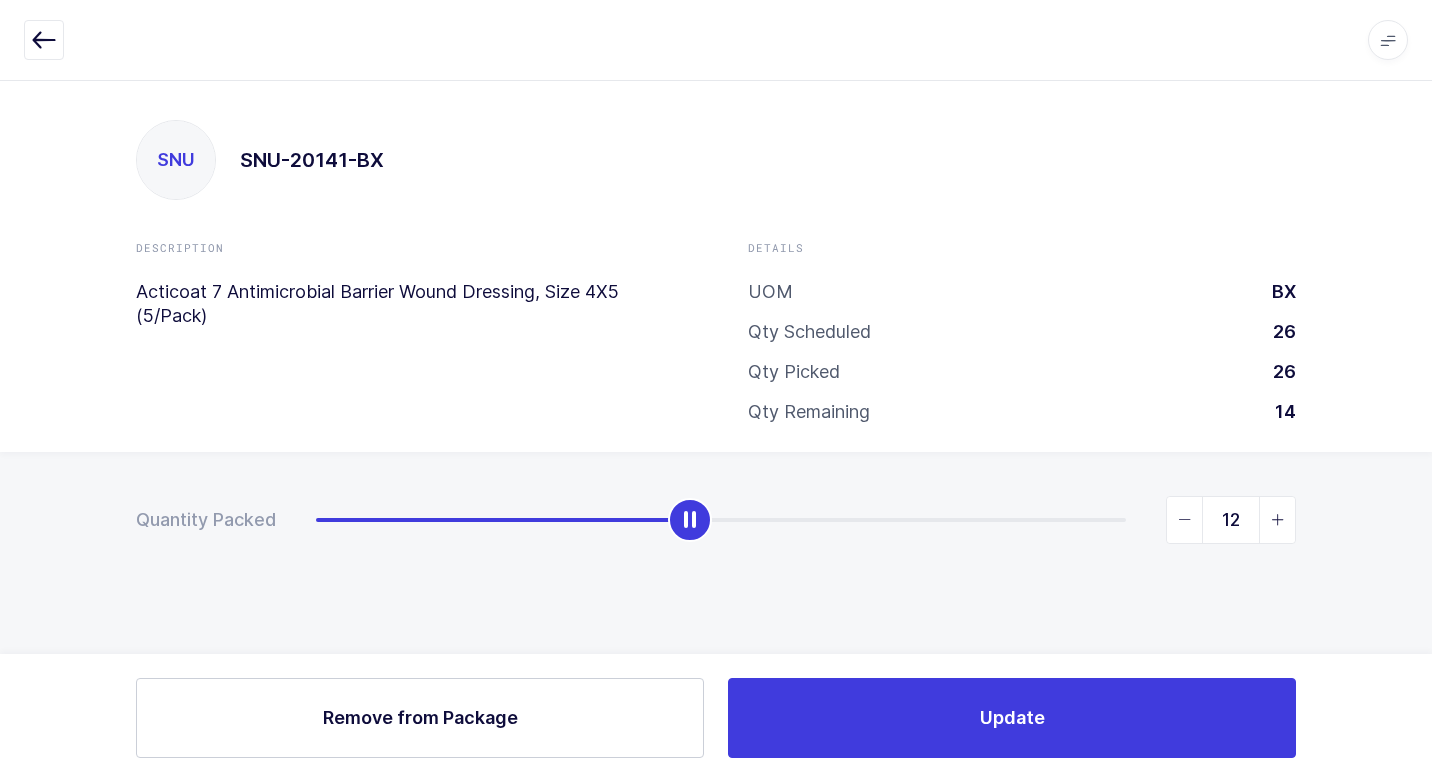 type on "11" 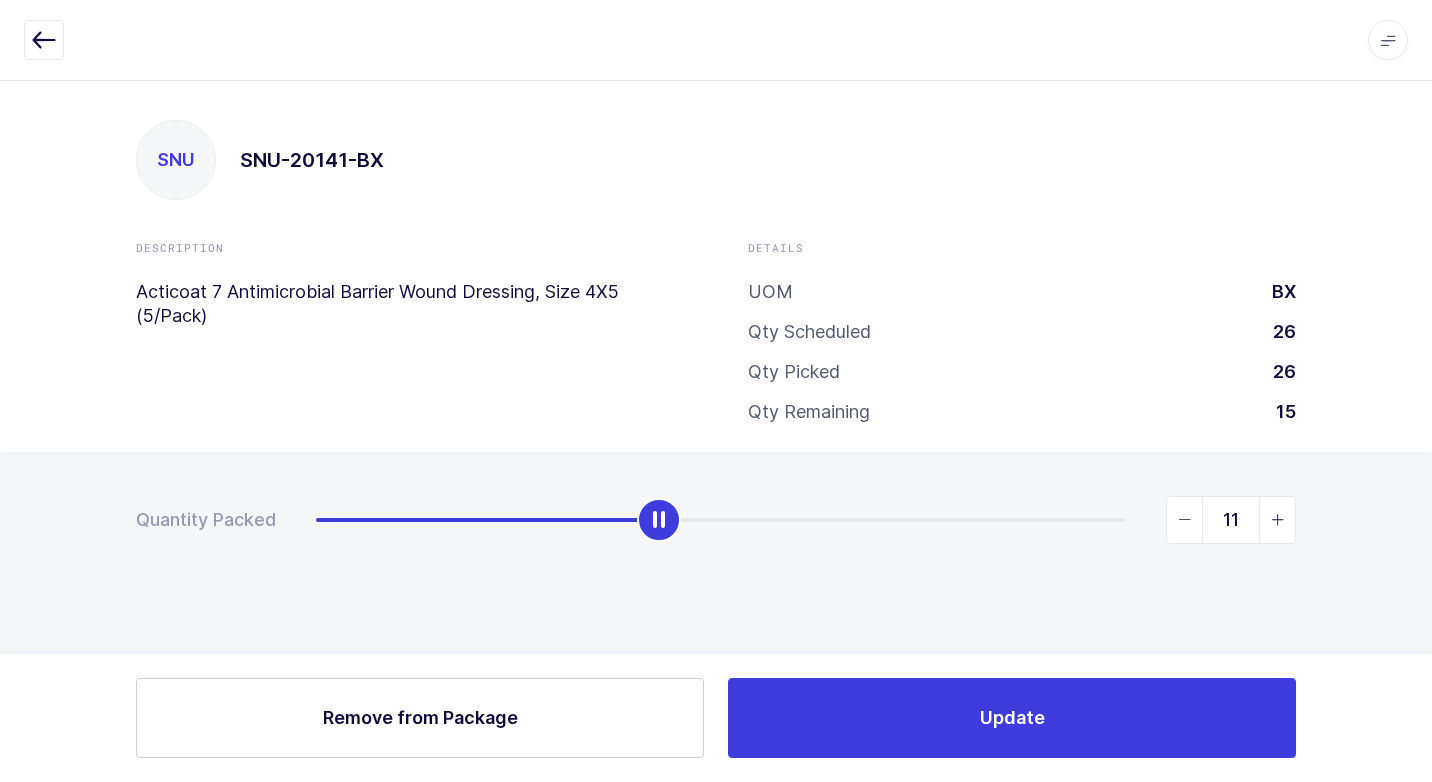 drag, startPoint x: 1125, startPoint y: 517, endPoint x: 652, endPoint y: 561, distance: 475.0421 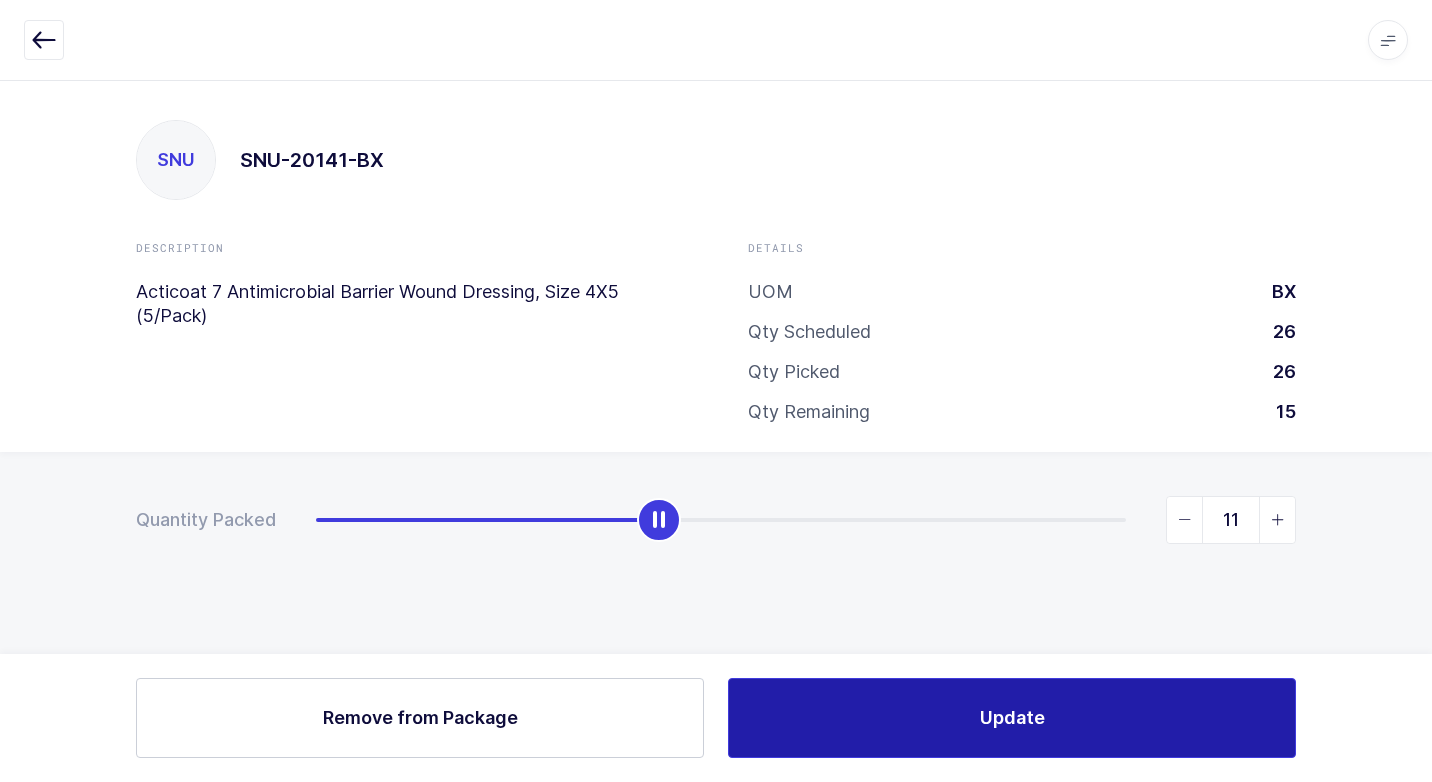 click on "Update" at bounding box center (1012, 718) 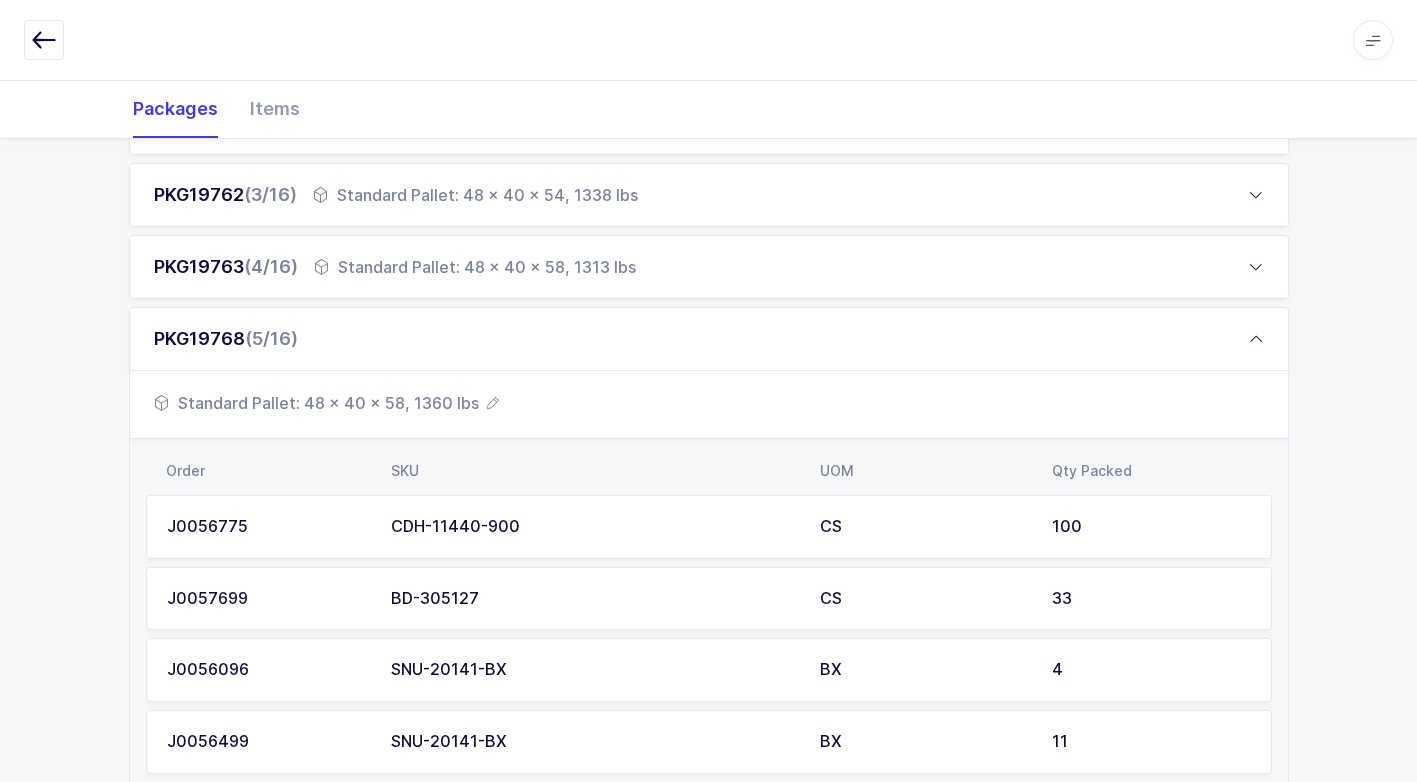 scroll, scrollTop: 400, scrollLeft: 0, axis: vertical 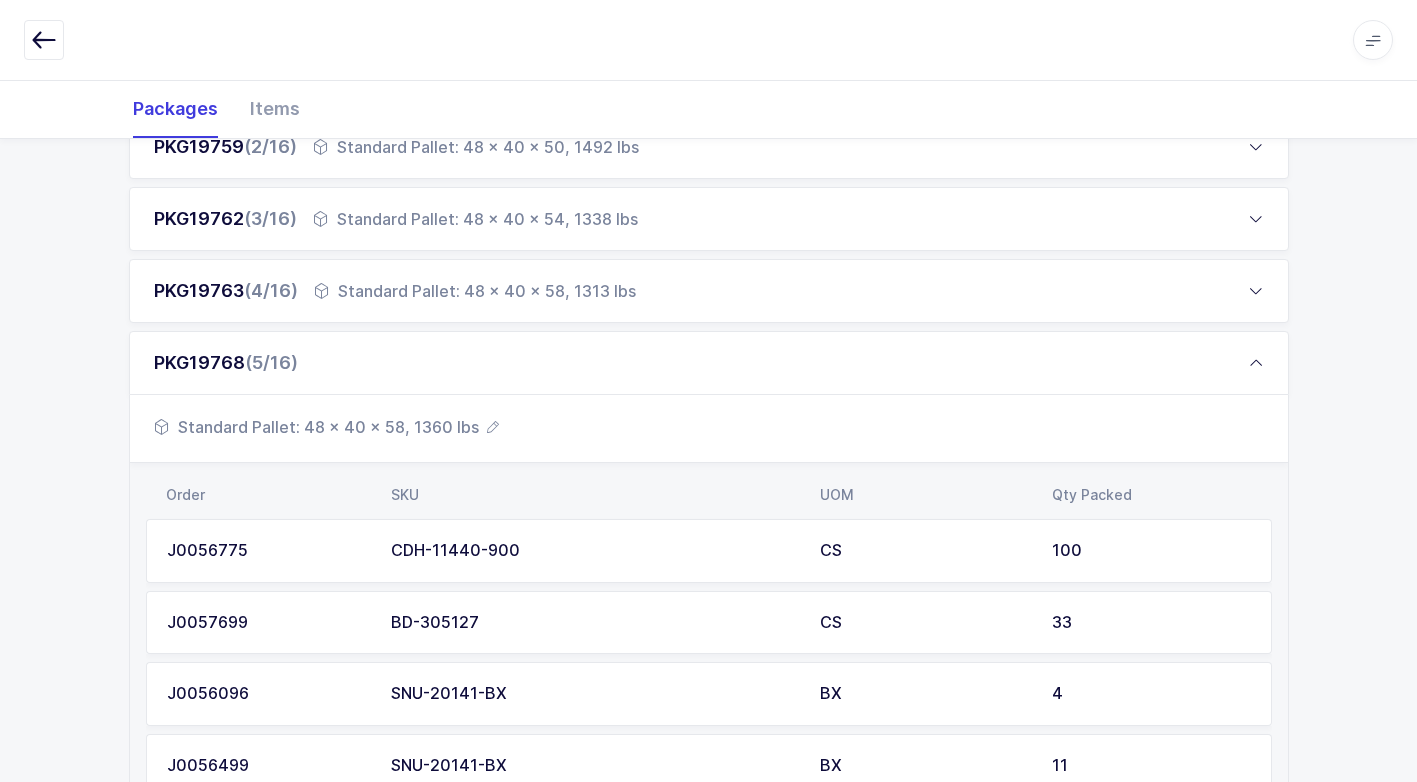 click on "Standard Pallet: 48 x 40 x 54, 1338 lbs" at bounding box center (475, 219) 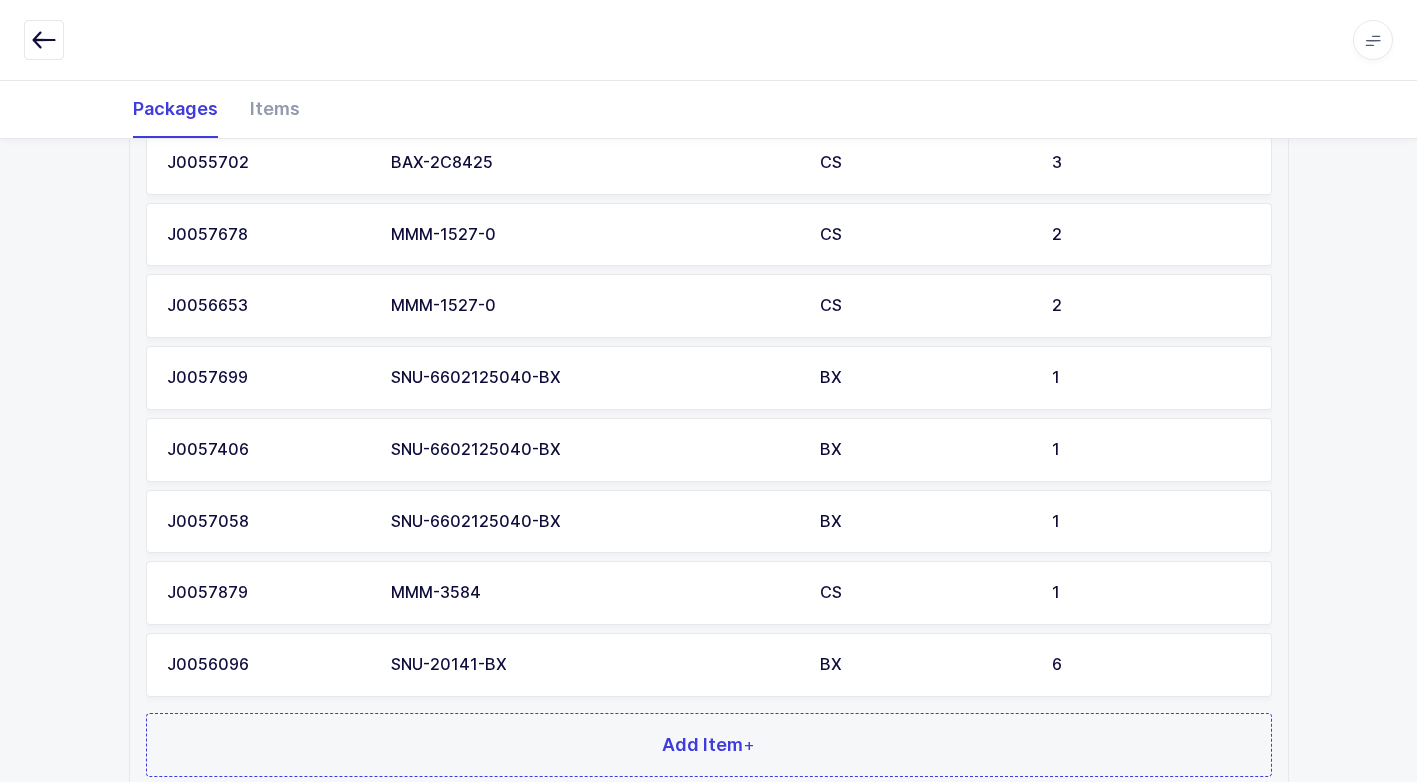 scroll, scrollTop: 1100, scrollLeft: 0, axis: vertical 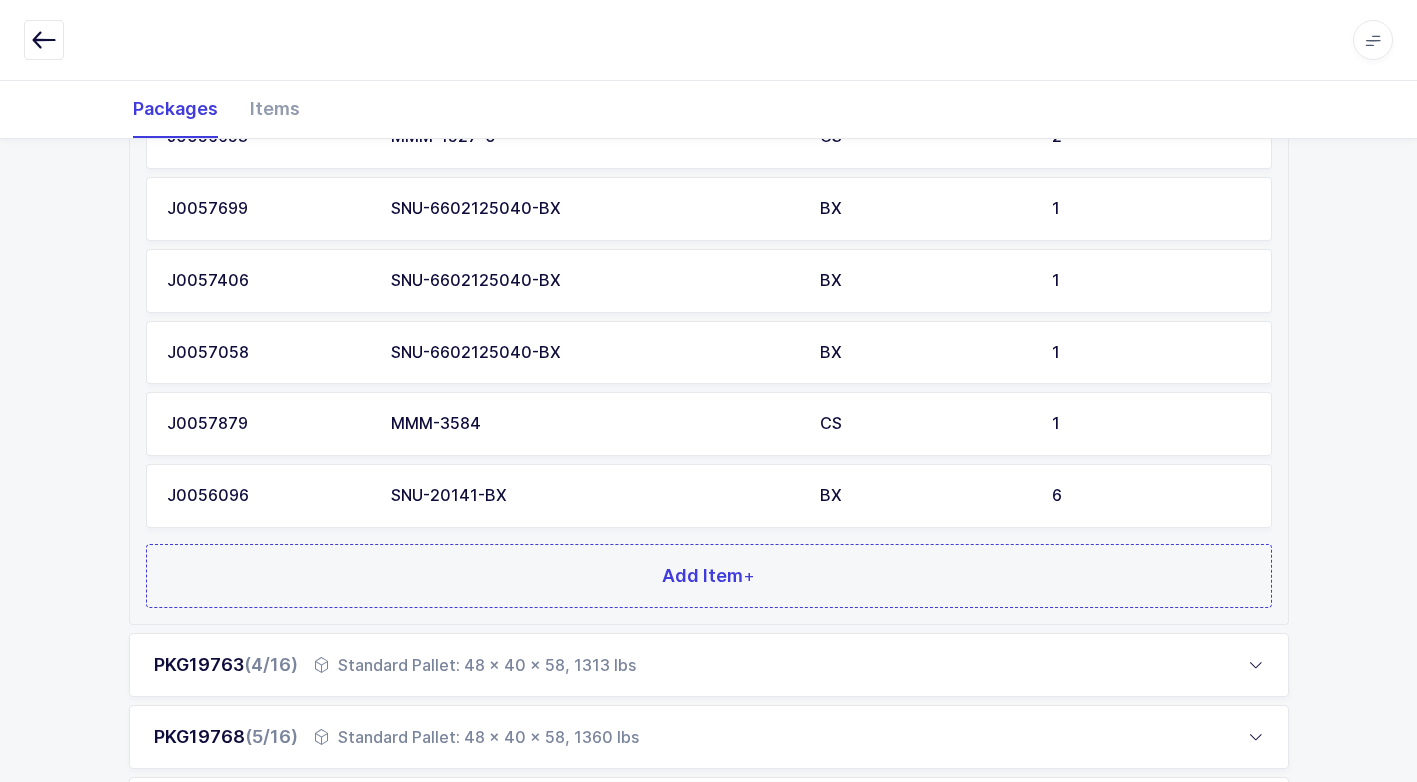 click on "SNU-20141-BX" at bounding box center [593, 496] 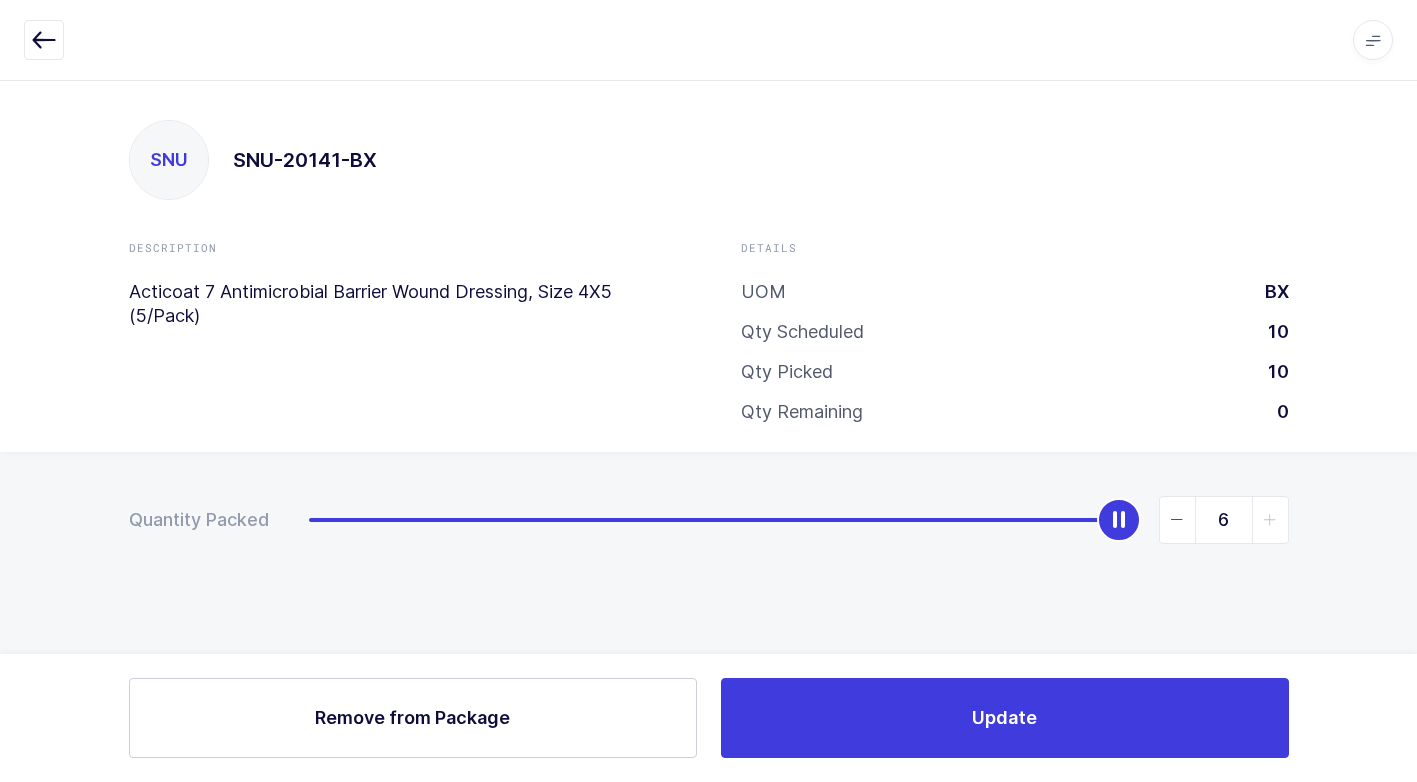 scroll, scrollTop: 0, scrollLeft: 0, axis: both 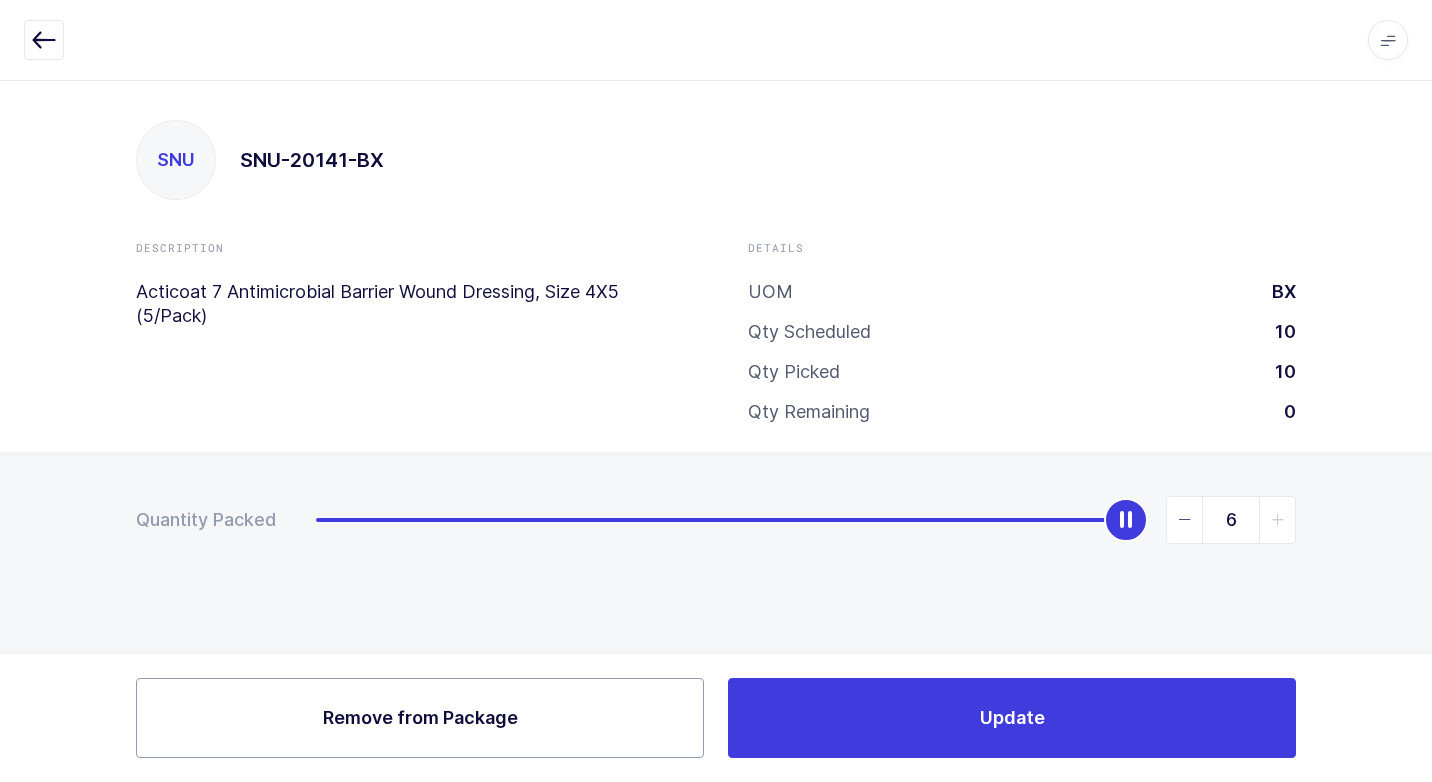 click on "Remove from Package" at bounding box center [420, 717] 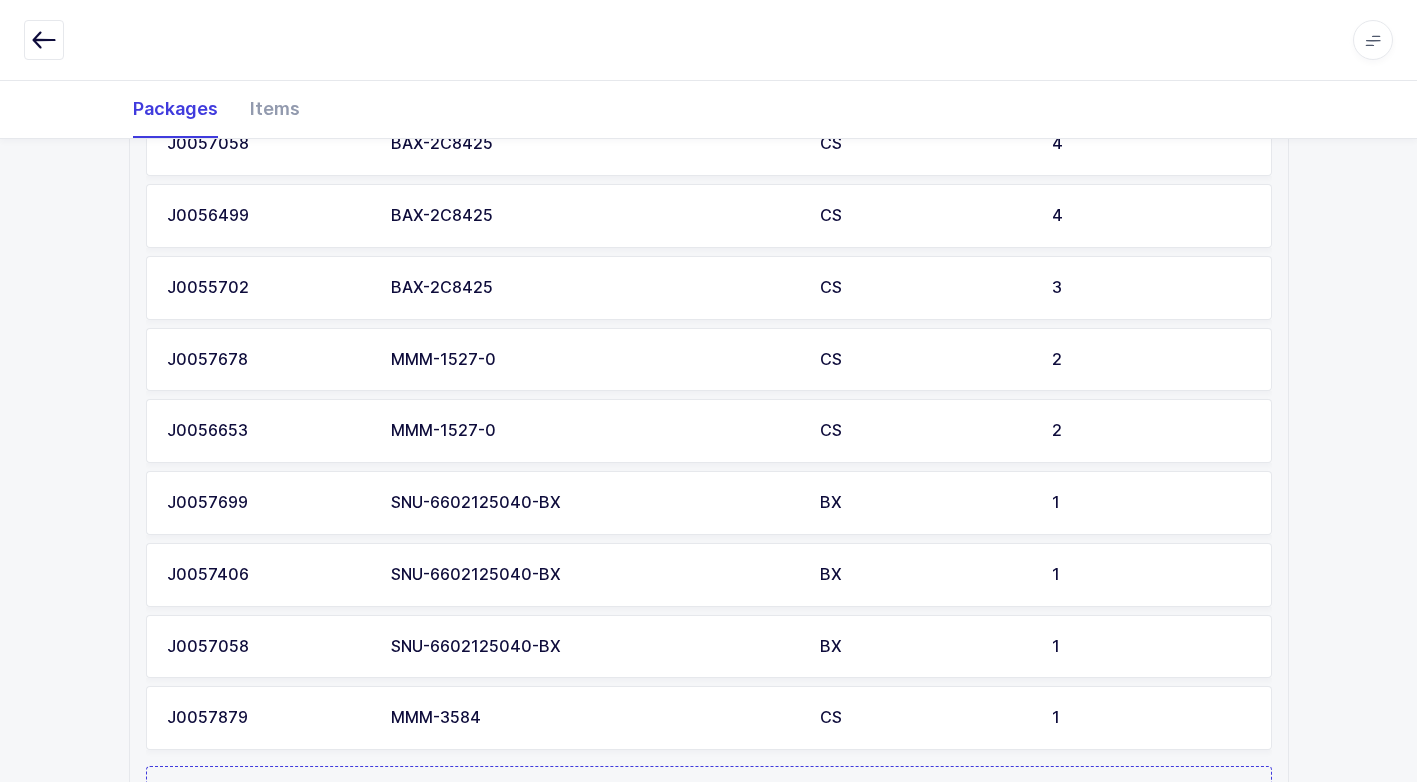 scroll, scrollTop: 900, scrollLeft: 0, axis: vertical 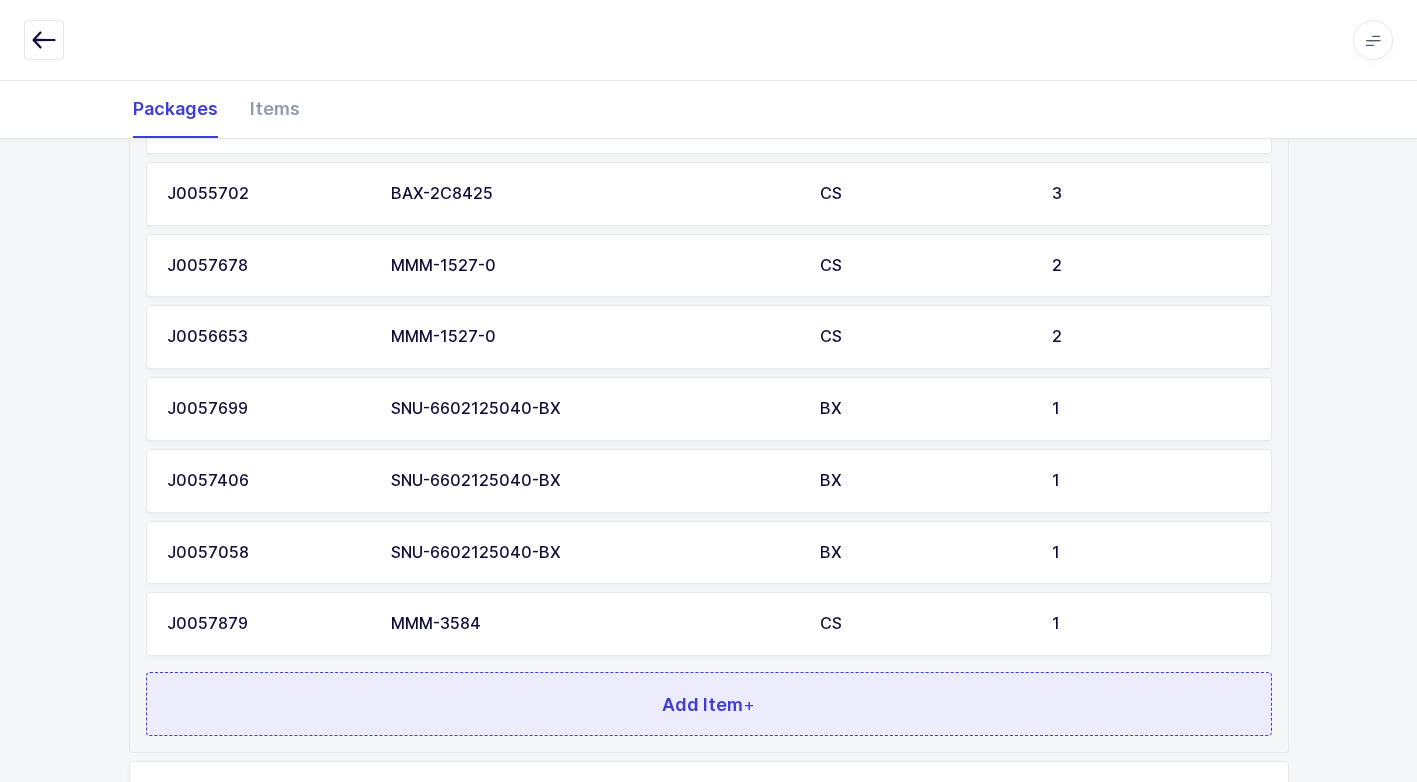click on "Add Item  +" at bounding box center (709, 704) 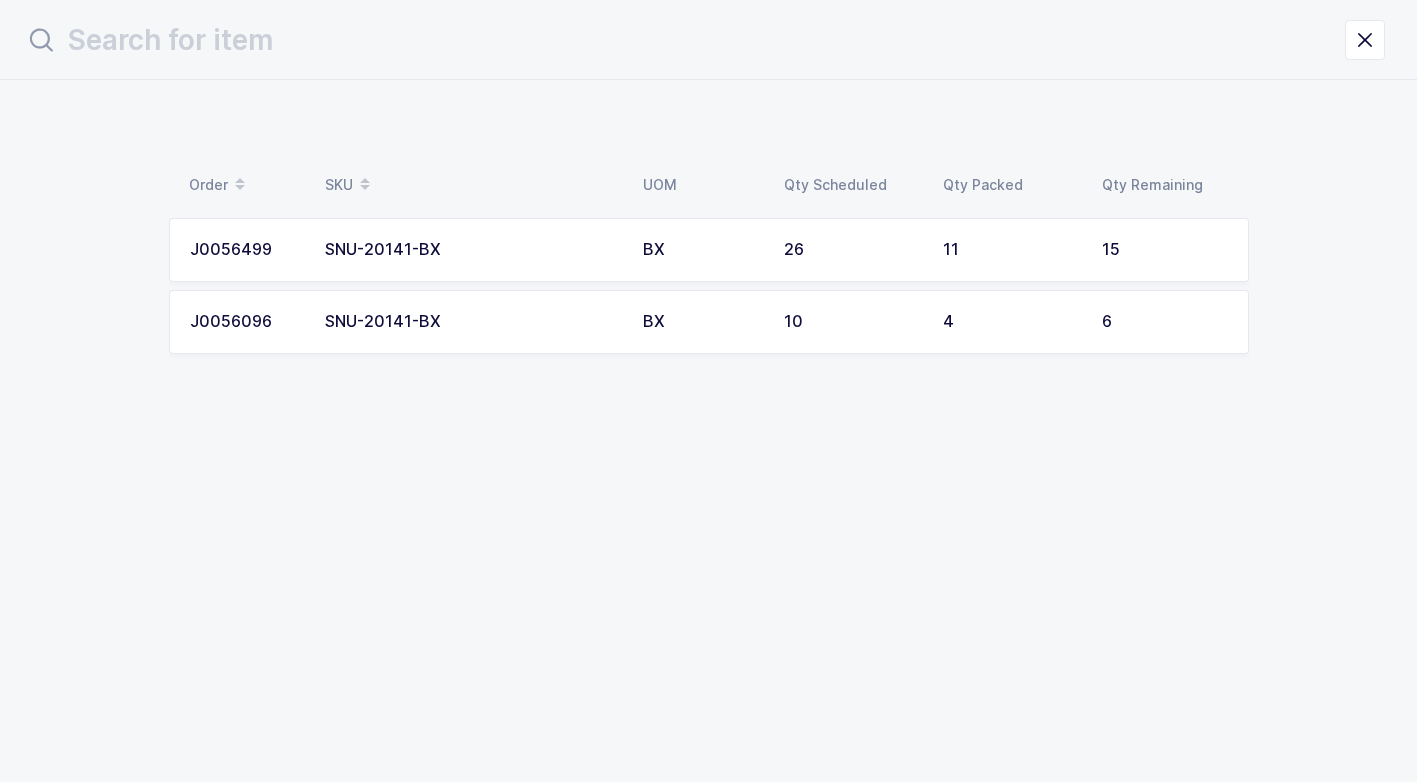 scroll, scrollTop: 0, scrollLeft: 0, axis: both 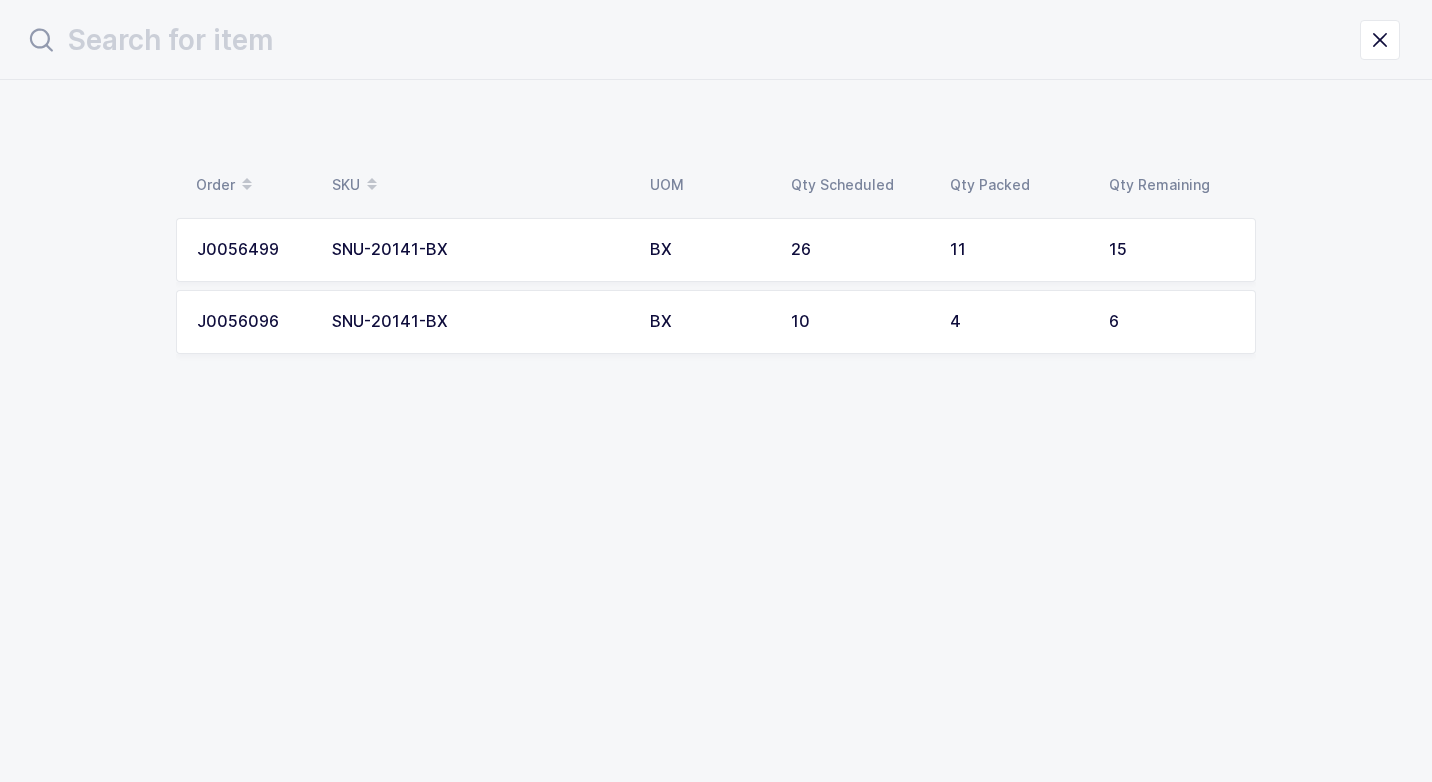 click on "BX" at bounding box center [708, 250] 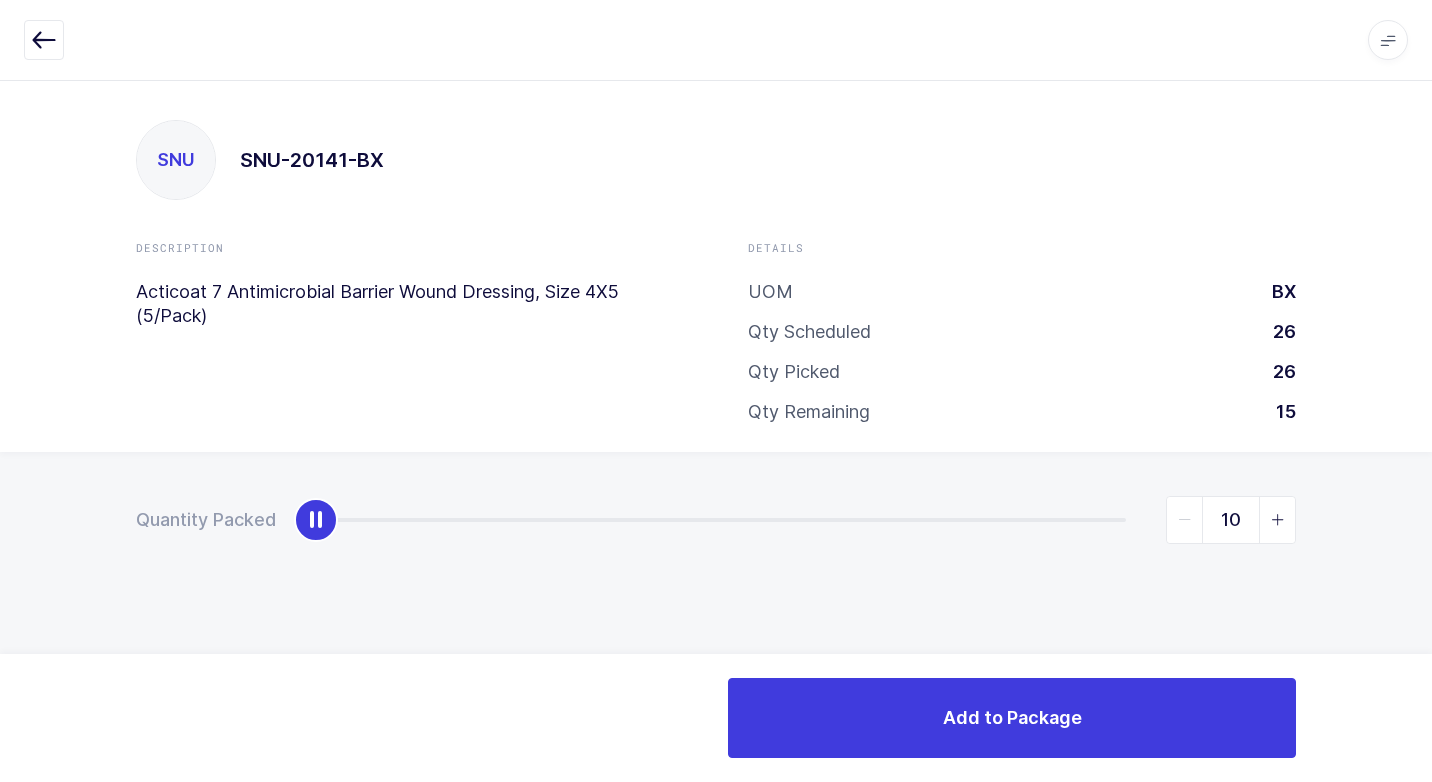 type on "15" 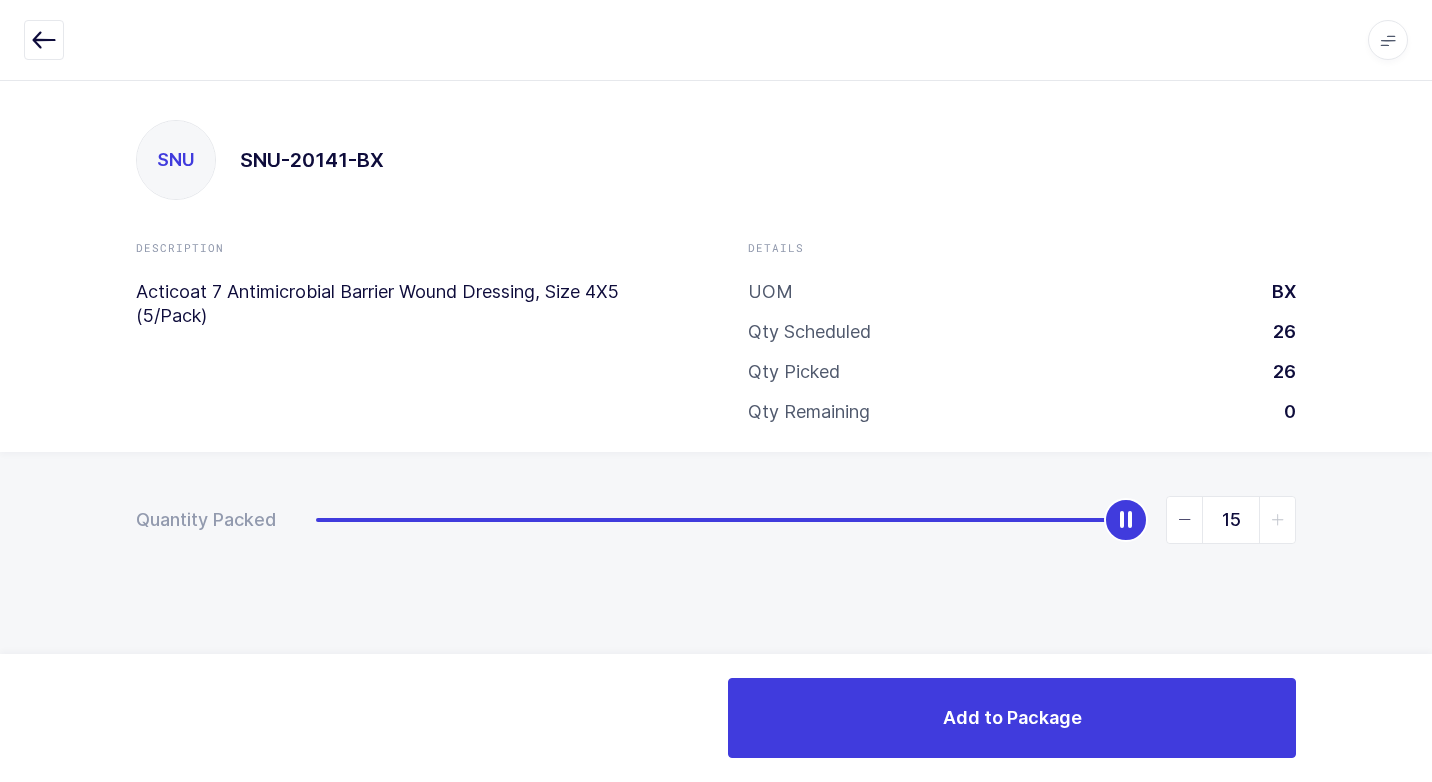 drag, startPoint x: 312, startPoint y: 524, endPoint x: 1401, endPoint y: 466, distance: 1090.5435 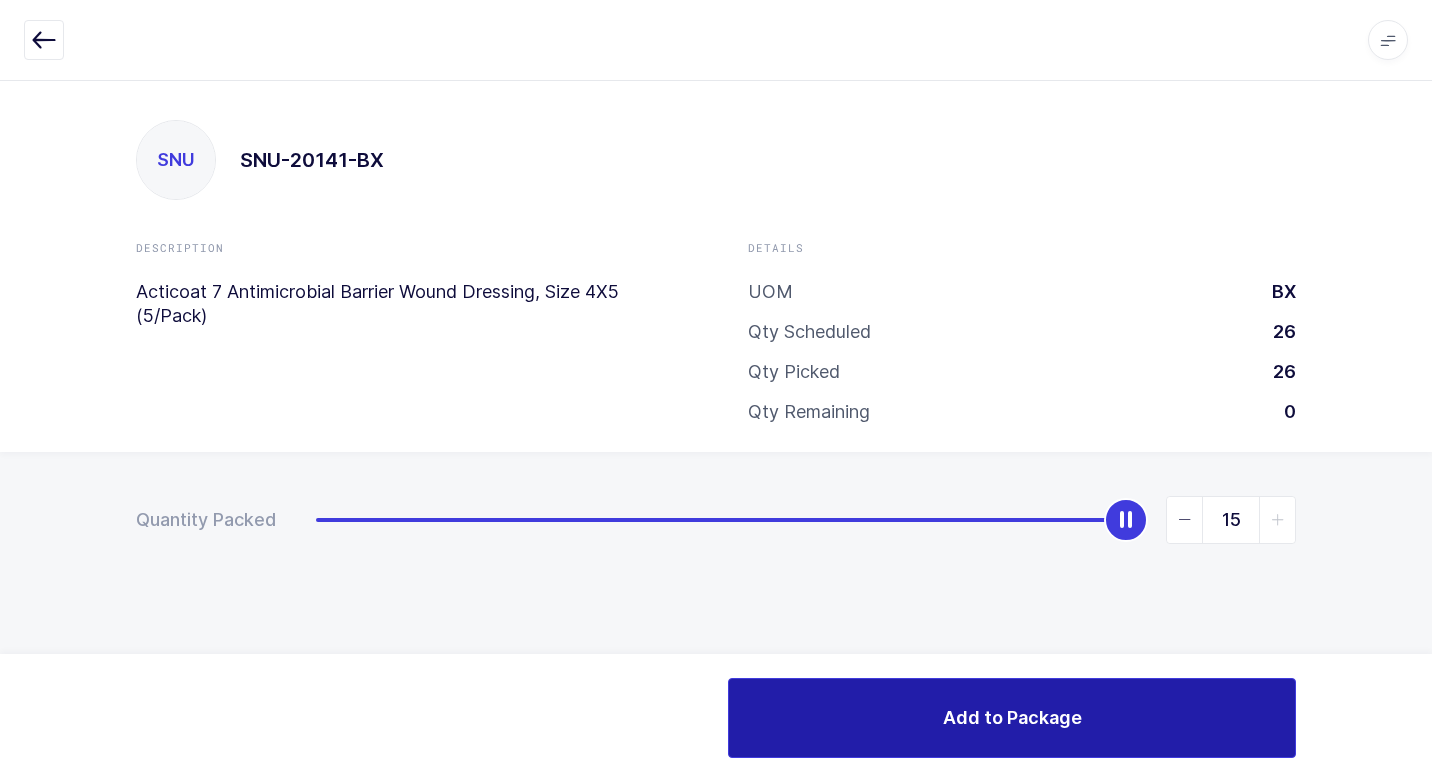 click on "Add to Package" at bounding box center [1012, 718] 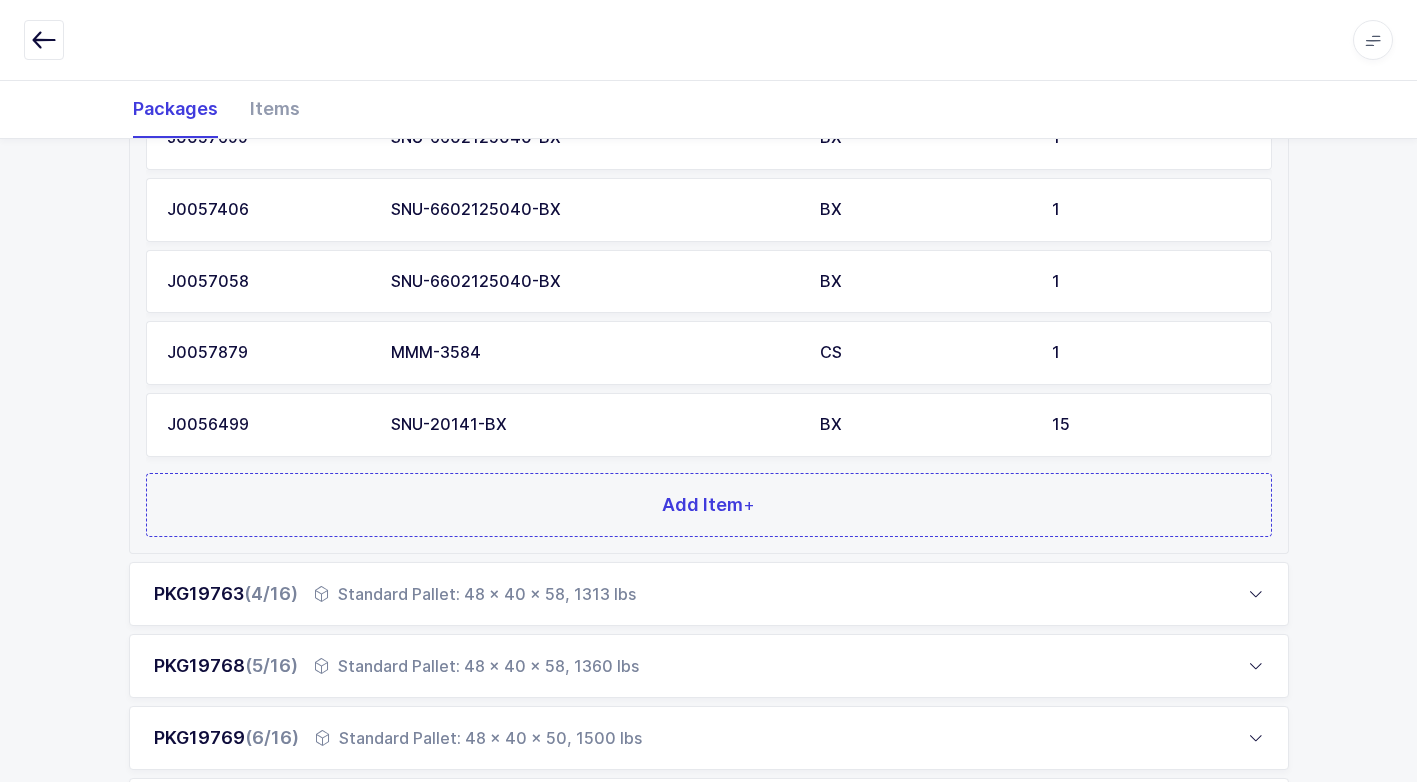 scroll, scrollTop: 1300, scrollLeft: 0, axis: vertical 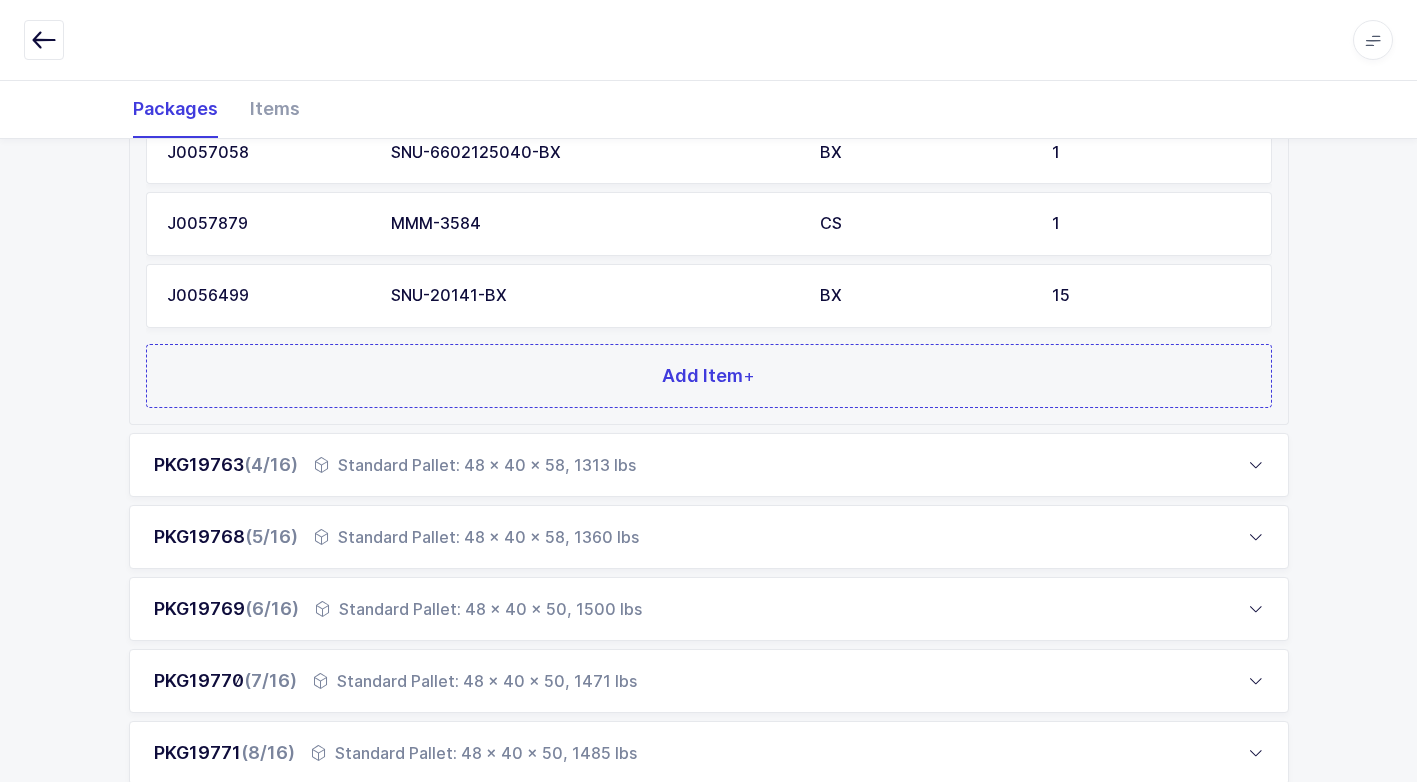 click on "Standard Pallet: 48 x 40 x 58, 1360 lbs" at bounding box center [476, 537] 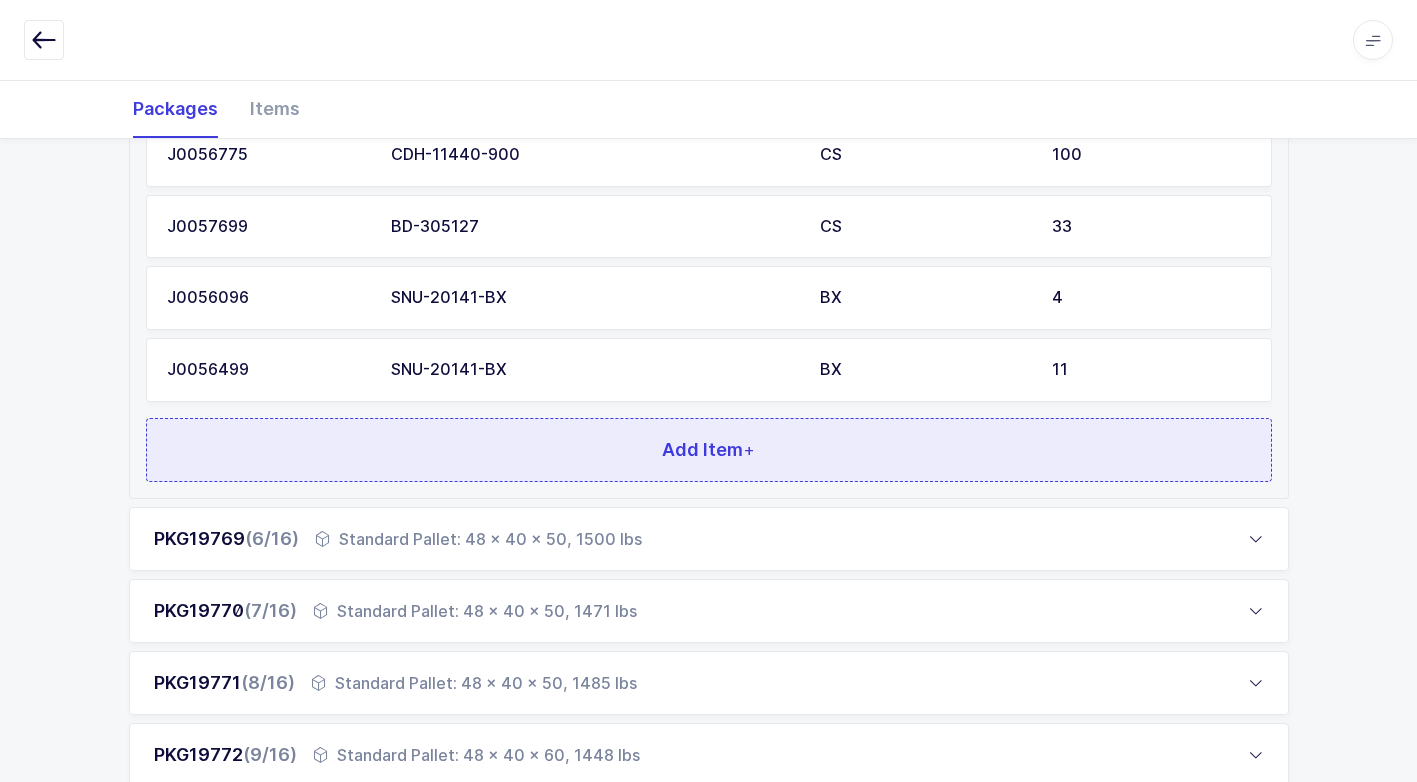 scroll, scrollTop: 748, scrollLeft: 0, axis: vertical 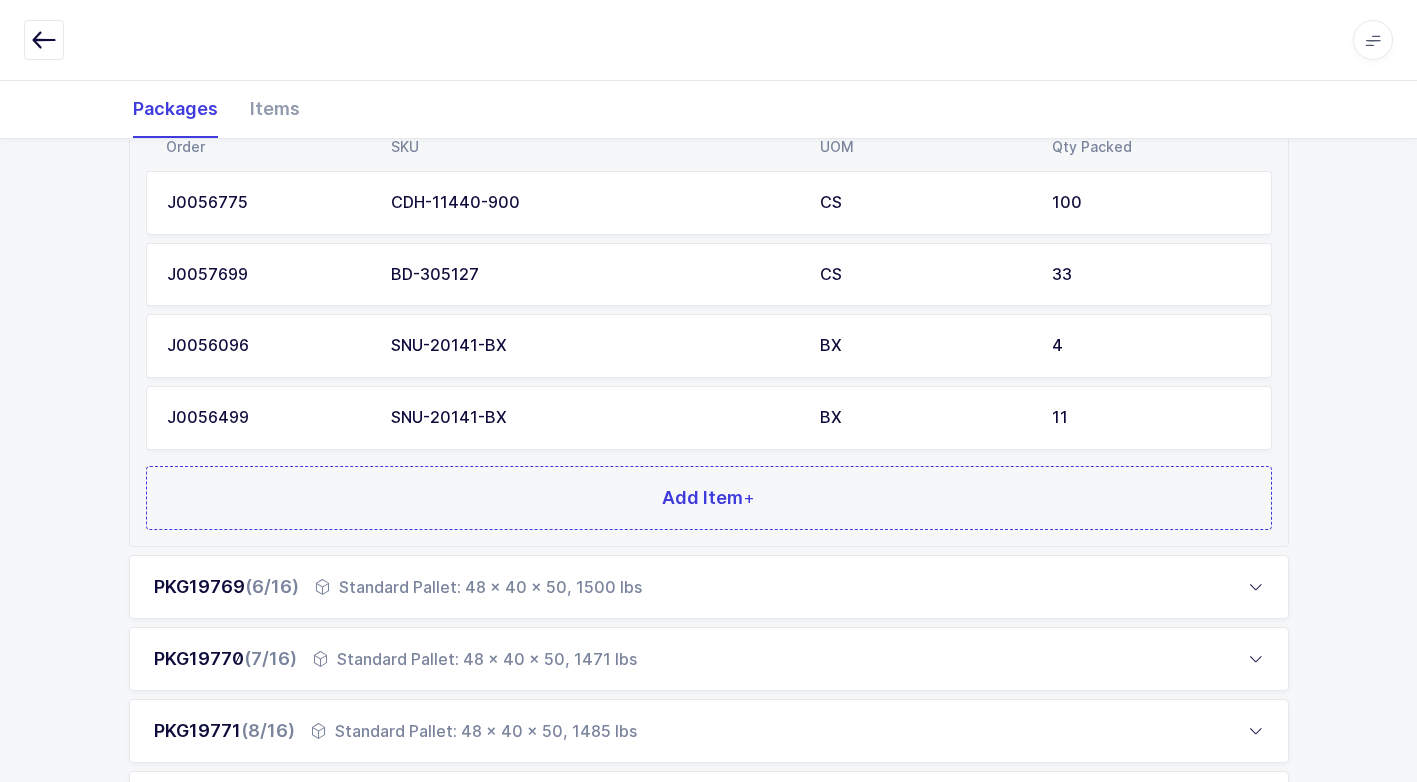 click on "SNU-20141-BX" at bounding box center (593, 418) 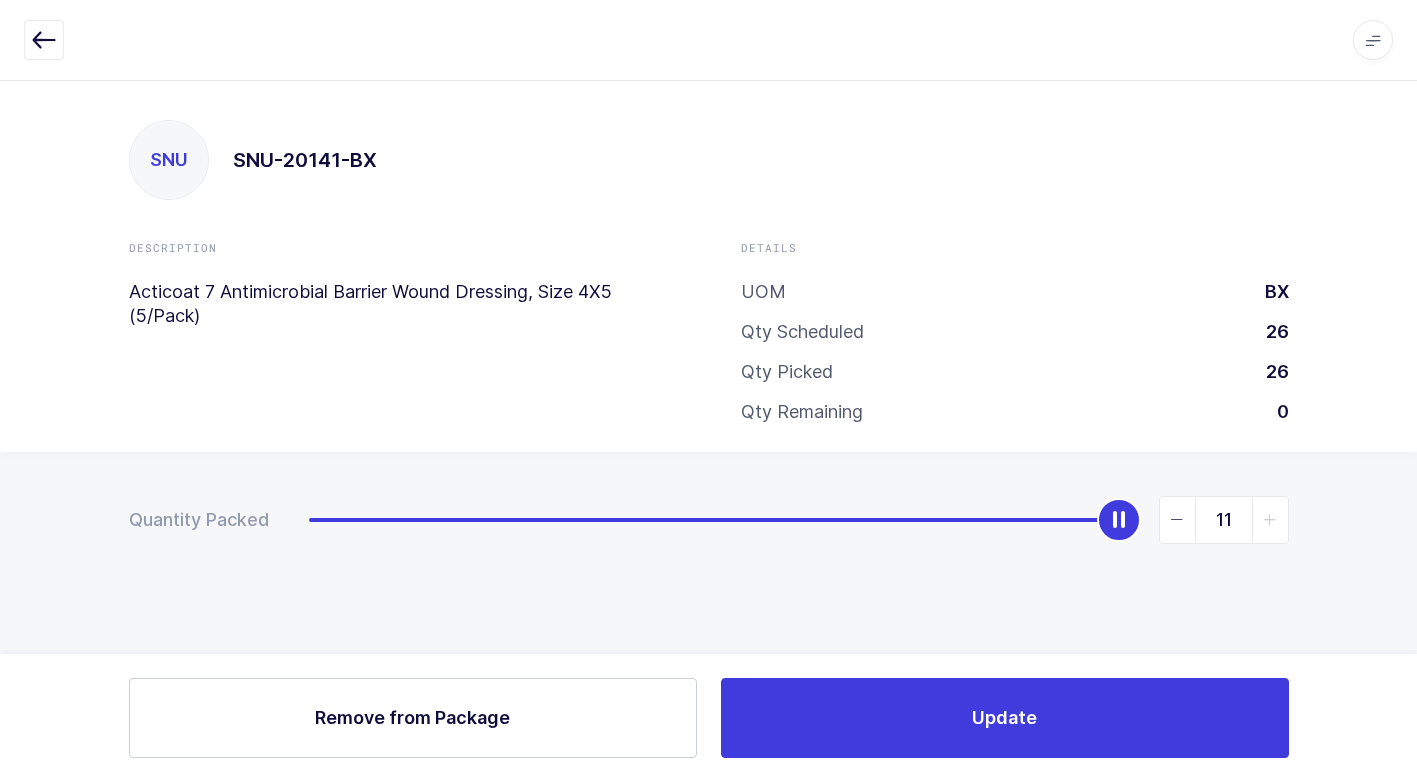 scroll, scrollTop: 0, scrollLeft: 0, axis: both 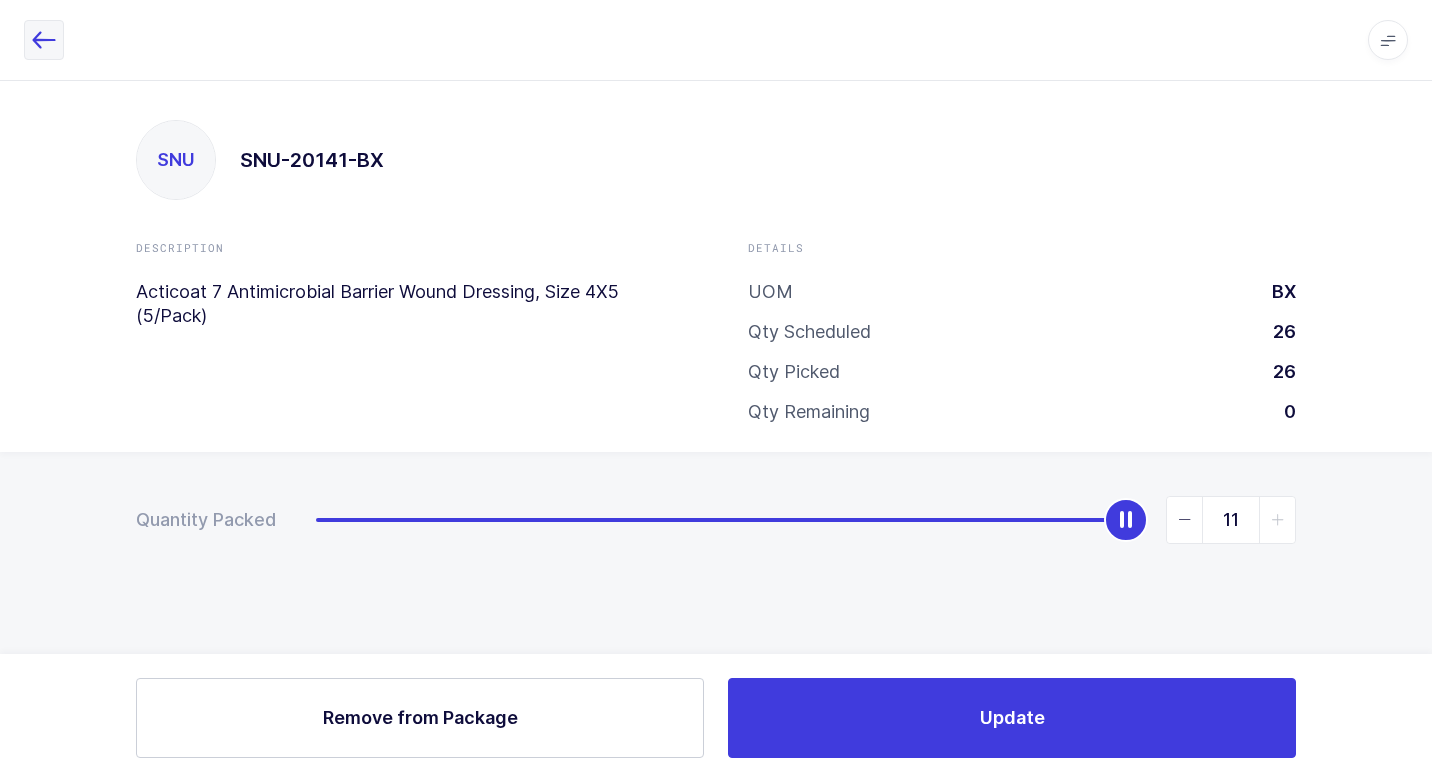 click at bounding box center [44, 40] 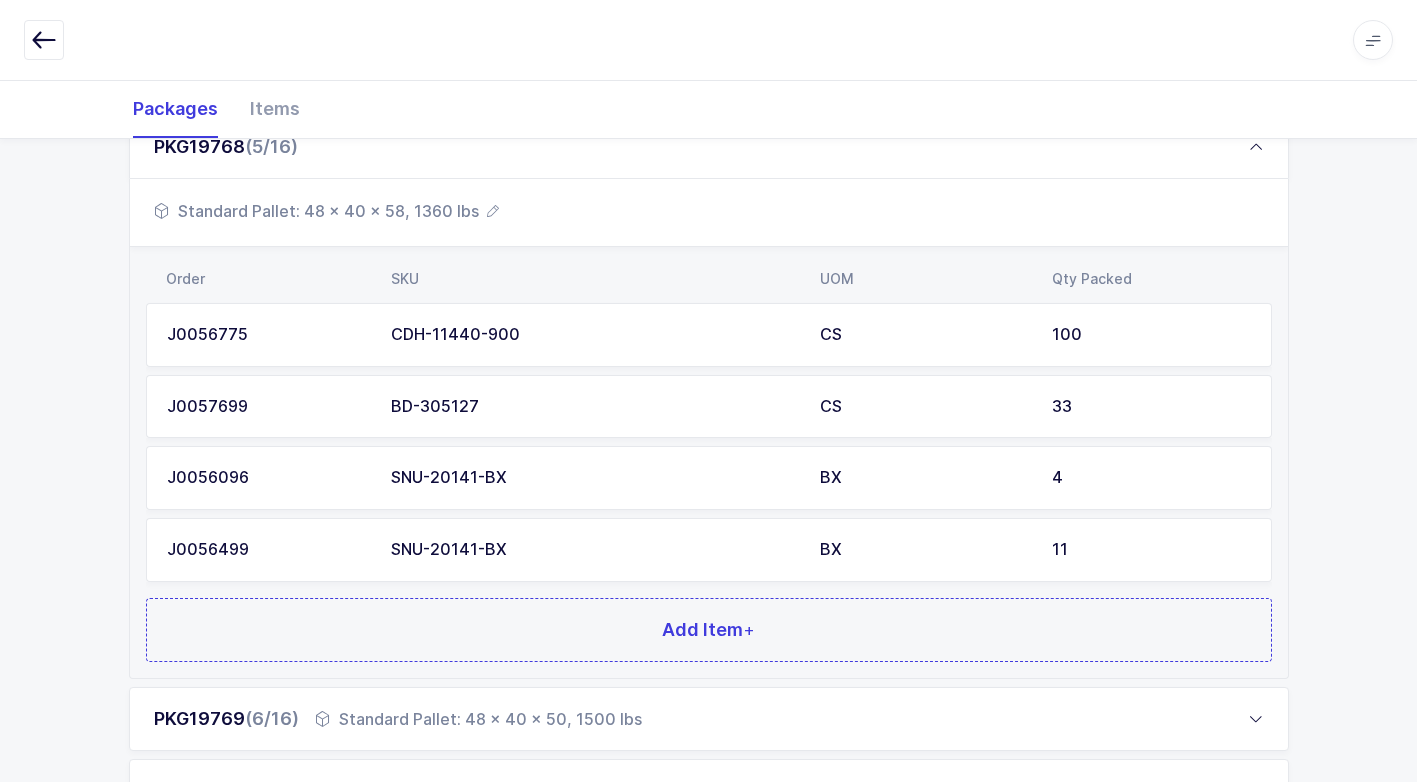 scroll, scrollTop: 700, scrollLeft: 0, axis: vertical 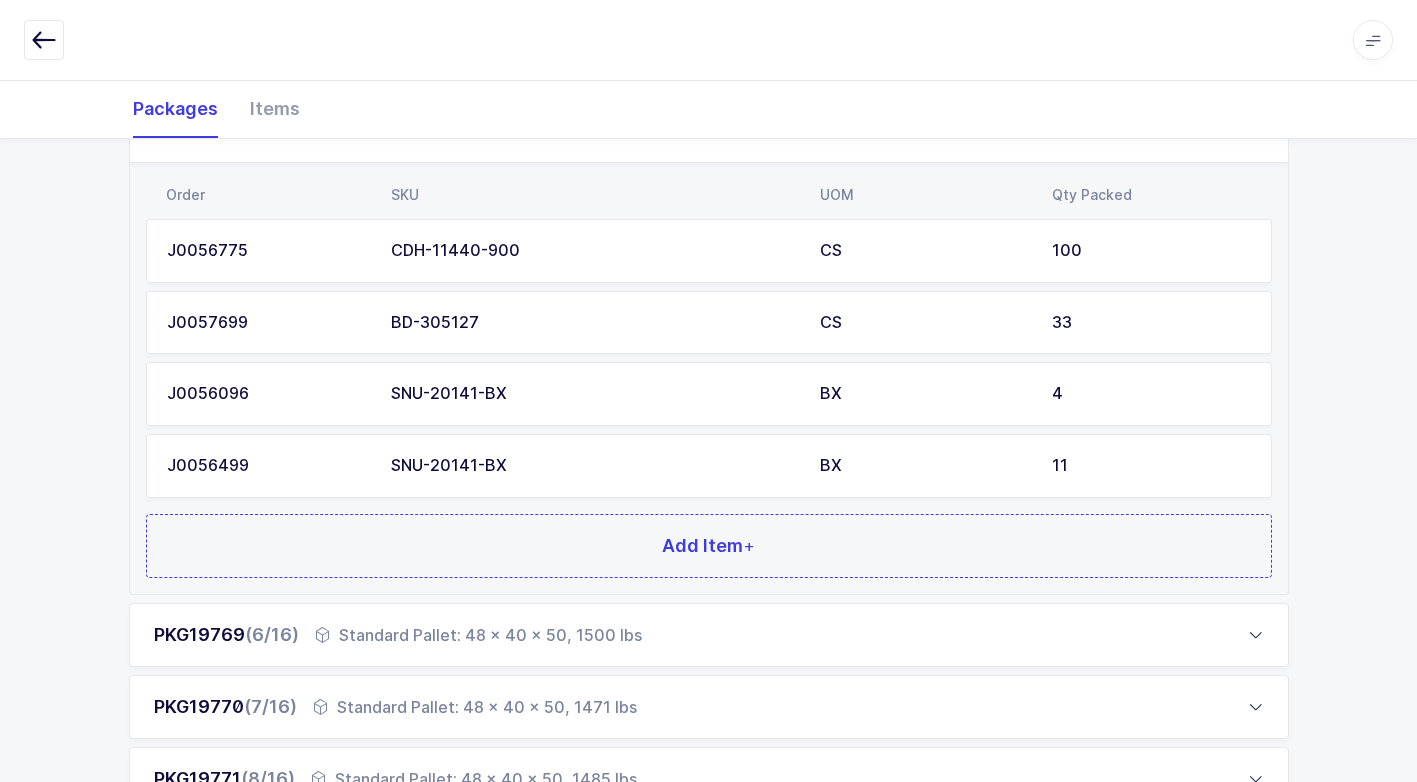click on "Order SKU UOM Qty Packed J0056775 CDH-11440-900 CS 100 J0057699 BD-305127 CS 33 J0056096 SNU-20141-BX BX 4 J0056499 SNU-20141-BX BX 11
Add Item  +" at bounding box center (709, 378) 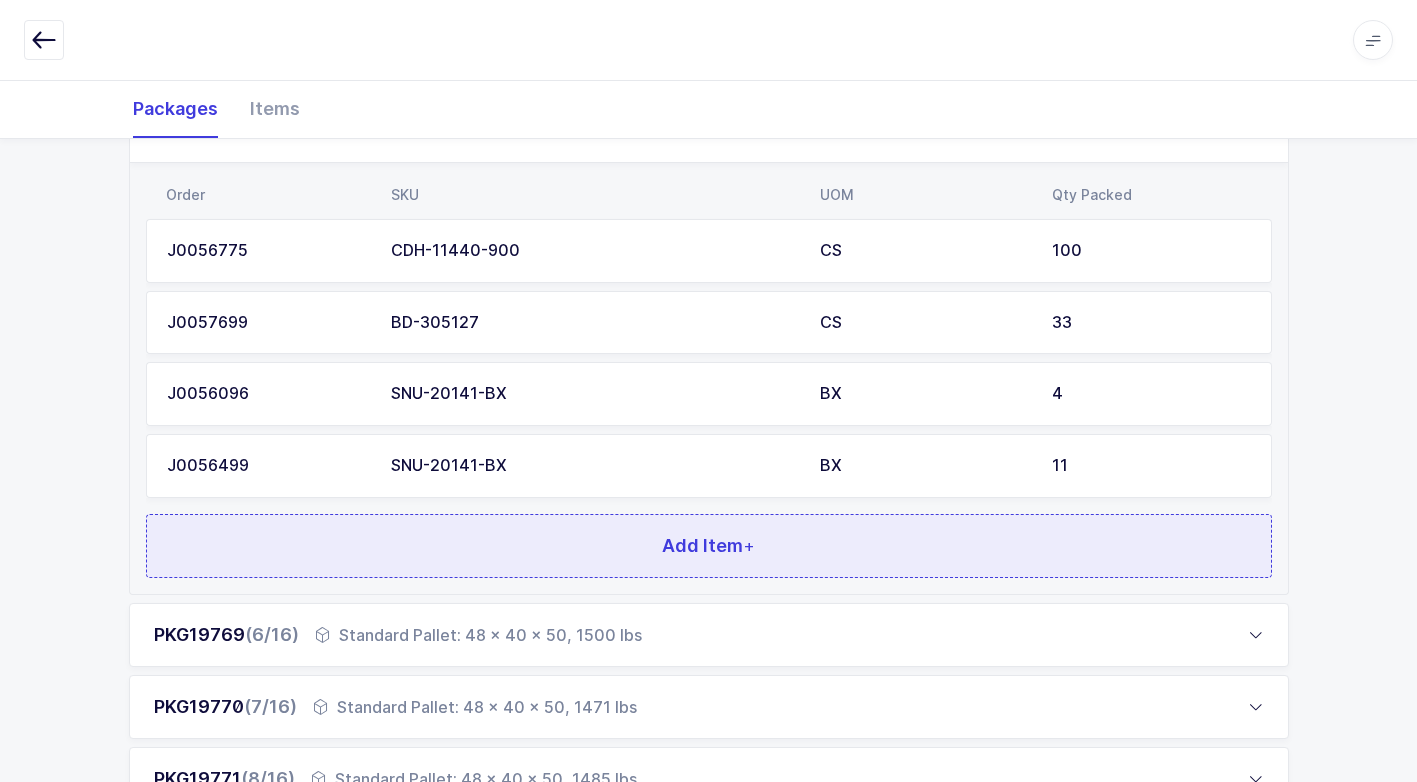 click on "Add Item  +" at bounding box center [709, 546] 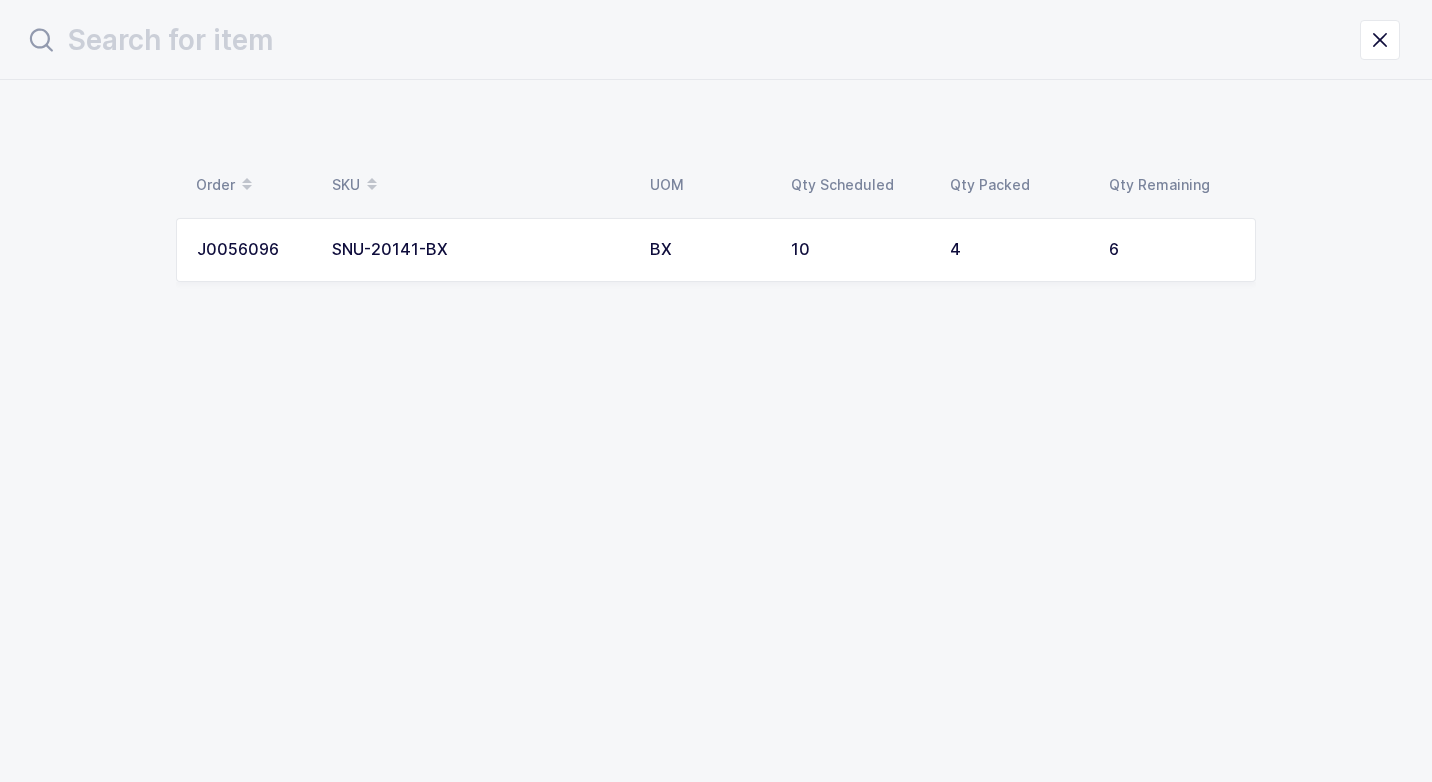 click on "SNU-20141-BX" at bounding box center (479, 250) 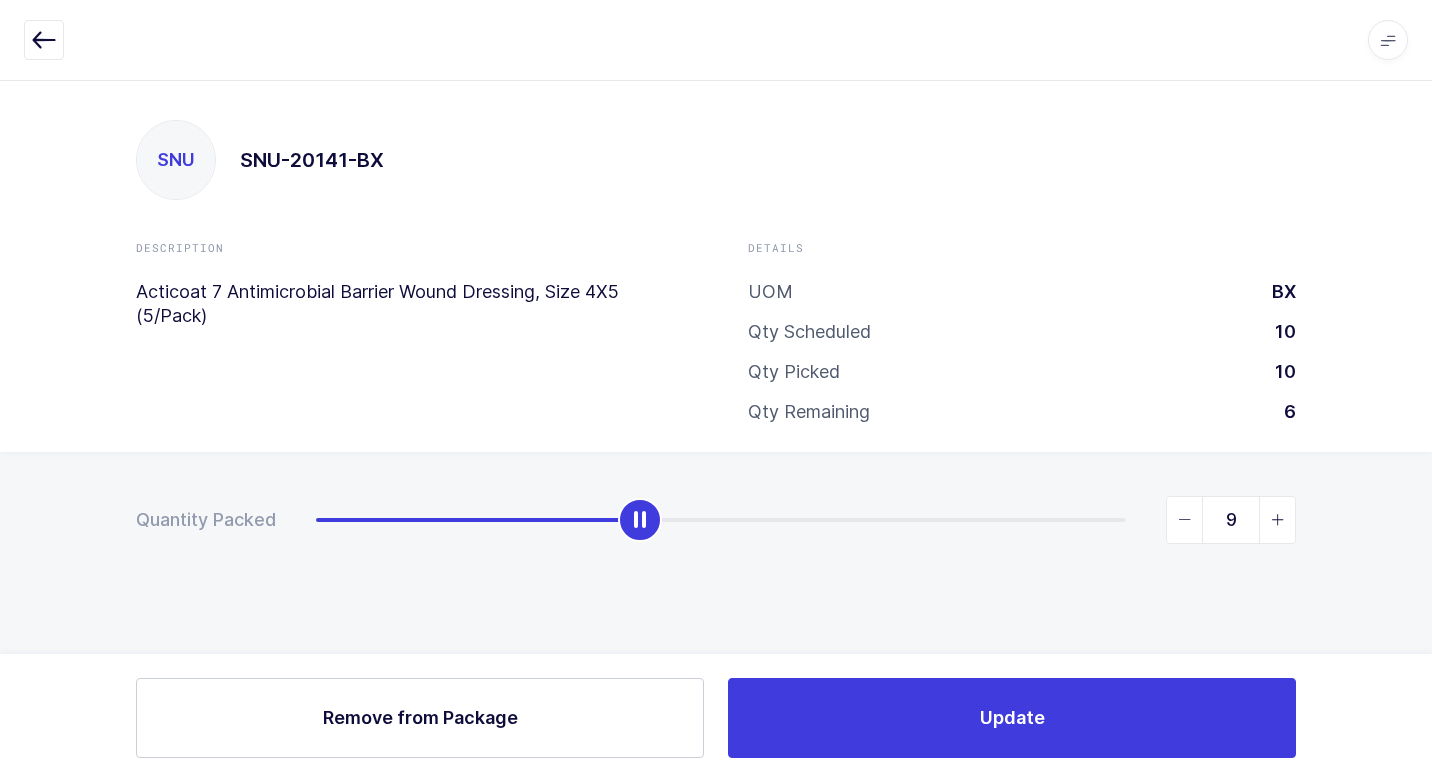 type on "10" 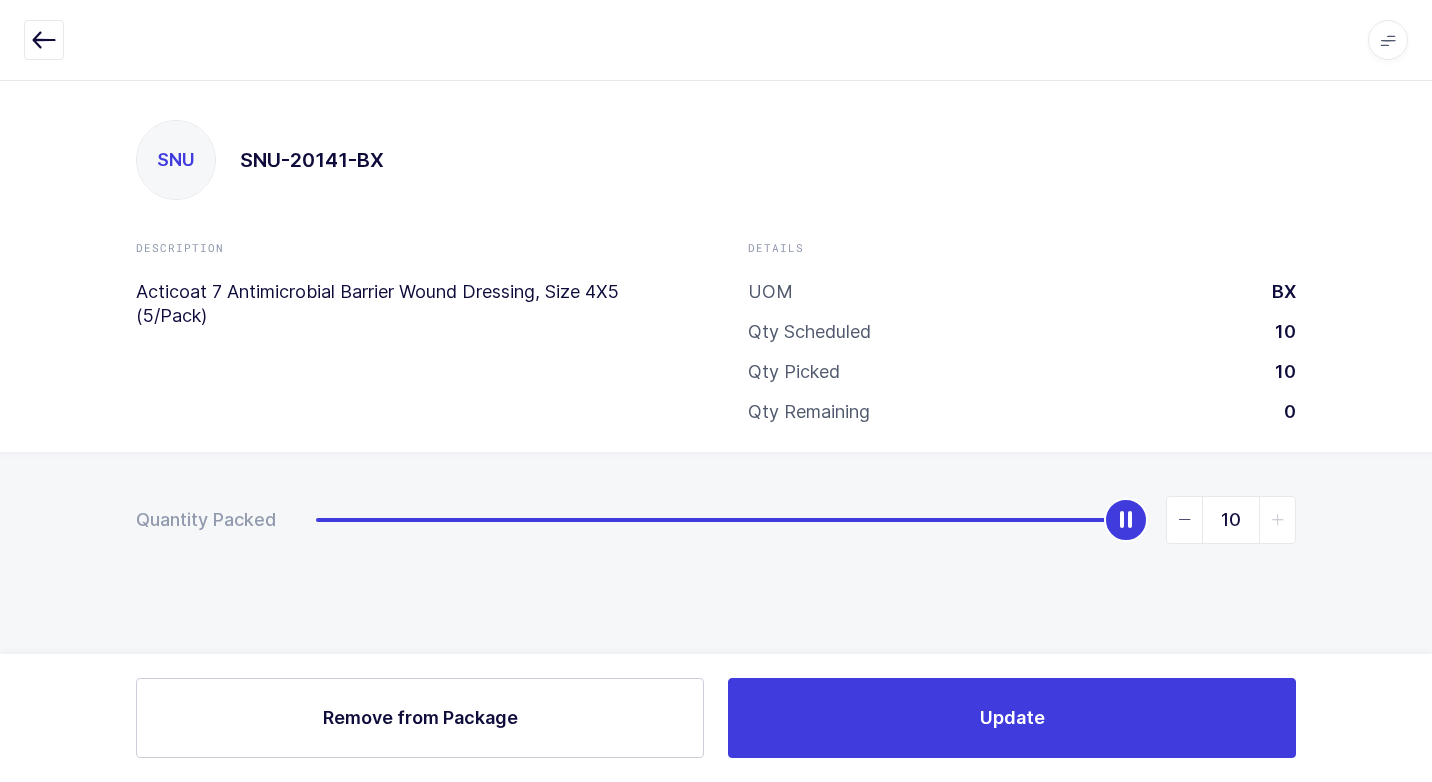 drag, startPoint x: 637, startPoint y: 533, endPoint x: 1435, endPoint y: 430, distance: 804.6198 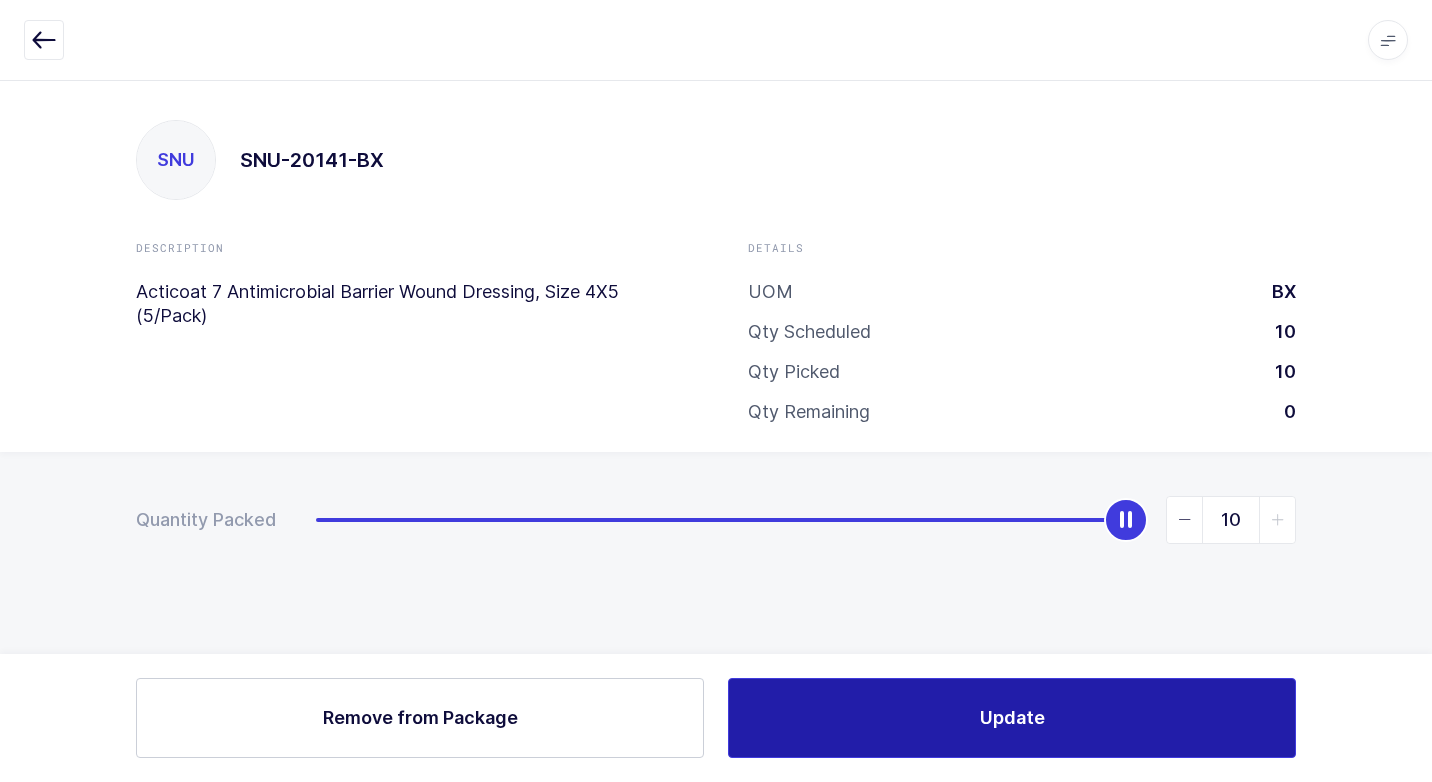 drag, startPoint x: 918, startPoint y: 720, endPoint x: 853, endPoint y: 724, distance: 65.12296 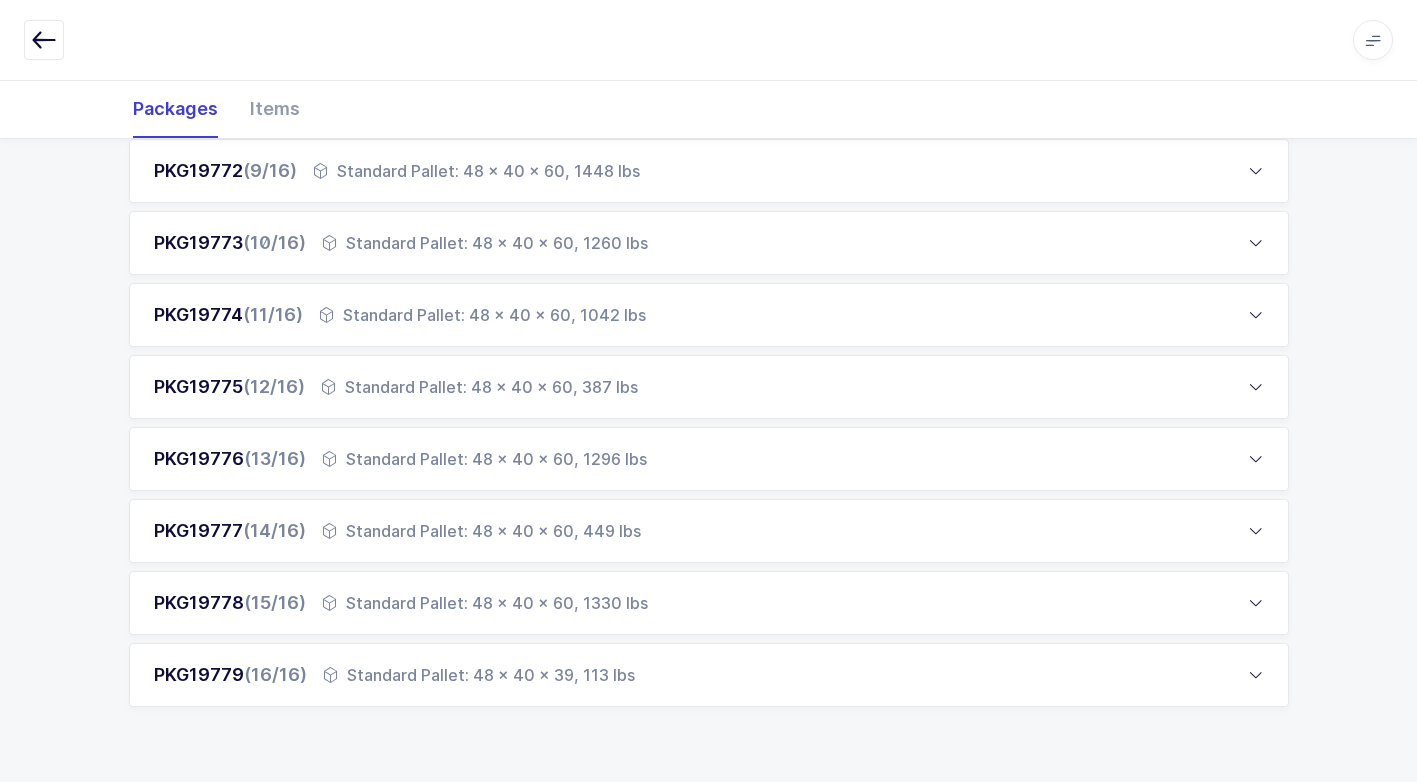 scroll, scrollTop: 1320, scrollLeft: 0, axis: vertical 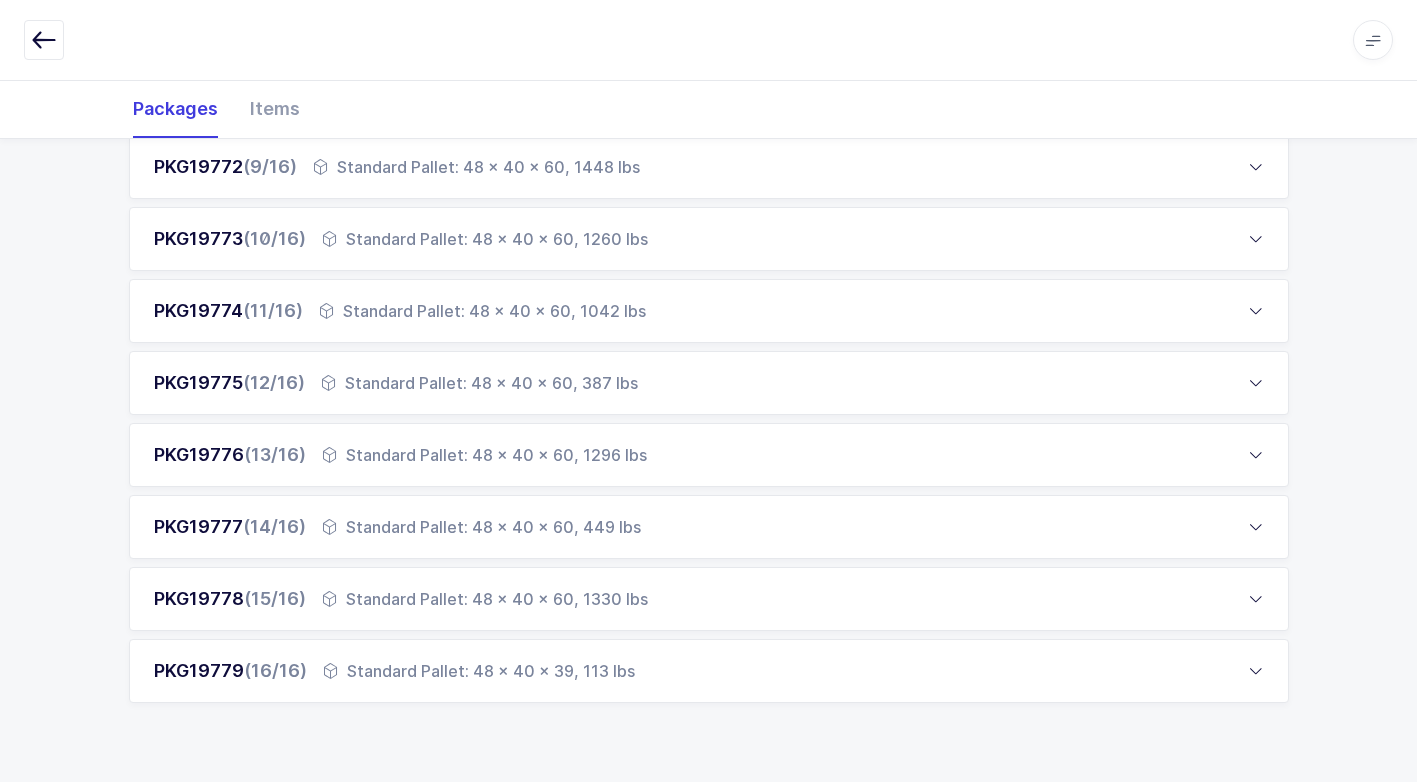 click on "Standard Pallet: 48 x 40 x 39, 113 lbs" at bounding box center [479, 671] 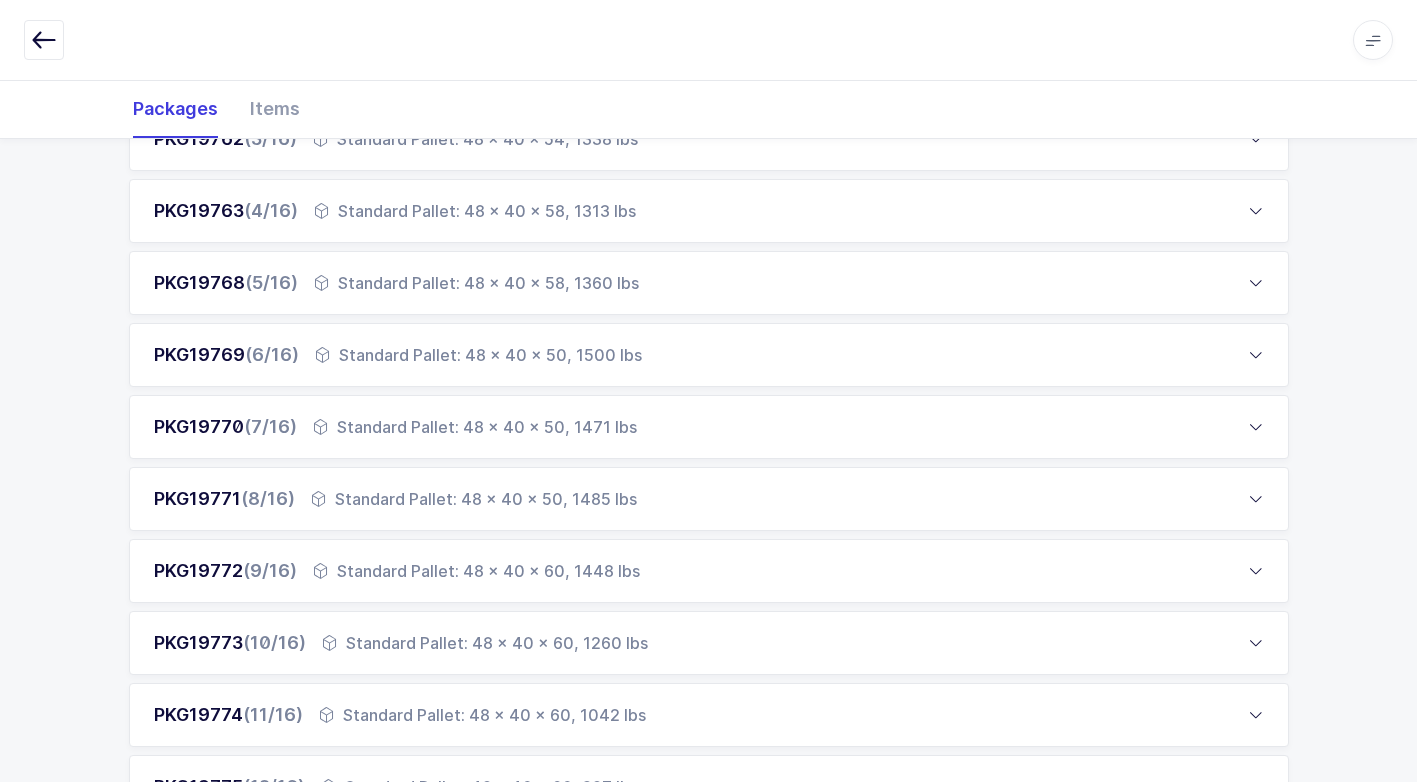 scroll, scrollTop: 435, scrollLeft: 0, axis: vertical 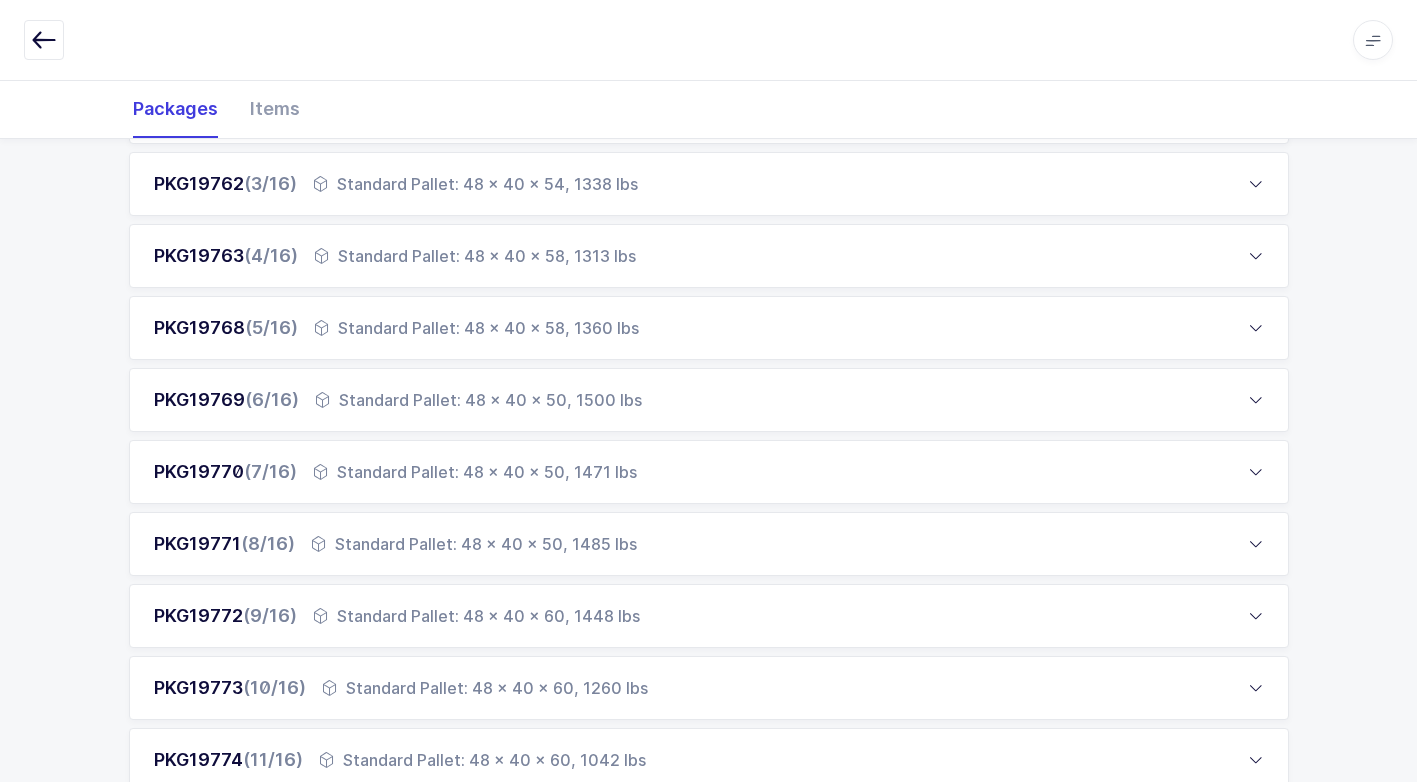 click on "Standard Pallet: 48 x 40 x 58, 1360 lbs" at bounding box center (476, 328) 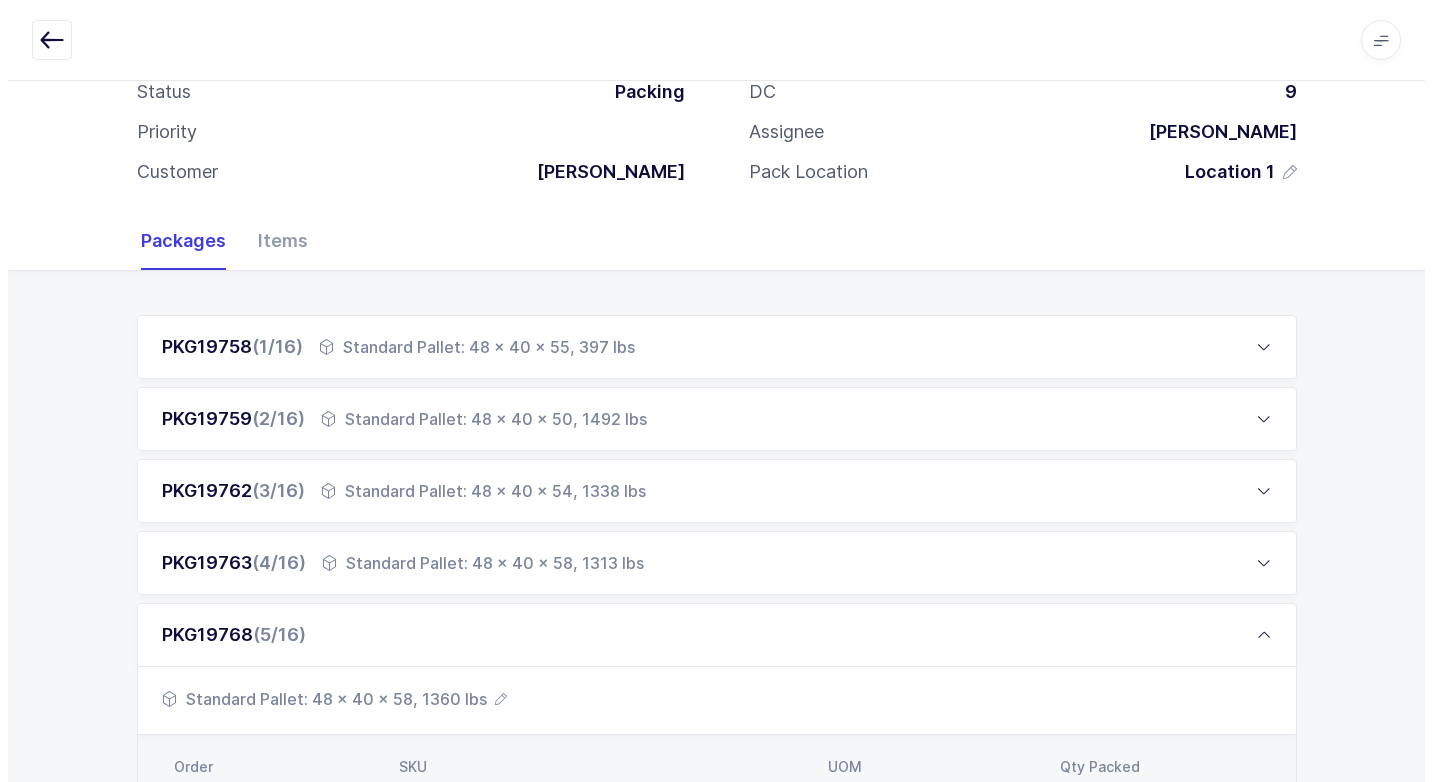 scroll, scrollTop: 0, scrollLeft: 0, axis: both 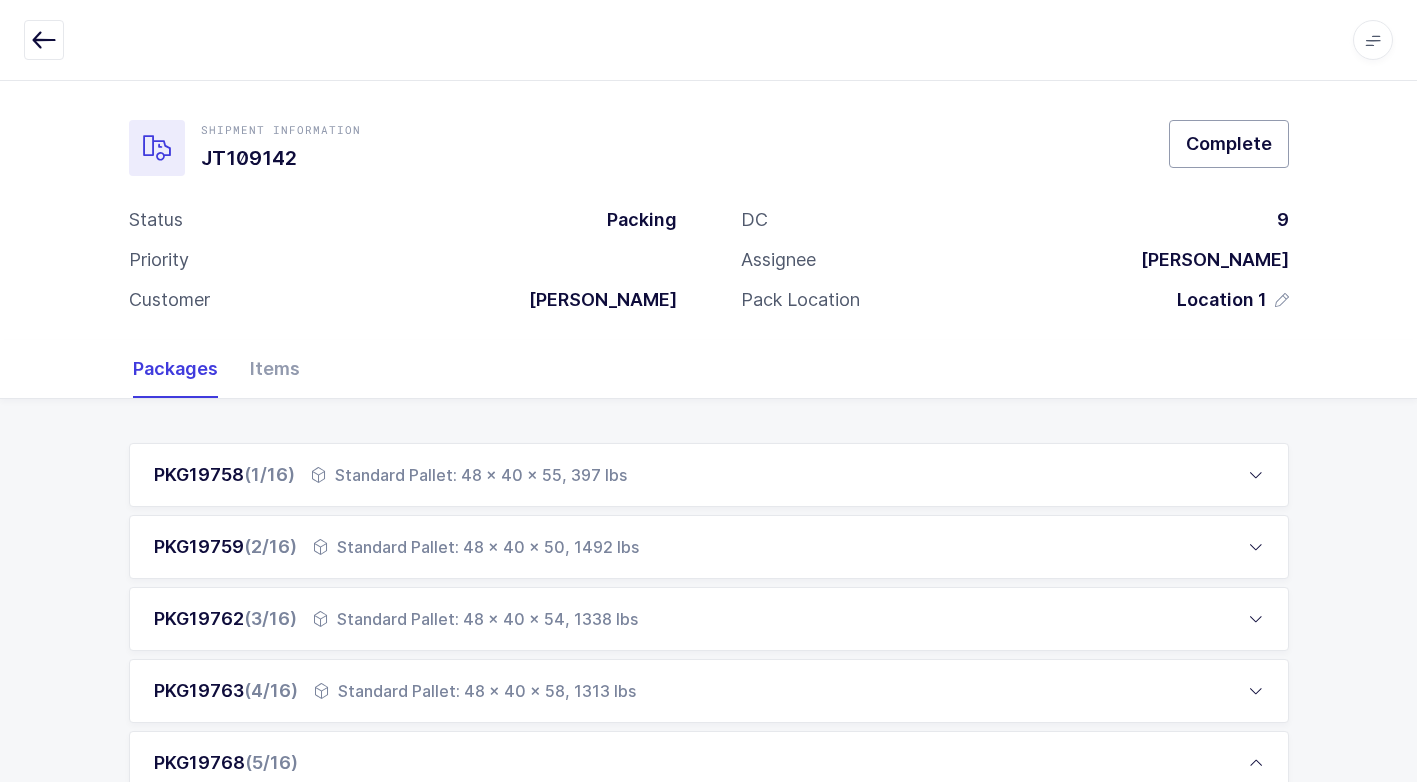 click on "Complete" at bounding box center [1229, 143] 